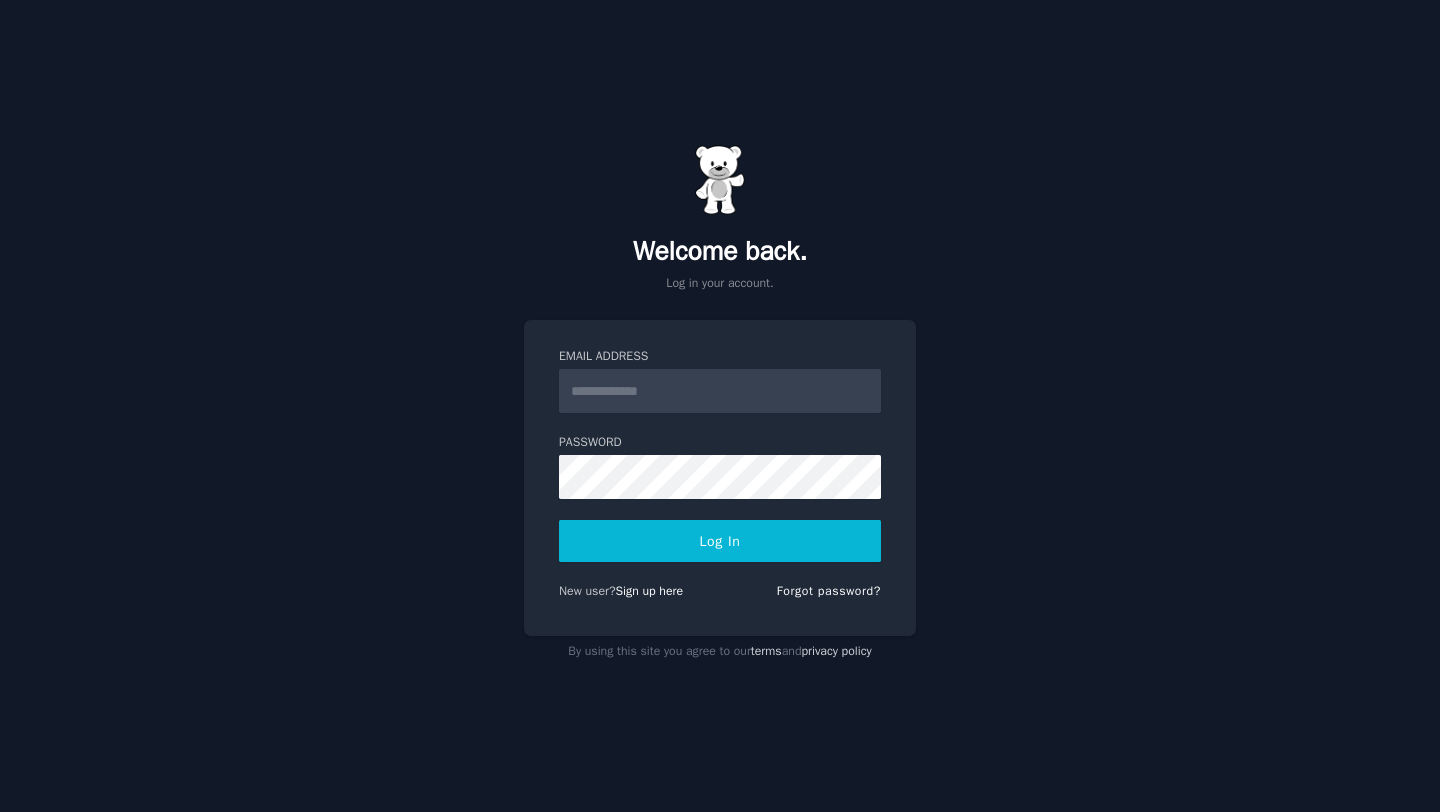 scroll, scrollTop: 0, scrollLeft: 0, axis: both 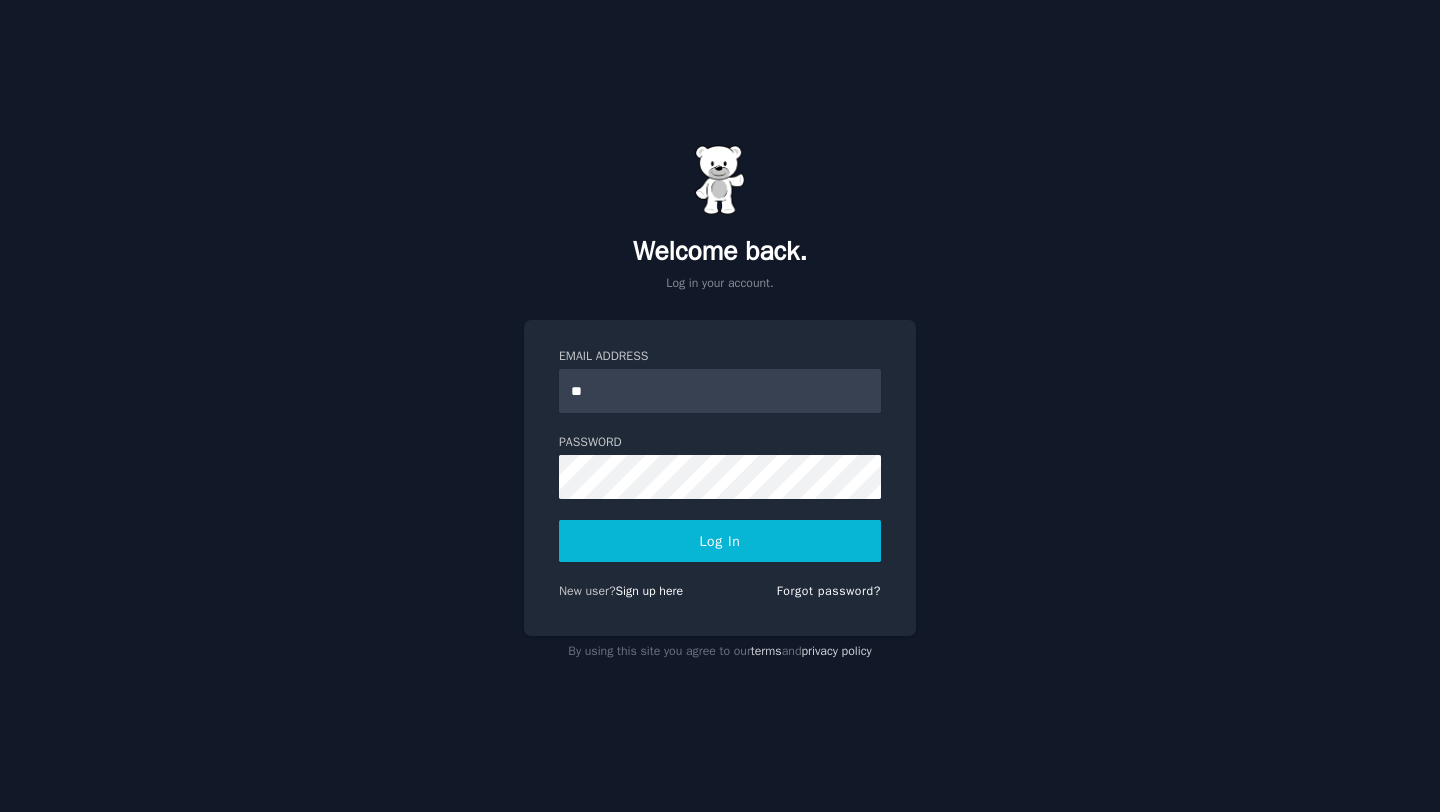 type on "*" 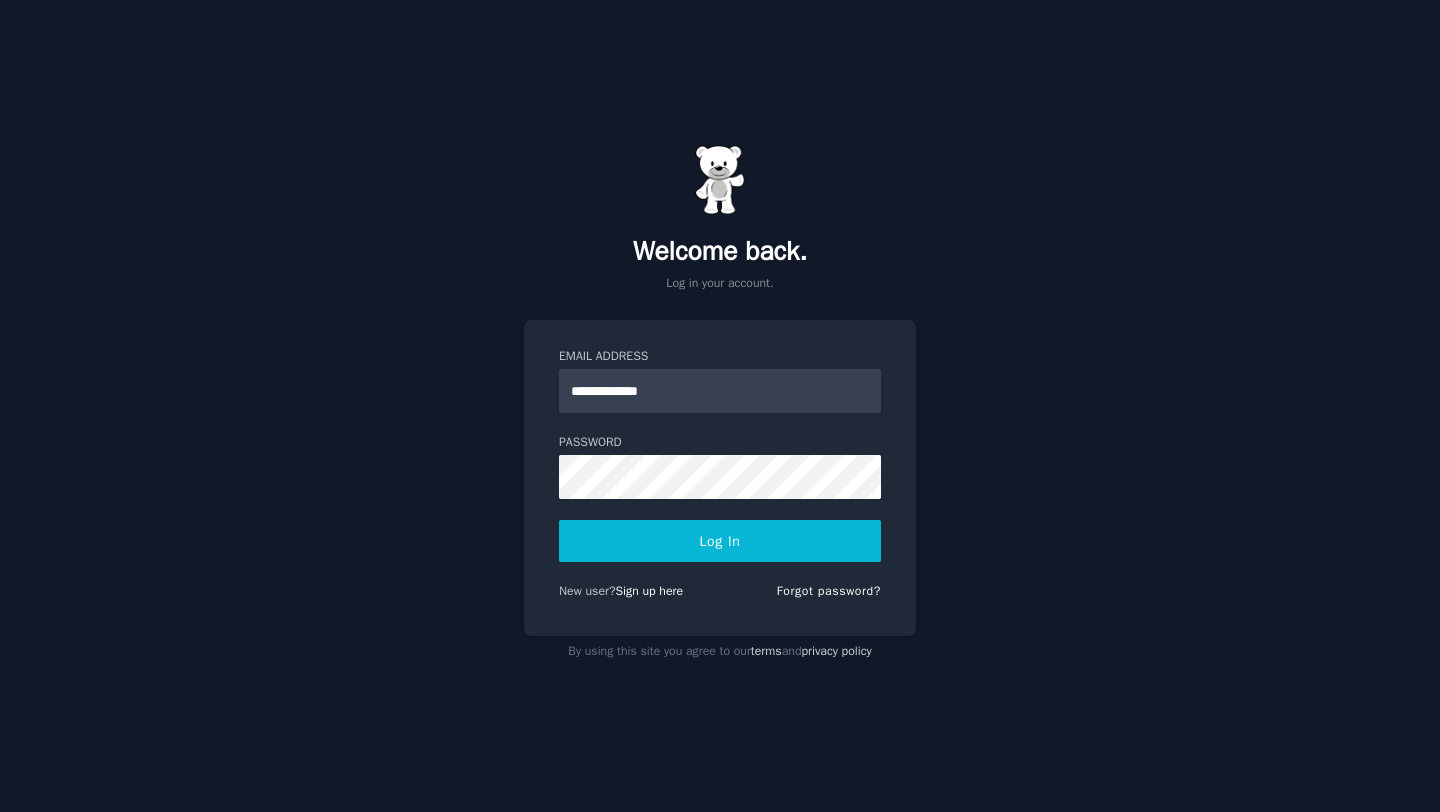 type on "**********" 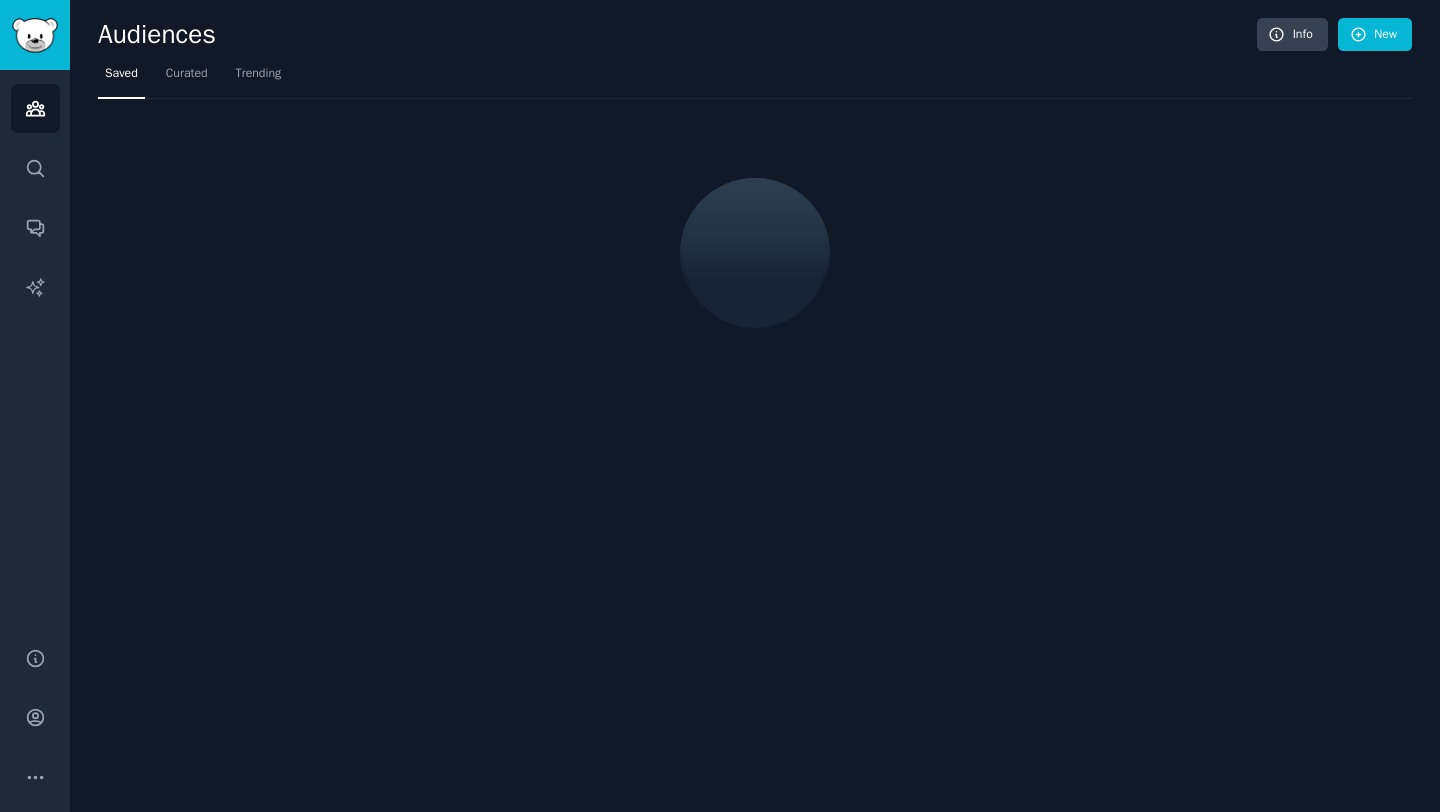 scroll, scrollTop: 0, scrollLeft: 0, axis: both 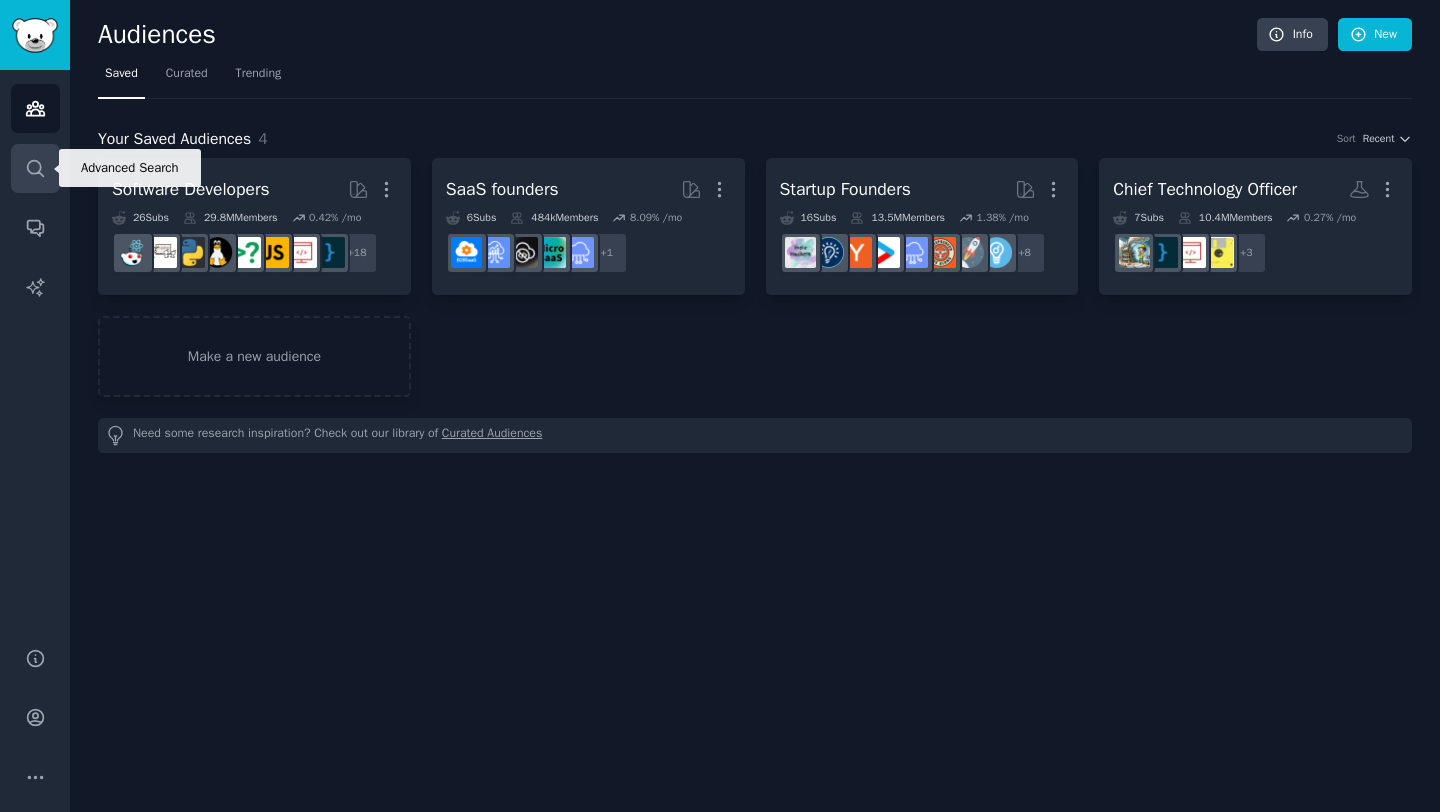 click 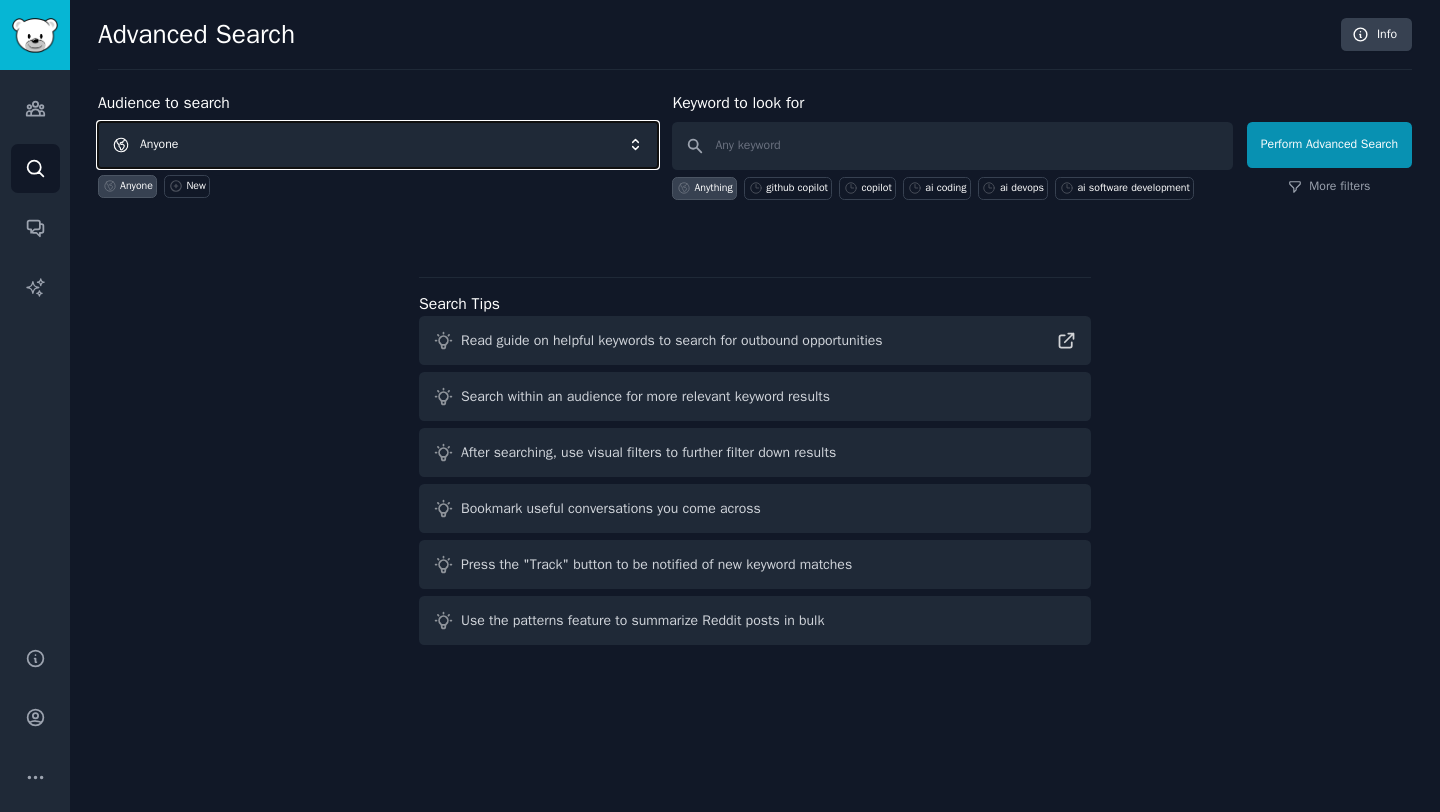 click on "Anyone" at bounding box center [378, 145] 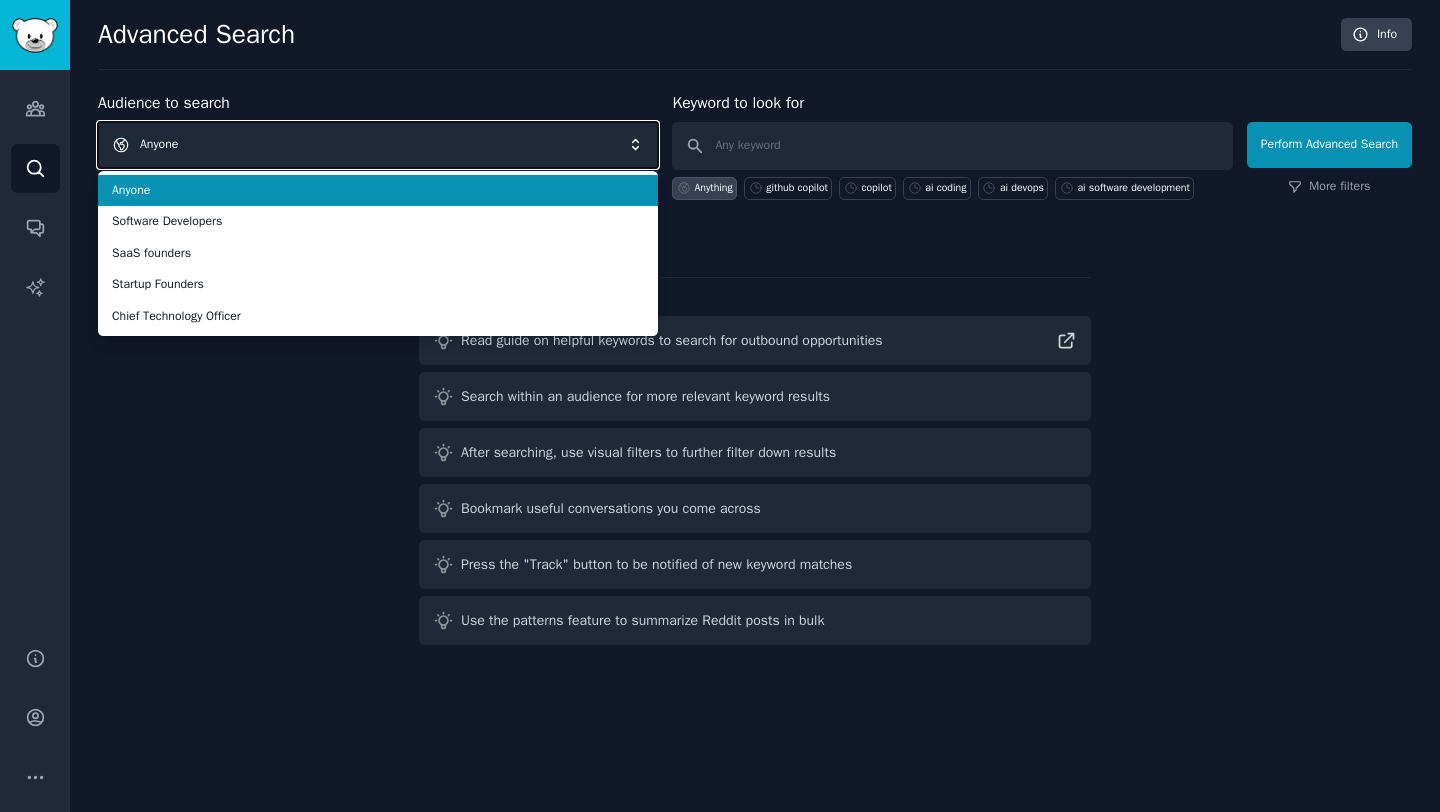 click on "Anyone" at bounding box center (378, 145) 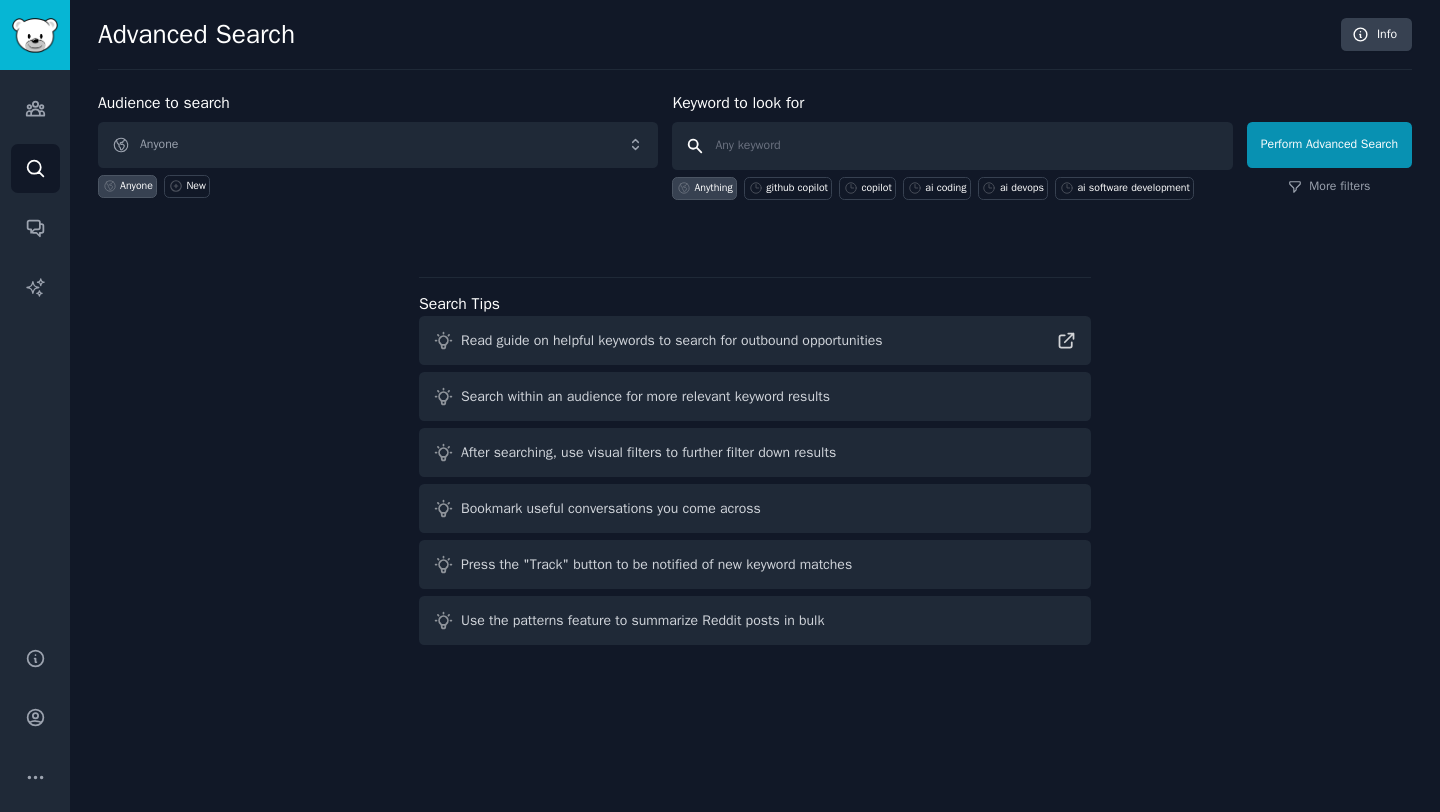 click at bounding box center [952, 146] 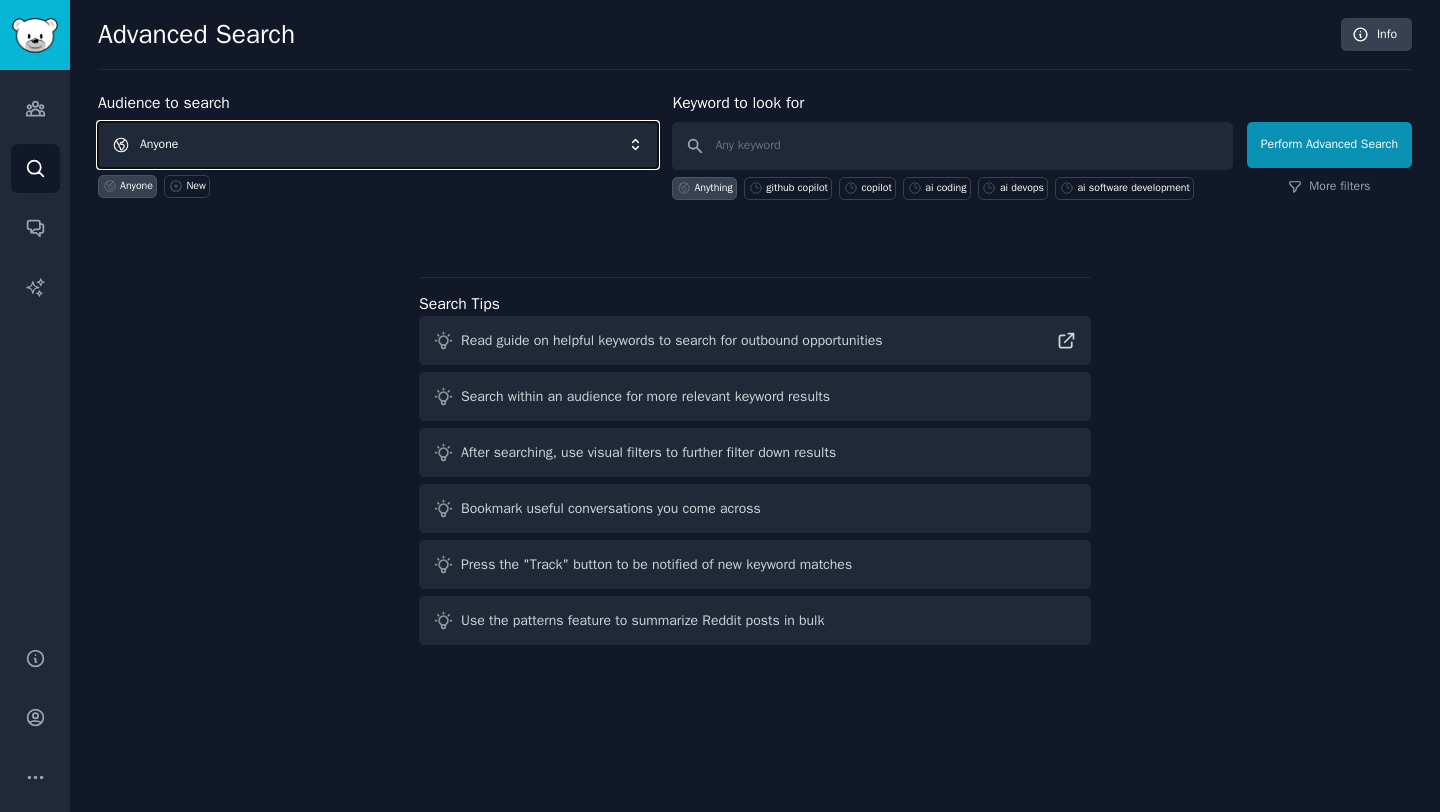click on "Anyone" at bounding box center [378, 145] 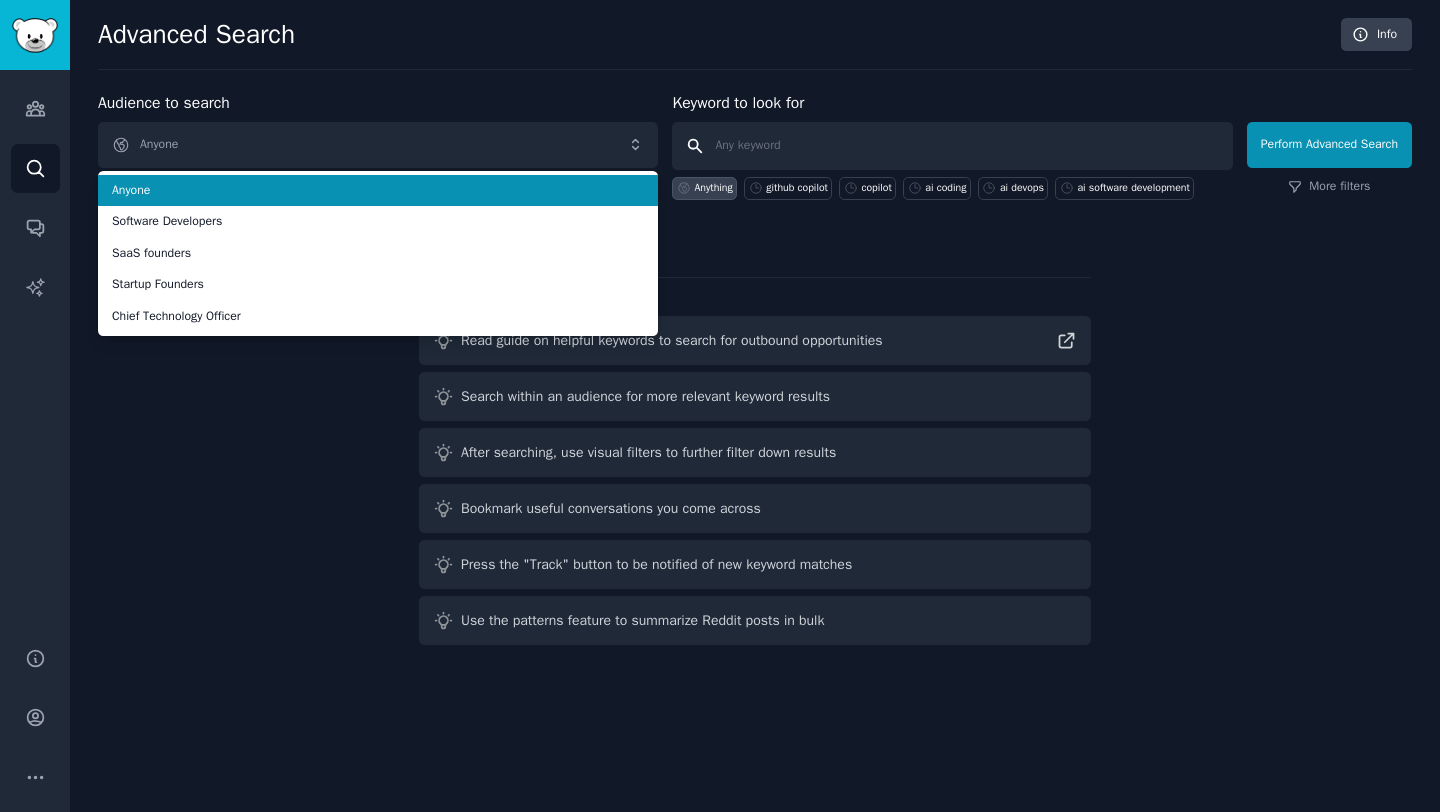 click at bounding box center [952, 146] 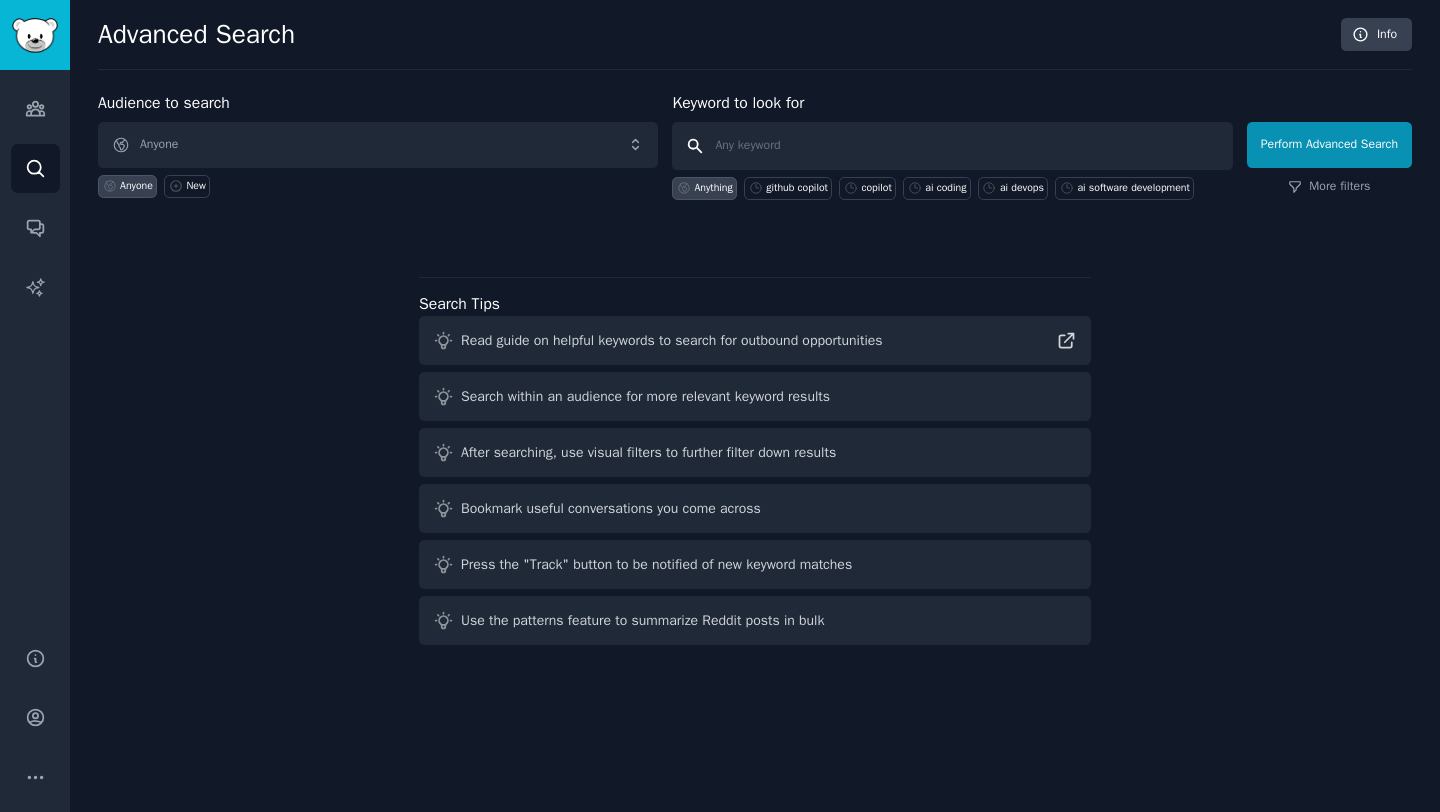 click at bounding box center [952, 146] 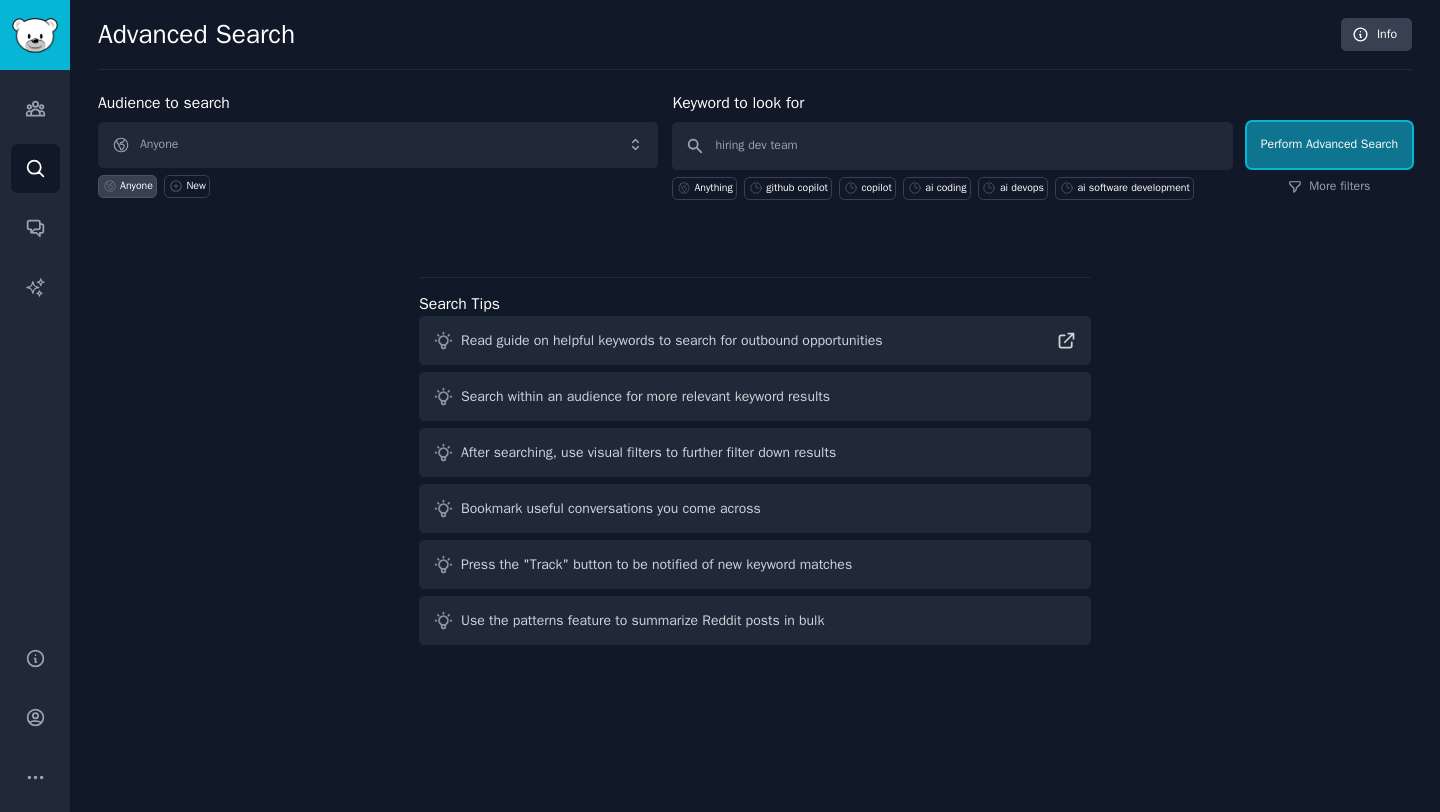 click on "Perform Advanced Search" at bounding box center (1329, 145) 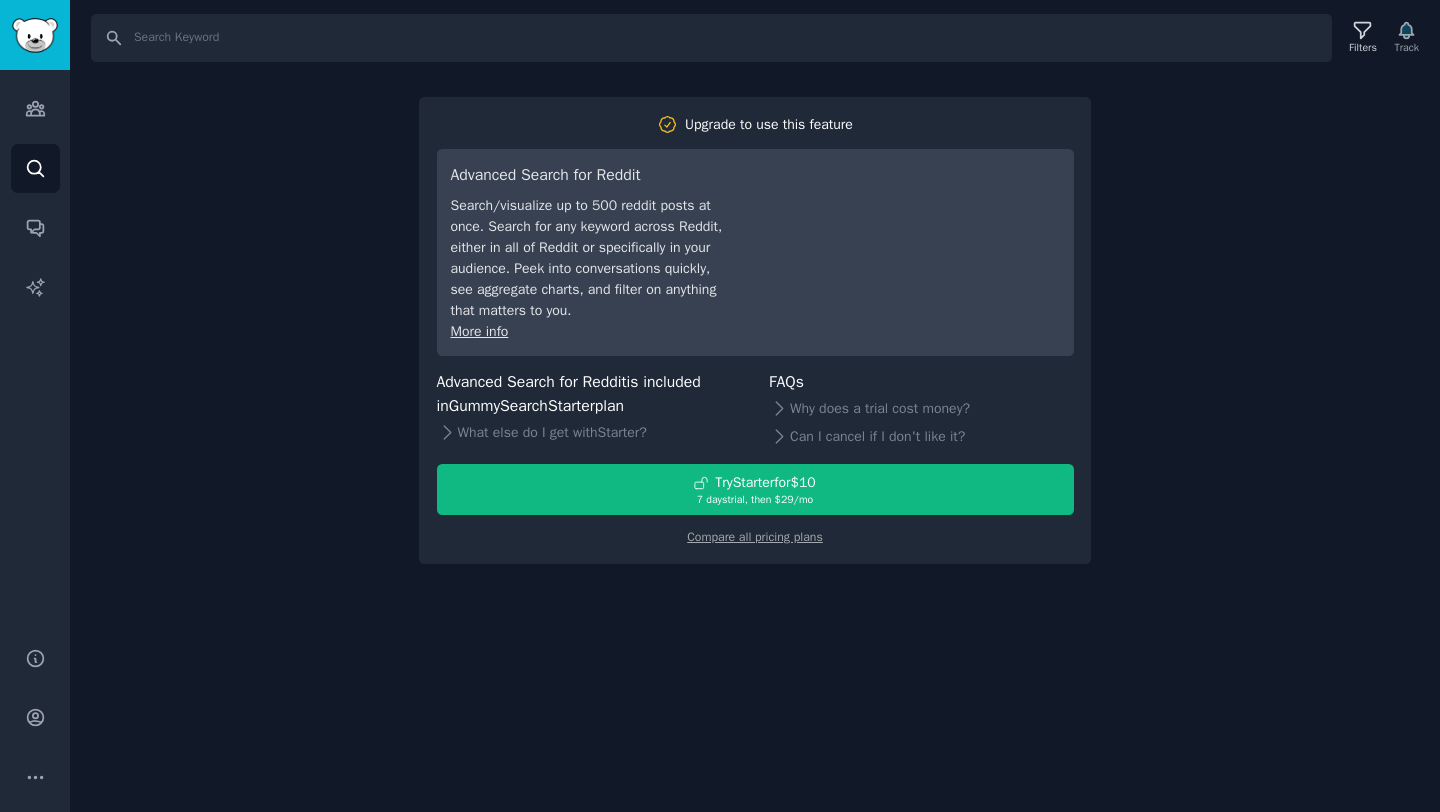 click on "Search Filters Track Upgrade to use this feature Advanced Search for Reddit Search/visualize up to 500 reddit posts at once. Search for any keyword across Reddit, either in all of Reddit or specifically in your audience. Peek into conversations quickly, see aggregate charts, and filter on anything that matters to you. More info Advanced Search for Reddit  is included in  GummySearch  Starter  plan What else do I get with  Starter ? FAQs Why does a trial cost money? Can I cancel if I don't like it? Try  Starter  for  $10 7 days  trial, then $ 29 /mo Compare all pricing plans" at bounding box center [755, 406] 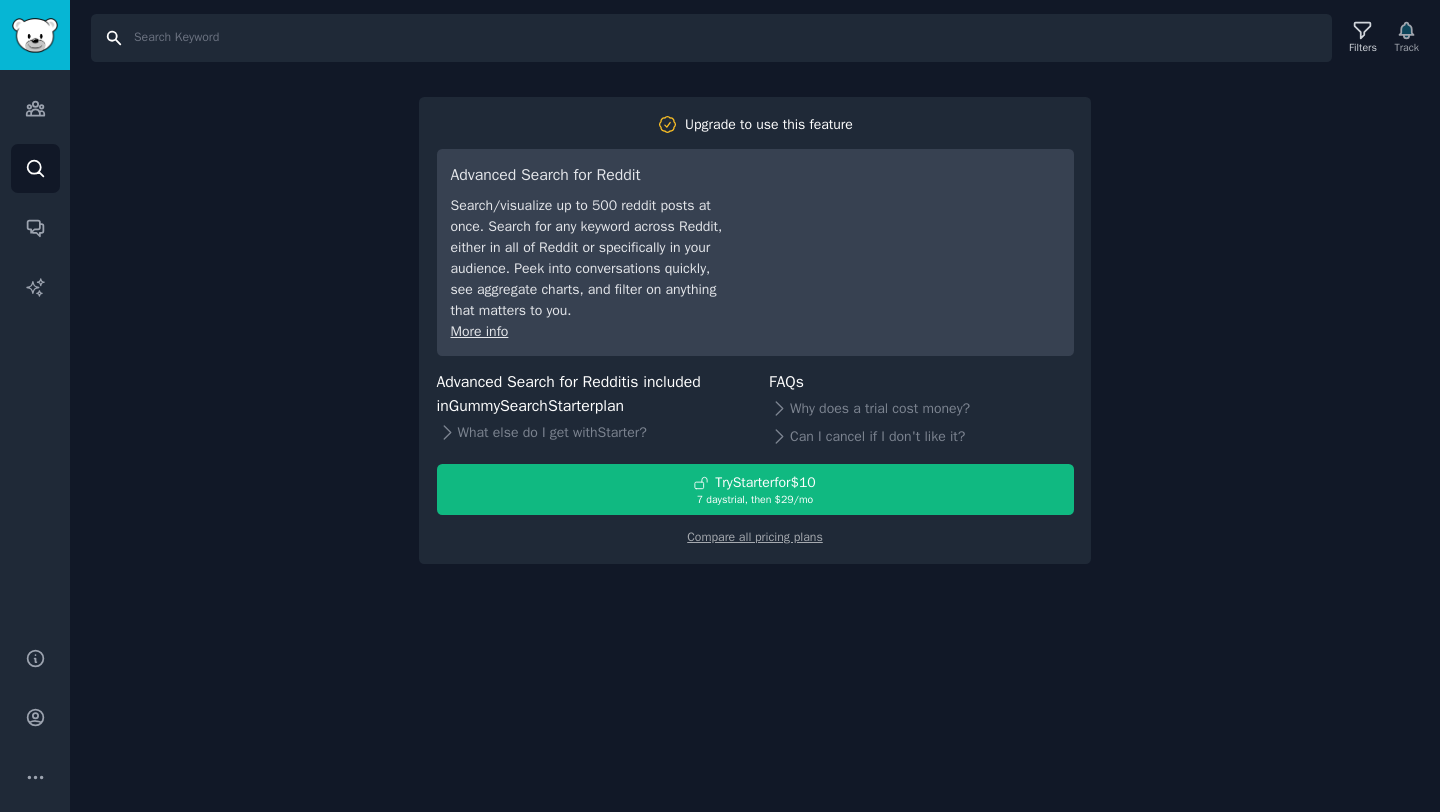 click on "Search" at bounding box center (711, 38) 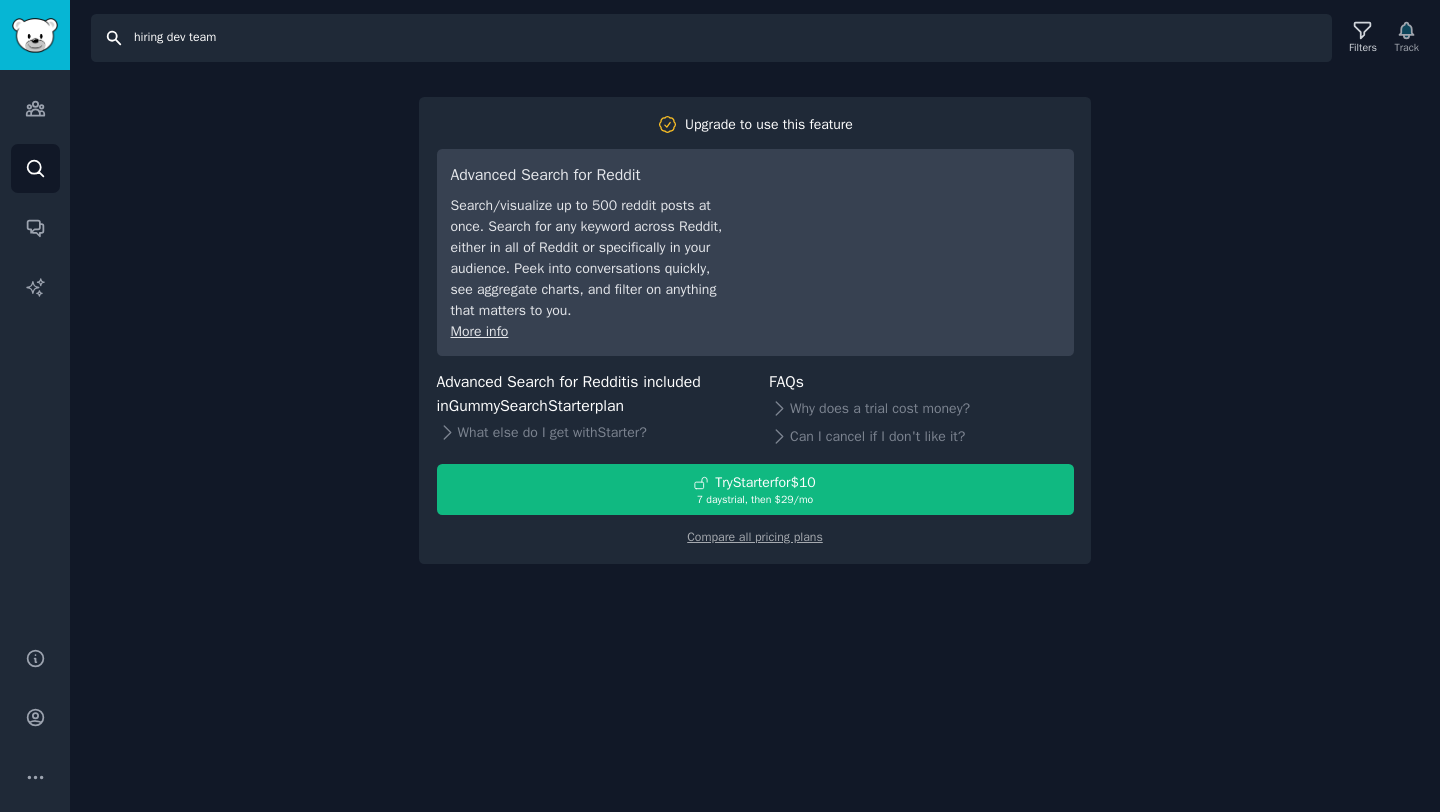 type on "hiring dev team" 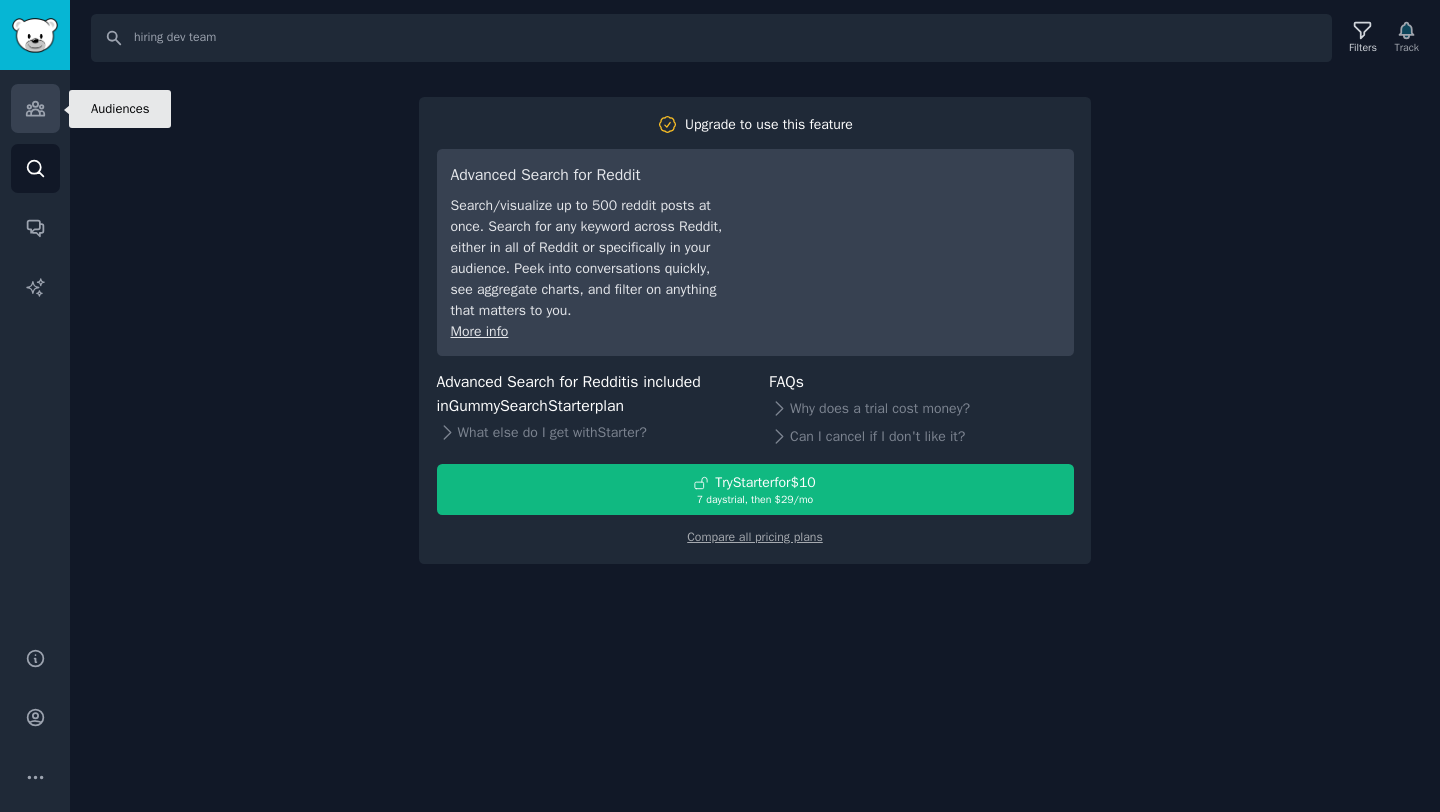 click 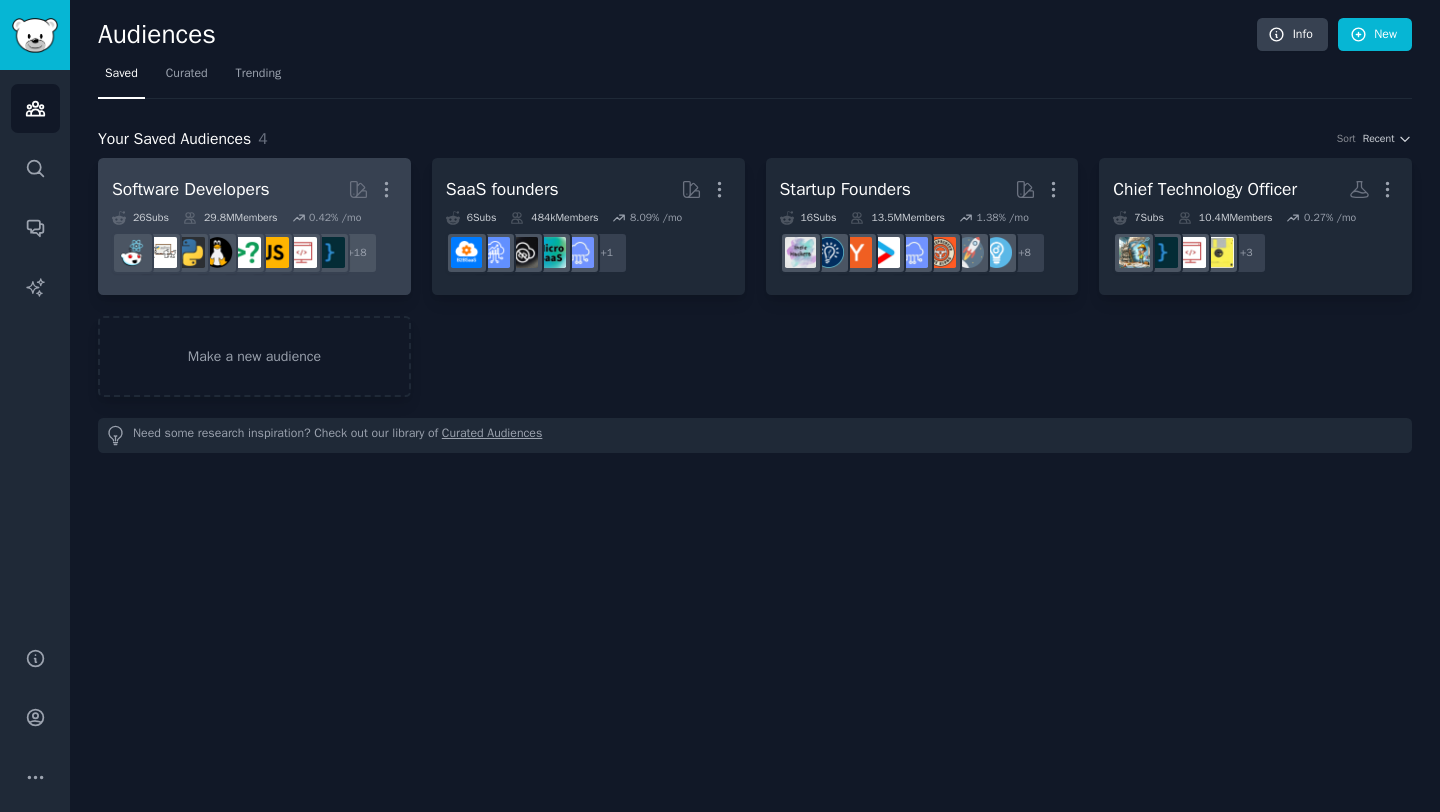 click on "Software Developers" at bounding box center (191, 189) 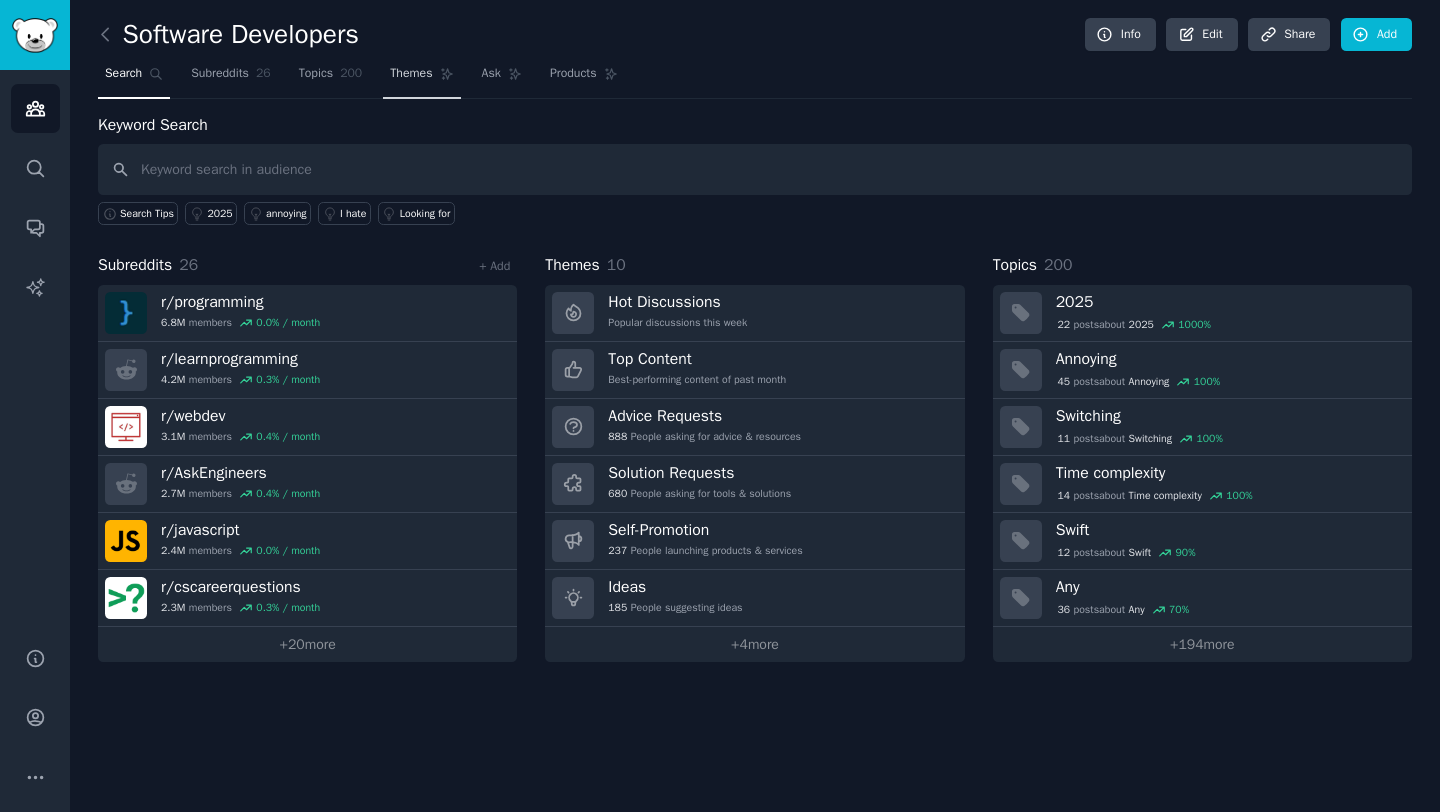 click on "Themes" at bounding box center (411, 74) 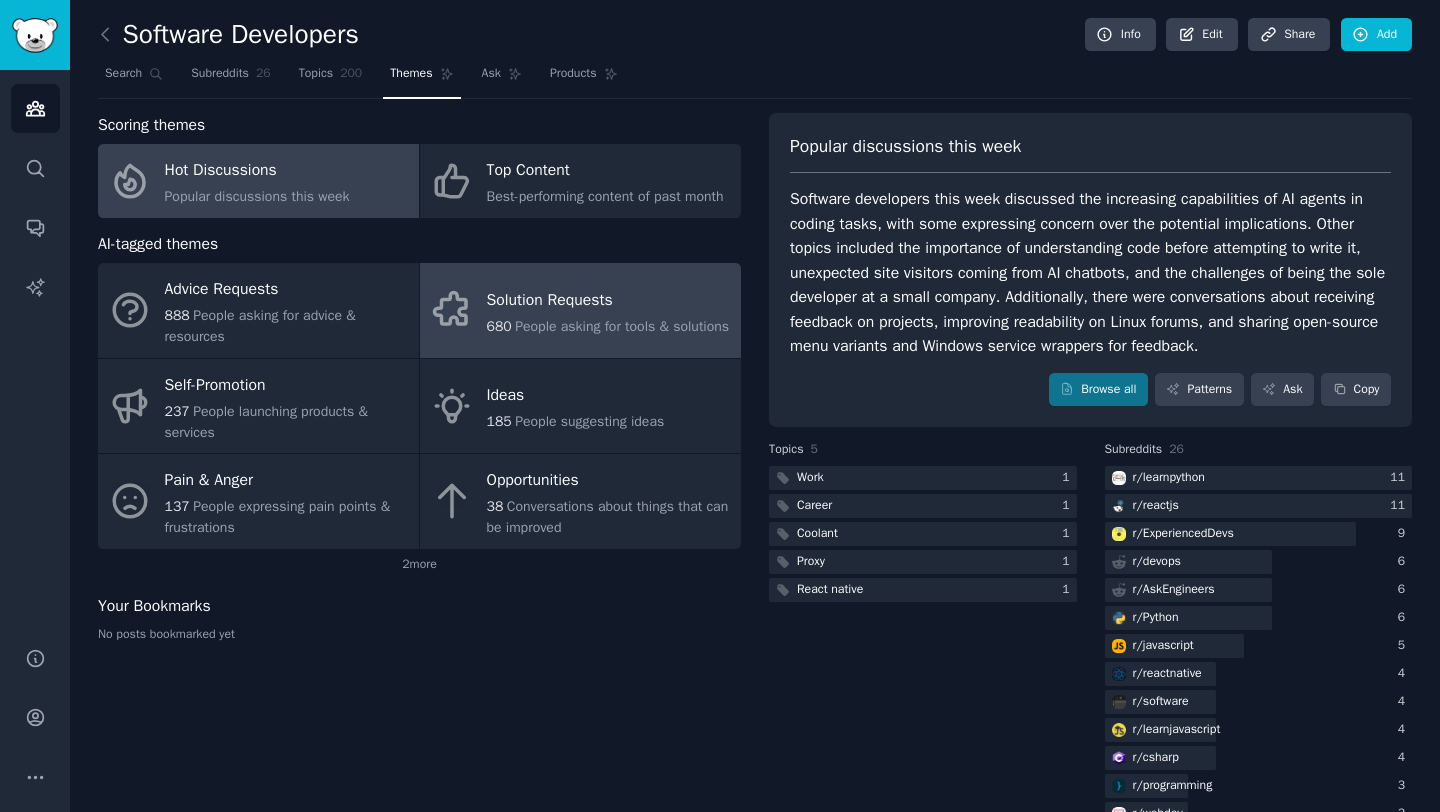 click on "People asking for tools & solutions" at bounding box center (622, 326) 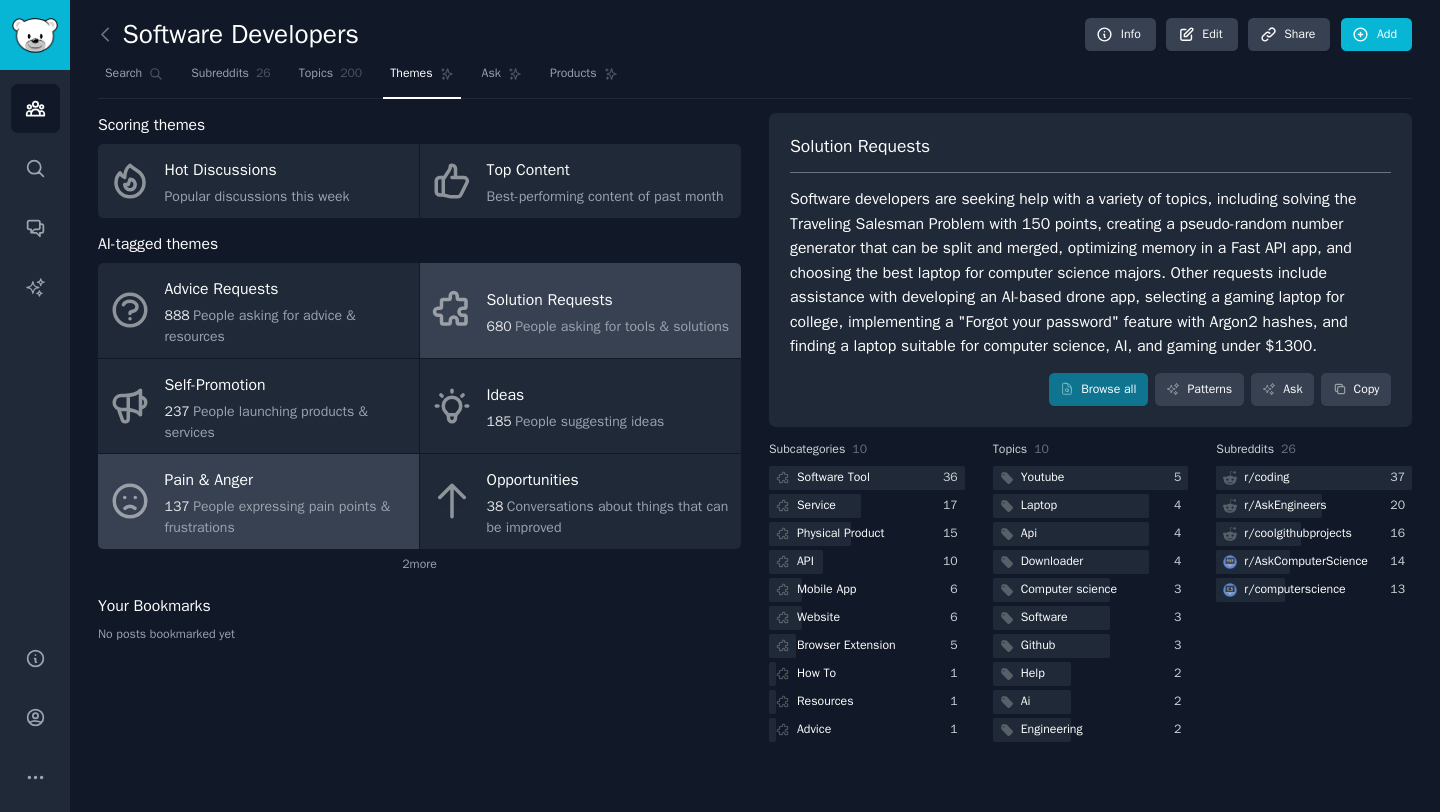 click on "People expressing pain points & frustrations" at bounding box center [278, 517] 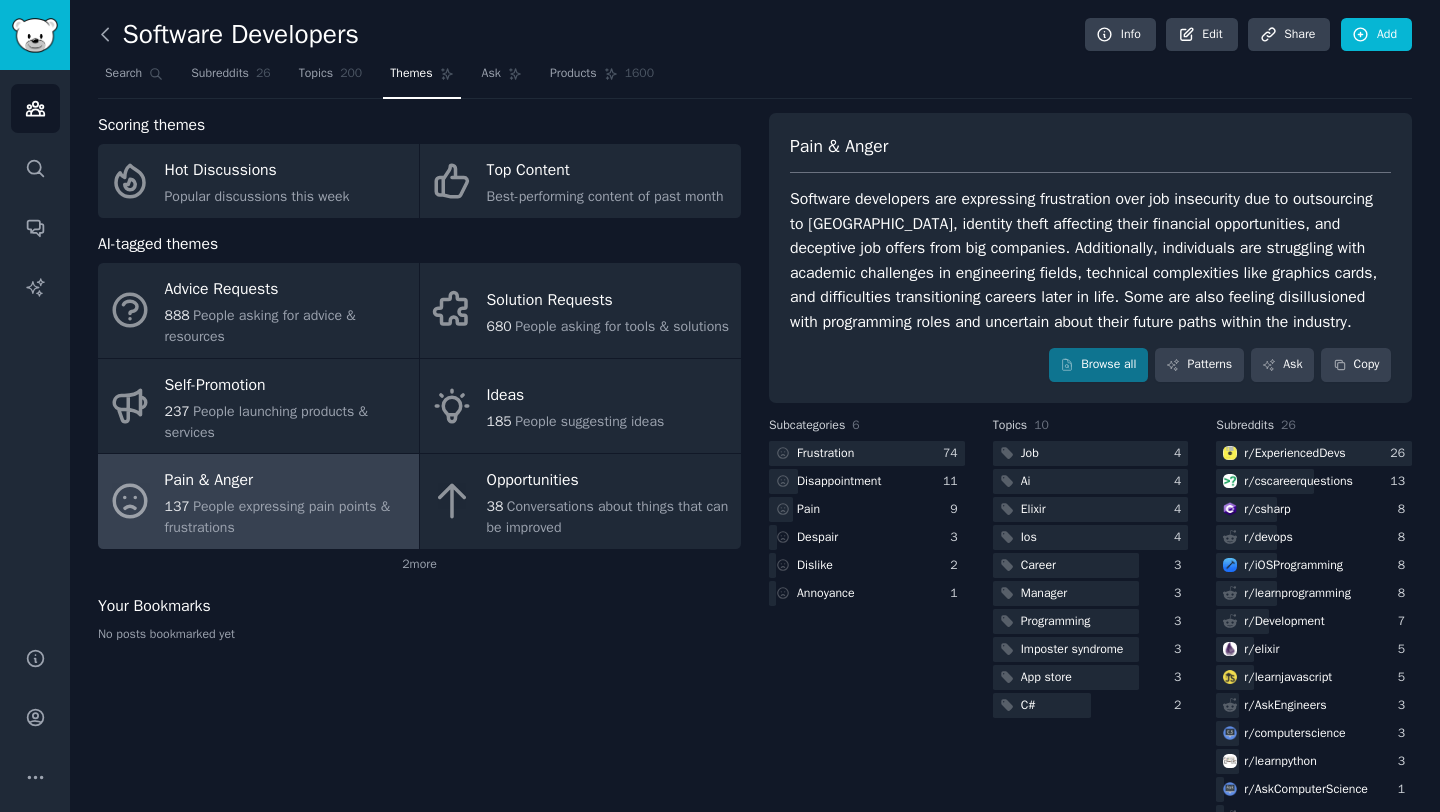 click 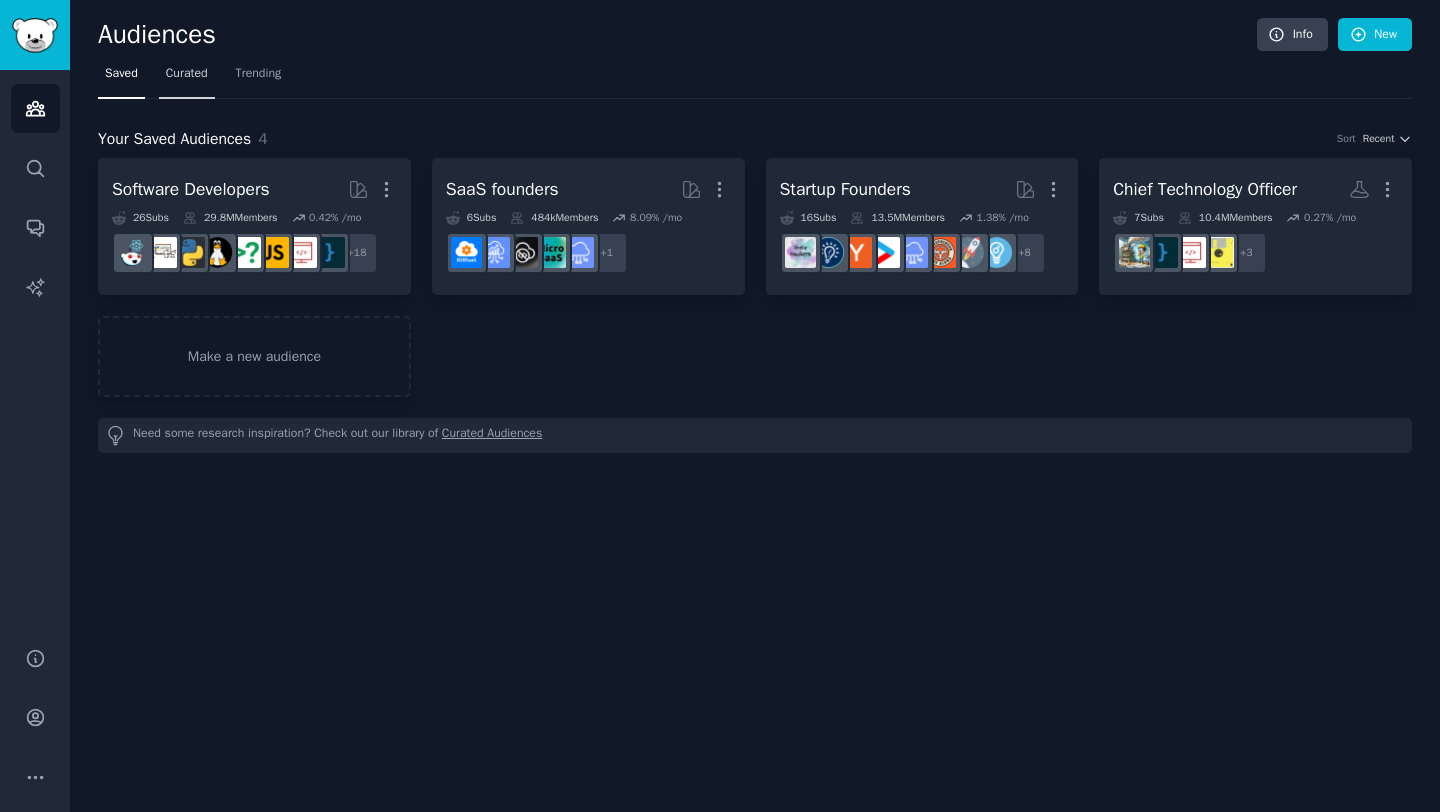 click on "Curated" at bounding box center (187, 74) 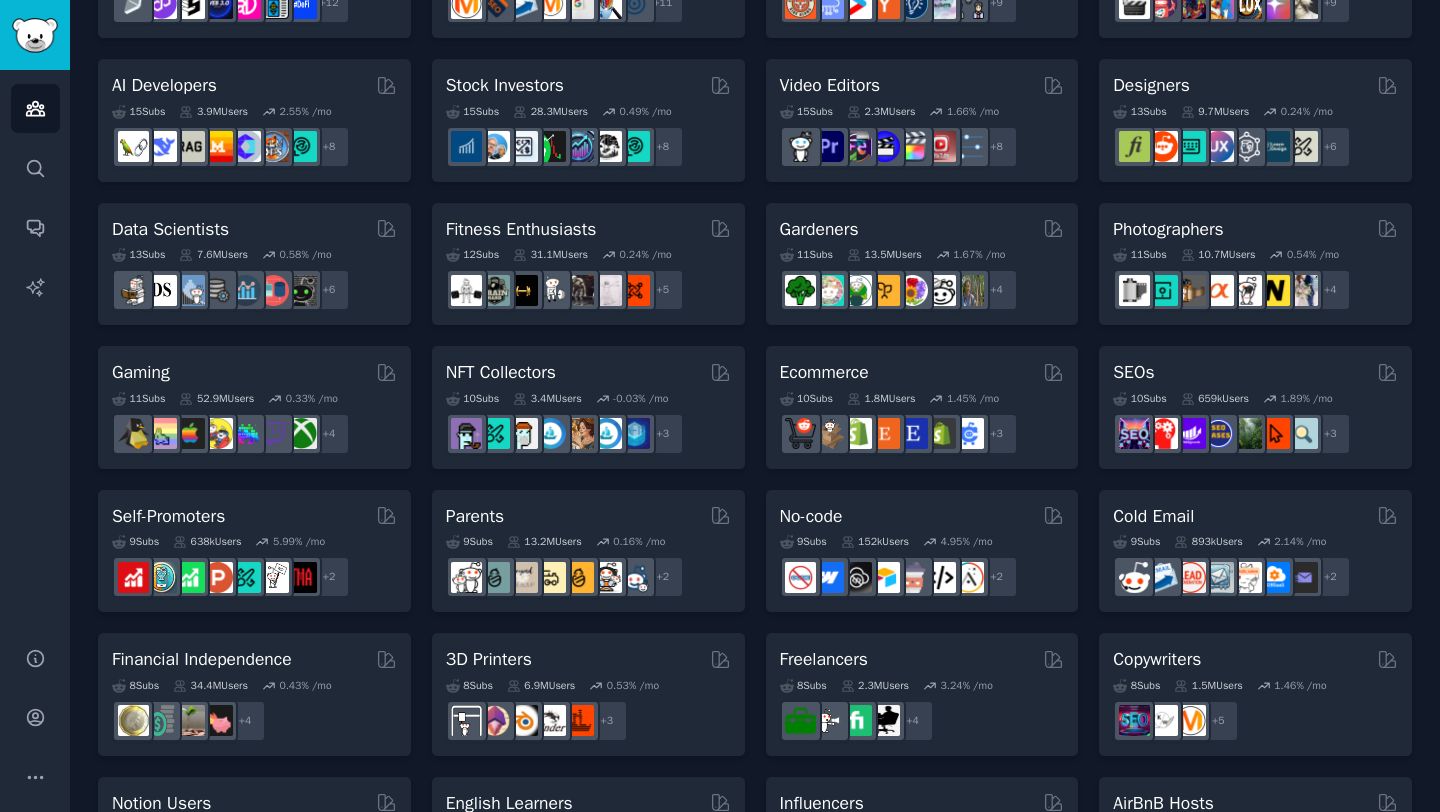 scroll, scrollTop: 0, scrollLeft: 0, axis: both 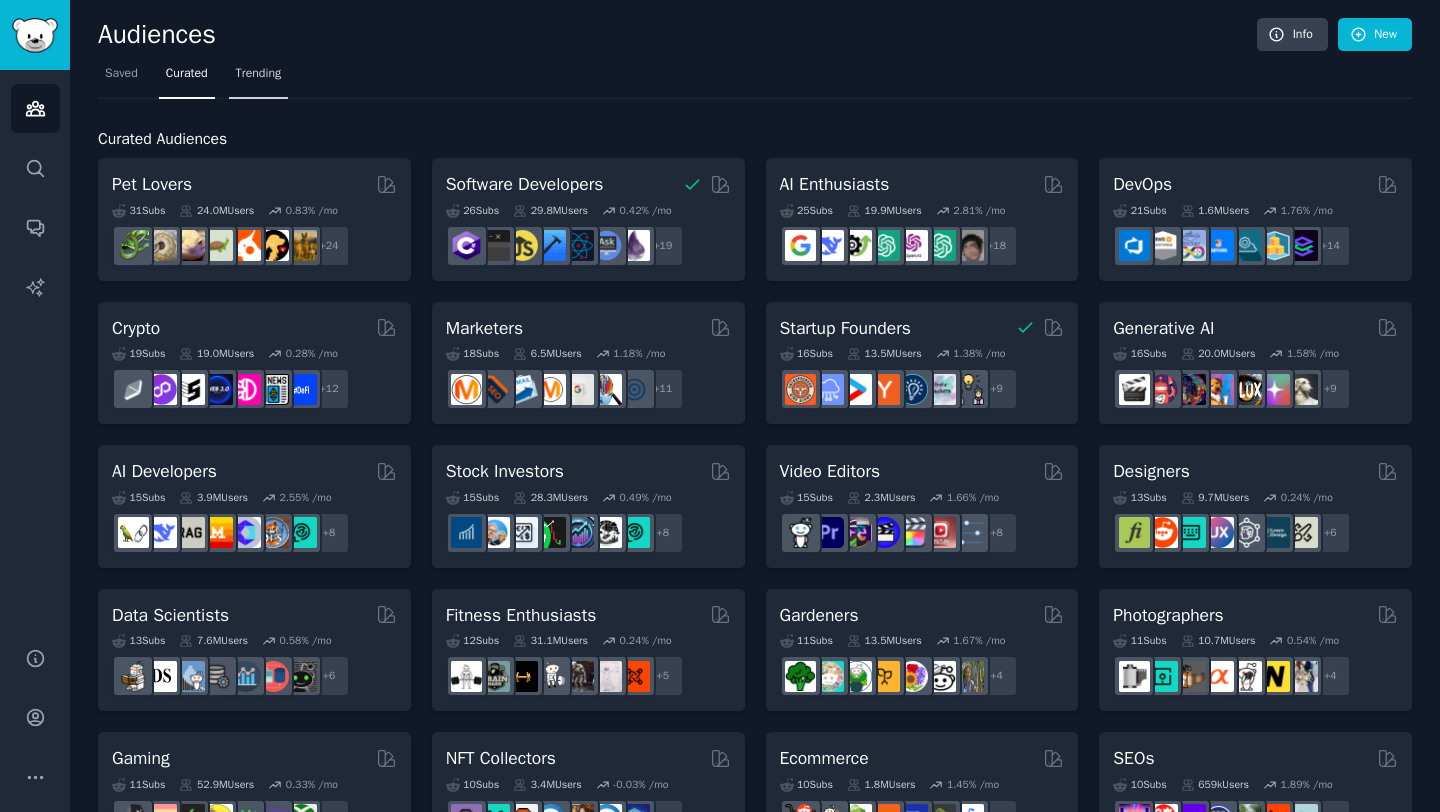 click on "Trending" at bounding box center (259, 78) 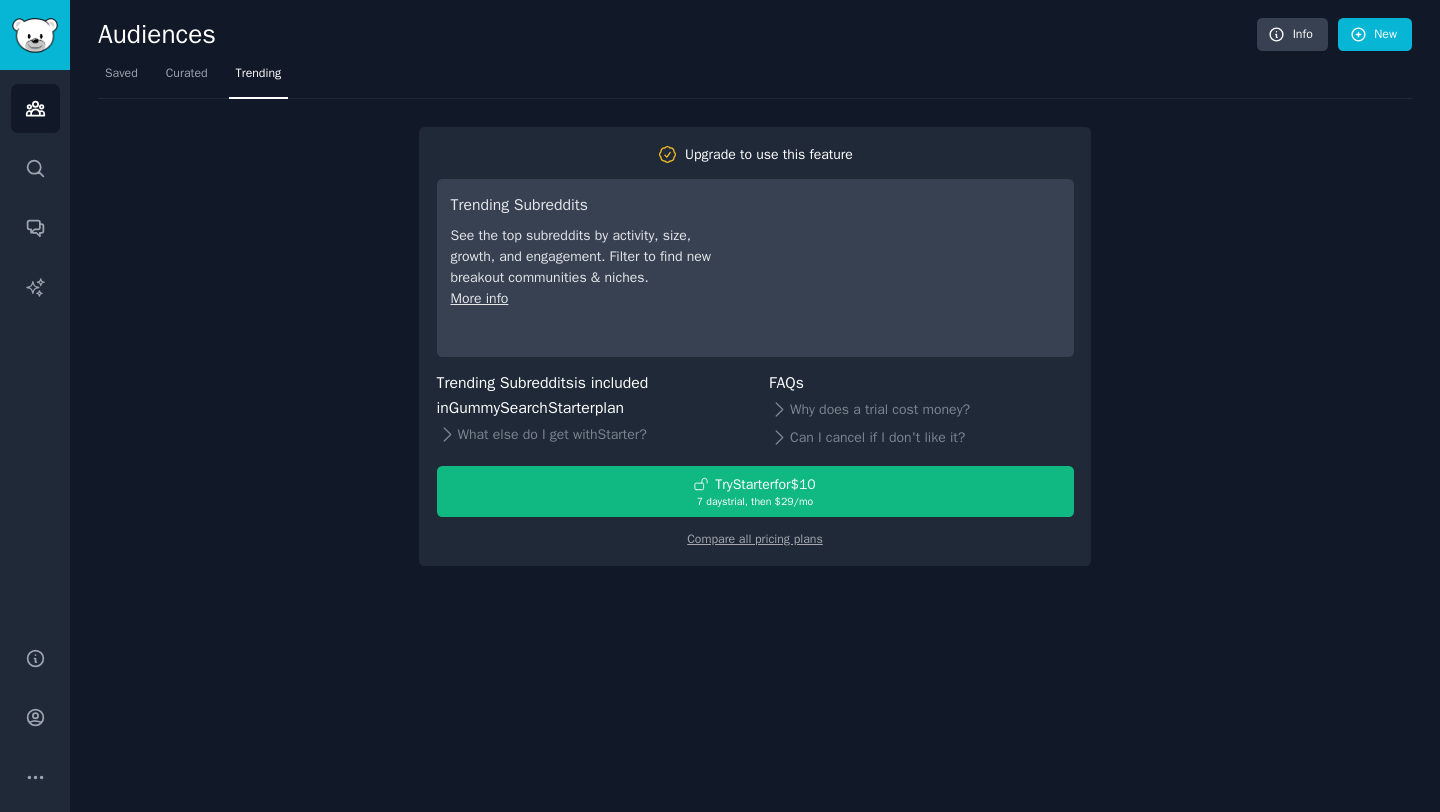 click on "Saved Curated Trending" at bounding box center (755, 78) 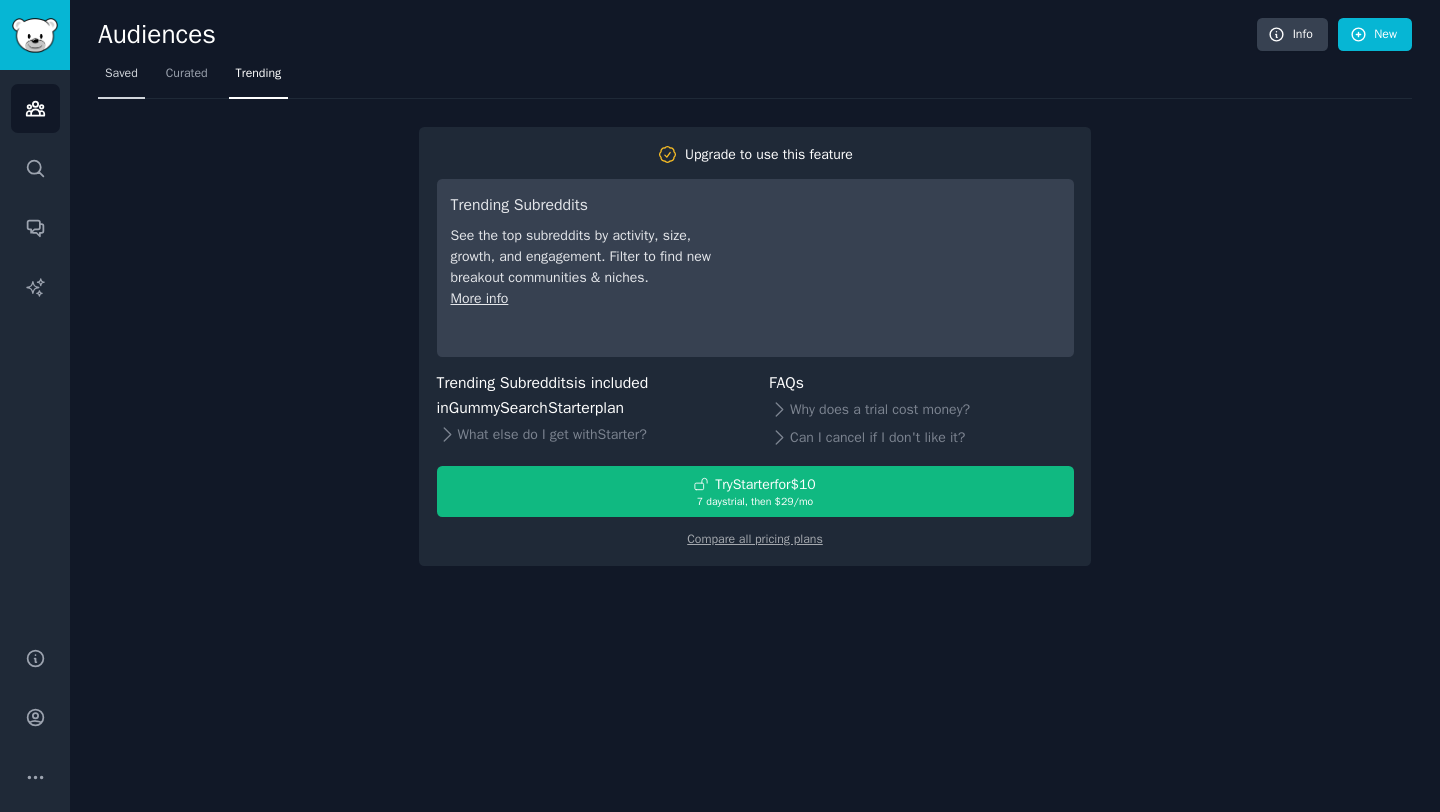 click on "Saved" at bounding box center [121, 74] 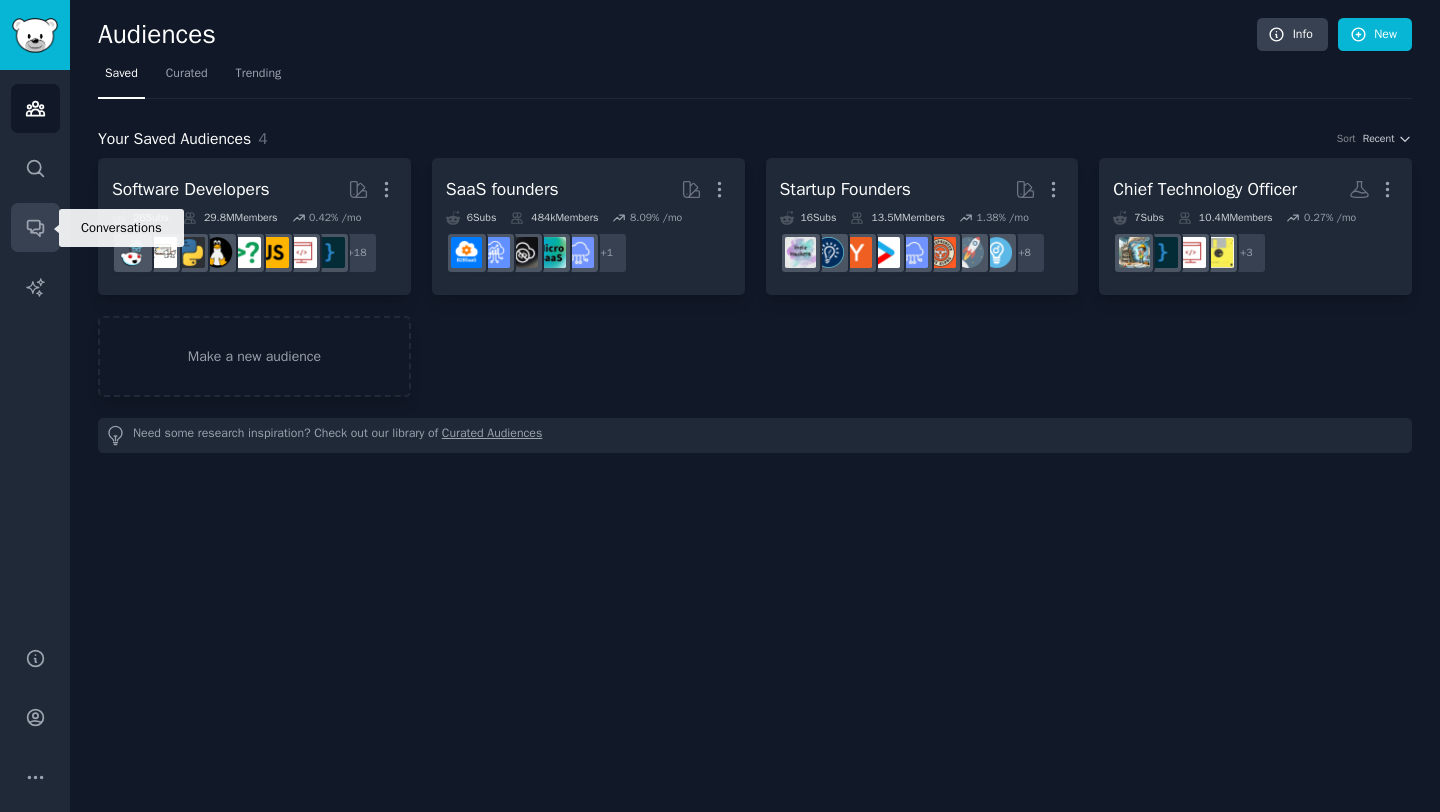 click 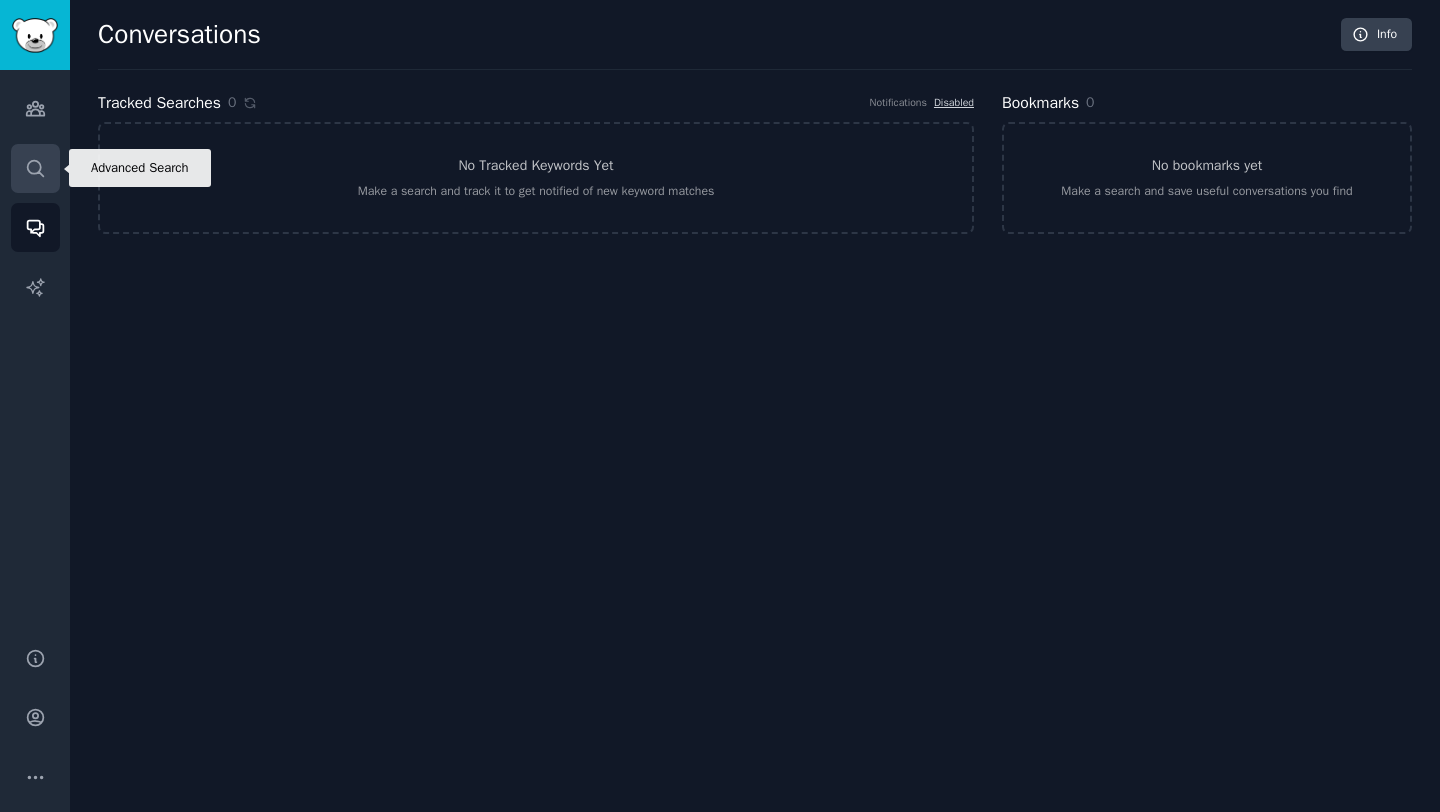 click 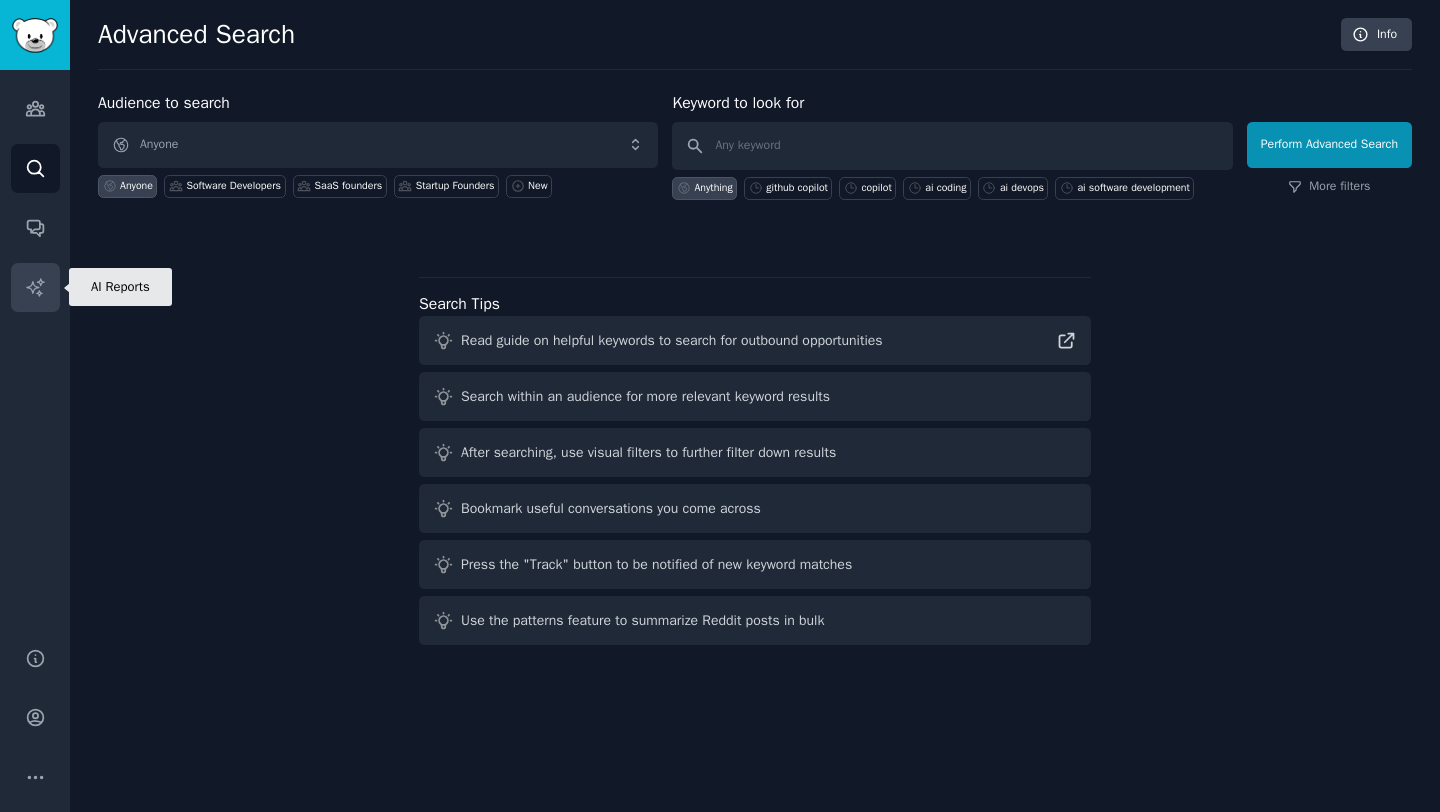click 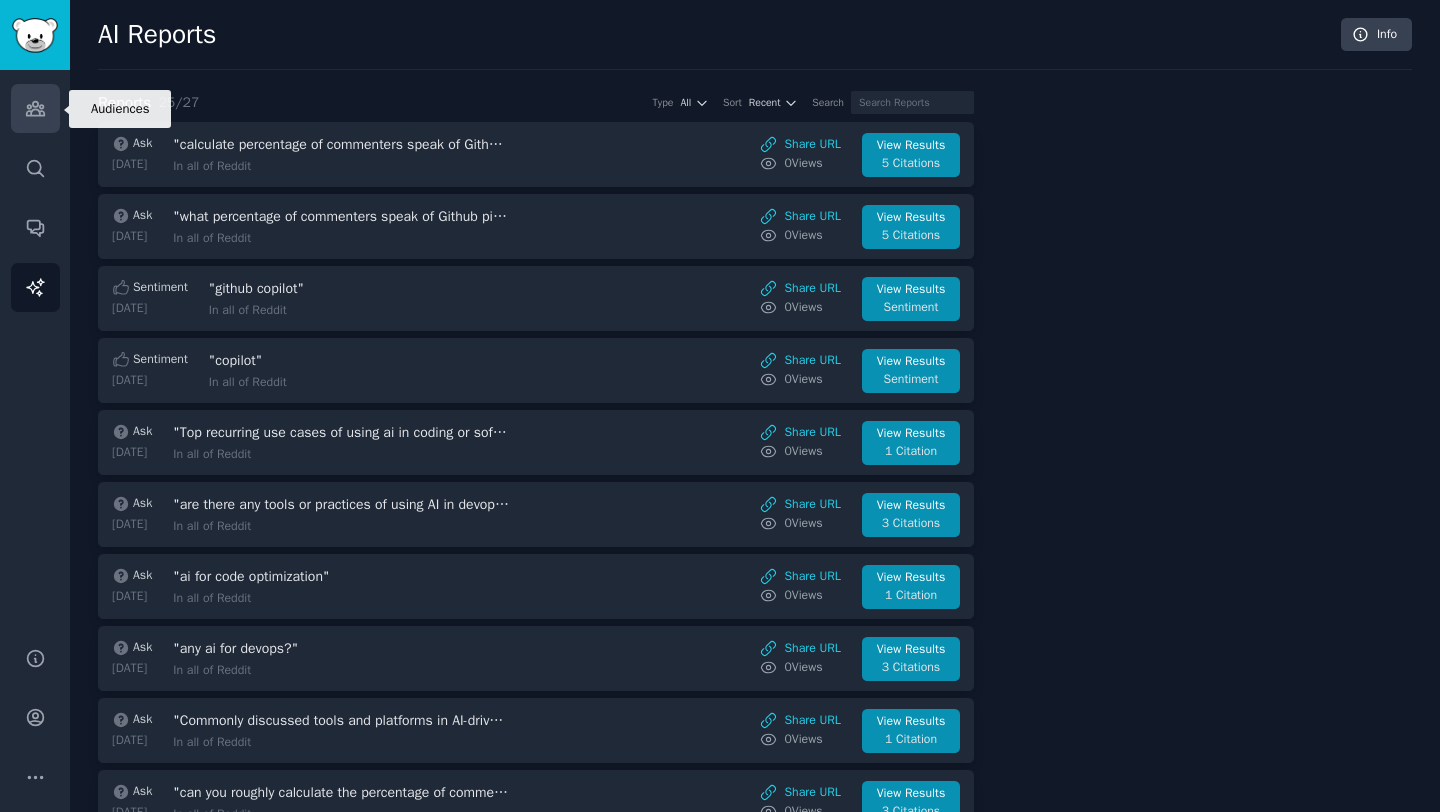 click 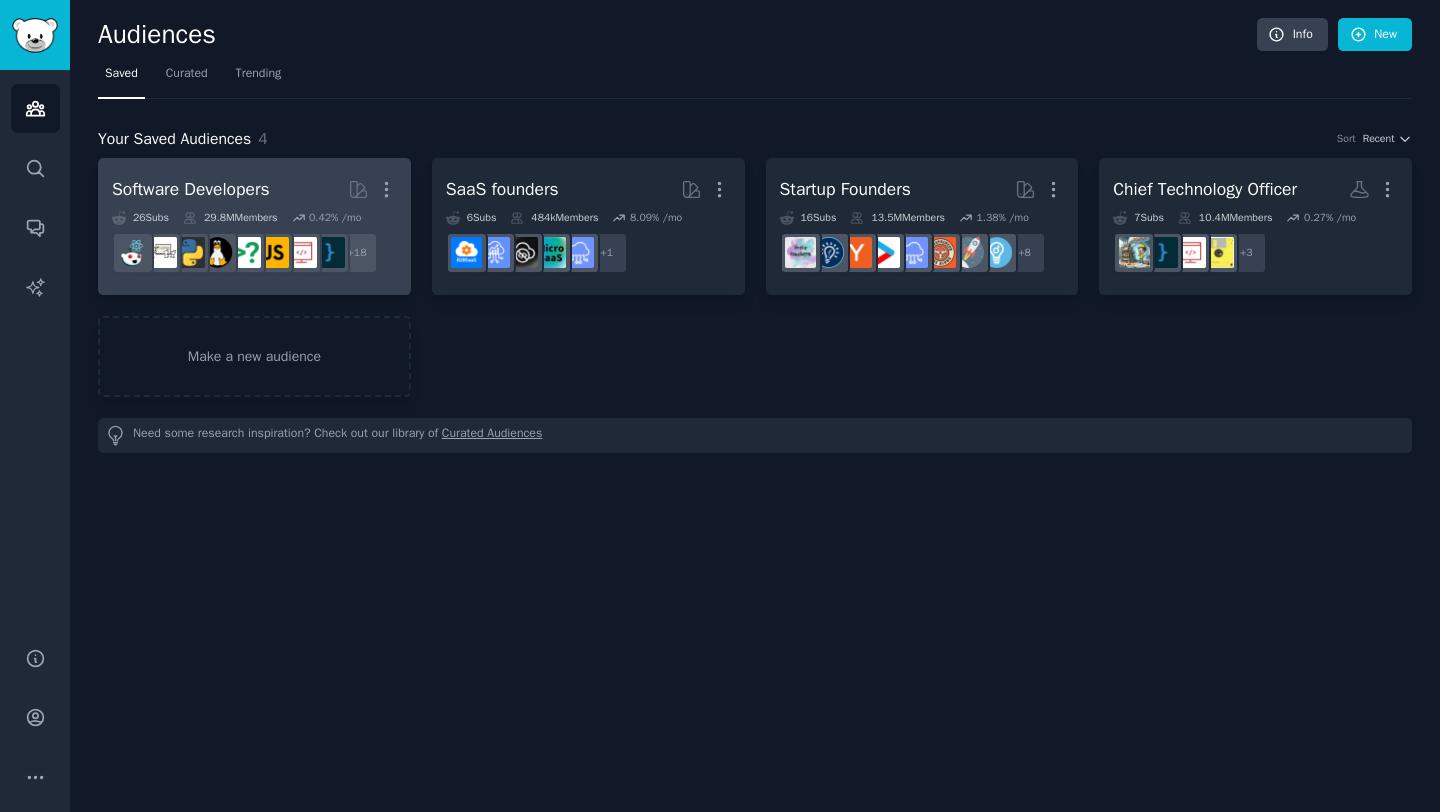 click on "Software Developers" at bounding box center [191, 189] 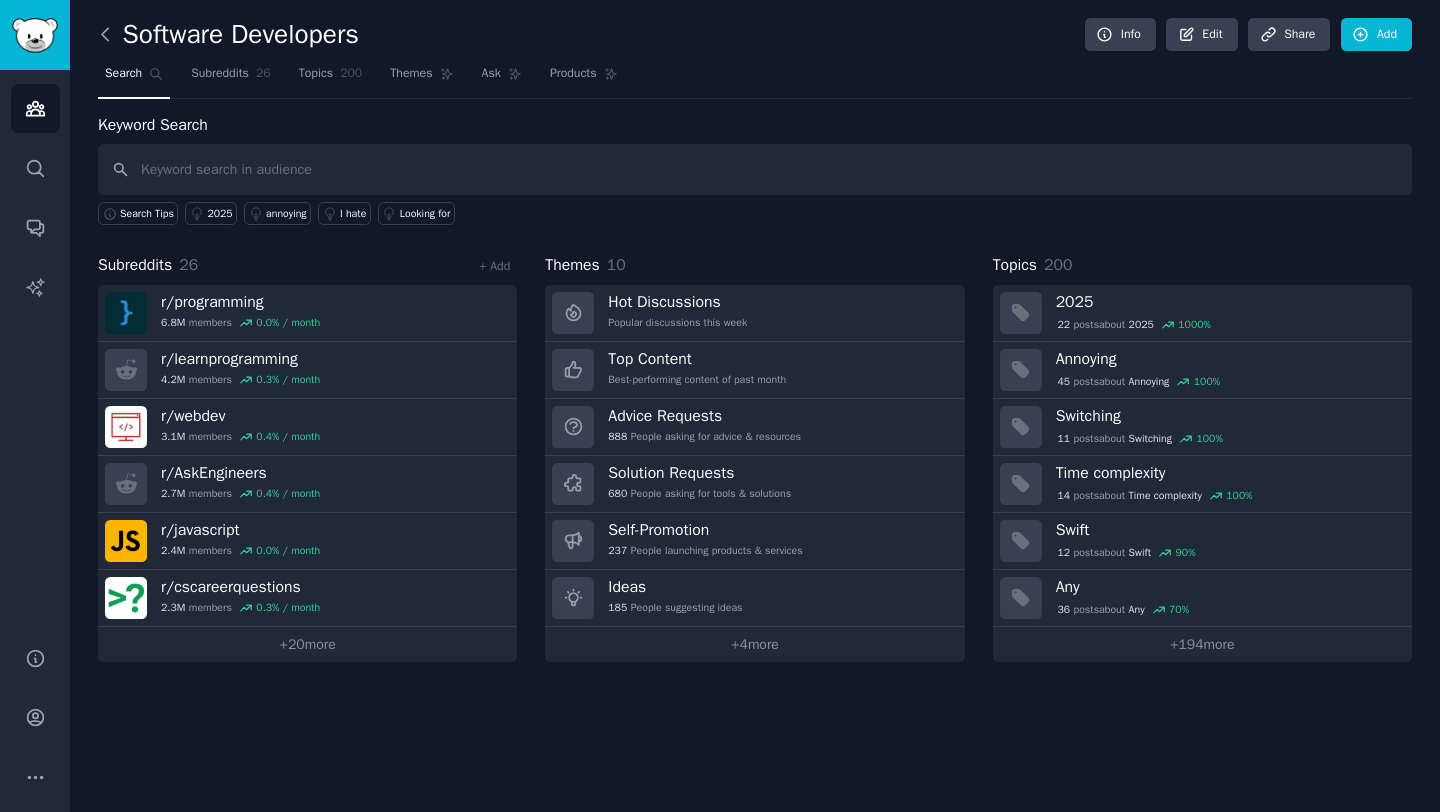 click 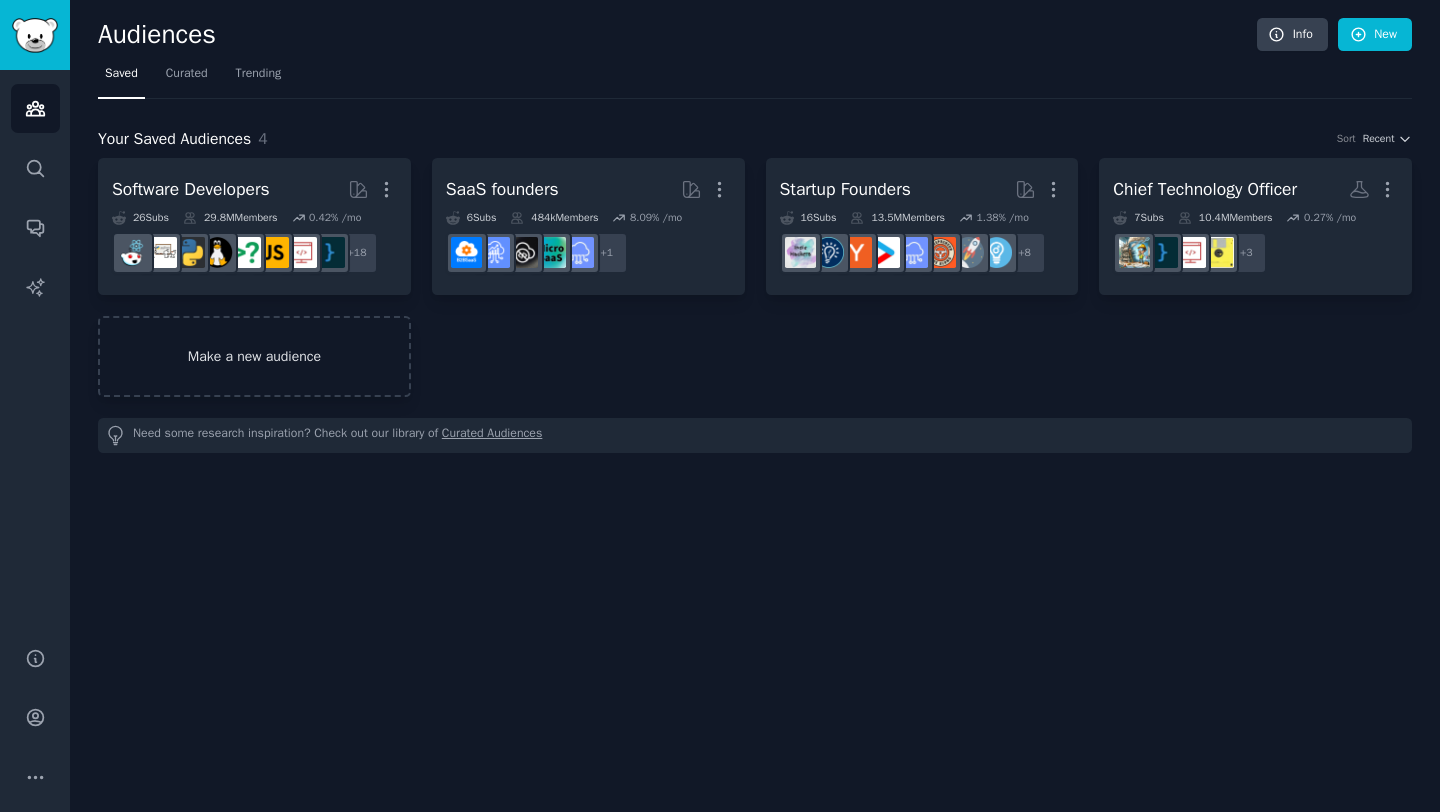 click on "Make a new audience" at bounding box center (254, 356) 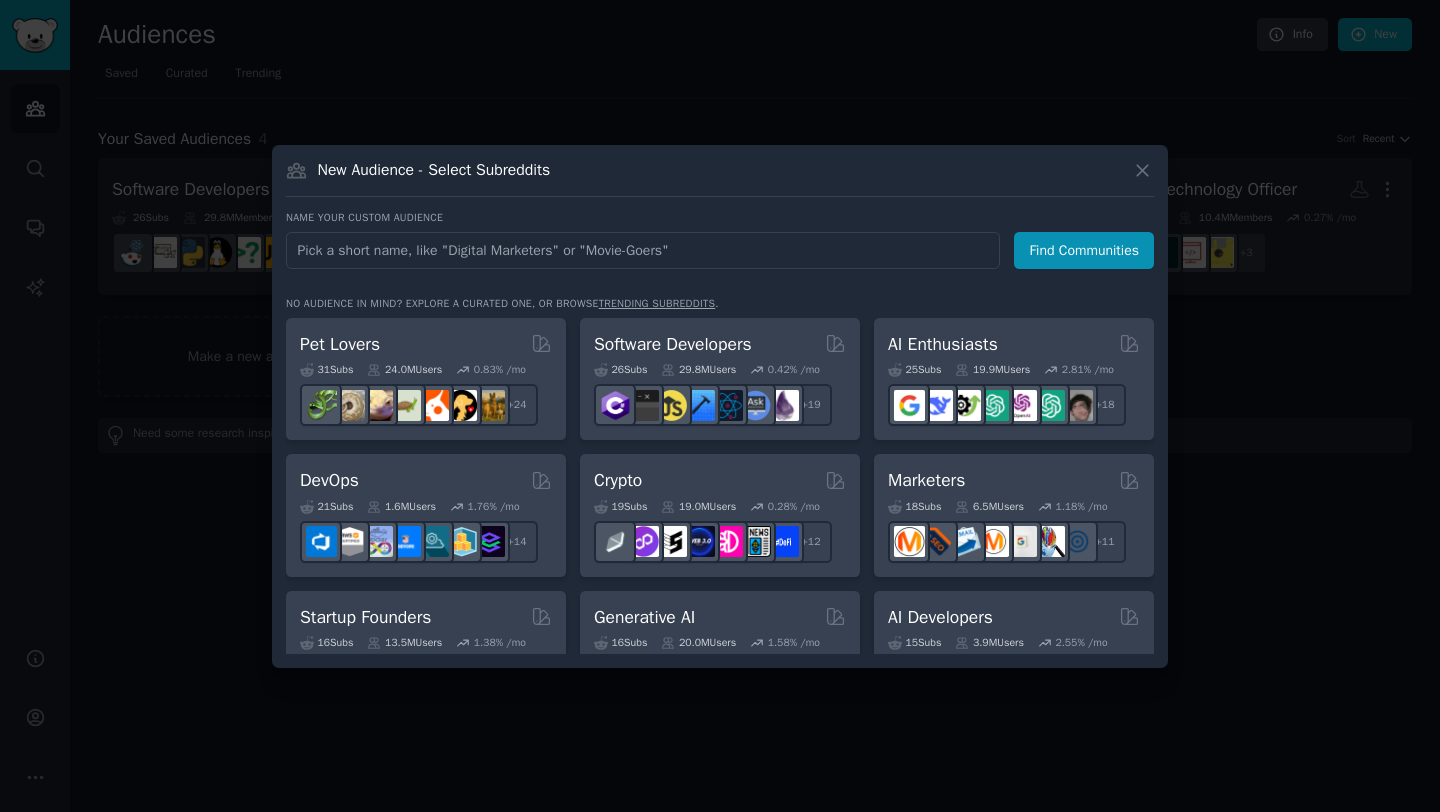 click at bounding box center [643, 250] 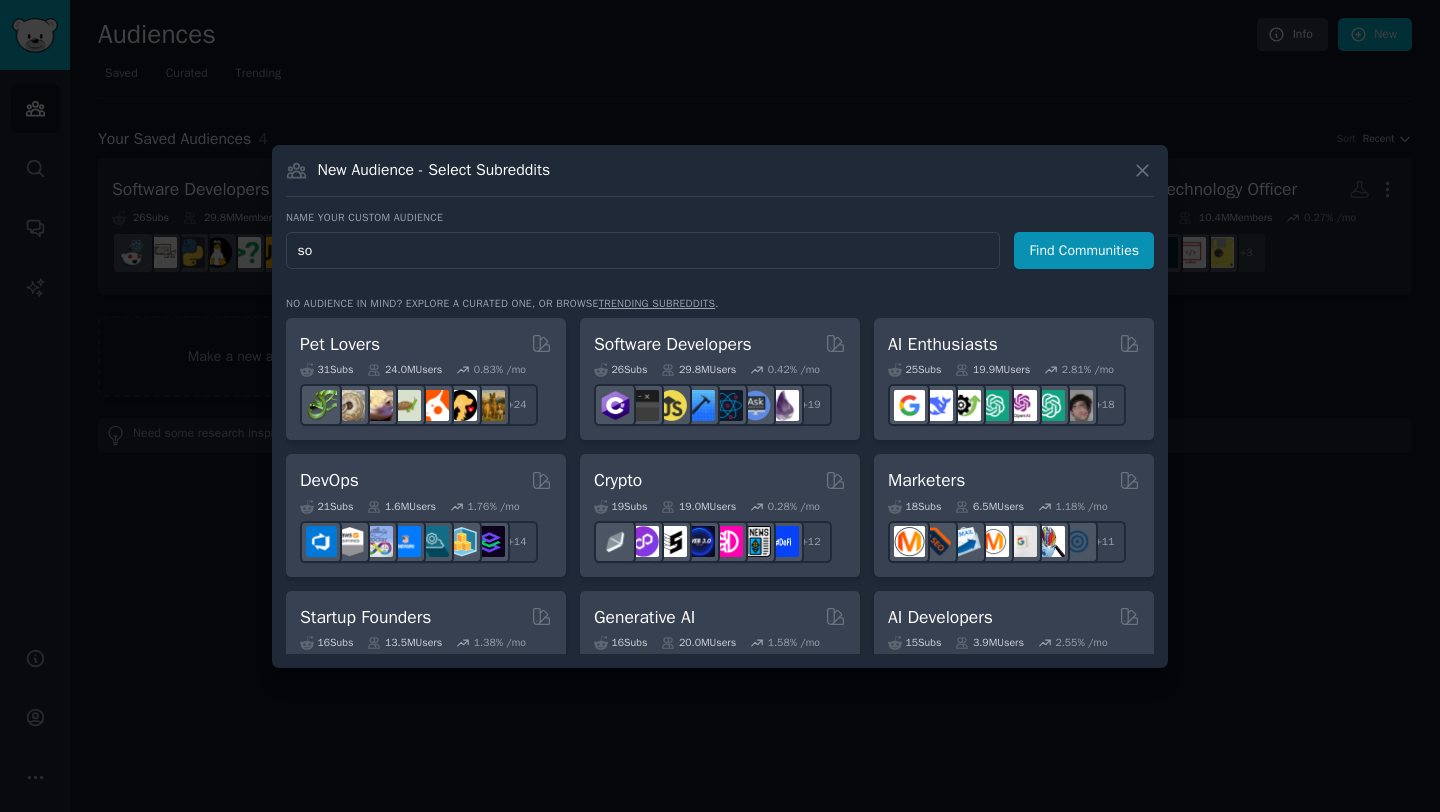 type on "s" 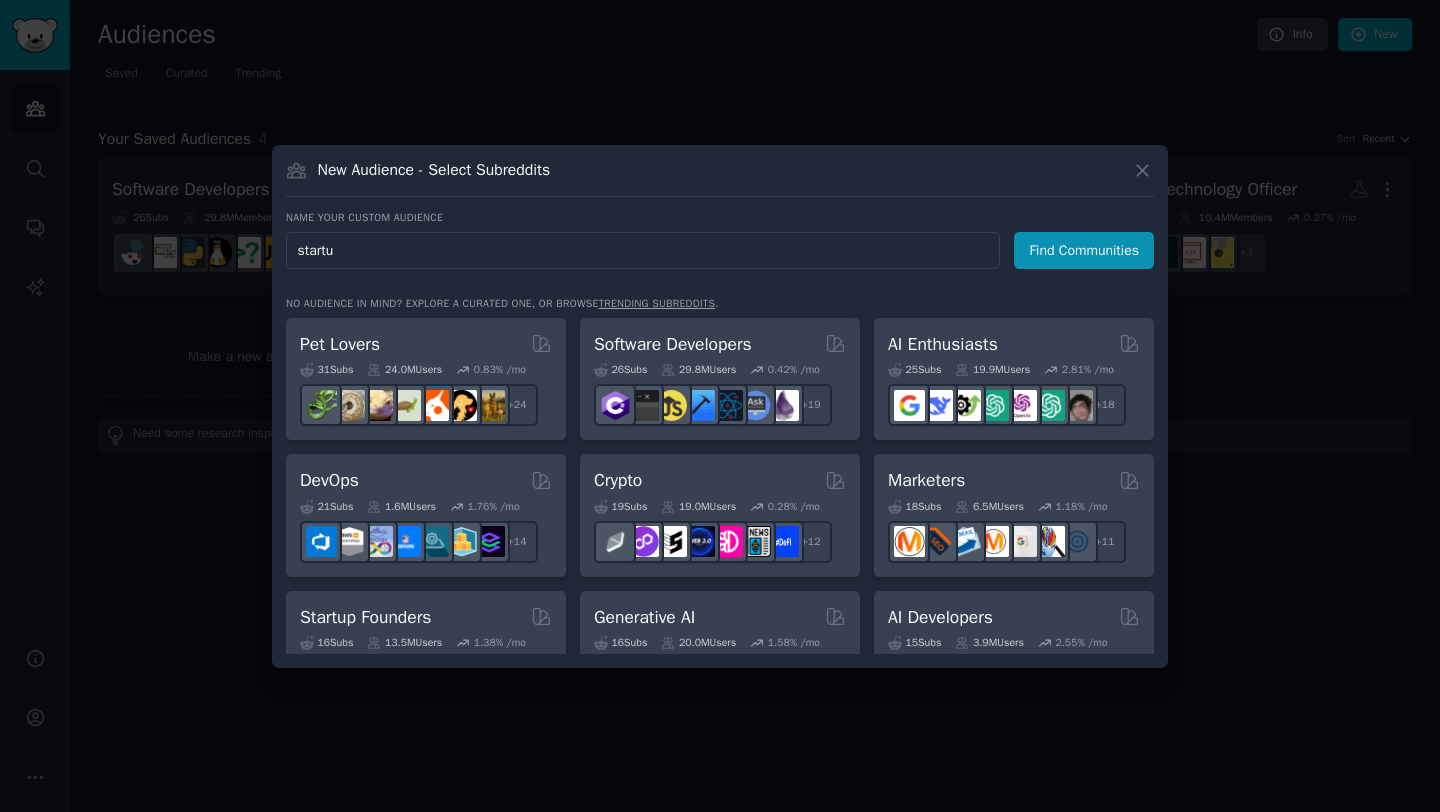 type on "startup" 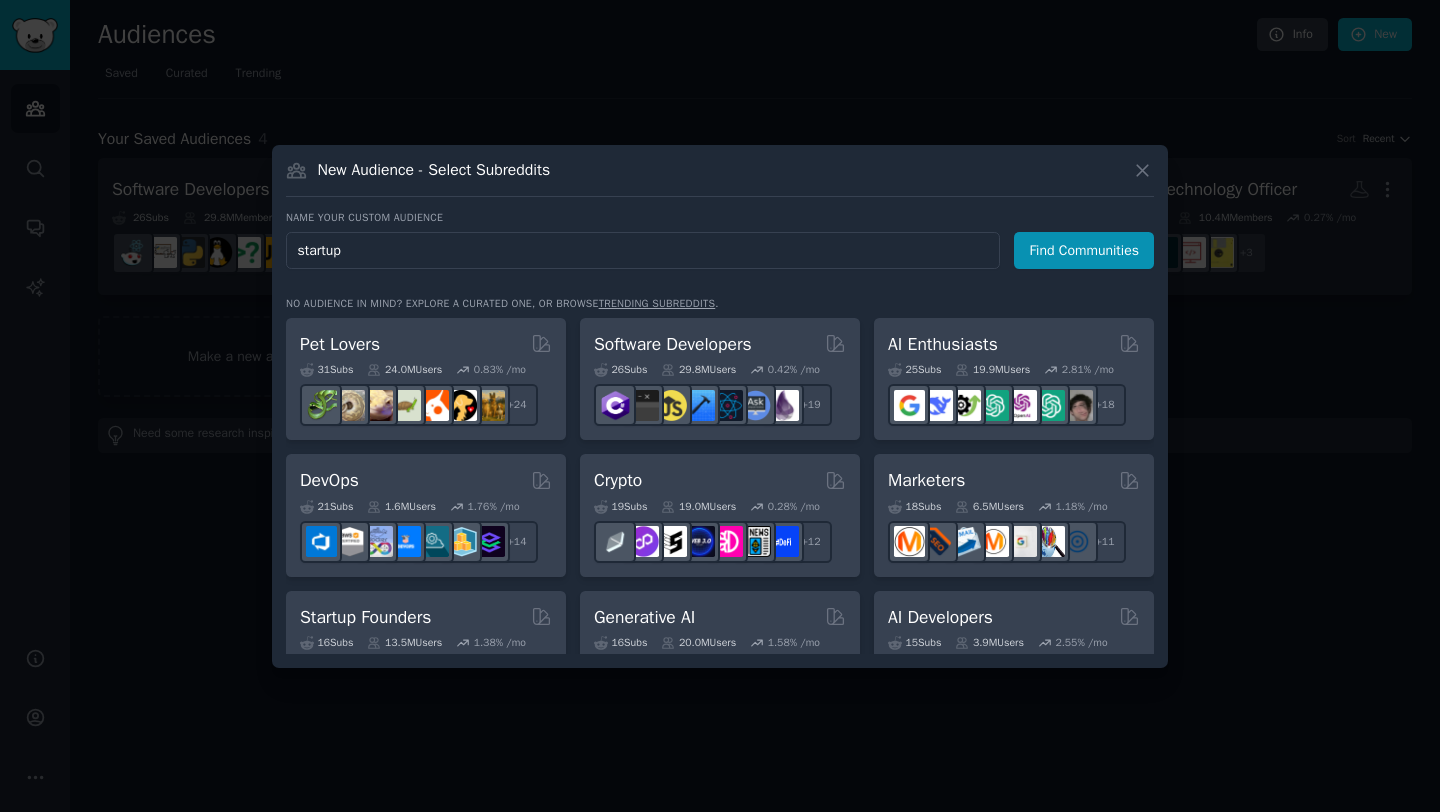 click on "Find Communities" at bounding box center [1084, 250] 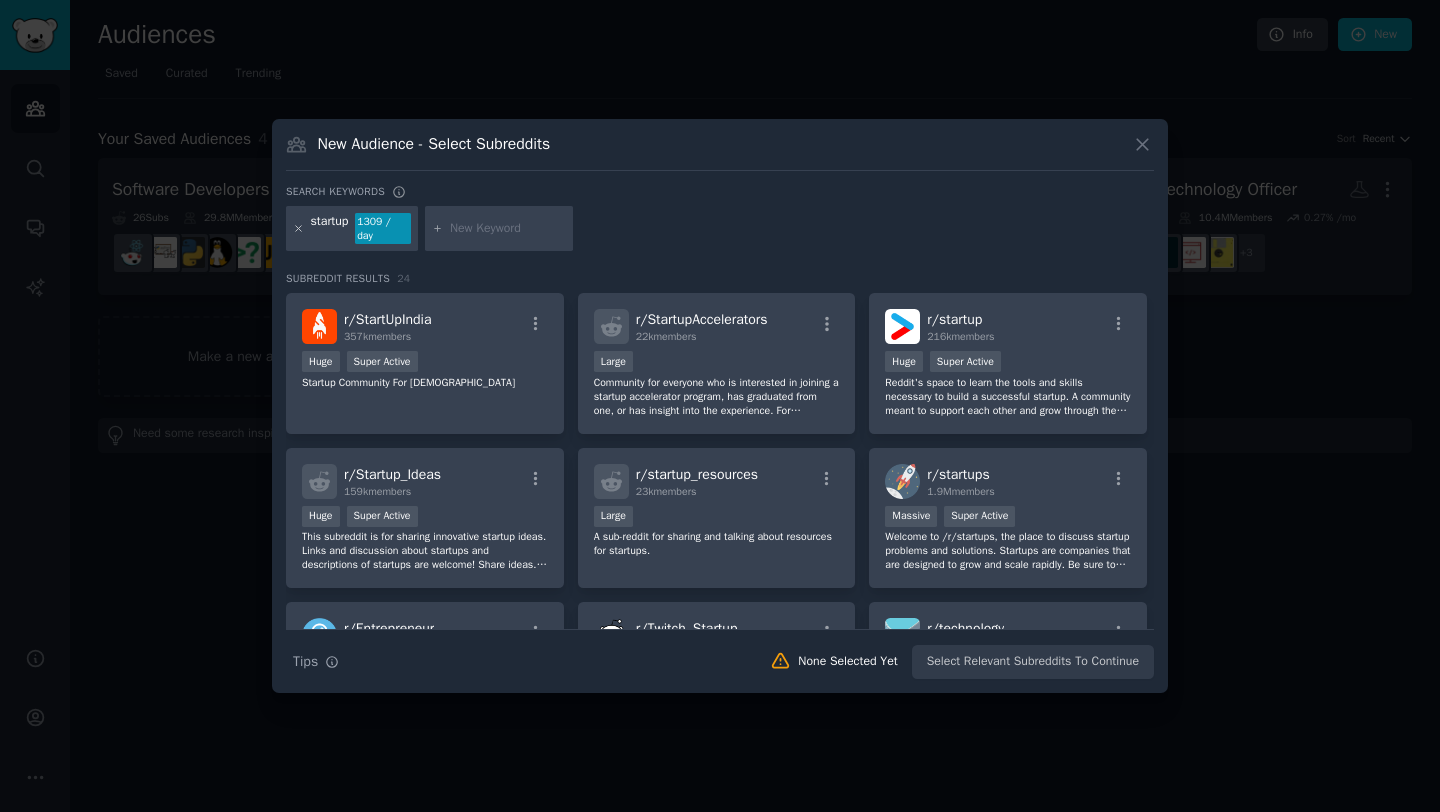 click 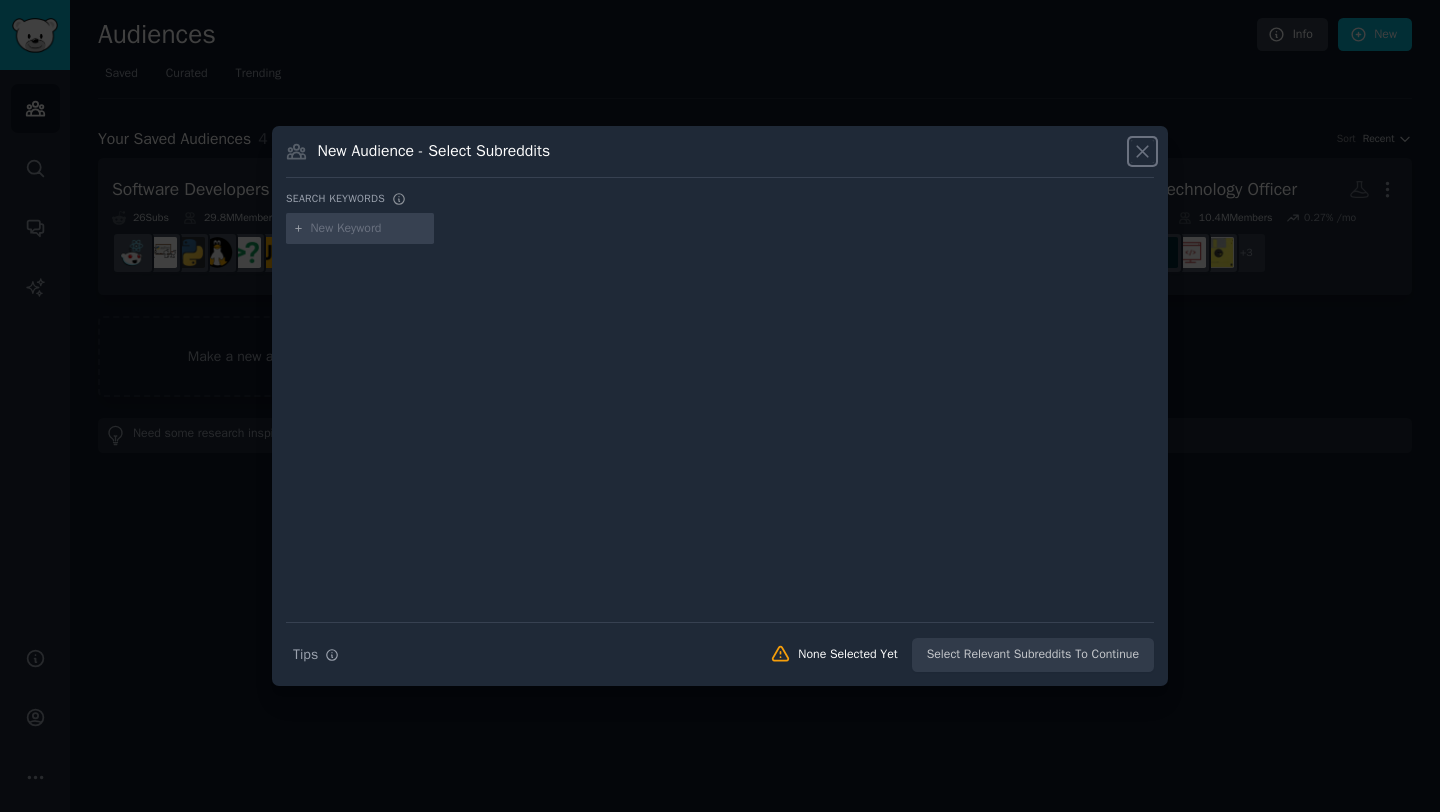 click 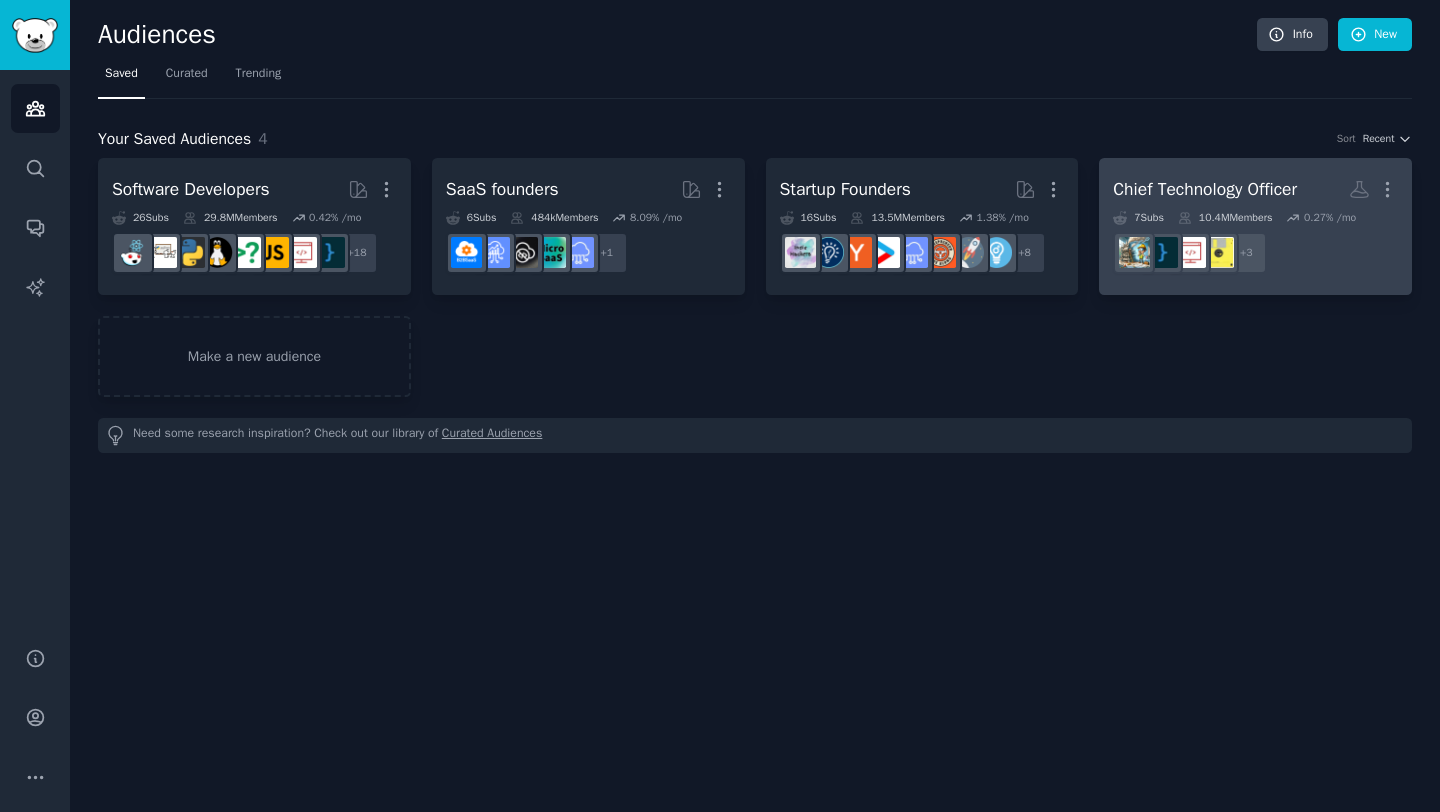 click on "Chief Technology Officer" at bounding box center (1205, 189) 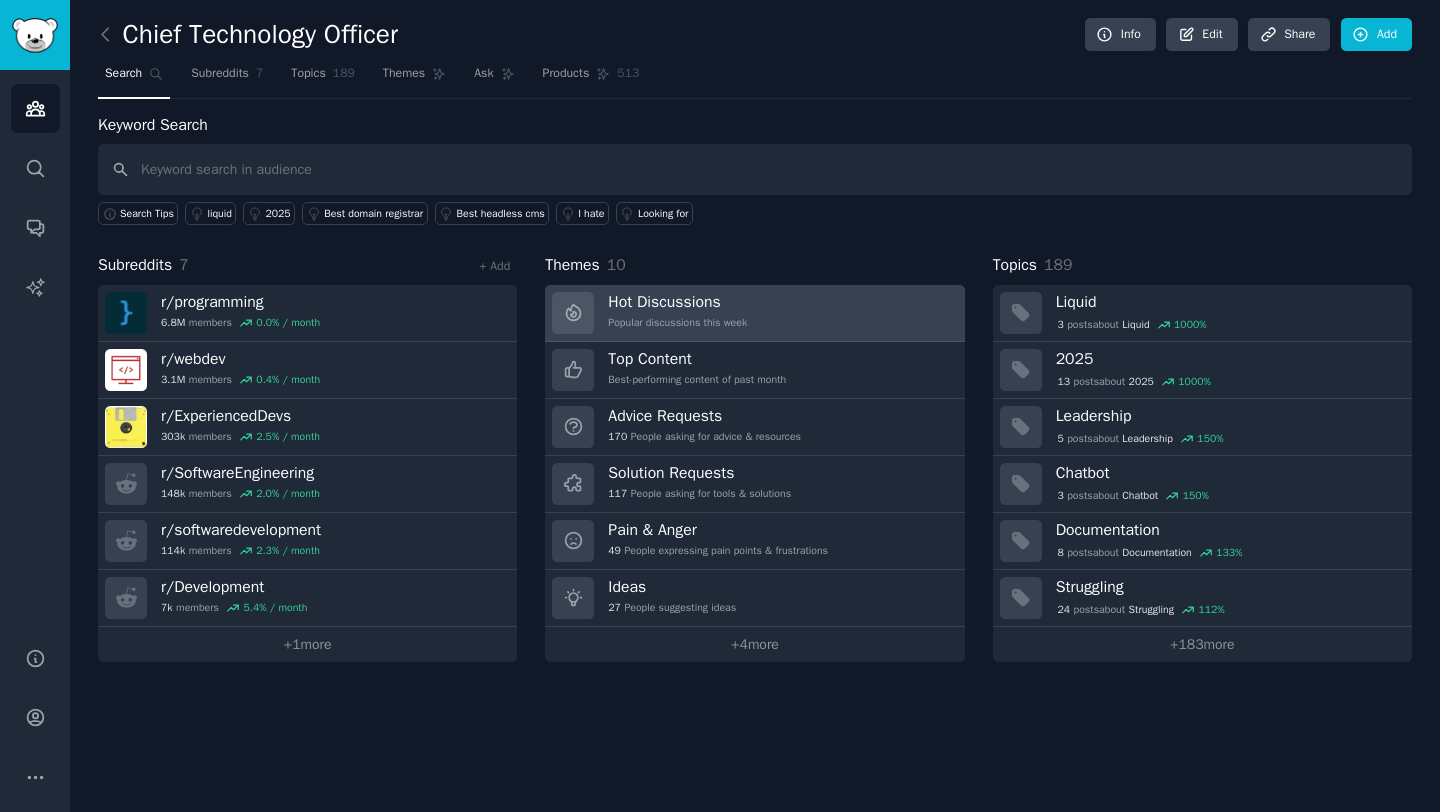 click on "Hot Discussions Popular discussions this week" at bounding box center (754, 313) 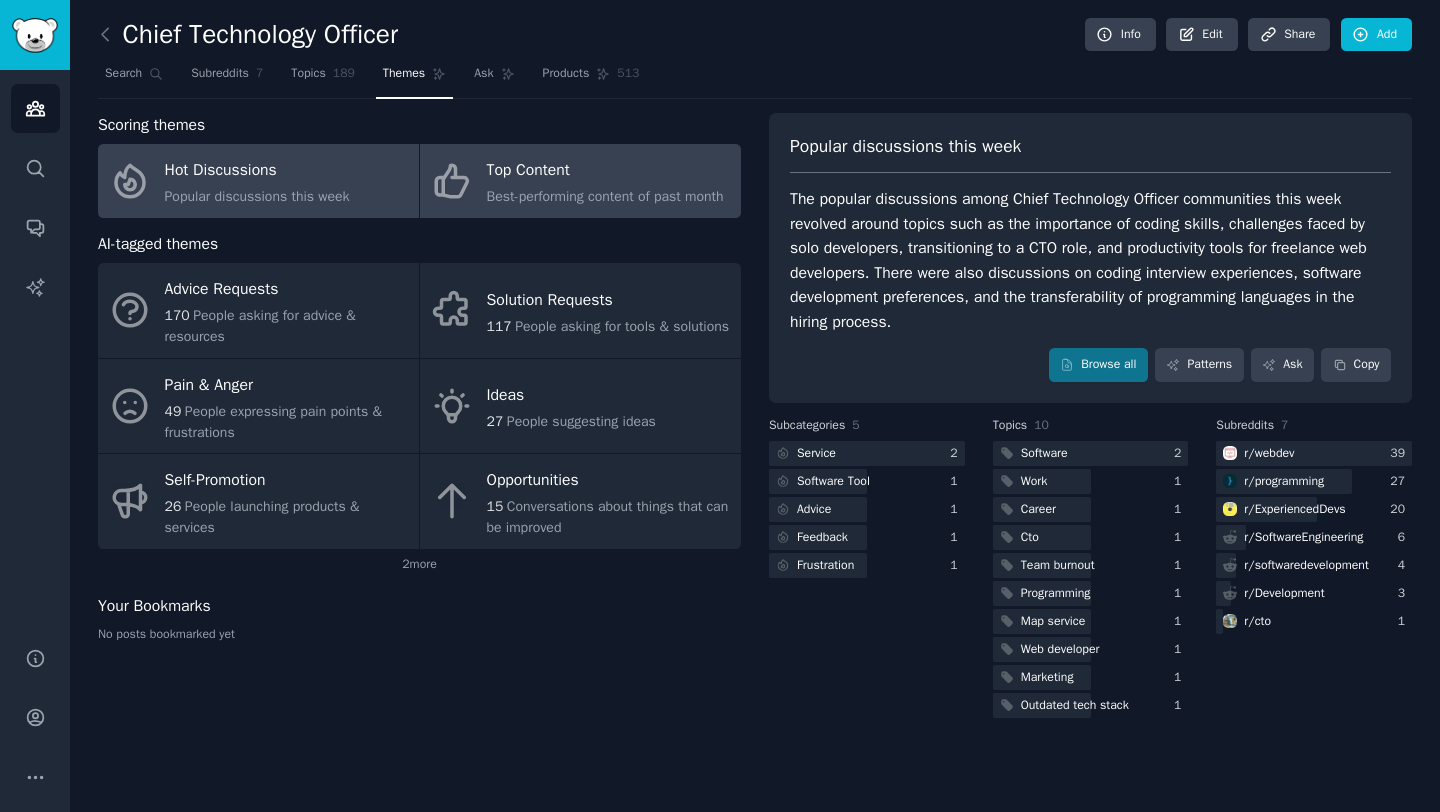 click on "Top Content" at bounding box center [605, 171] 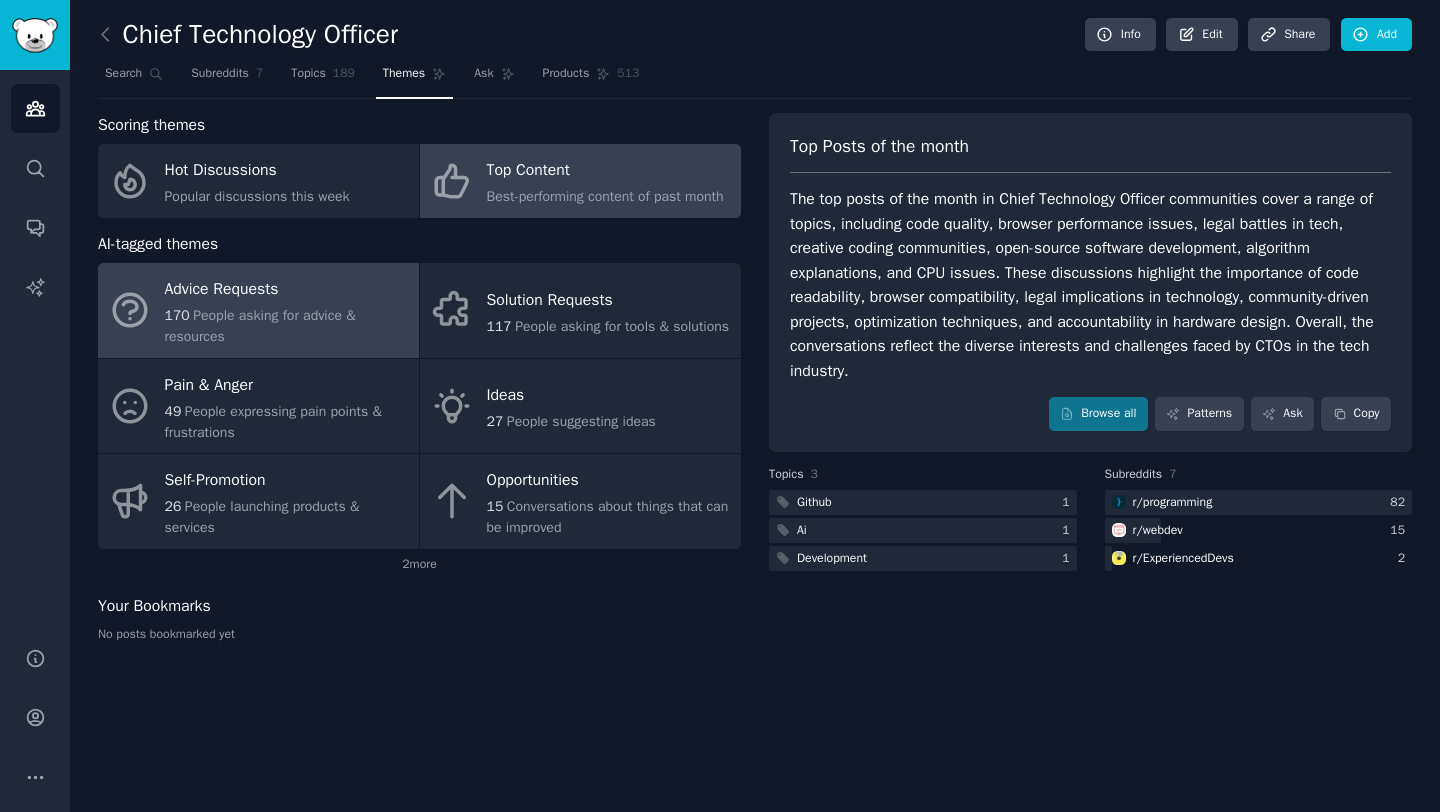 click on "Advice Requests" at bounding box center (287, 290) 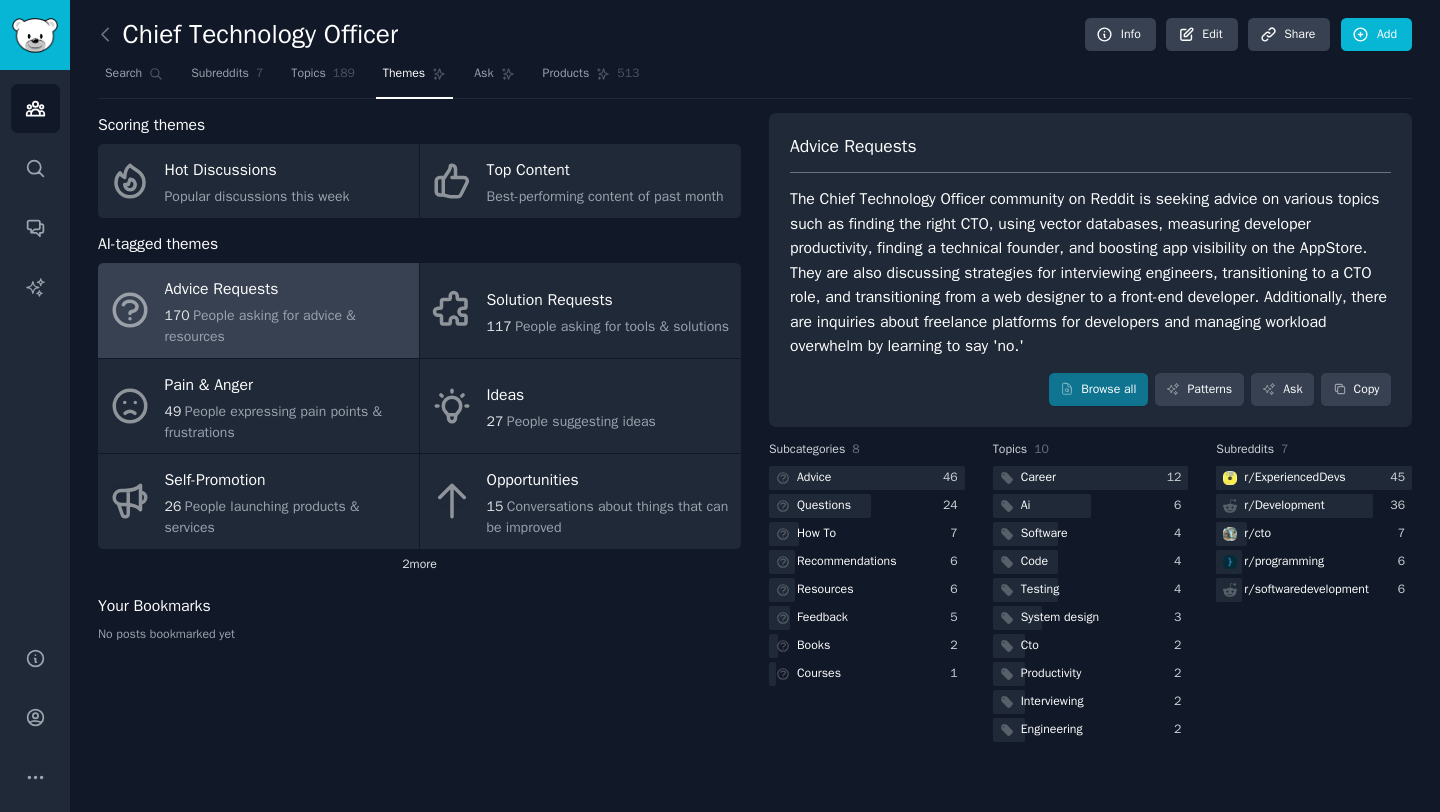 click on "2  more" 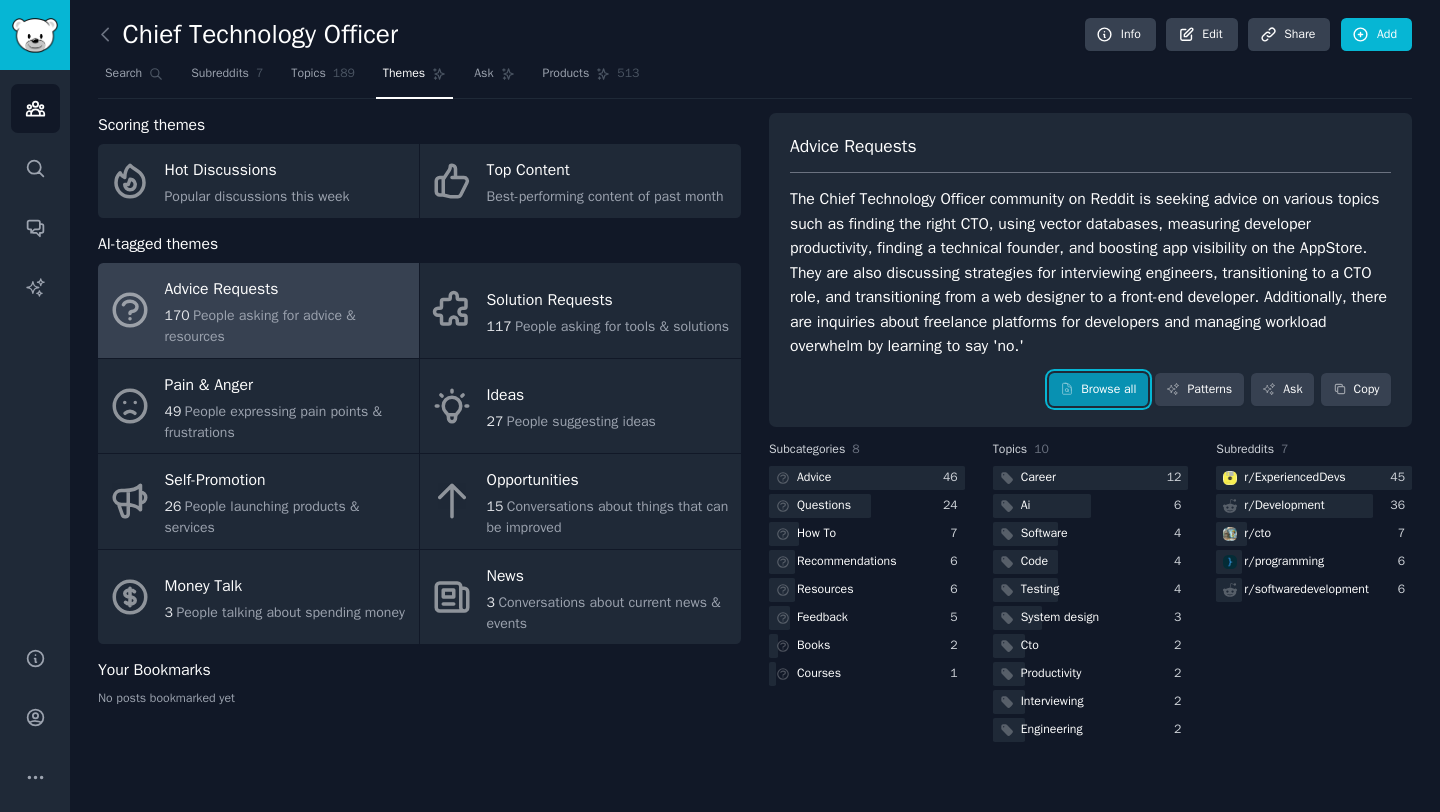 click on "Browse all" at bounding box center (1098, 390) 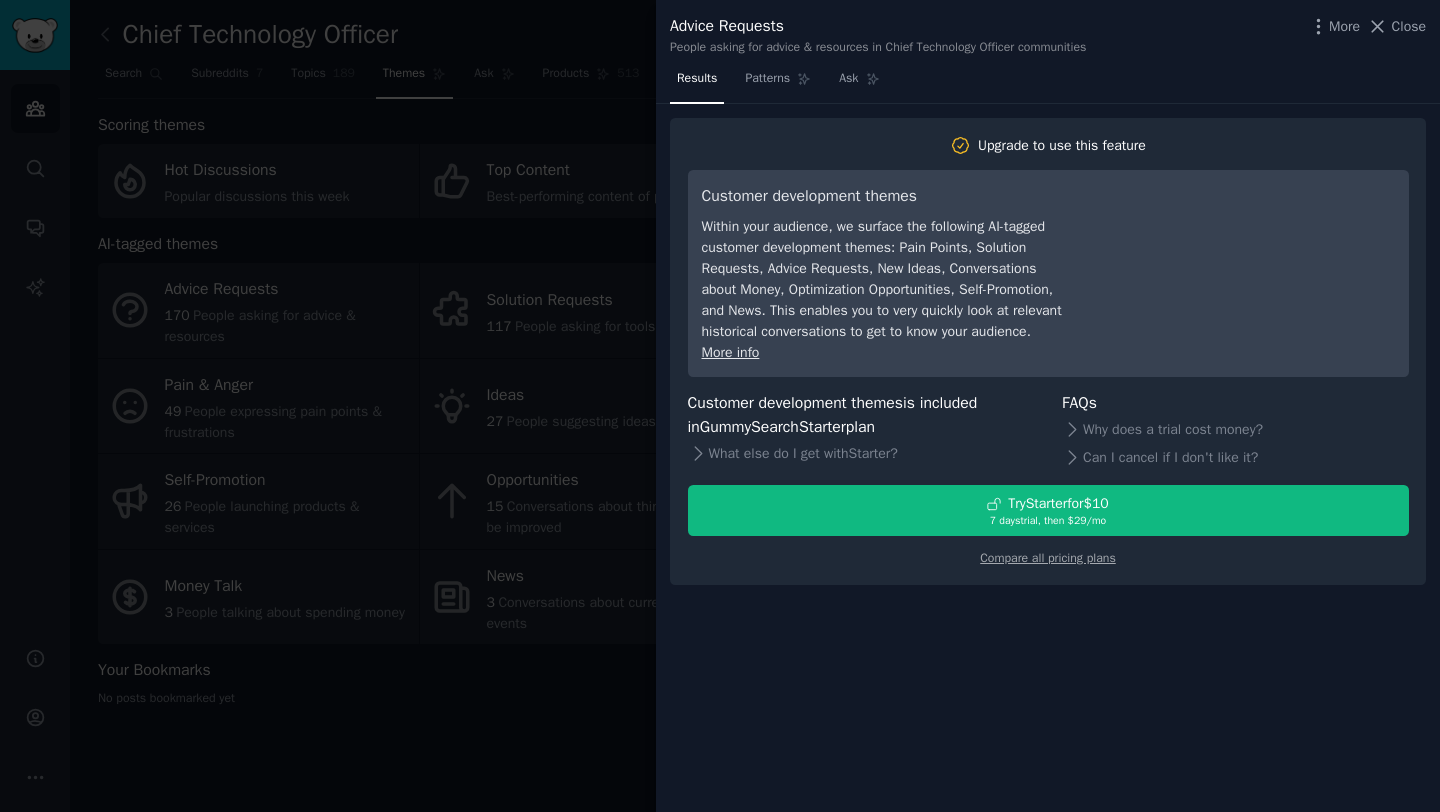 click at bounding box center (720, 406) 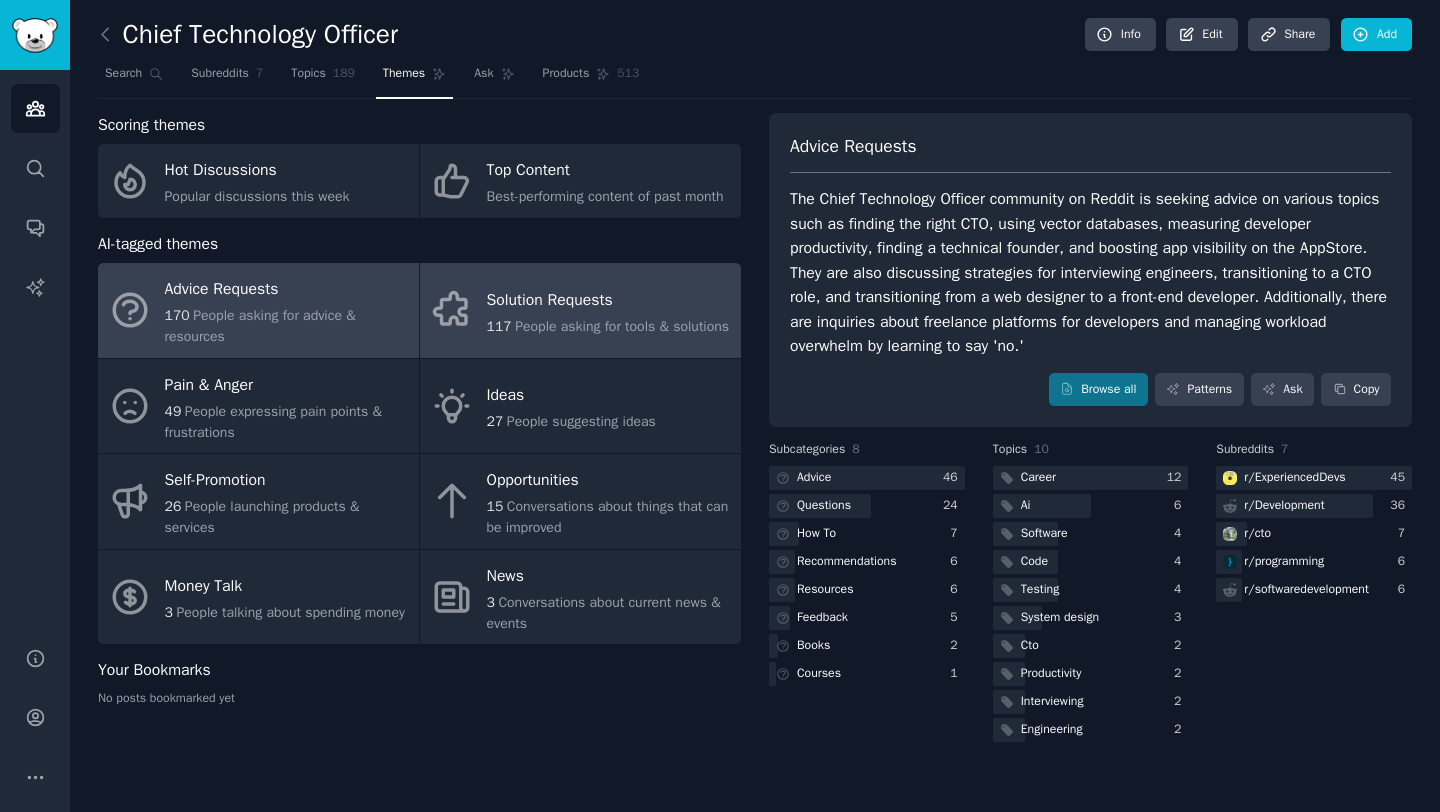 click on "People asking for tools & solutions" at bounding box center (622, 326) 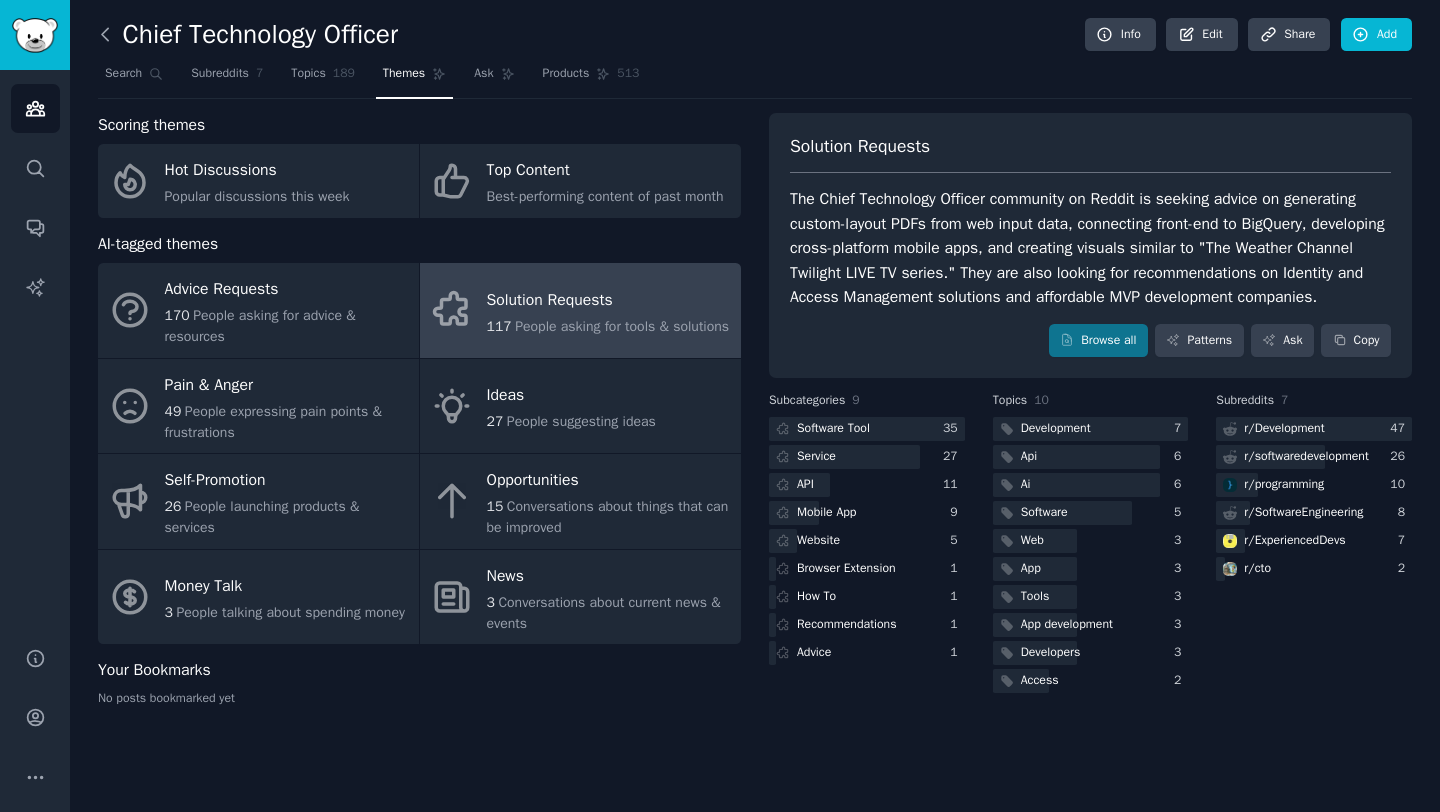 click 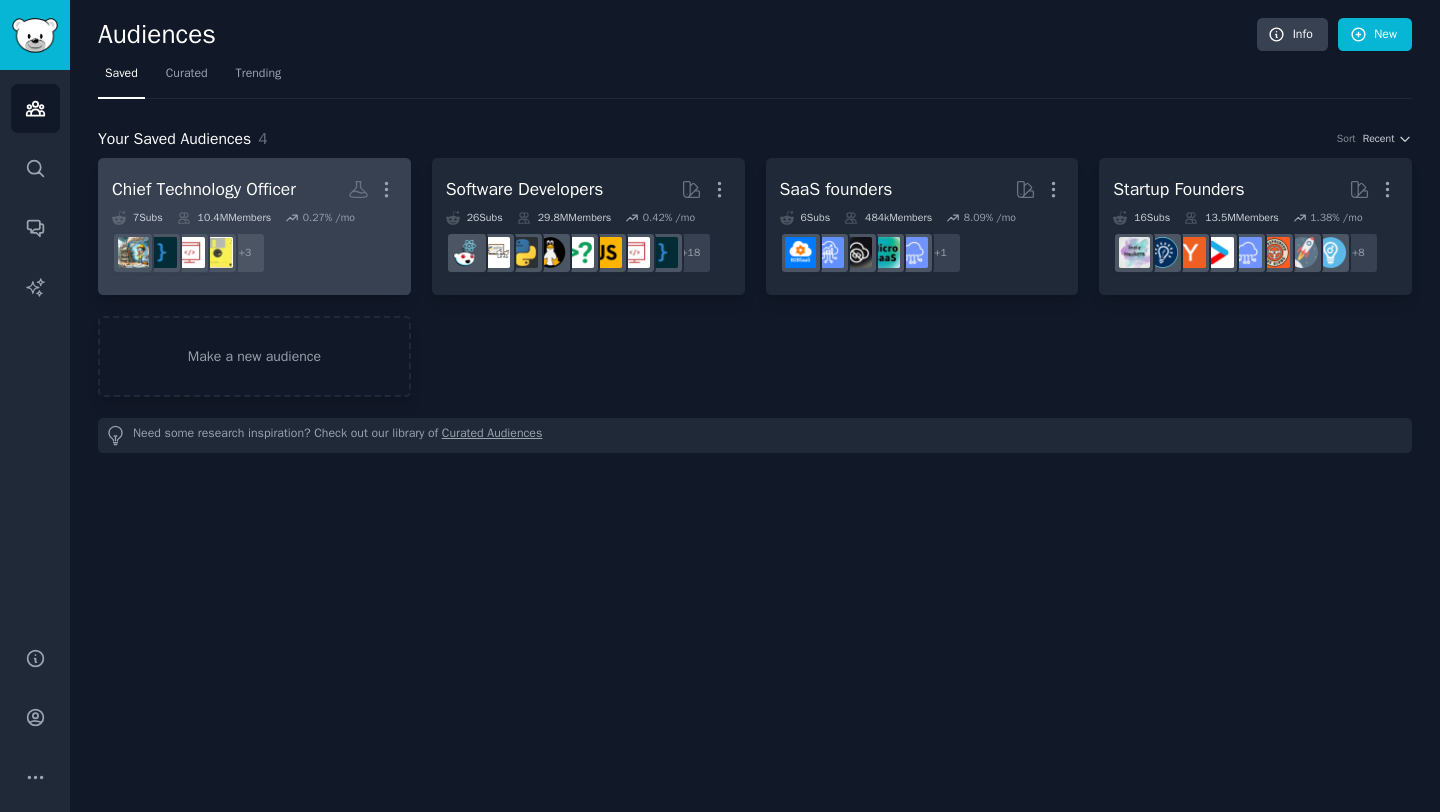 click on "Chief Technology Officer" at bounding box center (204, 189) 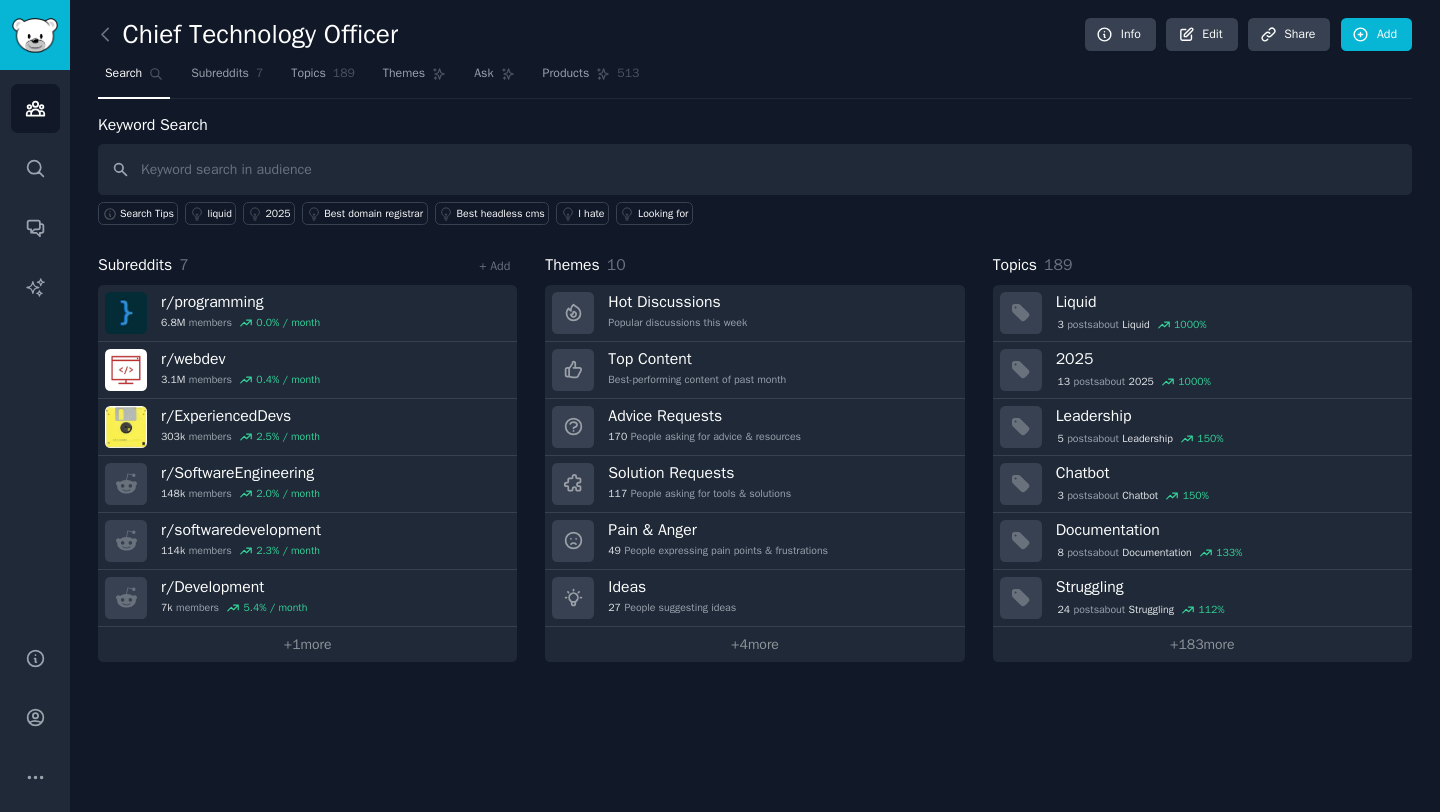 click at bounding box center [755, 169] 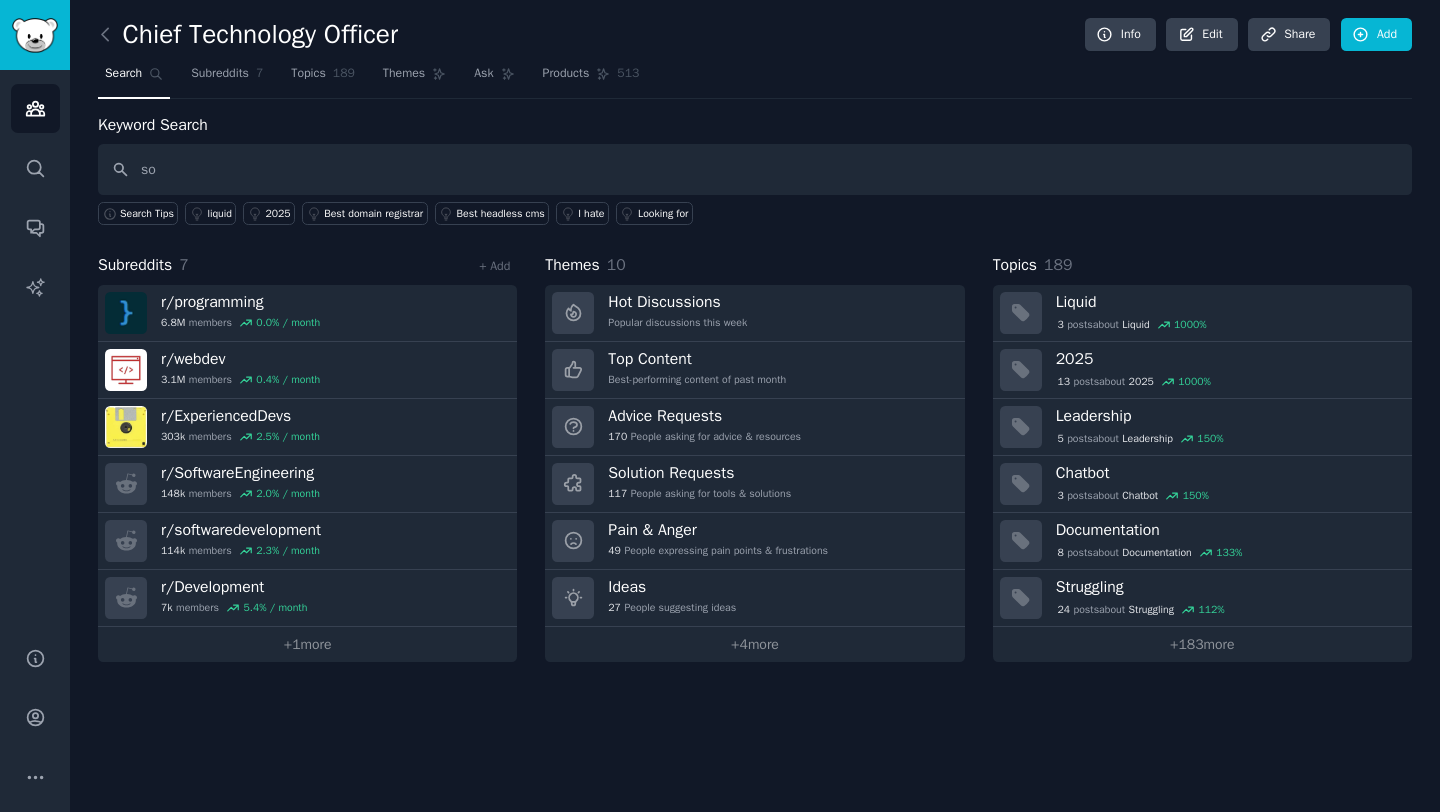type on "s" 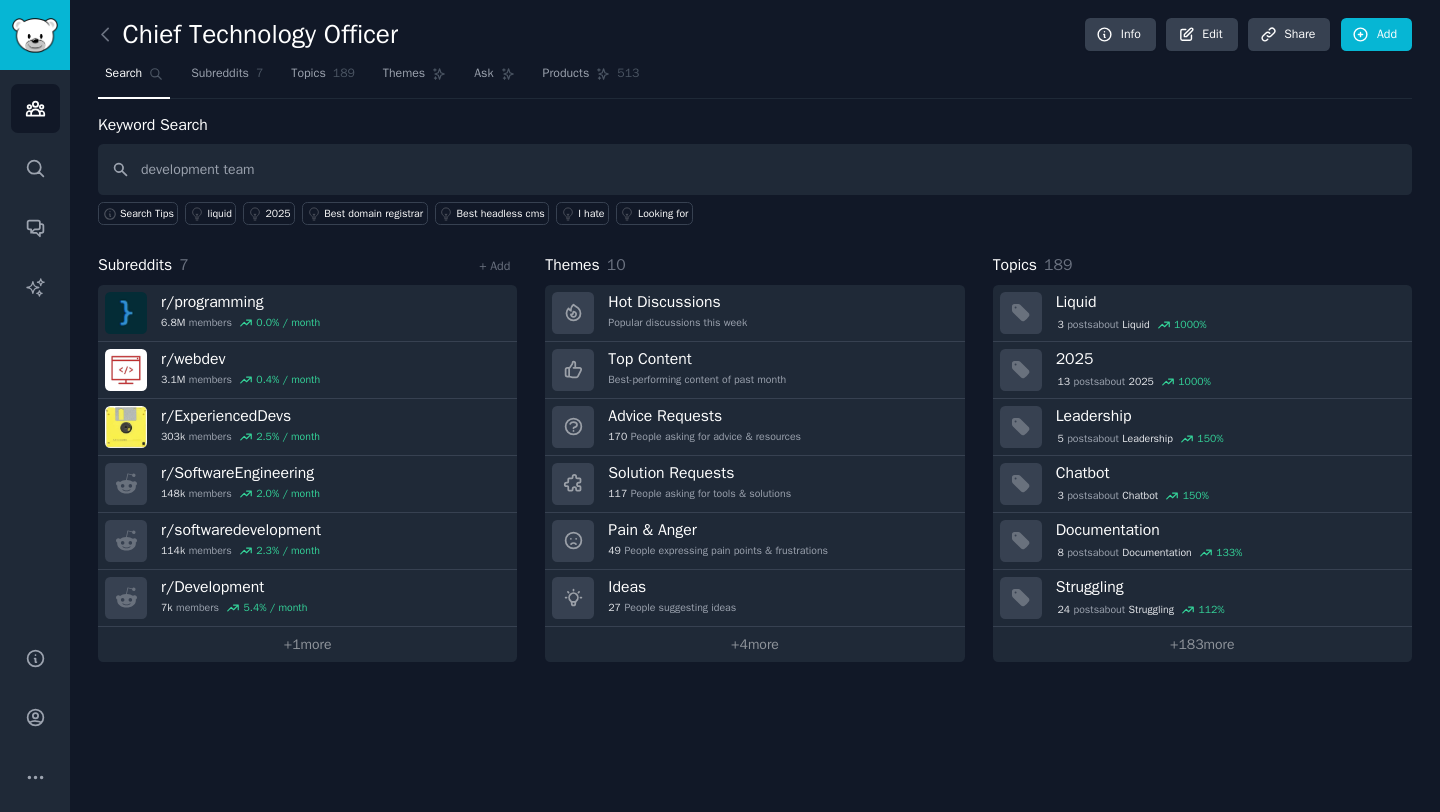 type on "development team" 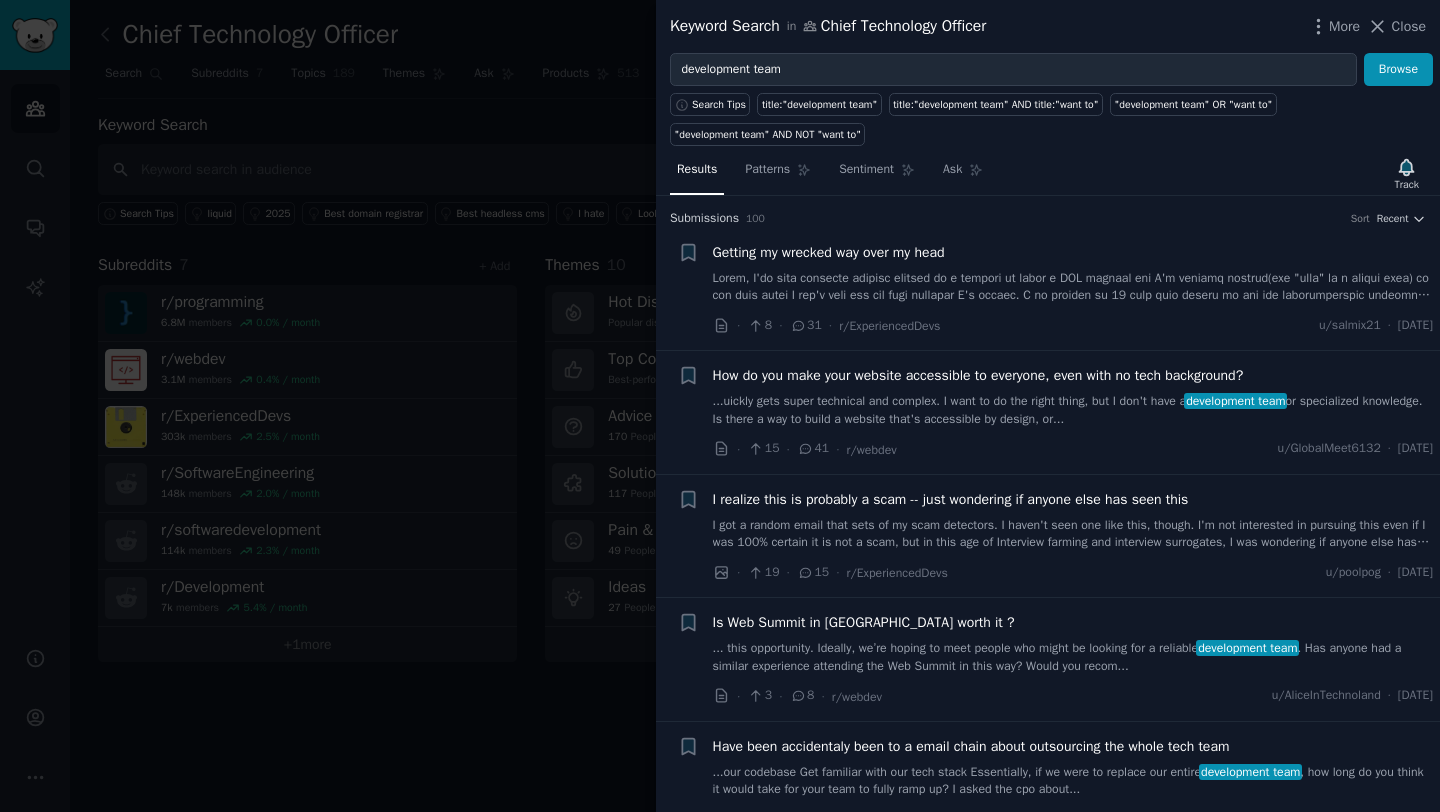 click at bounding box center (1073, 287) 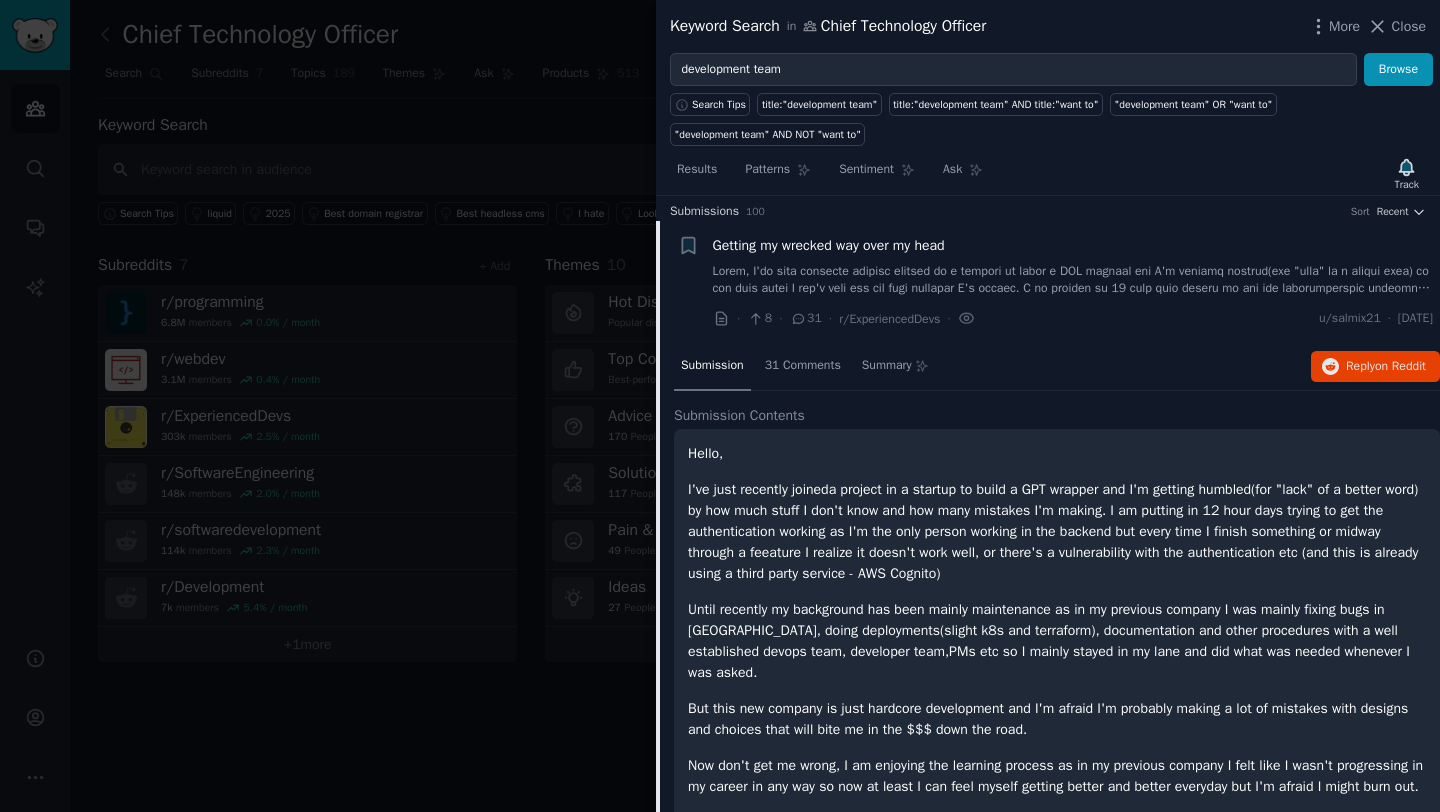 scroll, scrollTop: 0, scrollLeft: 0, axis: both 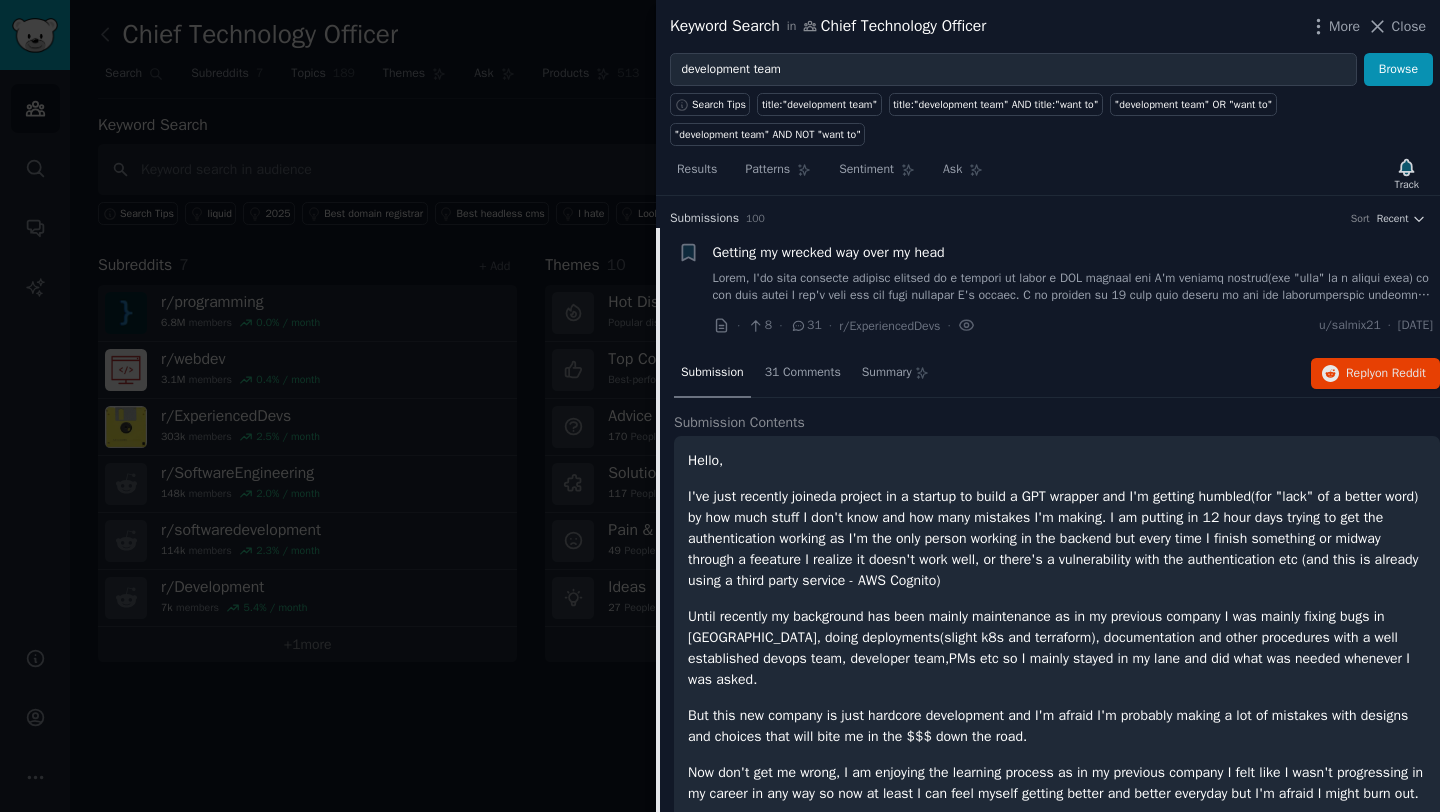 click at bounding box center (1073, 287) 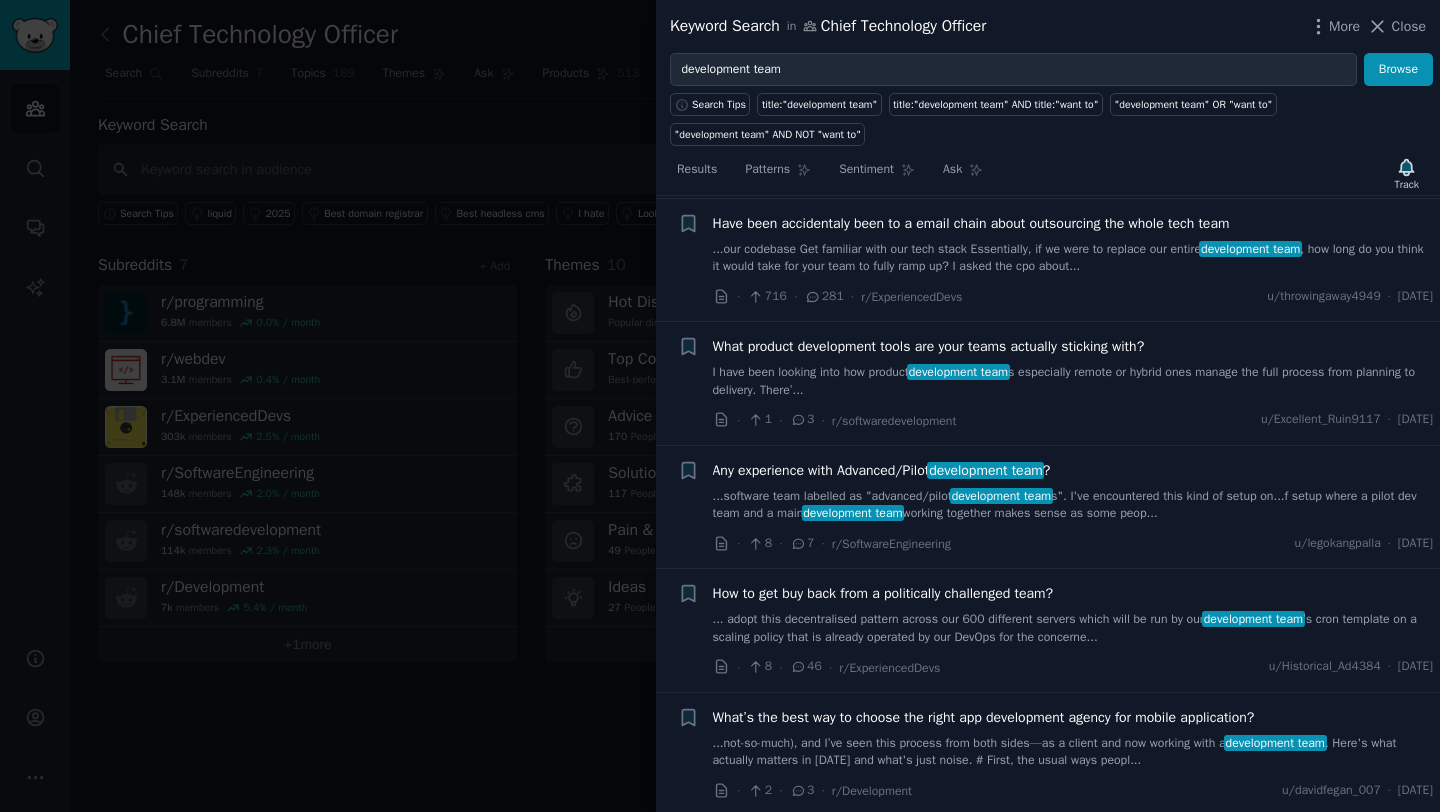 scroll, scrollTop: 618, scrollLeft: 0, axis: vertical 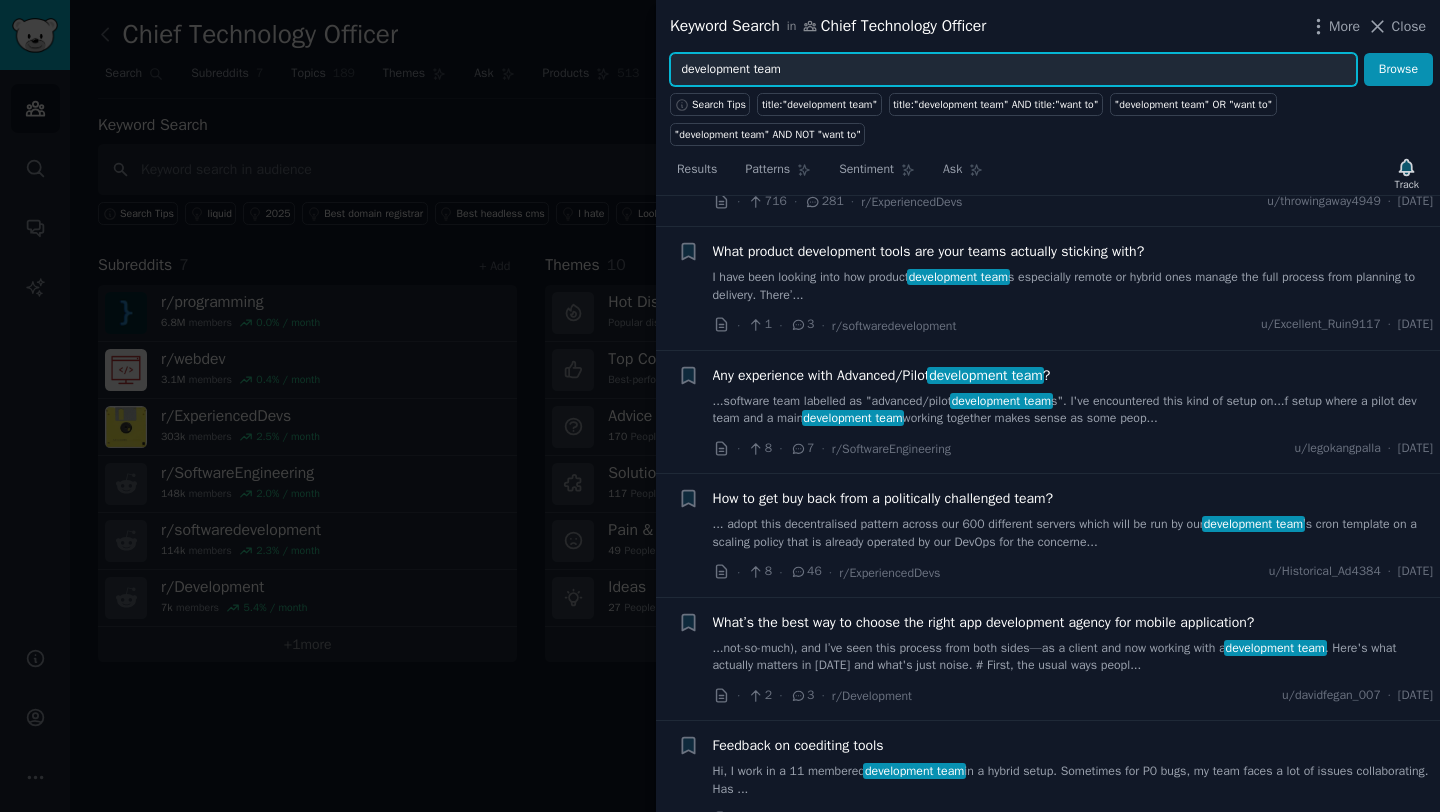 click on "development team" at bounding box center [1013, 70] 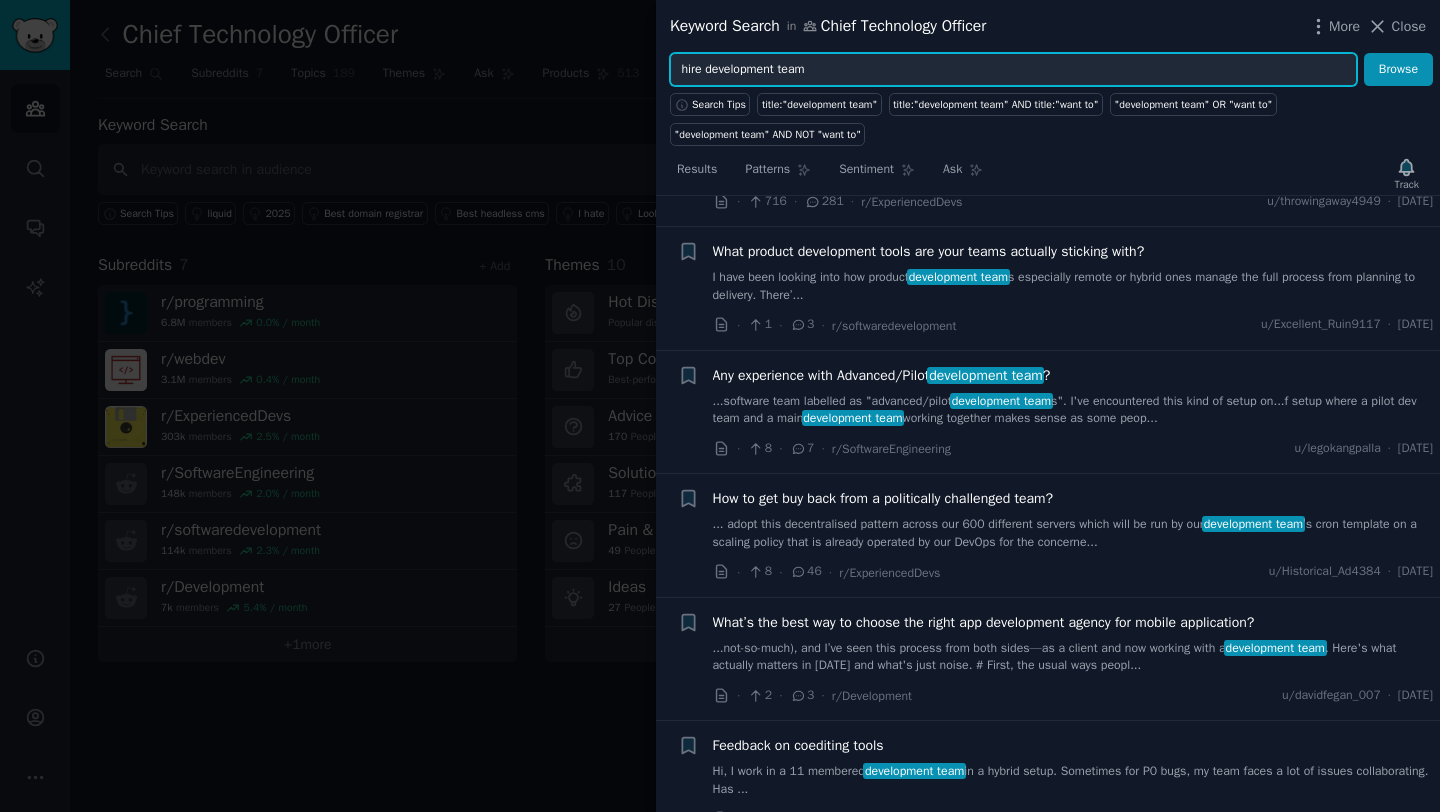 click on "Browse" at bounding box center [1398, 70] 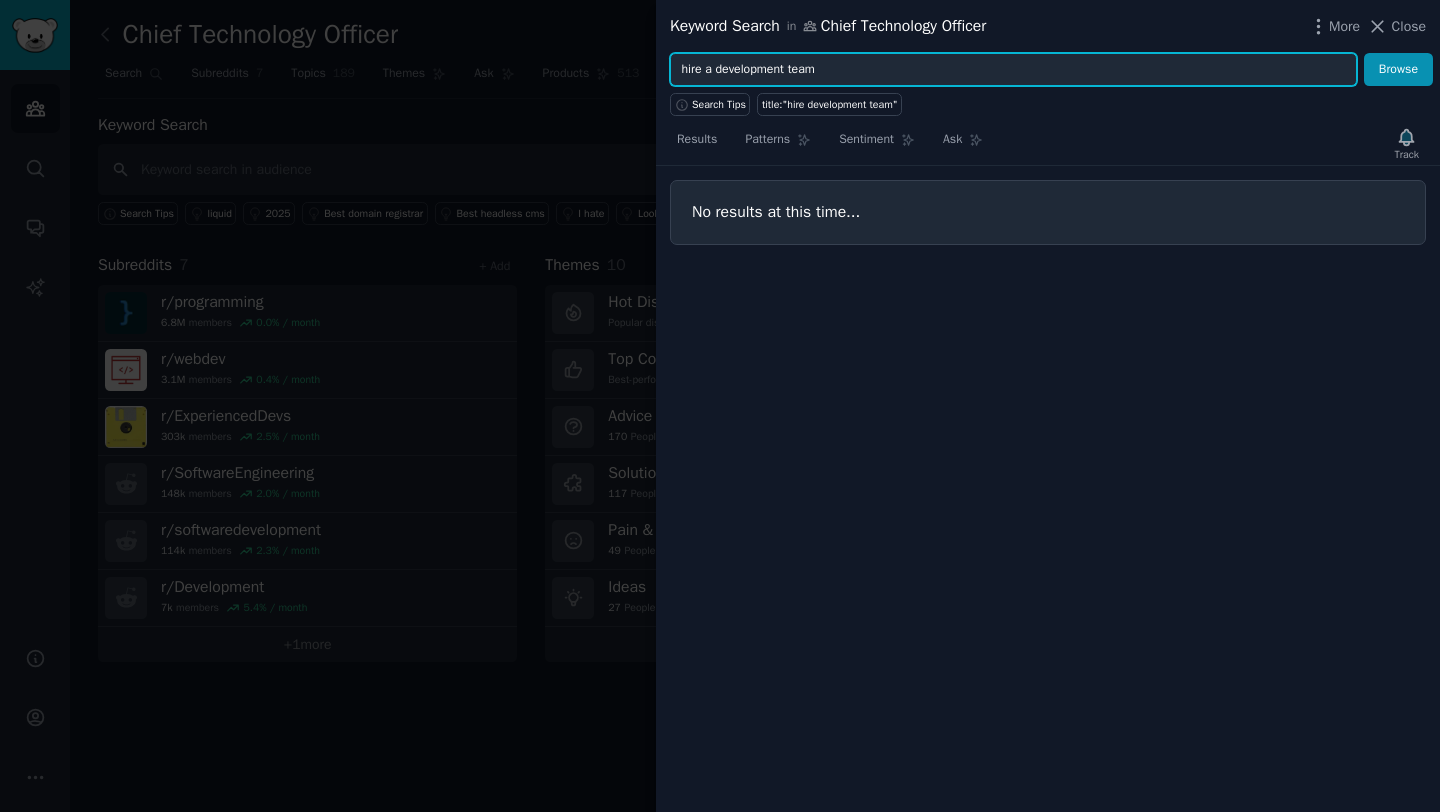 click on "Browse" at bounding box center (1398, 70) 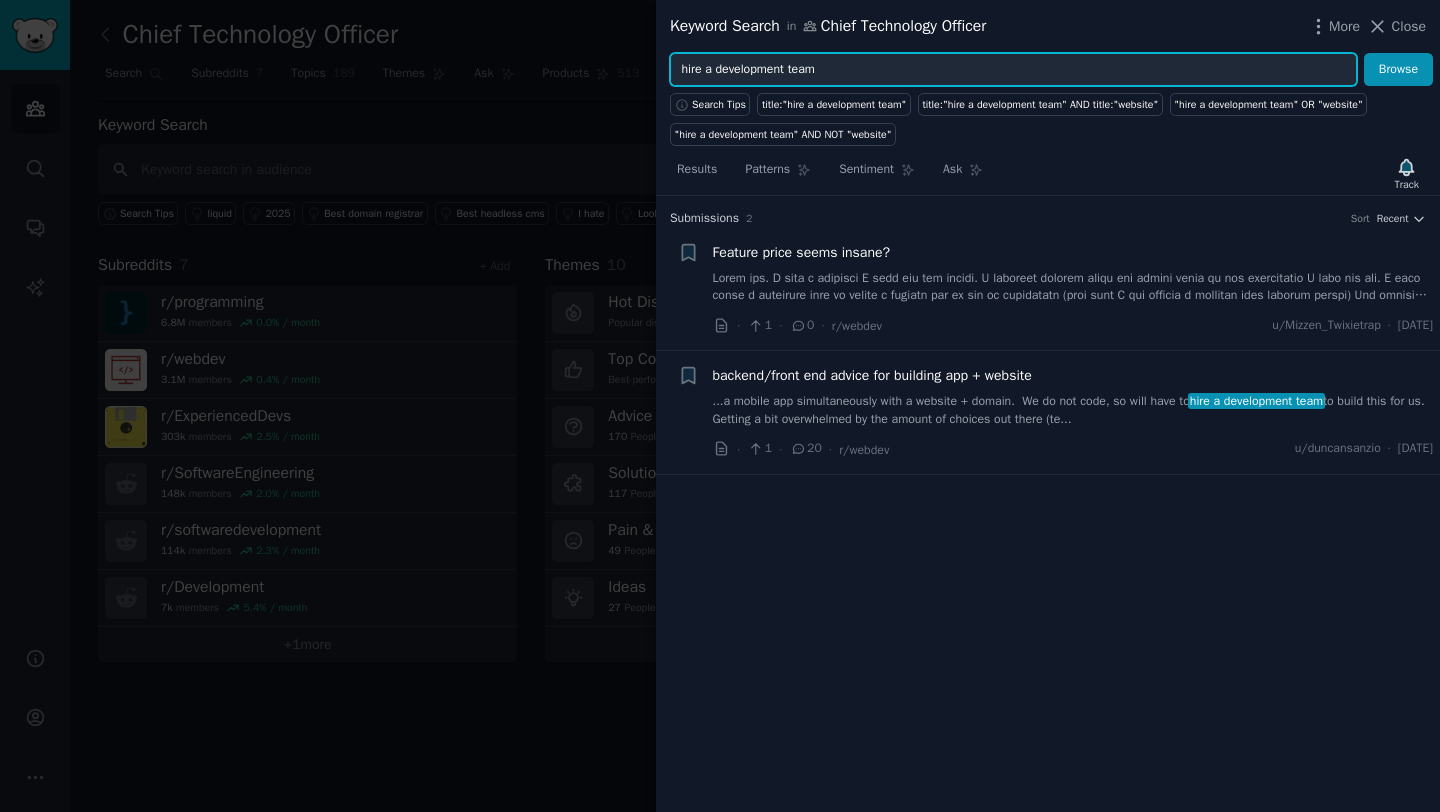 click on "hire a development team" at bounding box center [1013, 70] 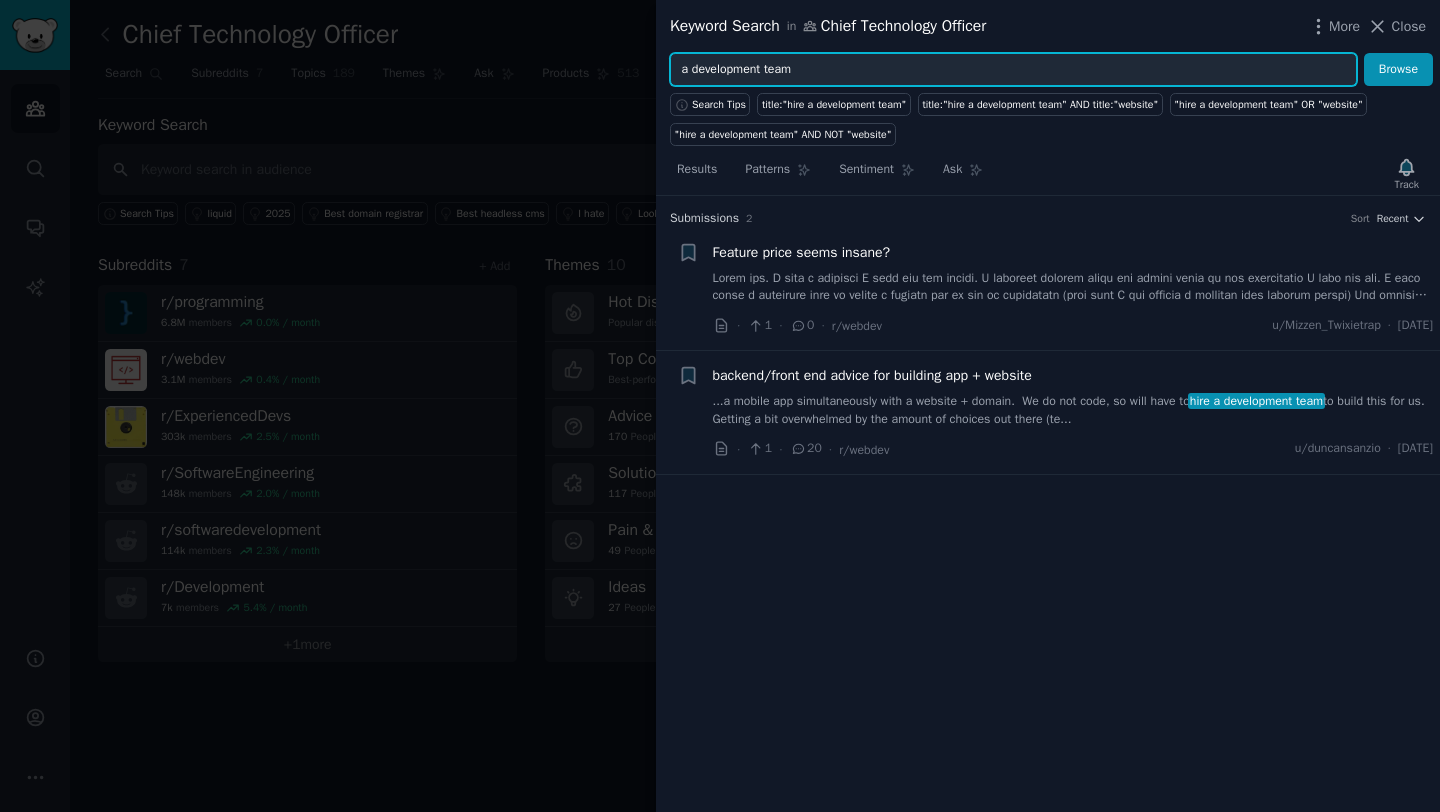 type on "a development team" 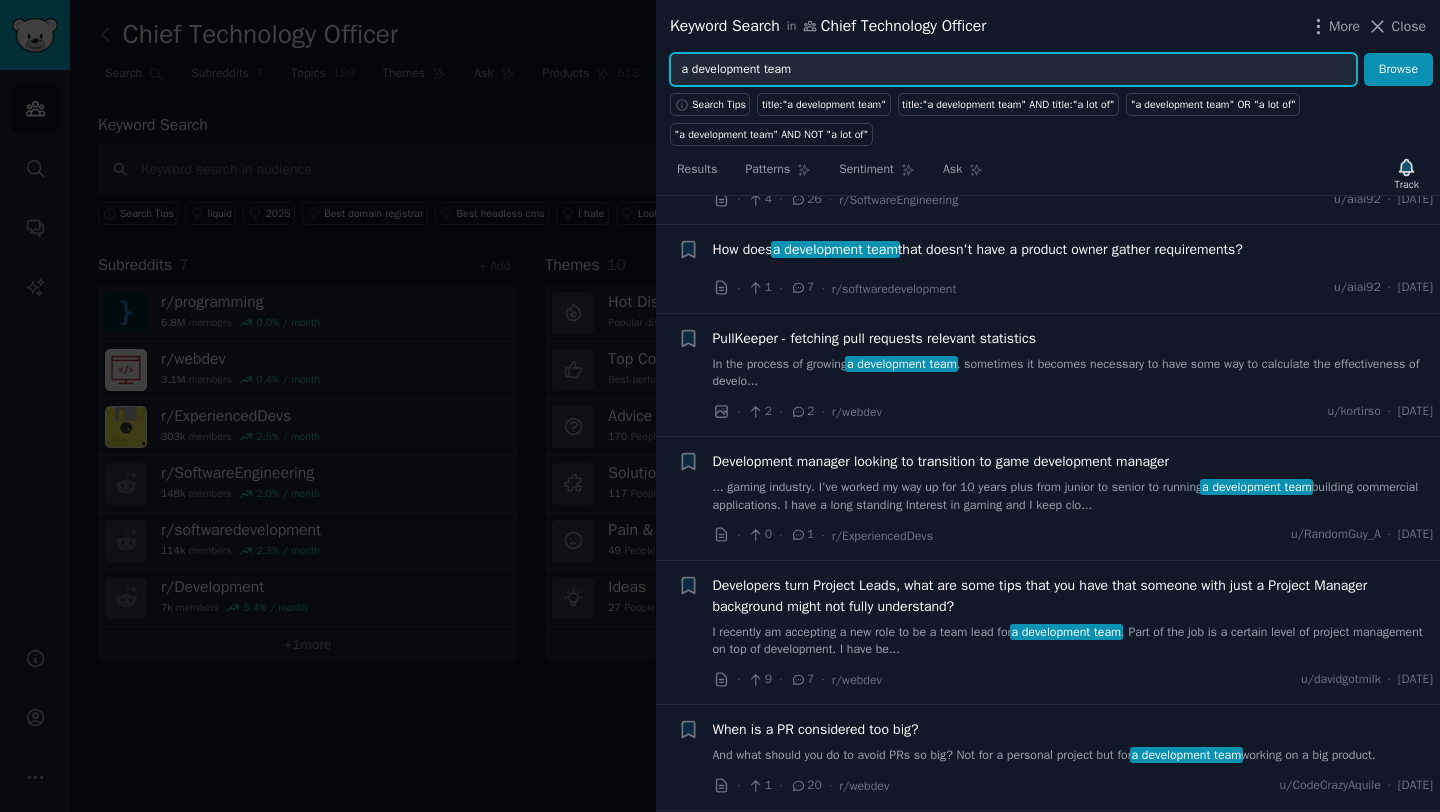 scroll, scrollTop: 1401, scrollLeft: 0, axis: vertical 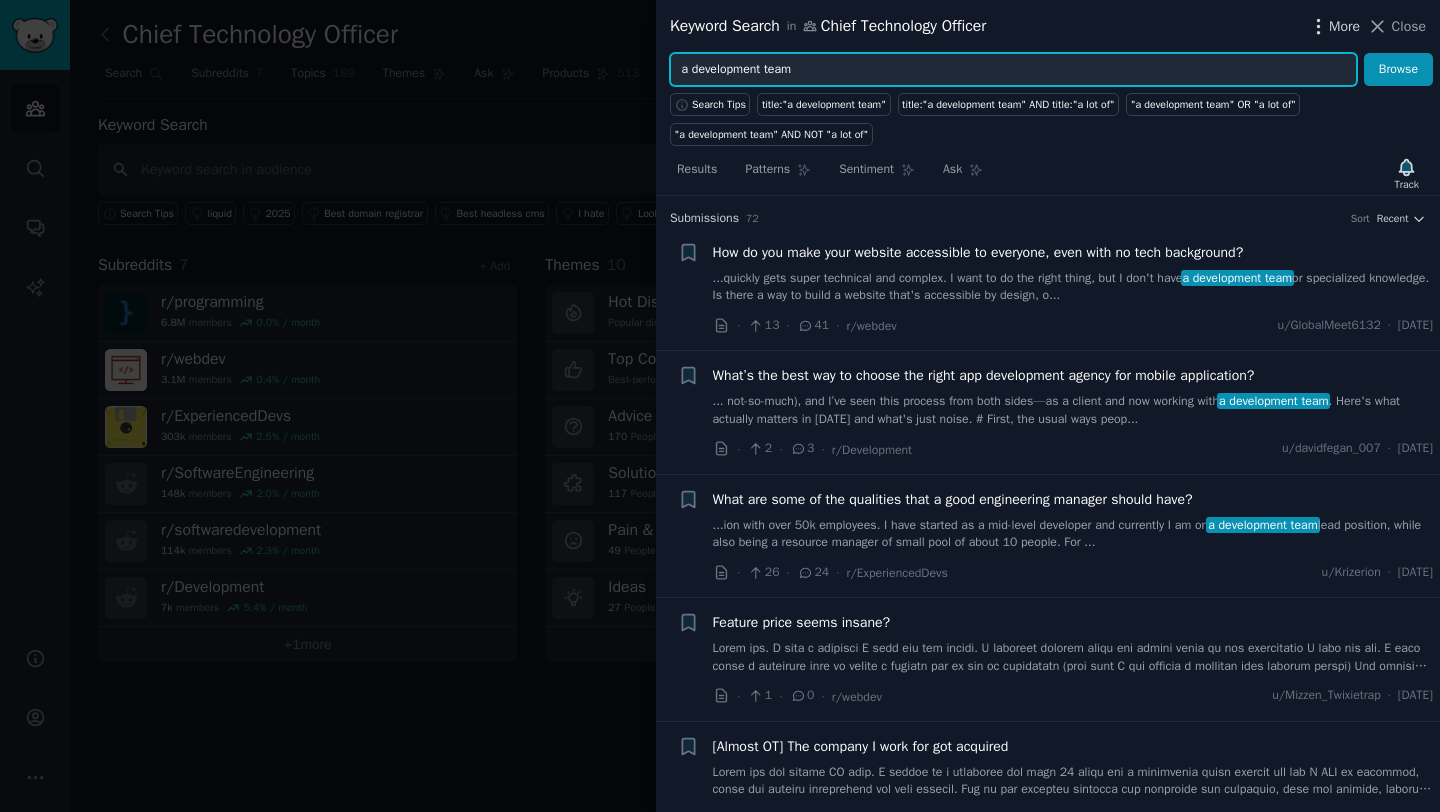click on "More" at bounding box center (1344, 26) 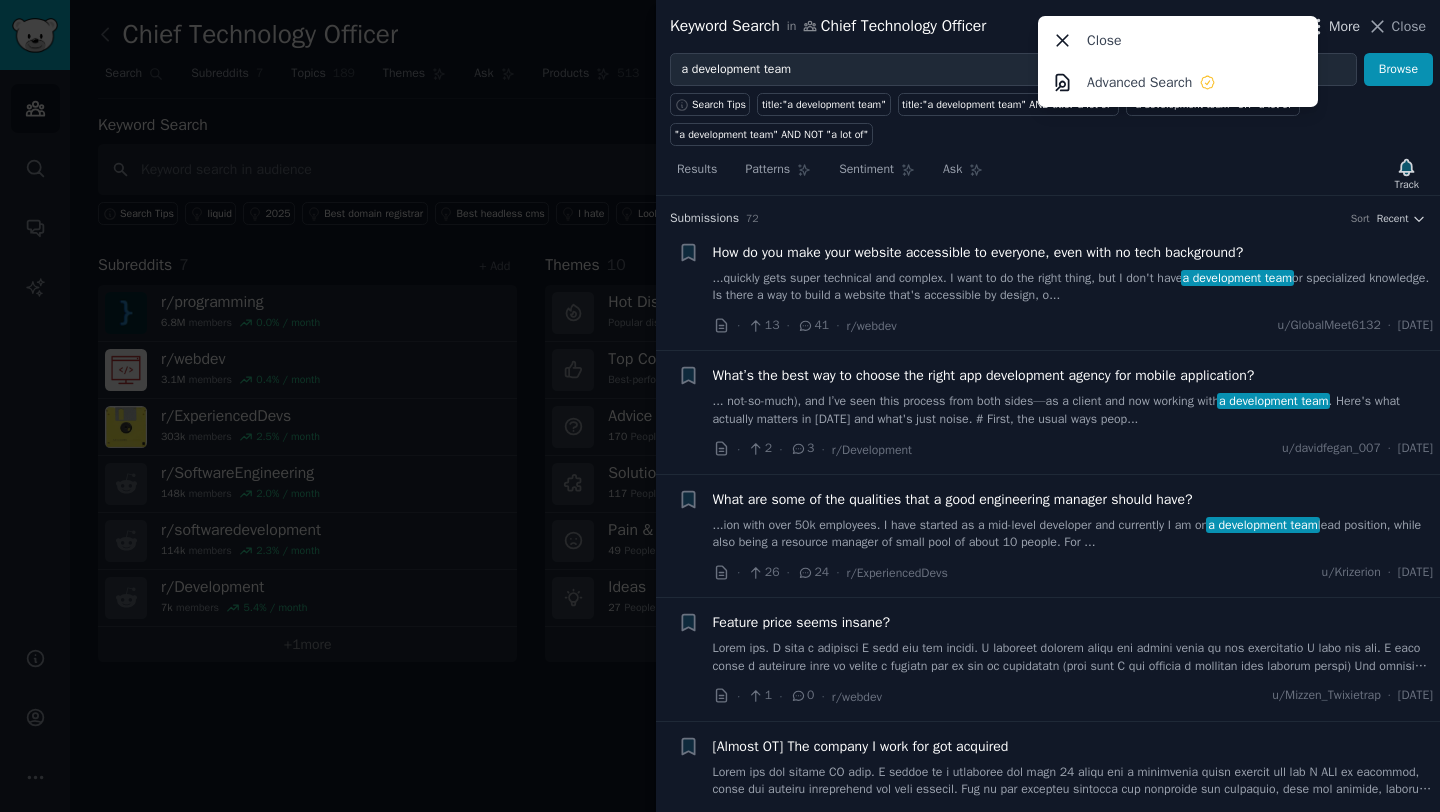 click on "More" at bounding box center (1344, 26) 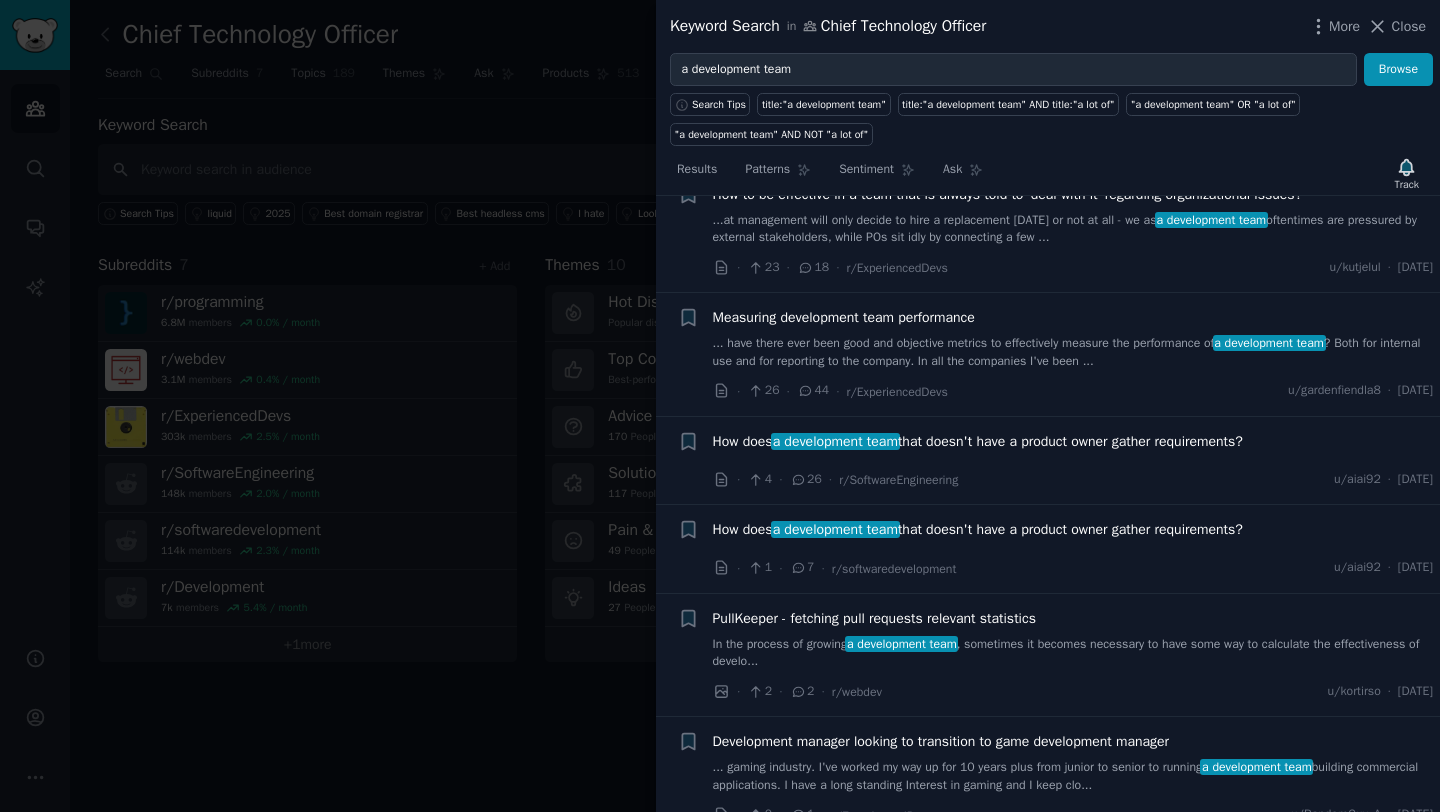 scroll, scrollTop: 0, scrollLeft: 0, axis: both 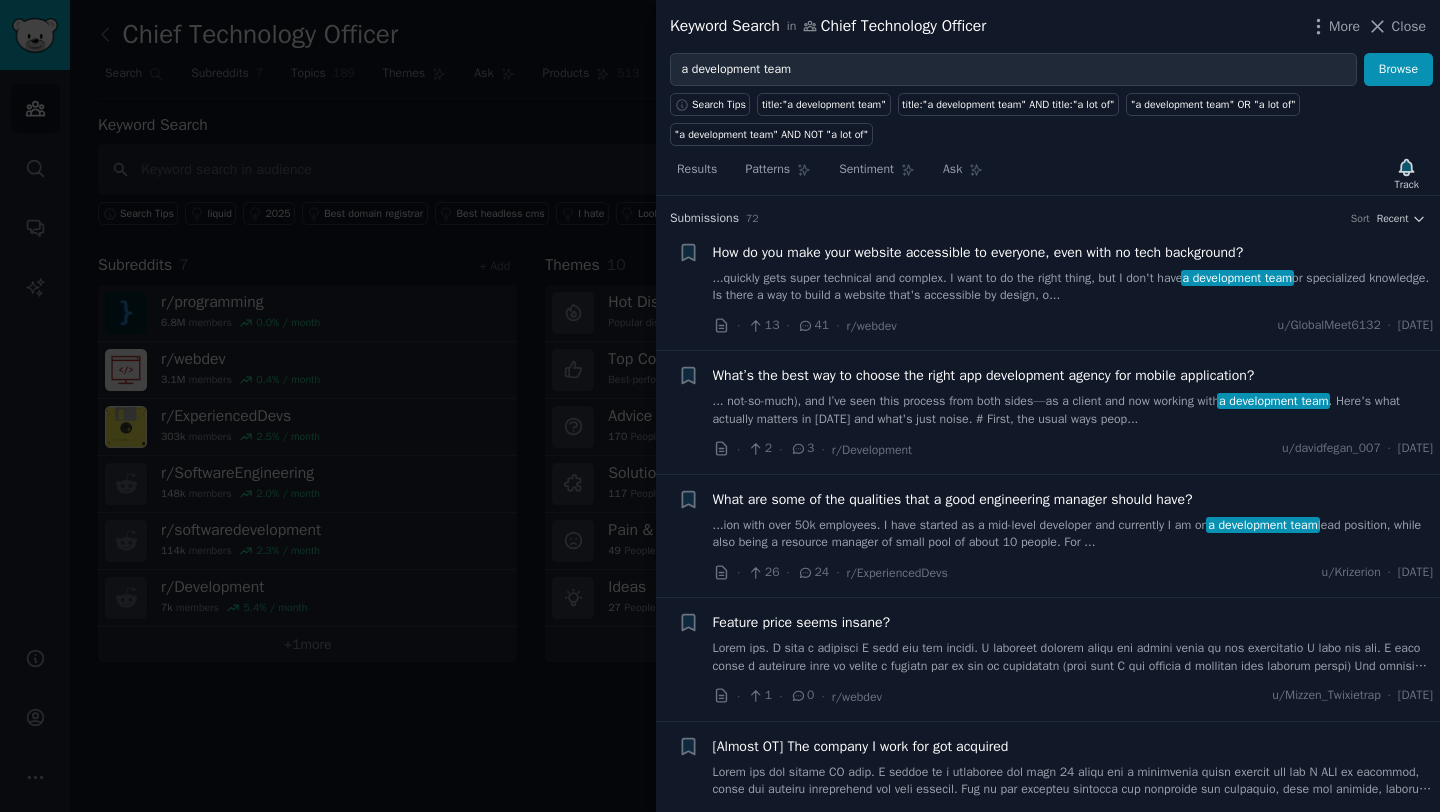 click at bounding box center [720, 406] 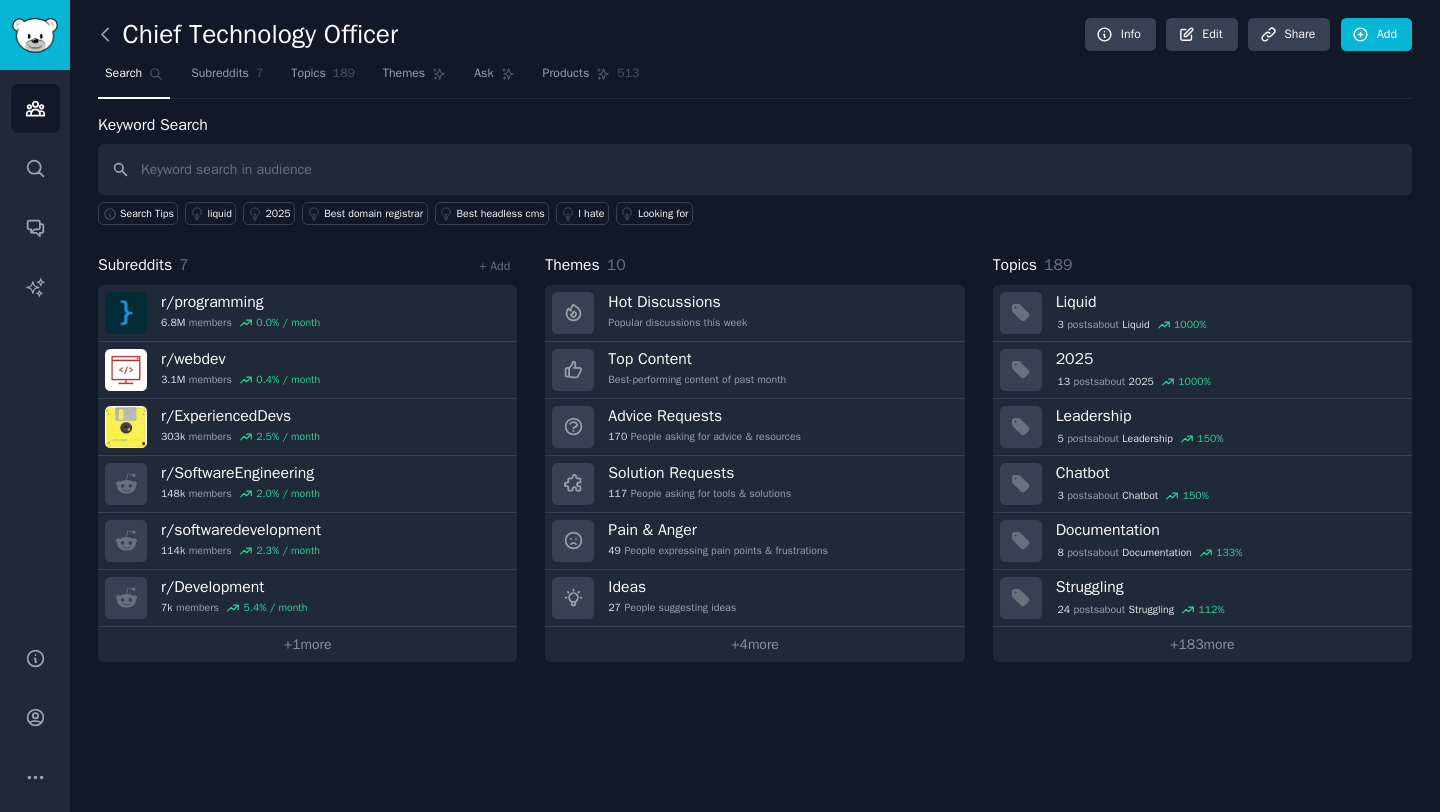 click 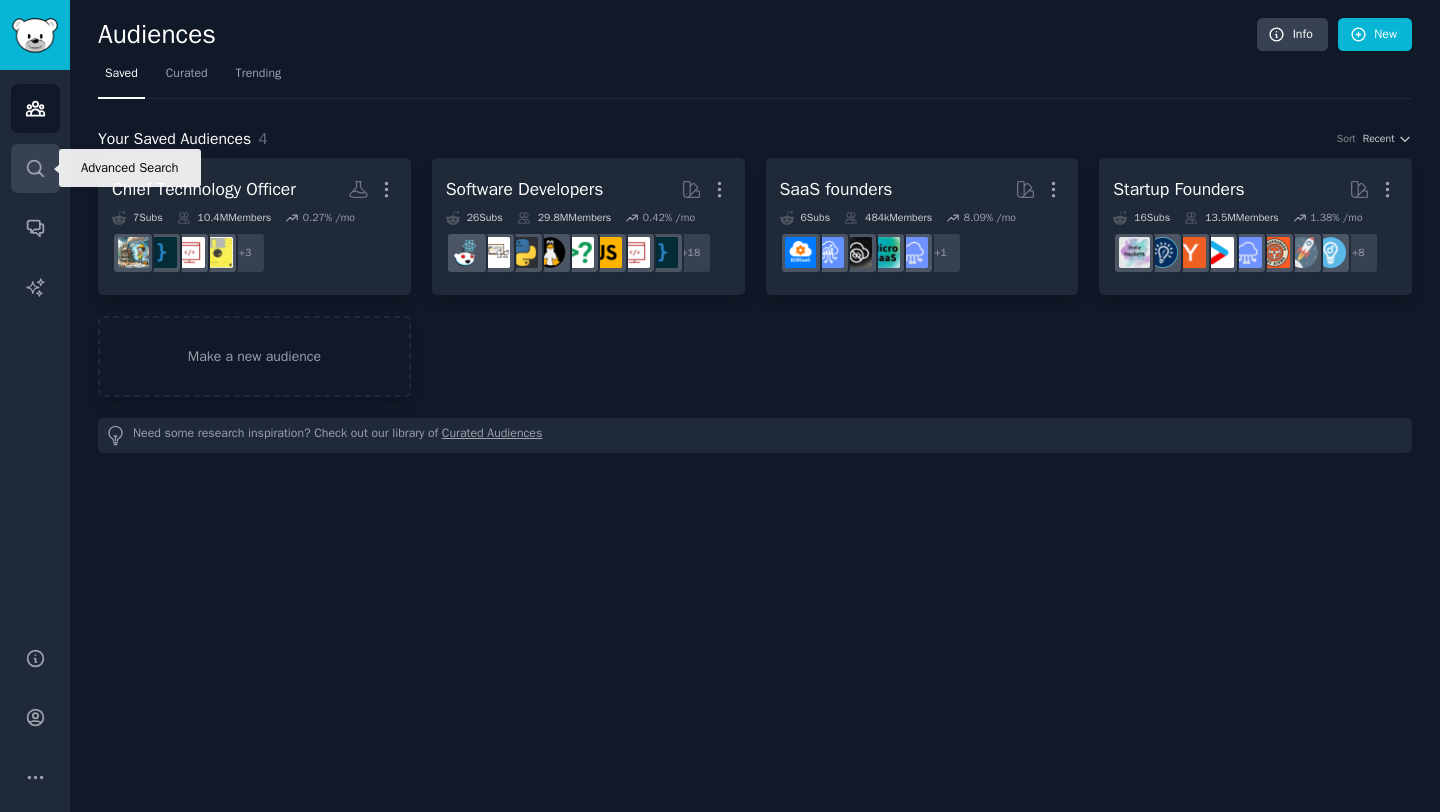 click 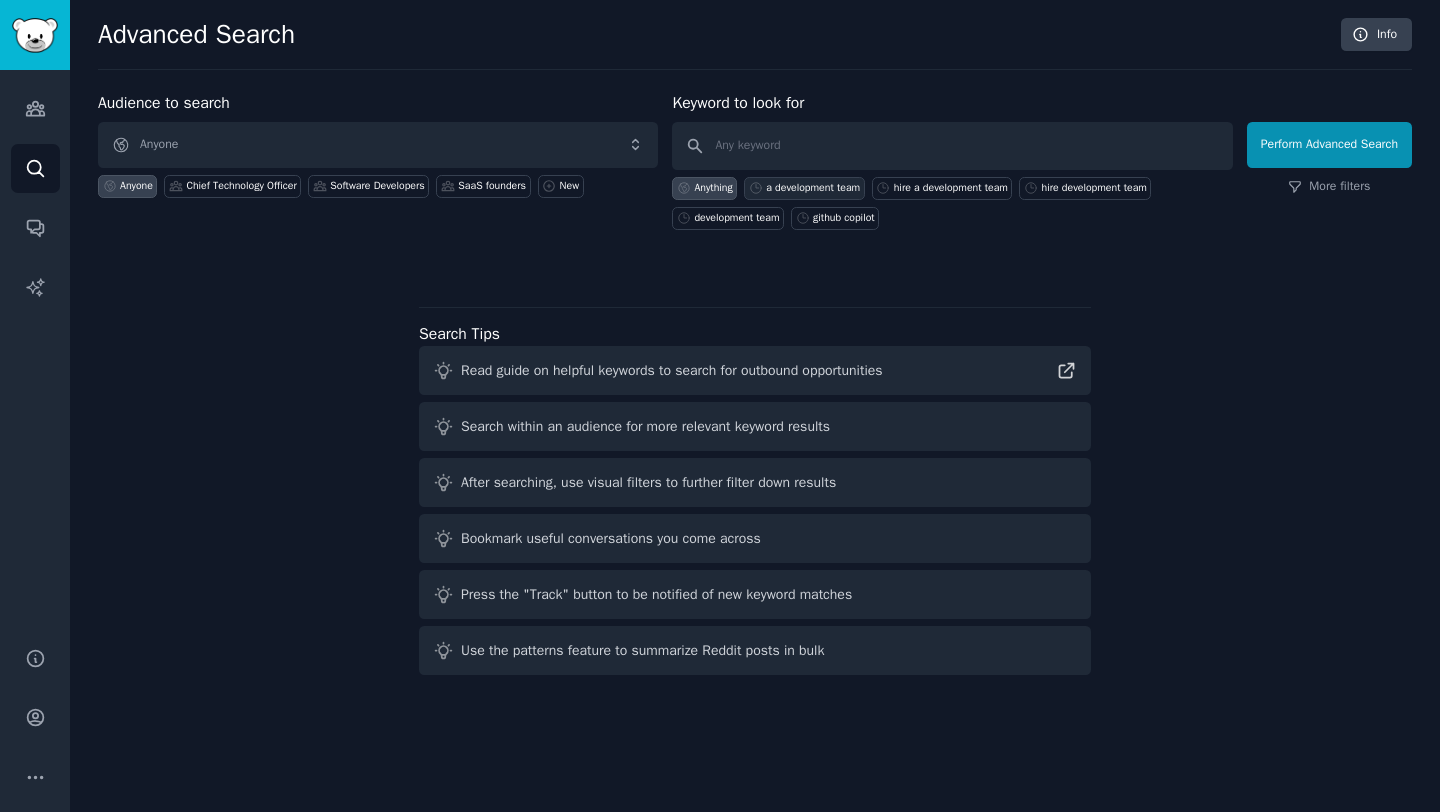 click on "a development team" at bounding box center [813, 188] 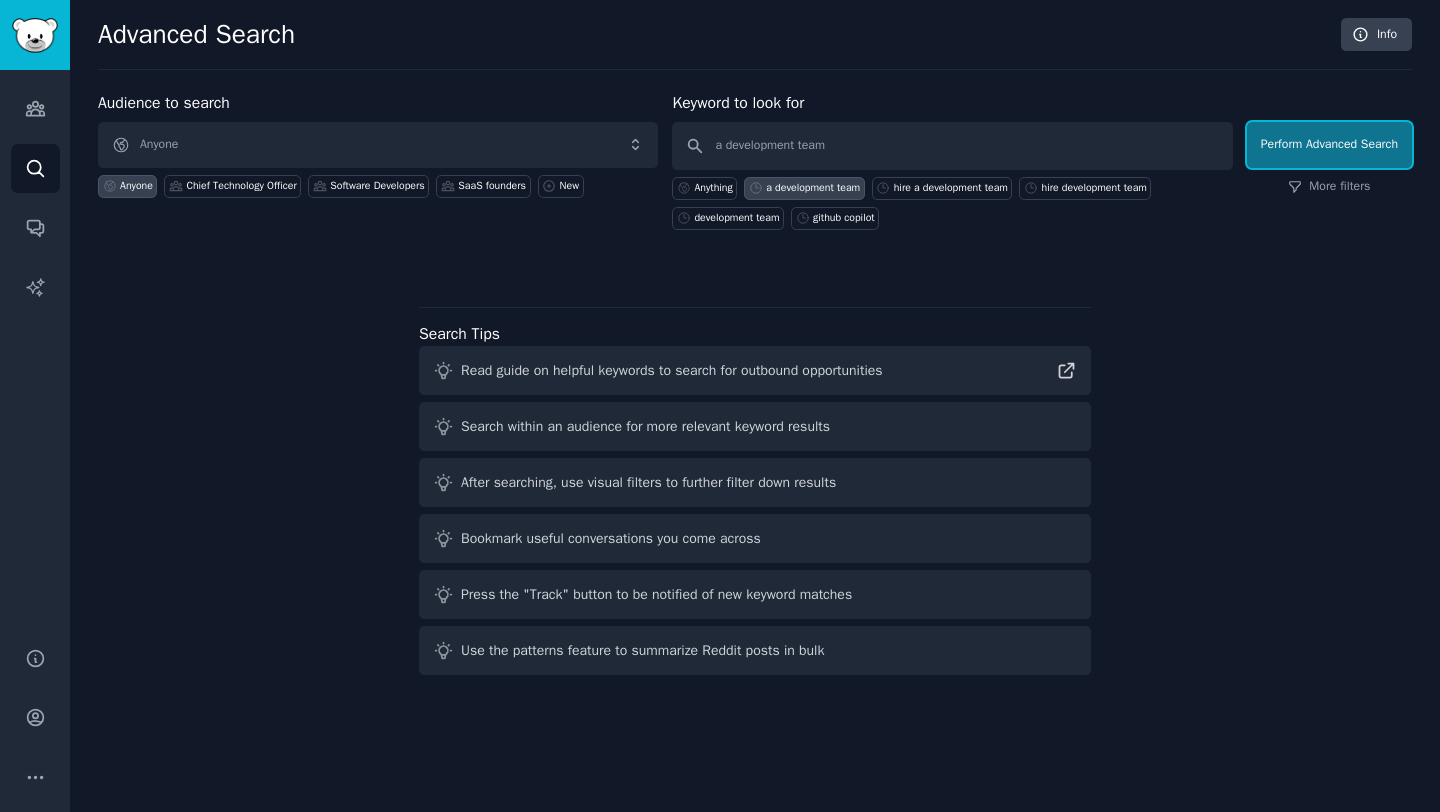 click on "Perform Advanced Search" at bounding box center [1329, 145] 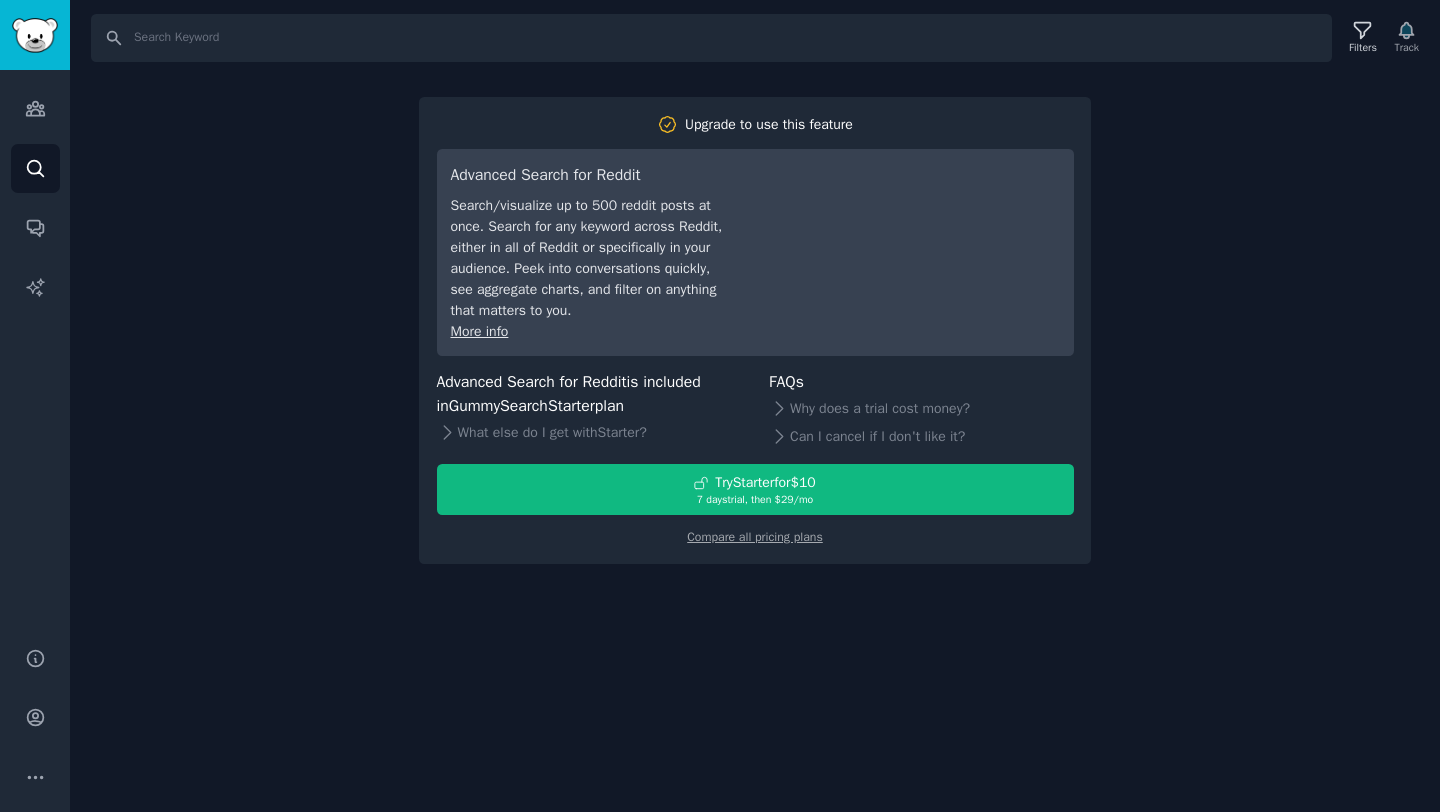 click on "Search Filters Track Upgrade to use this feature Advanced Search for Reddit Search/visualize up to 500 reddit posts at once. Search for any keyword across Reddit, either in all of Reddit or specifically in your audience. Peek into conversations quickly, see aggregate charts, and filter on anything that matters to you. More info Advanced Search for Reddit  is included in  GummySearch  Starter  plan What else do I get with  Starter ? FAQs Why does a trial cost money? Can I cancel if I don't like it? Try  Starter  for  $10 7 days  trial, then $ 29 /mo Compare all pricing plans" at bounding box center (755, 406) 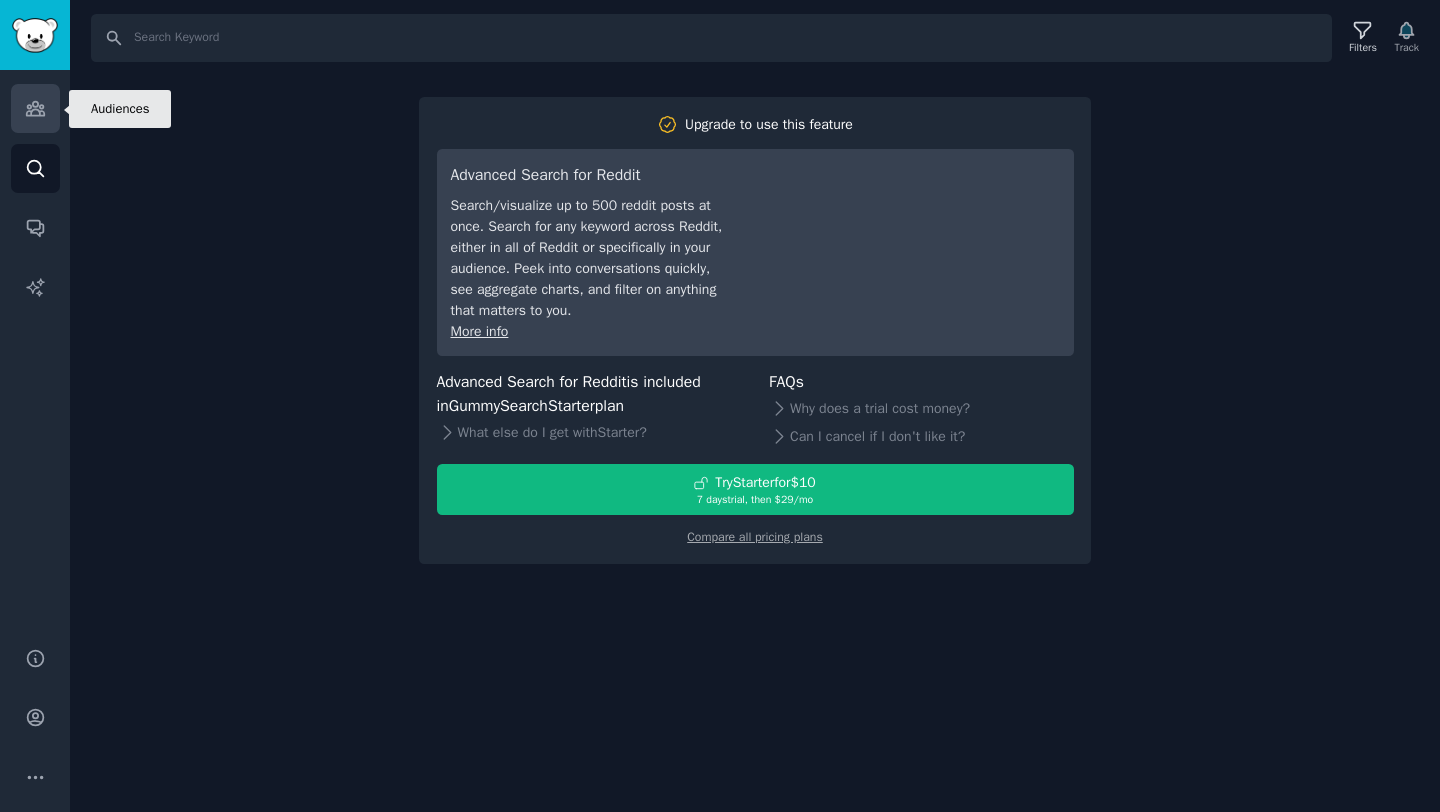 click 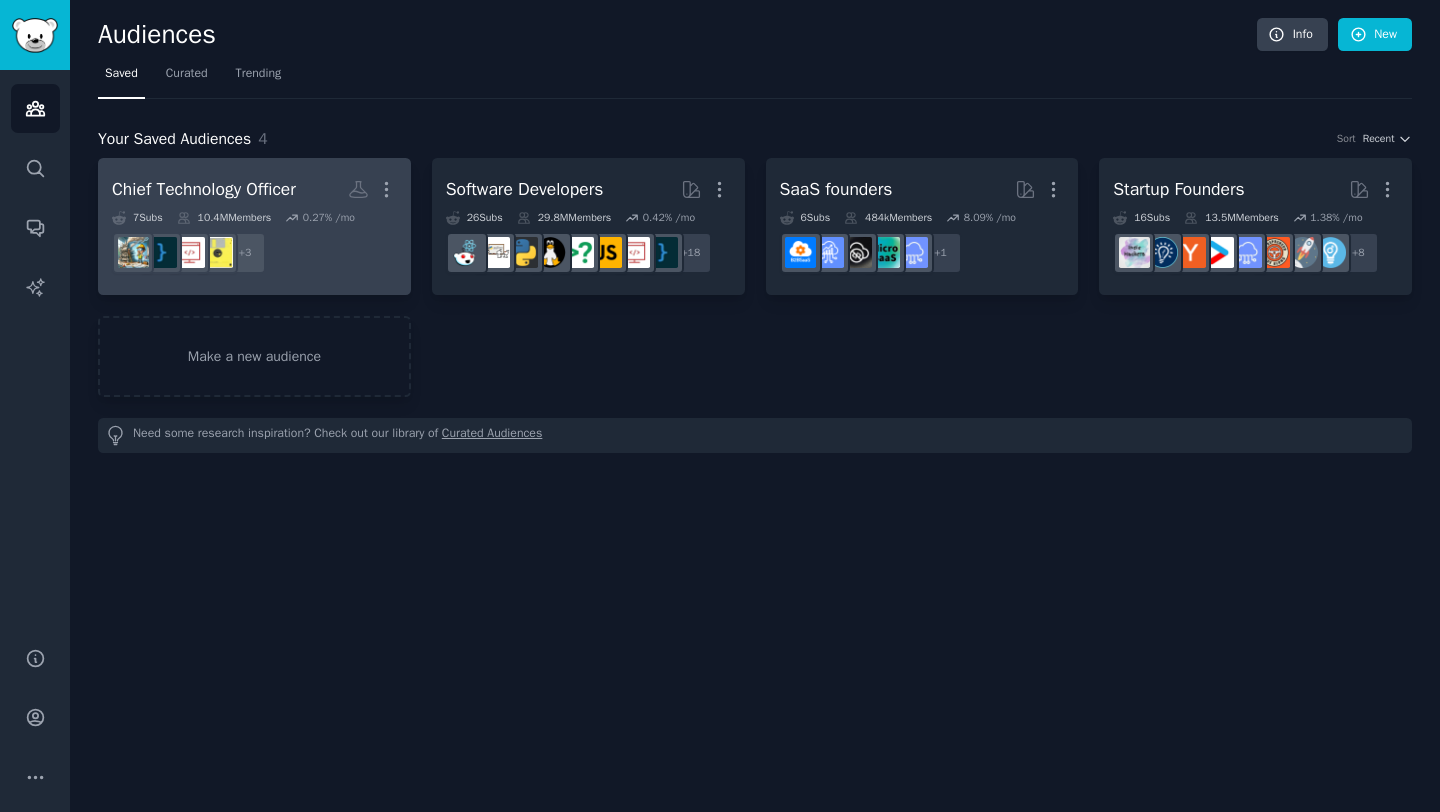 click on "Chief Technology Officer More 7  Sub s 10.4M  Members 0.27 % /mo r/Development, r/SoftwareEngineering, r/softwaredevelopment + 3" at bounding box center [254, 226] 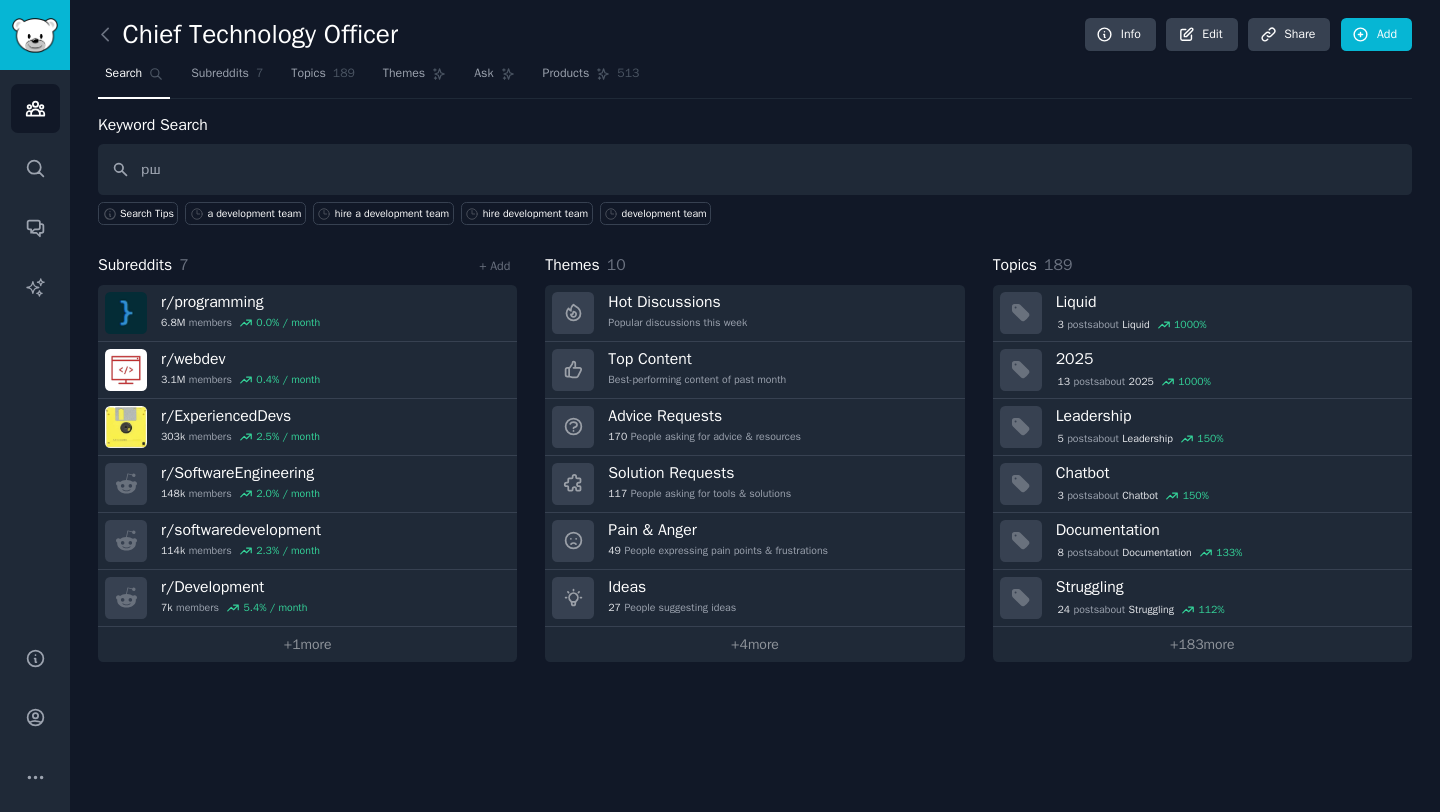 type on "р" 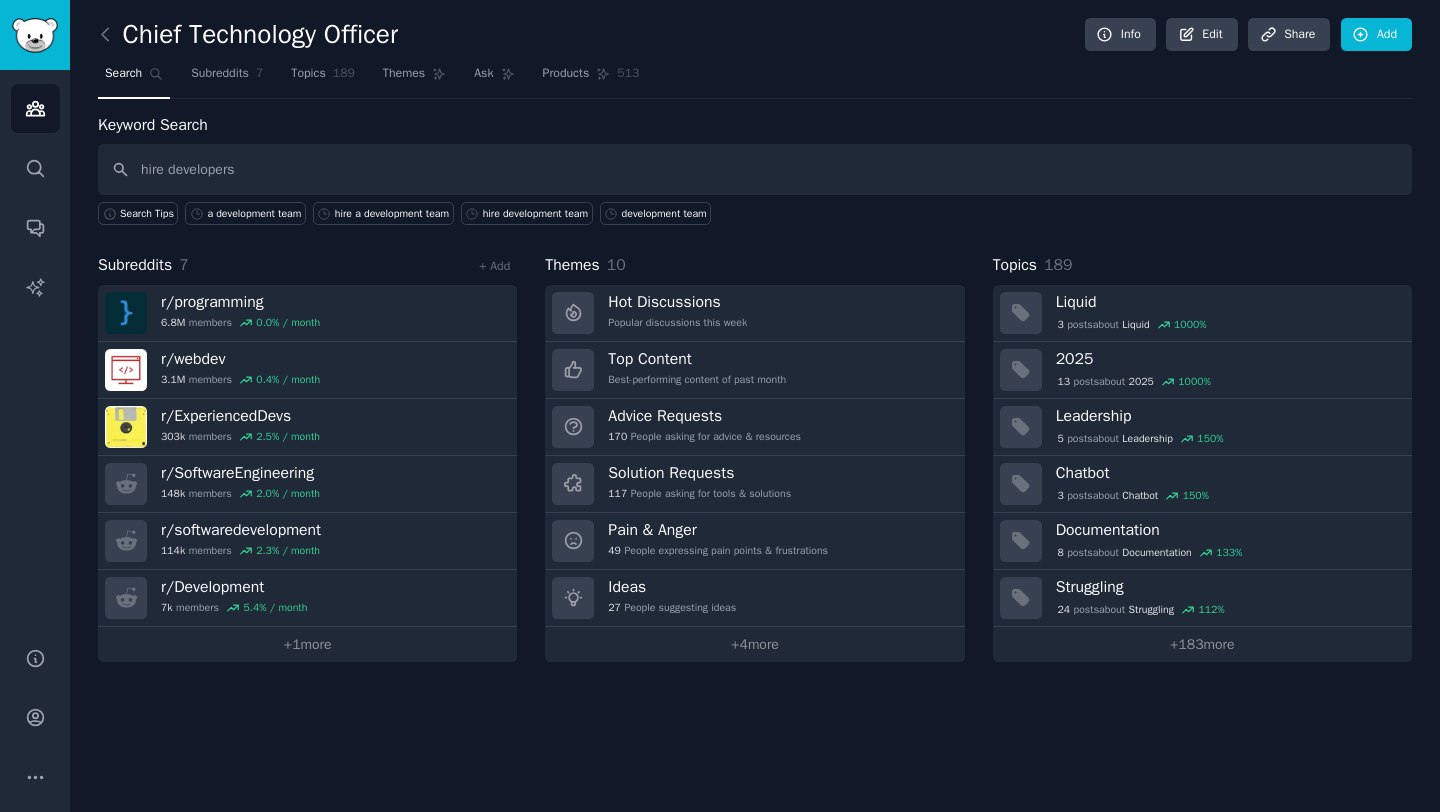type on "hire developers" 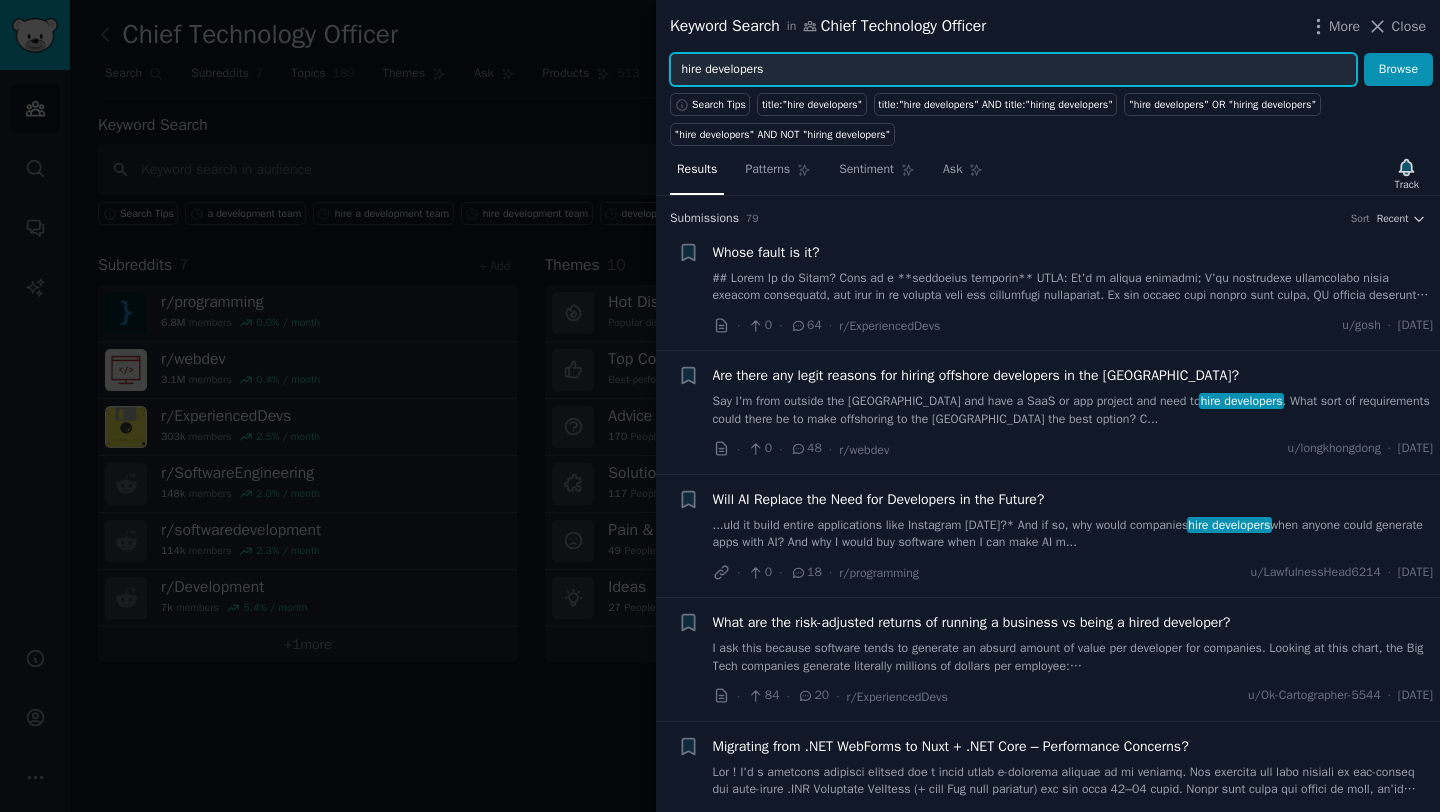 click on "hire developers" at bounding box center [1013, 70] 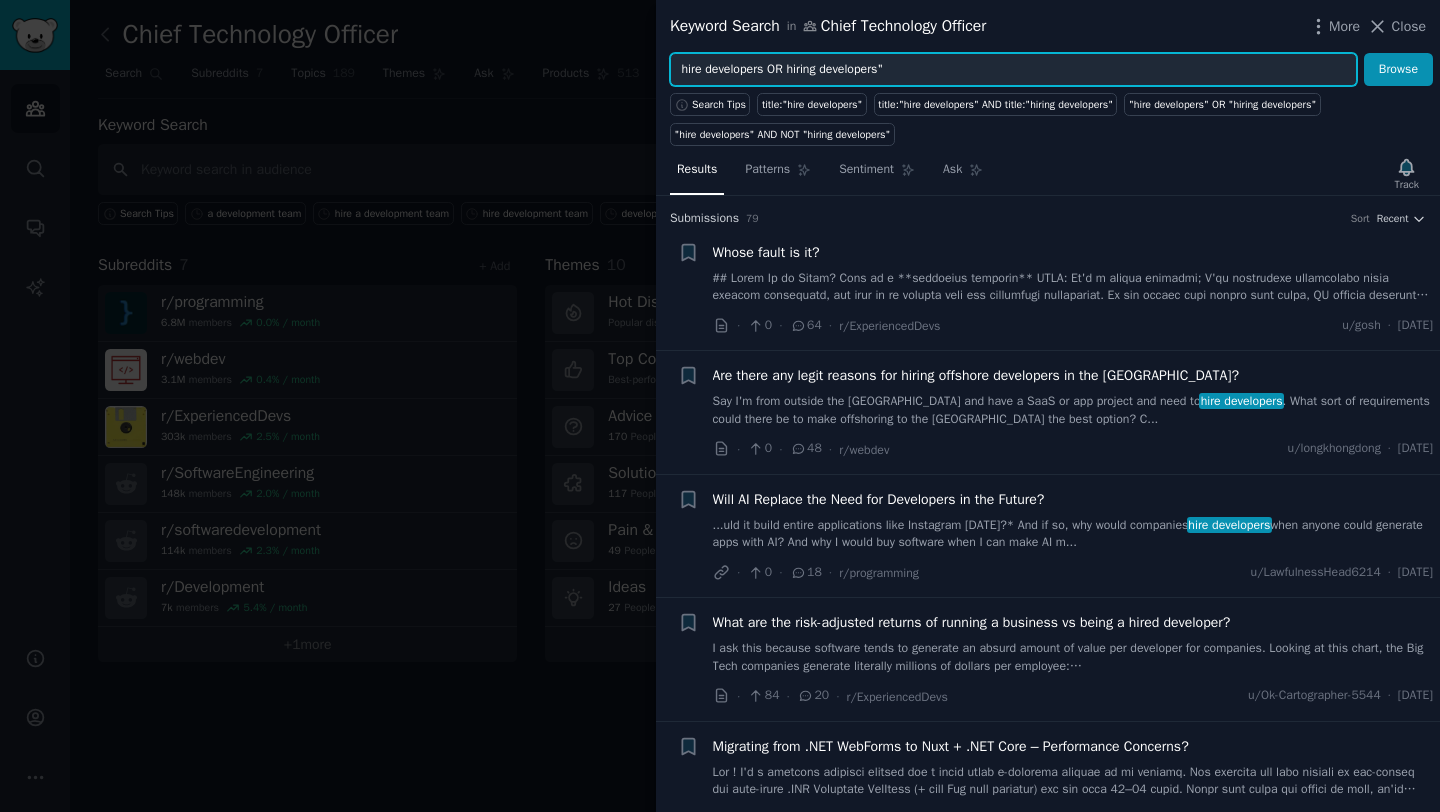 click on "hire developers OR hiring developers"" at bounding box center [1013, 70] 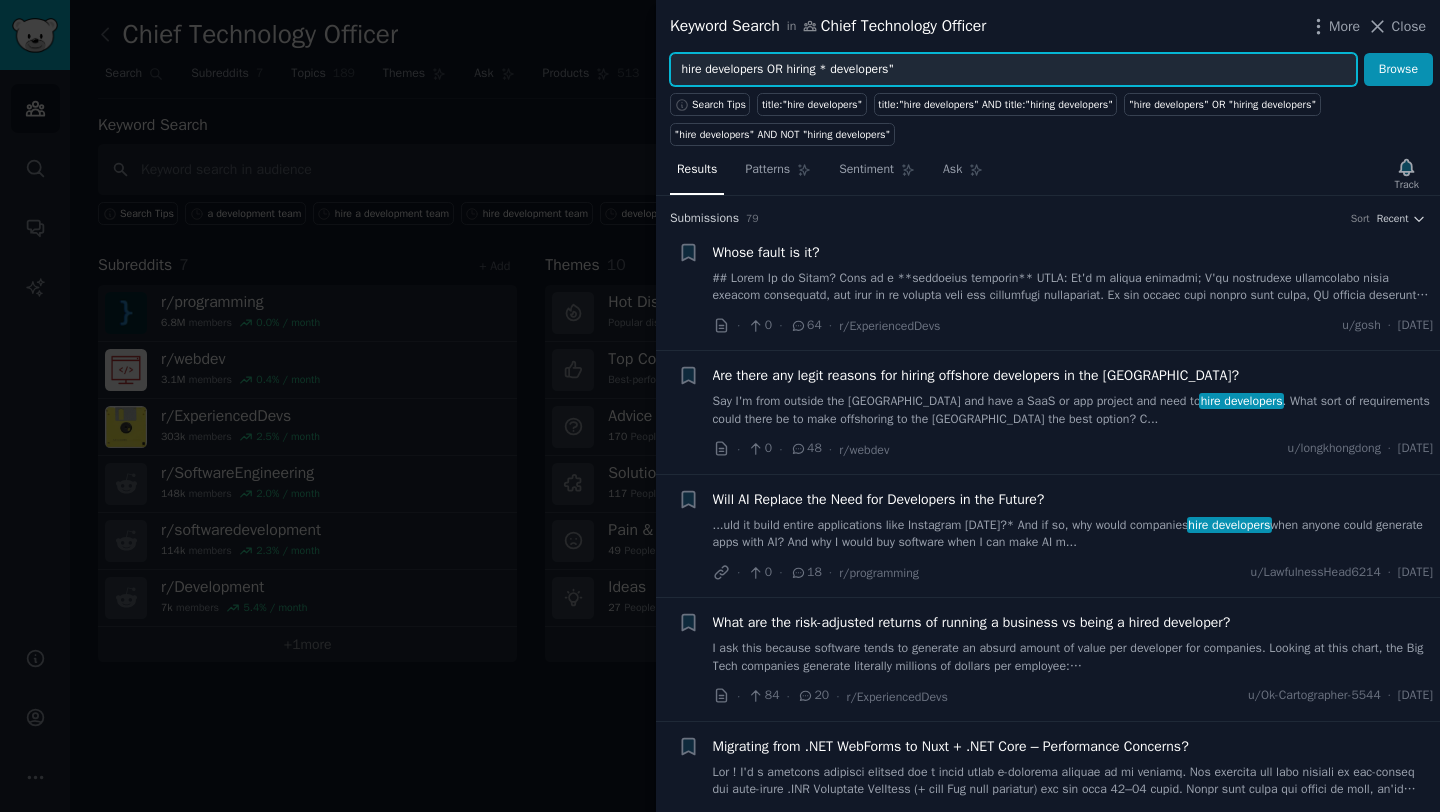 click on "hire developers OR hiring * developers"" at bounding box center (1013, 70) 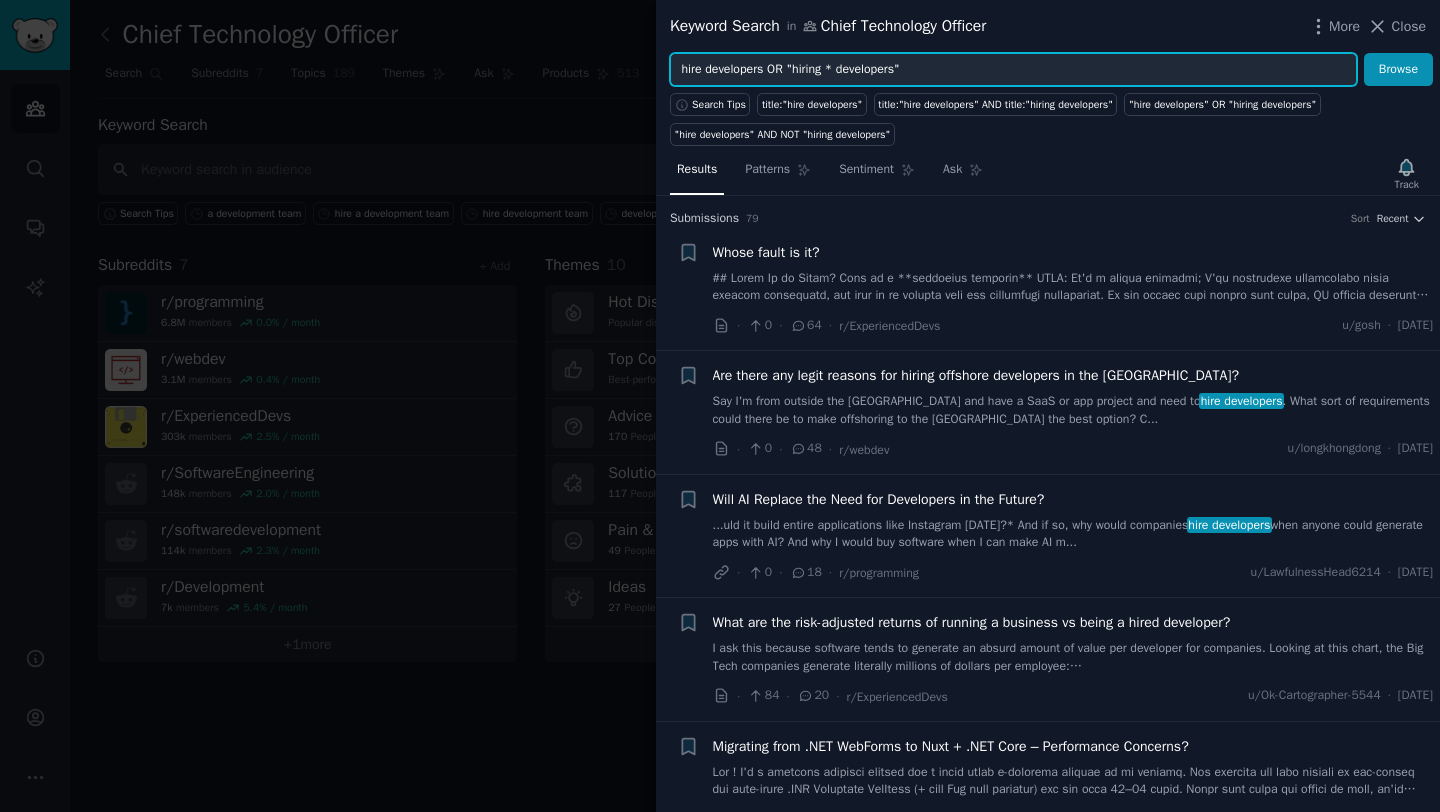 click on "hire developers OR "hiring * developers"" at bounding box center [1013, 70] 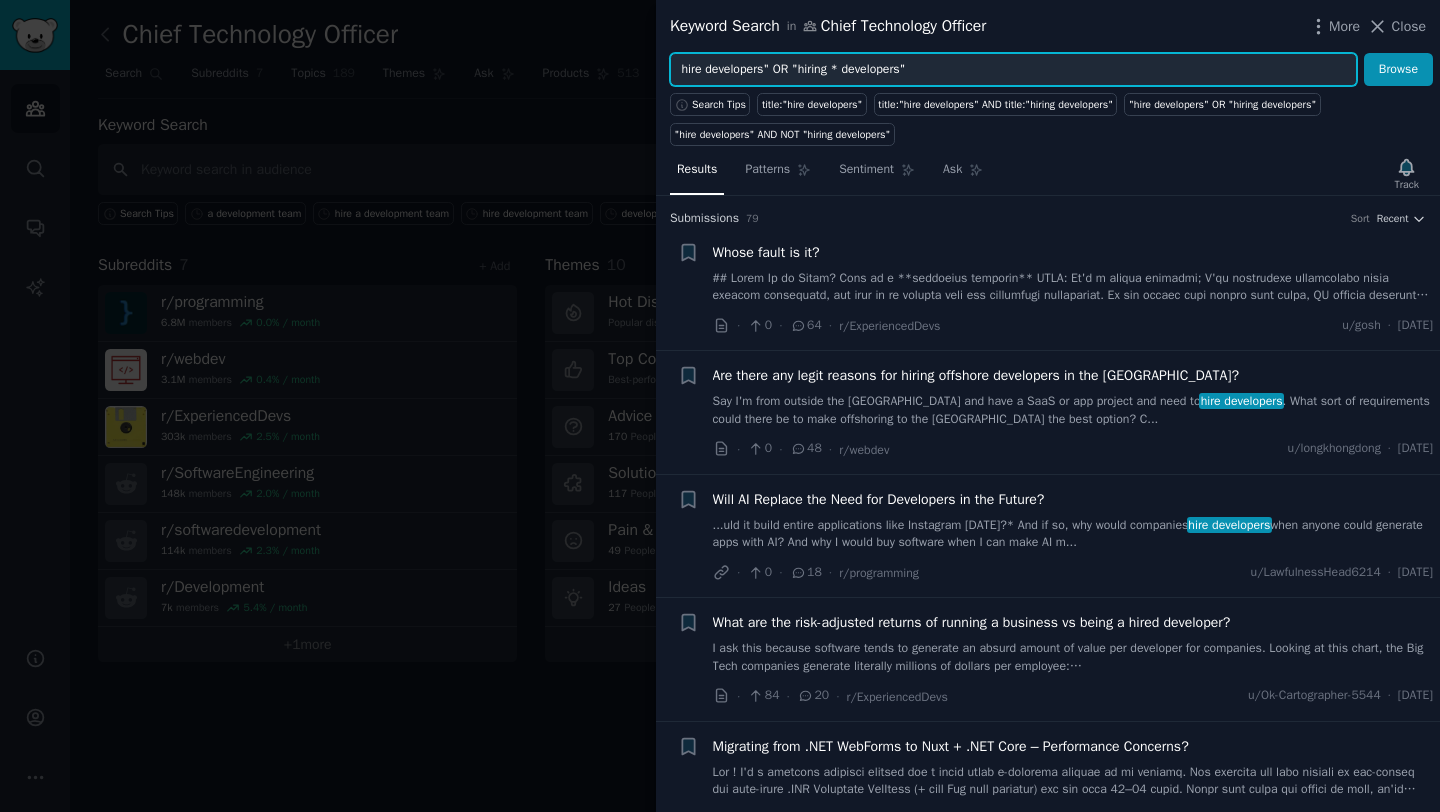 click on "hire developers" OR "hiring * developers"" at bounding box center [1013, 70] 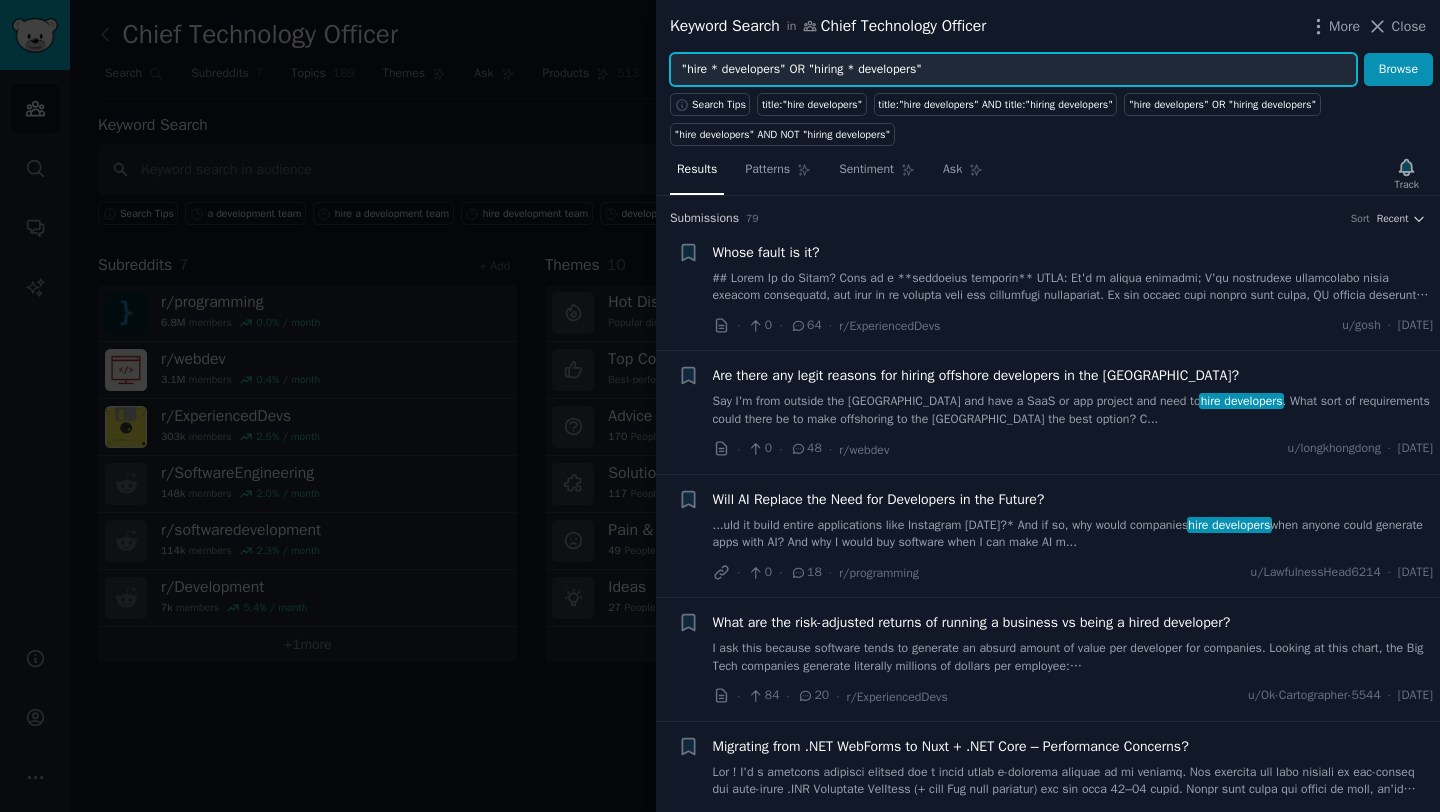 click on "Browse" at bounding box center [1398, 70] 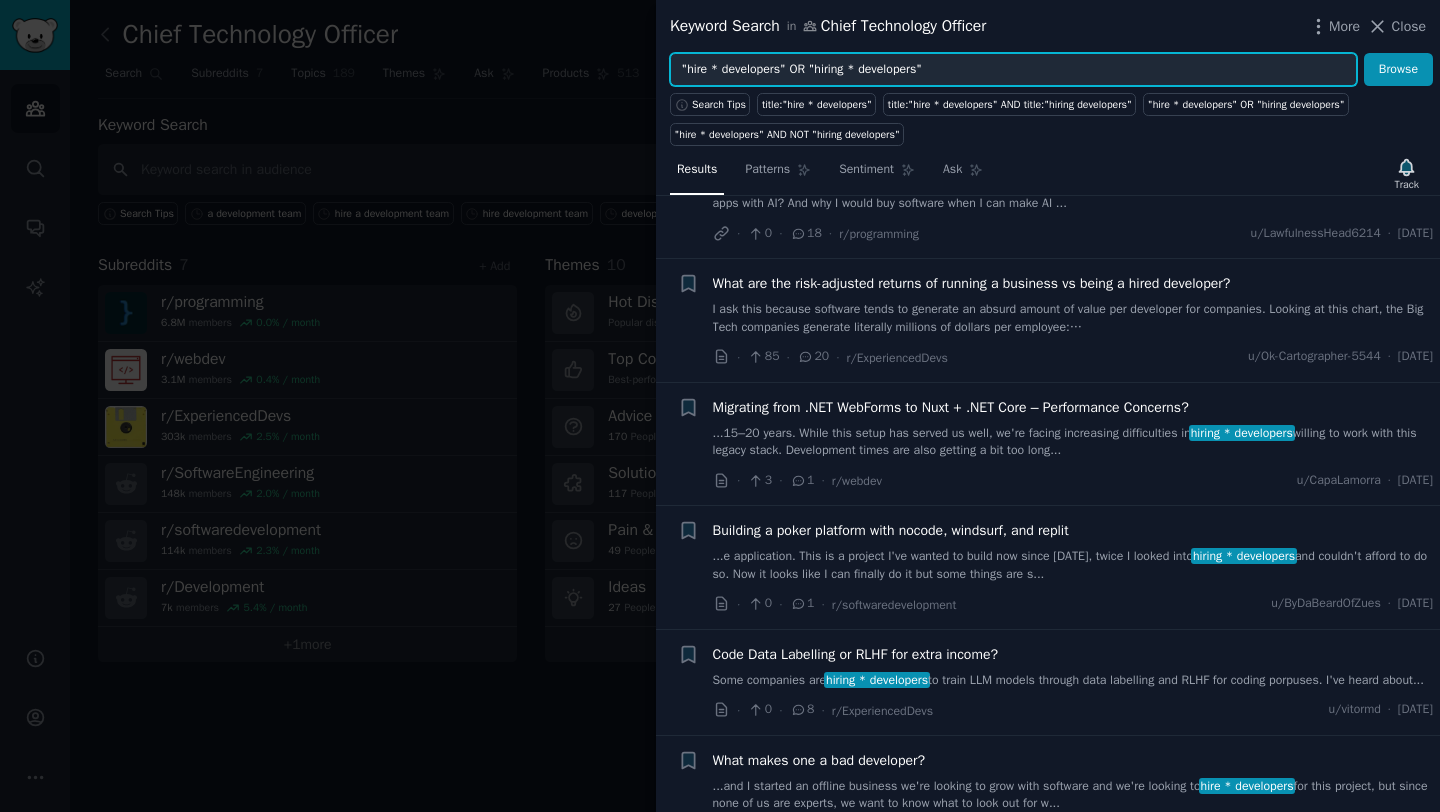 scroll, scrollTop: 470, scrollLeft: 0, axis: vertical 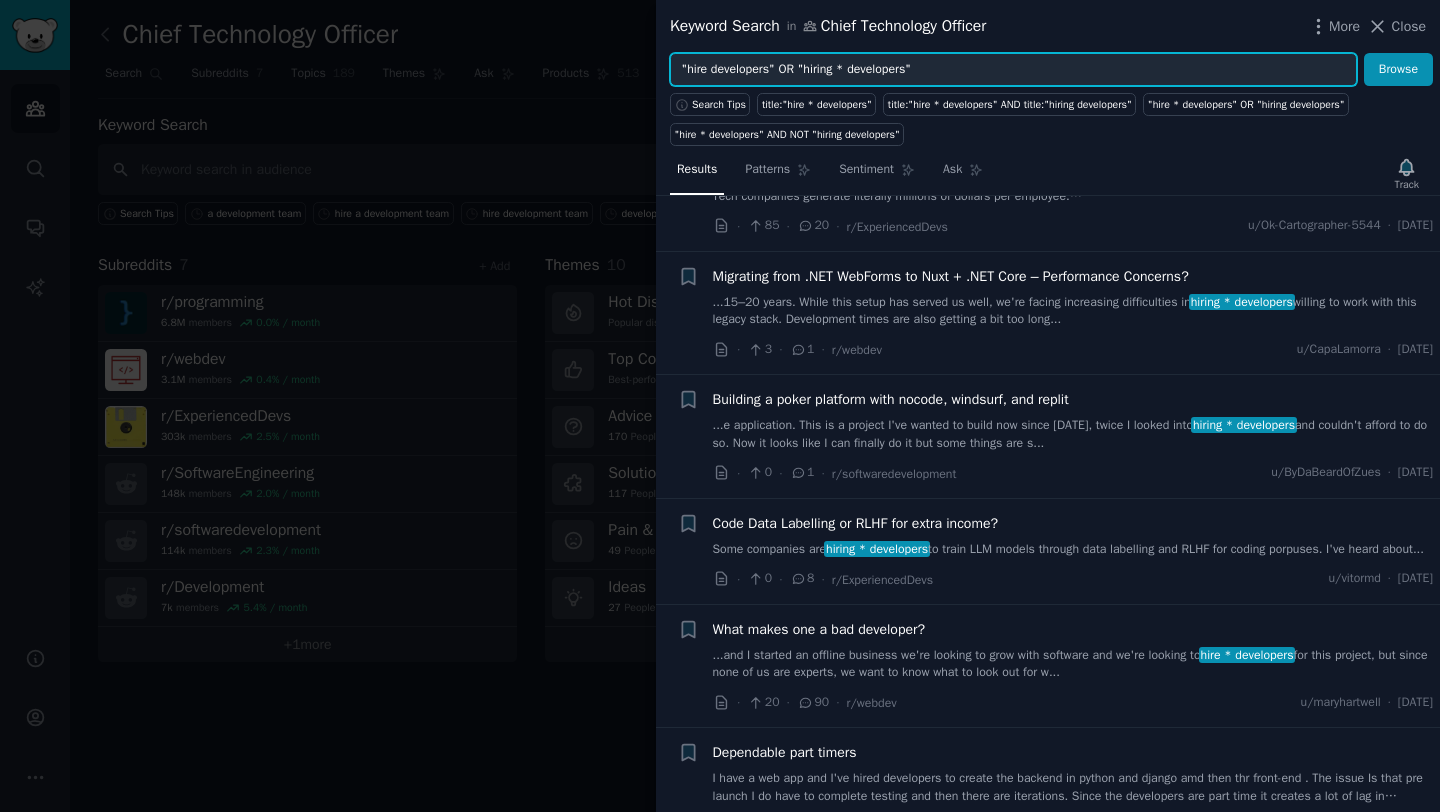 click on ""hire developers" OR "hiring * developers"" at bounding box center (1013, 70) 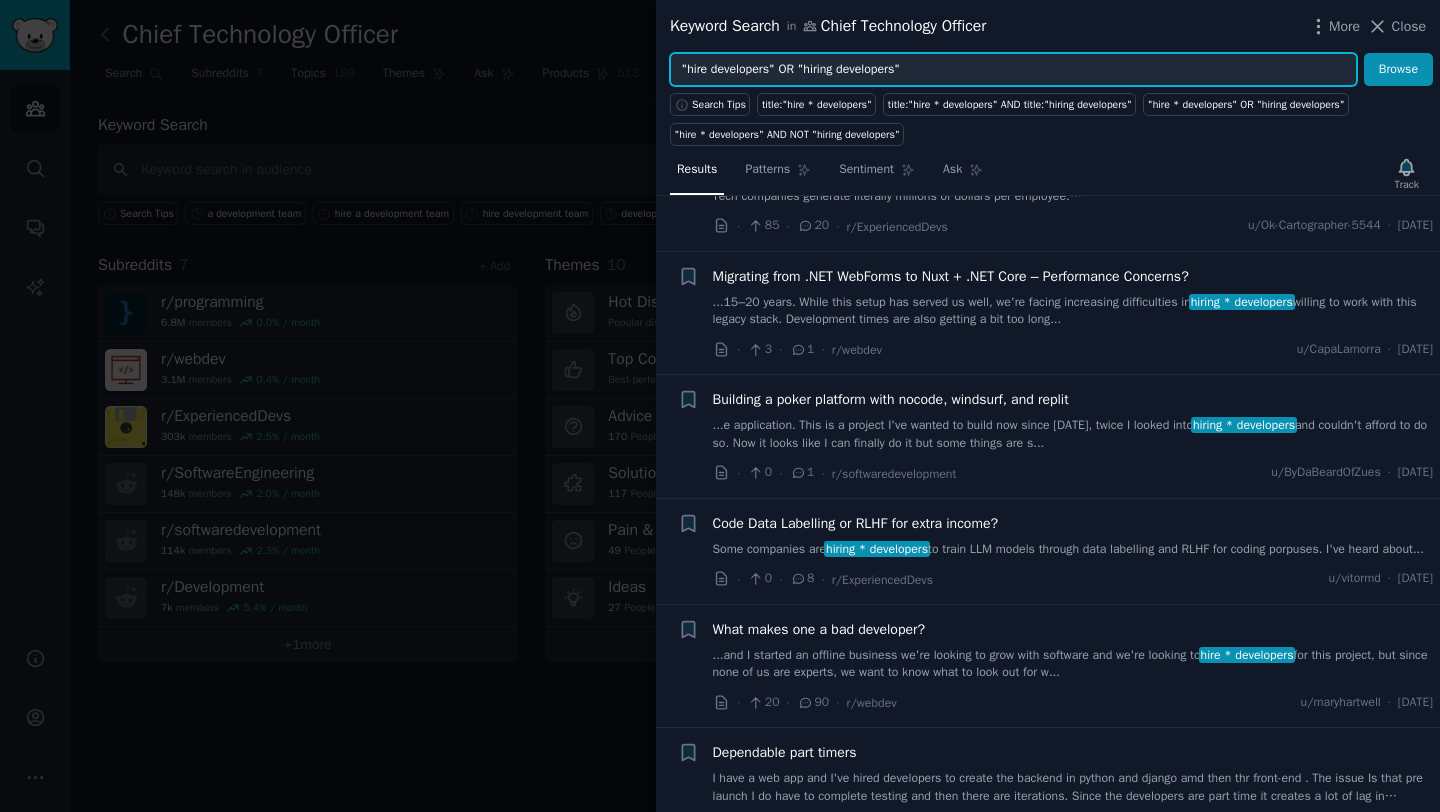 click on "Browse" at bounding box center (1398, 70) 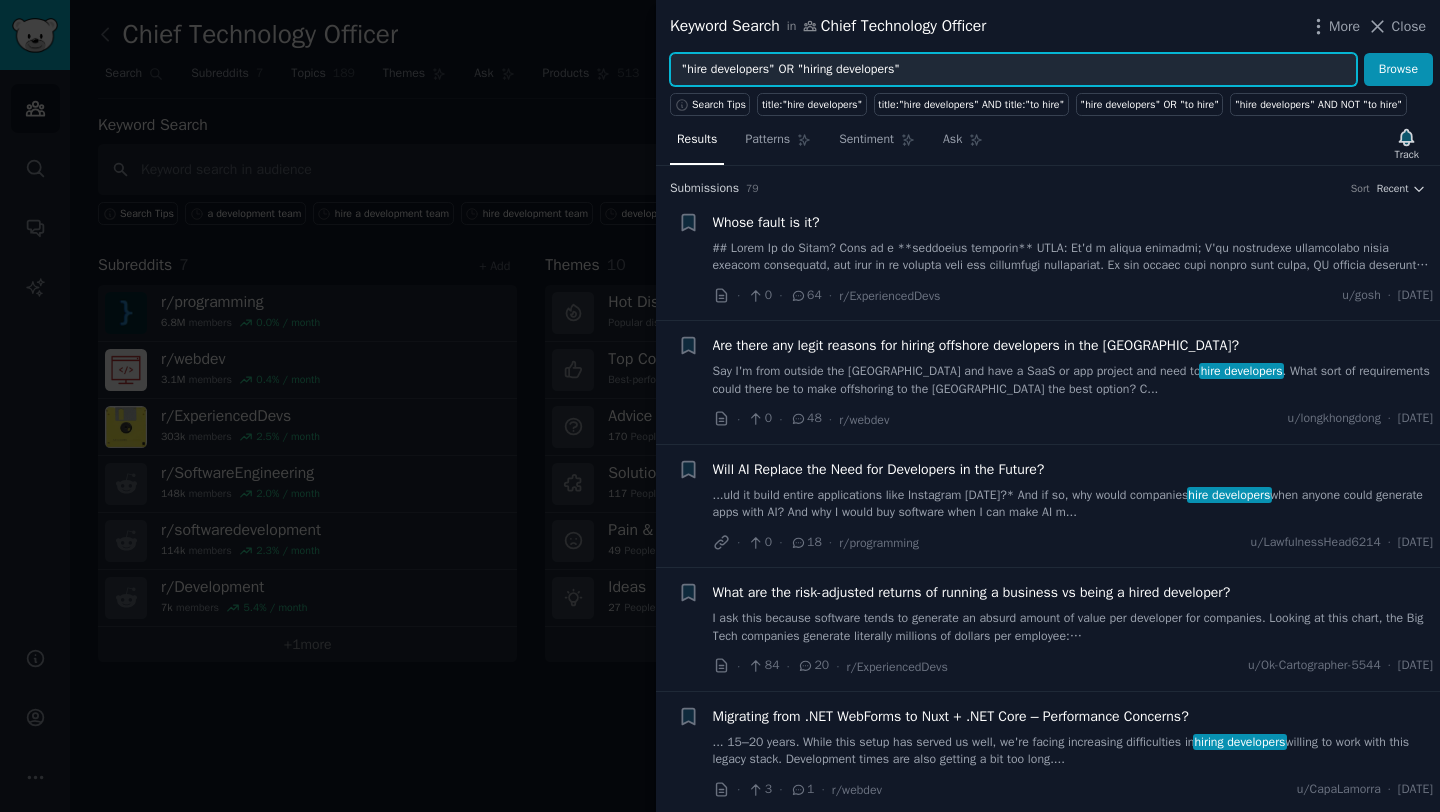 click on ""hire developers" OR "hiring developers"" at bounding box center (1013, 70) 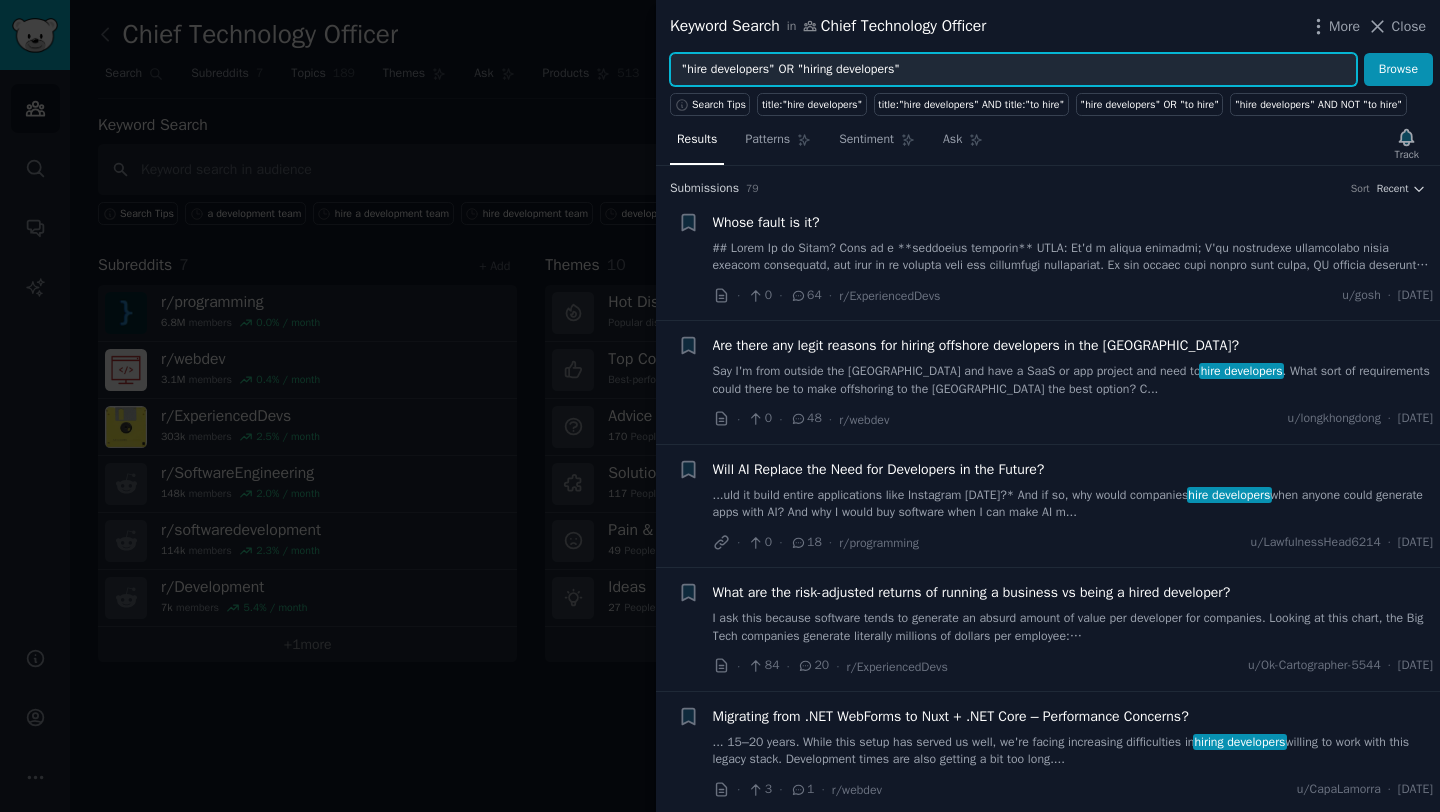 paste on ""hire developers" OR "hiring developers"" 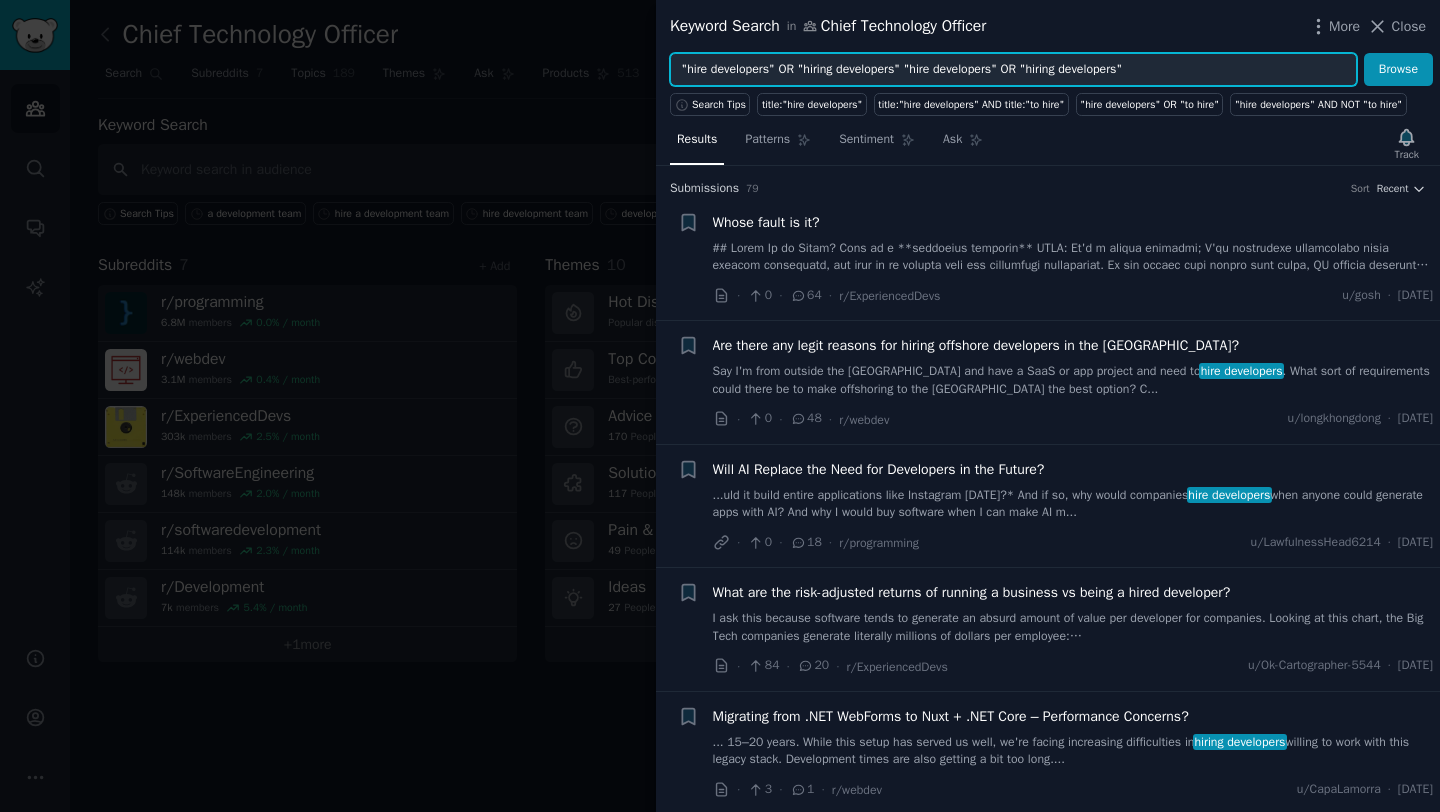 click on ""hire developers" OR "hiring developers" "hire developers" OR "hiring developers"" at bounding box center (1013, 70) 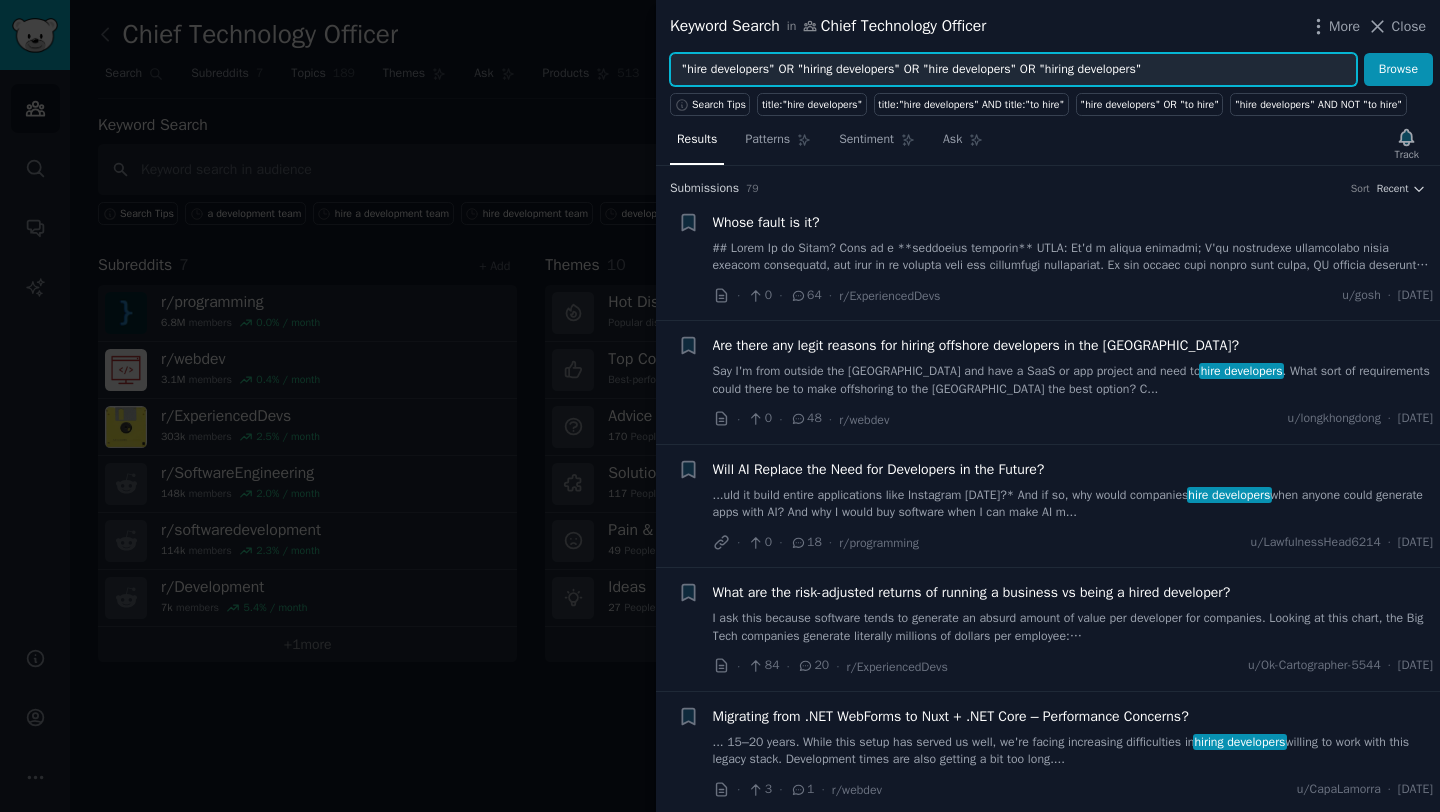 click on ""hire developers" OR "hiring developers" OR "hire developers" OR "hiring developers"" at bounding box center (1013, 70) 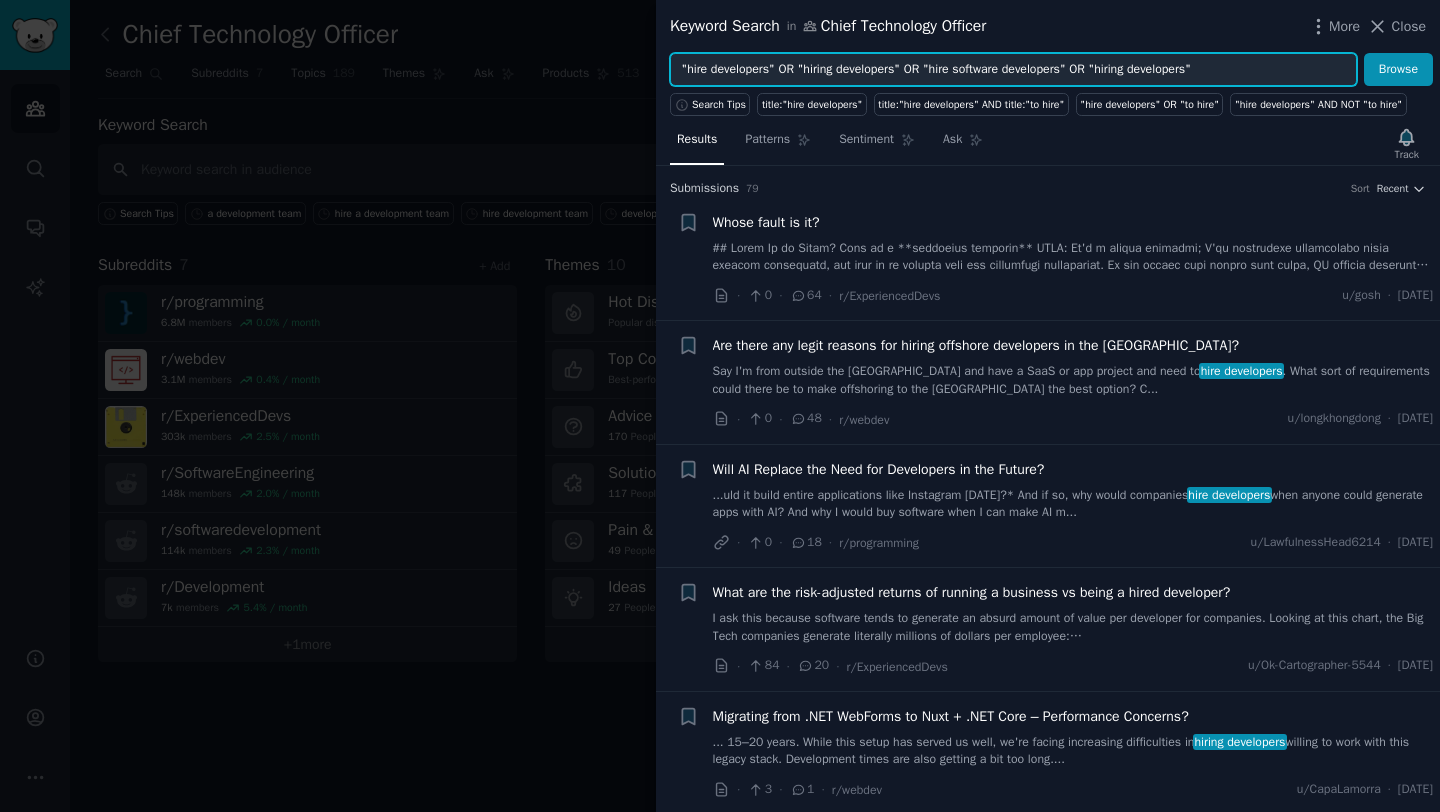 click on ""hire developers" OR "hiring developers" OR "hire software developers" OR "hiring developers"" at bounding box center (1013, 70) 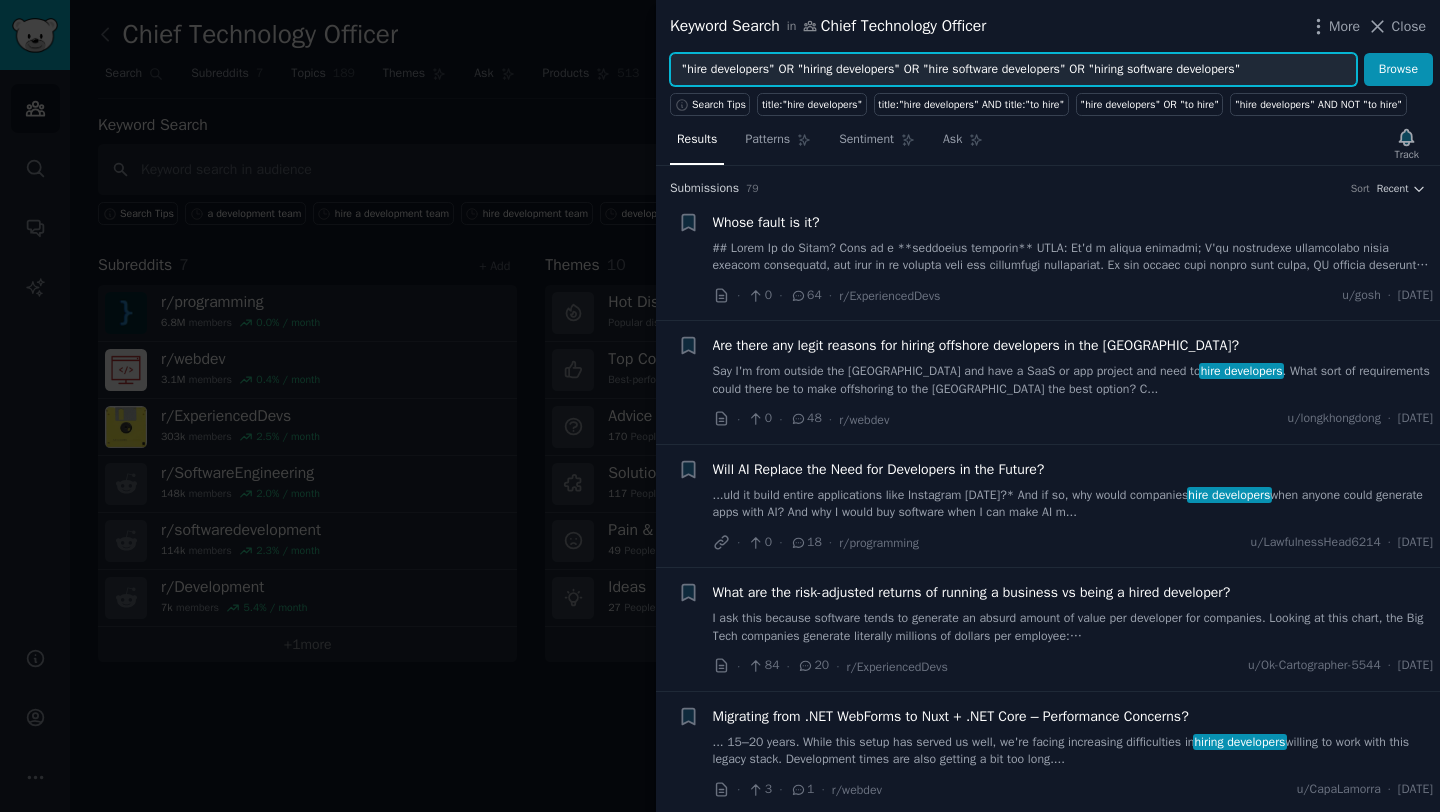 drag, startPoint x: 921, startPoint y: 73, endPoint x: 1291, endPoint y: 71, distance: 370.0054 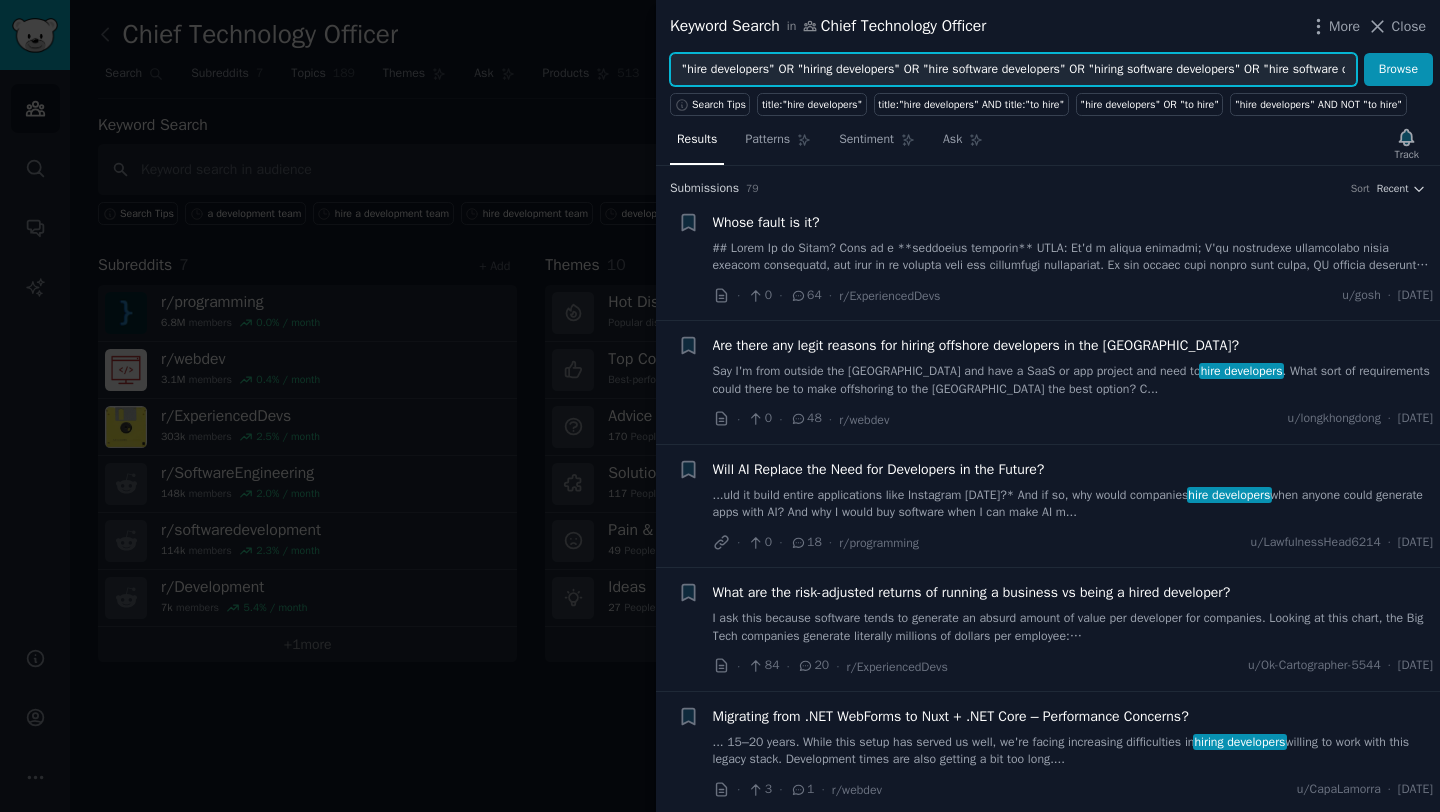 scroll, scrollTop: 0, scrollLeft: 308, axis: horizontal 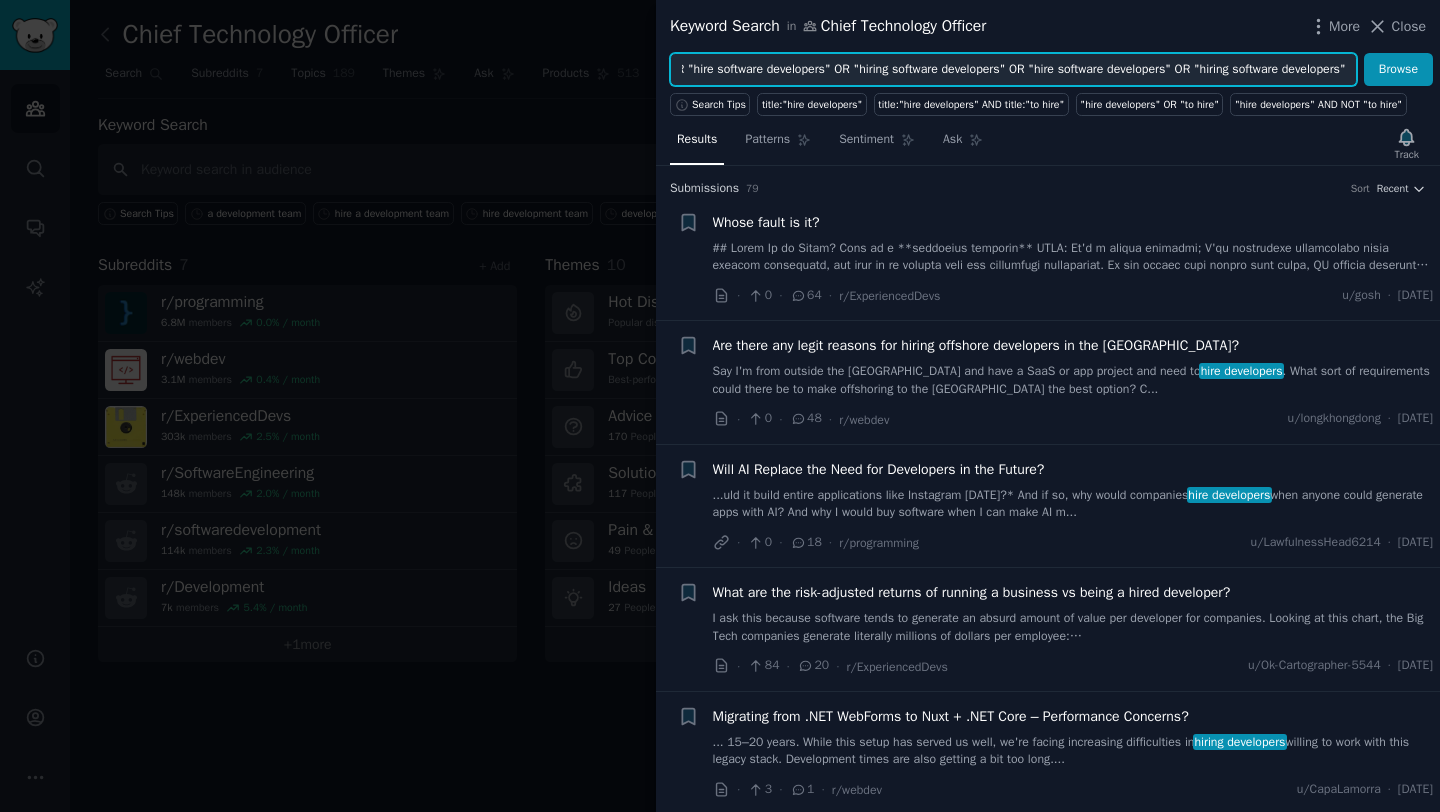 click on ""hire developers" OR "hiring developers" OR "hire software developers" OR "hiring software developers" OR "hire software developers" OR "hiring software developers"" at bounding box center (1013, 70) 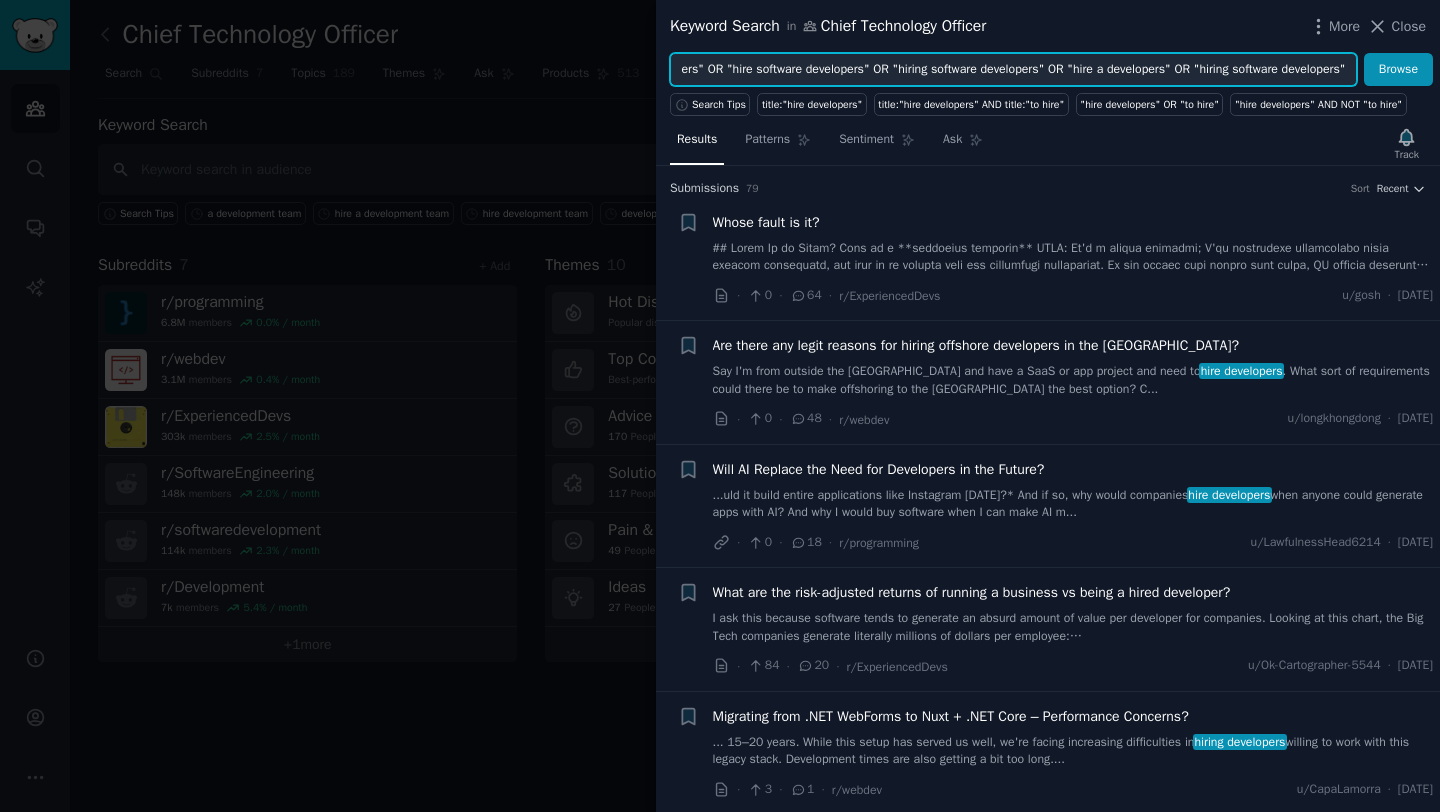 scroll, scrollTop: 0, scrollLeft: 265, axis: horizontal 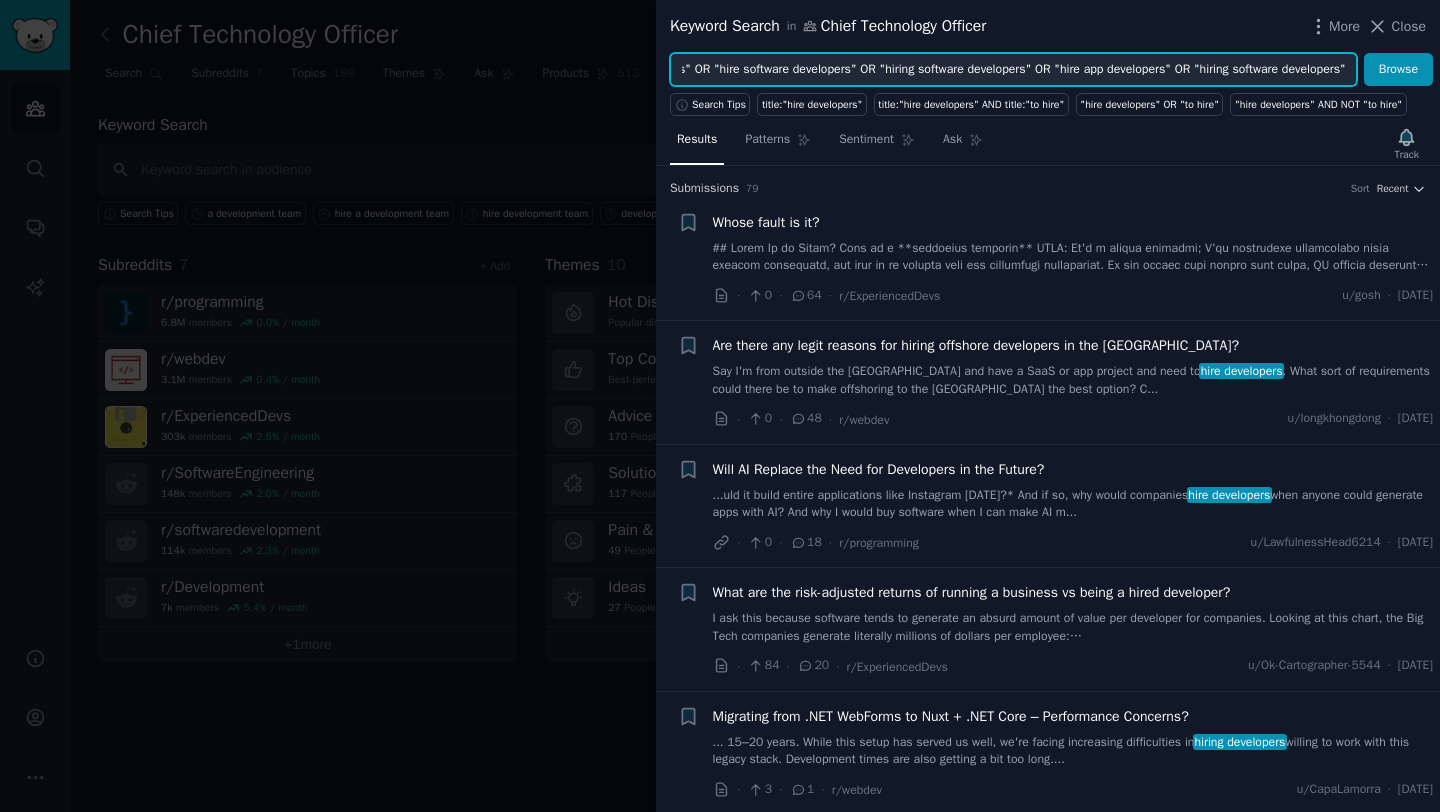 click on ""hire developers" OR "hiring developers" OR "hire software developers" OR "hiring software developers" OR "hire app developers" OR "hiring software developers"" at bounding box center (1013, 70) 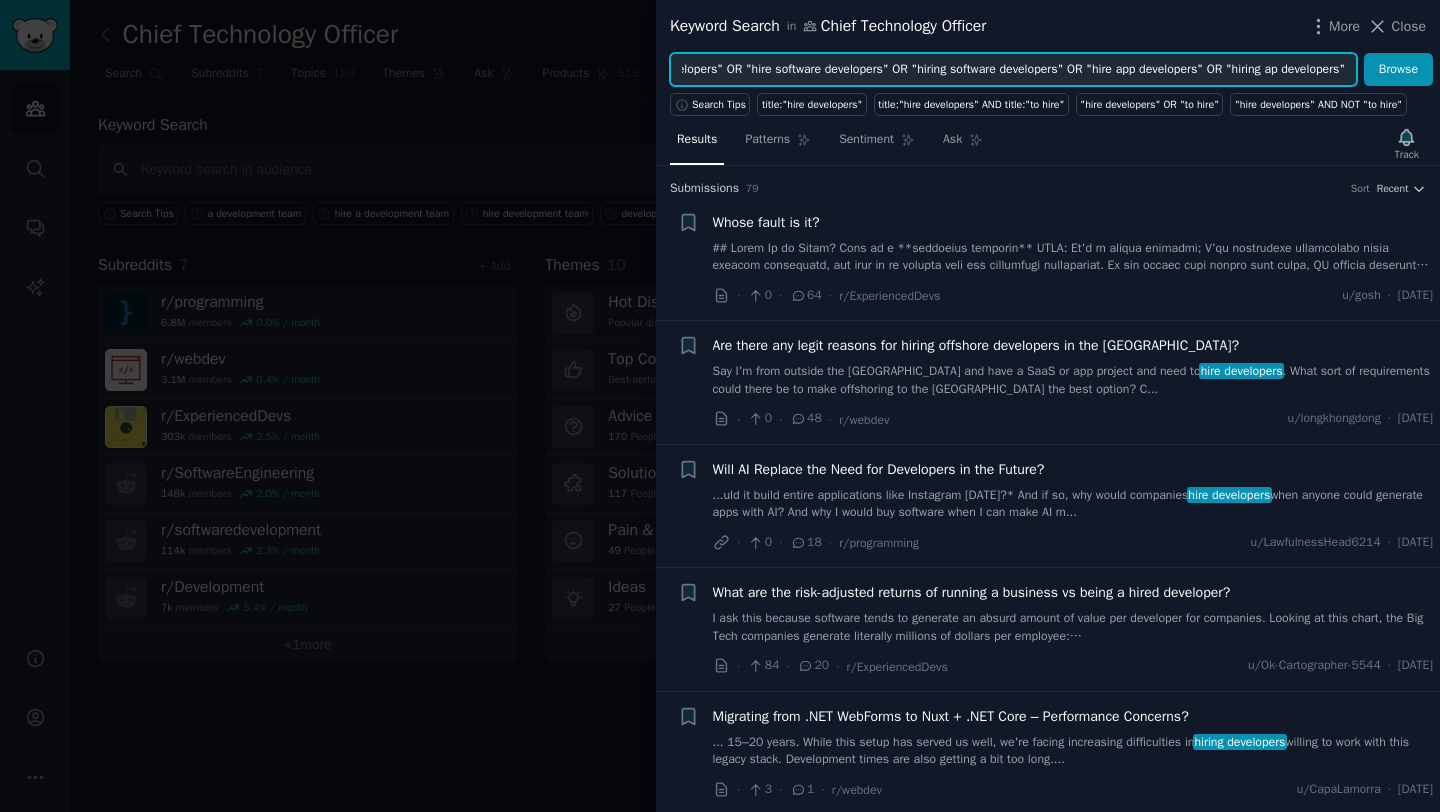 scroll, scrollTop: 0, scrollLeft: 236, axis: horizontal 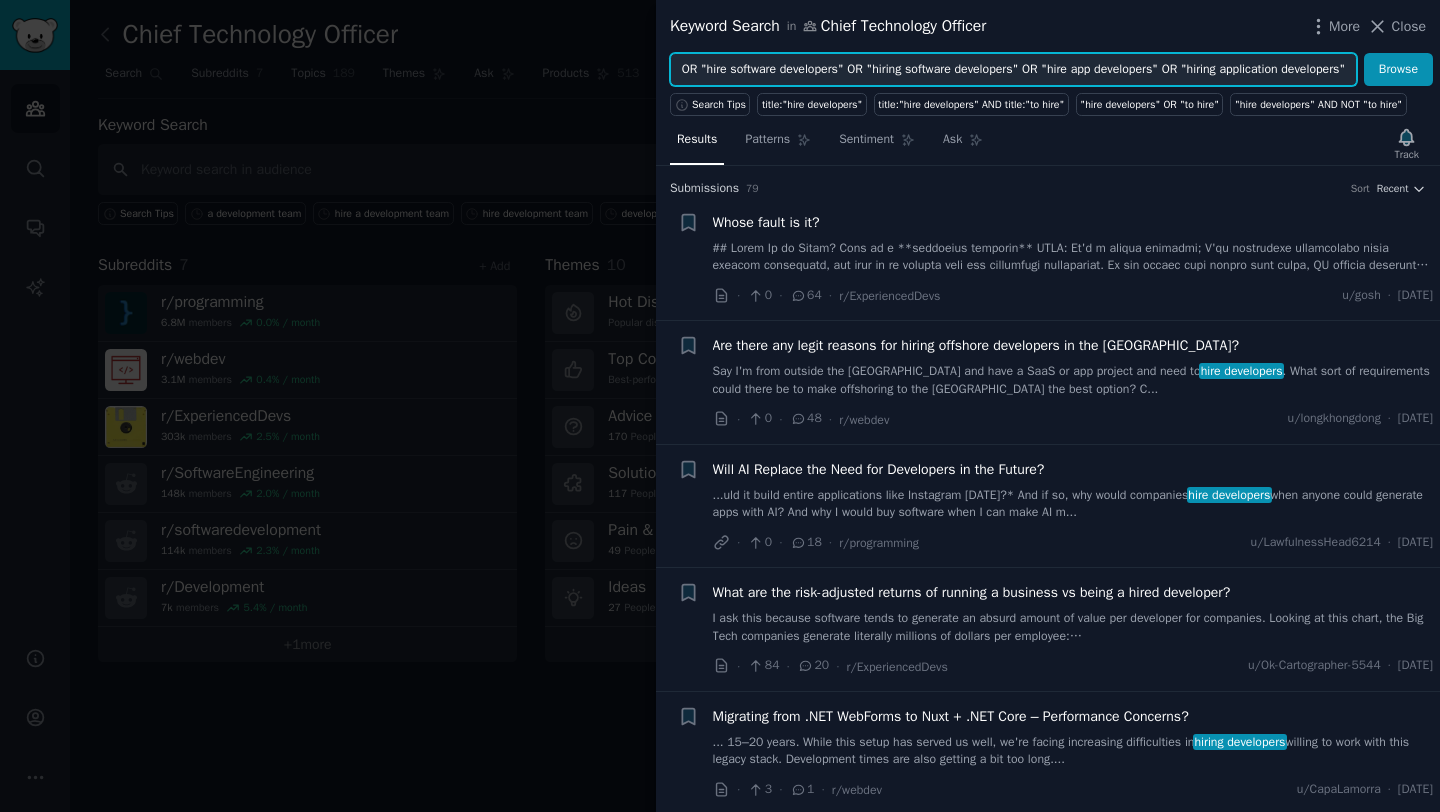 click on "Browse" at bounding box center [1398, 70] 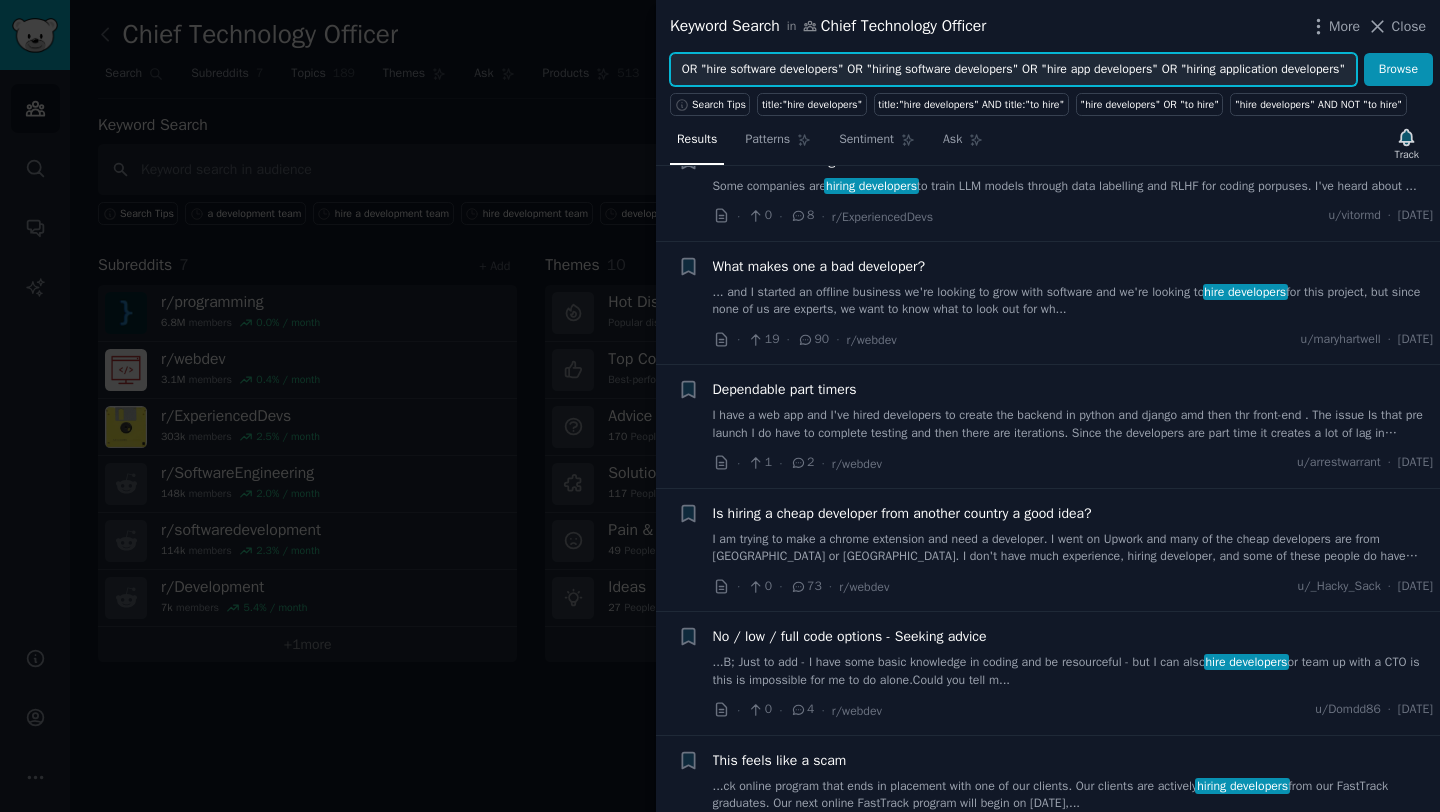 scroll, scrollTop: 0, scrollLeft: 0, axis: both 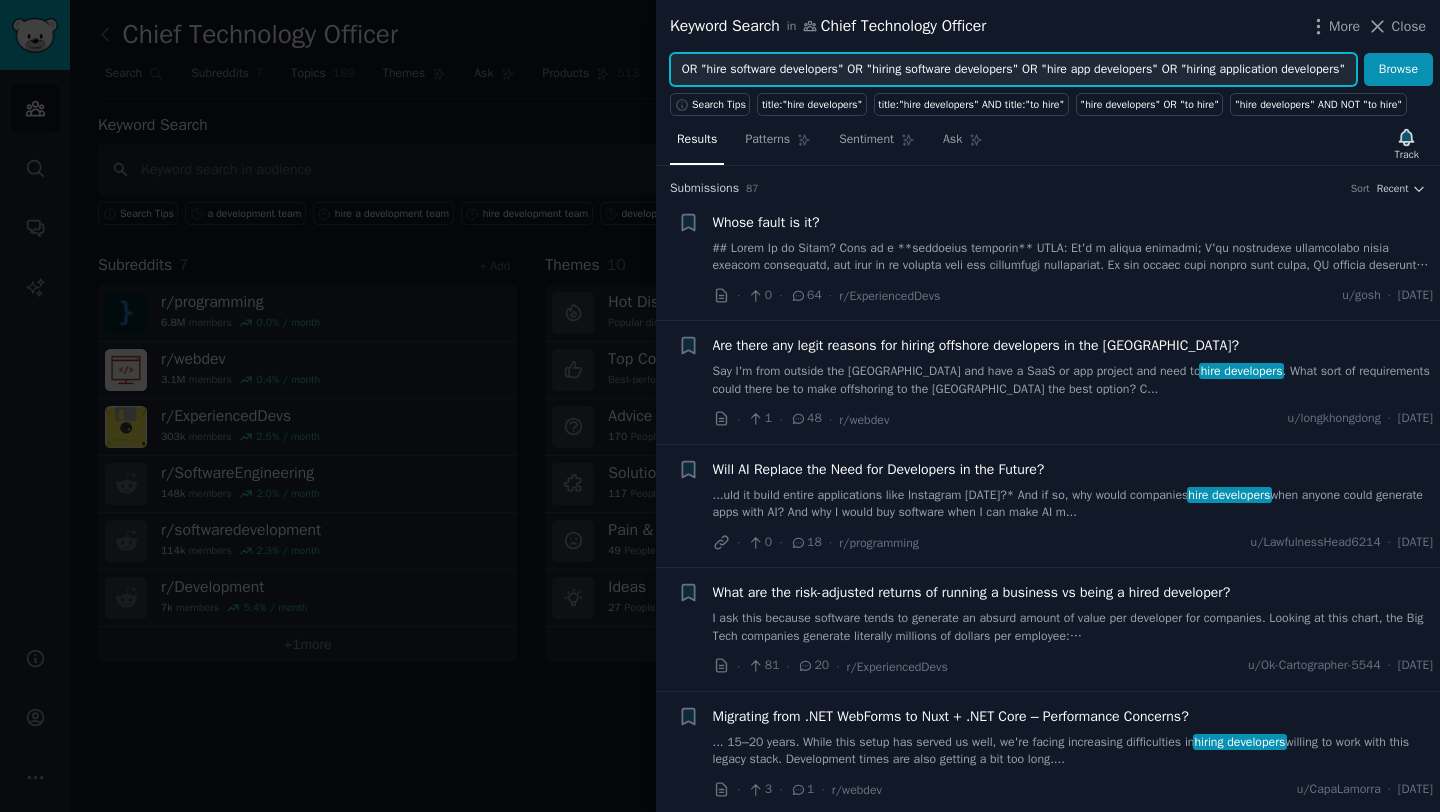 click on ""hire developers" OR "hiring developers" OR "hire software developers" OR "hiring software developers" OR "hire app developers" OR "hiring application developers"" at bounding box center [1013, 70] 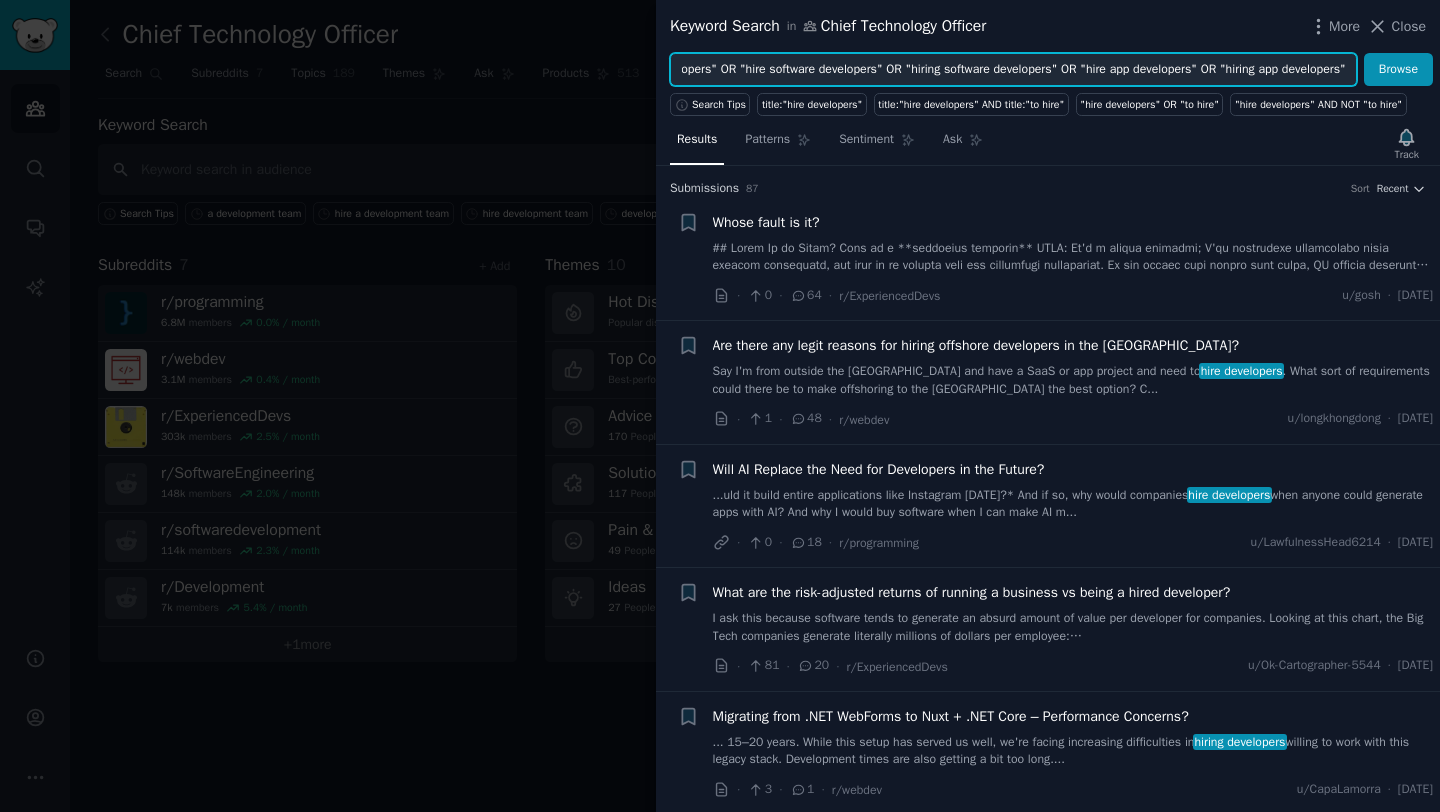 type on ""hire developers" OR "hiring developers" OR "hire software developers" OR "hiring software developers" OR "hire app developers" OR "hiring app developers"" 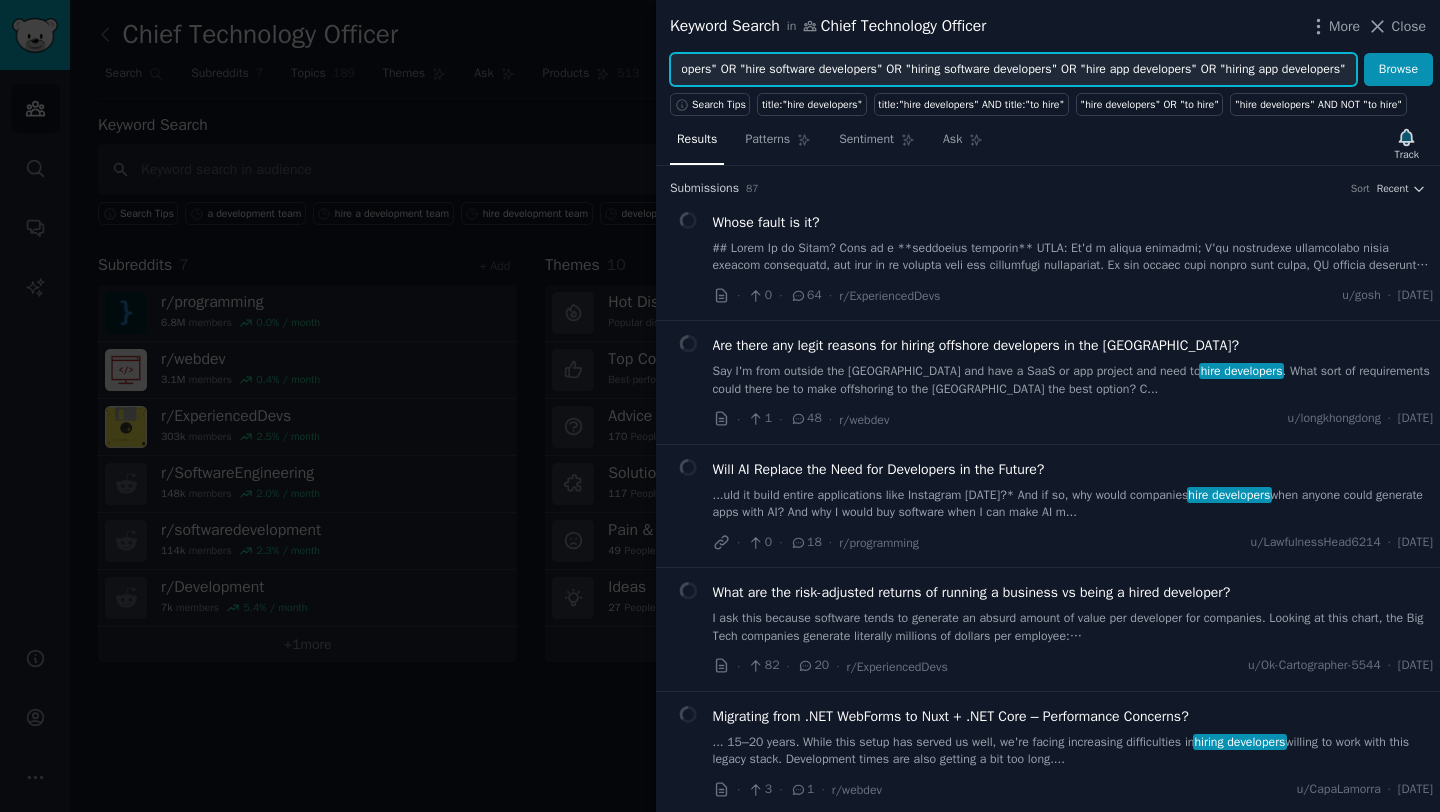 click on ""hire developers" OR "hiring developers" OR "hire software developers" OR "hiring software developers" OR "hire app developers" OR "hiring app developers"" at bounding box center [1013, 70] 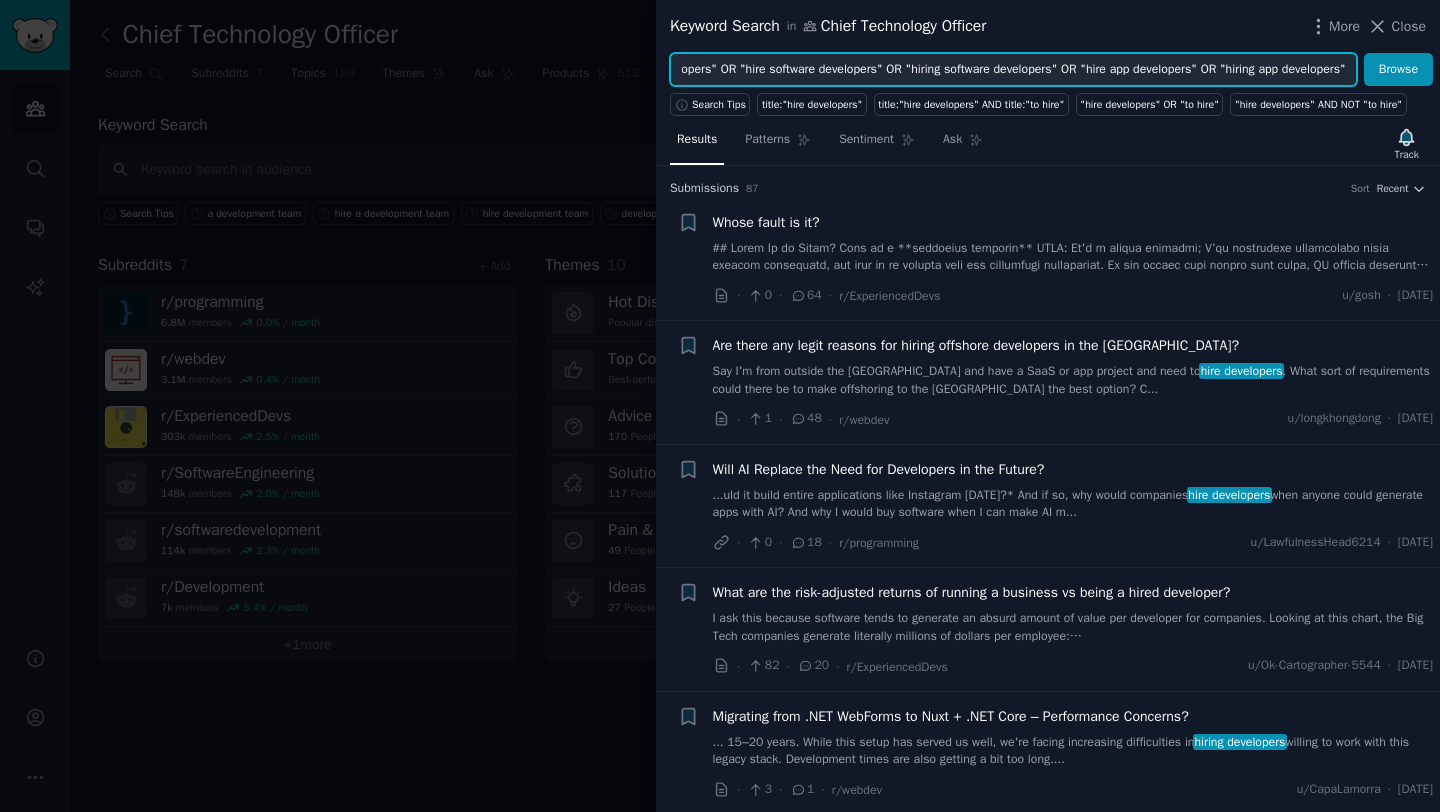 scroll, scrollTop: 0, scrollLeft: 0, axis: both 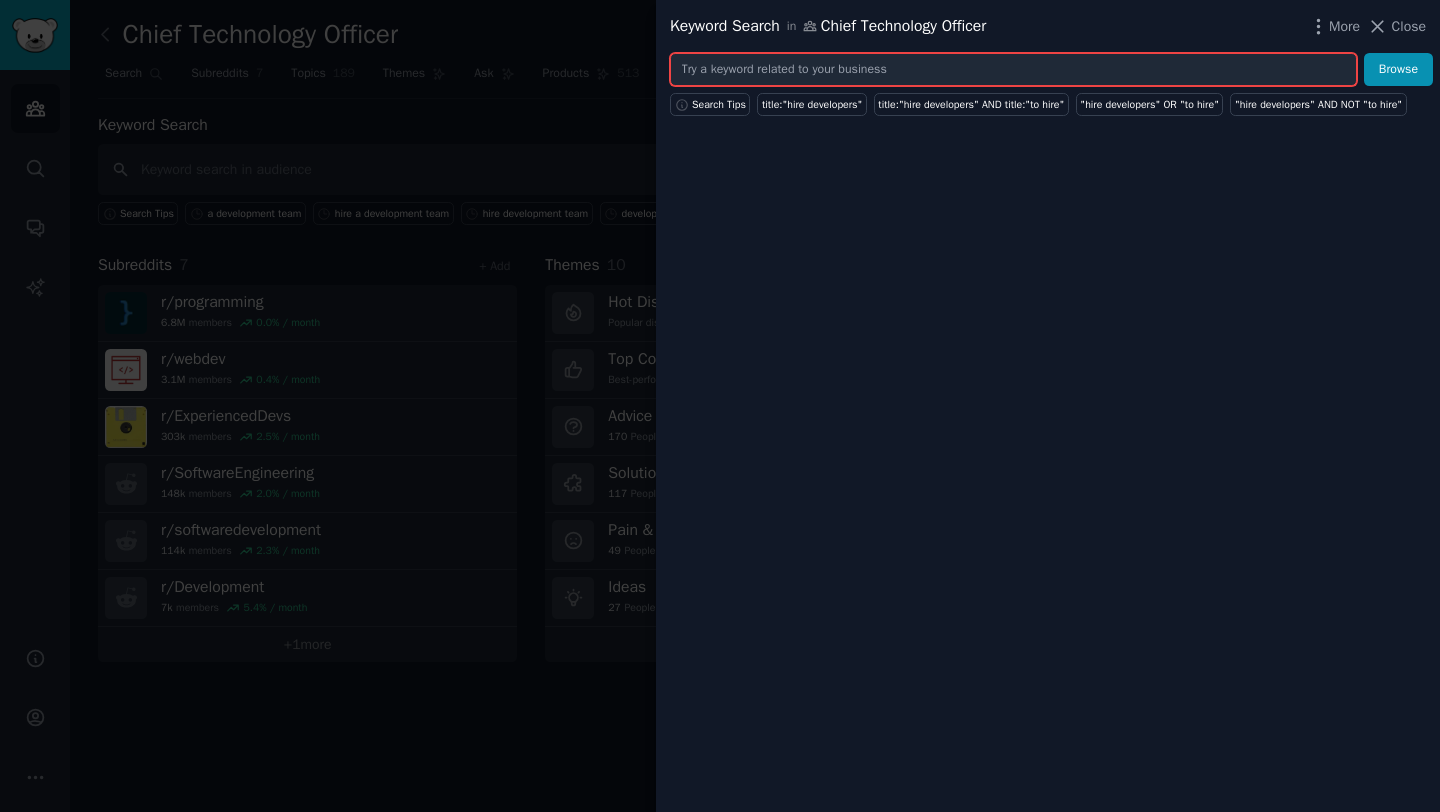 paste on ""hire developers" OR "hiring developers" OR "hire software developers" OR "hiring software developers" OR "hire app developers" OR "hiring app developers" OR "hire application developers" OR "hiring application developers" OR "hire mobile developers" OR "hiring mobile developers" OR "hire engineers" OR "hiring engineers" OR "hire software engineers" OR "hiring software engineers" OR "hire offshore developers" OR "hiring offshore developers" OR "hire remote developers" OR "hiring remote developers" OR "hire dev team" OR "hiring dev team" OR "hire development team" OR "hiring development team" OR "hire product engineers" OR "hiring product engineers" OR "hire backend developers" OR "hiring backend developers" OR "hire frontend developers" OR "hiring frontend developers" OR "looking for developers" OR "looking for software developers" OR "looking for app developers" OR "looking for engineers" OR "looking for offshore developers" OR "looking for dev team" OR "looking for development team" OR "looking to hire d..." 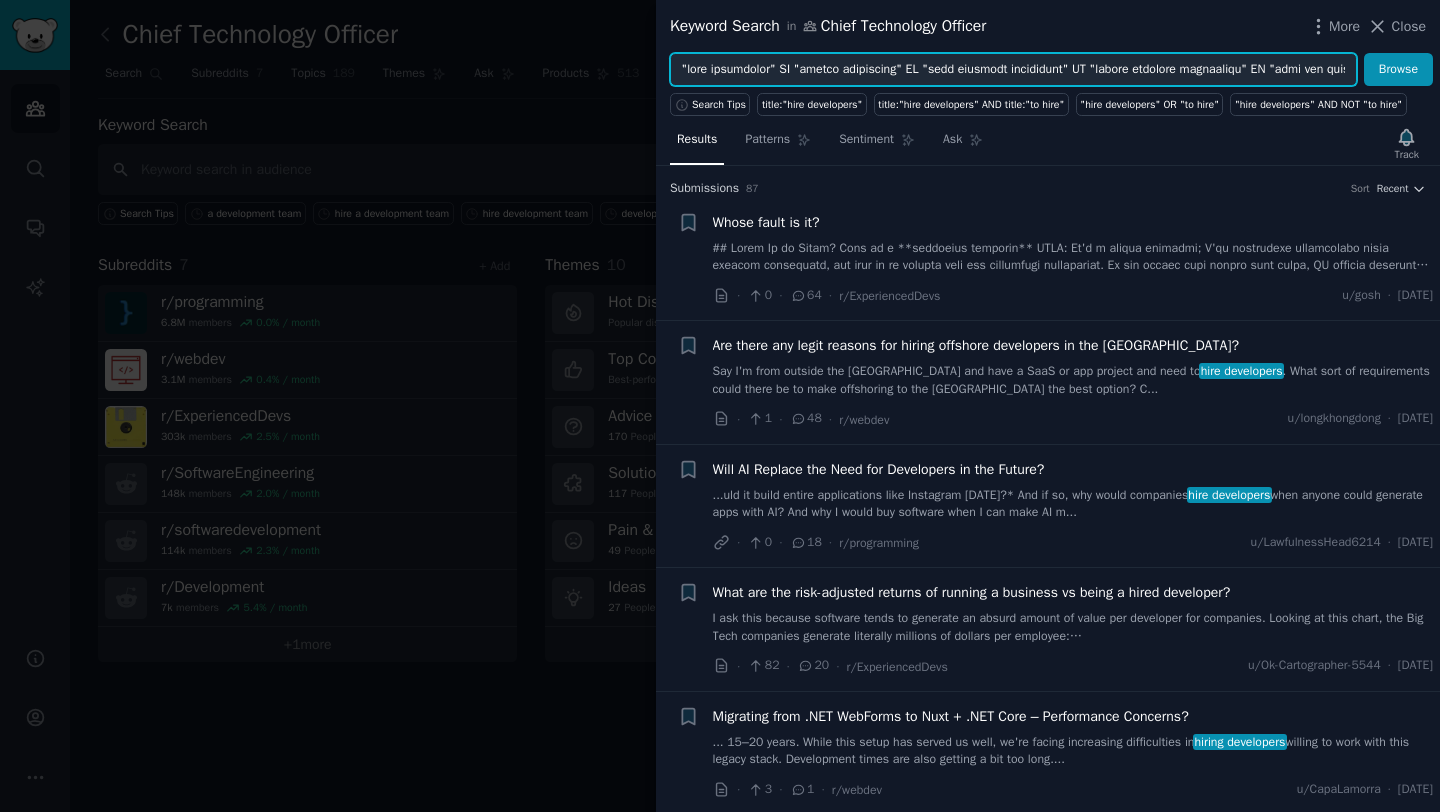 scroll, scrollTop: 0, scrollLeft: 6258, axis: horizontal 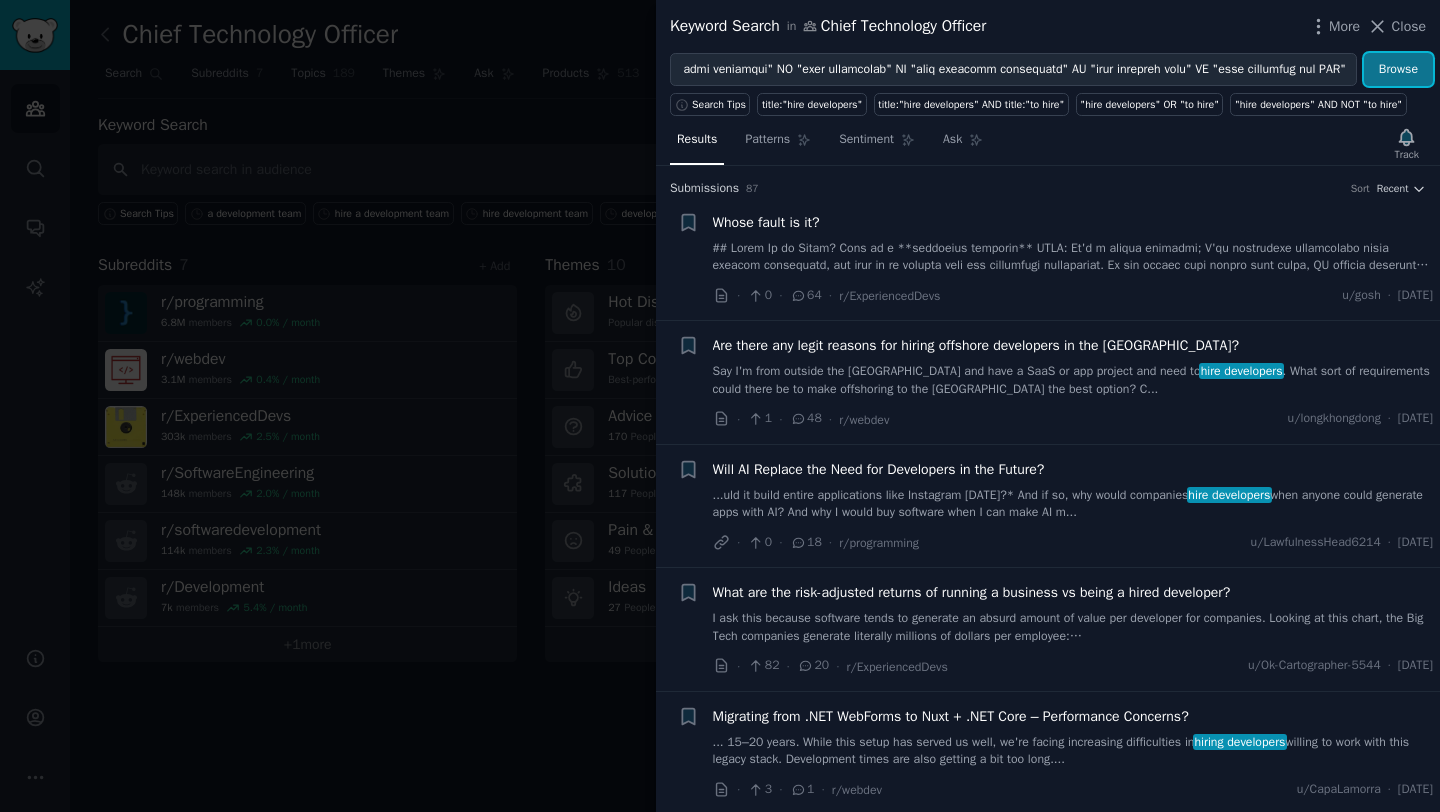 click on "Browse" at bounding box center [1398, 70] 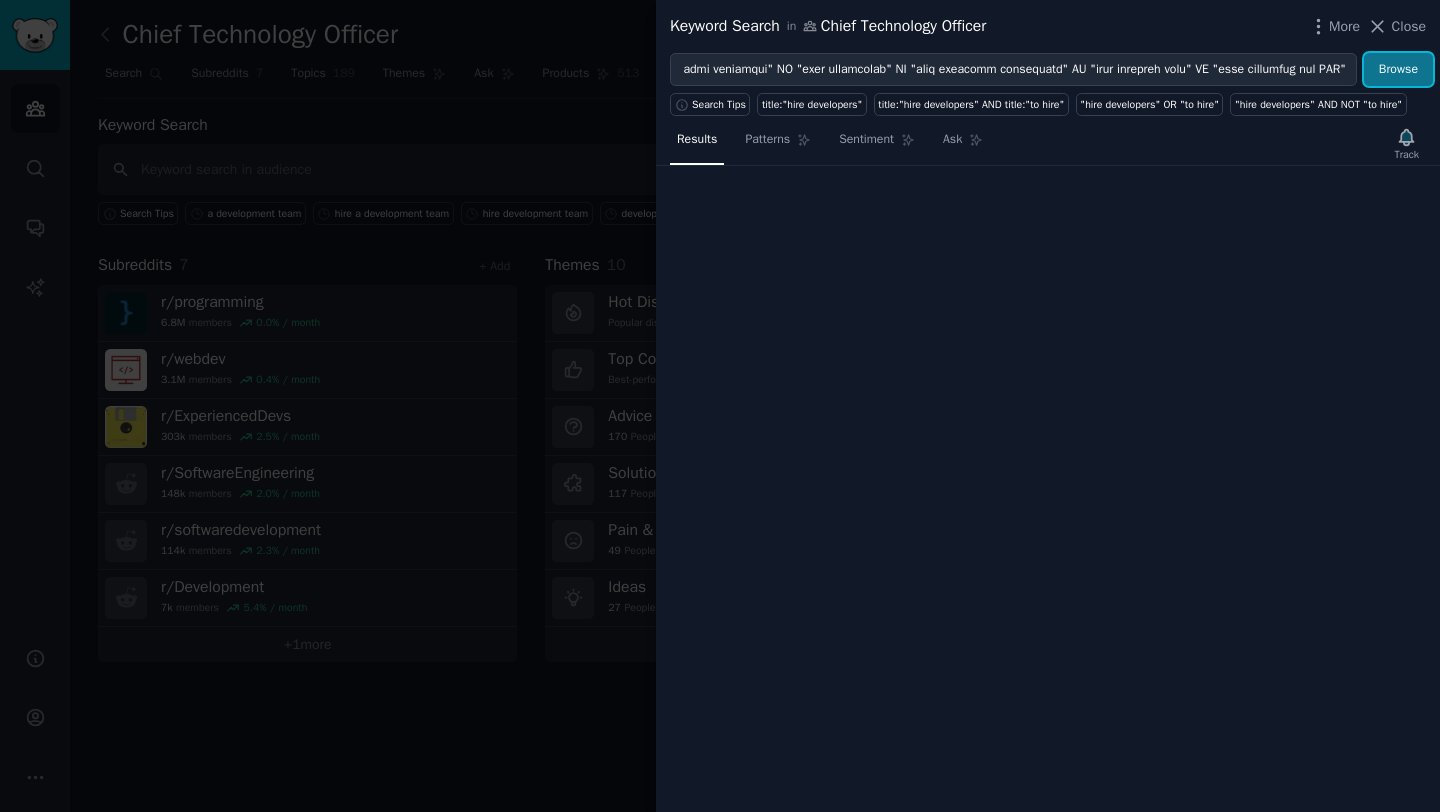 scroll, scrollTop: 0, scrollLeft: 0, axis: both 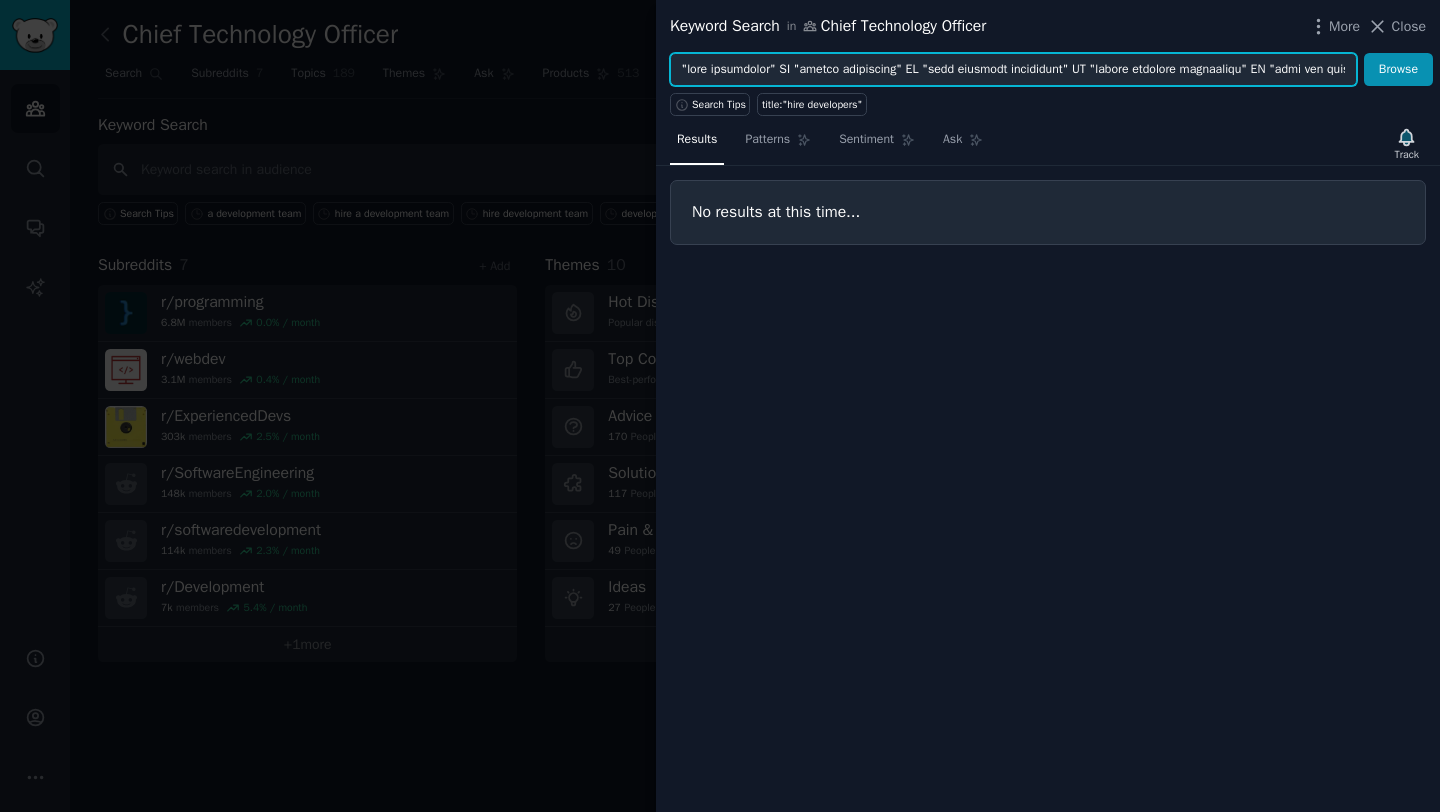 click at bounding box center (1013, 70) 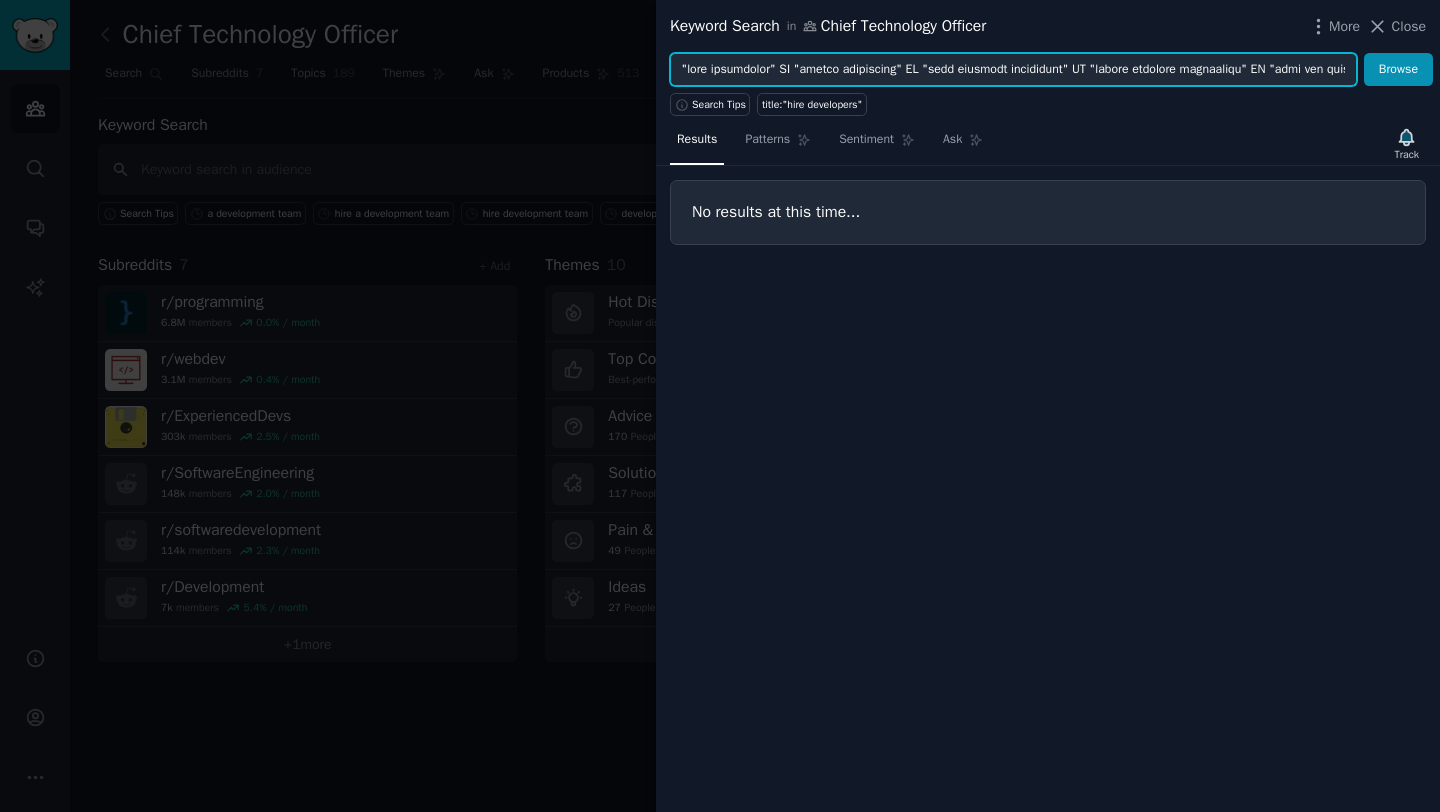 click at bounding box center [1013, 70] 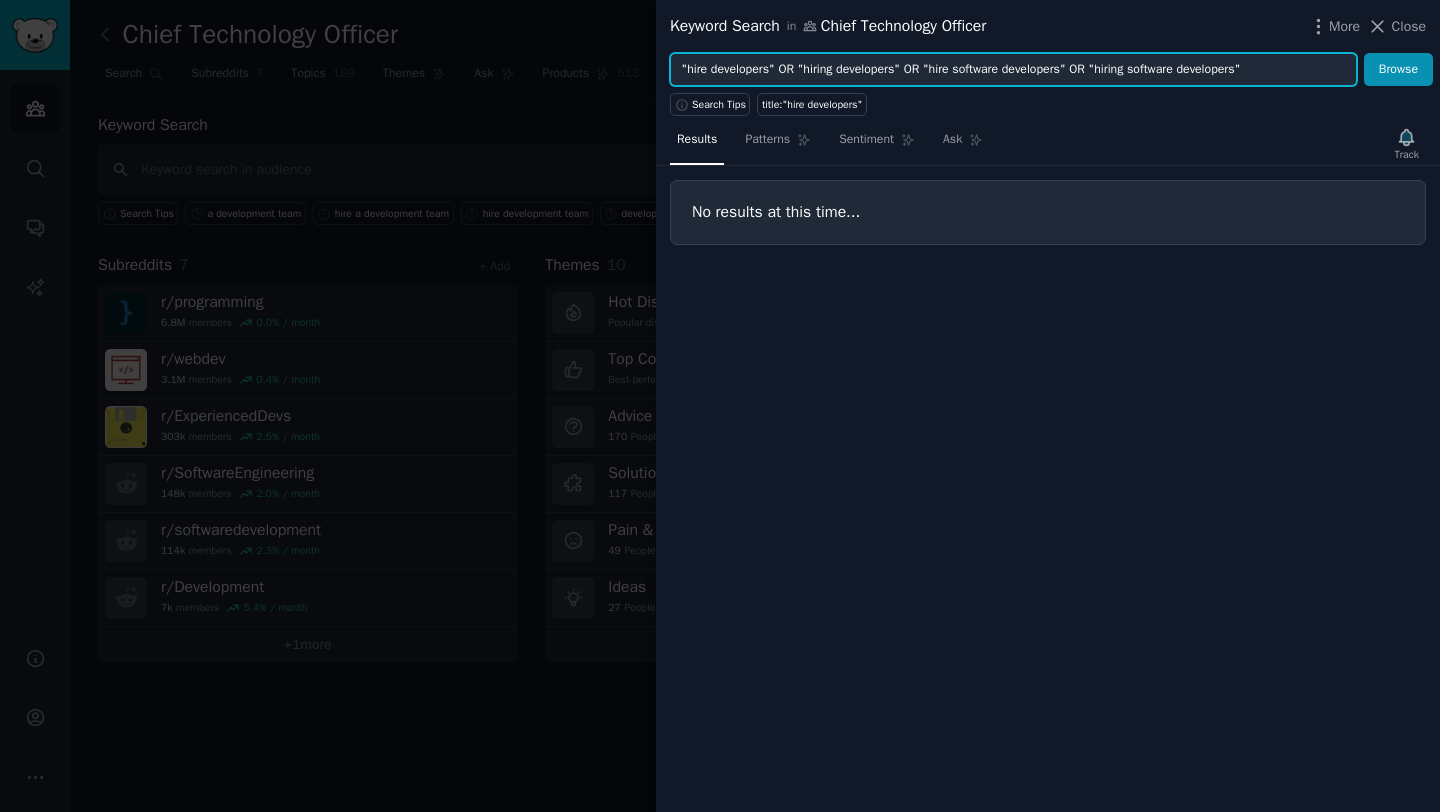 scroll, scrollTop: 0, scrollLeft: 0, axis: both 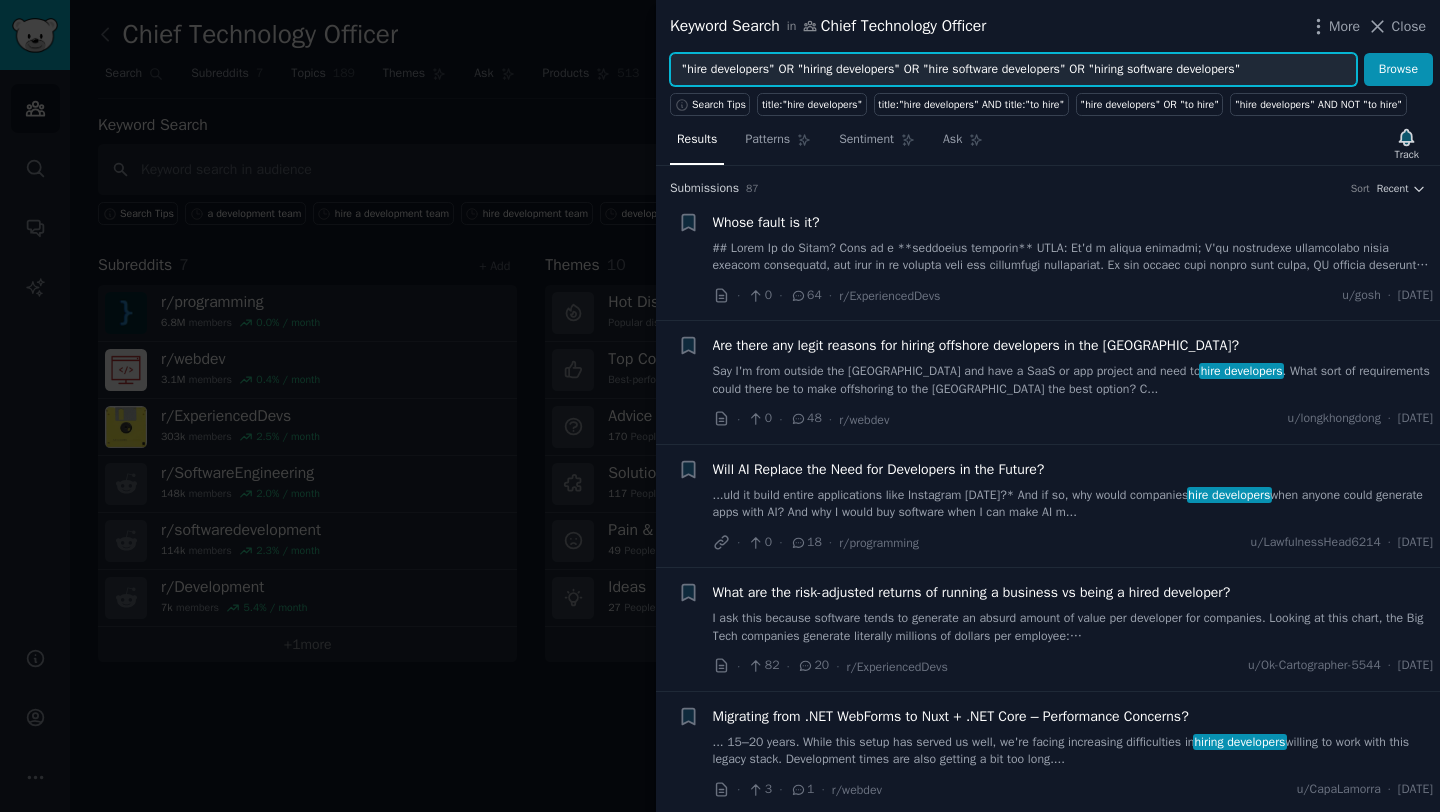 click on ""hire developers" OR "hiring developers" OR "hire software developers" OR "hiring software developers"" at bounding box center (1013, 70) 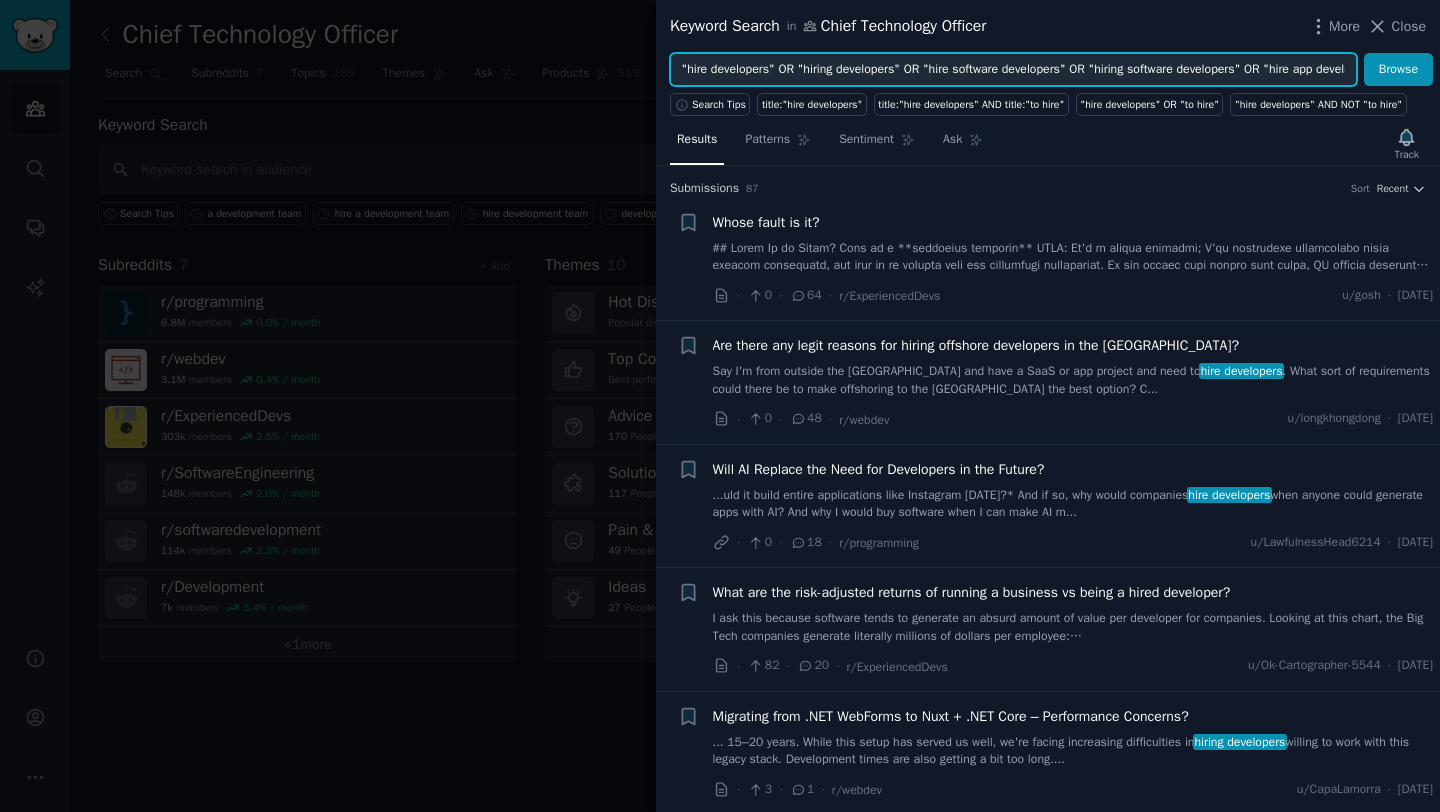 scroll, scrollTop: 0, scrollLeft: 2317, axis: horizontal 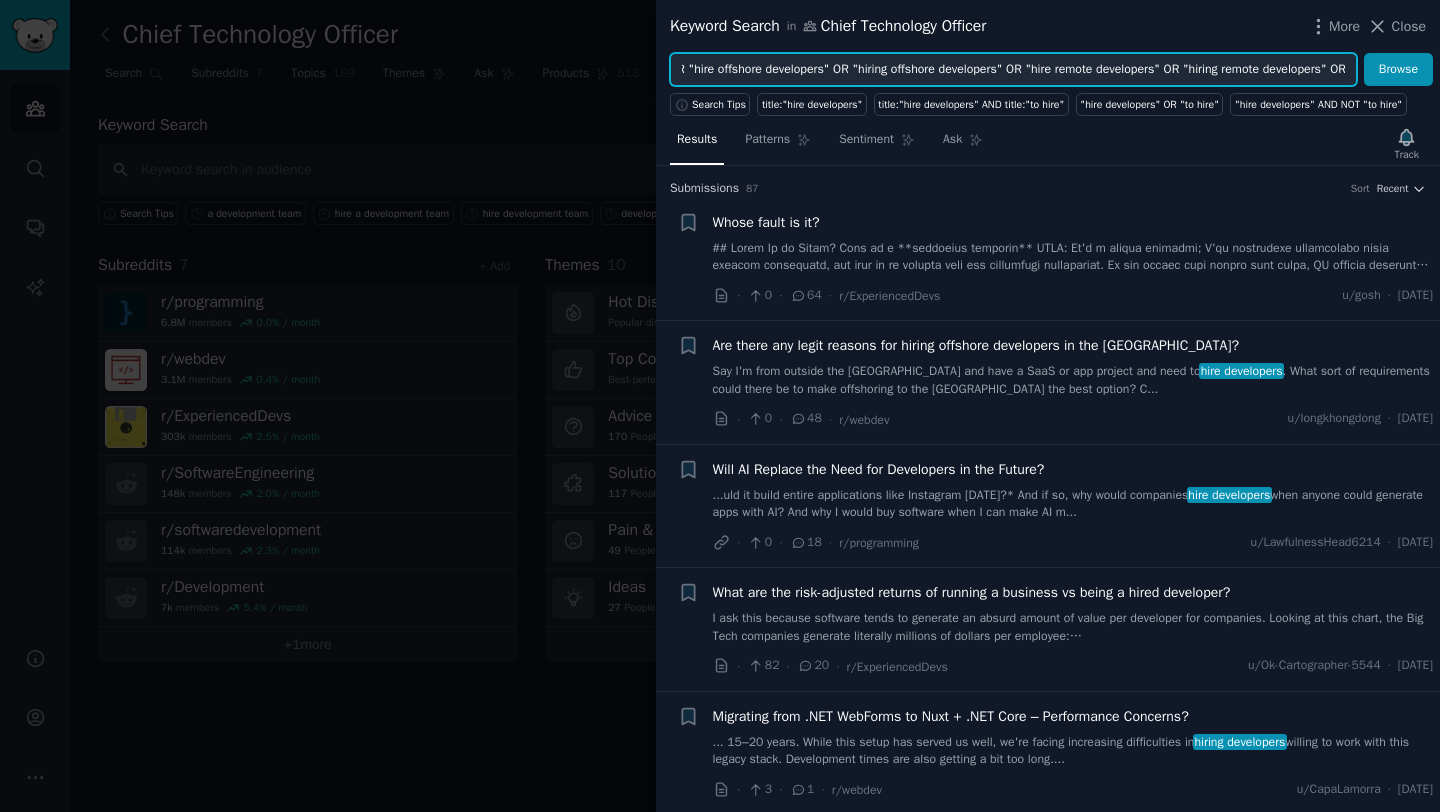 click on ""hire developers" OR "hiring developers" OR "hire software developers" OR "hiring software developers" OR "hire app developers" OR "hiring app developers" OR "hire application developers" OR "hiring application developers" OR "hire mobile developers" OR "hiring mobile developers" OR "hire engineers" OR "hiring engineers" OR "hire software engineers" OR "hiring software engineers" OR "hire offshore developers" OR "hiring offshore developers" OR "hire remote developers" OR "hiring remote developers" OR" at bounding box center [1013, 70] 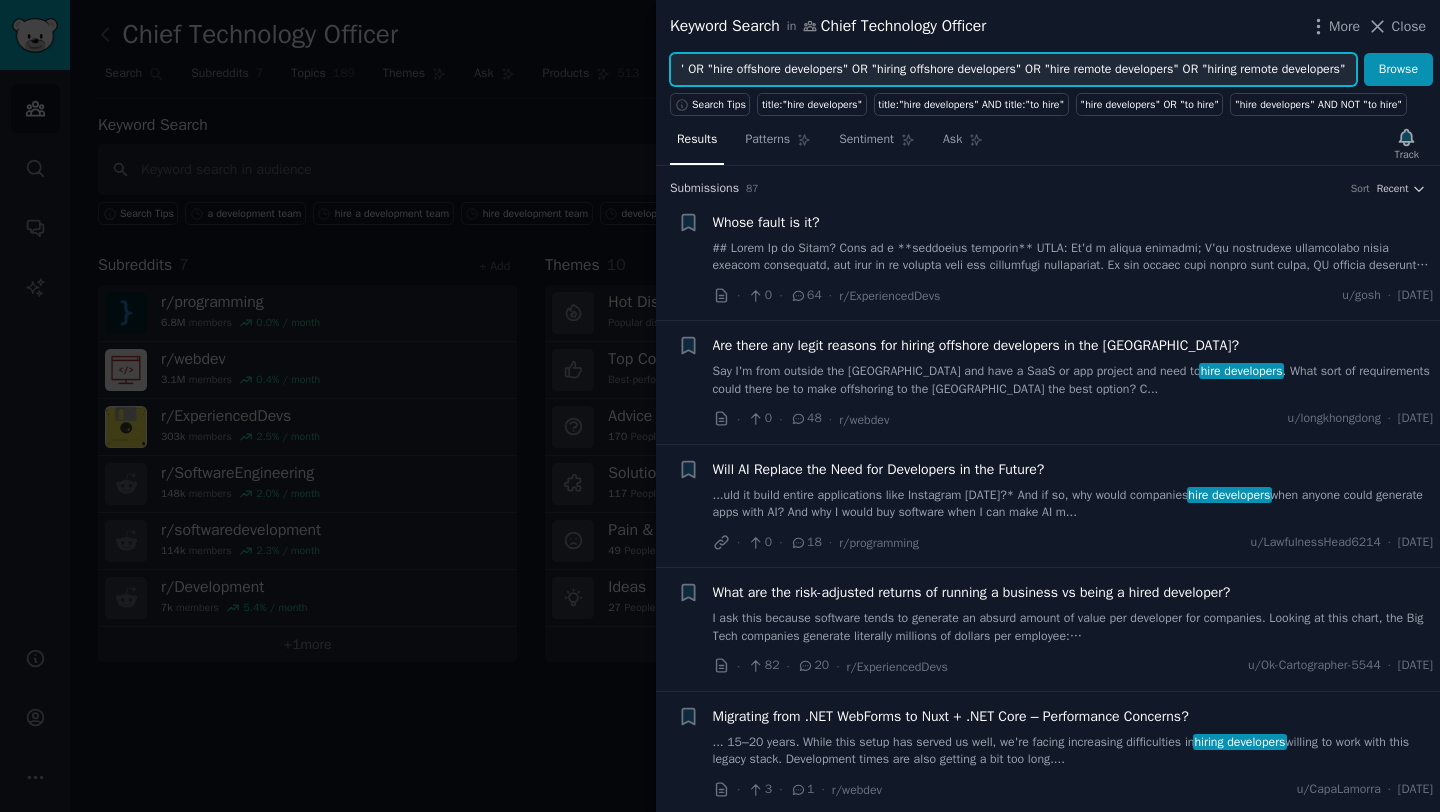 scroll, scrollTop: 0, scrollLeft: 2296, axis: horizontal 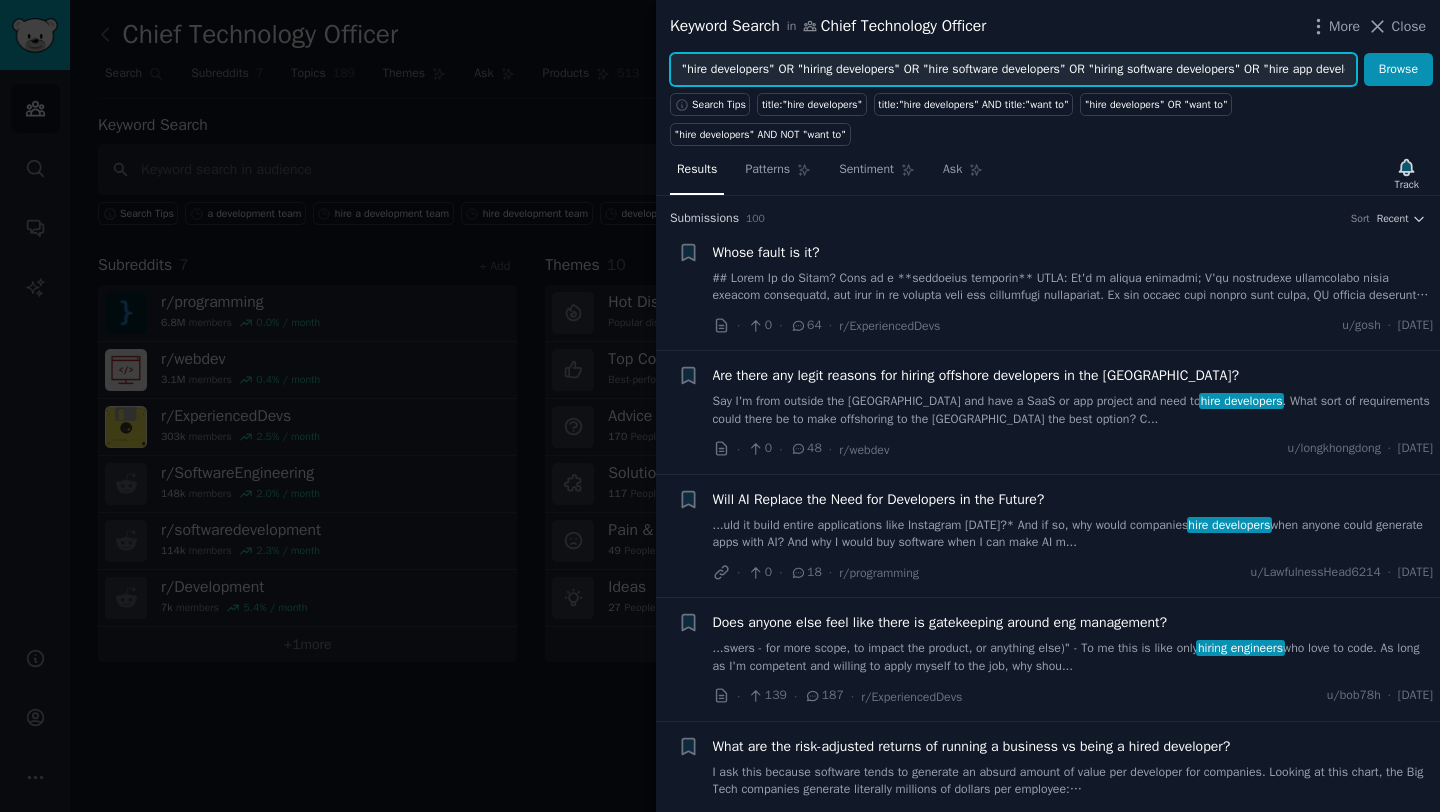 click on ""hire developers" OR "hiring developers" OR "hire software developers" OR "hiring software developers" OR "hire app developers" OR "hiring app developers" OR "hire application developers" OR "hiring application developers" OR "hire mobile developers" OR "hiring mobile developers" OR "hire engineers" OR "hiring engineers" OR "hire software engineers" OR "hiring software engineers" OR "hire offshore developers" OR "hiring offshore developers" OR "hire remote developers" OR "hiring remote developers"" at bounding box center [1013, 70] 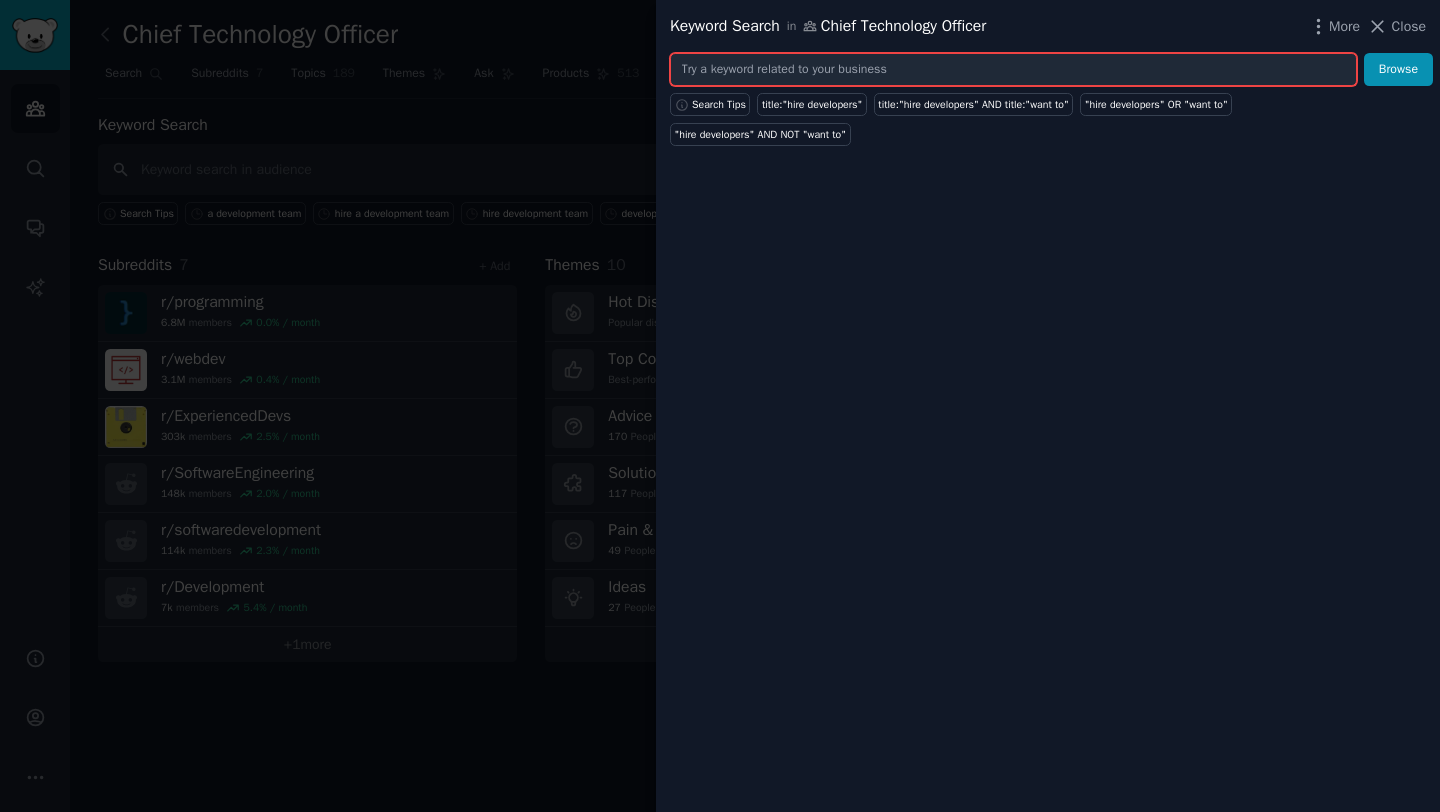 paste on ""hire developers" OR "hiring developers" OR "hire software developers" OR "hiring software developers" OR "hire app developers" OR "hiring app developers" OR "hire application developers" OR "hiring application developers" OR "hire mobile developers" OR "hiring mobile developers" OR "hire engineers" OR "hiring engineers" OR "hire software engineers" OR "hiring software engineers" OR "hire offshore developers" OR "hiring offshore developers" OR "hire remote developers" OR "hiring remote developers" OR "hire dev team" OR "hiring dev team" OR "hire development team" OR "hiring development team" OR "hire product engineers" OR "hiring product engineers" OR "hire backend developers" OR "hiring backend developers" OR "hire frontend developers" OR "hiring frontend developers"" 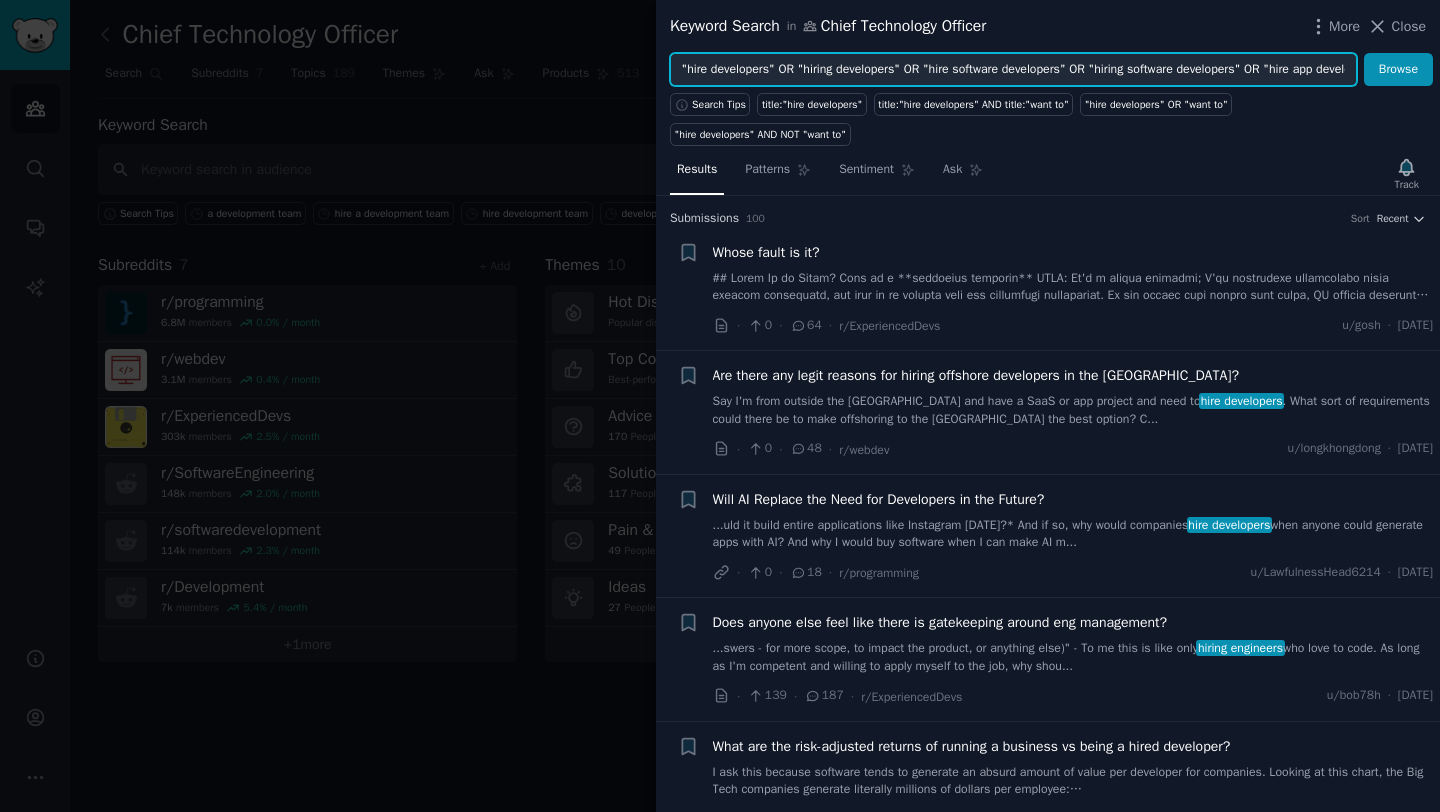 click on ""hire developers" OR "hiring developers" OR "hire software developers" OR "hiring software developers" OR "hire app developers" OR "hiring app developers" OR "hire application developers" OR "hiring application developers" OR "hire mobile developers" OR "hiring mobile developers" OR "hire engineers" OR "hiring engineers" OR "hire software engineers" OR "hiring software engineers" OR "hire offshore developers" OR "hiring offshore developers" OR "hire remote developers" OR "hiring remote developers" OR "hire dev team" OR "hiring dev team" OR "hire development team" OR "hiring development team" OR "hire product engineers" OR "hiring product engineers" OR "hire backend developers" OR "hiring backend developers" OR "hire frontend developers" OR "hiring frontend developers"" at bounding box center (1013, 70) 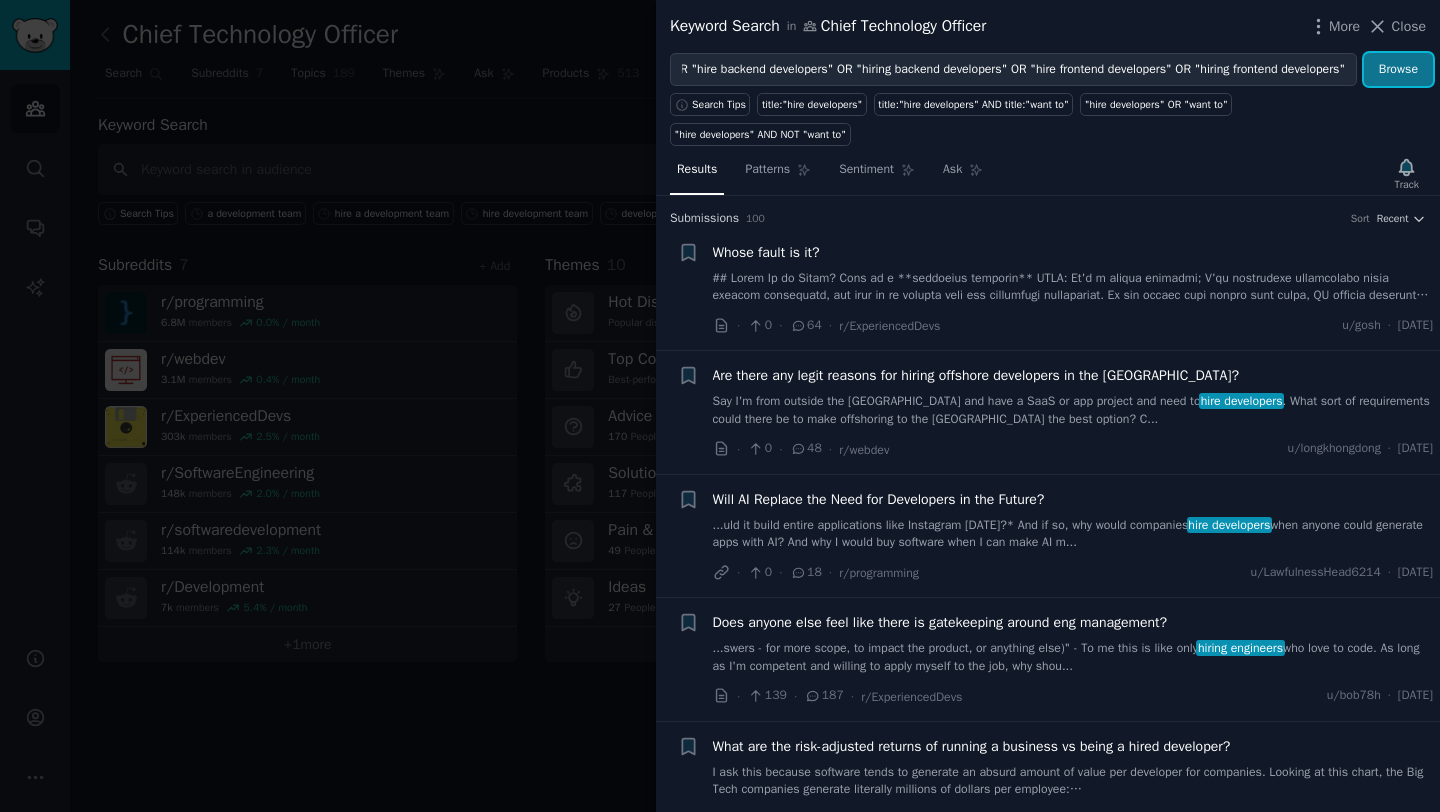 click on "Browse" at bounding box center [1398, 70] 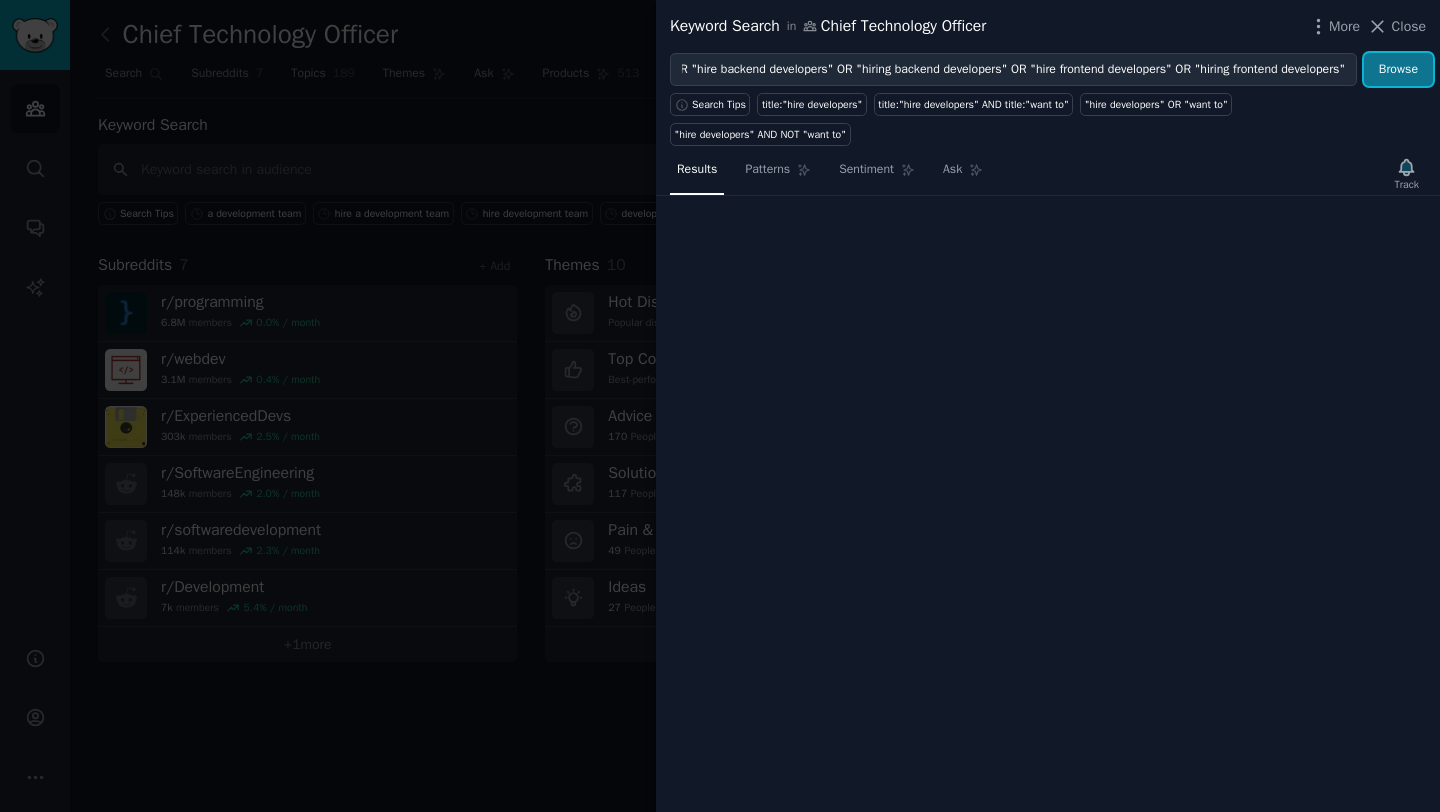 scroll, scrollTop: 0, scrollLeft: 0, axis: both 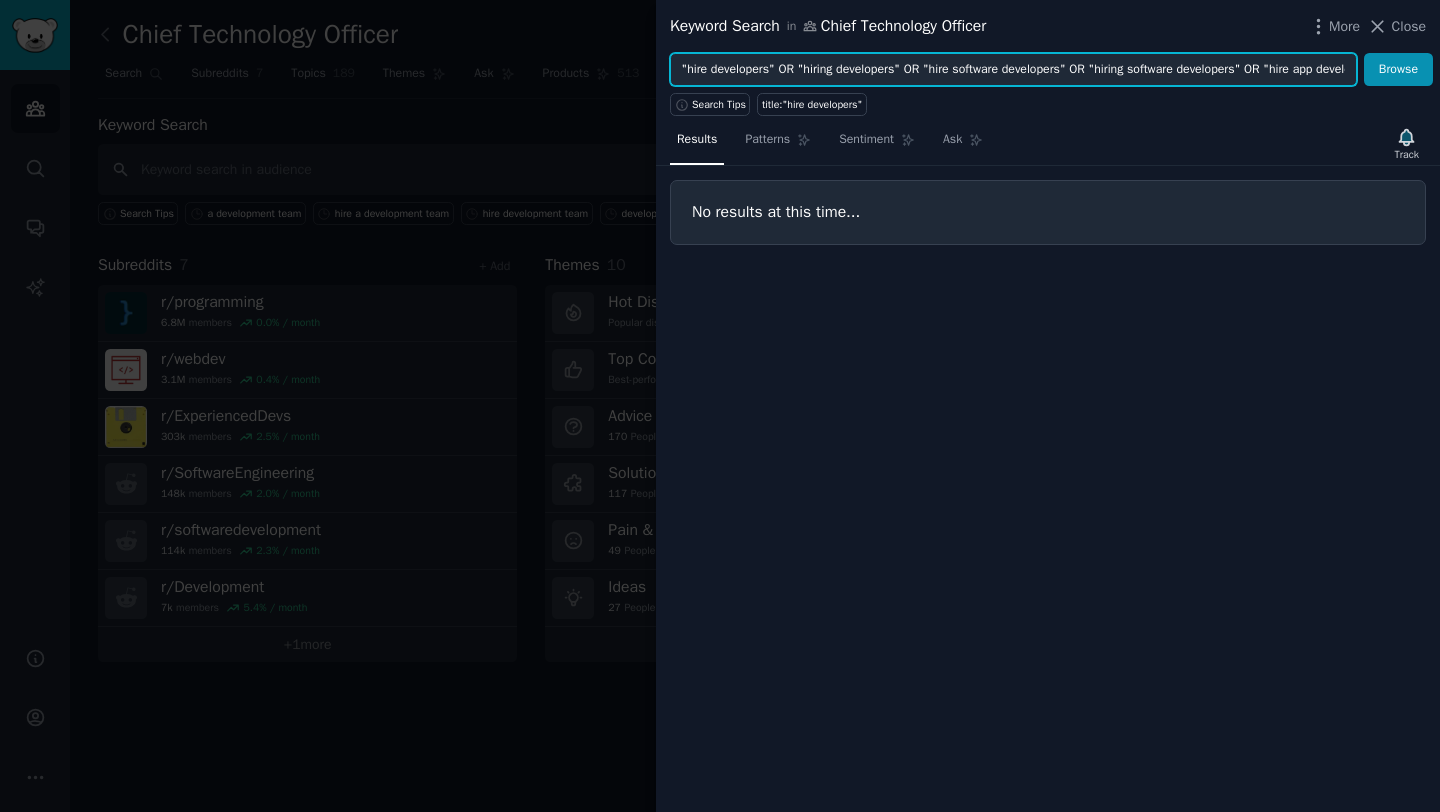 click on ""hire developers" OR "hiring developers" OR "hire software developers" OR "hiring software developers" OR "hire app developers" OR "hiring app developers" OR "hire application developers" OR "hiring application developers" OR "hire mobile developers" OR "hiring mobile developers" OR "hire engineers" OR "hiring engineers" OR "hire software engineers" OR "hiring software engineers" OR "hire offshore developers" OR "hiring offshore developers" OR "hire remote developers" OR "hiring remote developers" OR "hire dev team" OR "hiring dev team" OR "hire development team" OR "hiring development team" OR "hire product engineers" OR "hiring product engineers" OR "hire backend developers" OR "hiring backend developers" OR "hire frontend developers" OR "hiring frontend developers"" at bounding box center (1013, 70) 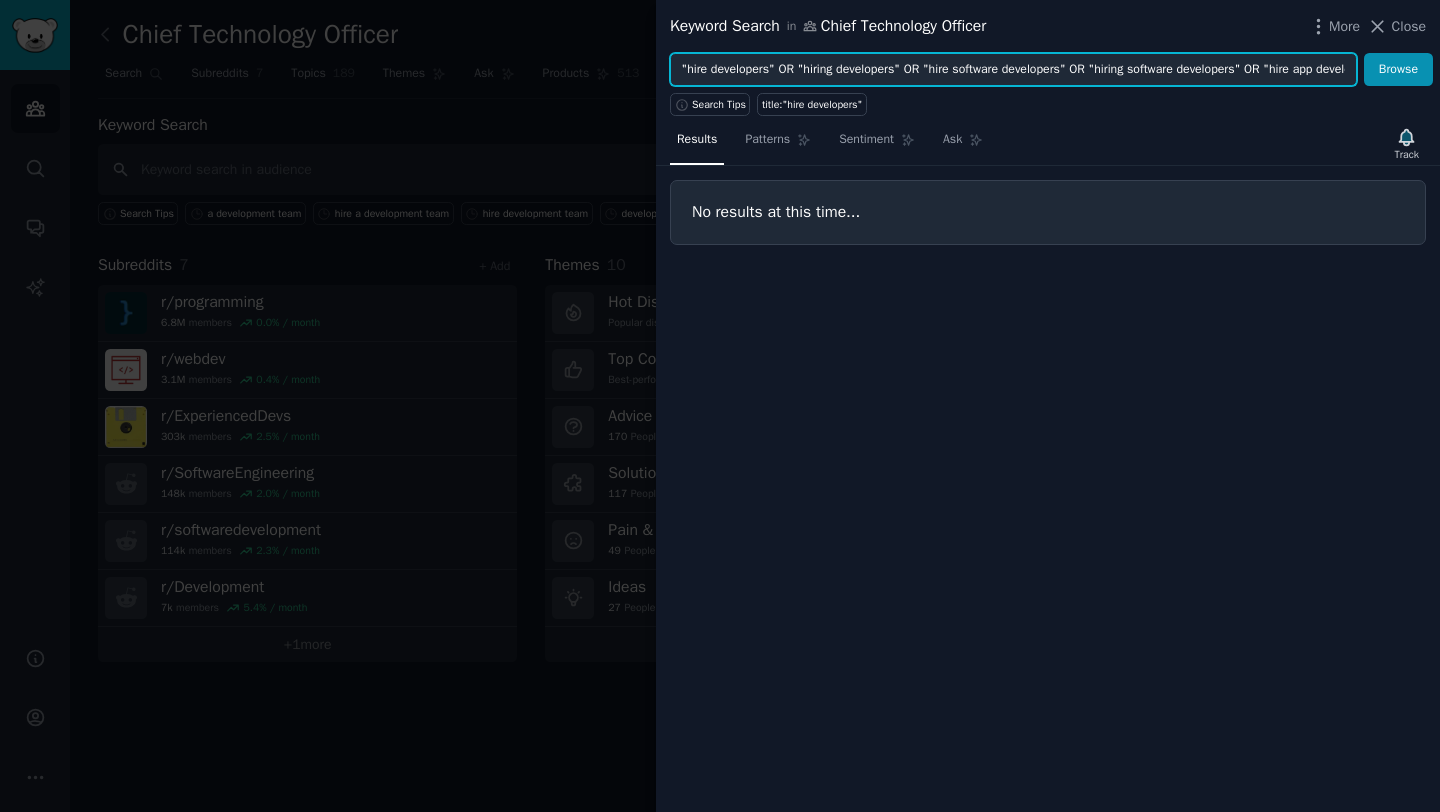 click on ""hire developers" OR "hiring developers" OR "hire software developers" OR "hiring software developers" OR "hire app developers" OR "hiring app developers" OR "hire application developers" OR "hiring application developers" OR "hire mobile developers" OR "hiring mobile developers" OR "hire engineers" OR "hiring engineers" OR "hire software engineers" OR "hiring software engineers" OR "hire offshore developers" OR "hiring offshore developers" OR "hire remote developers" OR "hiring remote developers" OR "hire dev team" OR "hiring dev team" OR "hire development team" OR "hiring development team" OR "hire product engineers" OR "hiring product engineers" OR "hire backend developers" OR "hiring backend developers" OR "hire frontend developers" OR "hiring frontend developers"" at bounding box center (1013, 70) 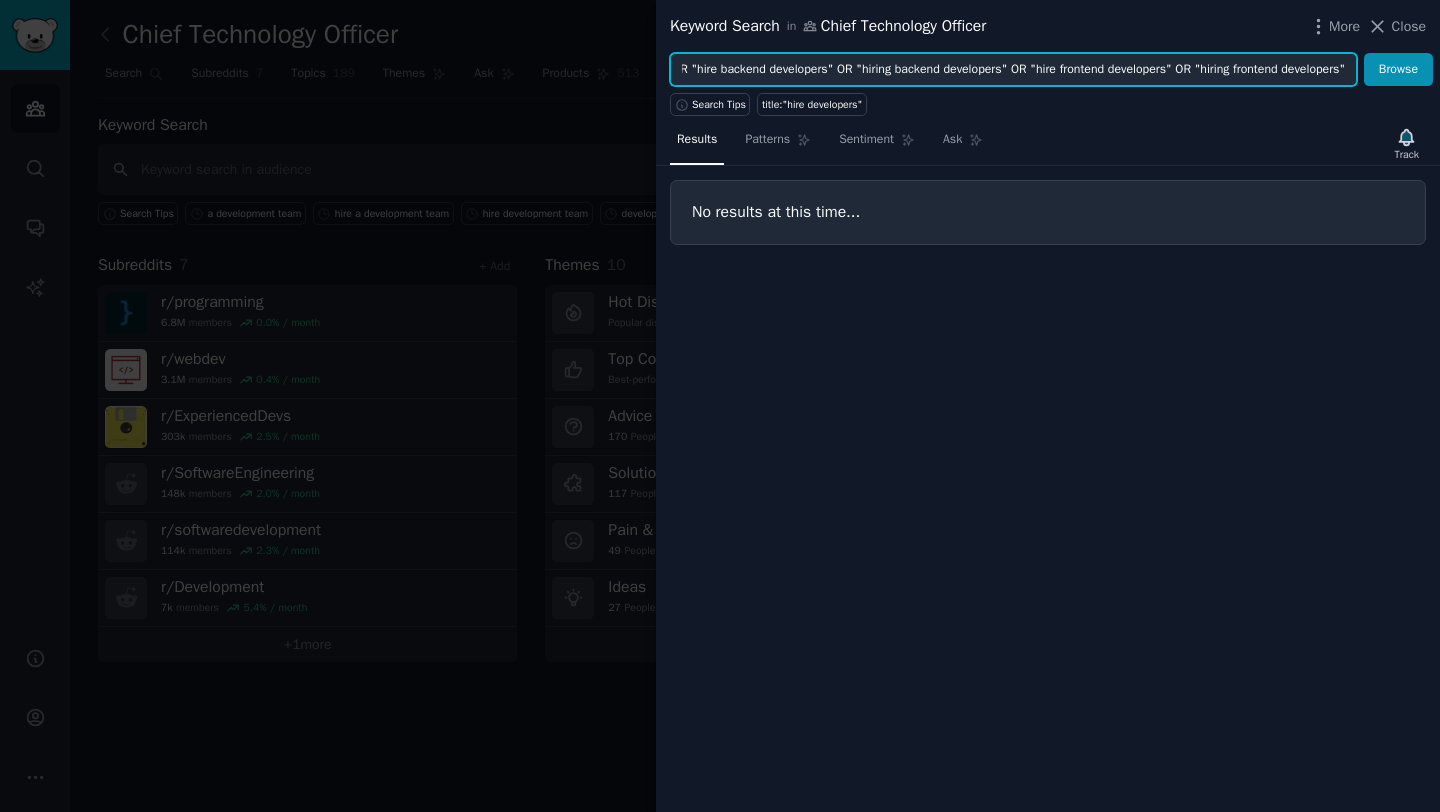 click on ""hire developers" OR "hiring developers" OR "hire software developers" OR "hiring software developers" OR "hire app developers" OR "hiring app developers" OR "hire application developers" OR "hiring application developers" OR "hire mobile developers" OR "hiring mobile developers" OR "hire engineers" OR "hiring engineers" OR "hire software engineers" OR "hiring software engineers" OR "hire offshore developers" OR "hiring offshore developers" OR "hire remote developers" OR "hiring remote developers" OR "hire dev team" OR "hiring dev team" OR "hire development team" OR "hiring development team" OR "hire product engineers" OR "hiring product engineers" OR "hire backend developers" OR "hiring backend developers" OR "hire frontend developers" OR "hiring frontend developers"" at bounding box center (1013, 70) 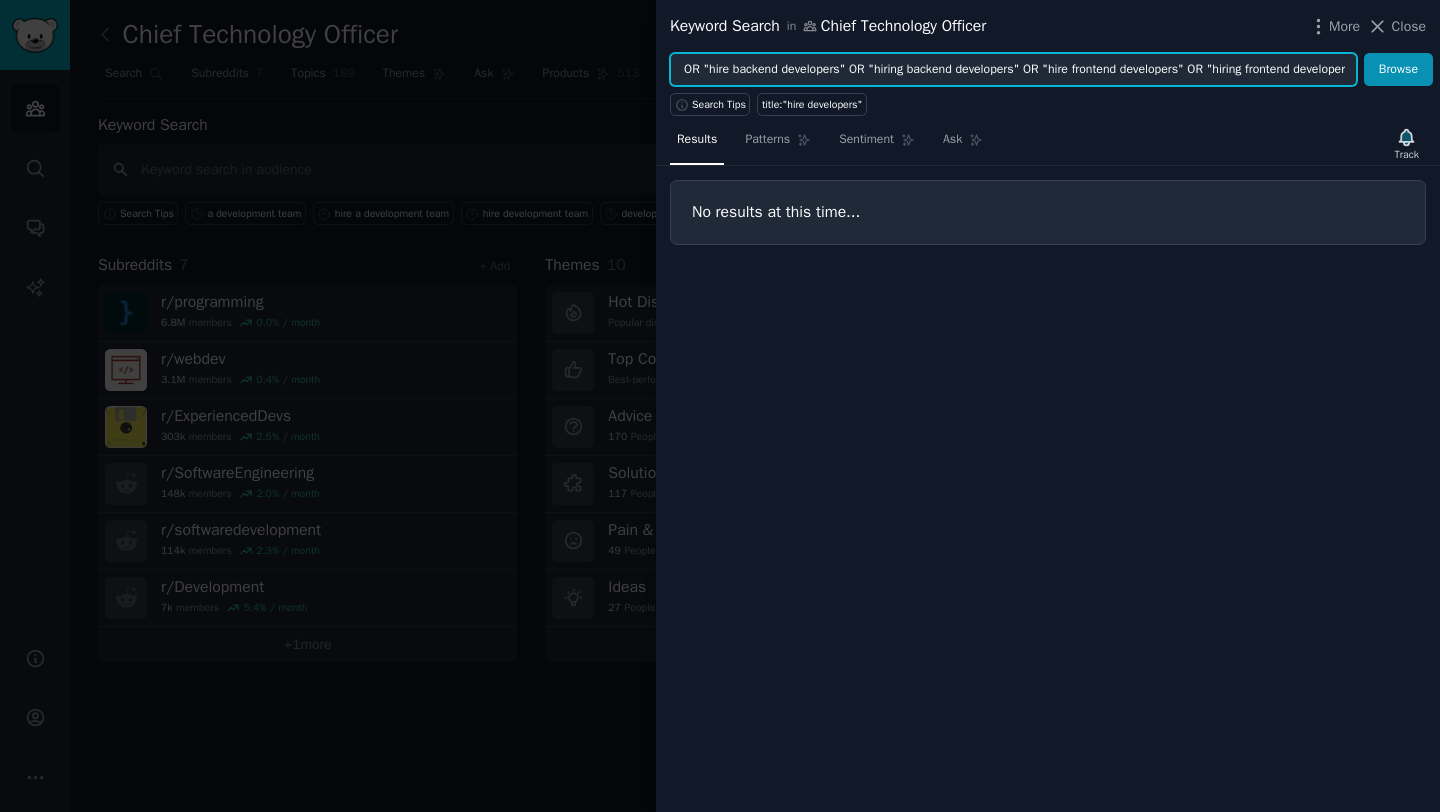 drag, startPoint x: 952, startPoint y: 71, endPoint x: 776, endPoint y: 72, distance: 176.00284 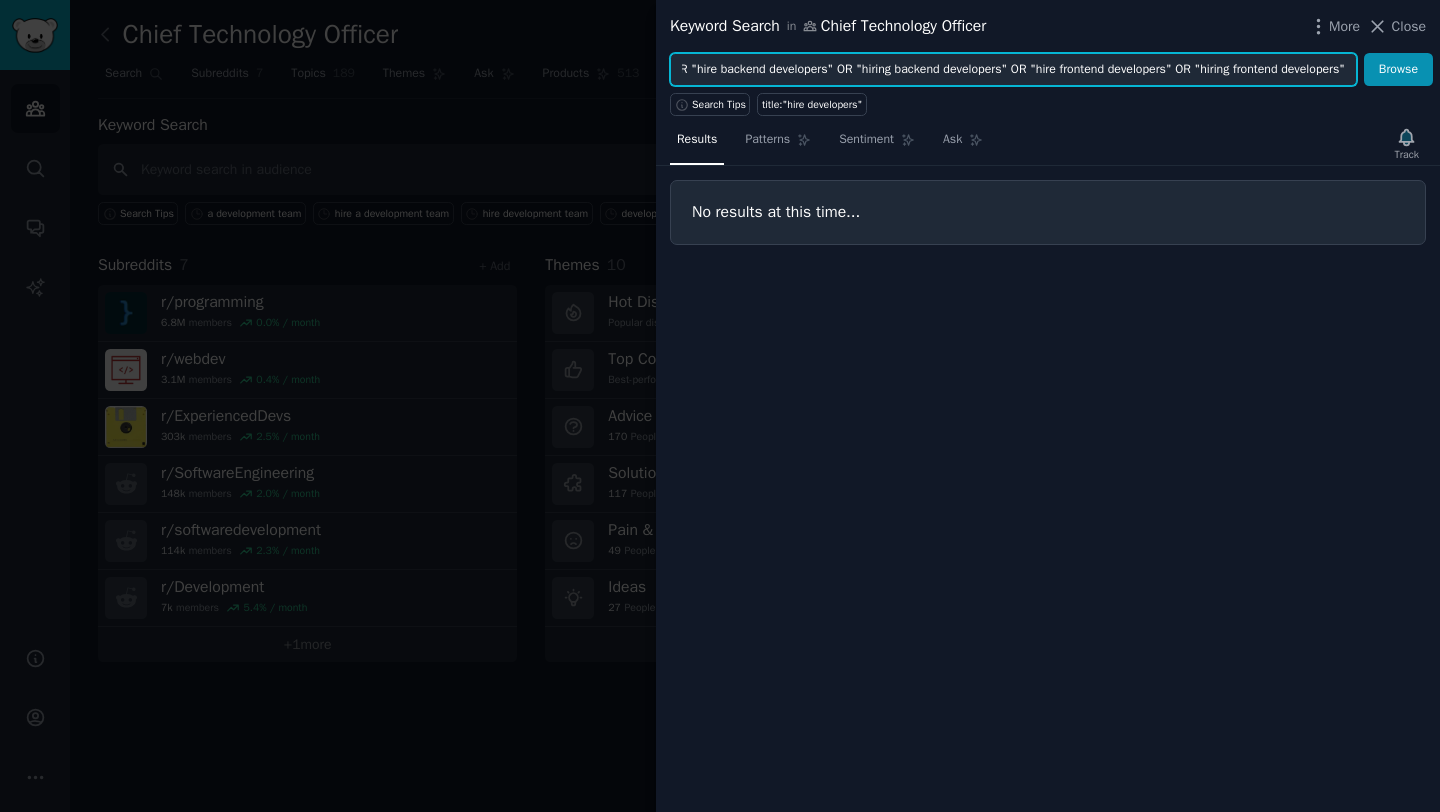 scroll, scrollTop: 0, scrollLeft: 3275, axis: horizontal 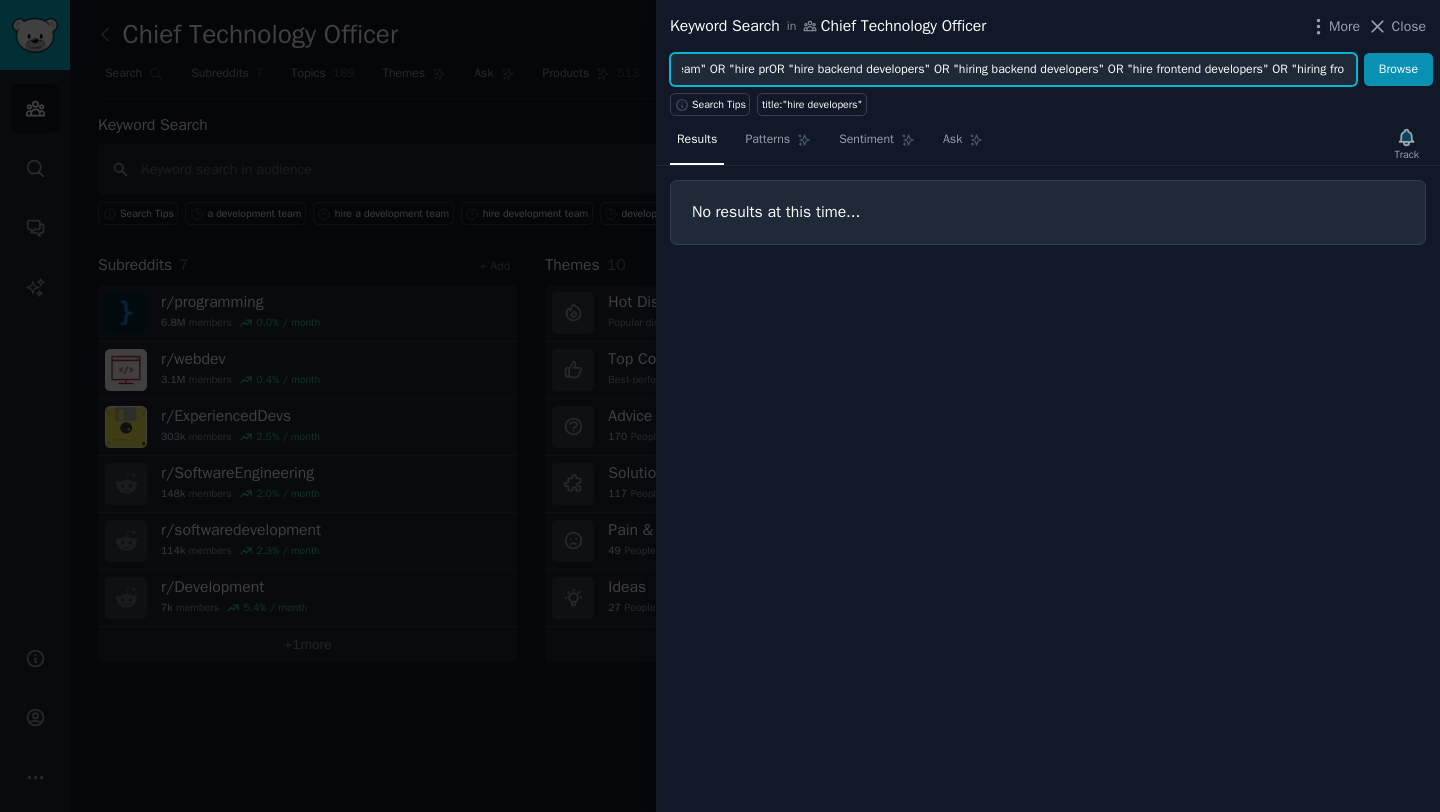 drag, startPoint x: 1032, startPoint y: 73, endPoint x: 973, endPoint y: 73, distance: 59 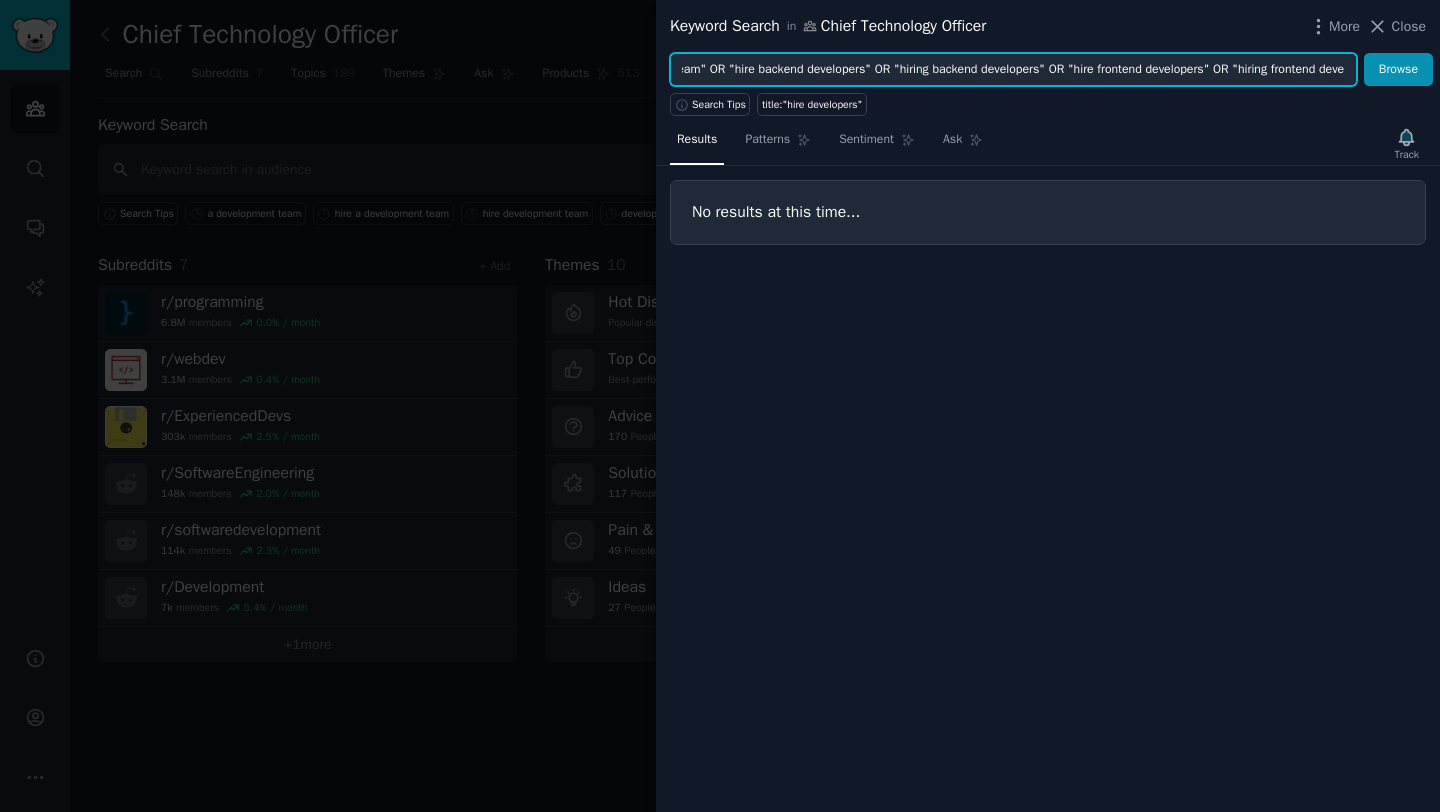 click on ""hire developers" OR "hiring developers" OR "hire software developers" OR "hiring software developers" OR "hire app developers" OR "hiring app developers" OR "hire application developers" OR "hiring application developers" OR "hire mobile developers" OR "hiring mobile developers" OR "hire engineers" OR "hiring engineers" OR "hire software engineers" OR "hiring software engineers" OR "hire offshore developers" OR "hiring offshore developers" OR "hire remote developers" OR "hiring remote developers" OR "hire dev team" OR "hiring dev team" OR "hire development team" OR "hiring development team" OR "hire backend developers" OR "hiring backend developers" OR "hire frontend developers" OR "hiring frontend developers"" at bounding box center [1013, 70] 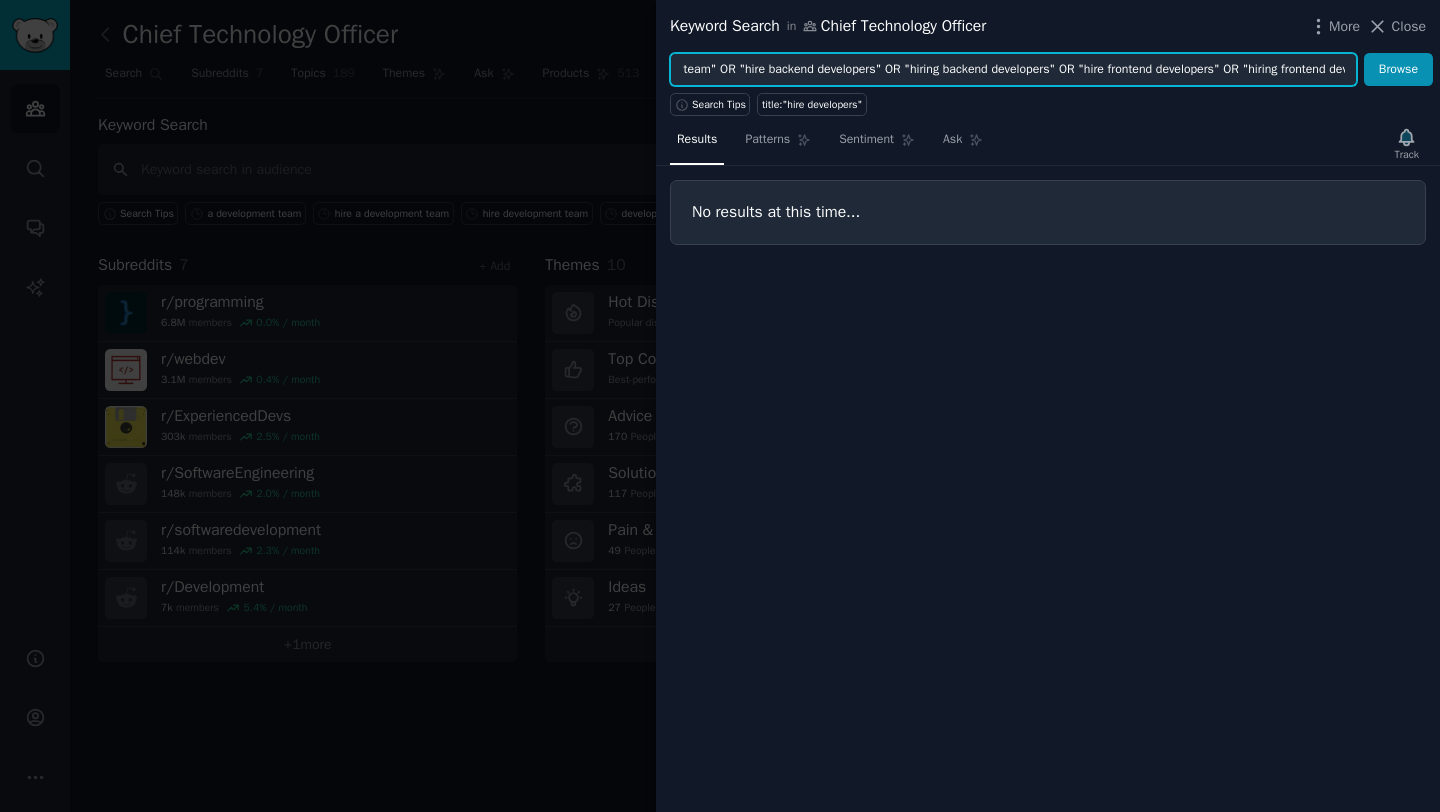 click on ""hire developers" OR "hiring developers" OR "hire software developers" OR "hiring software developers" OR "hire app developers" OR "hiring app developers" OR "hire application developers" OR "hiring application developers" OR "hire mobile developers" OR "hiring mobile developers" OR "hire engineers" OR "hiring engineers" OR "hire software engineers" OR "hiring software engineers" OR "hire offshore developers" OR "hiring offshore developers" OR "hire remote developers" OR "hiring remote developers" OR "hire dev team" OR "hiring dev team" OR "hire development team" OR "hiring a development team" OR "hire backend developers" OR "hiring backend developers" OR "hire frontend developers" OR "hiring frontend developers"" at bounding box center [1013, 70] 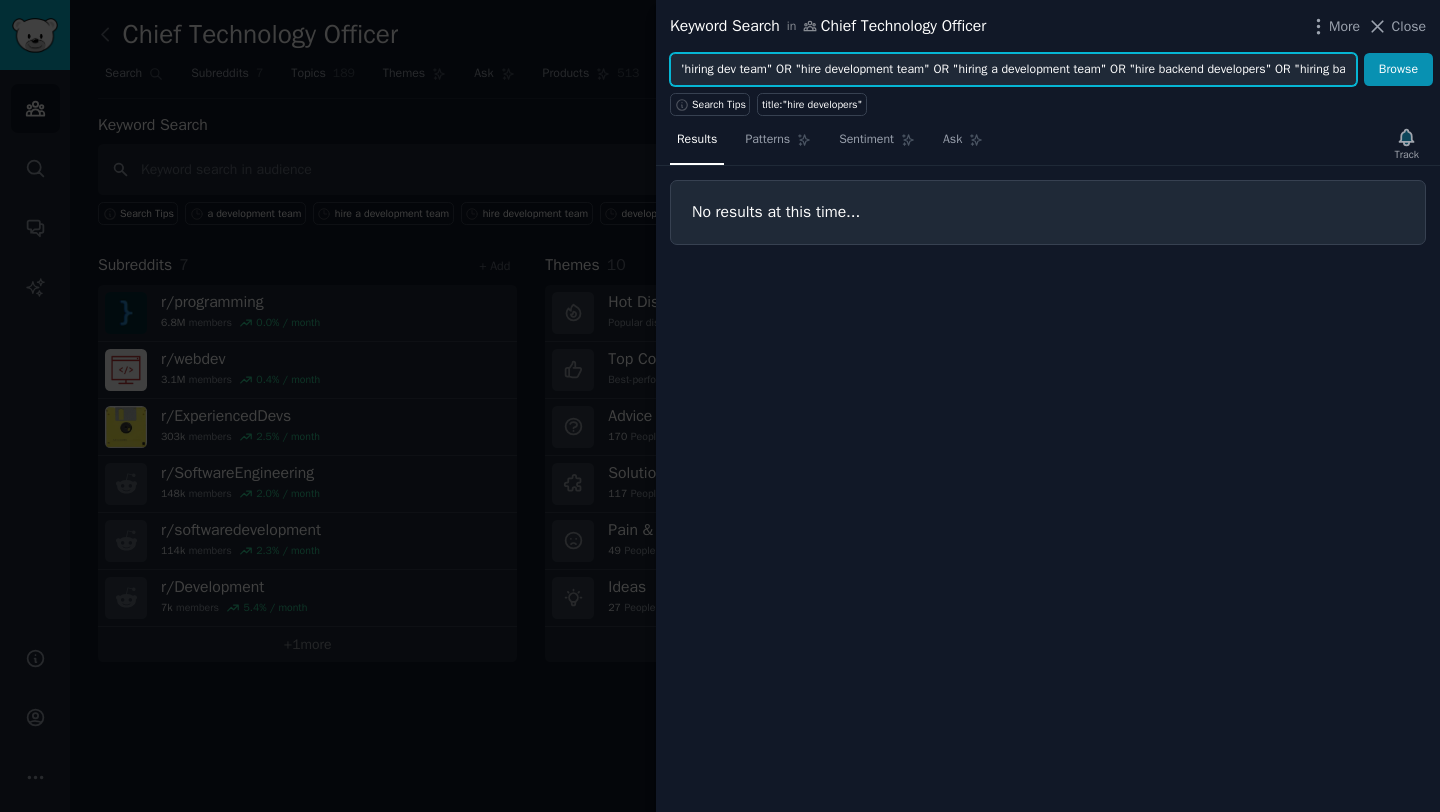 scroll, scrollTop: 0, scrollLeft: 2720, axis: horizontal 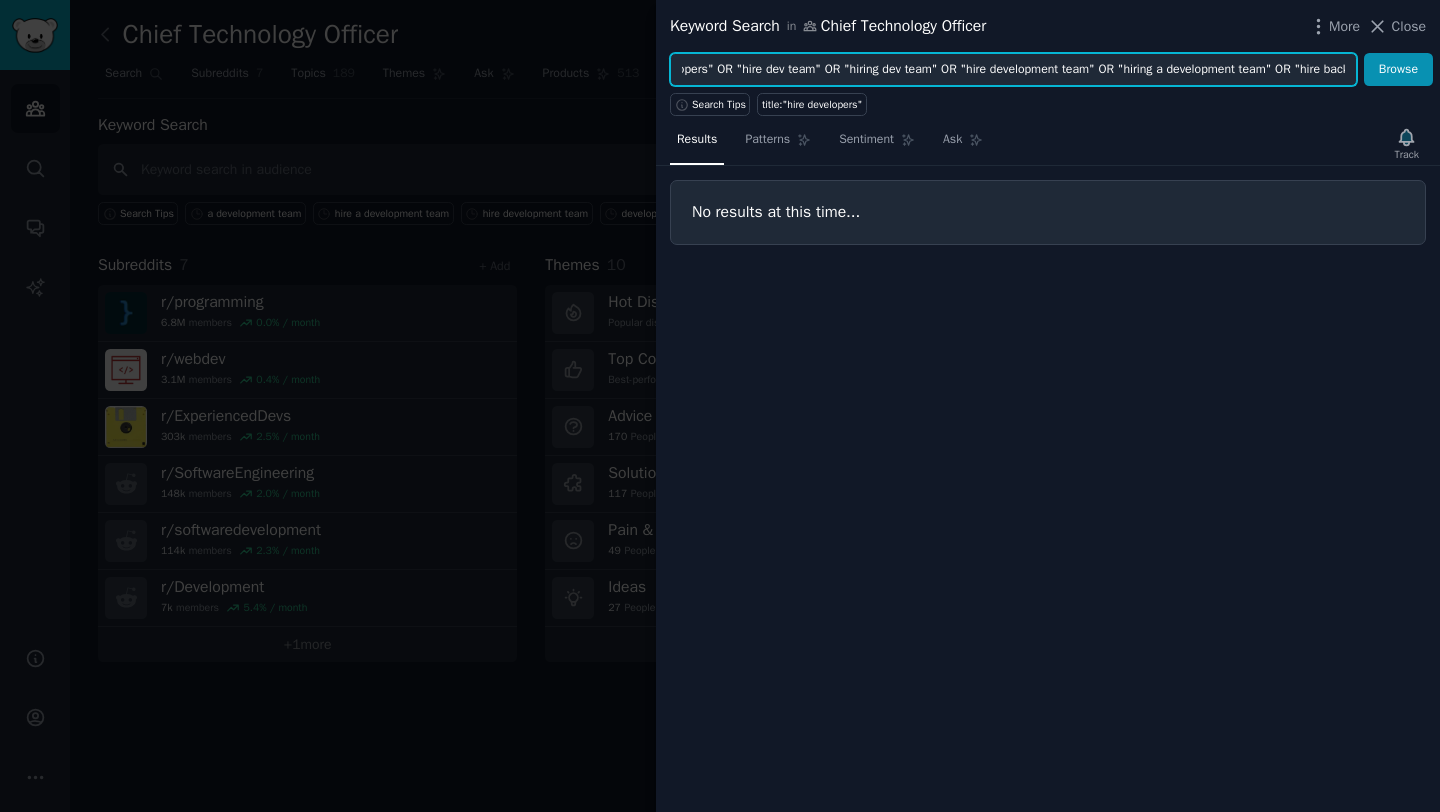 drag, startPoint x: 937, startPoint y: 71, endPoint x: 926, endPoint y: 70, distance: 11.045361 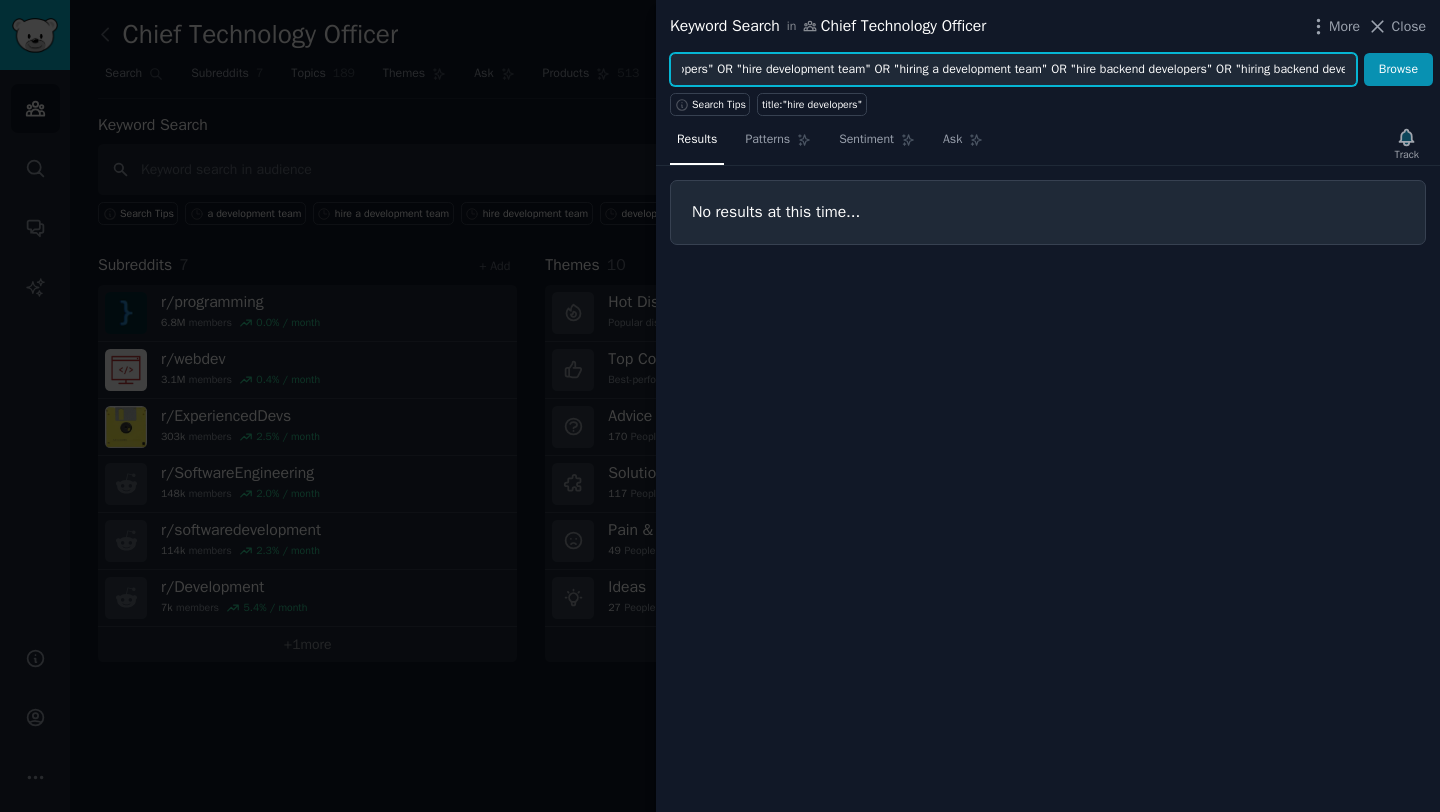 click on ""hire developers" OR "hiring developers" OR "hire software developers" OR "hiring software developers" OR "hire app developers" OR "hiring app developers" OR "hire application developers" OR "hiring application developers" OR "hire mobile developers" OR "hiring mobile developers" OR "hire engineers" OR "hiring engineers" OR "hire software engineers" OR "hiring software engineers" OR "hire offshore developers" OR "hiring offshore developers" OR "hire remote developers" OR "hiring remote developers" OR "hire development team" OR "hiring a development team" OR "hire backend developers" OR "hiring backend developers" OR "hire frontend developers" OR "hiring frontend developers"" at bounding box center (1013, 70) 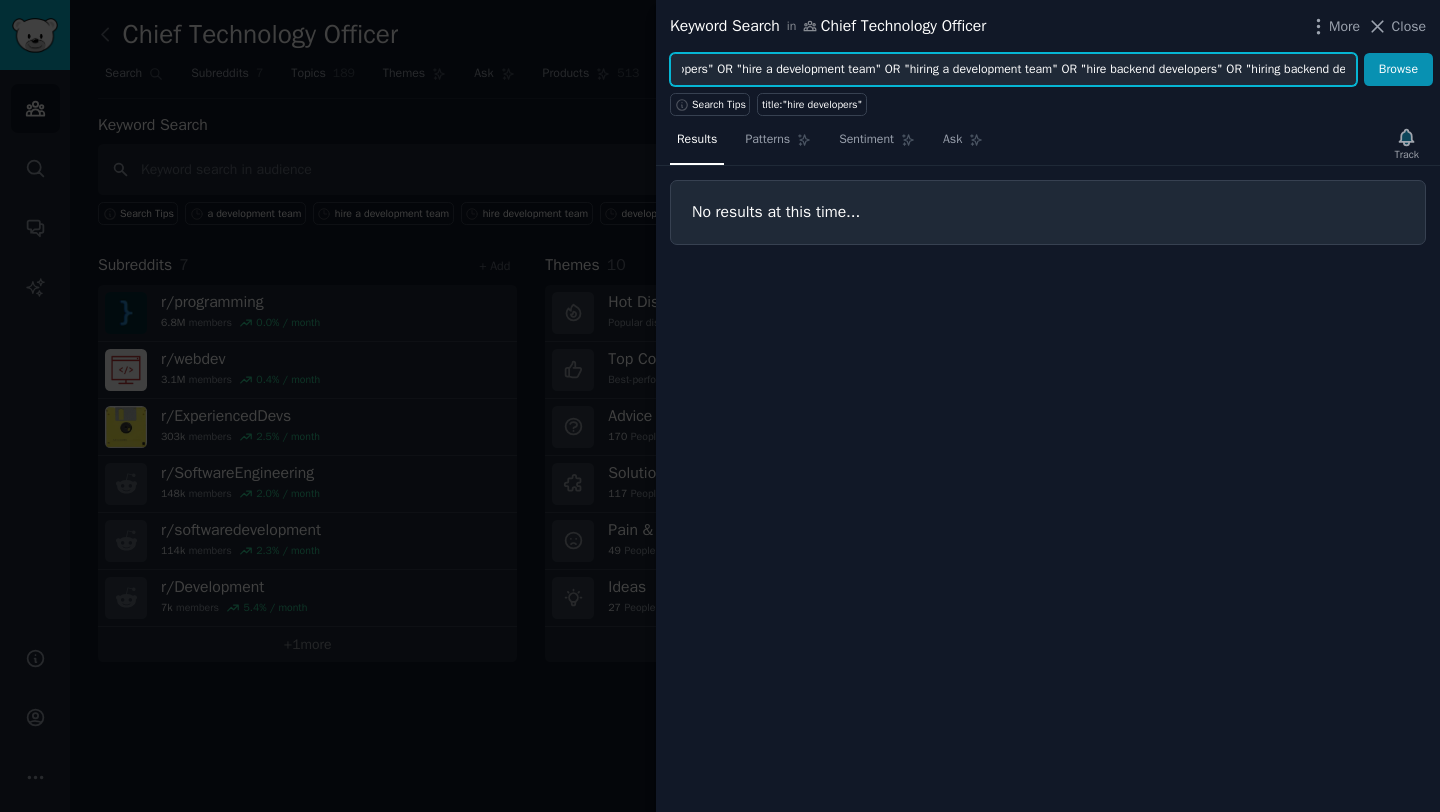 click on ""hire developers" OR "hiring developers" OR "hire software developers" OR "hiring software developers" OR "hire app developers" OR "hiring app developers" OR "hire application developers" OR "hiring application developers" OR "hire mobile developers" OR "hiring mobile developers" OR "hire engineers" OR "hiring engineers" OR "hire software engineers" OR "hiring software engineers" OR "hire offshore developers" OR "hiring offshore developers" OR "hire remote developers" OR "hiring remote developers" OR "hire a development team" OR "hiring a development team" OR "hire backend developers" OR "hiring backend developers" OR "hire frontend developers" OR "hiring frontend developers"" at bounding box center (1013, 70) 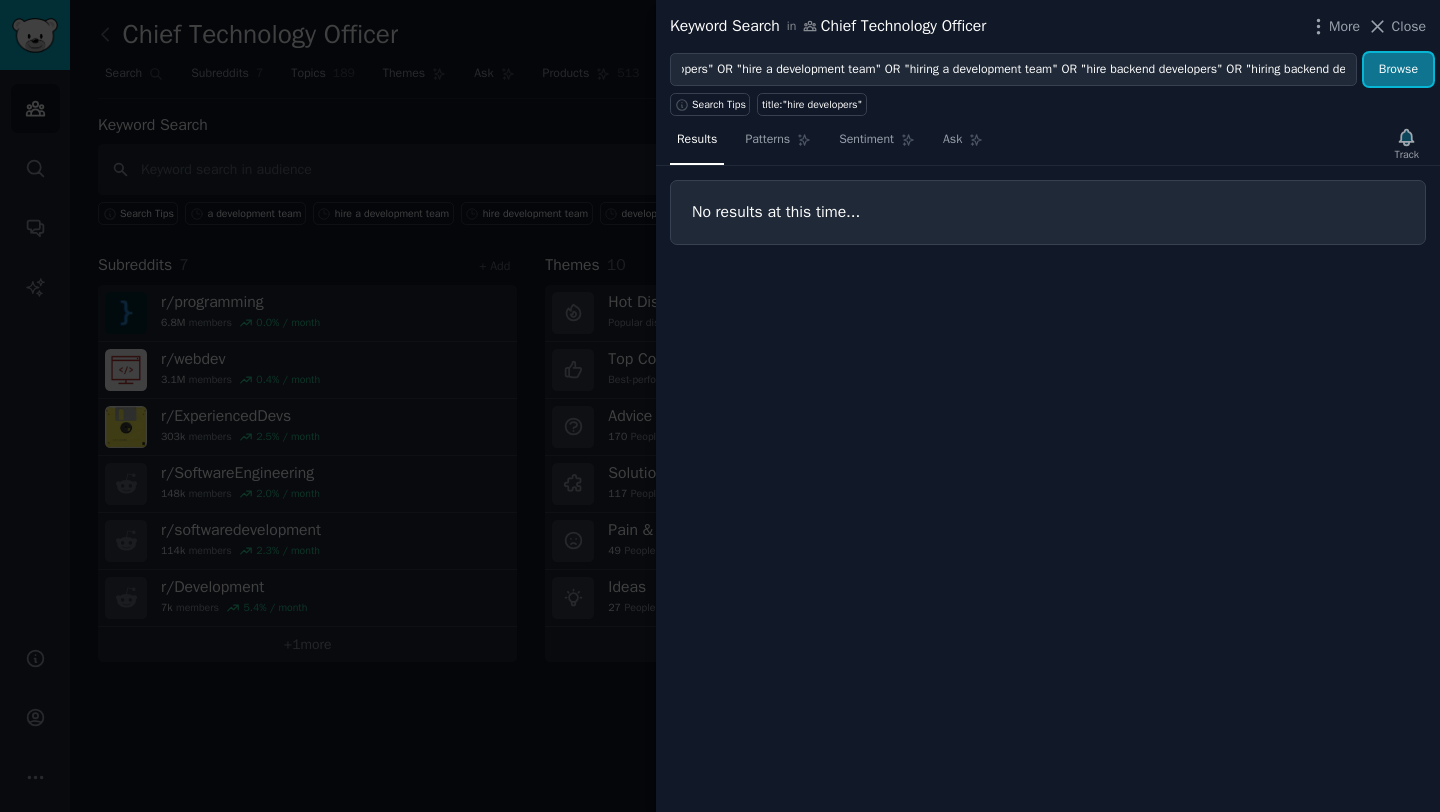 click on "Browse" at bounding box center [1398, 70] 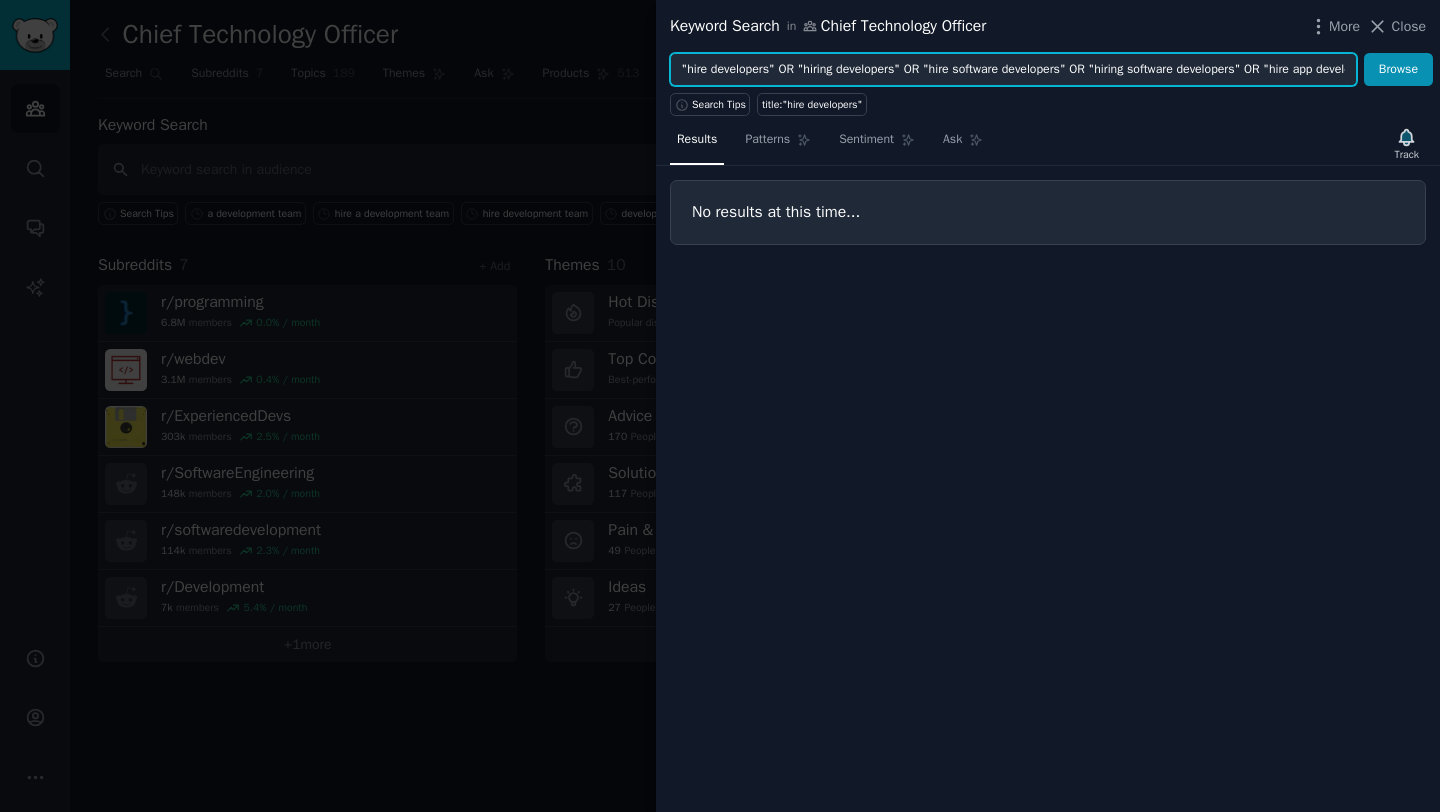 click on ""hire developers" OR "hiring developers" OR "hire software developers" OR "hiring software developers" OR "hire app developers" OR "hiring app developers" OR "hire application developers" OR "hiring application developers" OR "hire mobile developers" OR "hiring mobile developers" OR "hire engineers" OR "hiring engineers" OR "hire software engineers" OR "hiring software engineers" OR "hire offshore developers" OR "hiring offshore developers" OR "hire remote developers" OR "hiring remote developers" OR "hire a development team" OR "hiring a development team" OR "hire backend developers" OR "hiring backend developers" OR "hire frontend developers" OR "hiring frontend developers"" at bounding box center [1013, 70] 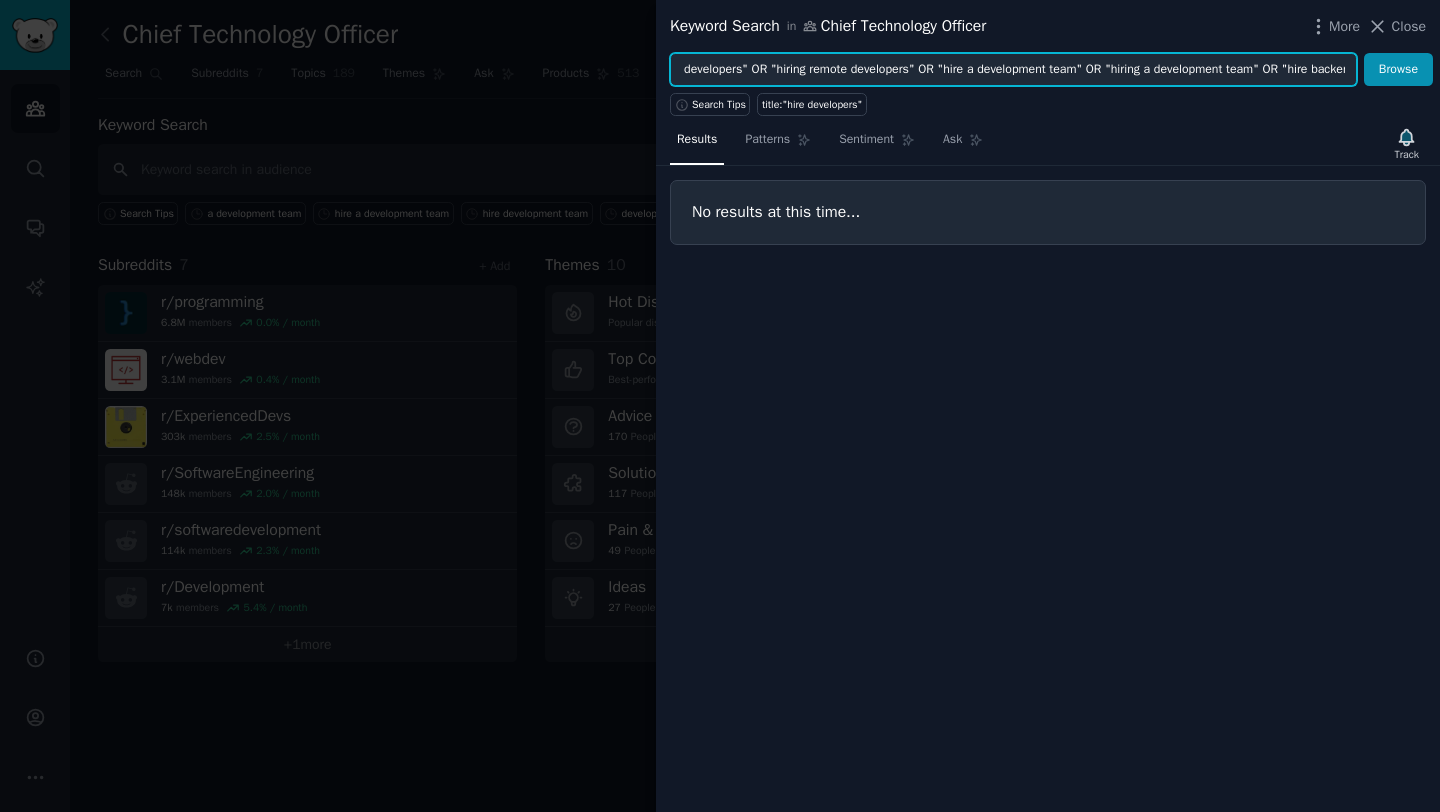 scroll, scrollTop: 0, scrollLeft: 2538, axis: horizontal 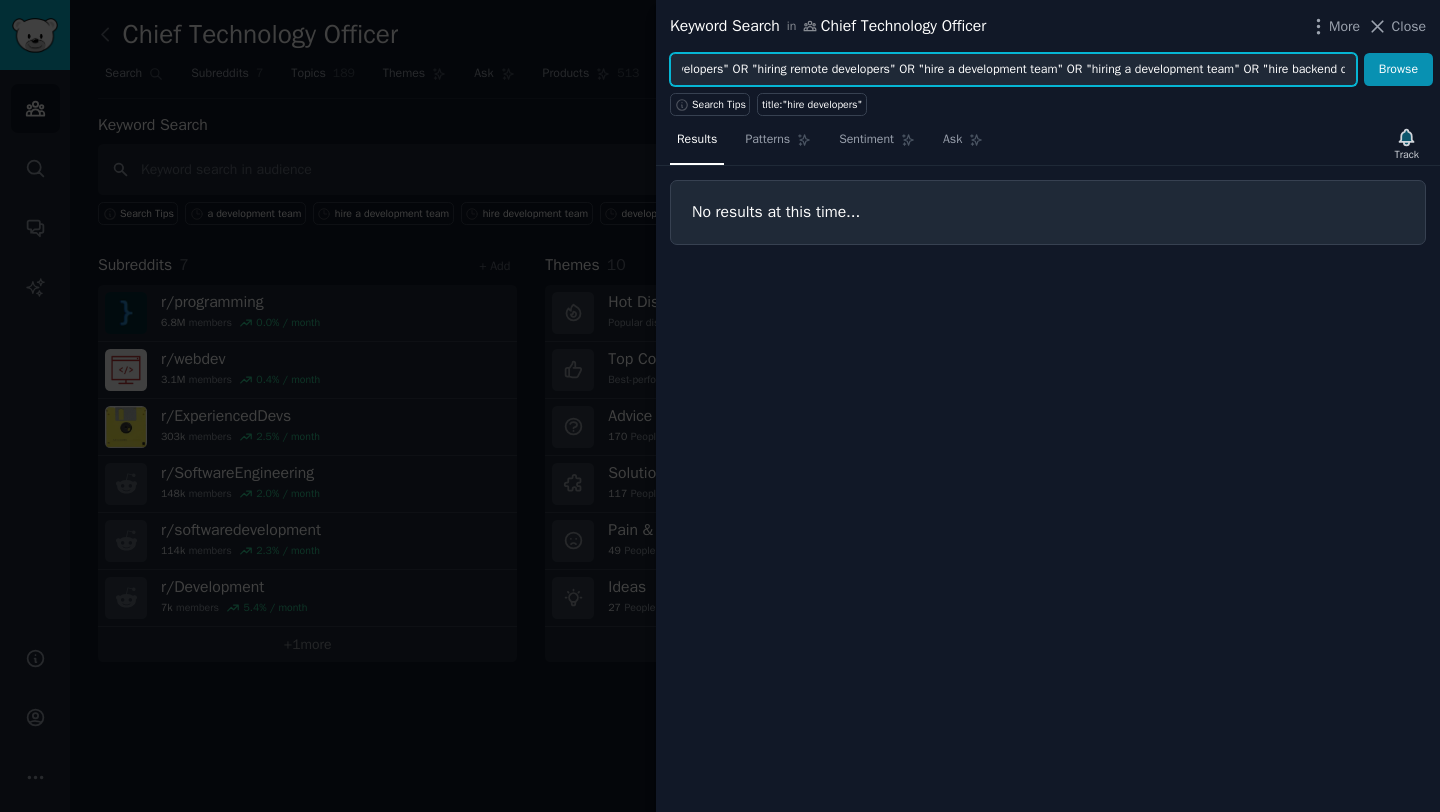 click on ""hire developers" OR "hiring developers" OR "hire software developers" OR "hiring software developers" OR "hire app developers" OR "hiring app developers" OR "hire application developers" OR "hiring application developers" OR "hire mobile developers" OR "hiring mobile developers" OR "hire engineers" OR "hiring engineers" OR "hire software engineers" OR "hiring software engineers" OR "hire offshore developers" OR "hiring offshore developers" OR "hire remote developers" OR "hiring remote developers" OR "hire a development team" OR "hiring a development team" OR "hire backend developers" OR "hiring backend developers" OR "hire frontend developers" OR "hiring frontend developers"" at bounding box center [1013, 70] 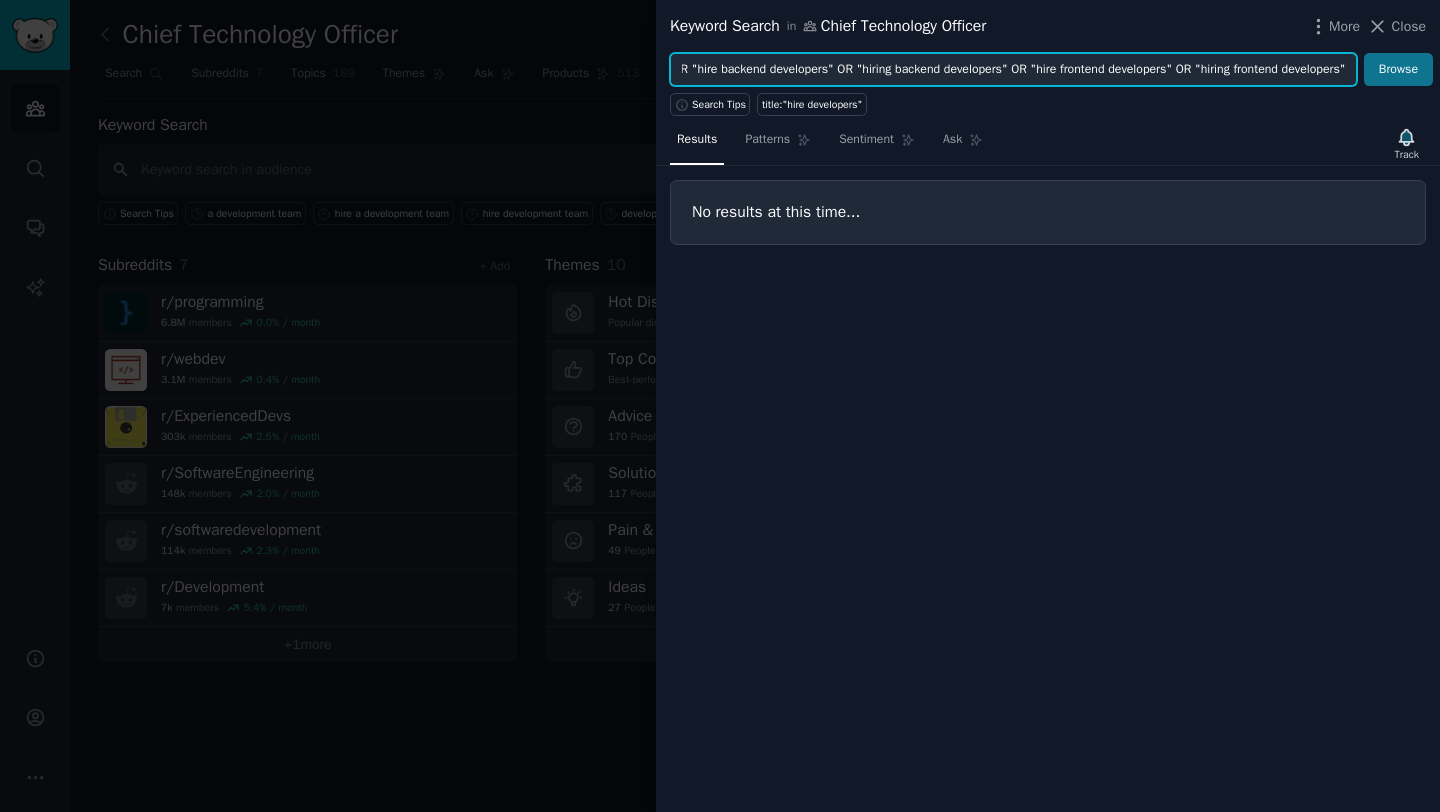 scroll, scrollTop: 0, scrollLeft: 3392, axis: horizontal 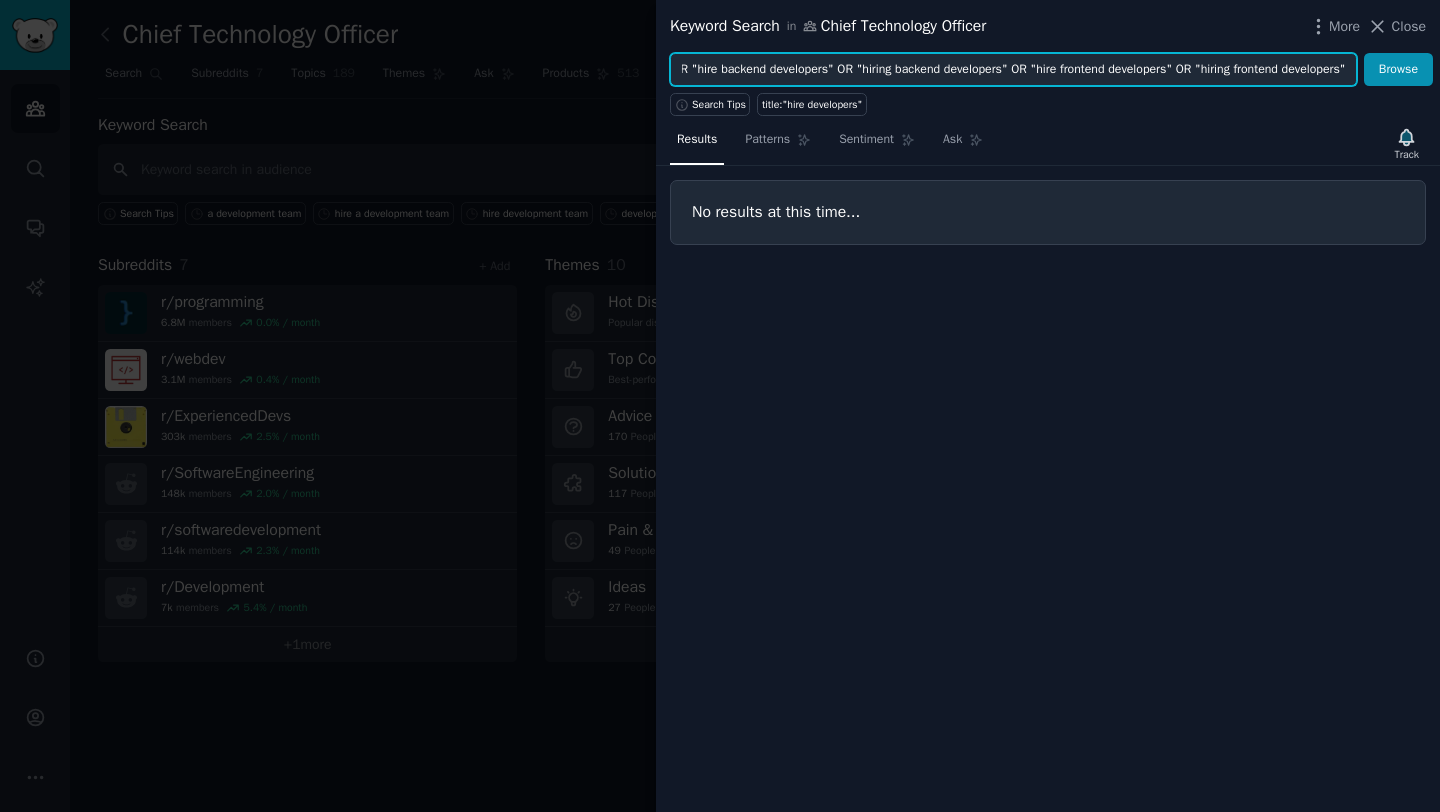 drag, startPoint x: 825, startPoint y: 73, endPoint x: 1439, endPoint y: 63, distance: 614.0814 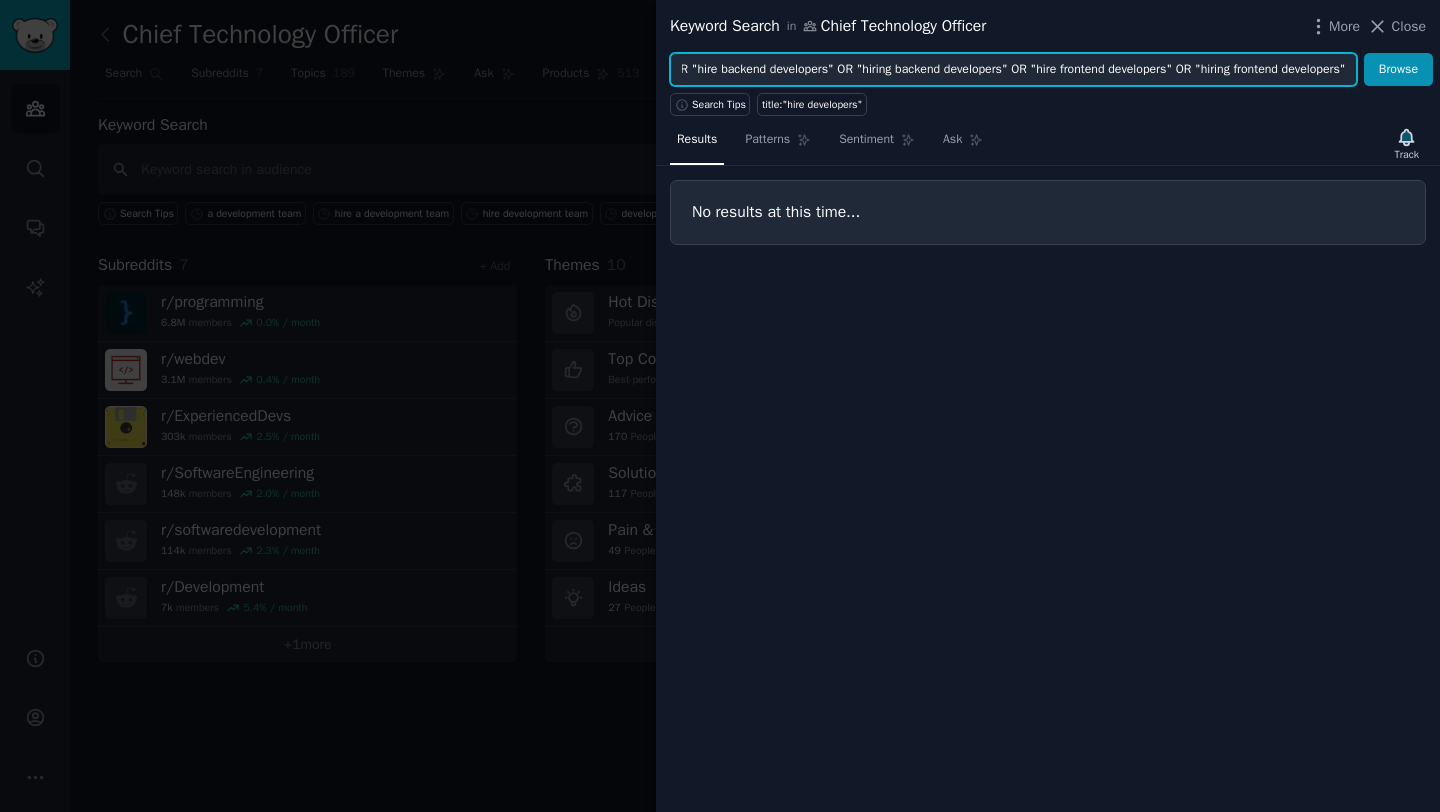 scroll, scrollTop: 0, scrollLeft: 0, axis: both 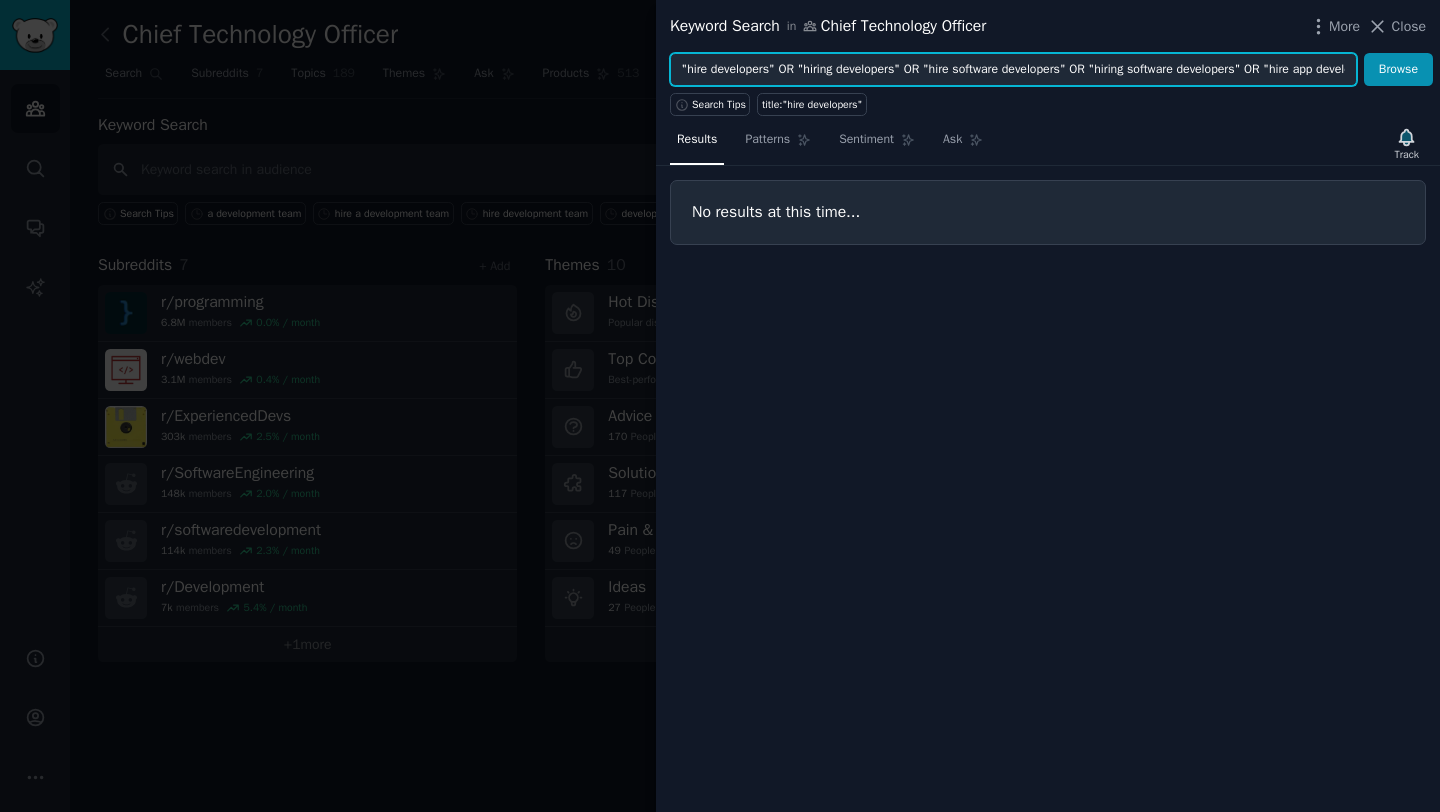click on ""hire developers" OR "hiring developers" OR "hire software developers" OR "hiring software developers" OR "hire app developers" OR "hiring app developers" OR "hire application developers" OR "hiring application developers" OR "hire mobile developers" OR "hiring mobile developers" OR "hire engineers" OR "hiring engineers" OR "hire software engineers" OR "hiring software engineers" OR "hire offshore developers" OR "hiring offshore developers" OR "hire remote developers" OR "hiring remote developers" OR "hire a development team" OR "hiring a development team" OR "hire backend developers" OR "hiring backend developers" OR "hire frontend developers" OR "hiring frontend developers"" at bounding box center (1013, 70) 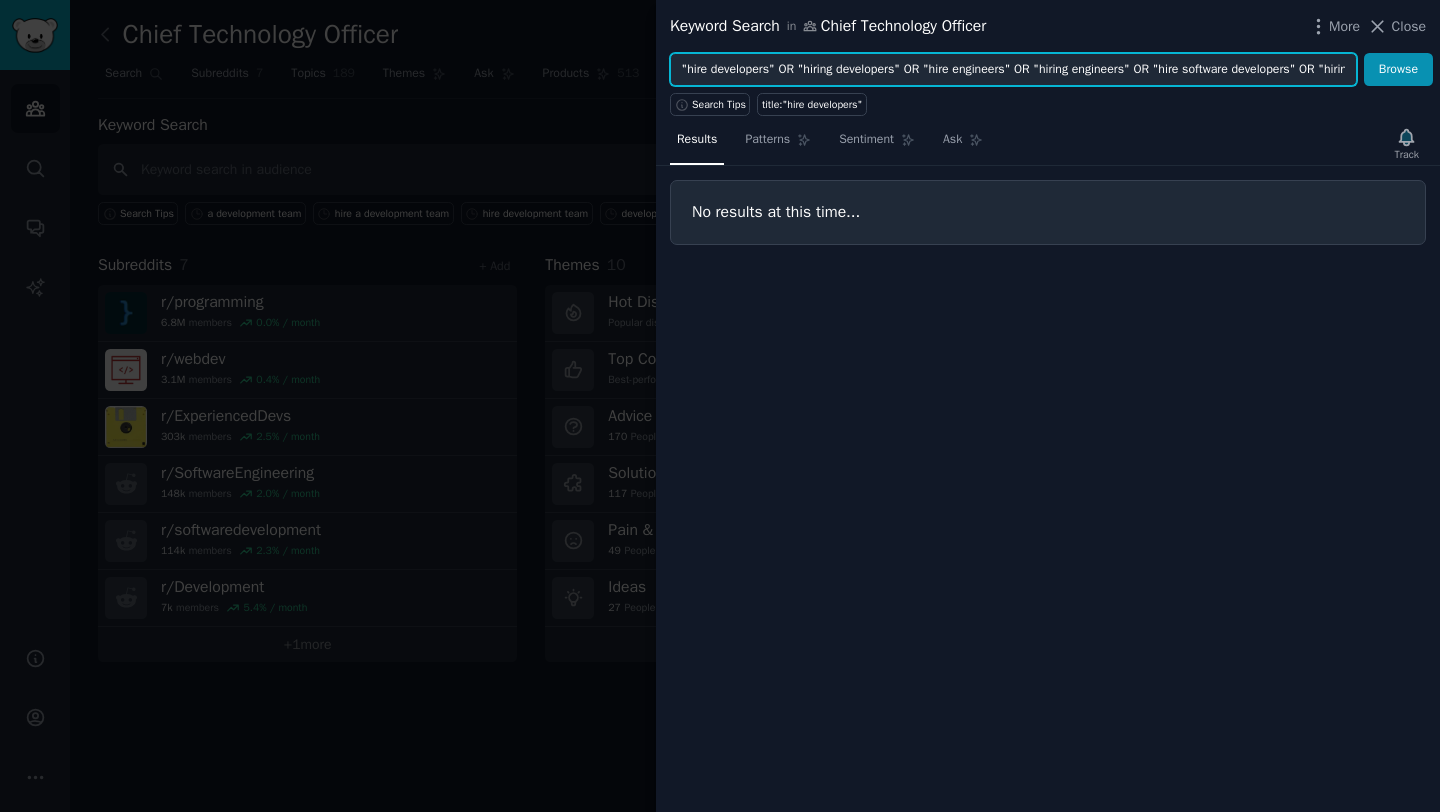 scroll, scrollTop: 0, scrollLeft: 540, axis: horizontal 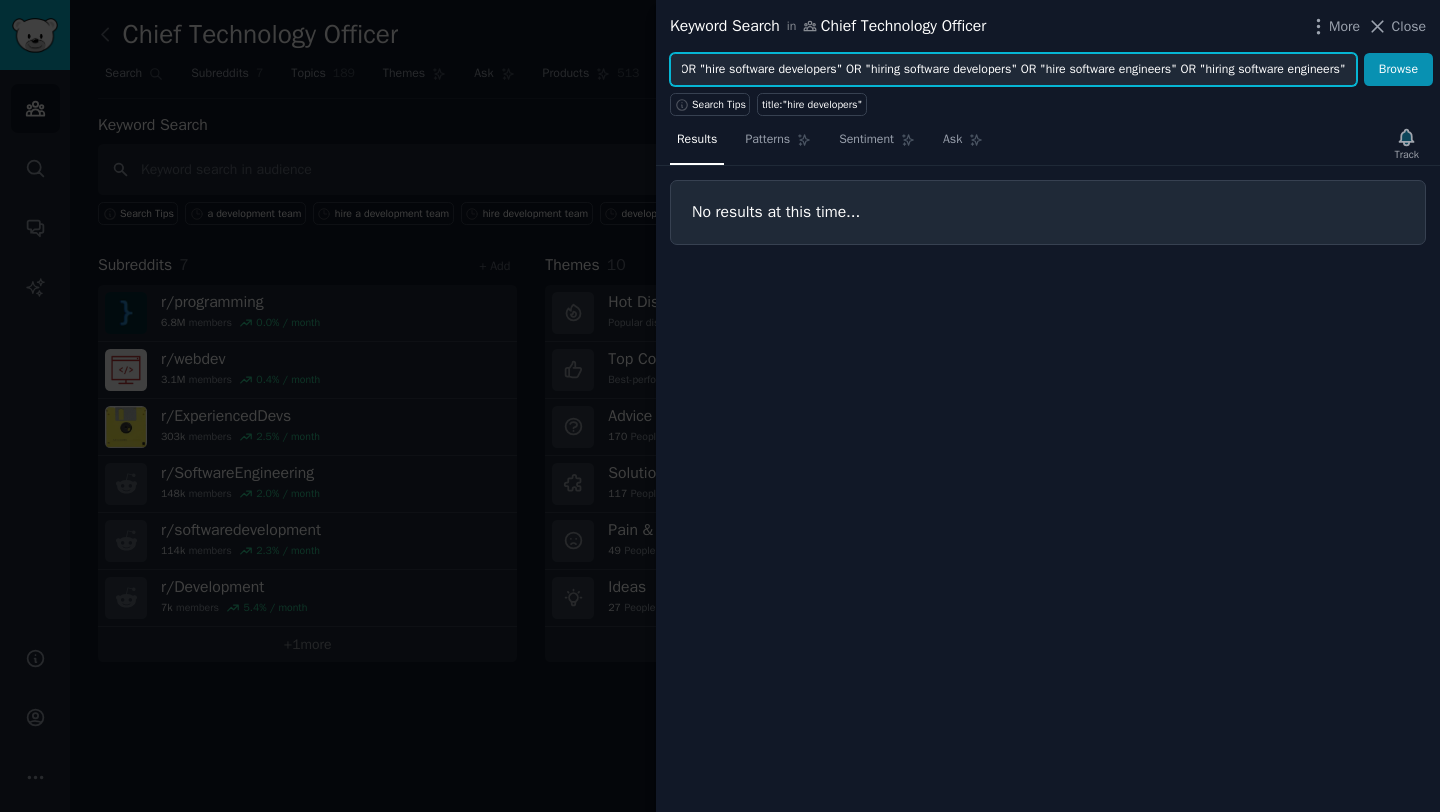 type on ""hire developers" OR "hiring developers" OR "hire engineers" OR "hiring engineers" OR "hire software developers" OR "hiring software developers" OR "hire software engineers" OR "hiring software engineers"" 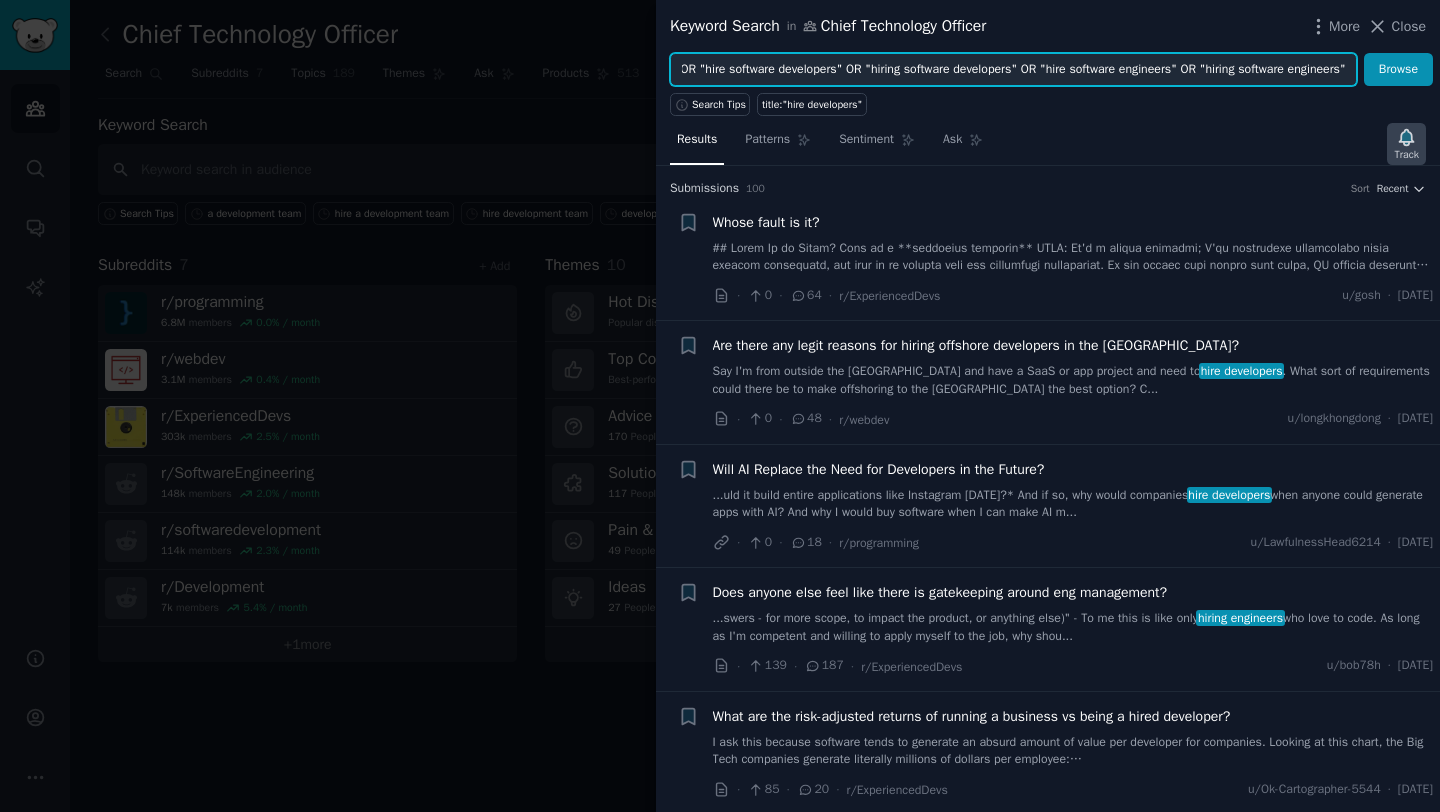 click on "Track" at bounding box center (1406, 144) 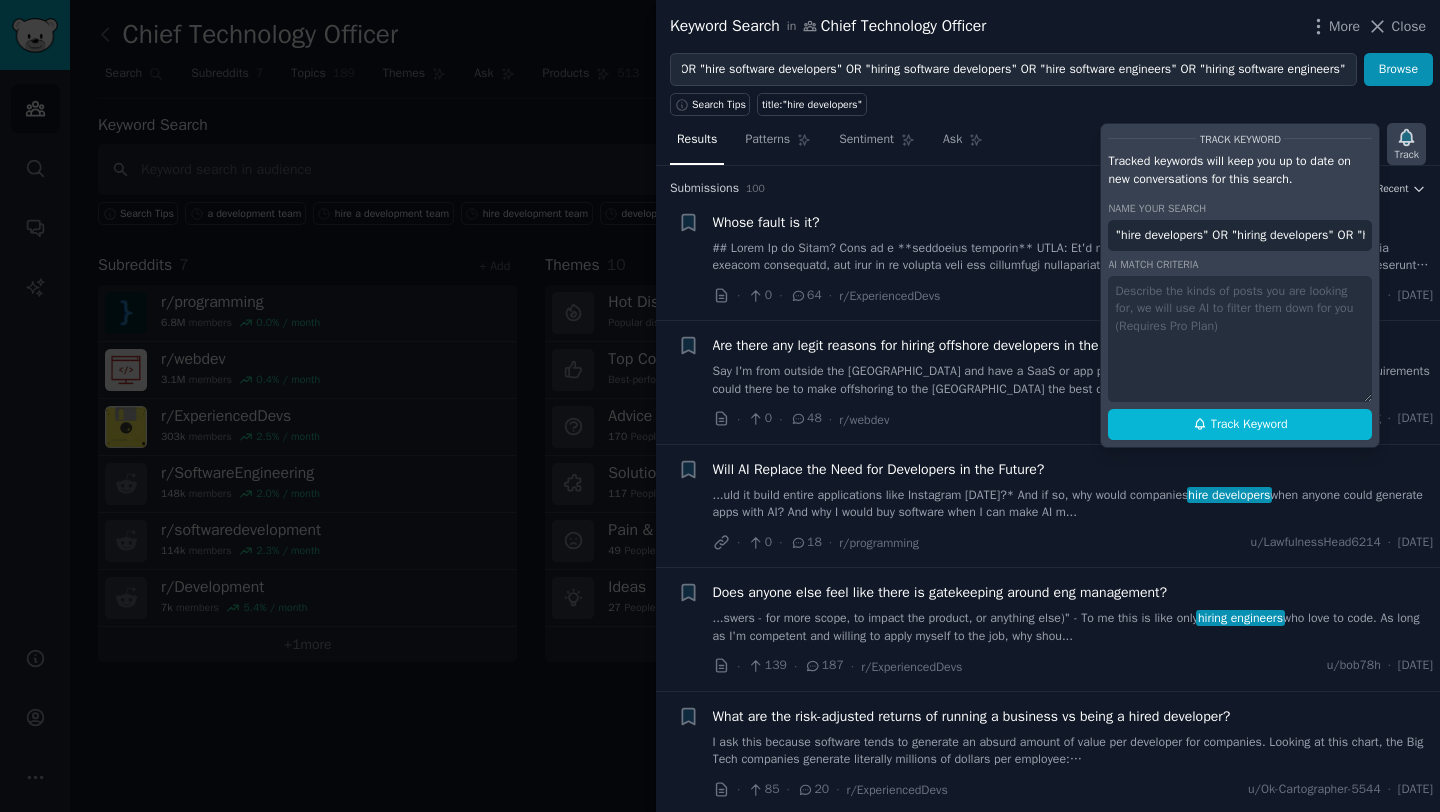 scroll, scrollTop: 0, scrollLeft: 0, axis: both 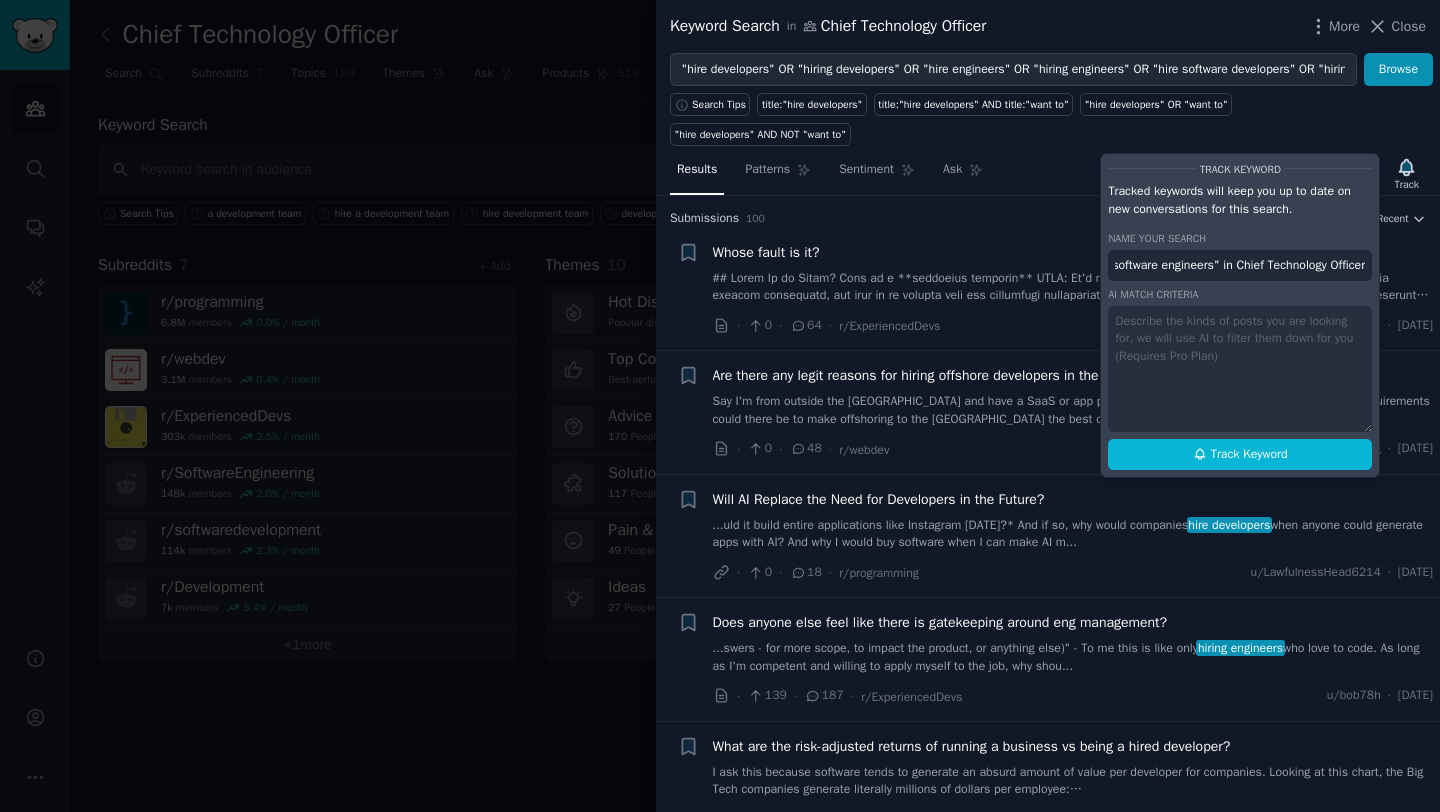 click on ""hire developers" OR "hiring developers" OR "hire engineers" OR "hiring engineers" OR "hire software developers" OR "hiring software developers" OR "hire software engineers" OR "hiring software engineers" in Chief Technology Officer" at bounding box center (1240, 266) 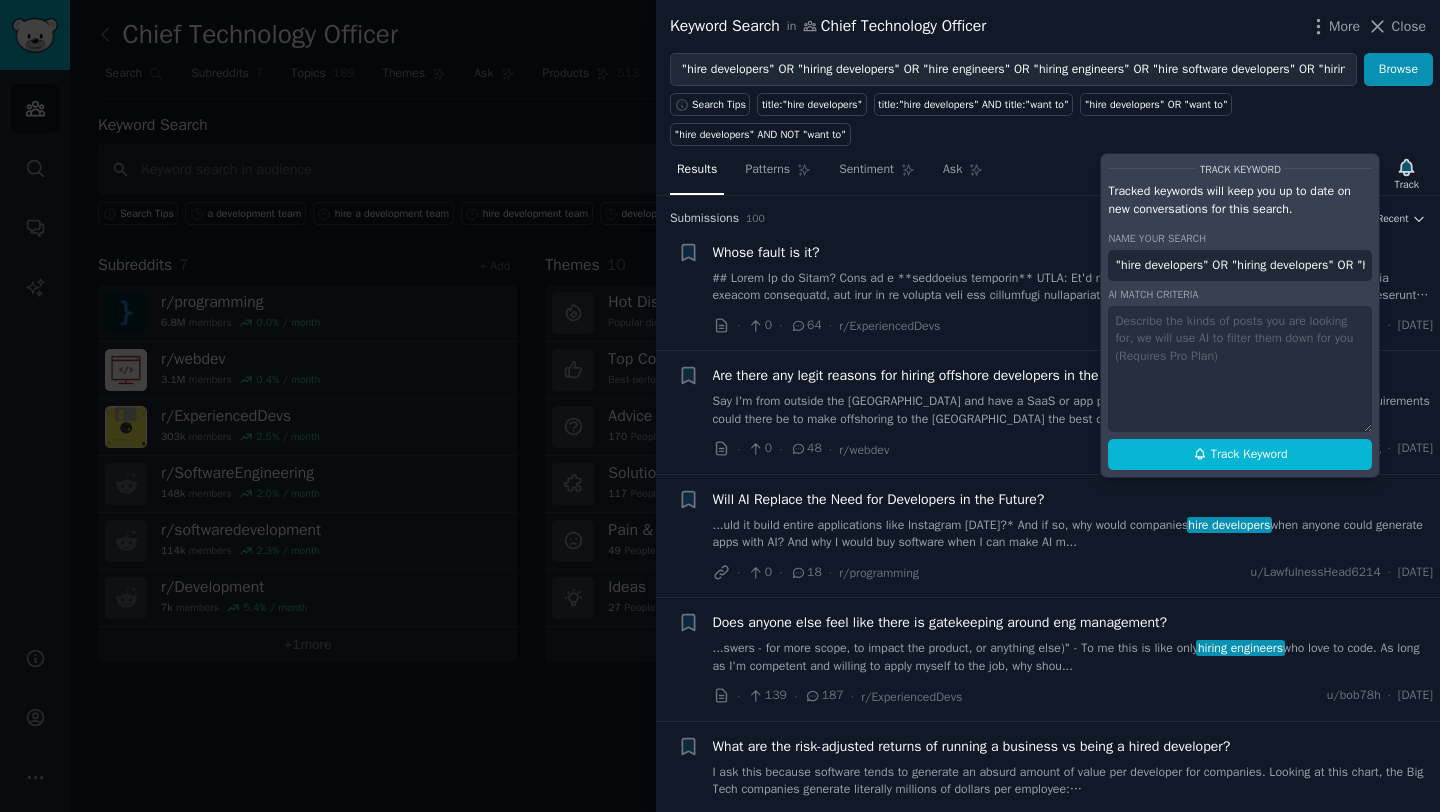 click on ""hire developers" OR "hiring developers" OR "hire engineers" OR "hiring engineers" OR "hire software developers" OR "hiring software developers" OR "hire software engineers" OR "hiring software engineers" in Chief Technology Officer" at bounding box center (1240, 266) 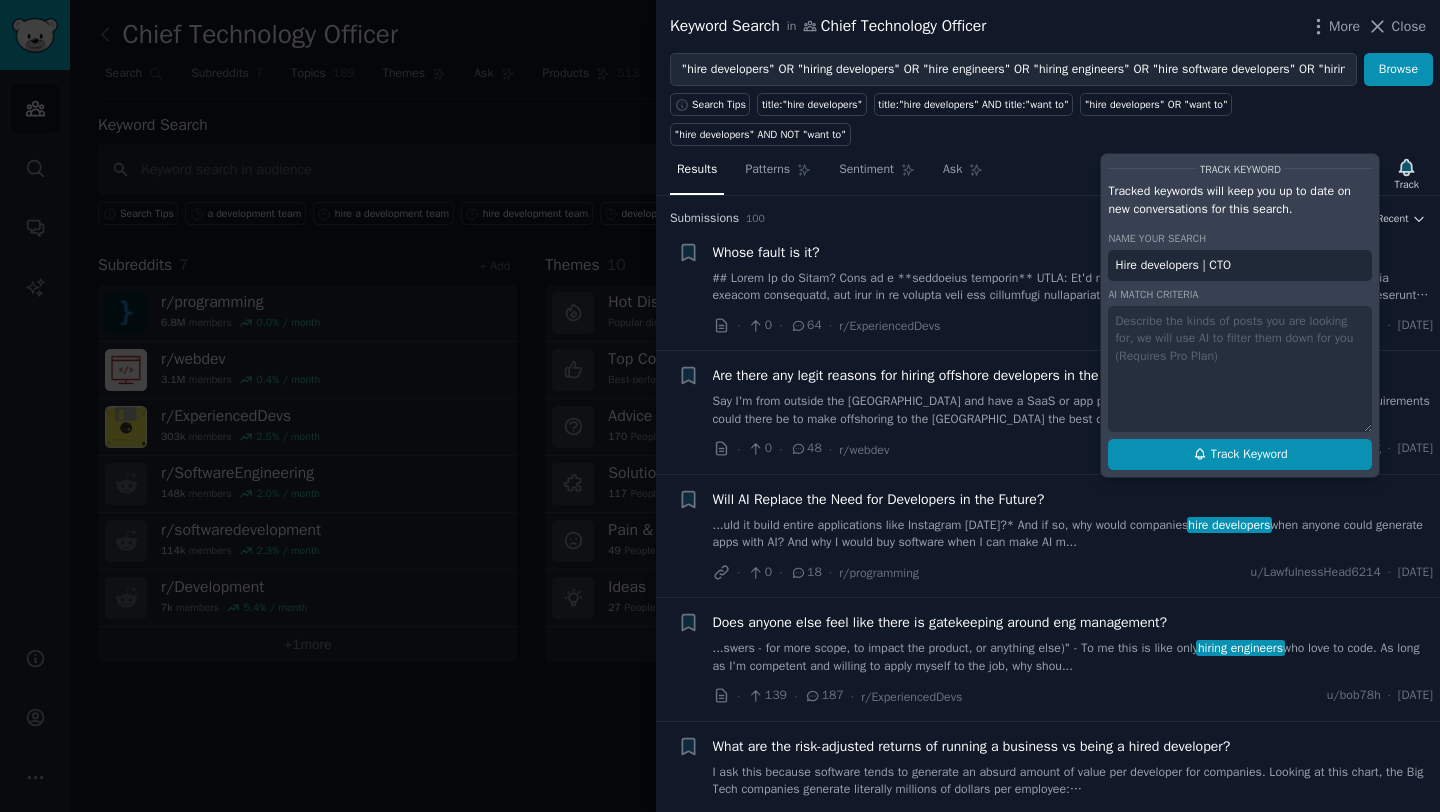 click on "Track Keyword" at bounding box center (1249, 455) 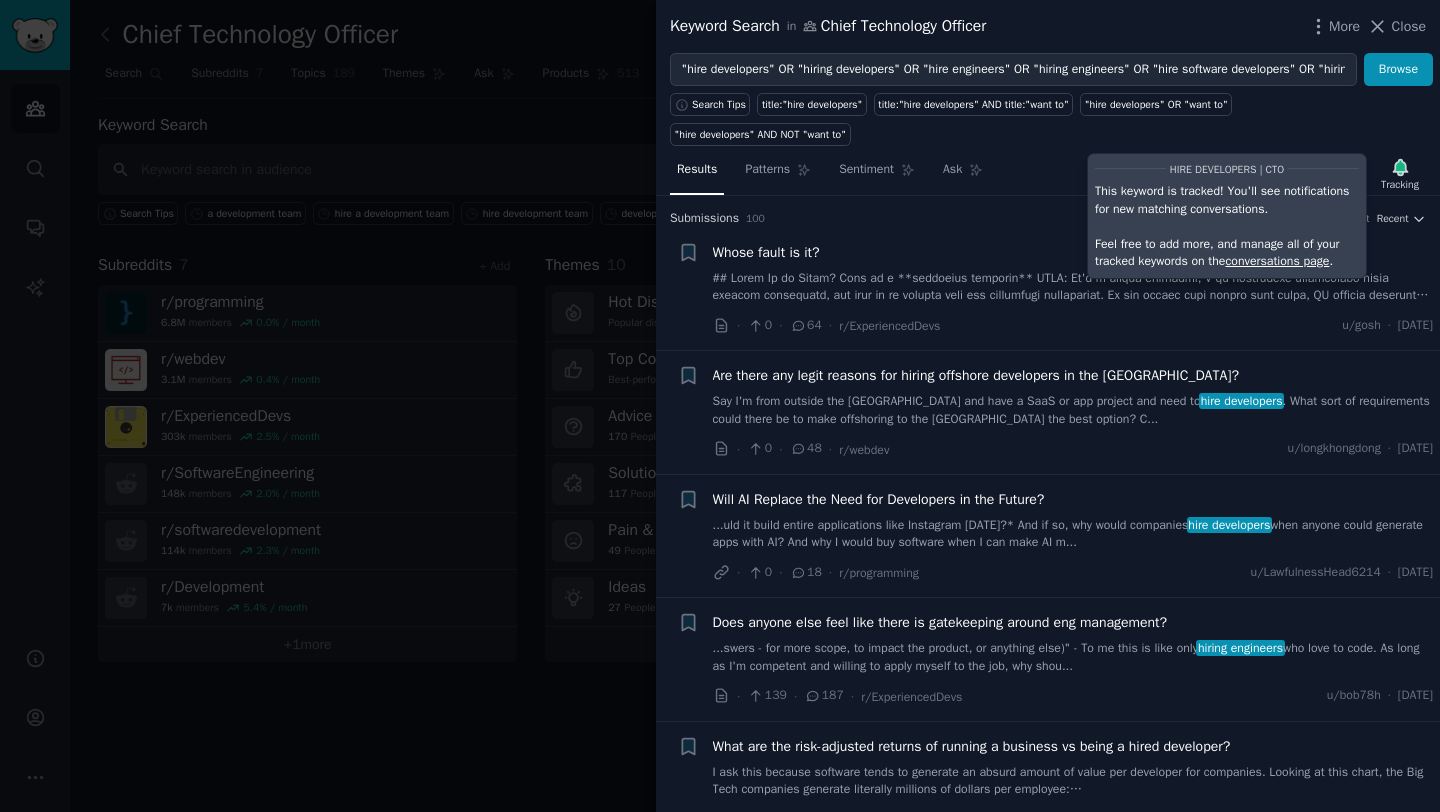 click on "+ Whose fault is it? · 0 · 64 · r/ExperiencedDevs u/gosh · Mon 14/07/2025" at bounding box center (1048, 289) 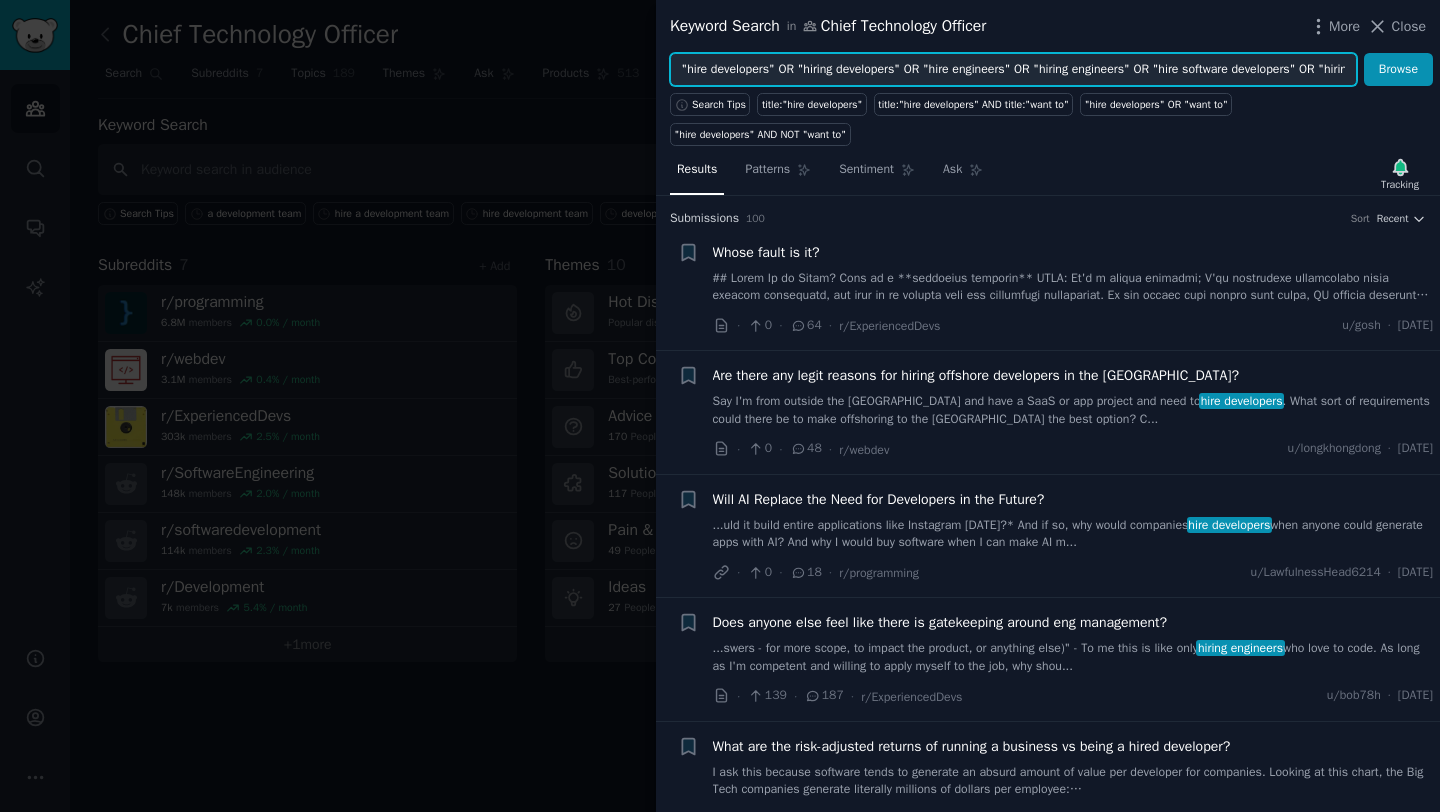 click on ""hire developers" OR "hiring developers" OR "hire engineers" OR "hiring engineers" OR "hire software developers" OR "hiring software developers" OR "hire software engineers" OR "hiring software engineers"" at bounding box center [1013, 70] 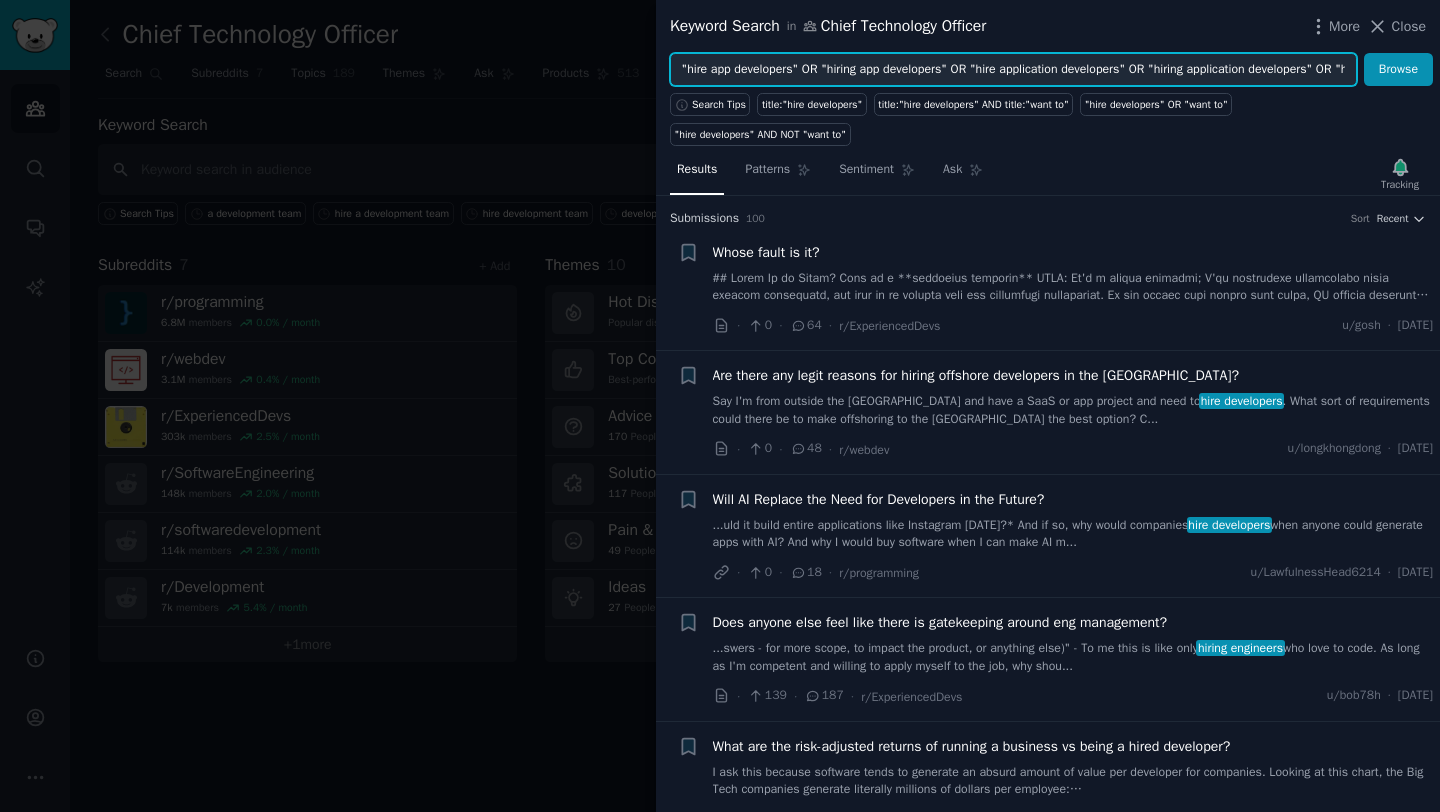 scroll, scrollTop: 0, scrollLeft: 361, axis: horizontal 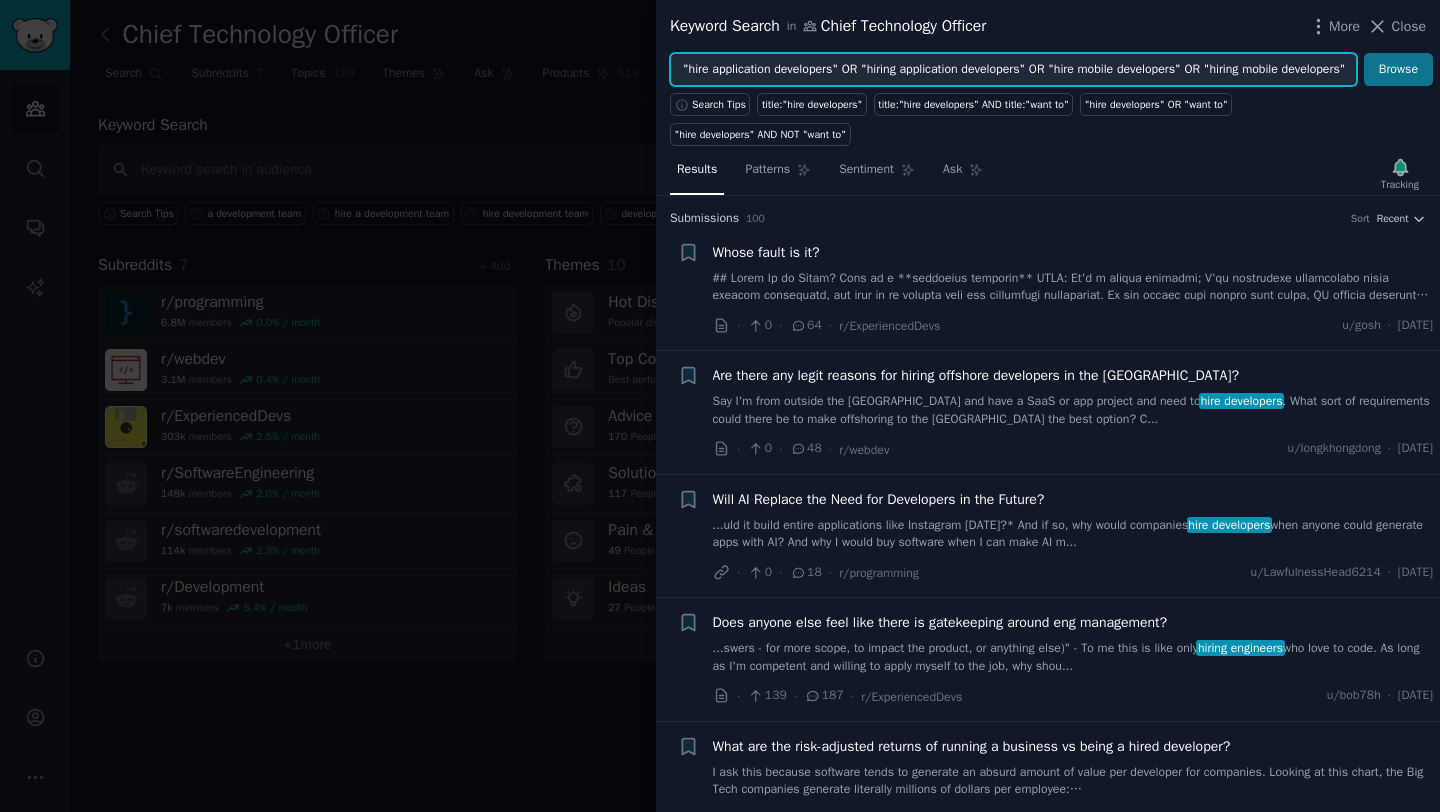 type on ""hire app developers" OR "hiring app developers" OR "hire application developers" OR "hiring application developers" OR "hire mobile developers" OR "hiring mobile developers"" 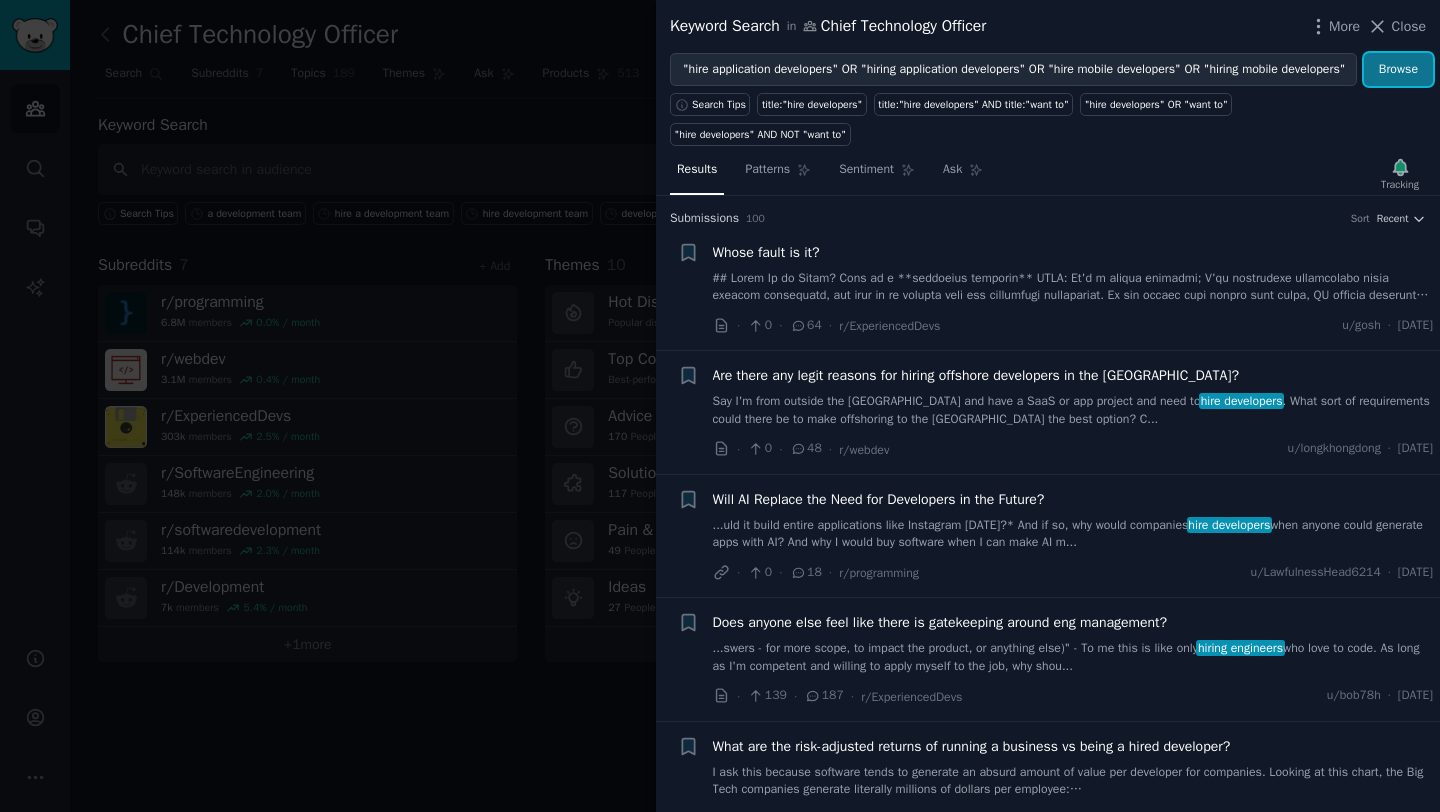 click on "Browse" at bounding box center (1398, 70) 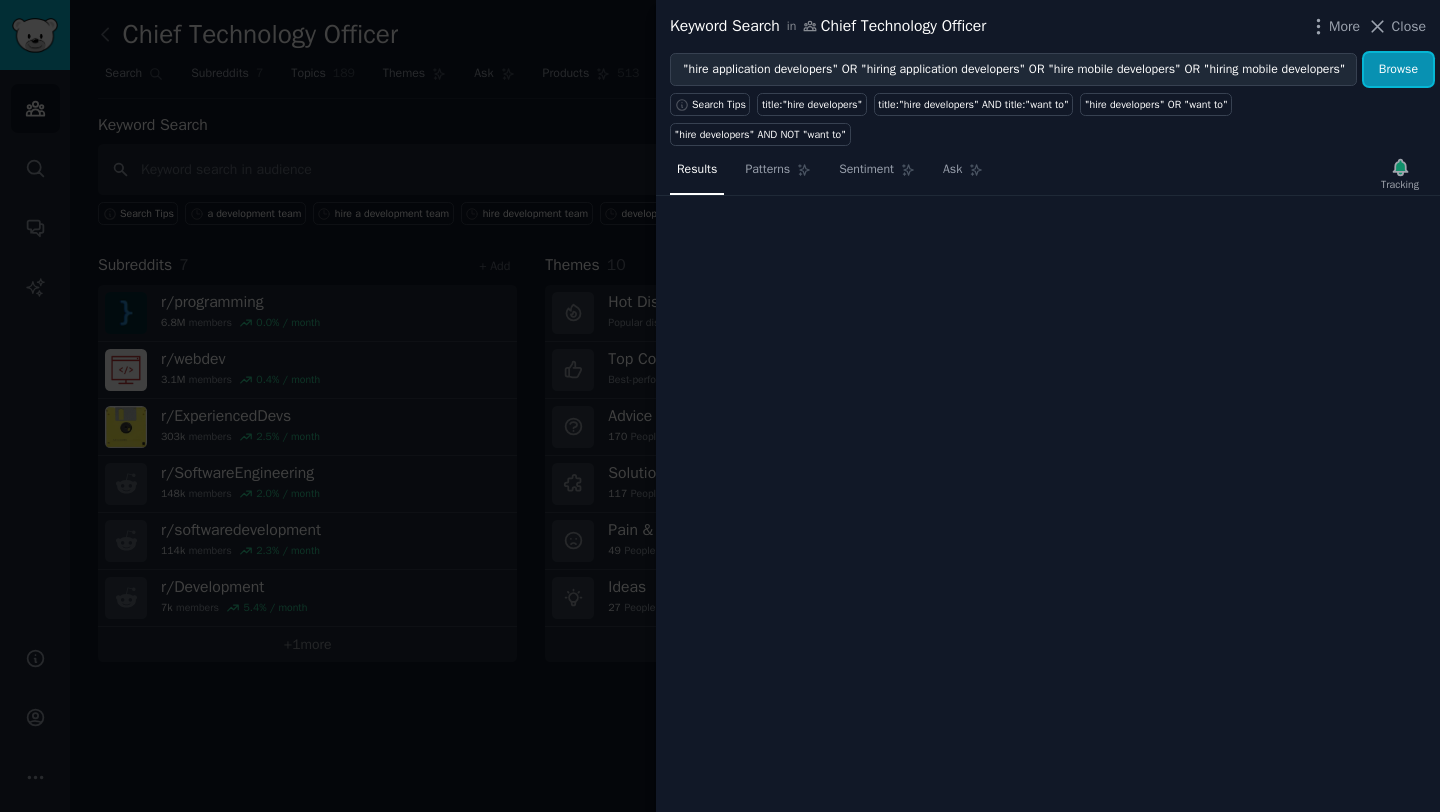 scroll, scrollTop: 0, scrollLeft: 0, axis: both 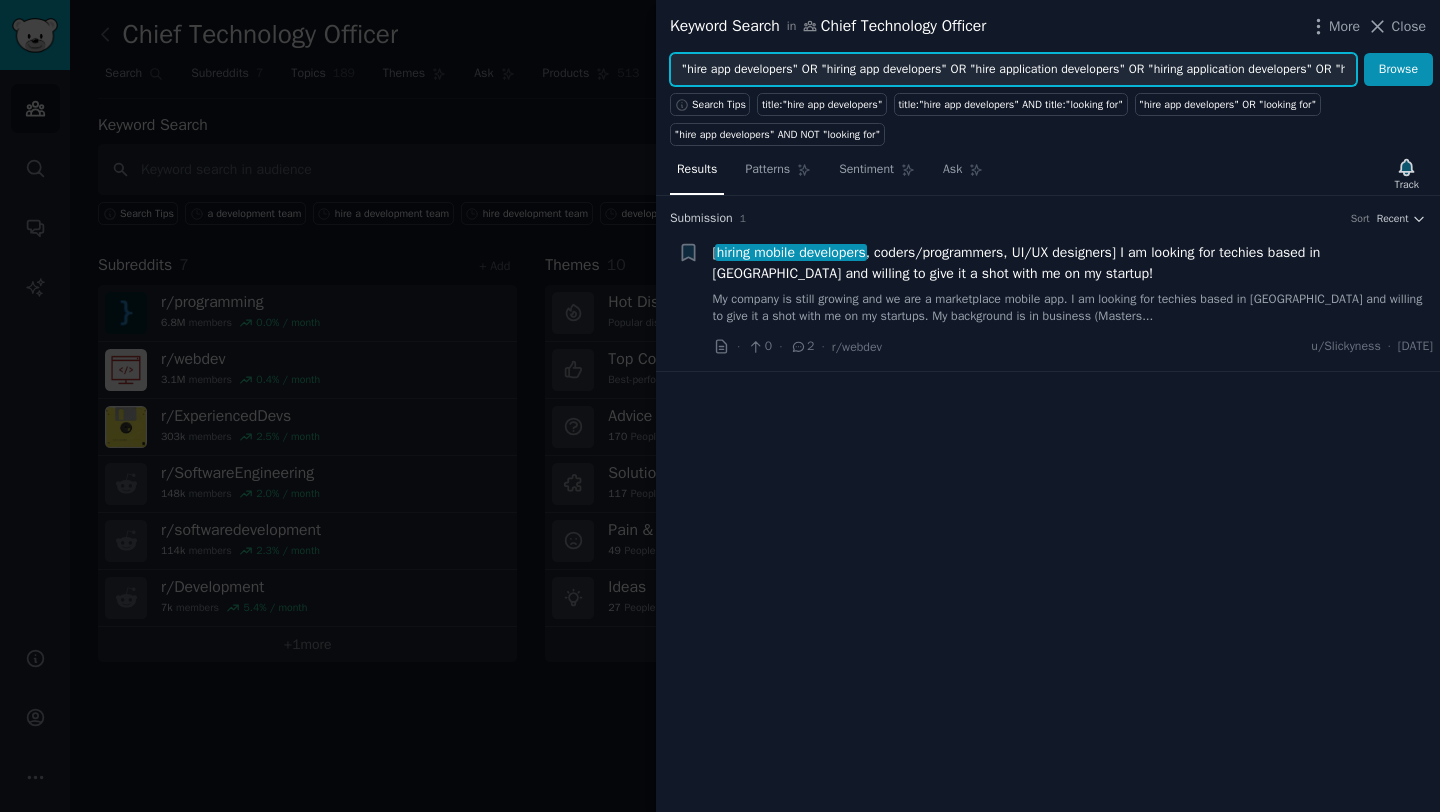 click on ""hire app developers" OR "hiring app developers" OR "hire application developers" OR "hiring application developers" OR "hire mobile developers" OR "hiring mobile developers"" at bounding box center (1013, 70) 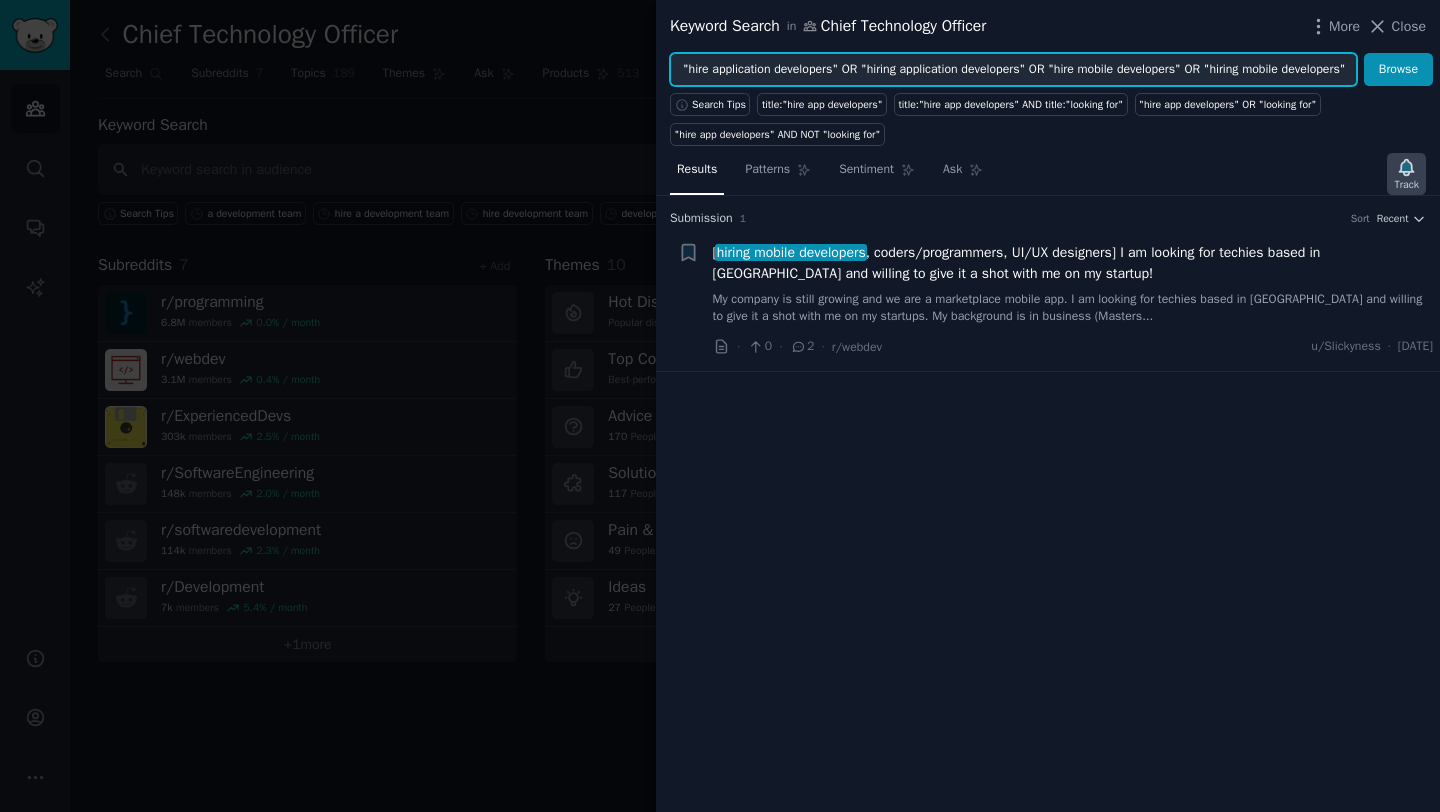 click 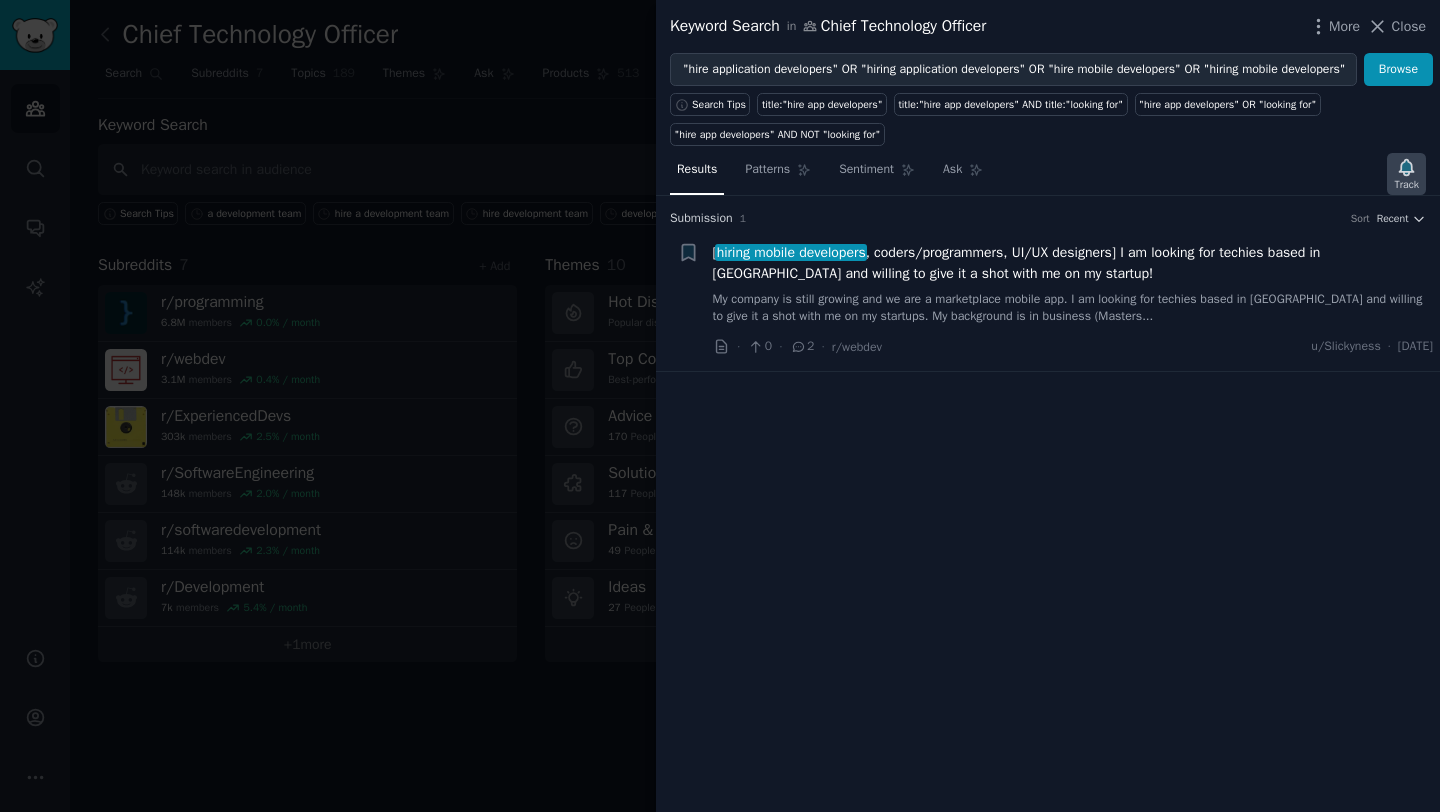 scroll, scrollTop: 0, scrollLeft: 0, axis: both 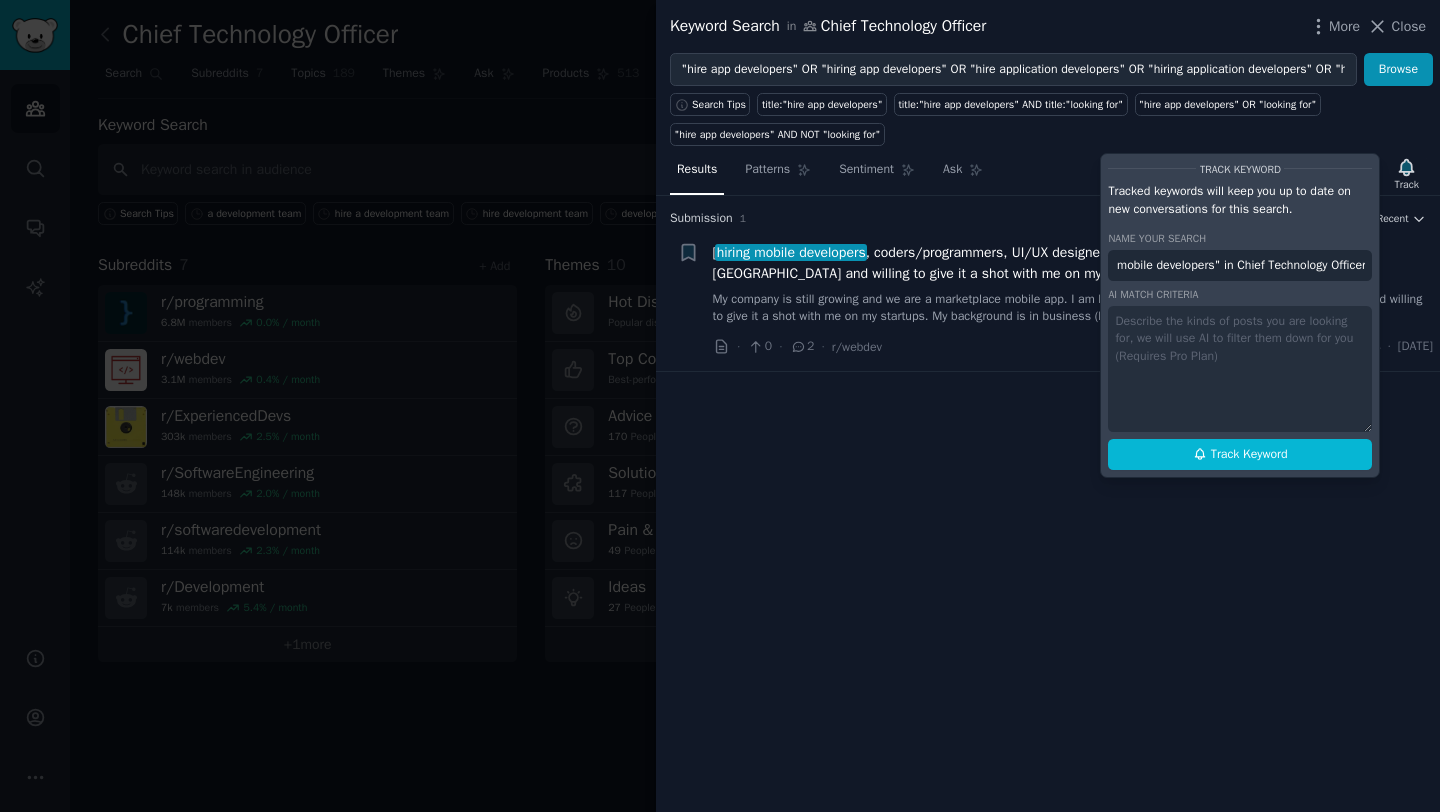 click on ""hire app developers" OR "hiring app developers" OR "hire application developers" OR "hiring application developers" OR "hire mobile developers" OR "hiring mobile developers" in Chief Technology Officer" at bounding box center (1240, 266) 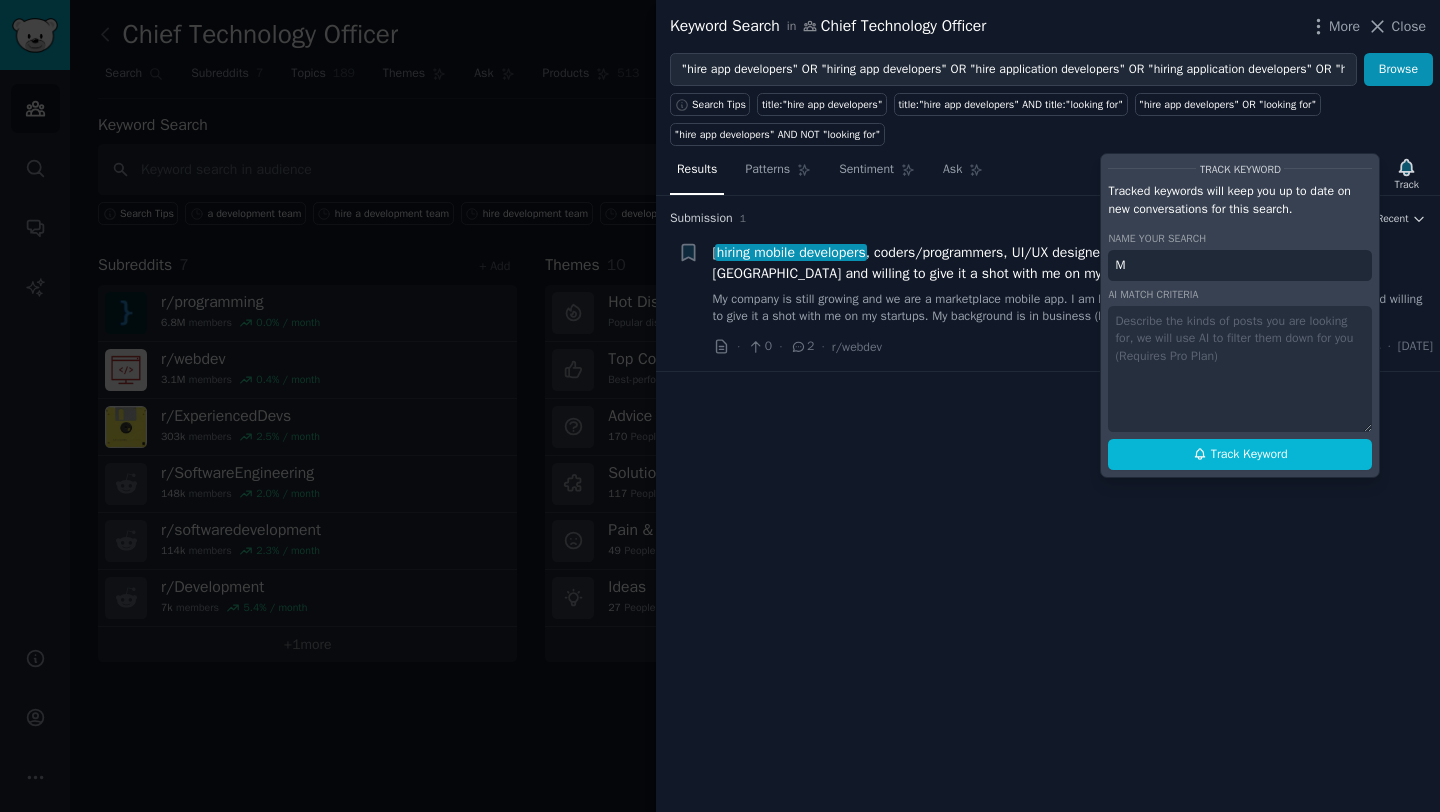 scroll, scrollTop: 0, scrollLeft: 0, axis: both 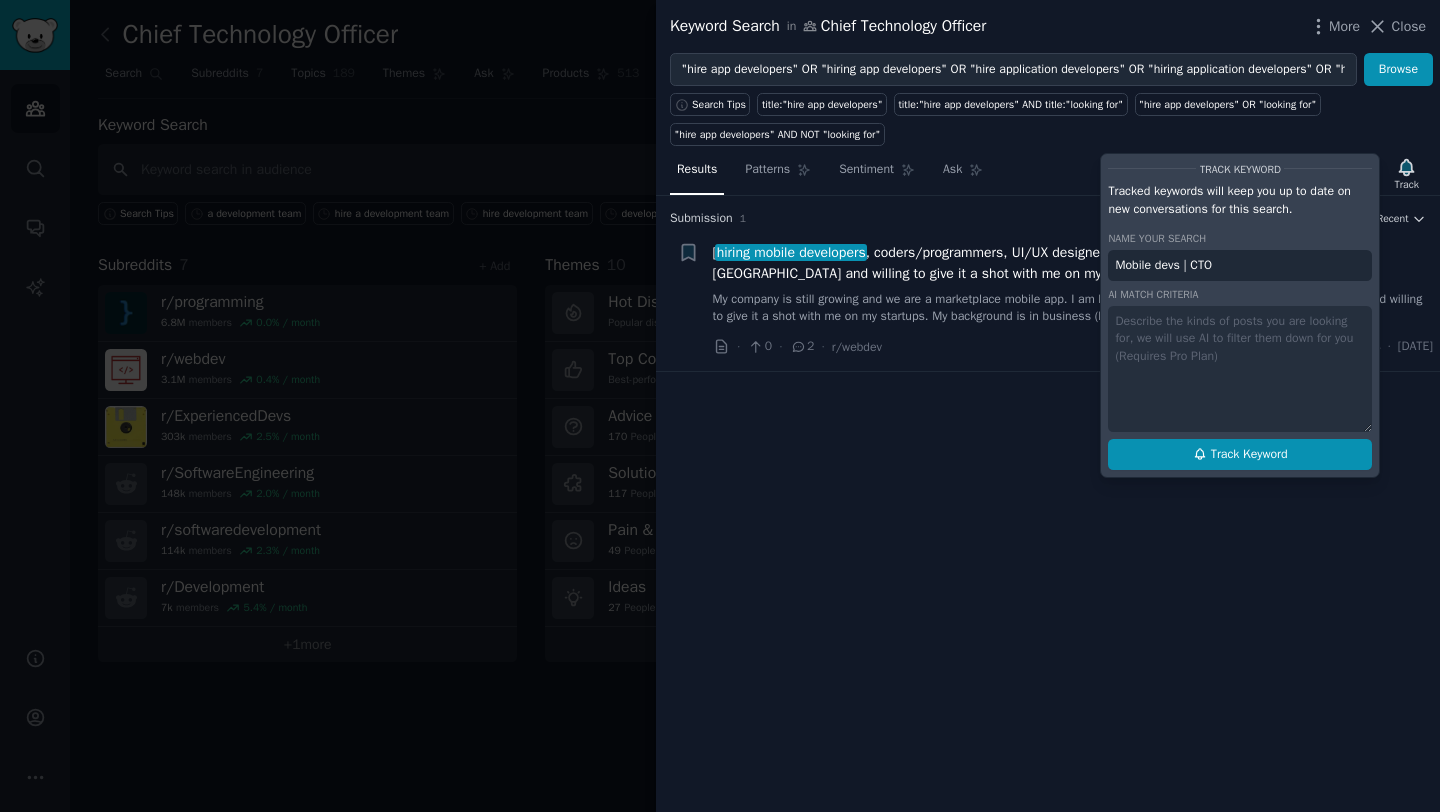 click on "Track Keyword" at bounding box center (1240, 455) 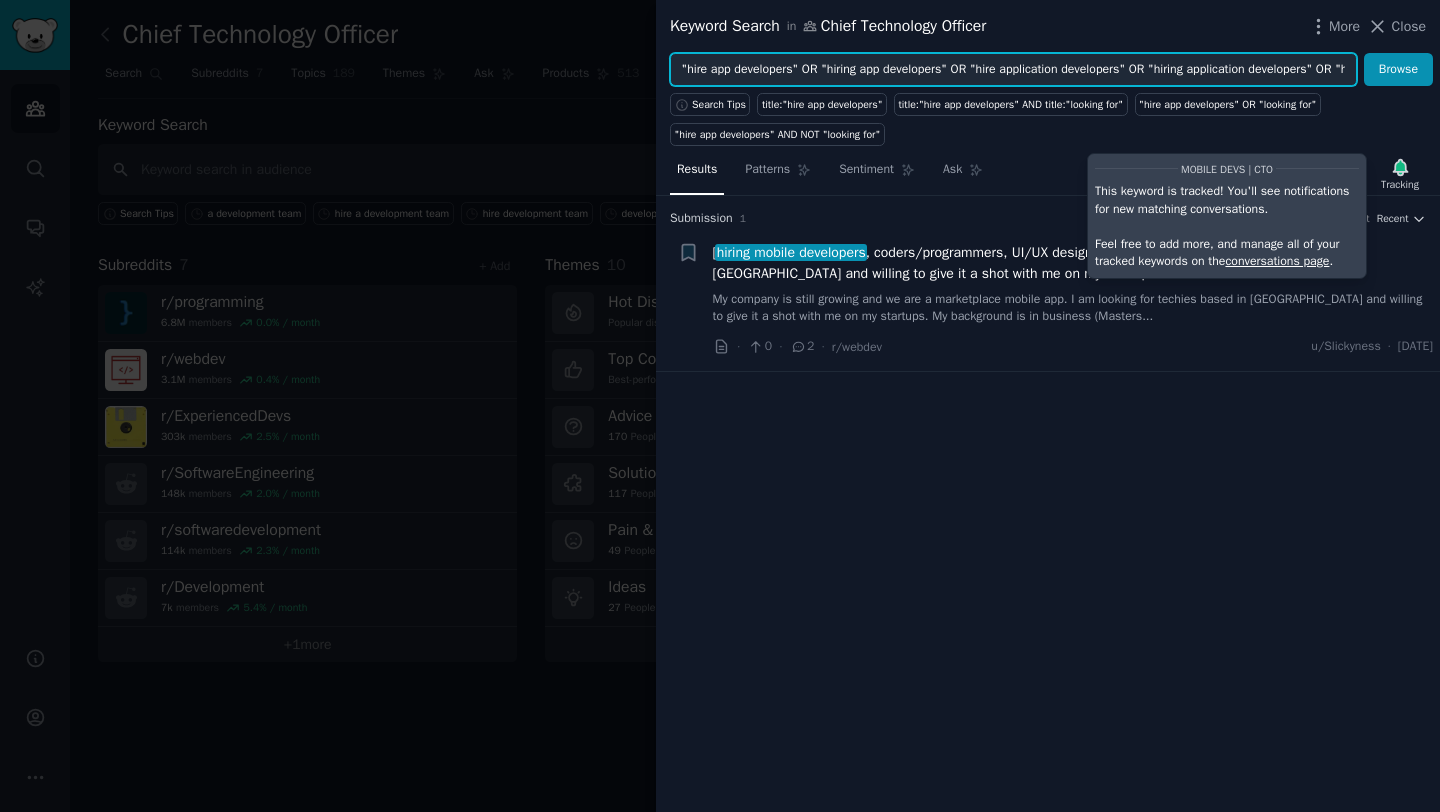 click on ""hire app developers" OR "hiring app developers" OR "hire application developers" OR "hiring application developers" OR "hire mobile developers" OR "hiring mobile developers"" at bounding box center (1013, 70) 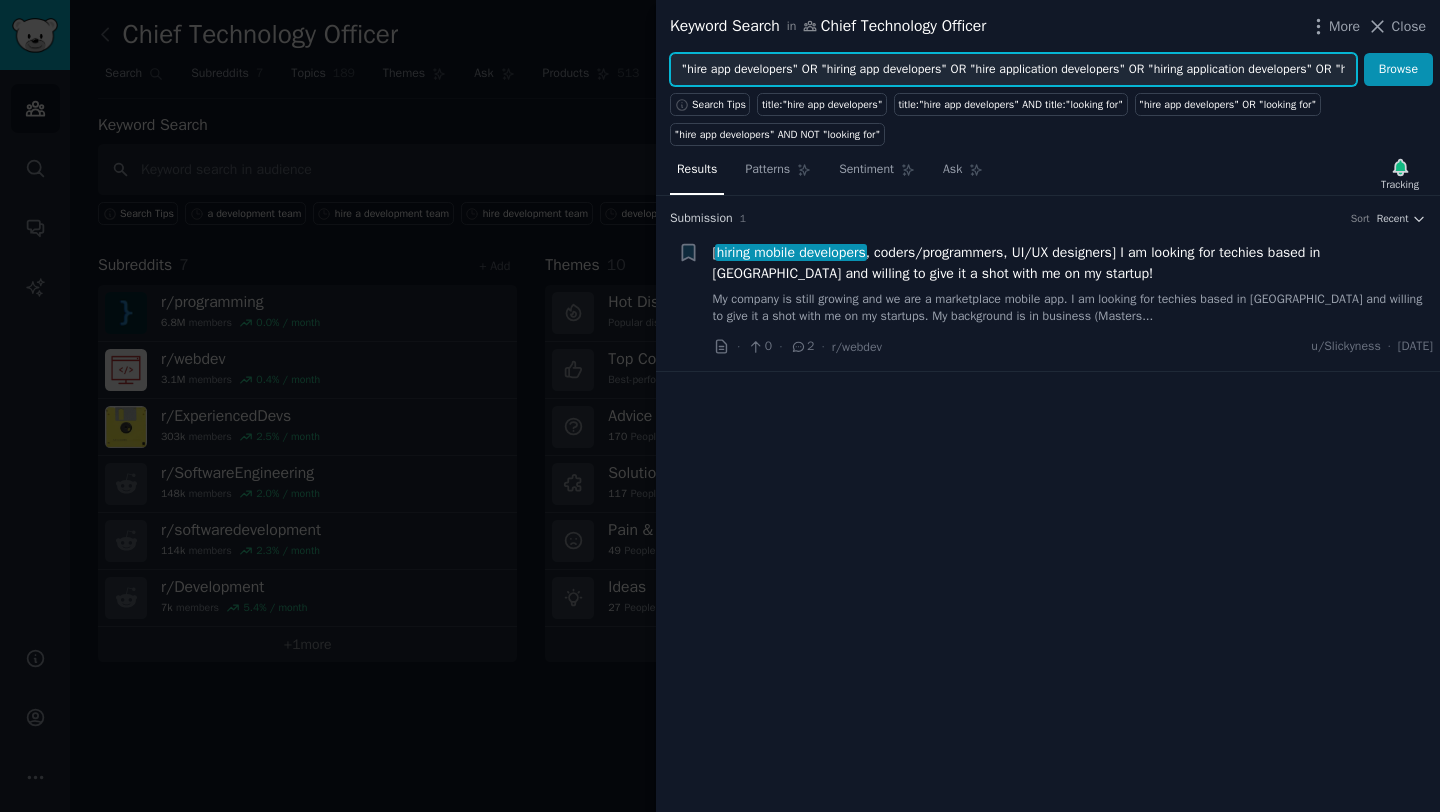 click on ""hire app developers" OR "hiring app developers" OR "hire application developers" OR "hiring application developers" OR "hire mobile developers" OR "hiring mobile developers"" at bounding box center [1013, 70] 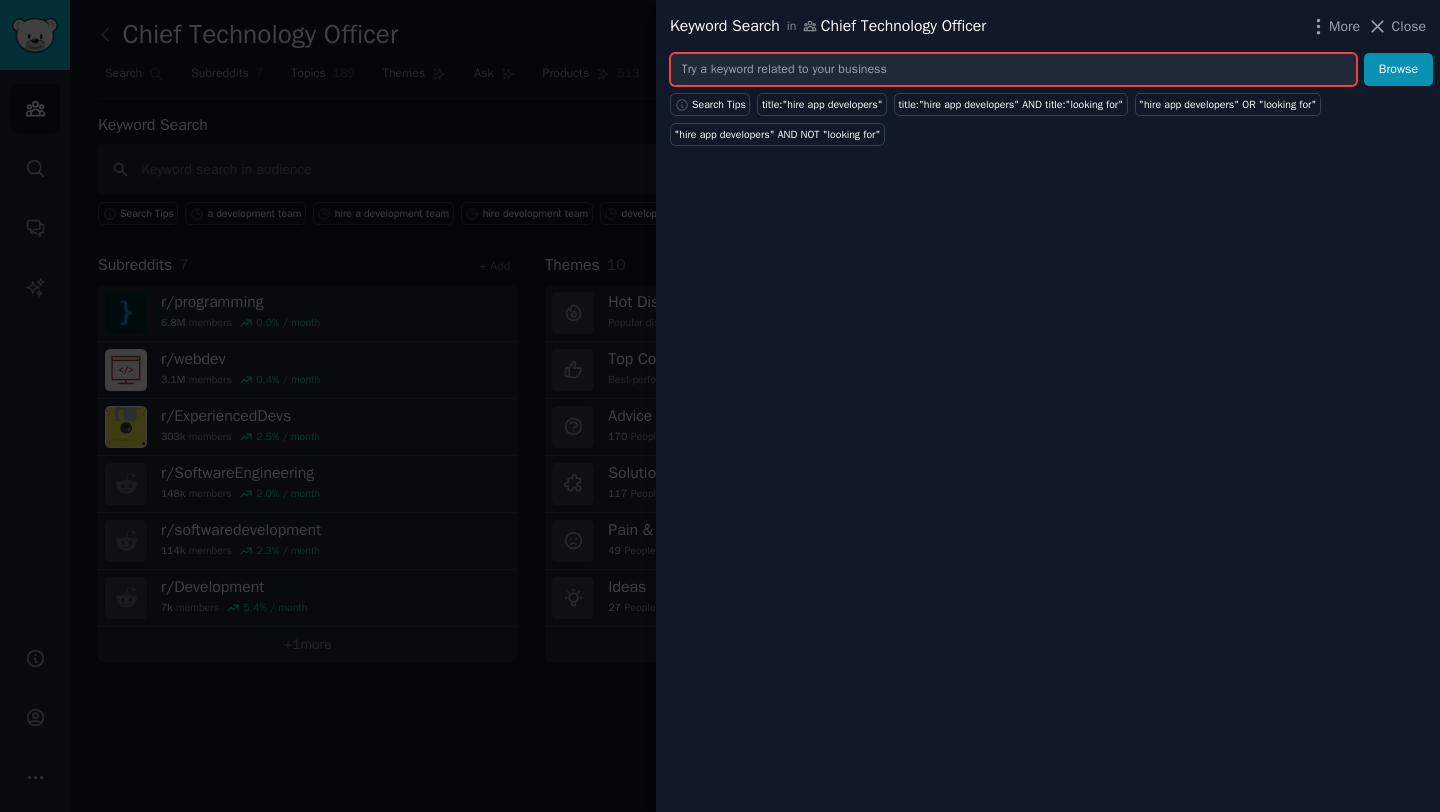 paste on ""hire offshore developers" OR "hiring offshore developers" OR "hire remote developers" OR "hiring remote developers" OR "need offshore team"" 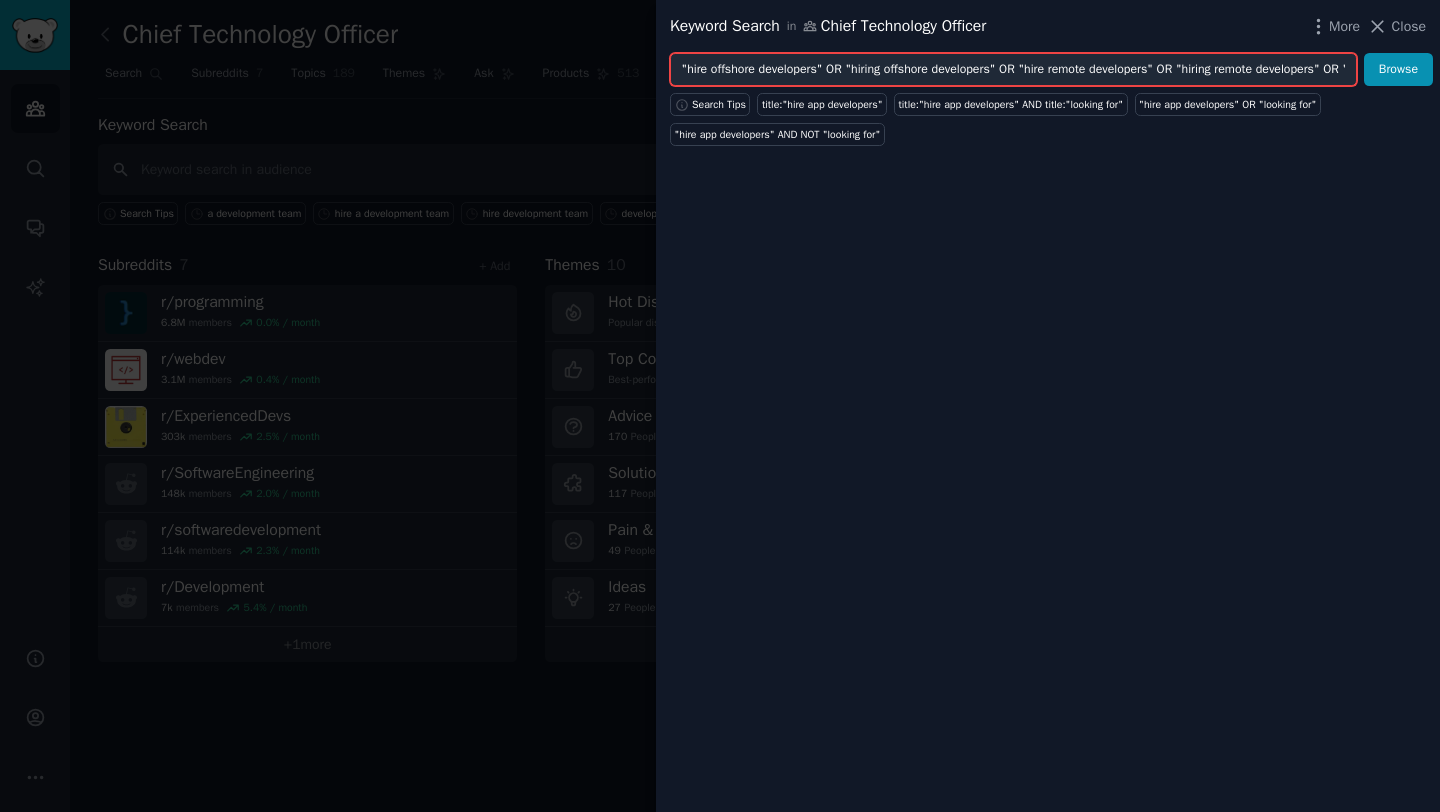 scroll, scrollTop: 0, scrollLeft: 174, axis: horizontal 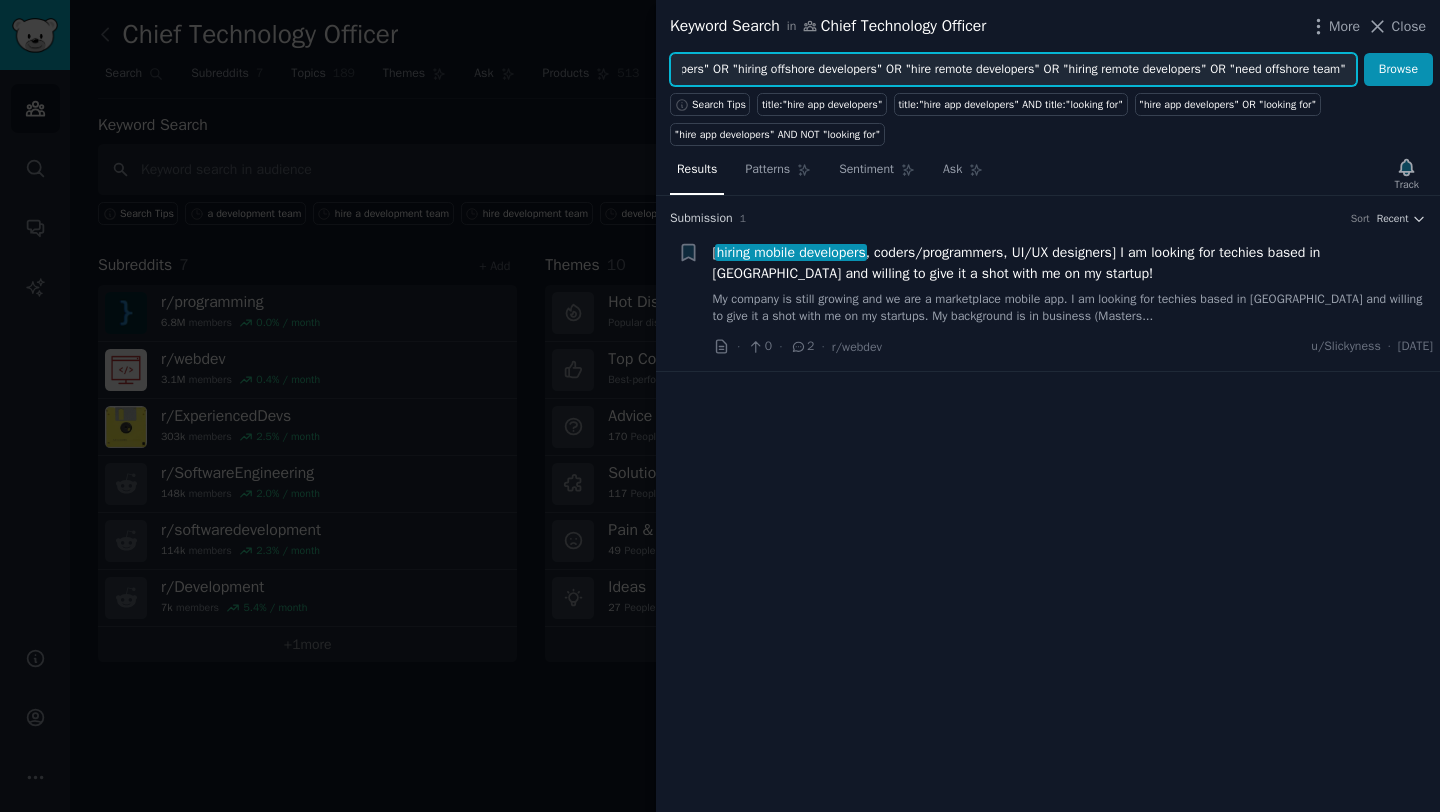 type on ""hire offshore developers" OR "hiring offshore developers" OR "hire remote developers" OR "hiring remote developers" OR "need offshore team"" 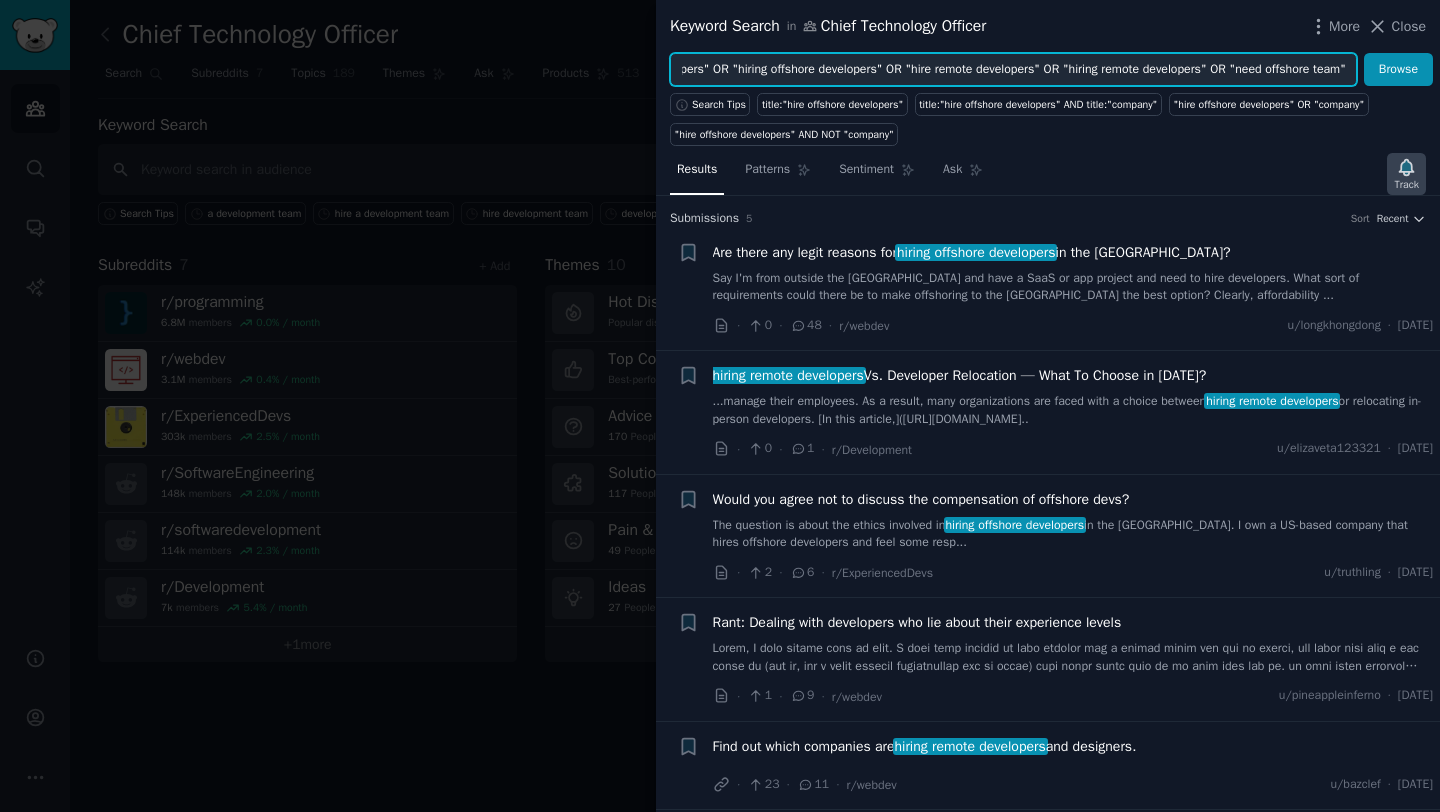 click 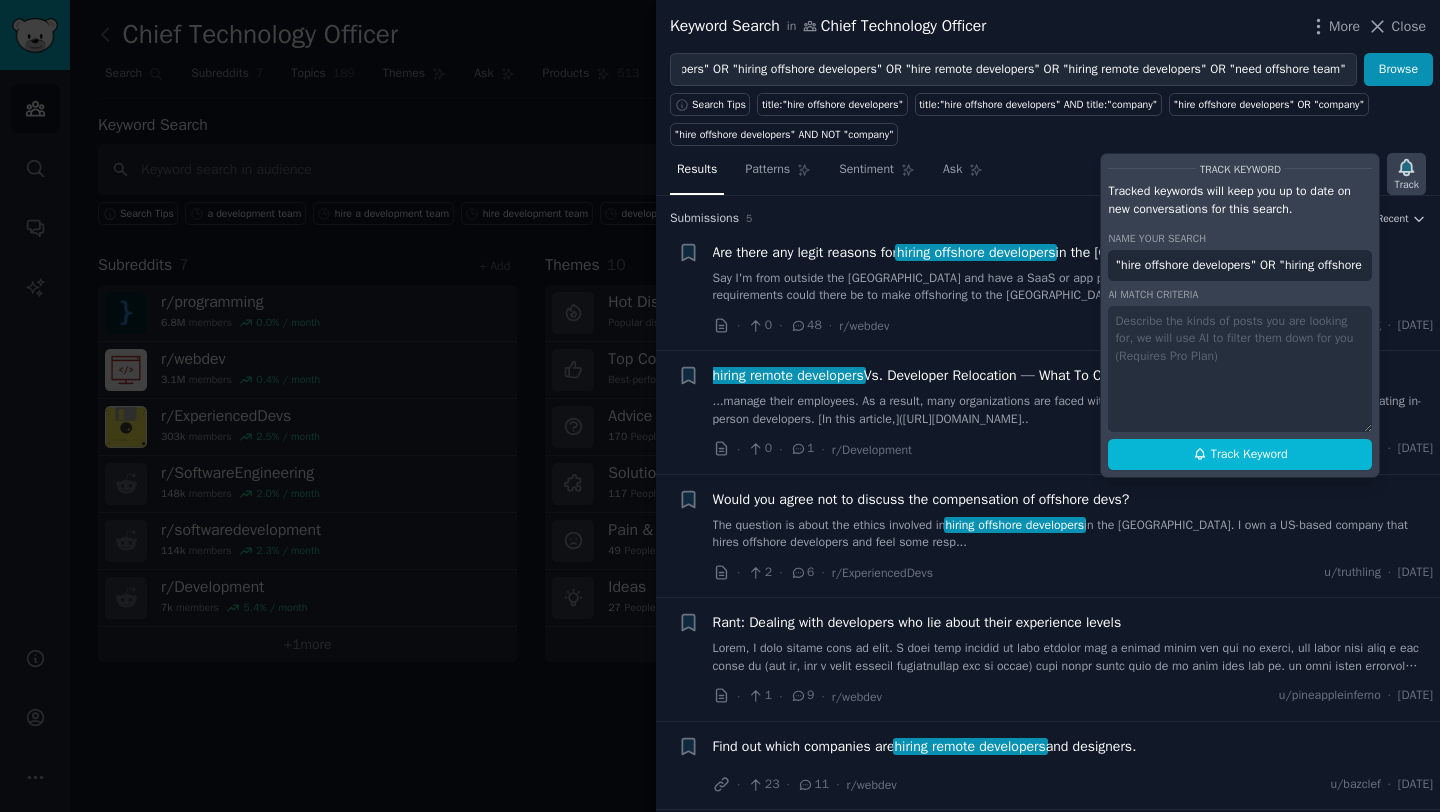 scroll, scrollTop: 0, scrollLeft: 0, axis: both 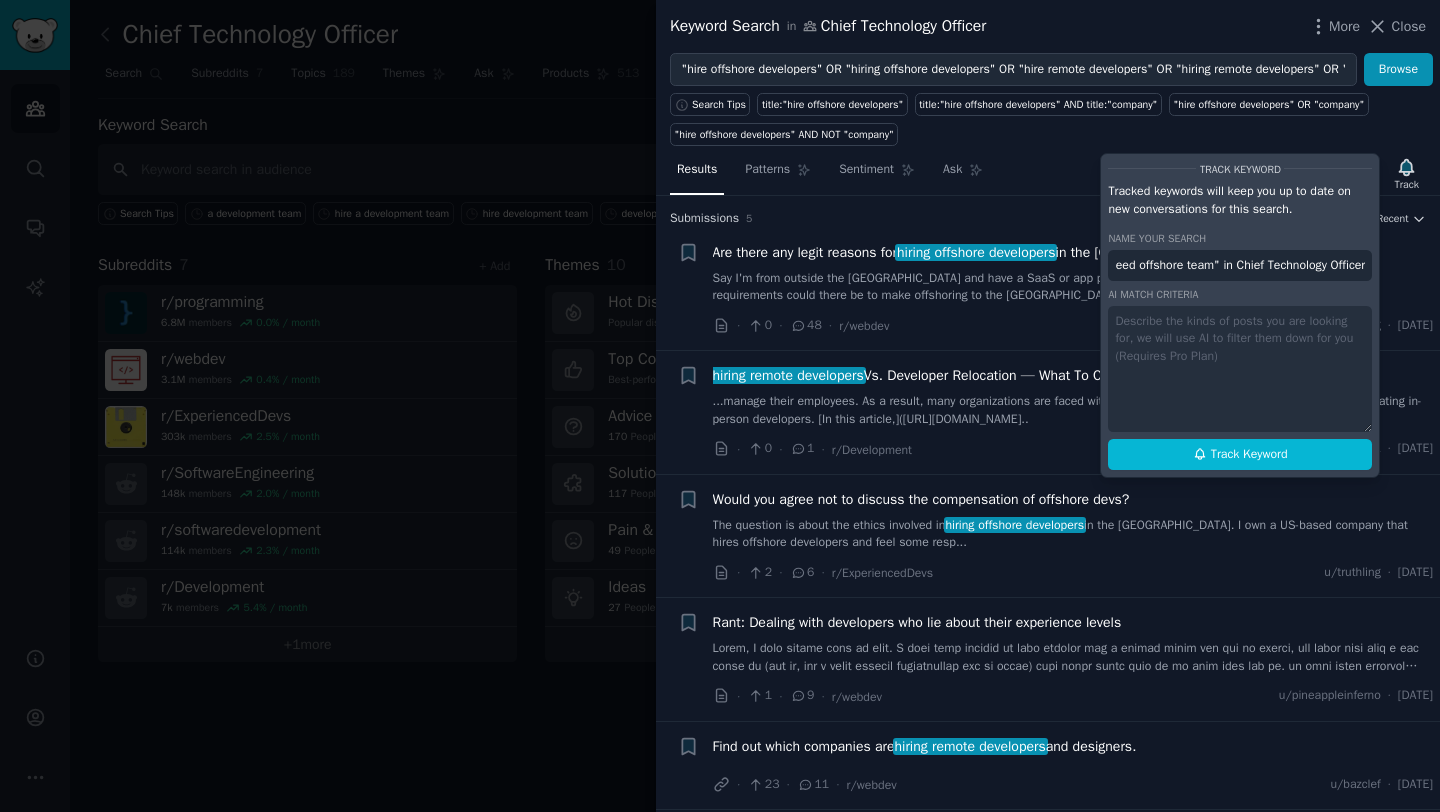 click on ""hire offshore developers" OR "hiring offshore developers" OR "hire remote developers" OR "hiring remote developers" OR "need offshore team" in Chief Technology Officer" at bounding box center [1240, 266] 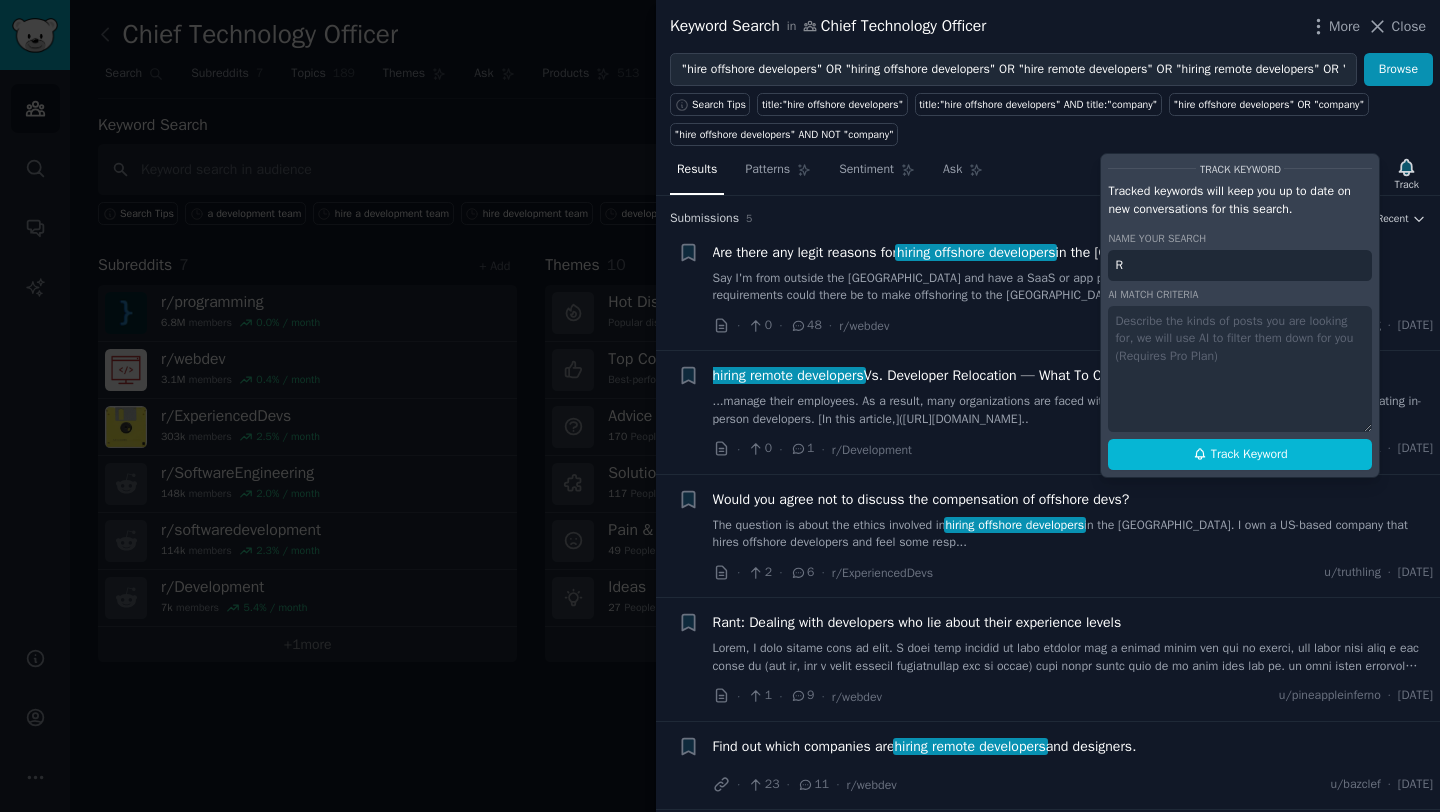 scroll, scrollTop: 0, scrollLeft: 0, axis: both 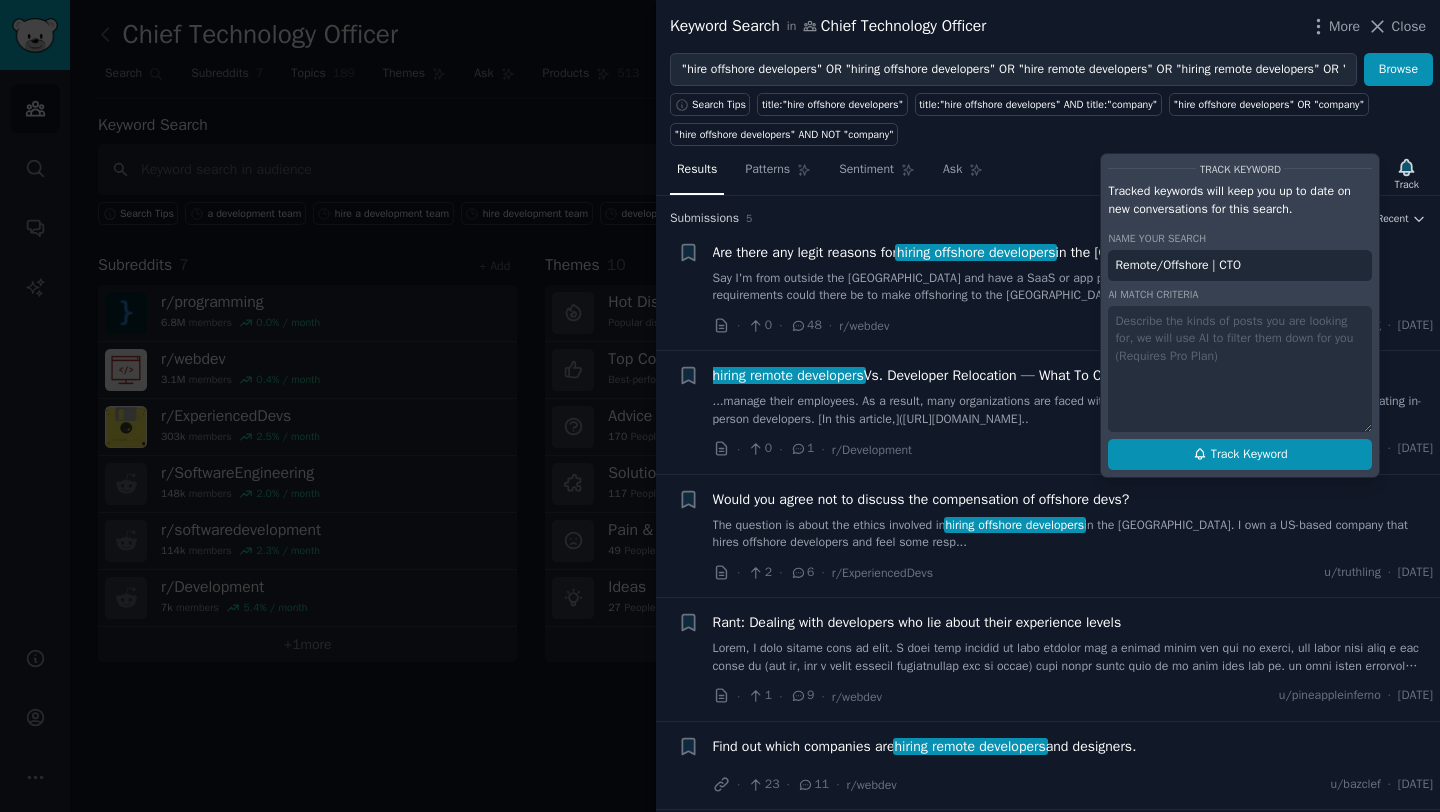 click on "Track Keyword" at bounding box center [1249, 455] 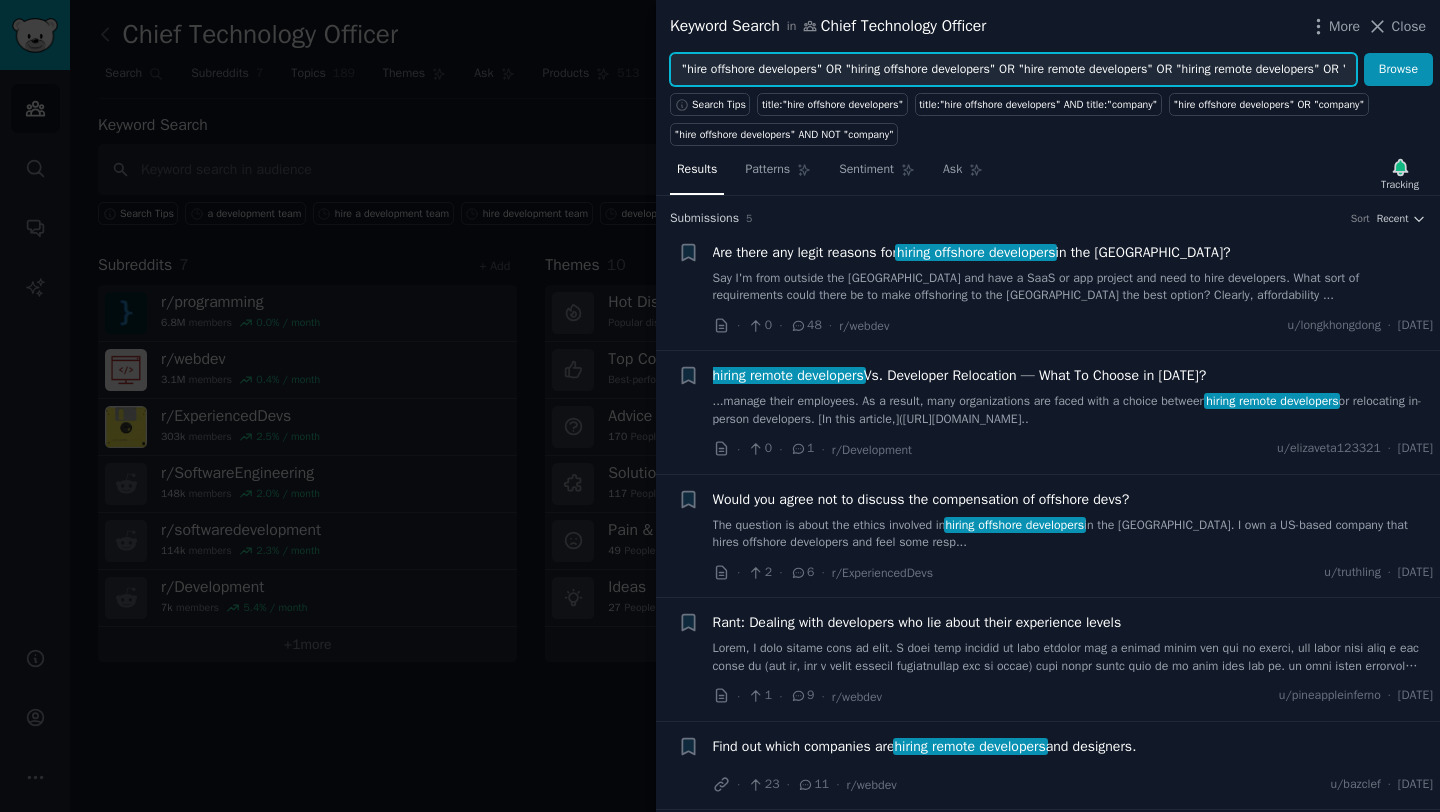 click on ""hire offshore developers" OR "hiring offshore developers" OR "hire remote developers" OR "hiring remote developers" OR "need offshore team"" at bounding box center [1013, 70] 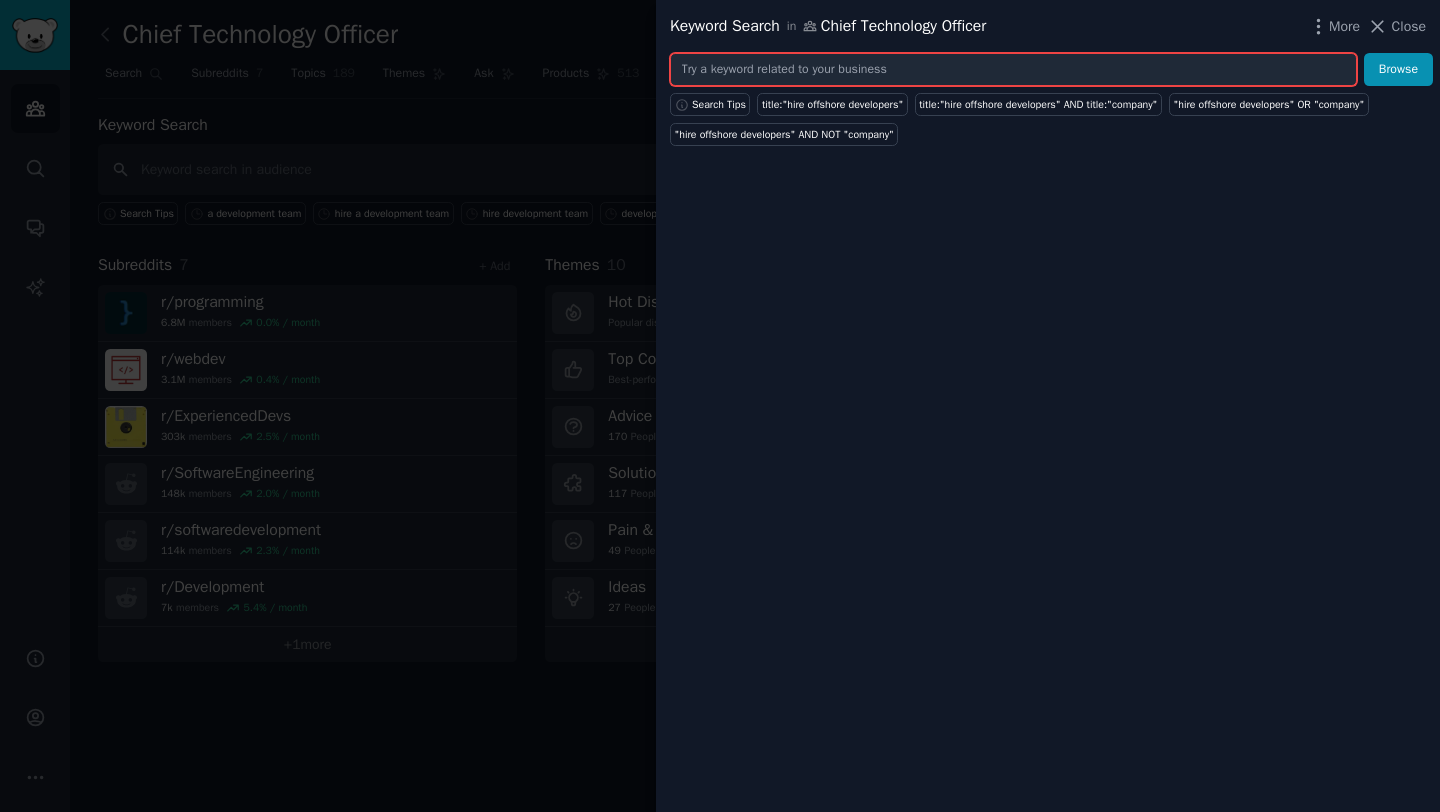 paste on ""hire dev team" OR "hiring dev team" OR "hire development team" OR "hiring development team" OR "looking for dev team" OR "looking for development team"" 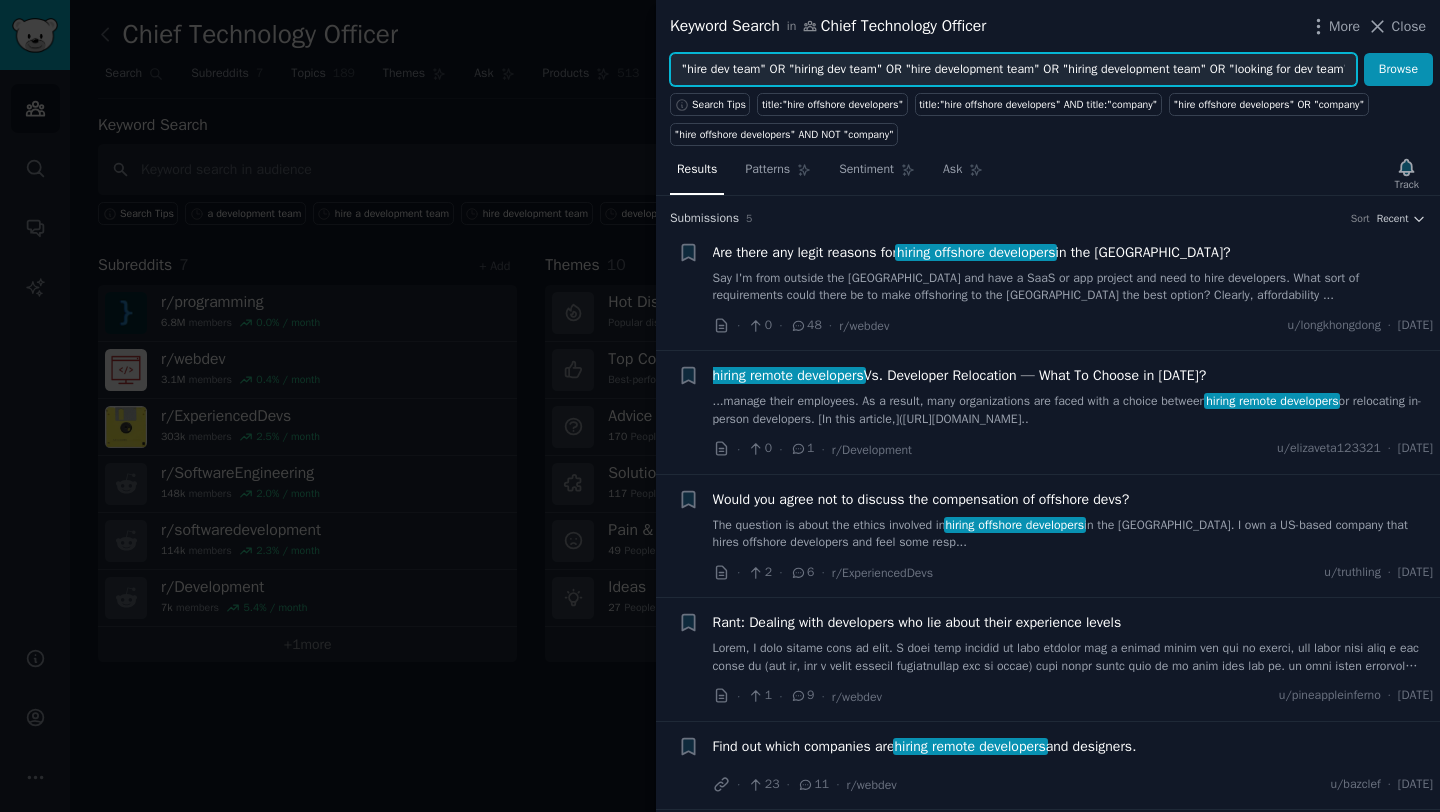 scroll, scrollTop: 0, scrollLeft: 262, axis: horizontal 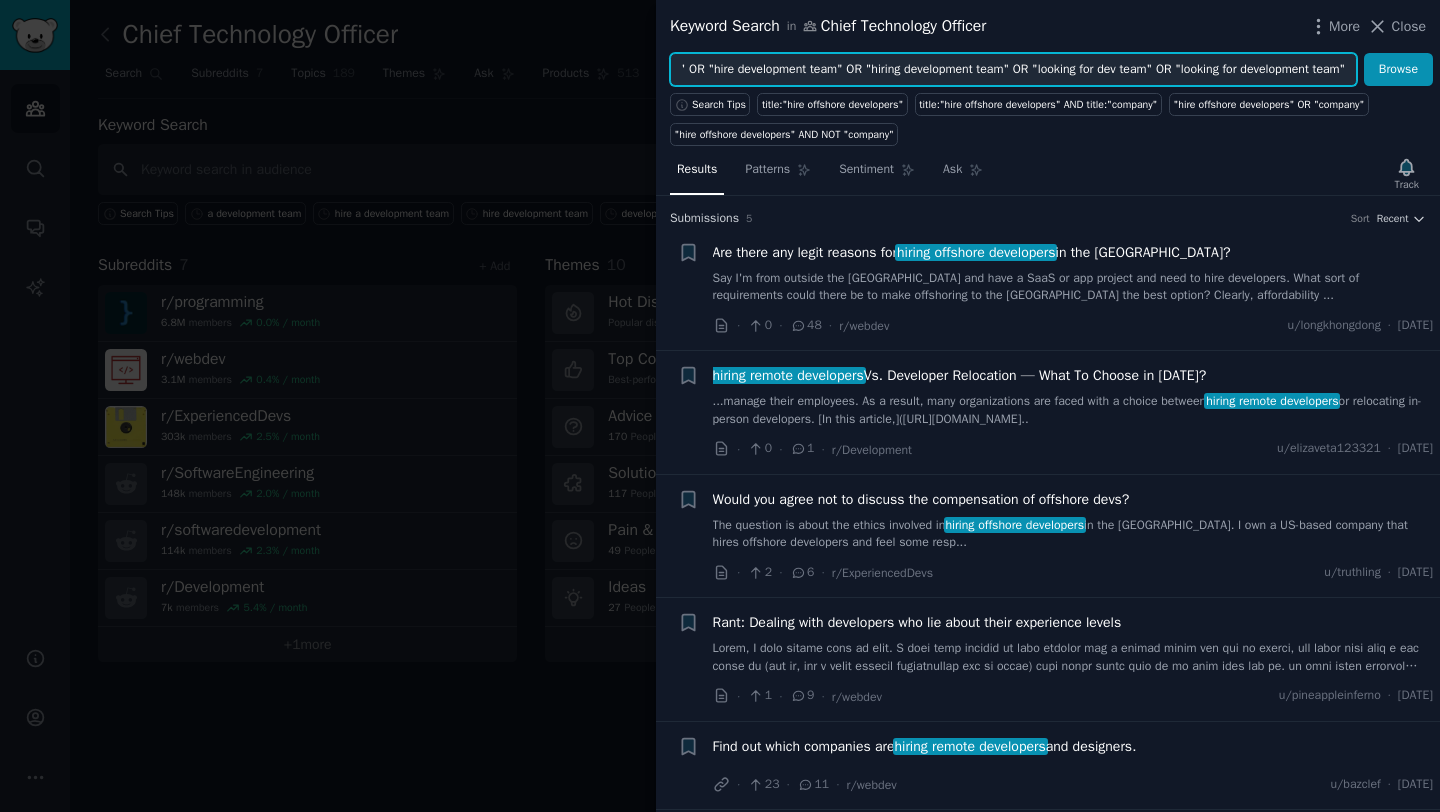type on ""hire dev team" OR "hiring dev team" OR "hire development team" OR "hiring development team" OR "looking for dev team" OR "looking for development team"" 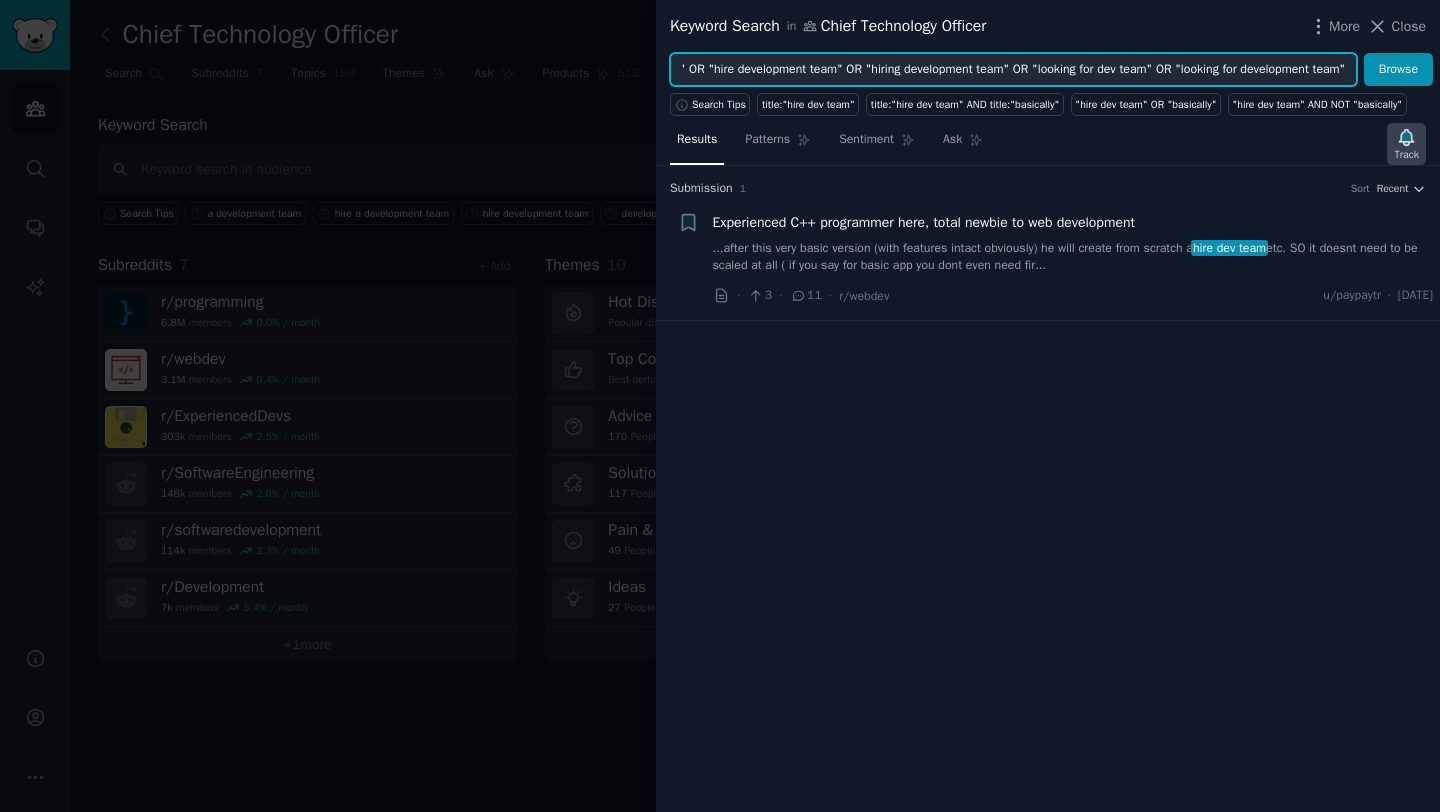 click 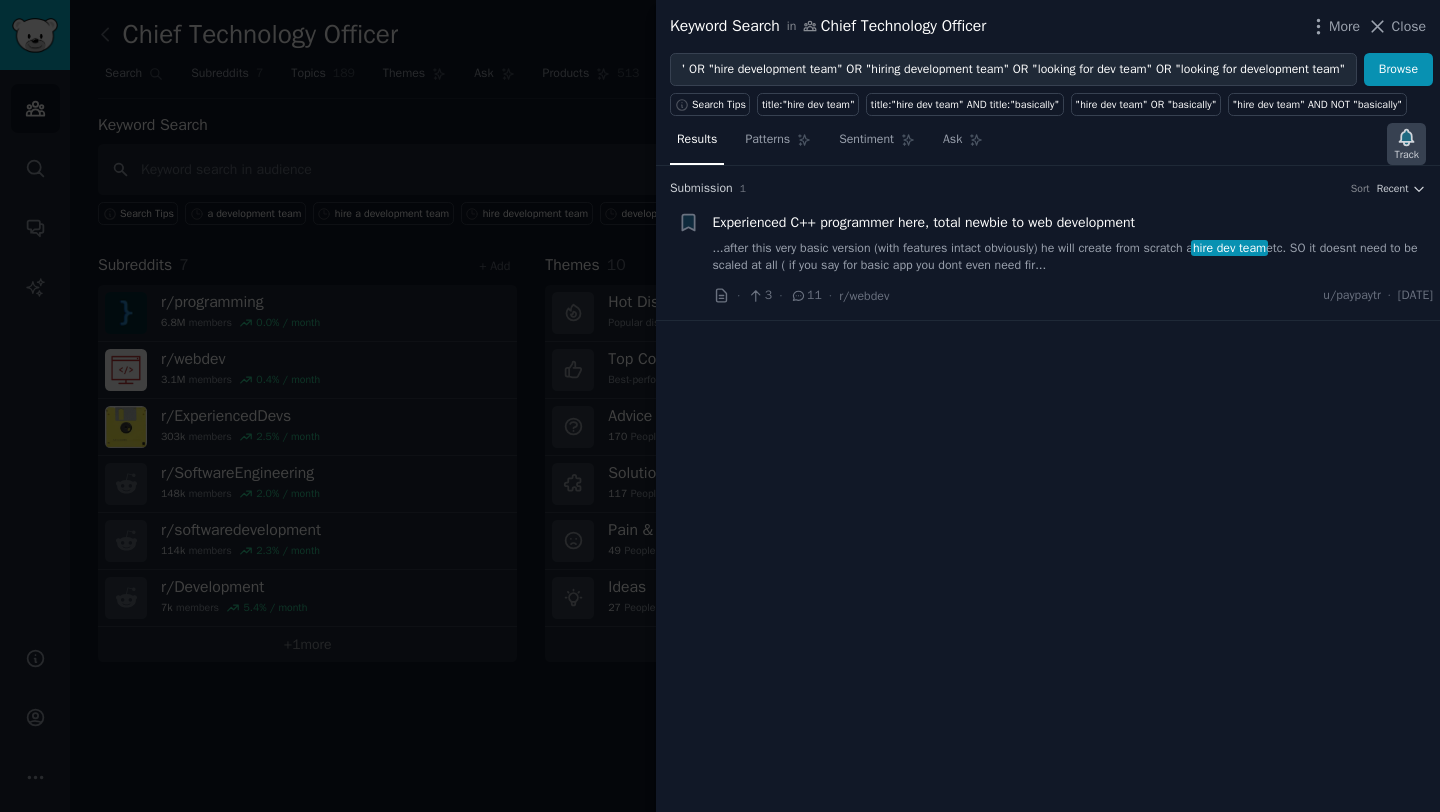 scroll, scrollTop: 0, scrollLeft: 0, axis: both 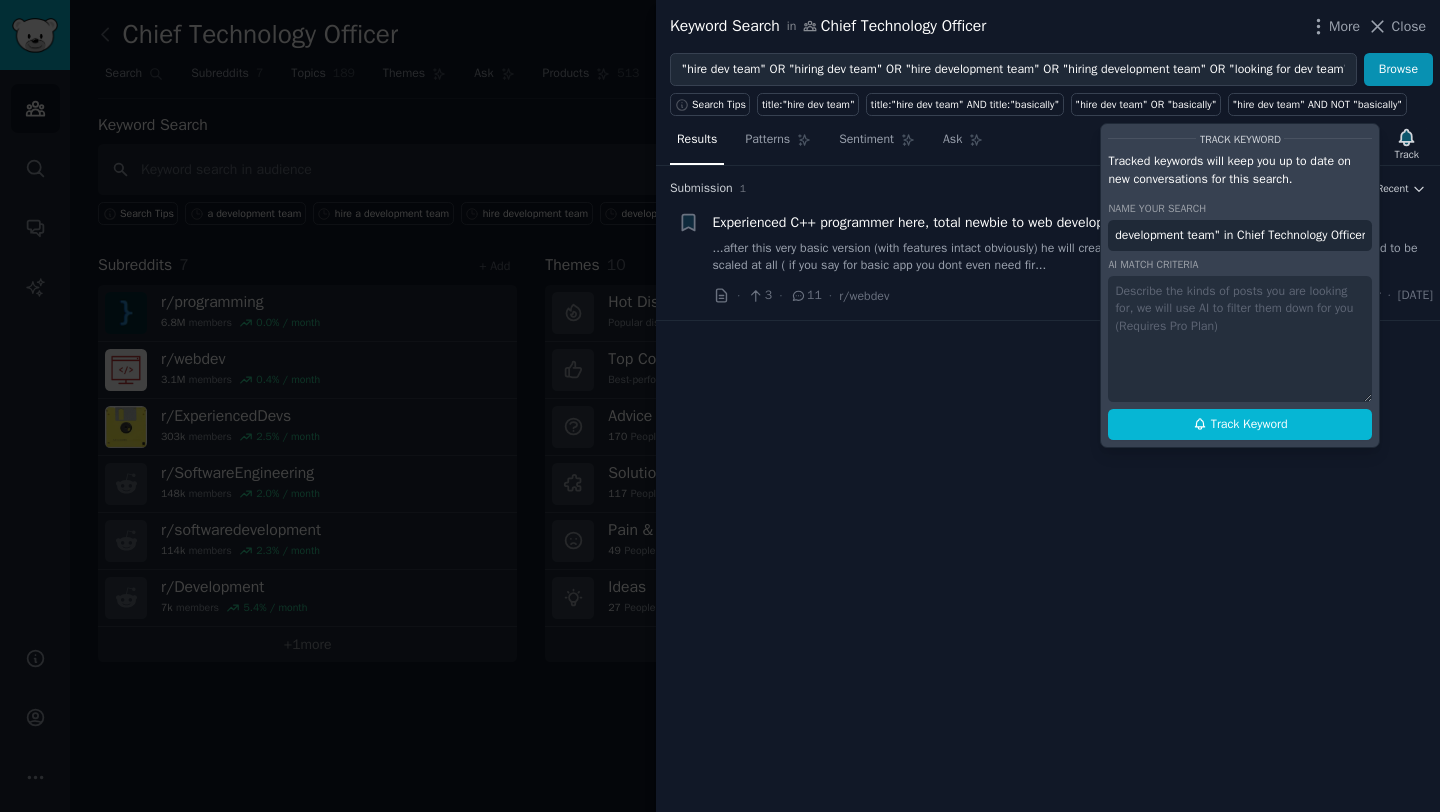 click on ""hire dev team" OR "hiring dev team" OR "hire development team" OR "hiring development team" OR "looking for dev team" OR "looking for development team" in Chief Technology Officer" at bounding box center (1240, 236) 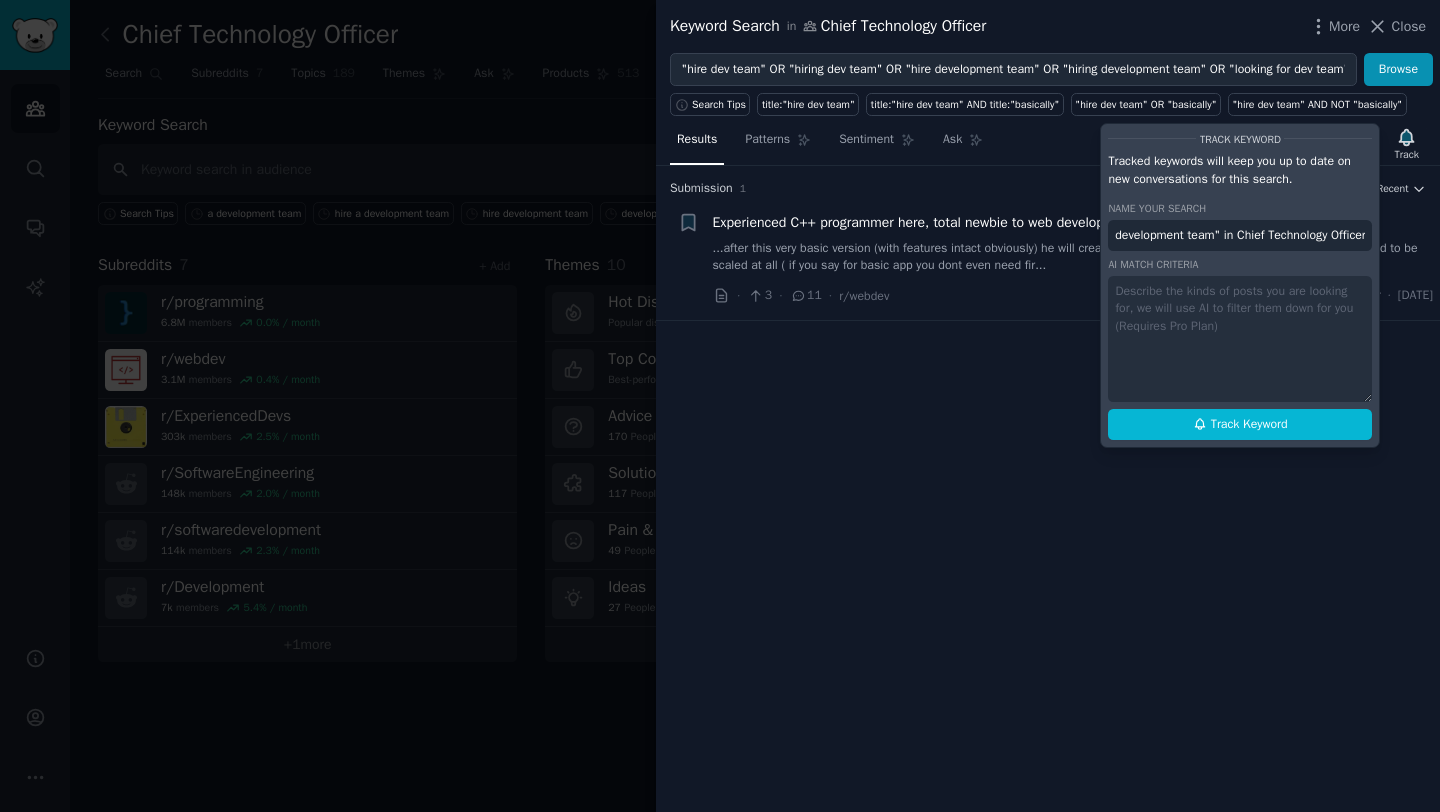 click on ""hire dev team" OR "hiring dev team" OR "hire development team" OR "hiring development team" OR "looking for dev team" OR "looking for development team" in Chief Technology Officer" at bounding box center (1240, 236) 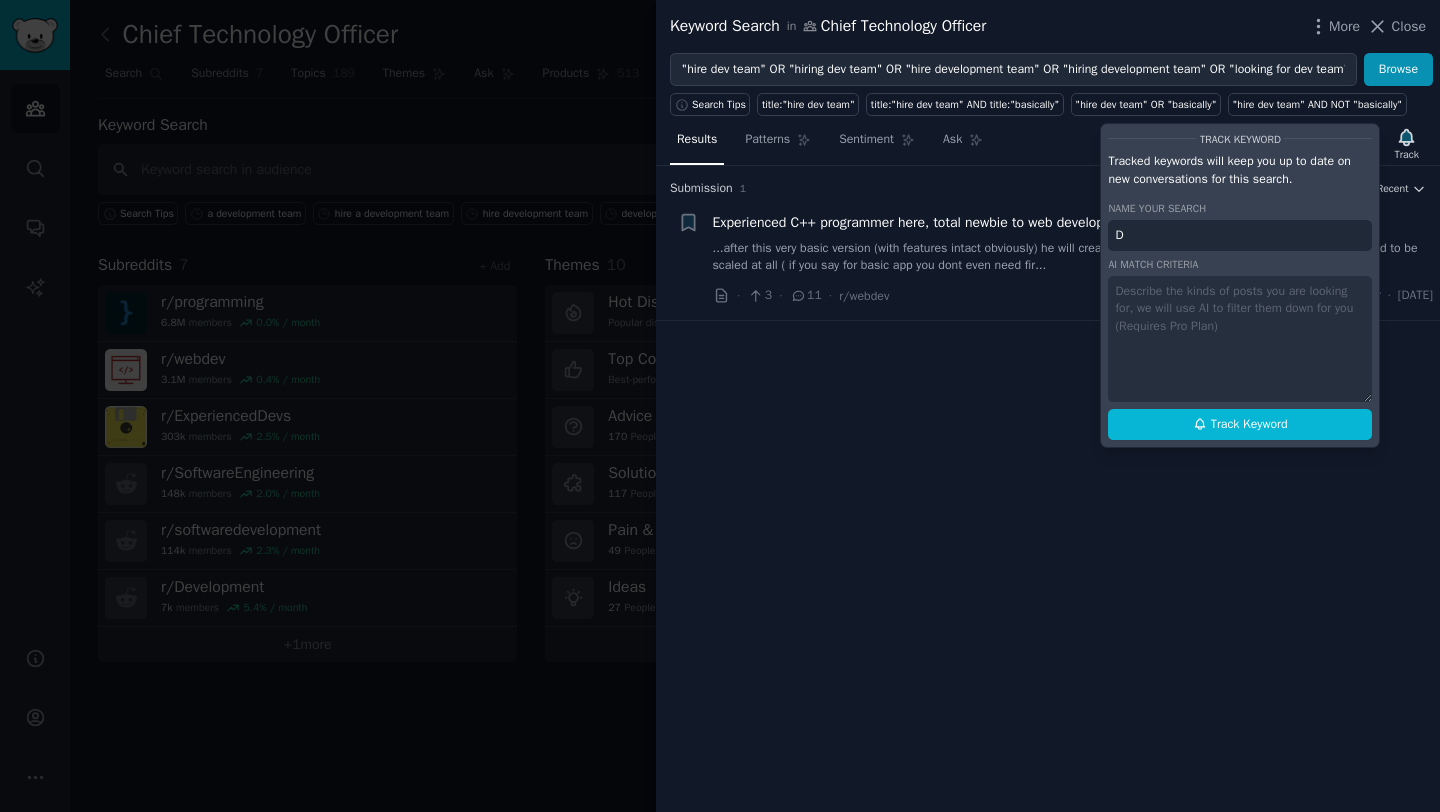 scroll, scrollTop: 0, scrollLeft: 0, axis: both 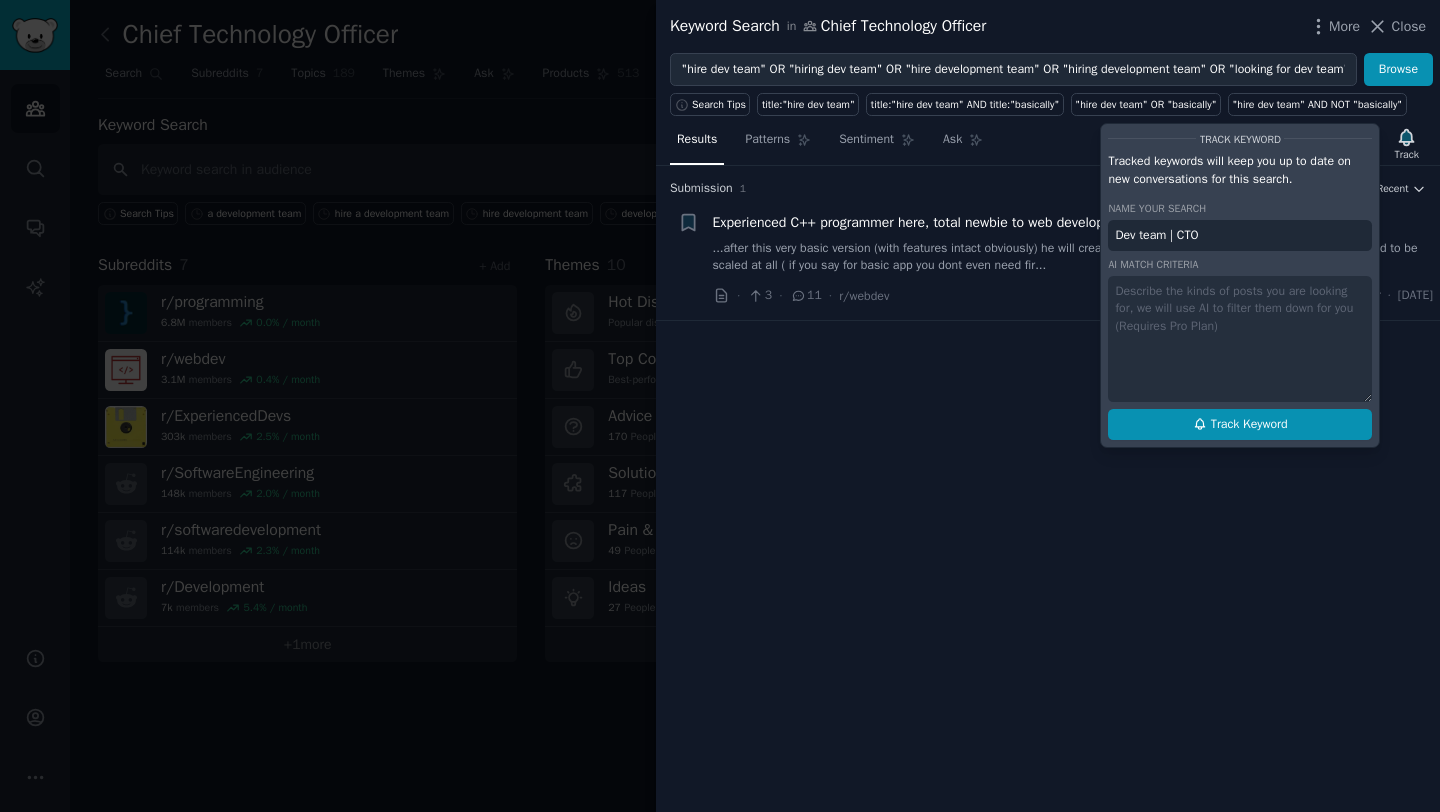 click on "Track Keyword" at bounding box center [1249, 425] 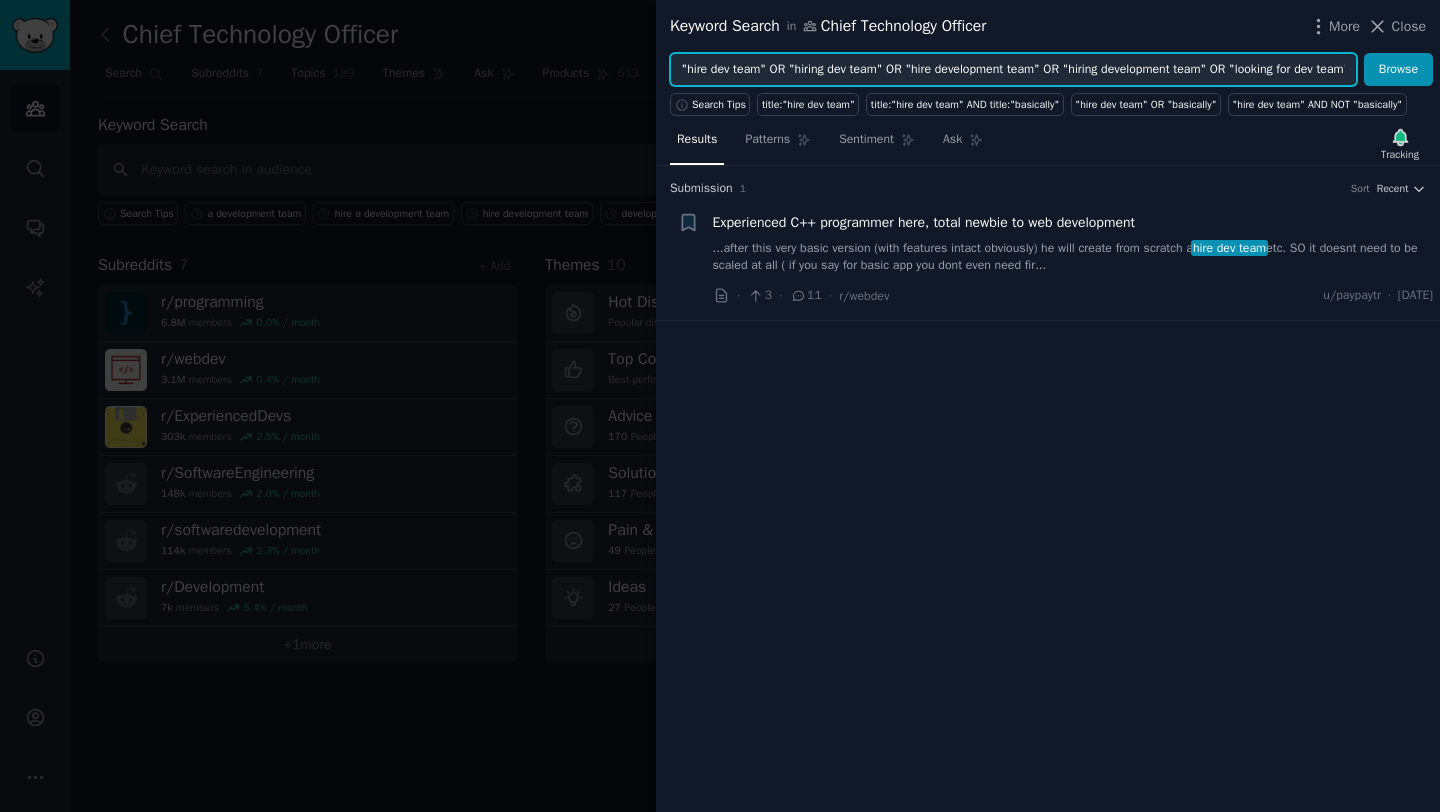 click on ""hire dev team" OR "hiring dev team" OR "hire development team" OR "hiring development team" OR "looking for dev team" OR "looking for development team"" at bounding box center (1013, 70) 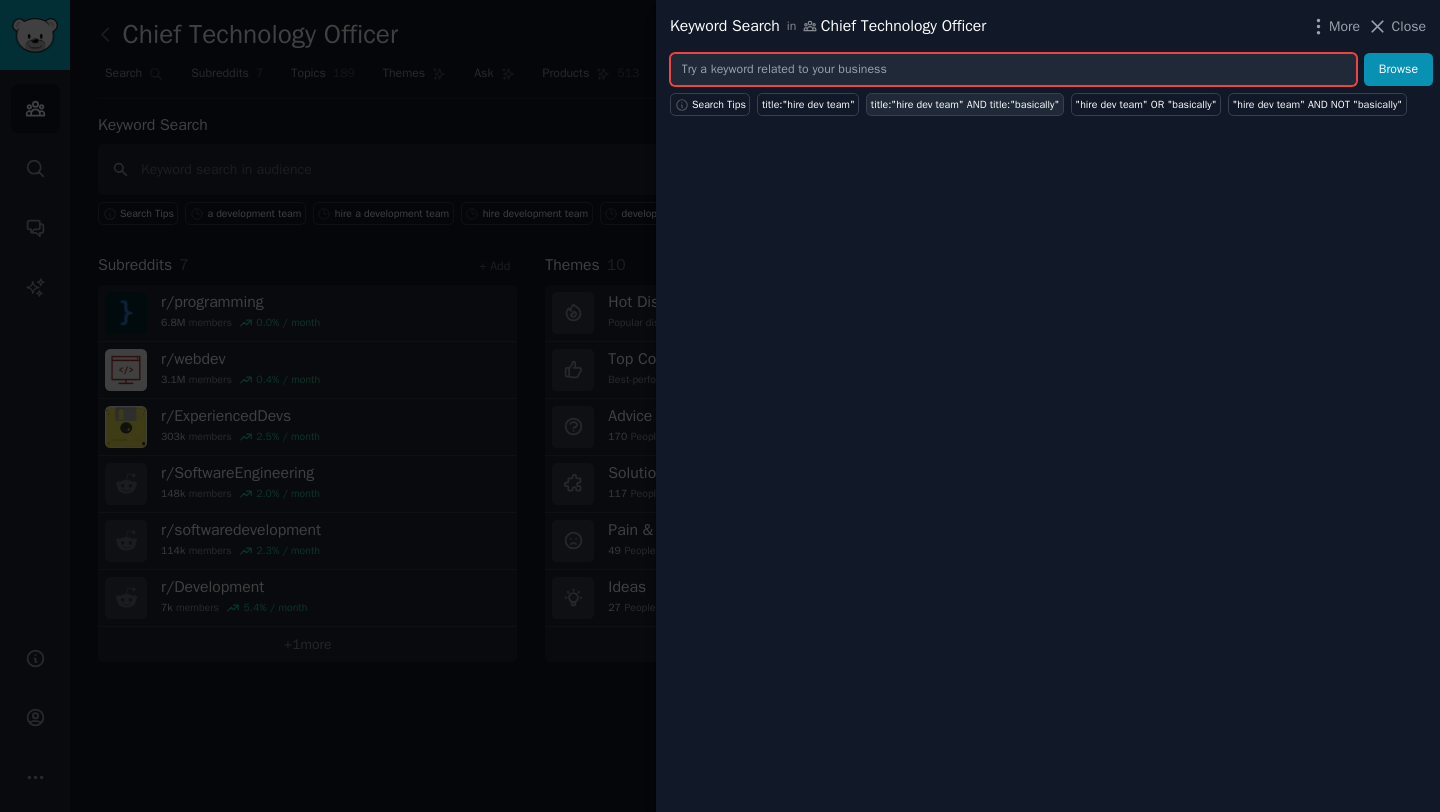 paste on ""looking for developers" OR "looking for software developers" OR "looking for app developers" OR "looking for engineers" OR "looking for offshore developers" OR "looking to hire developers" OR "looking to hire engineers" OR "need developers" OR "need software developers" OR "need engineers for MVP"" 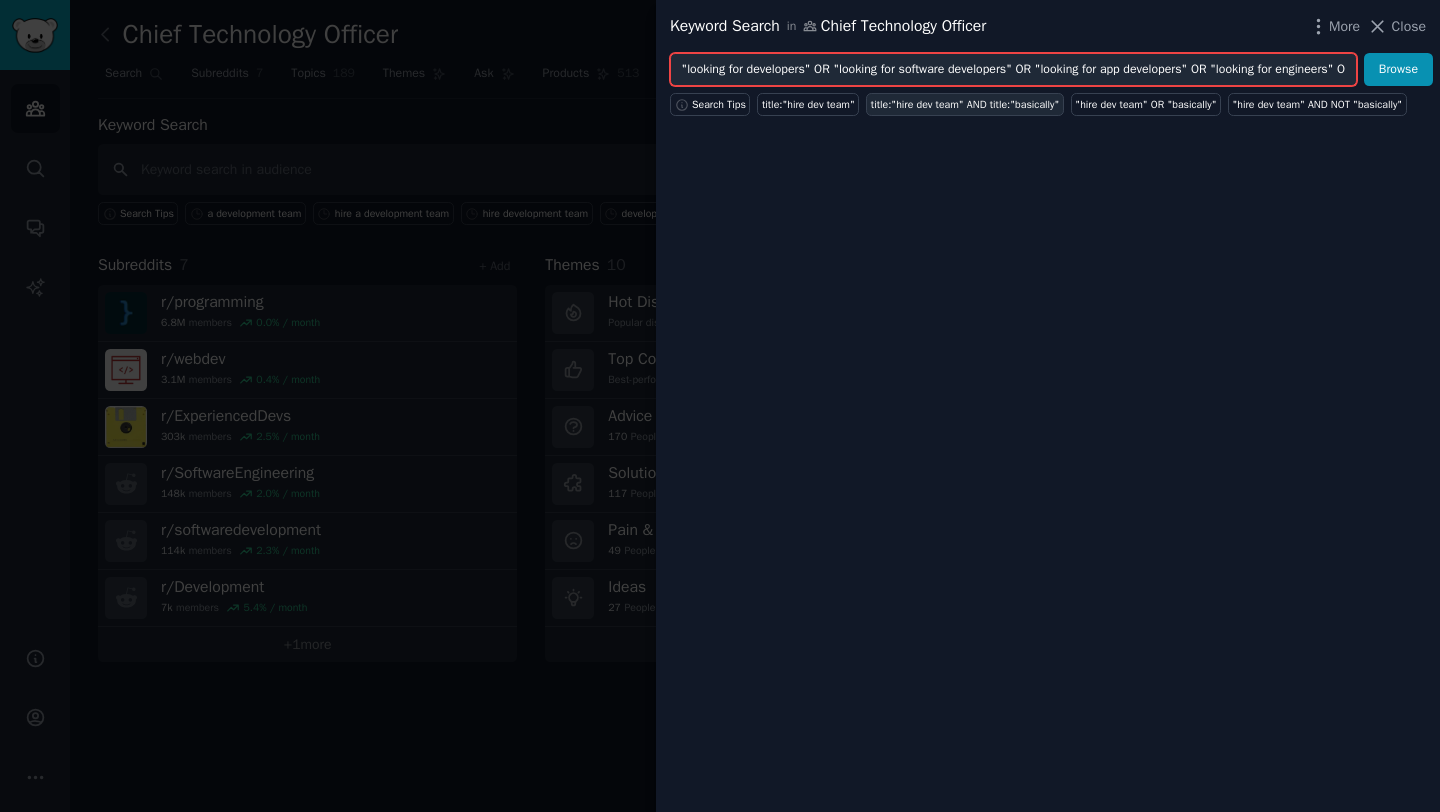 scroll, scrollTop: 0, scrollLeft: 1111, axis: horizontal 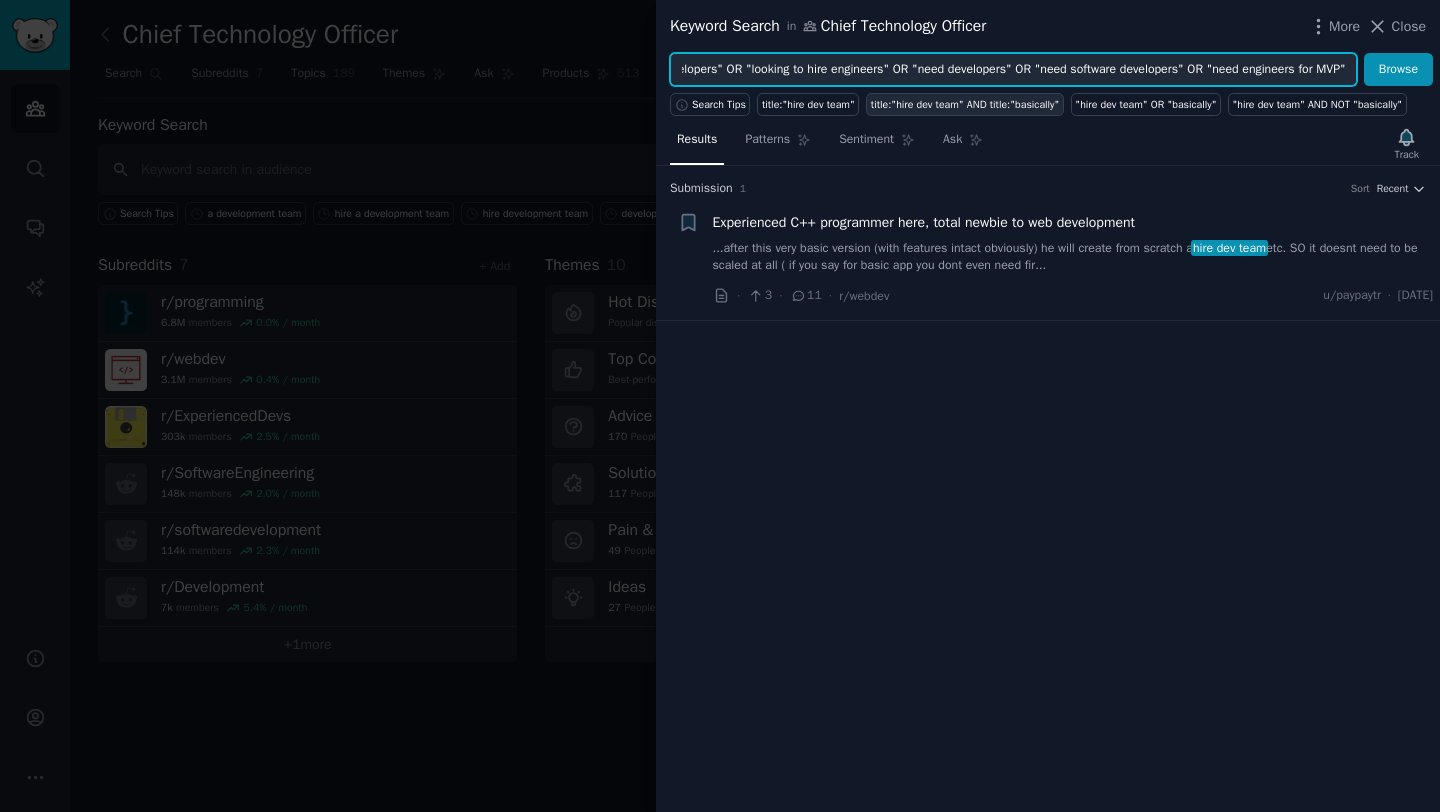type on ""looking for developers" OR "looking for software developers" OR "looking for app developers" OR "looking for engineers" OR "looking for offshore developers" OR "looking to hire developers" OR "looking to hire engineers" OR "need developers" OR "need software developers" OR "need engineers for MVP"" 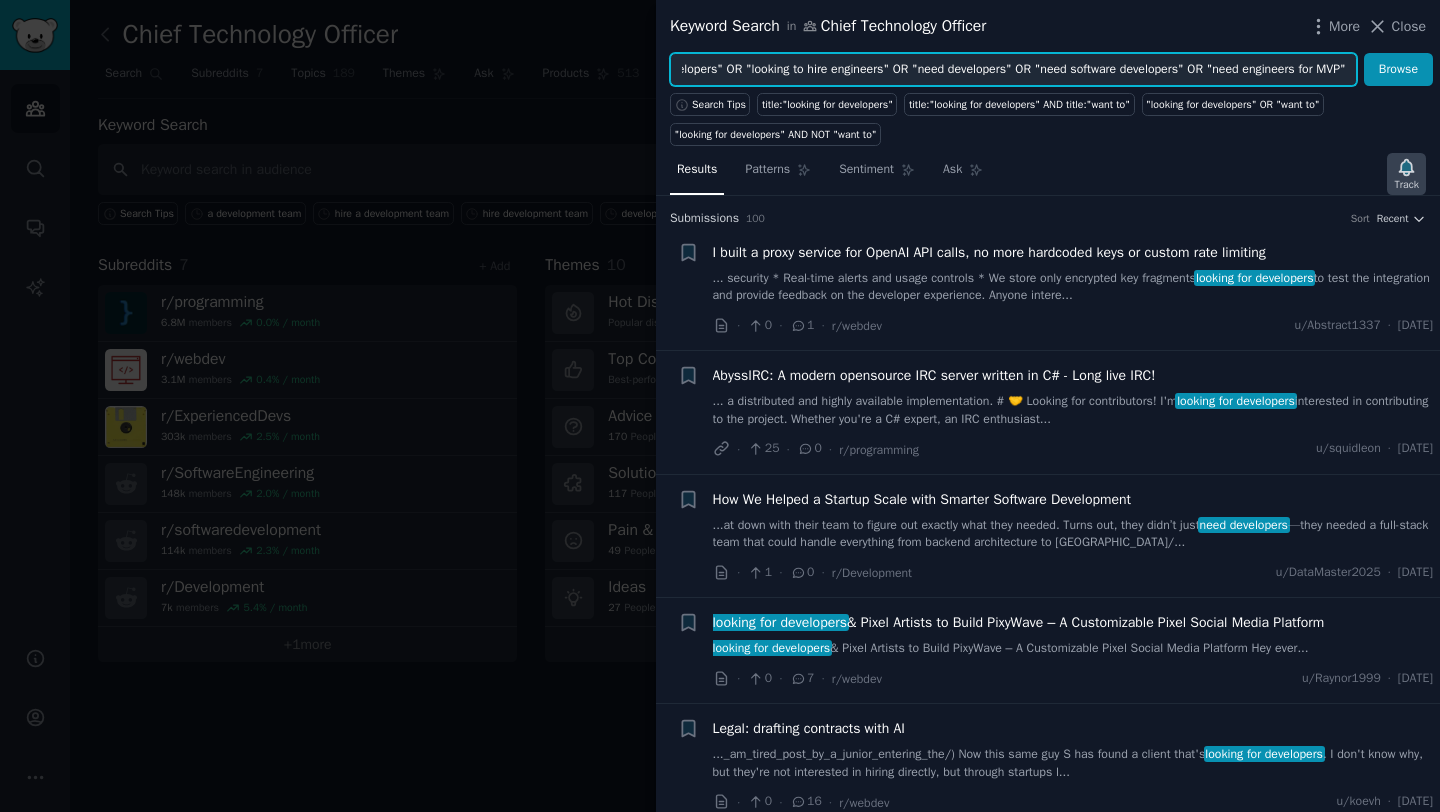click on "Track" at bounding box center (1406, 185) 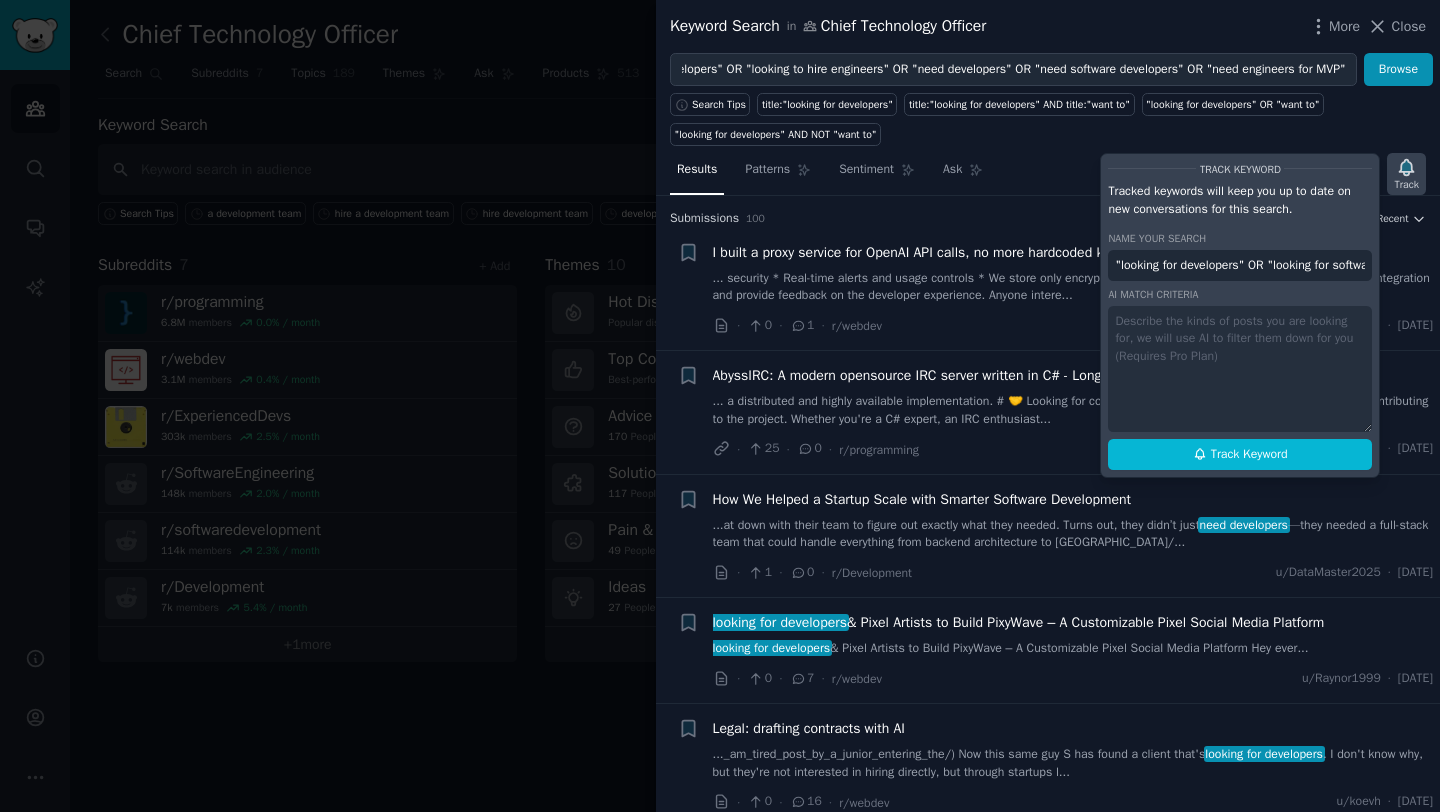 scroll, scrollTop: 0, scrollLeft: 0, axis: both 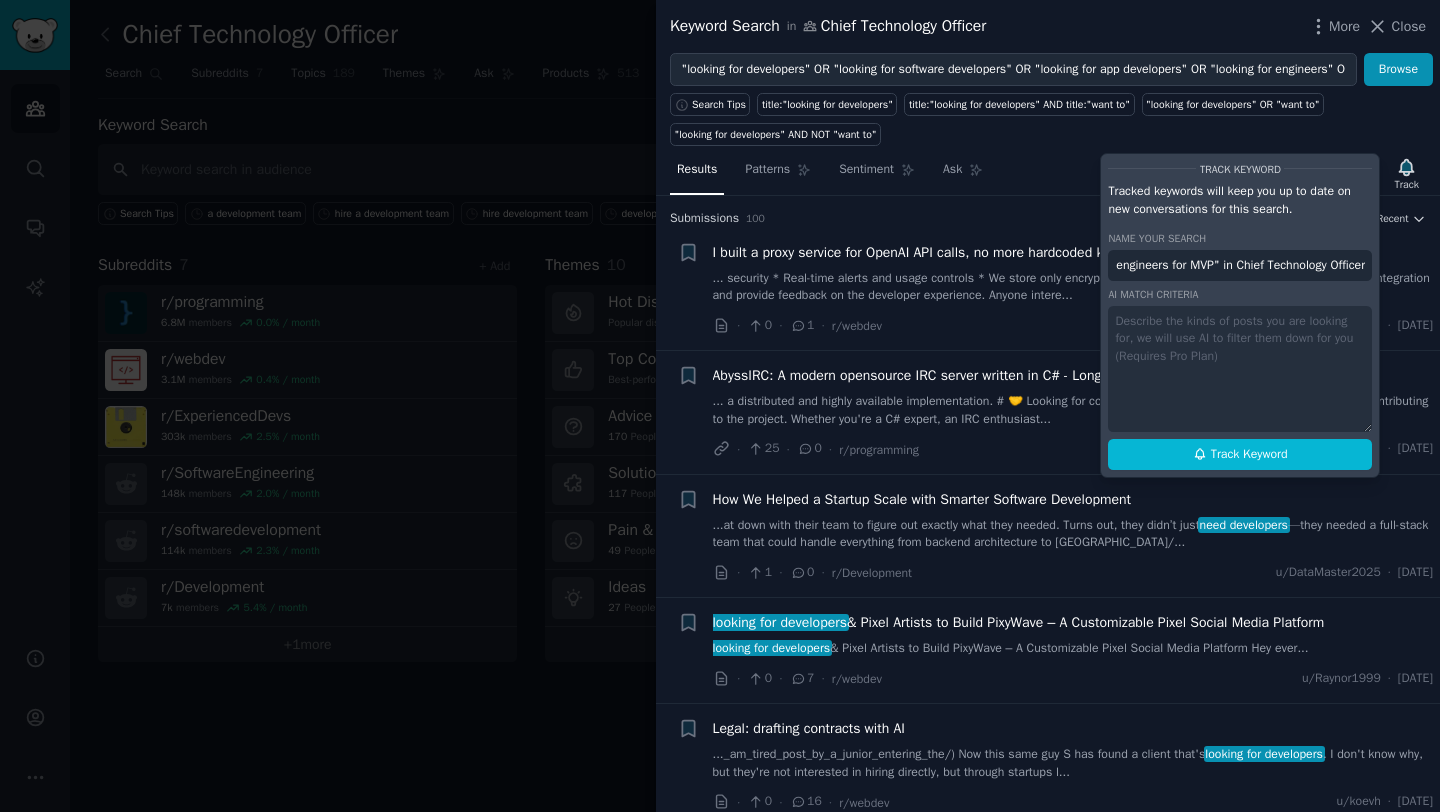click on ""looking for developers" OR "looking for software developers" OR "looking for app developers" OR "looking for engineers" OR "looking for offshore developers" OR "looking to hire developers" OR "looking to hire engineers" OR "need developers" OR "need software developers" OR "need engineers for MVP" in Chief Technology Officer" at bounding box center [1240, 266] 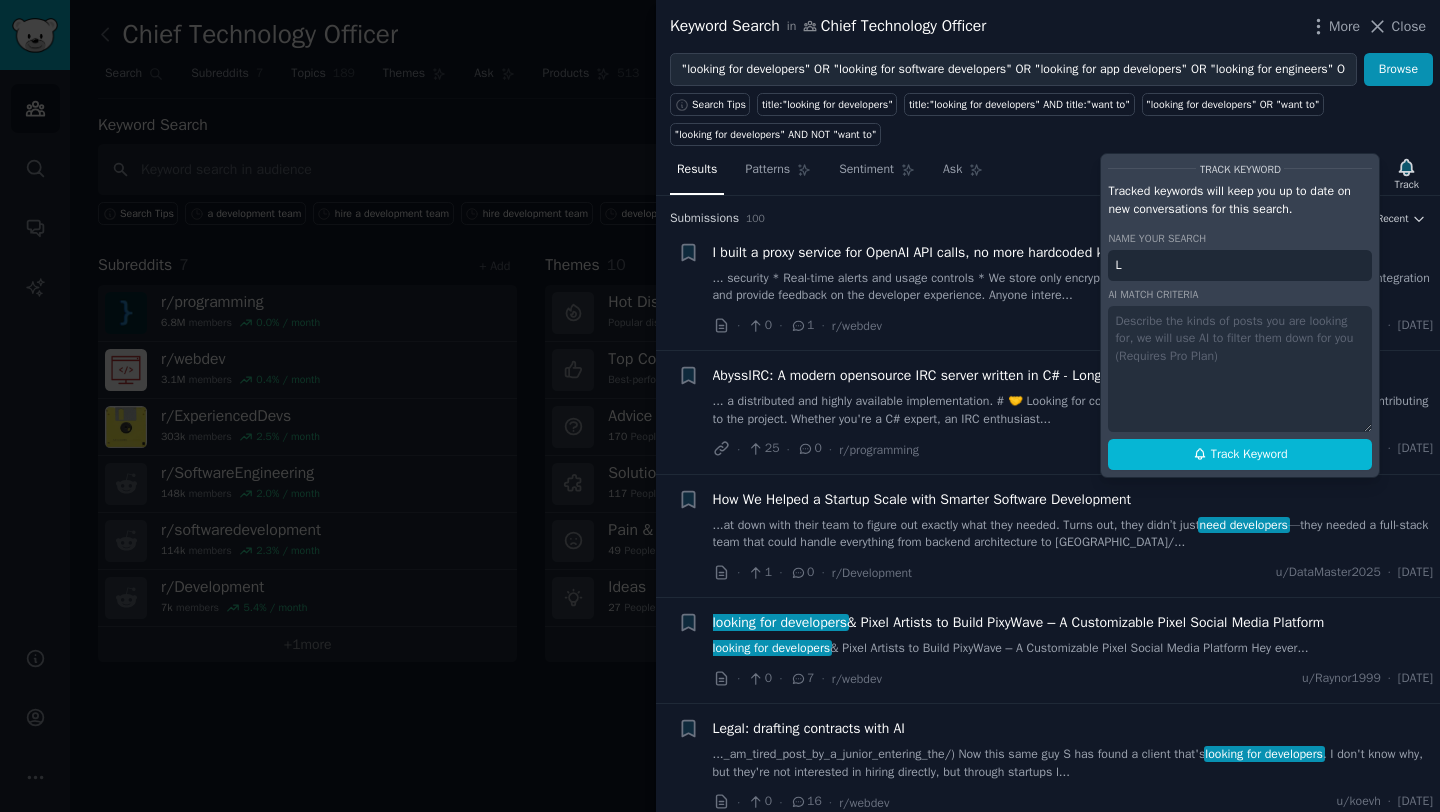 scroll, scrollTop: 0, scrollLeft: 0, axis: both 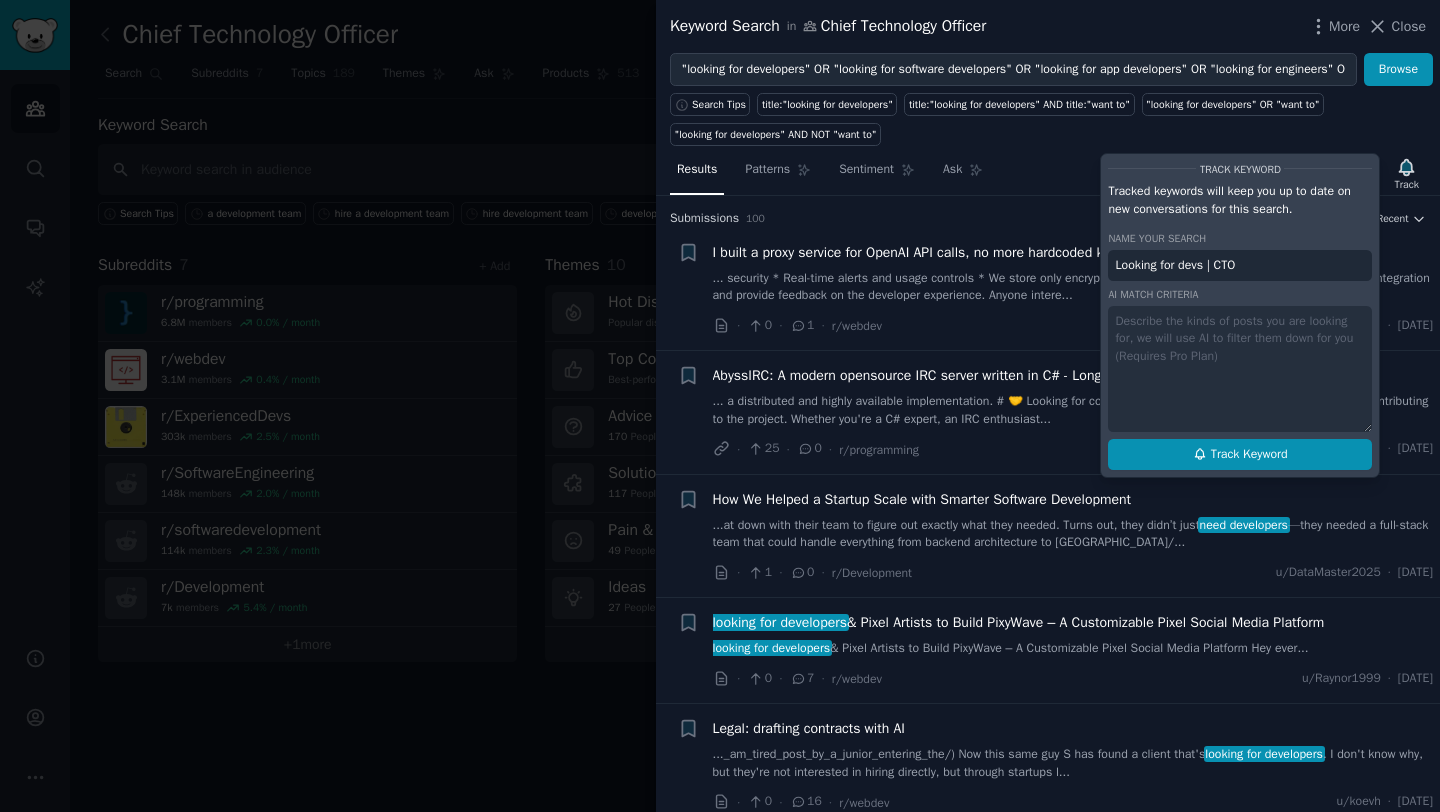 click on "Track Keyword" at bounding box center (1249, 455) 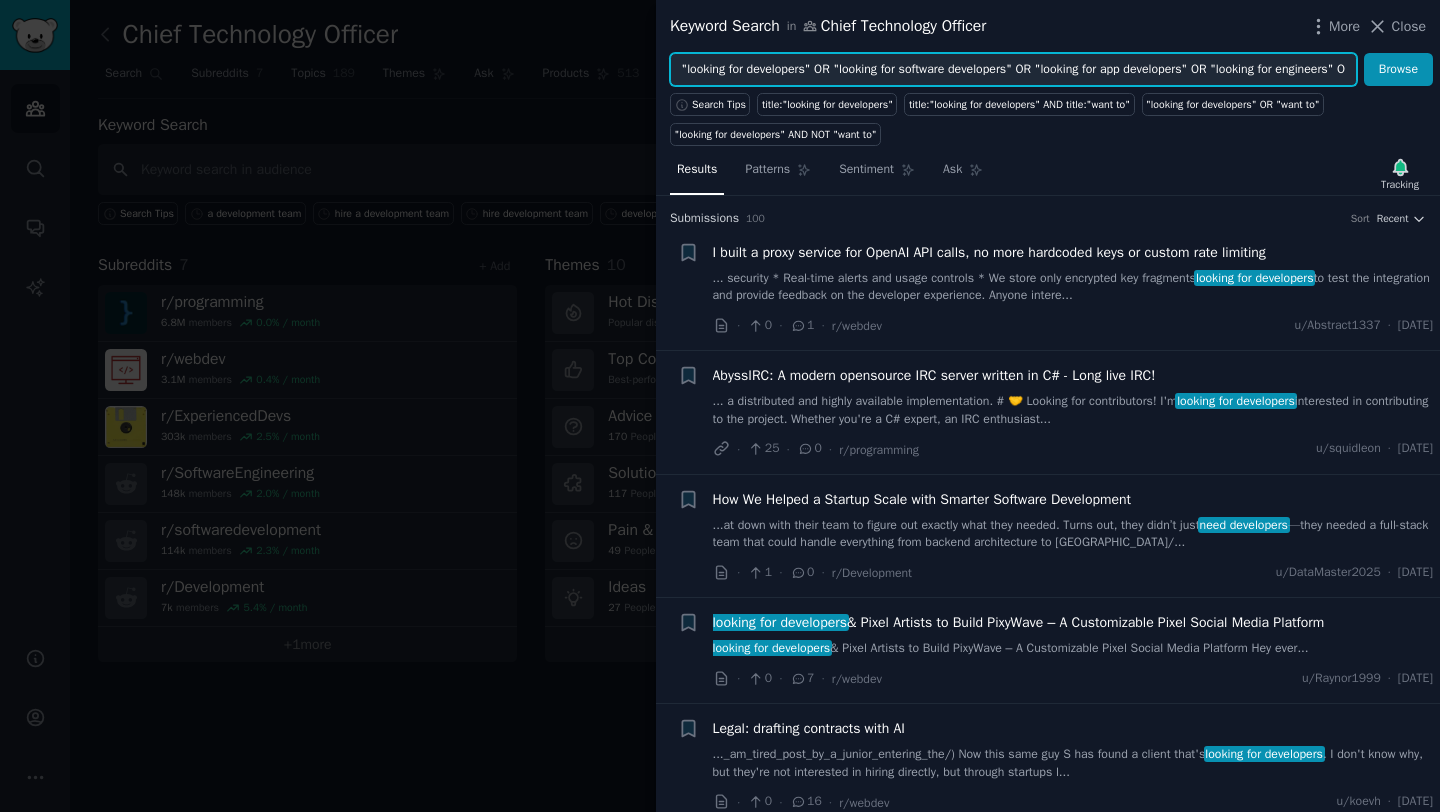 click on ""looking for developers" OR "looking for software developers" OR "looking for app developers" OR "looking for engineers" OR "looking for offshore developers" OR "looking to hire developers" OR "looking to hire engineers" OR "need developers" OR "need software developers" OR "need engineers for MVP"" at bounding box center [1013, 70] 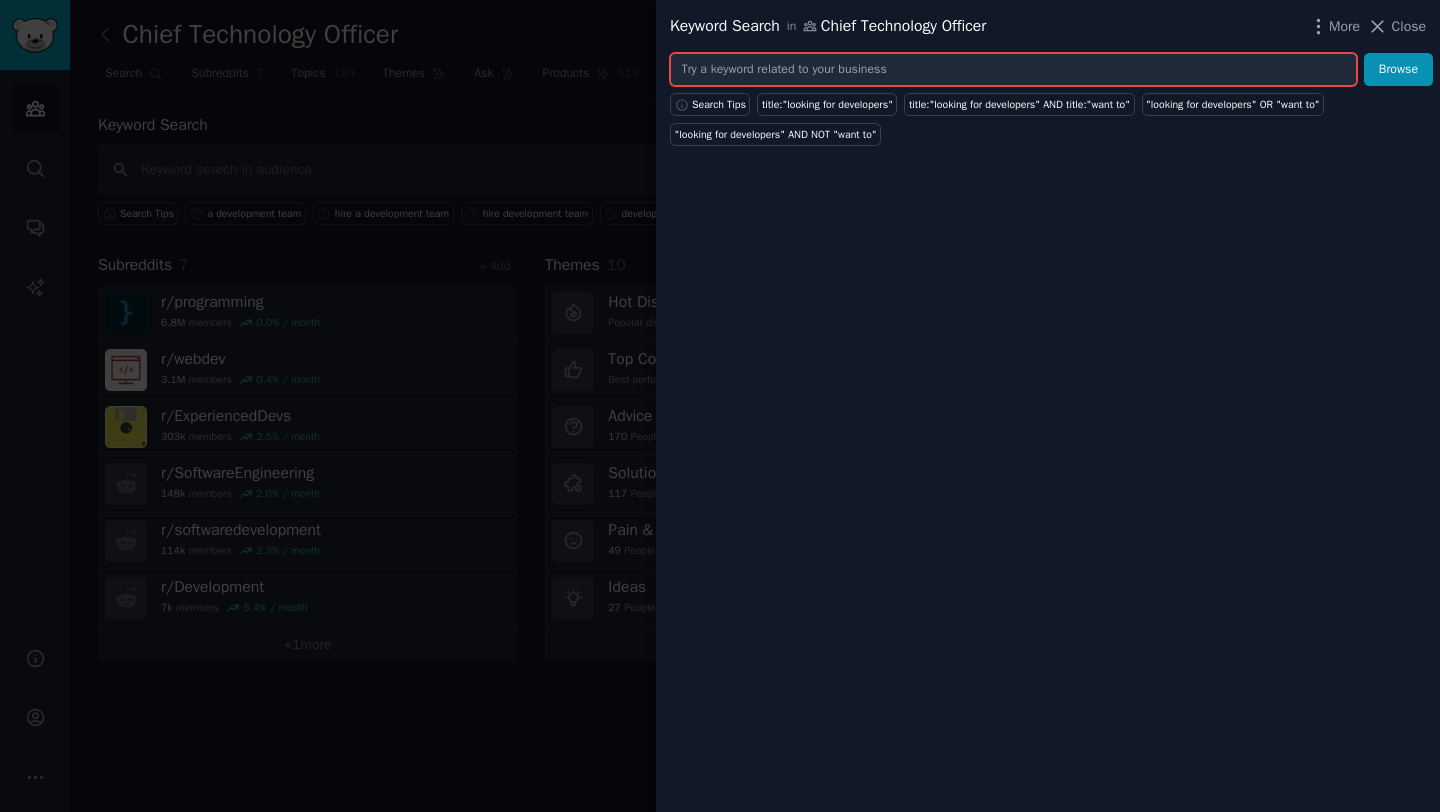 paste on ""hire backend developers" OR "hiring backend developers" OR "hire frontend developers" OR "hiring frontend developers" OR "hiring full-stack developers" OR "looking for backend developers" OR "looking for frontend developers" OR "looking for full-stack developers"" 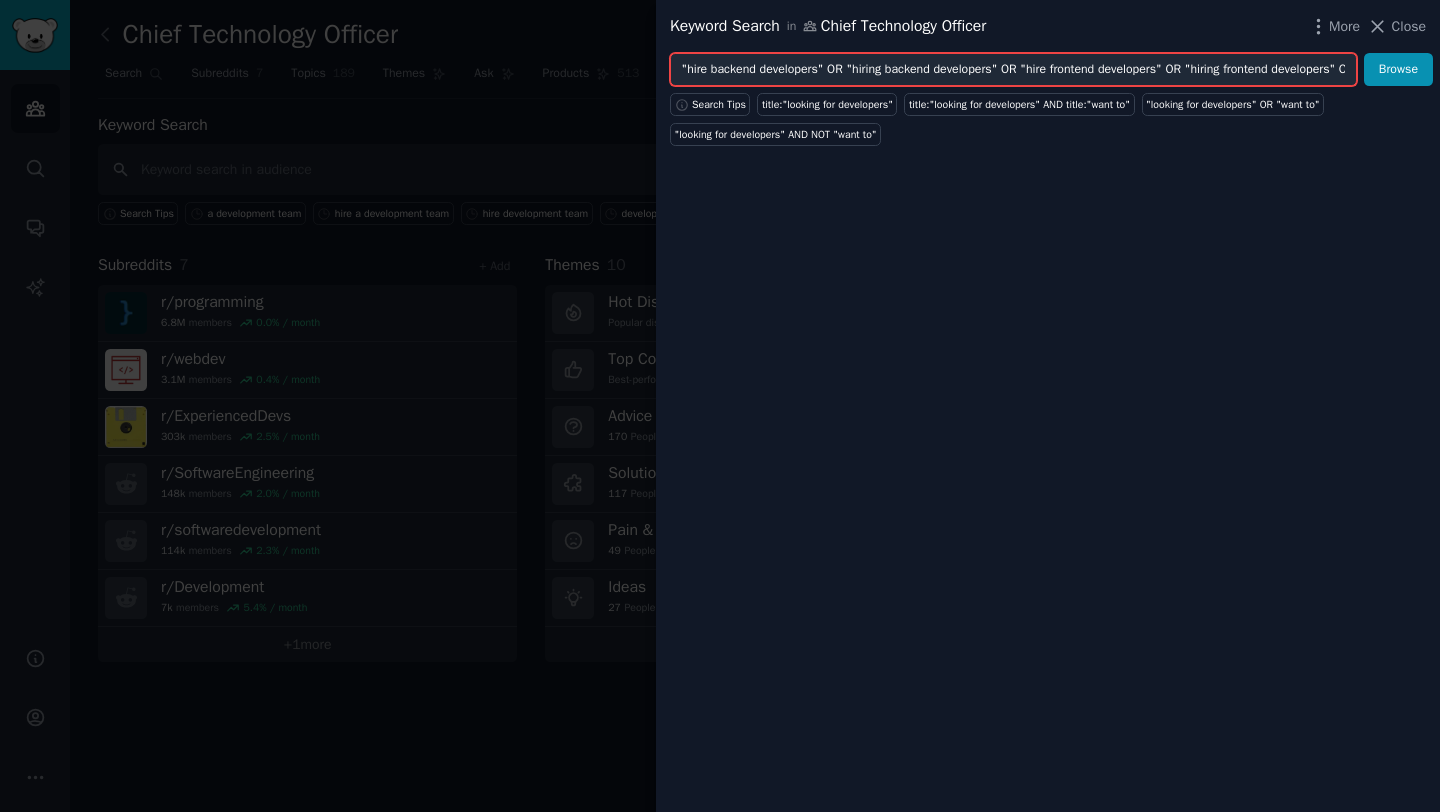click on ""hire backend developers" OR "hiring backend developers" OR "hire frontend developers" OR "hiring frontend developers" OR "hiring full-stack developers" OR "looking for backend developers" OR "looking for frontend developers" OR "looking for full-stack developers"" at bounding box center [1013, 70] 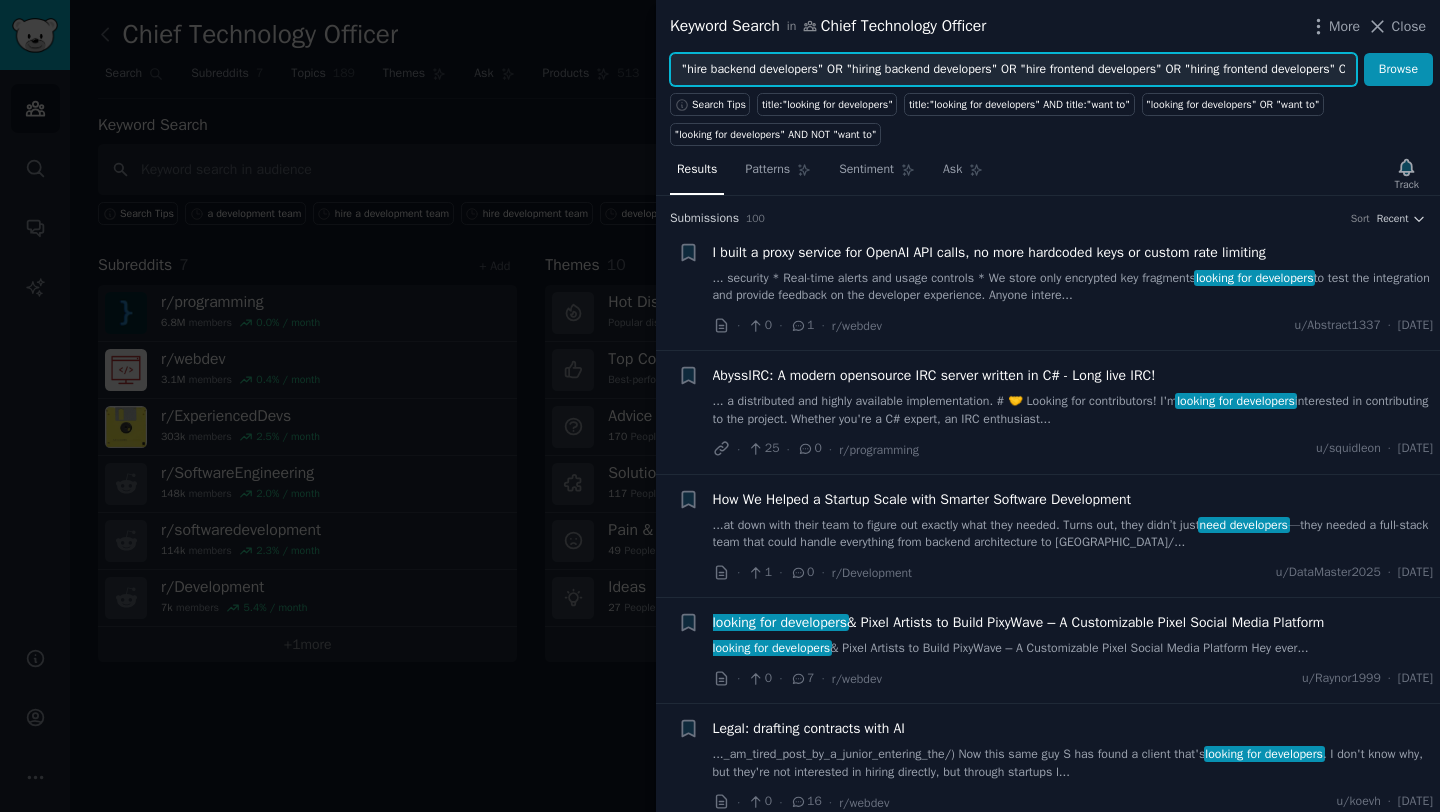 click on ""hire backend developers" OR "hiring backend developers" OR "hire frontend developers" OR "hiring frontend developers" OR "hiring full-stack developers" OR "looking for backend developers" OR "looking for frontend developers" OR "looking for full-stack developers"" at bounding box center (1013, 70) 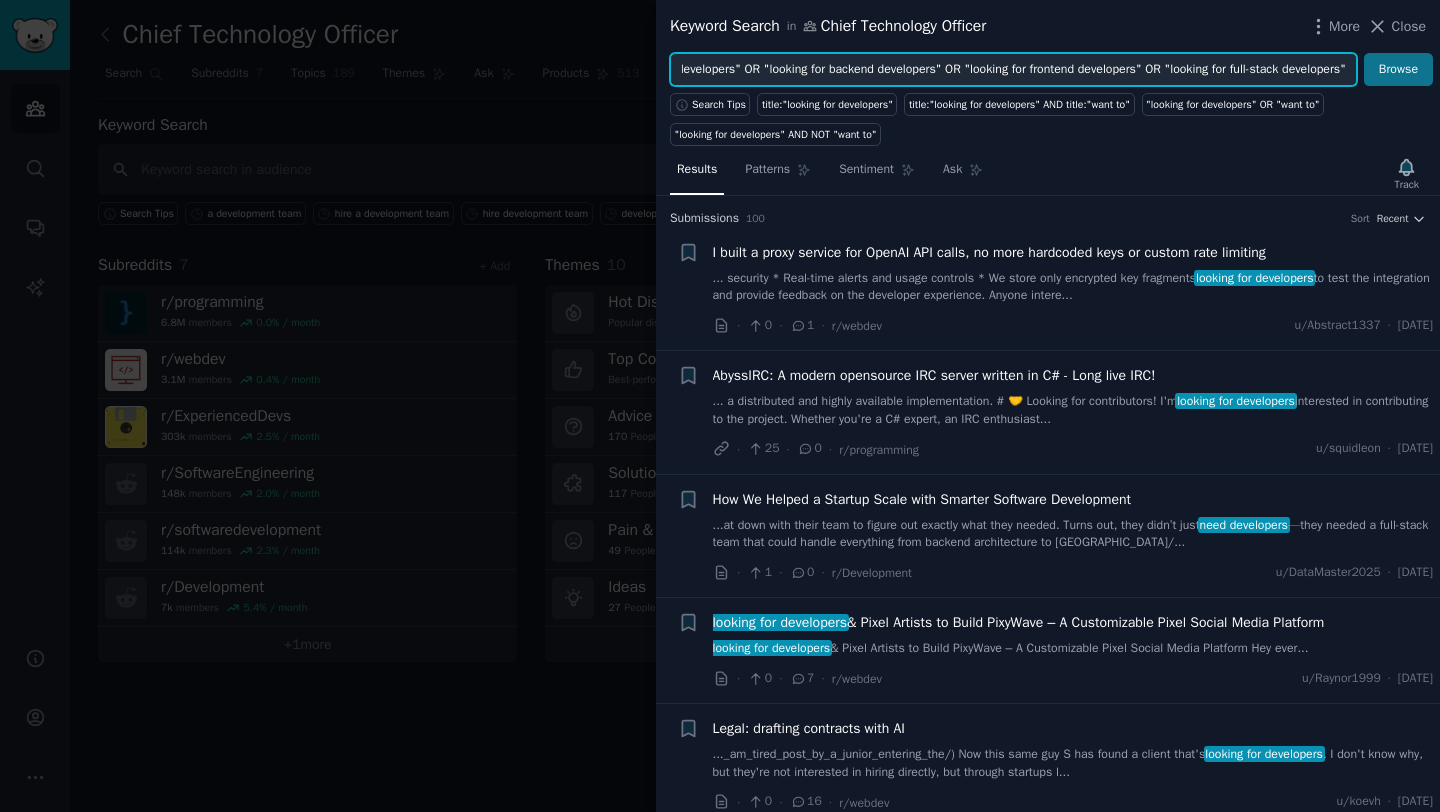 type on ""hire backend developers" OR "hiring backend developers" OR "hire frontend developers" OR "hiring frontend developers" OR "hiring full-stack developers" OR "looking for backend developers" OR "looking for frontend developers" OR "looking for full-stack developers"" 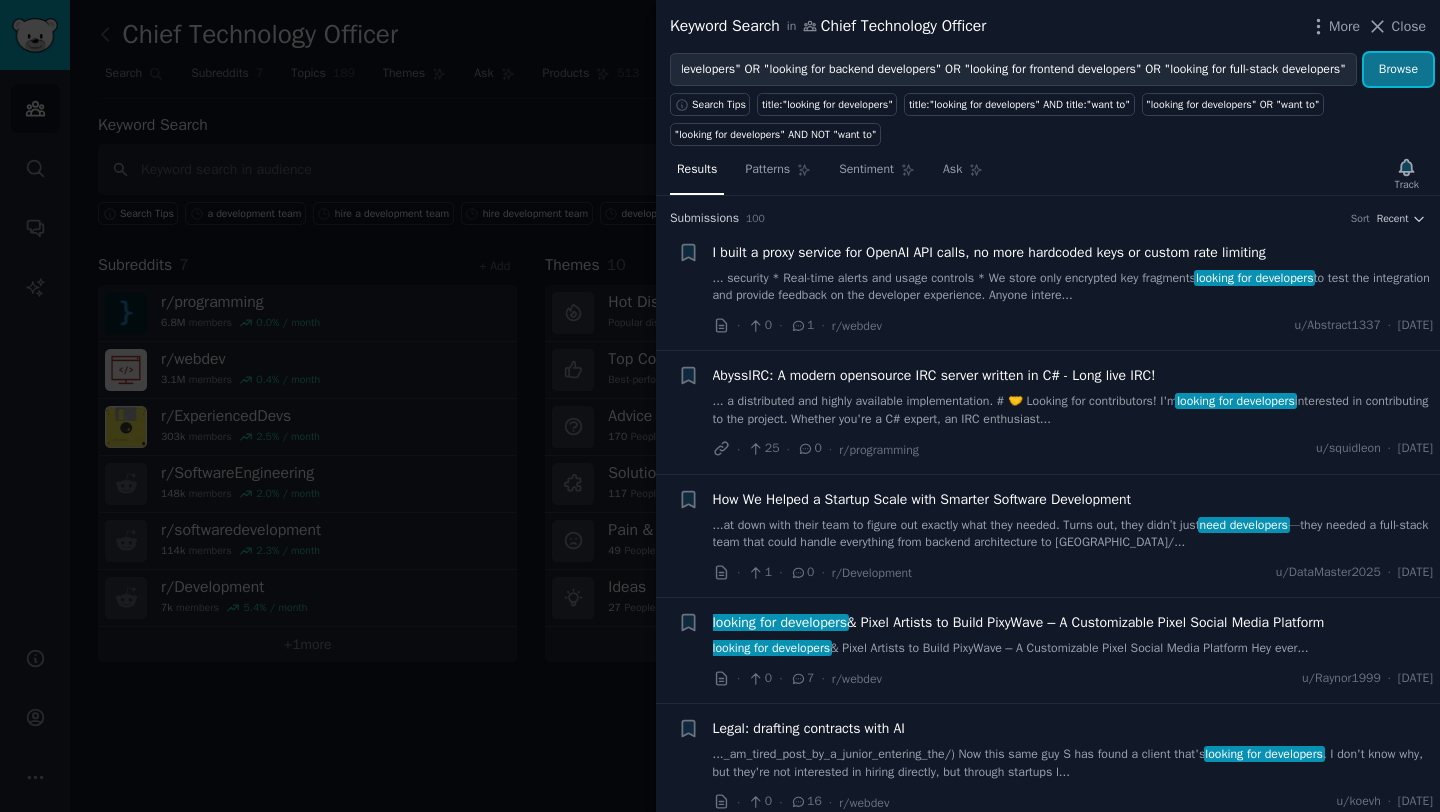 click on "Browse" at bounding box center [1398, 70] 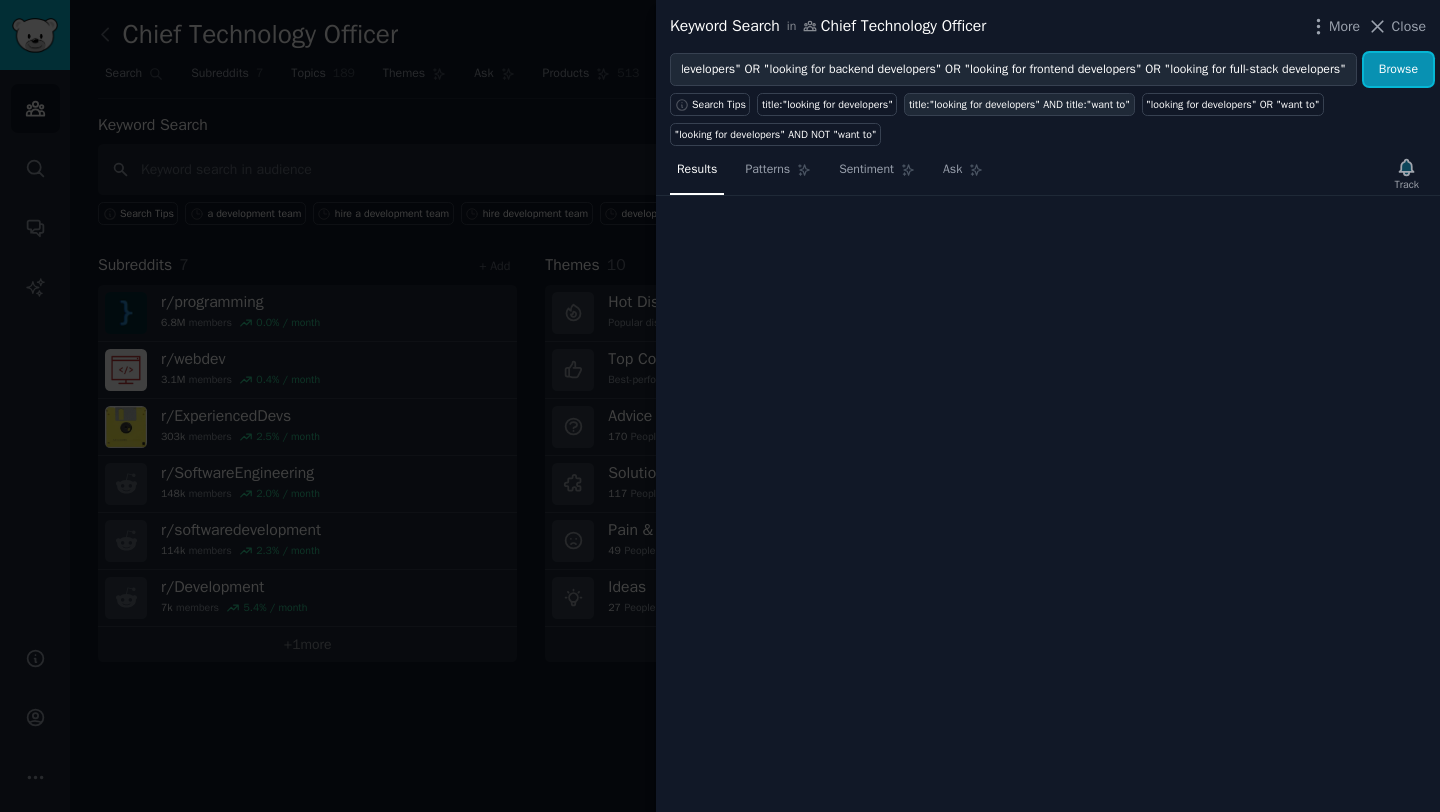 scroll, scrollTop: 0, scrollLeft: 0, axis: both 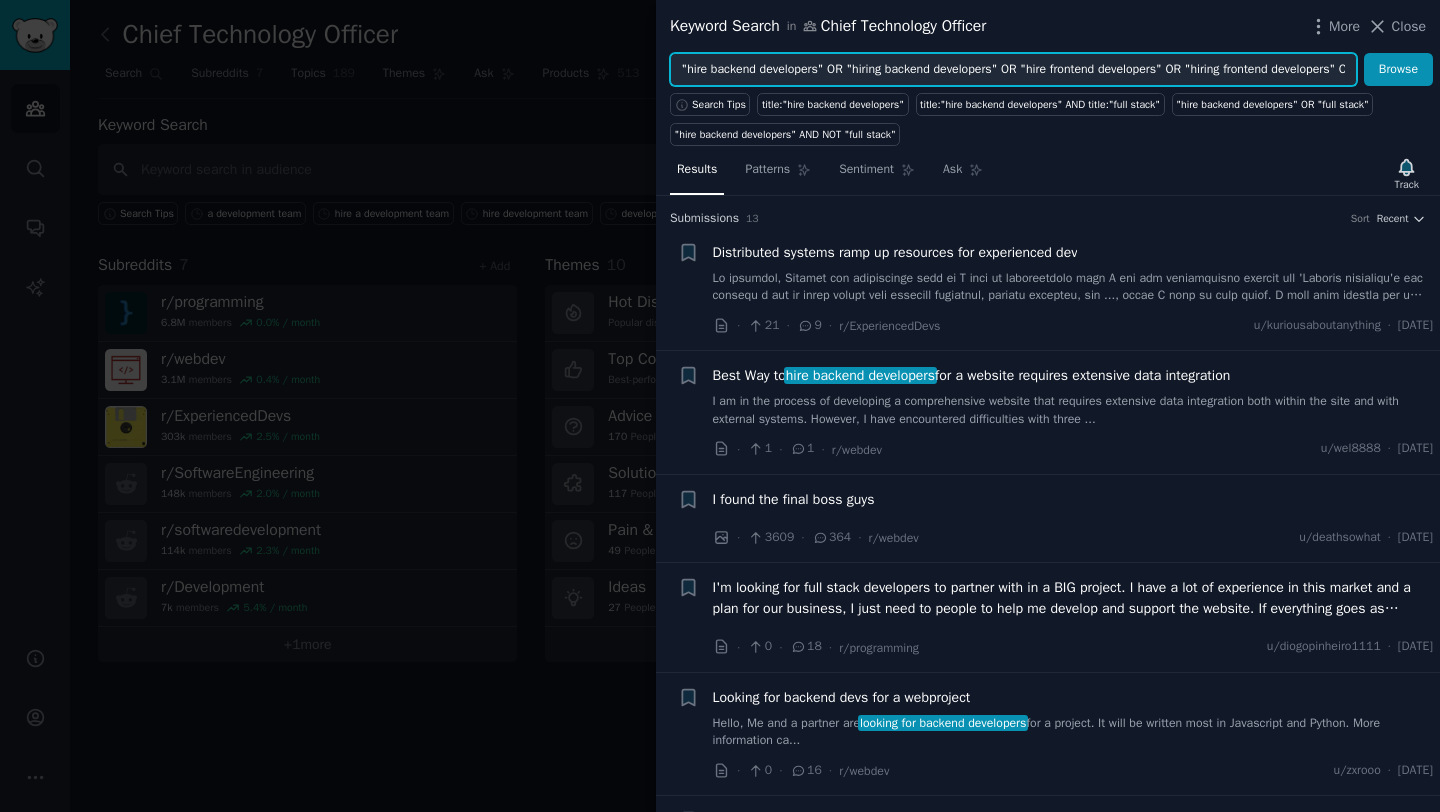 click on ""hire backend developers" OR "hiring backend developers" OR "hire frontend developers" OR "hiring frontend developers" OR "hiring full-stack developers" OR "looking for backend developers" OR "looking for frontend developers" OR "looking for full-stack developers"" at bounding box center (1013, 70) 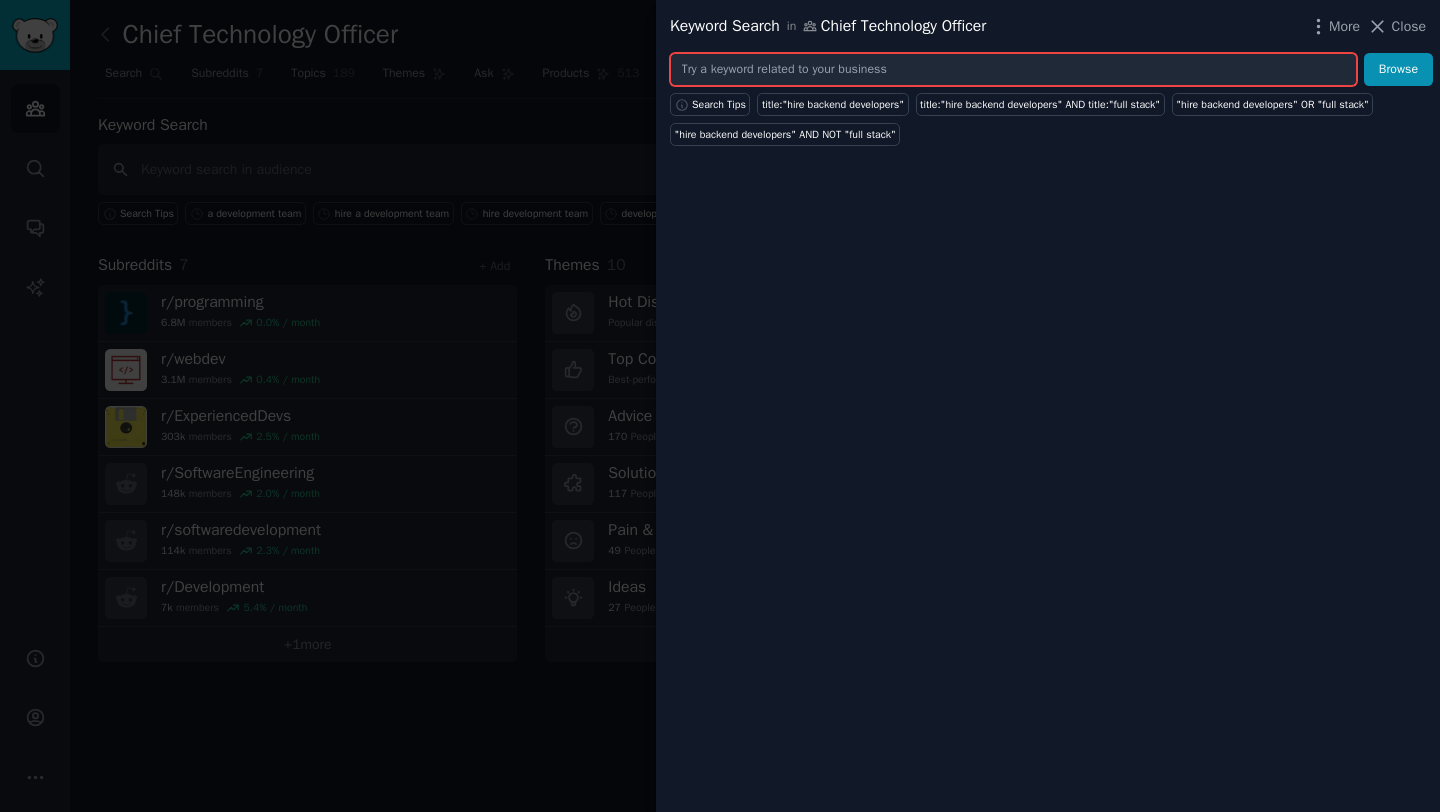 paste on ""hire backend developers" OR "hiring backend developers" OR "hire frontend developers" OR "hiring frontend developers" OR "hiring full-stack developers" OR "looking for backend developers" OR "looking for frontend developers" OR "looking for full-stack developers"" 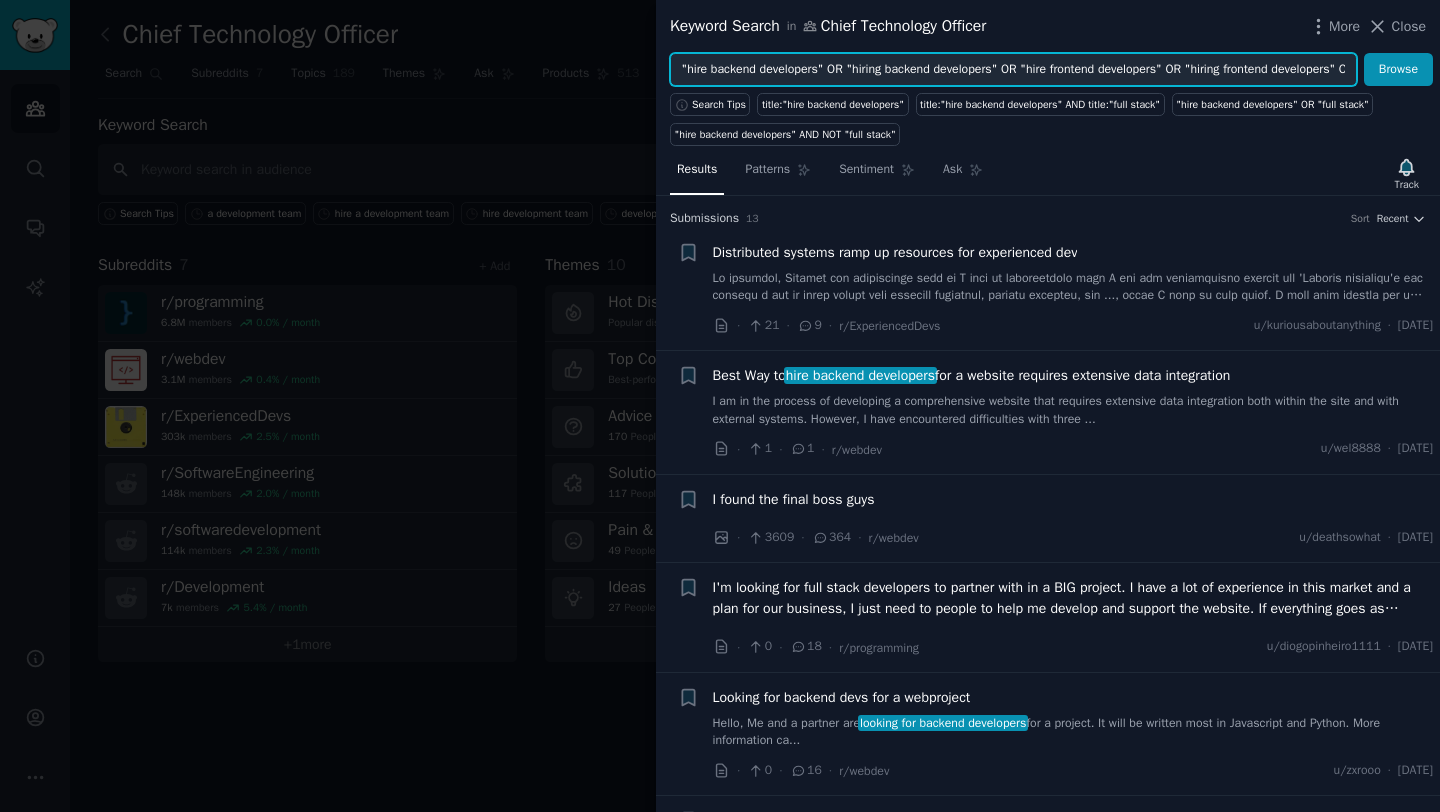 scroll, scrollTop: 0, scrollLeft: 893, axis: horizontal 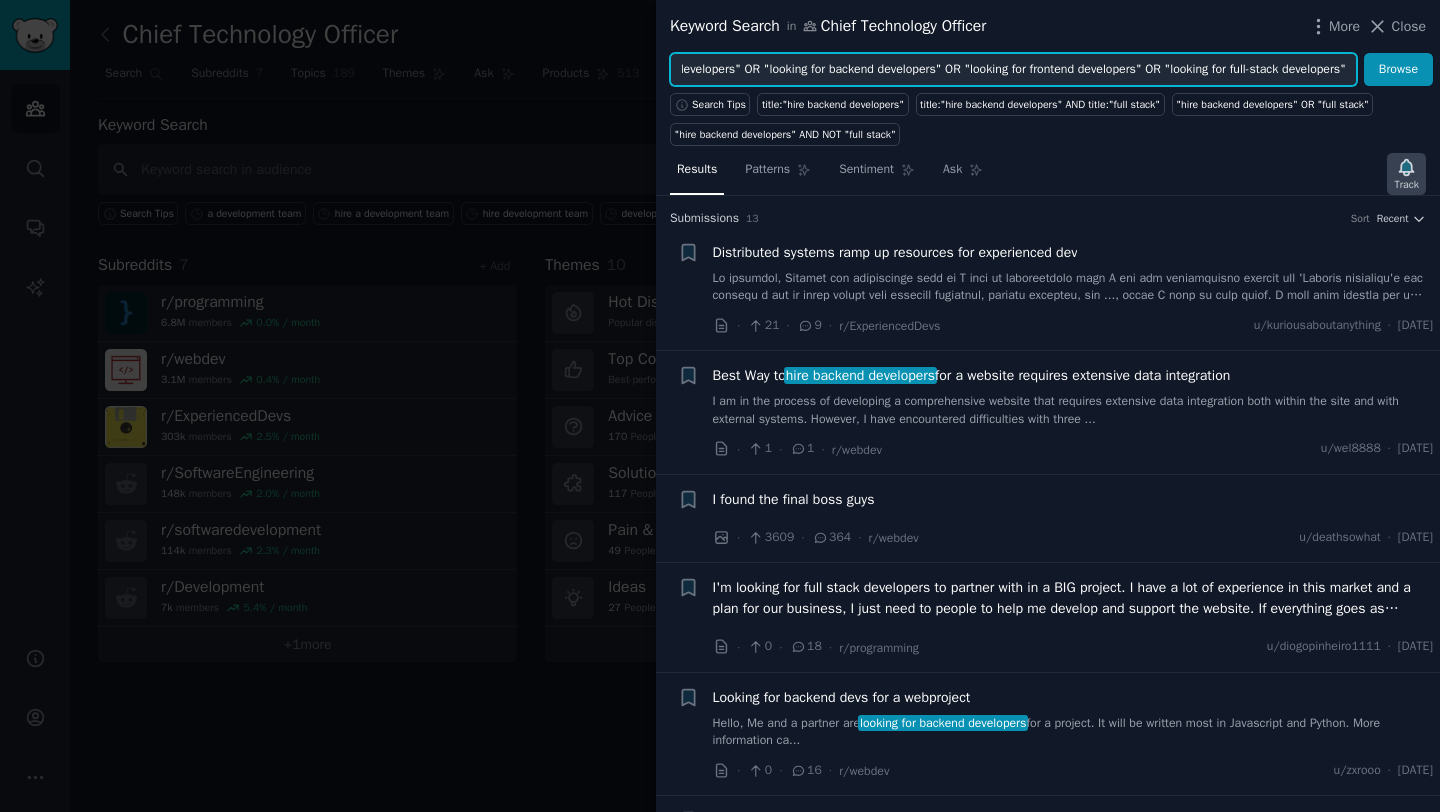 click on "Track" at bounding box center [1406, 174] 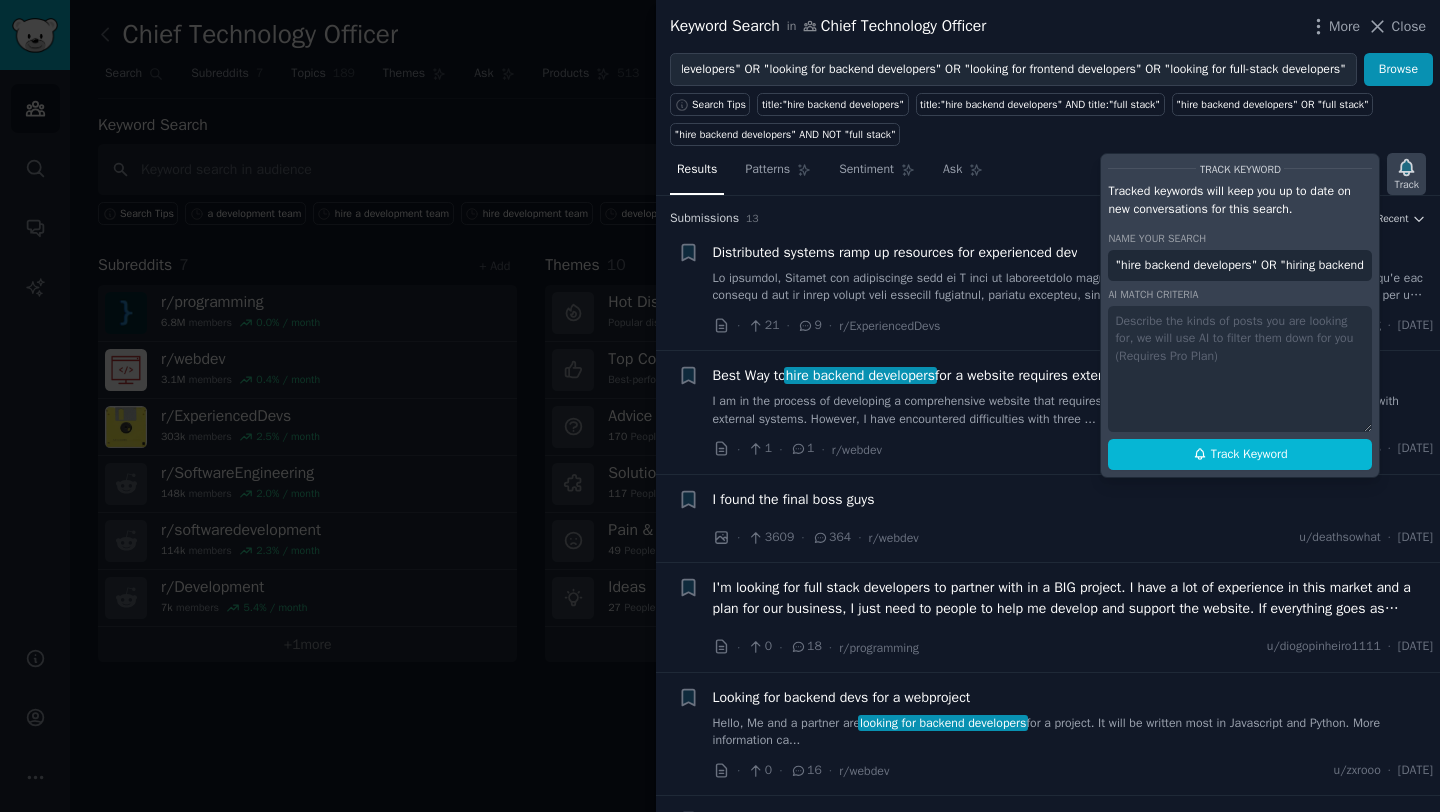scroll, scrollTop: 0, scrollLeft: 0, axis: both 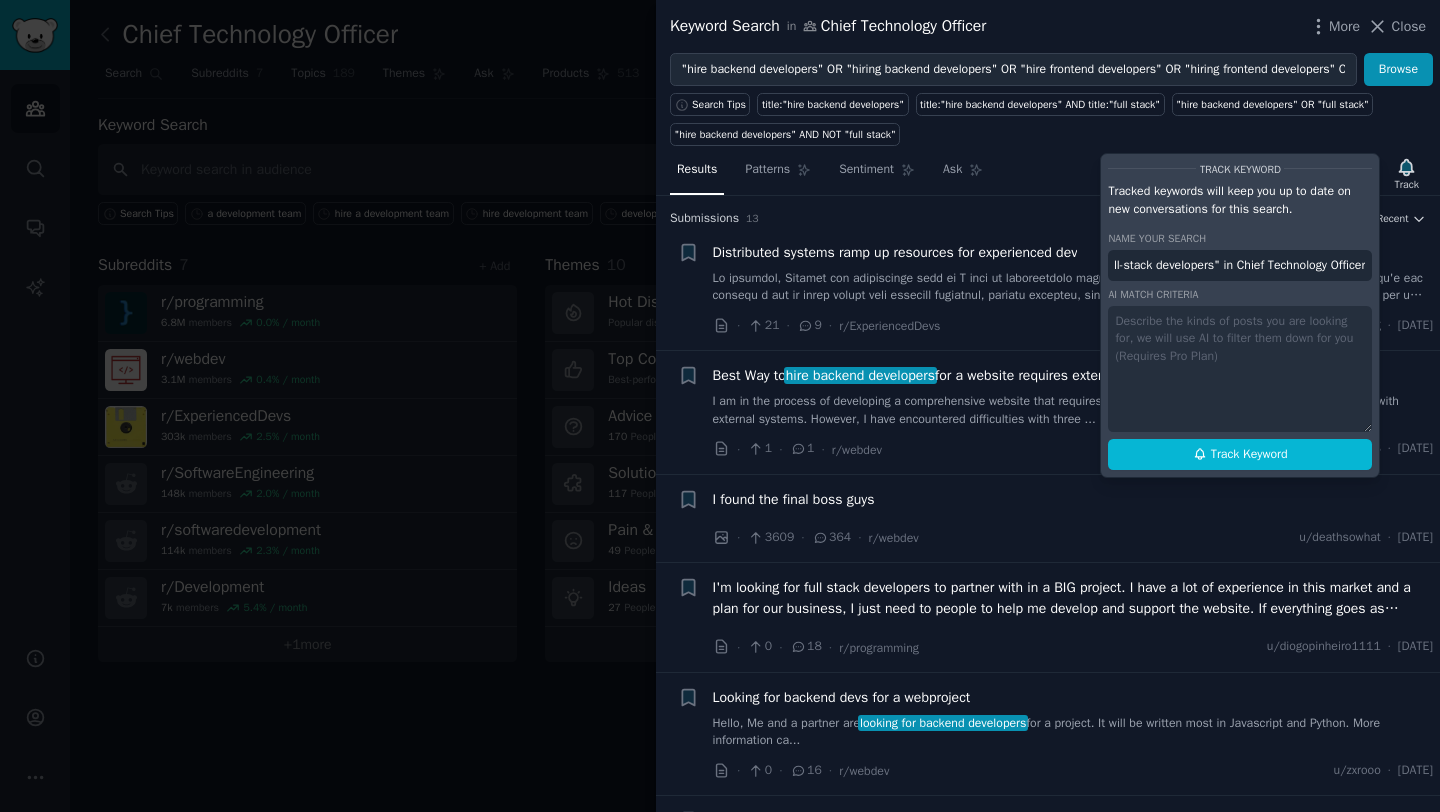 click on ""hire backend developers" OR "hiring backend developers" OR "hire frontend developers" OR "hiring frontend developers" OR "hiring full-stack developers" OR "looking for backend developers" OR "looking for frontend developers" OR "looking for full-stack developers" in Chief Technology Officer" at bounding box center (1240, 266) 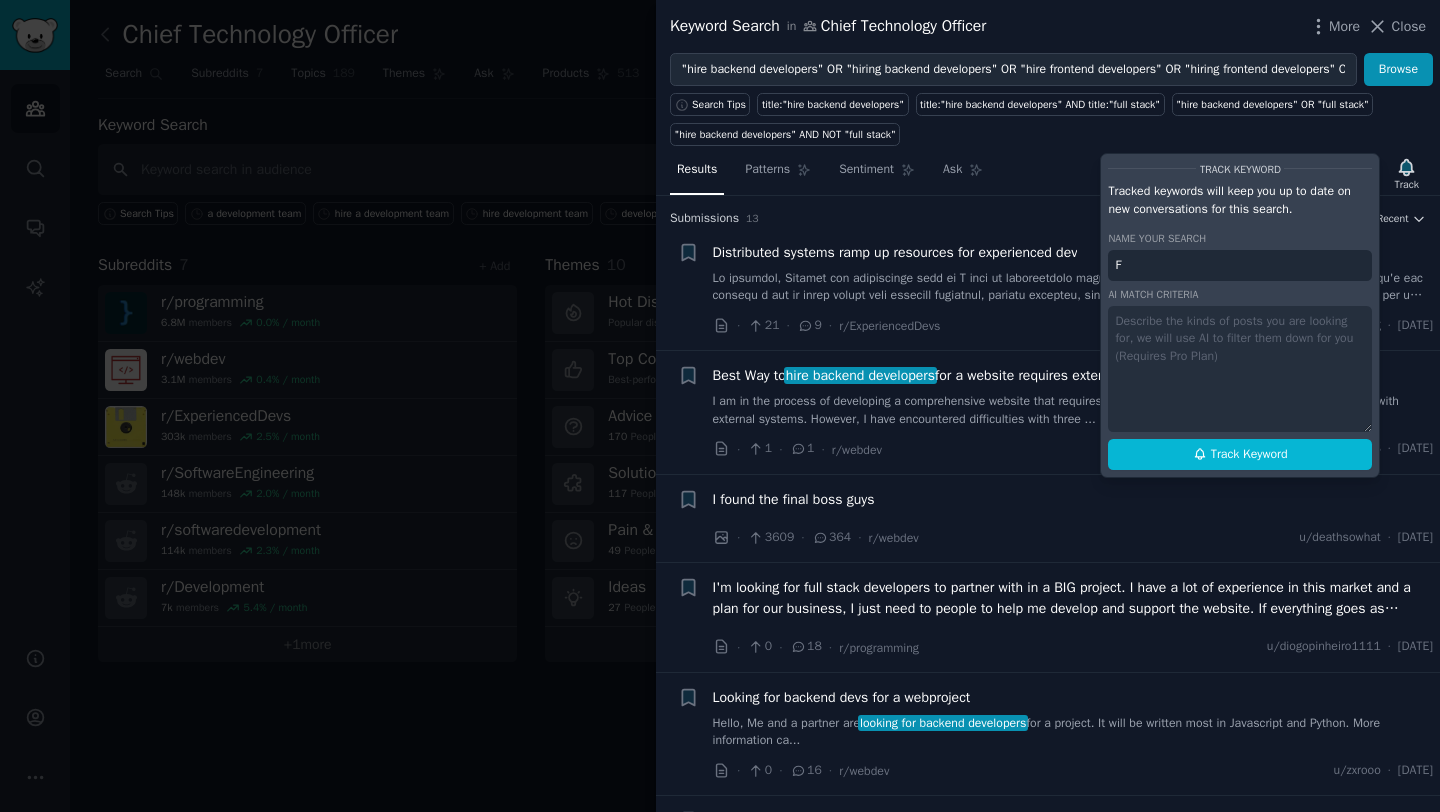 scroll, scrollTop: 0, scrollLeft: 0, axis: both 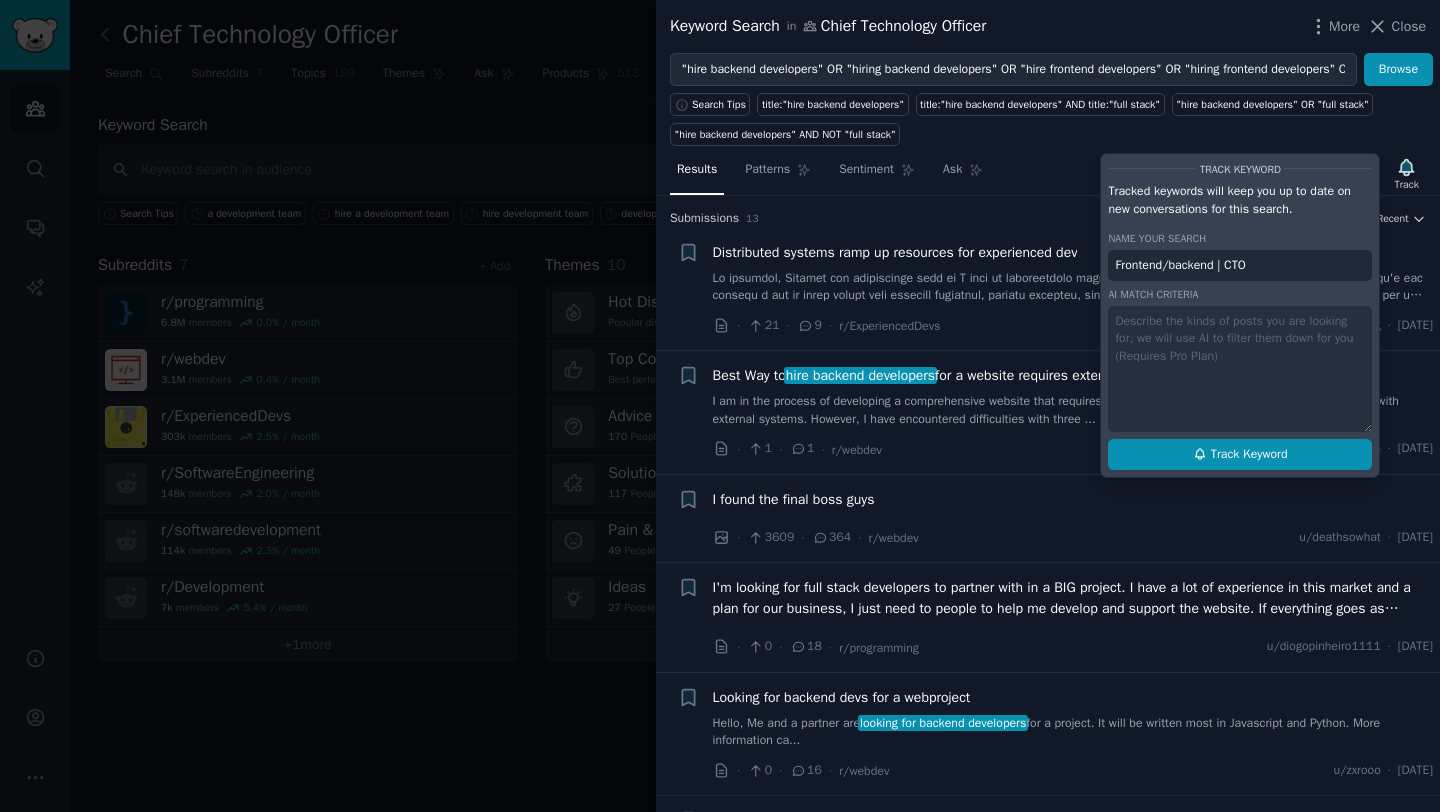 click on "Track Keyword" at bounding box center [1249, 455] 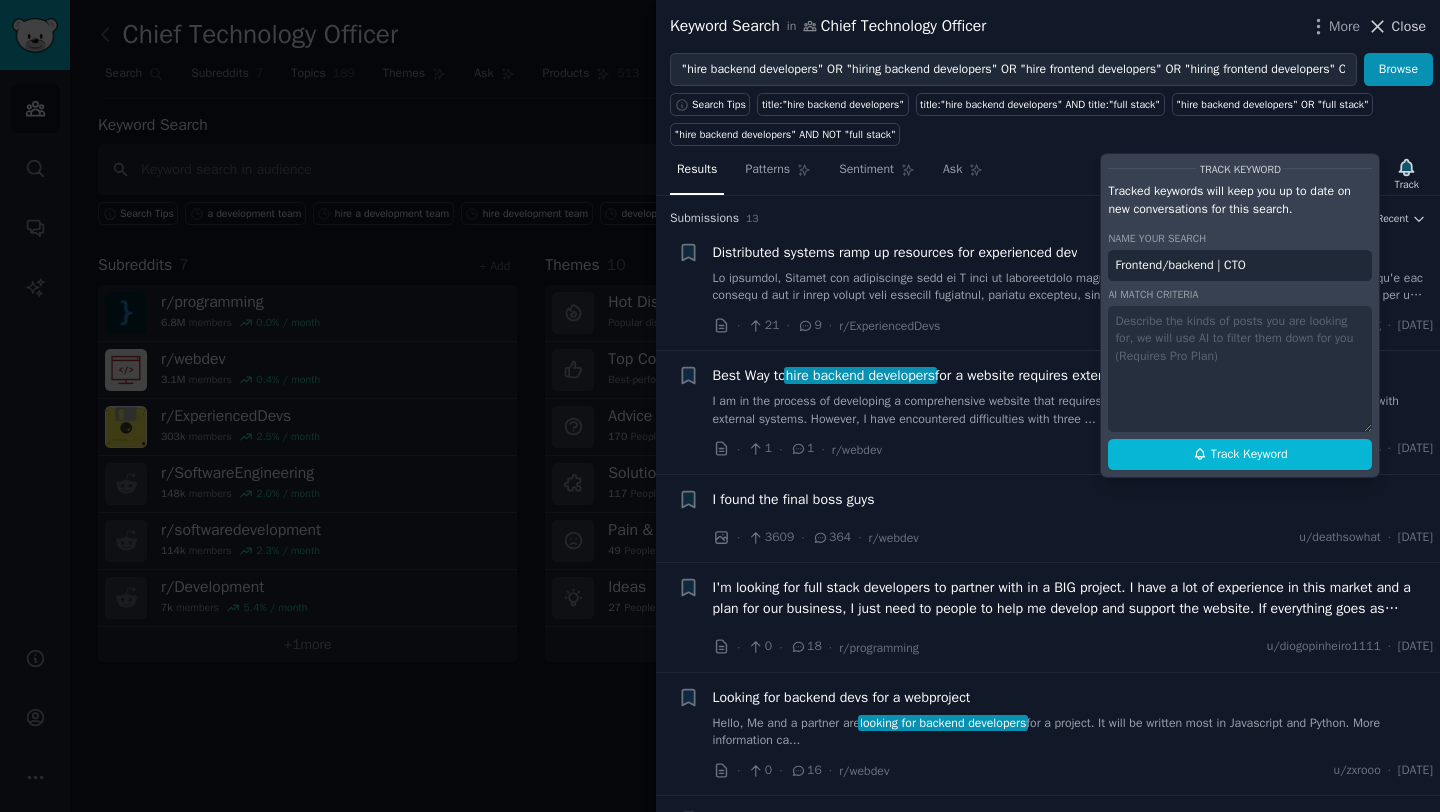 click on "Close" at bounding box center [1409, 26] 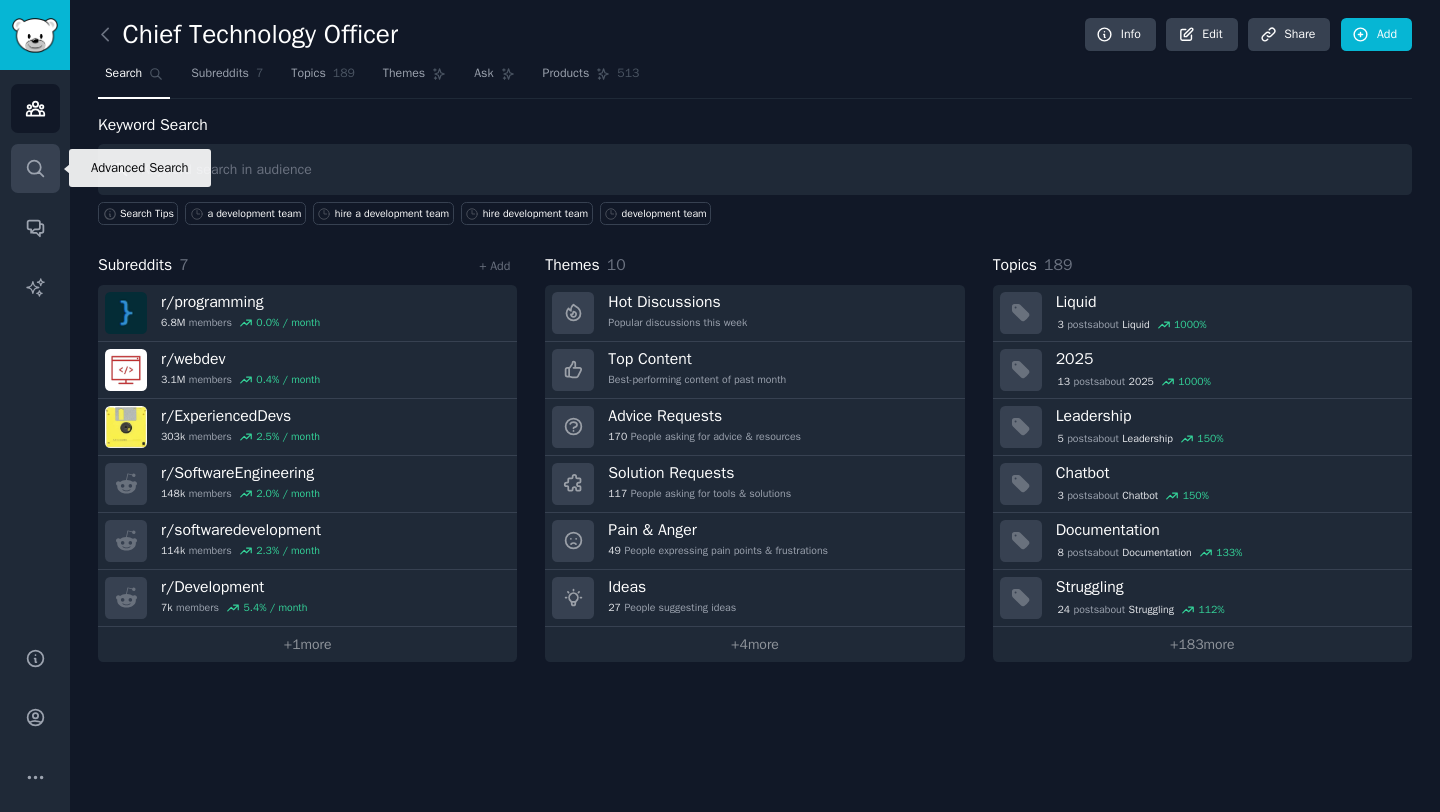click on "Search" at bounding box center [35, 168] 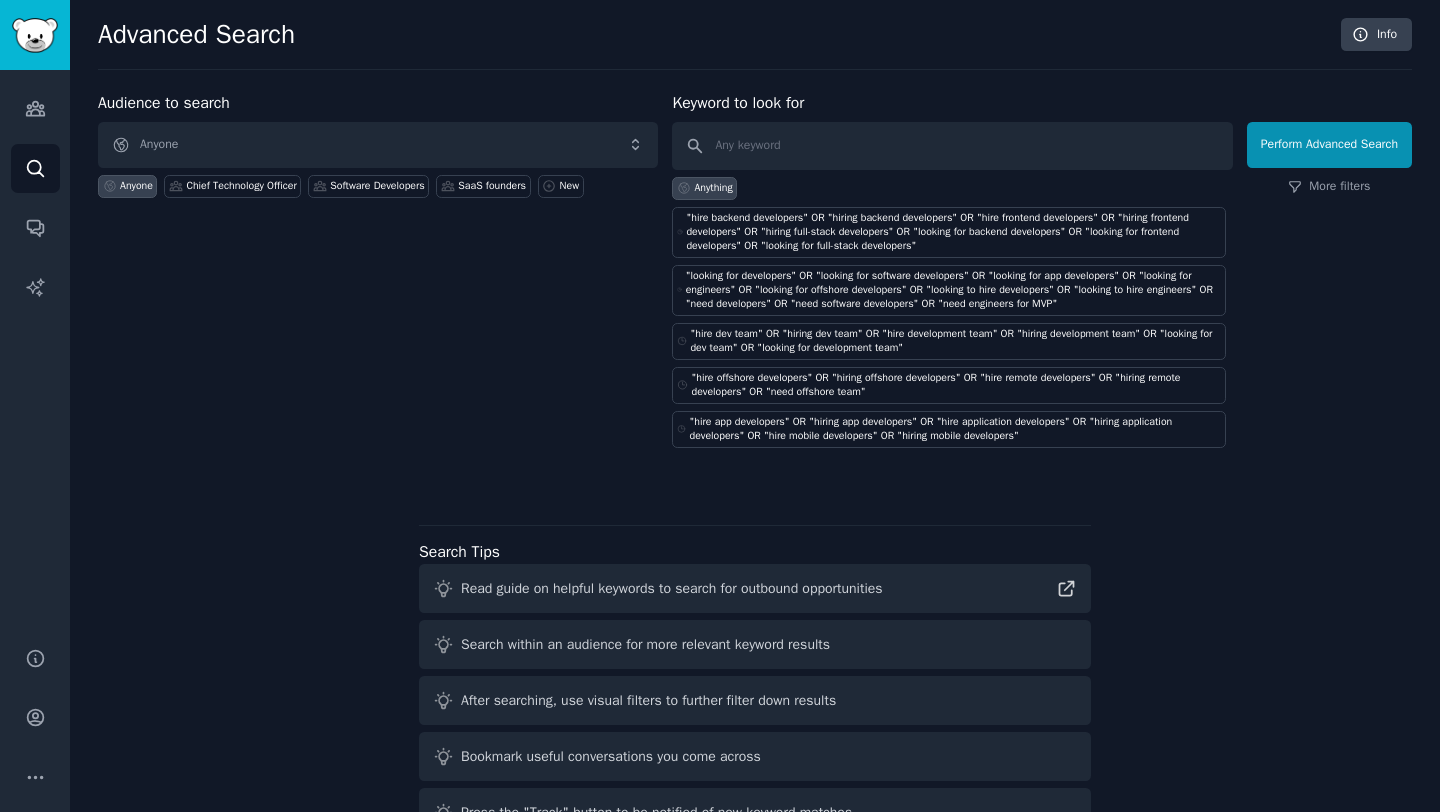 scroll, scrollTop: 130, scrollLeft: 0, axis: vertical 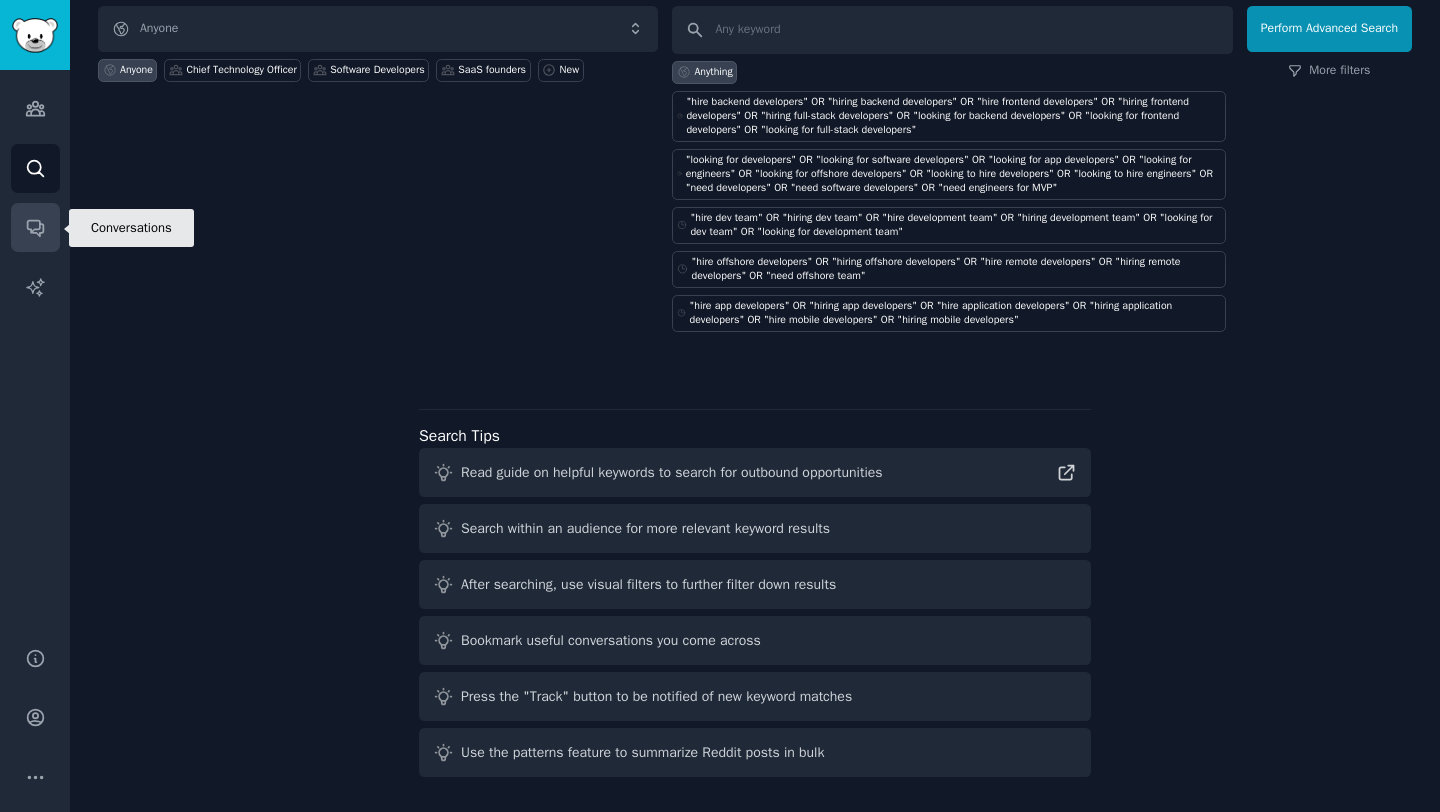 click 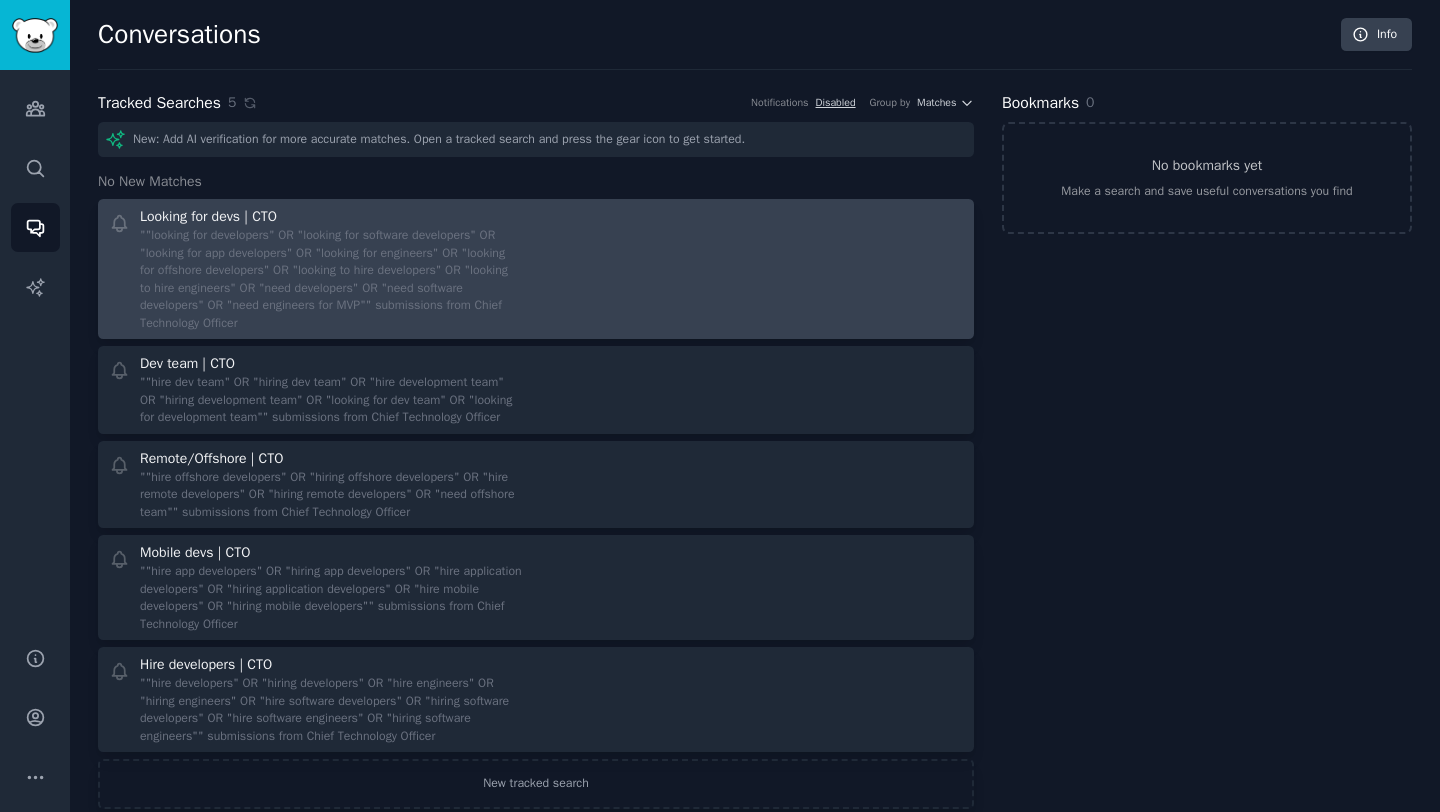 click at bounding box center [757, 269] 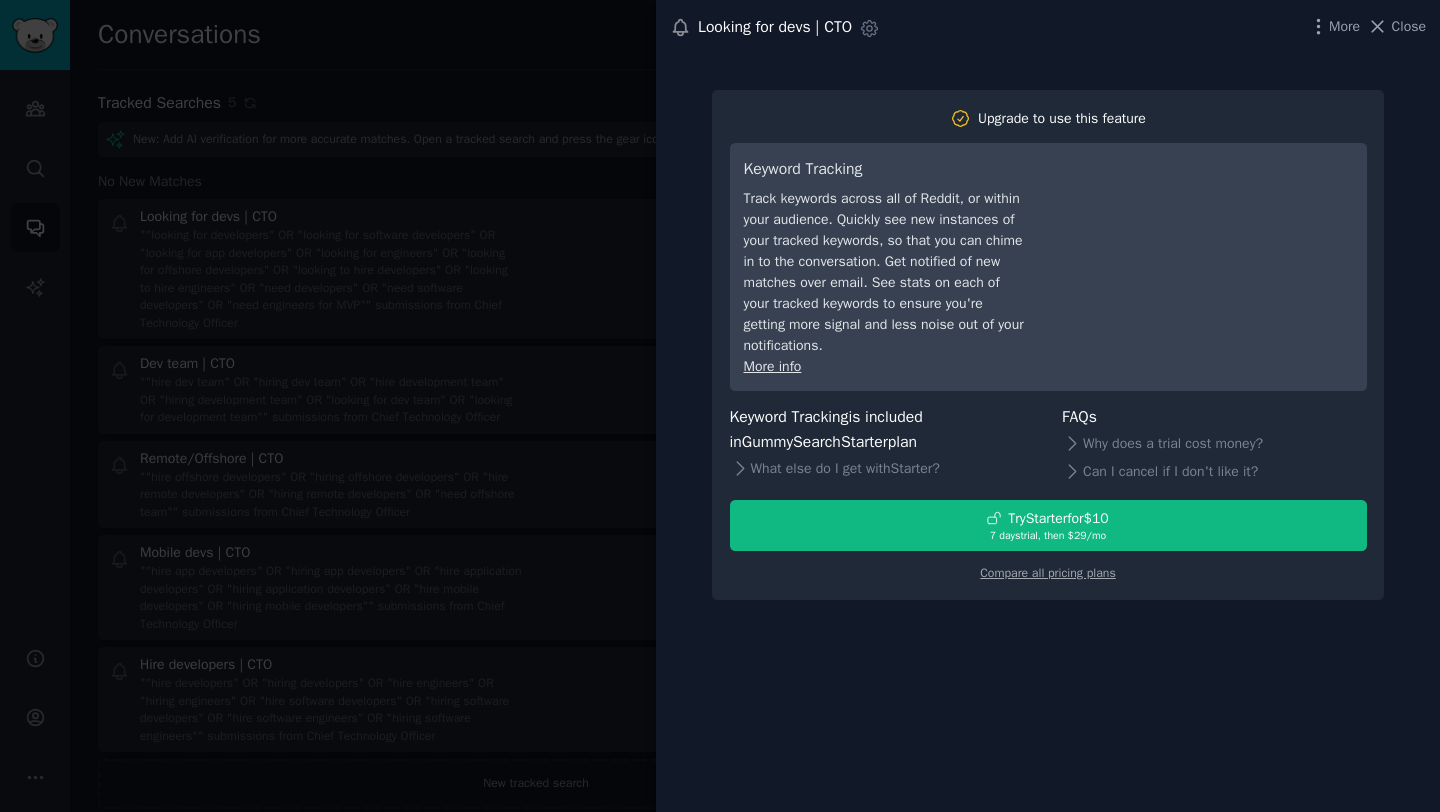 click at bounding box center (720, 406) 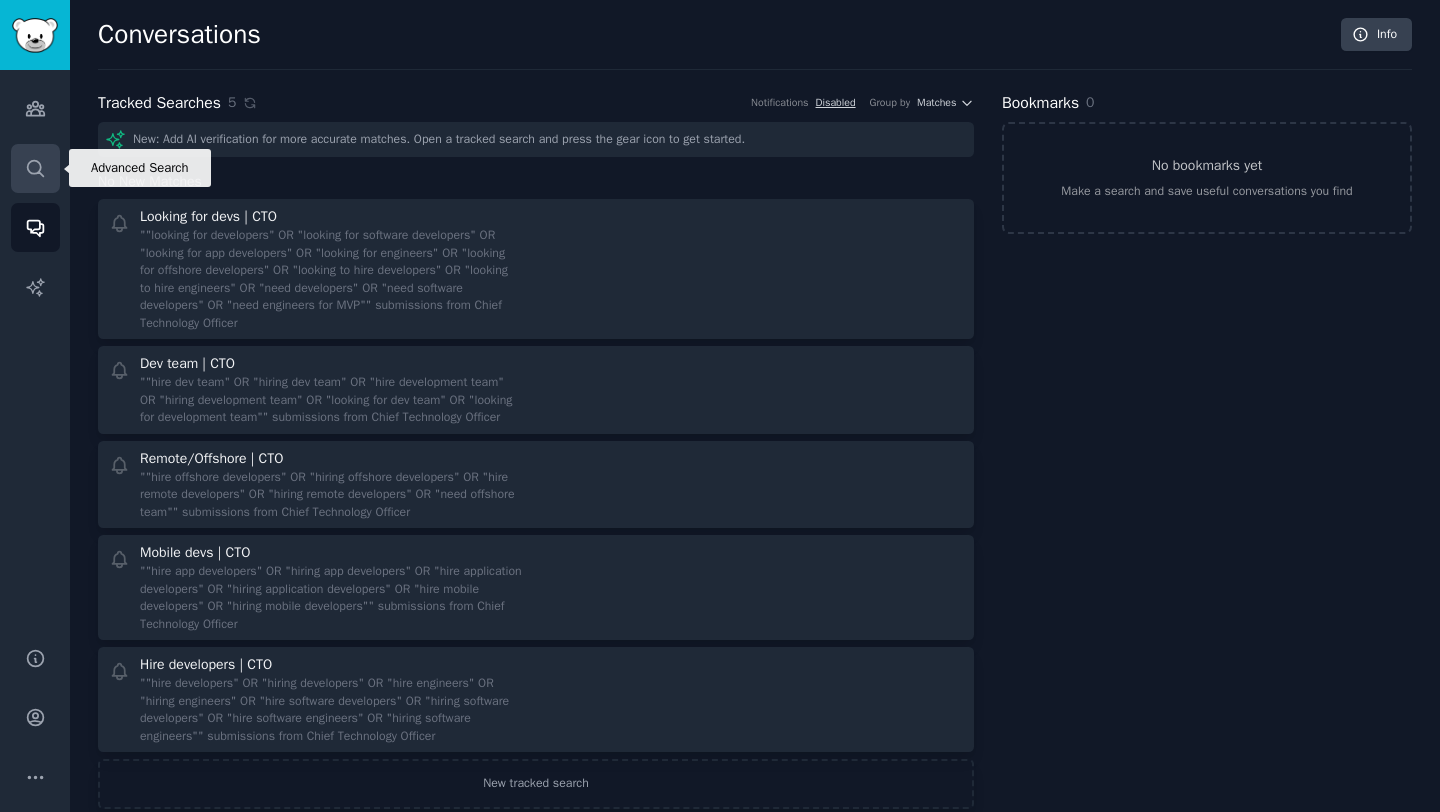 click 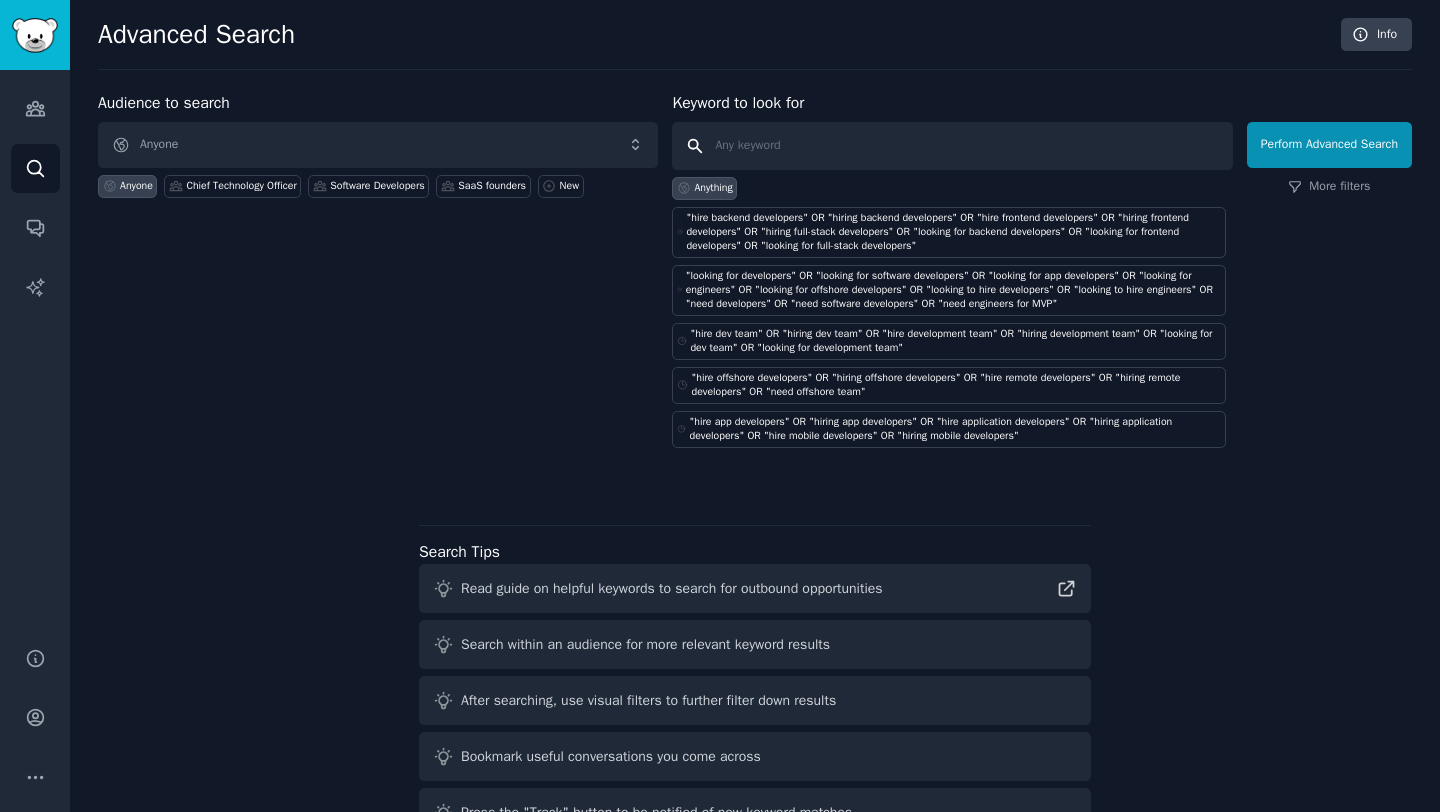 click at bounding box center (952, 146) 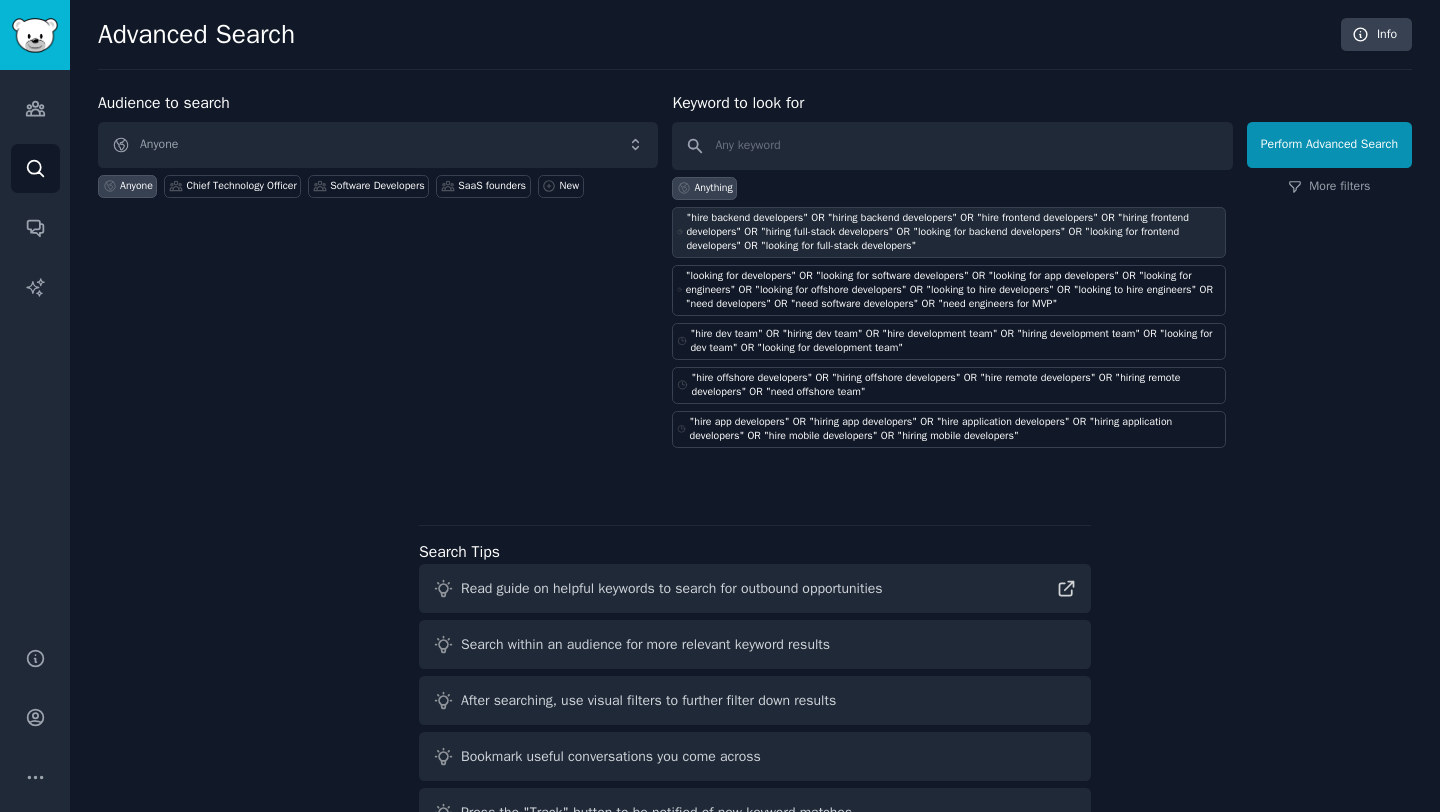 click on ""hire backend developers" OR "hiring backend developers" OR "hire frontend developers" OR "hiring frontend developers" OR "hiring full-stack developers" OR "looking for backend developers" OR "looking for frontend developers" OR "looking for full-stack developers"" at bounding box center (953, 232) 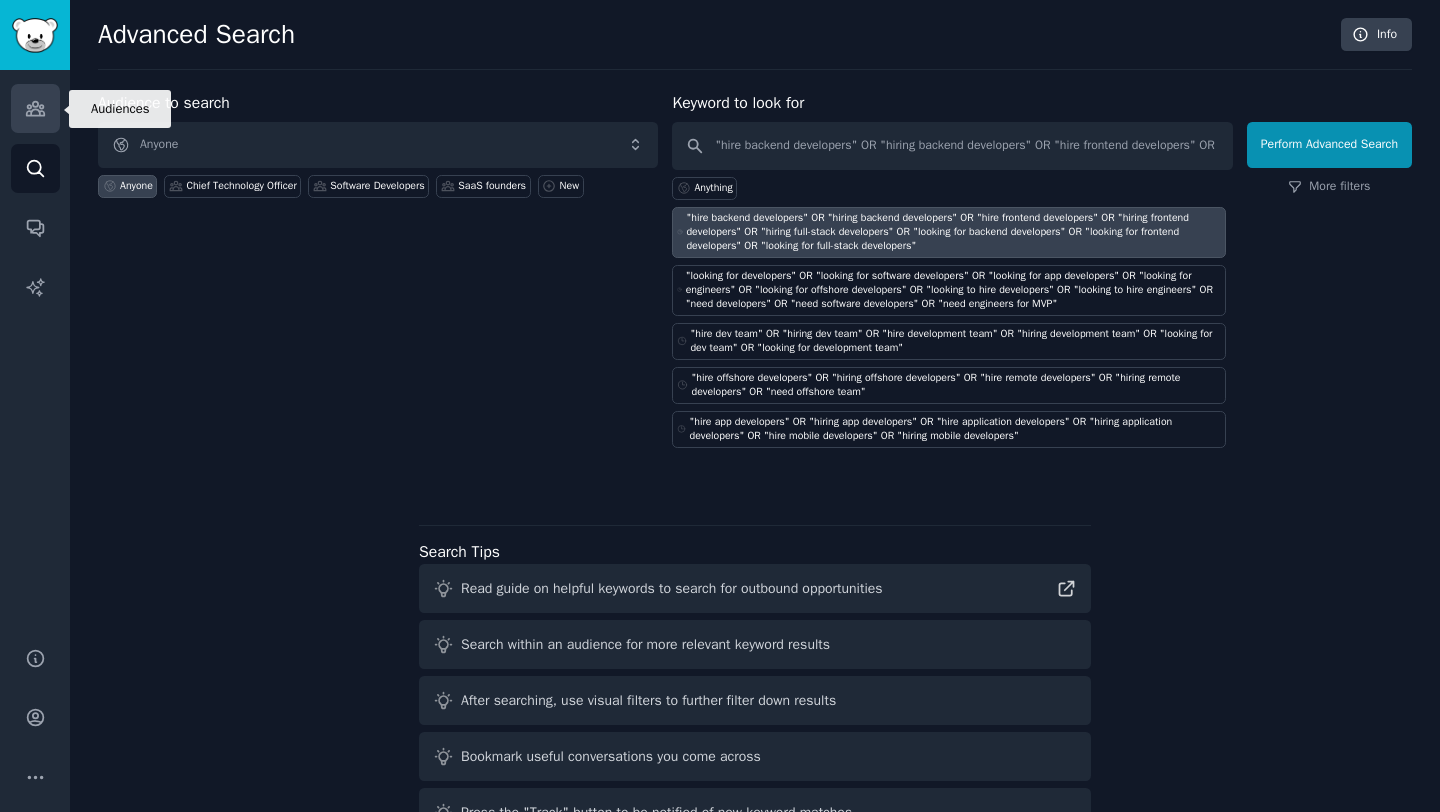 click on "Audiences" at bounding box center [35, 108] 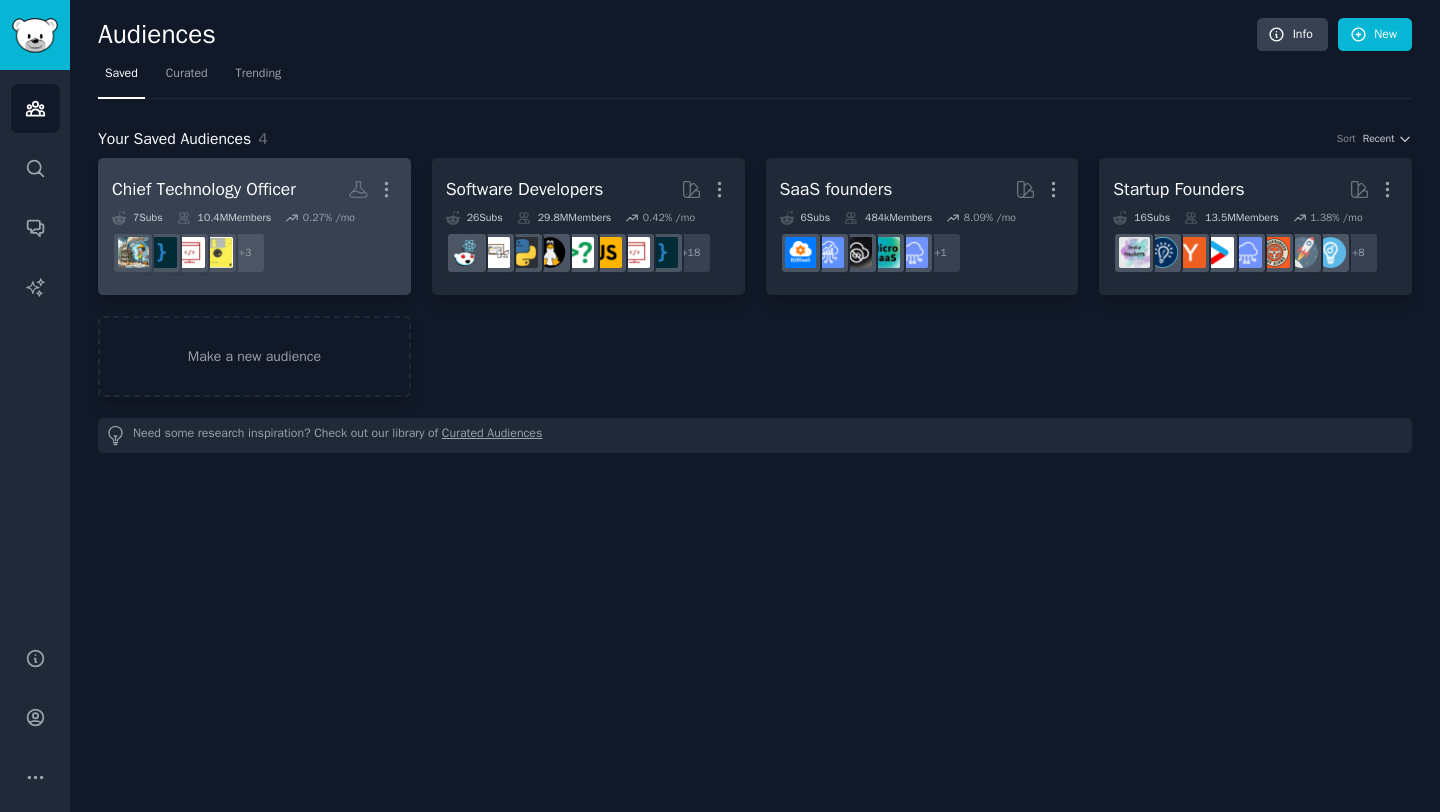 click on "Chief Technology Officer More" at bounding box center (254, 189) 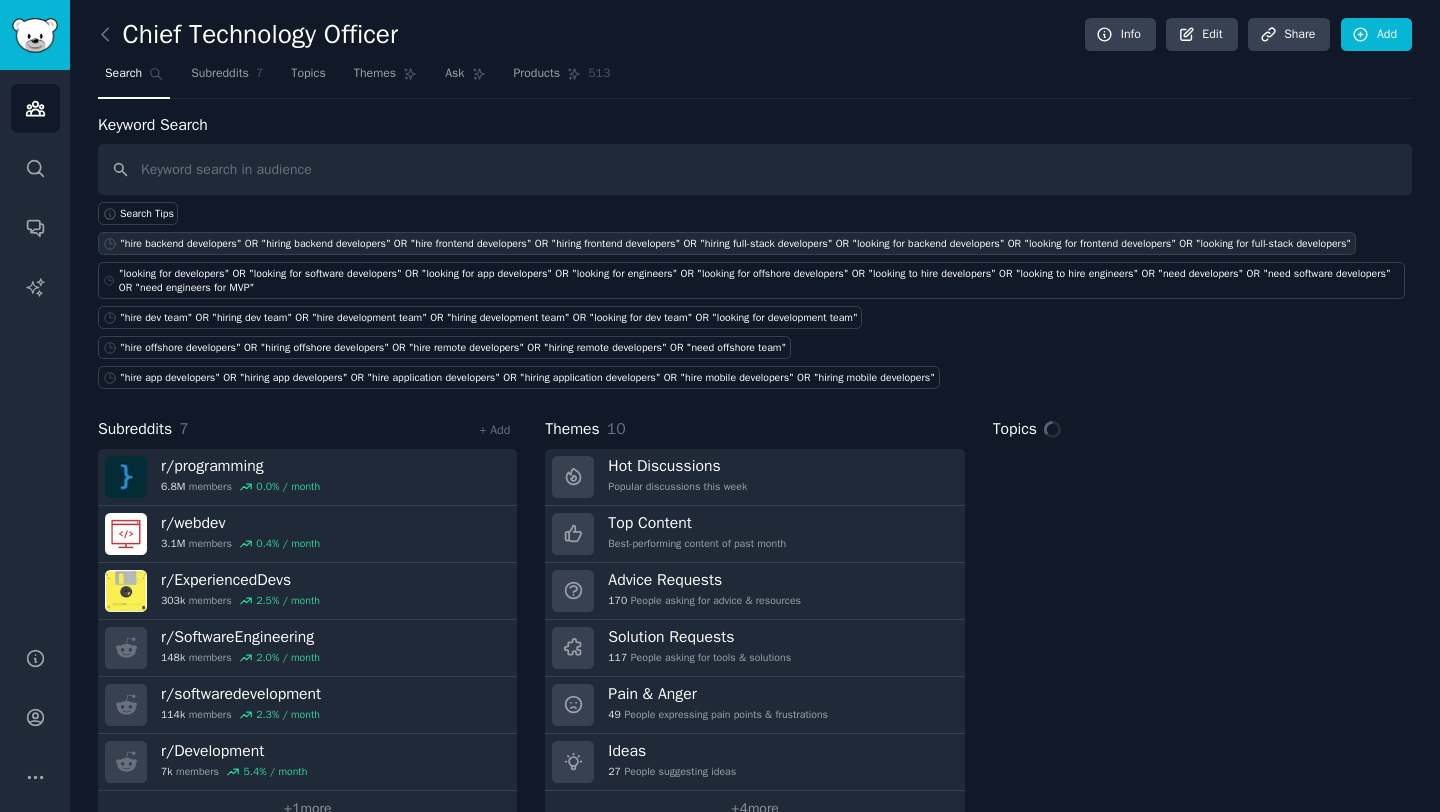 click on ""hire backend developers" OR "hiring backend developers" OR "hire frontend developers" OR "hiring frontend developers" OR "hiring full-stack developers" OR "looking for backend developers" OR "looking for frontend developers" OR "looking for full-stack developers"" at bounding box center (735, 244) 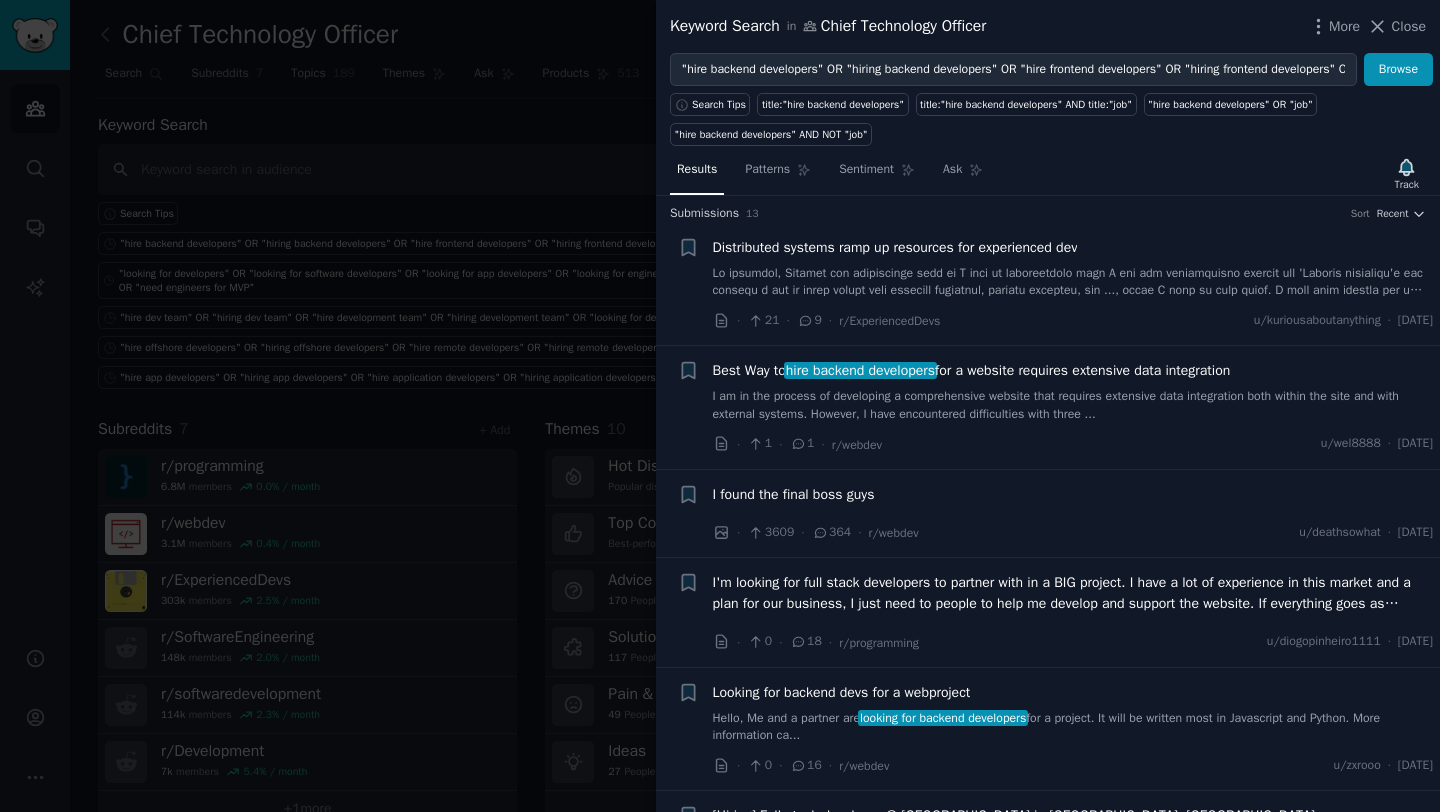 scroll, scrollTop: 0, scrollLeft: 0, axis: both 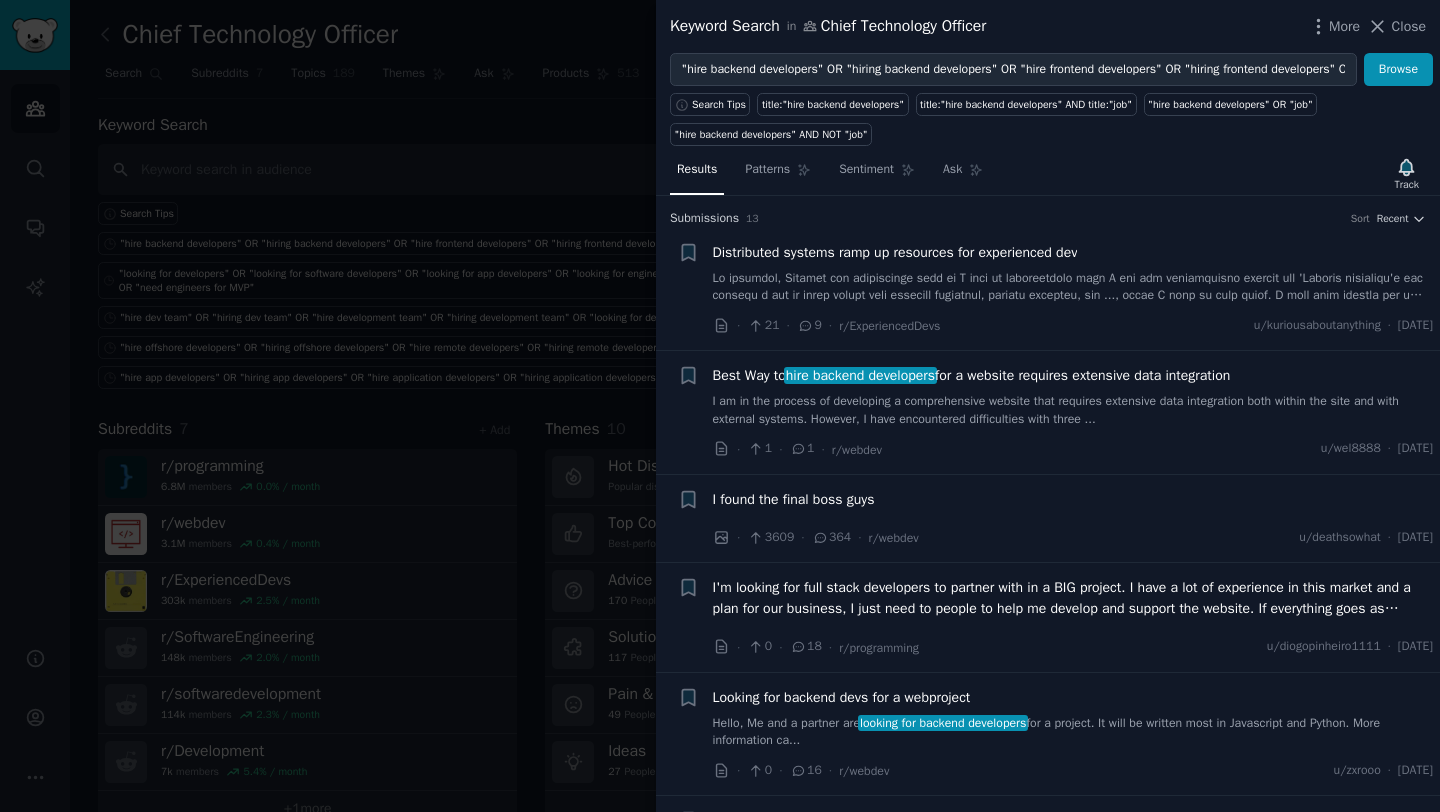 click at bounding box center [720, 406] 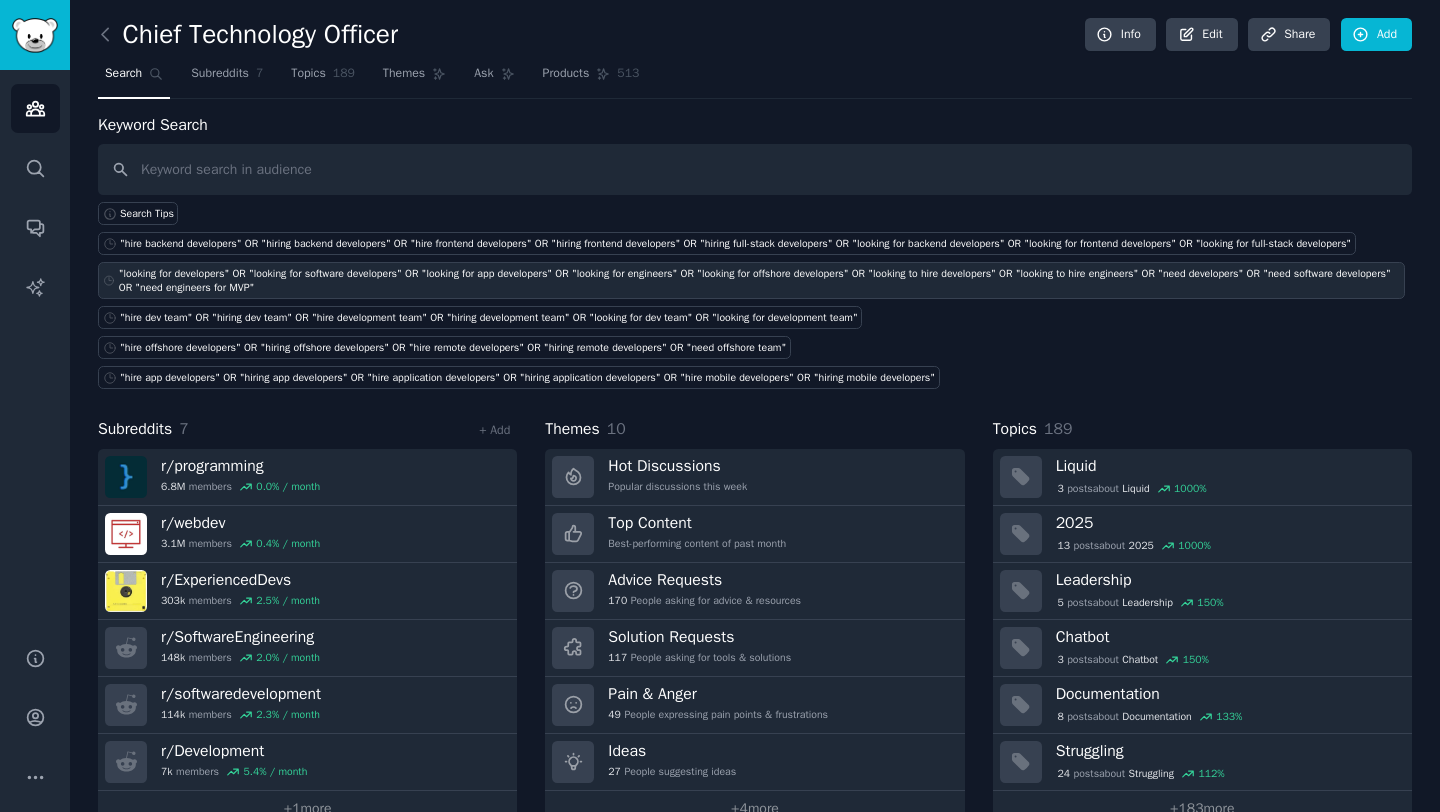 click on ""looking for developers" OR "looking for software developers" OR "looking for app developers" OR "looking for engineers" OR "looking for offshore developers" OR "looking to hire developers" OR "looking to hire engineers" OR "need developers" OR "need software developers" OR "need engineers for MVP"" at bounding box center [760, 281] 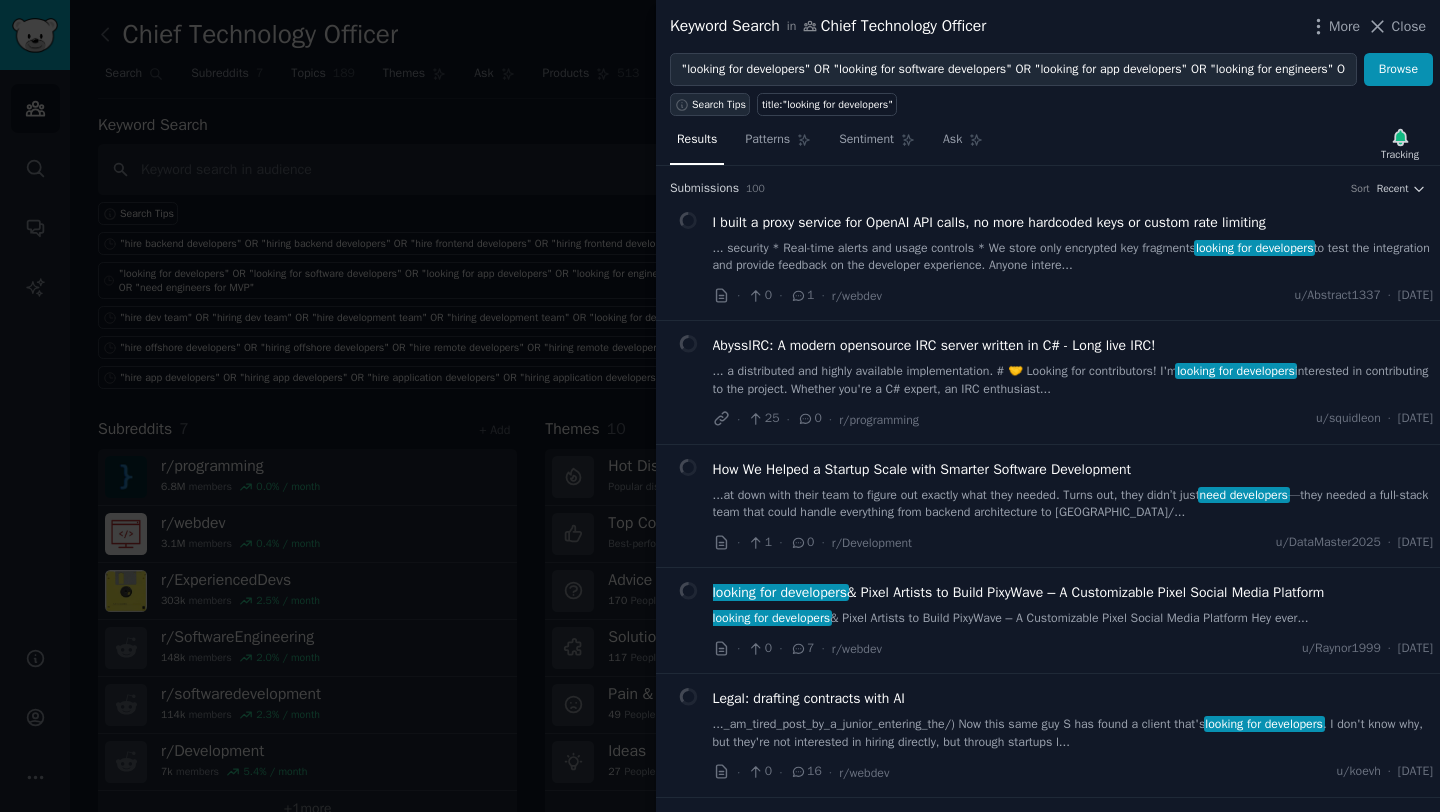 click 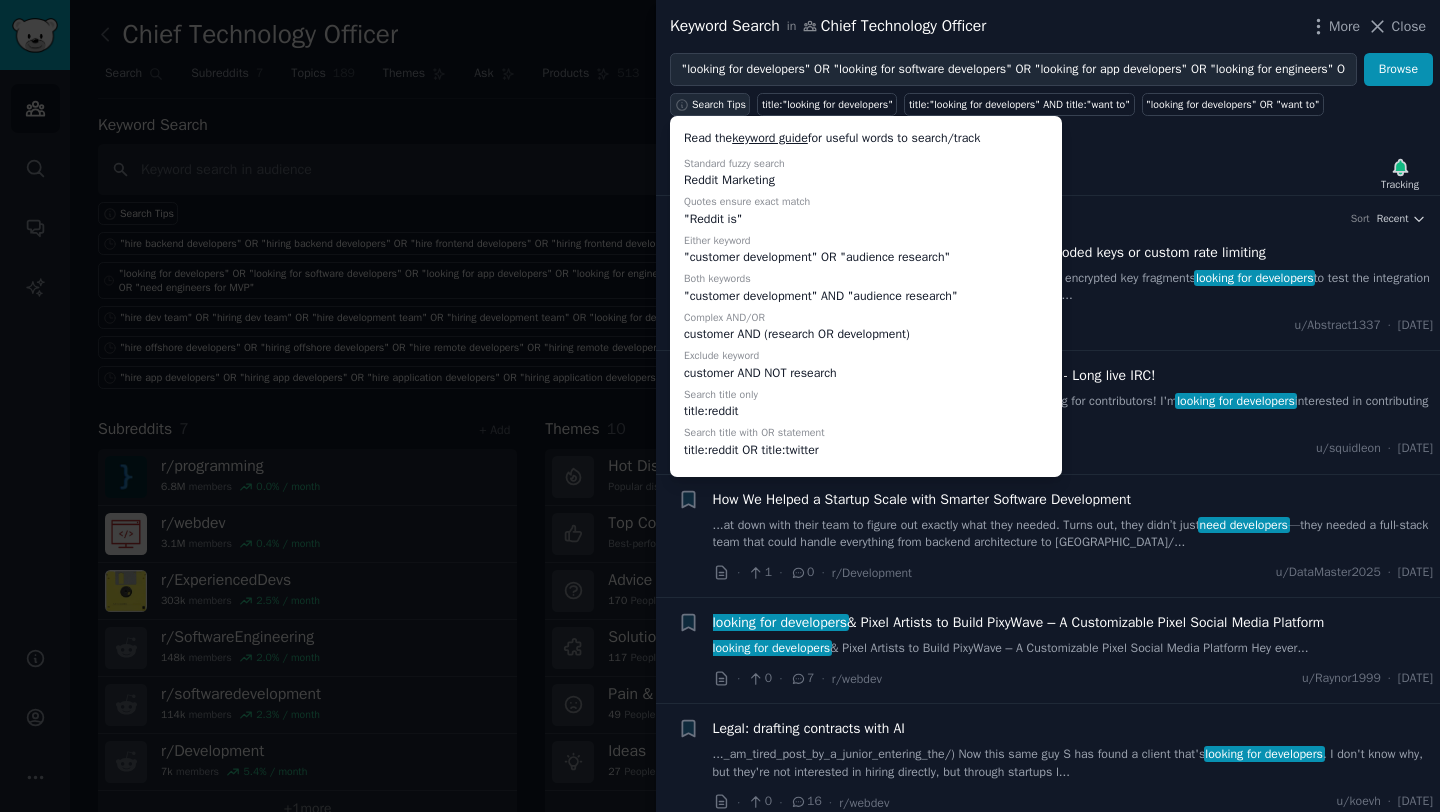 click 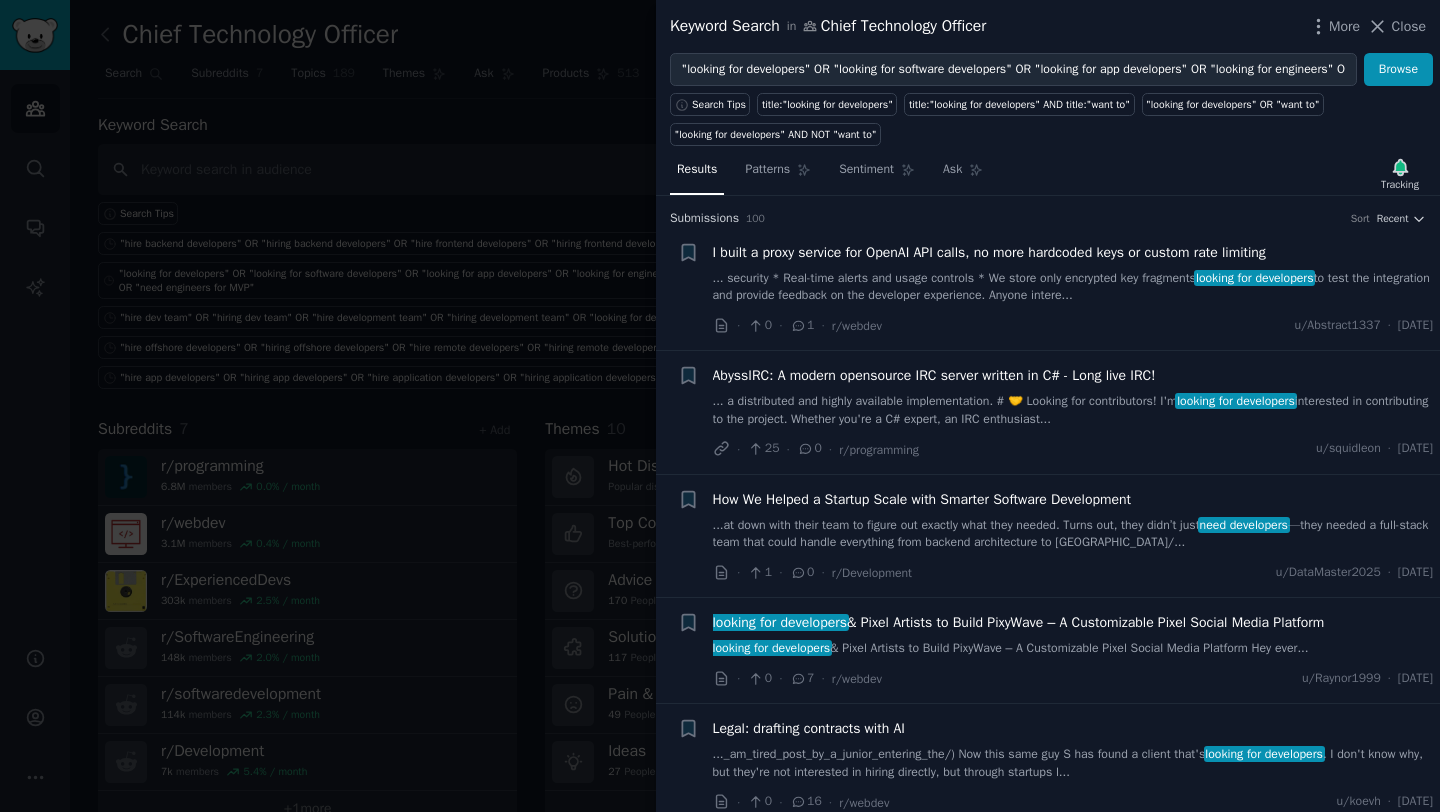 click on "... security
* Real-time alerts and usage controls
* We store only encrypted key fragments
looking for developers  to test the integration and provide feedback on the developer experience.
Anyone intere..." at bounding box center (1073, 287) 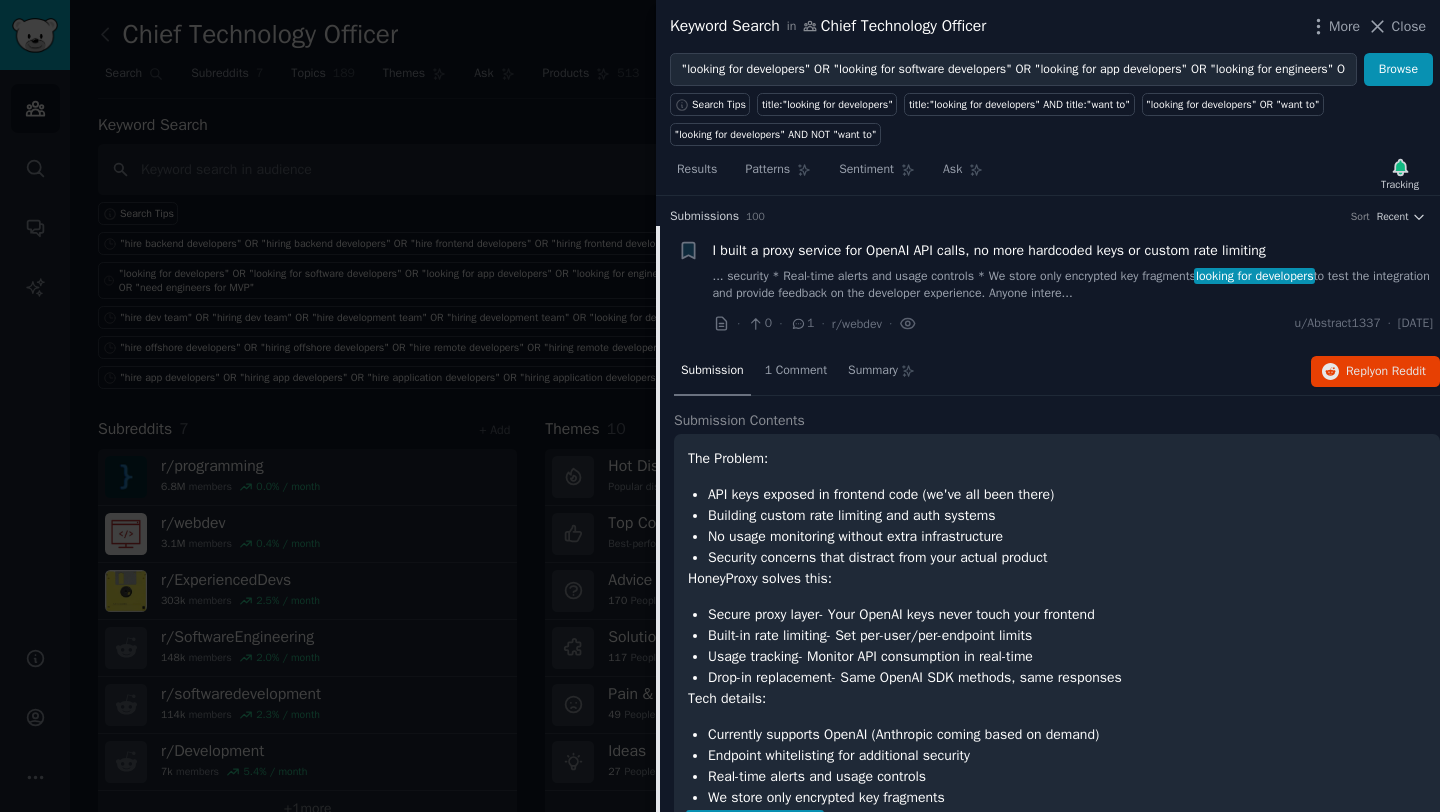 scroll, scrollTop: 0, scrollLeft: 0, axis: both 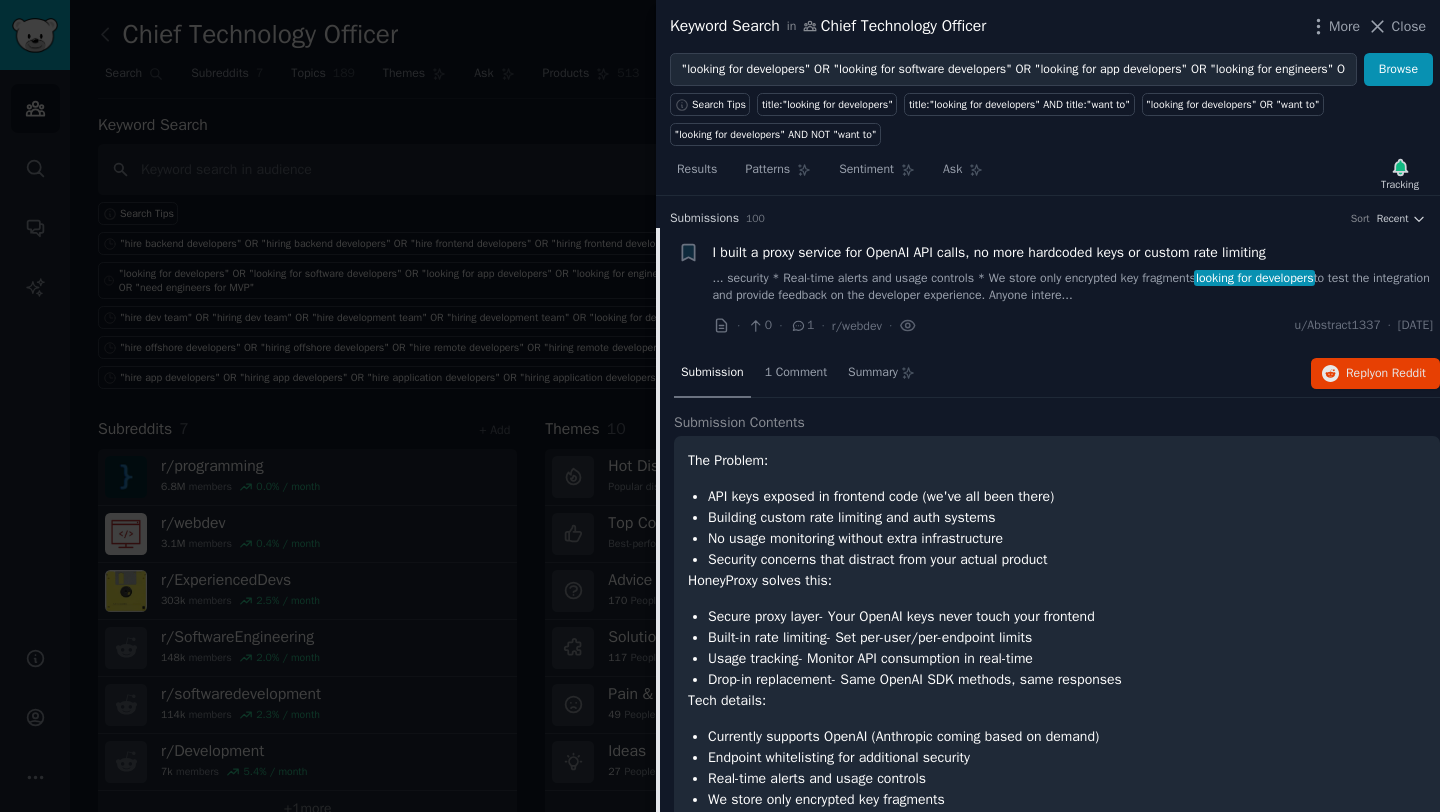 click on "I built a proxy service for OpenAI API calls, no more hardcoded keys or custom rate limiting" at bounding box center (989, 252) 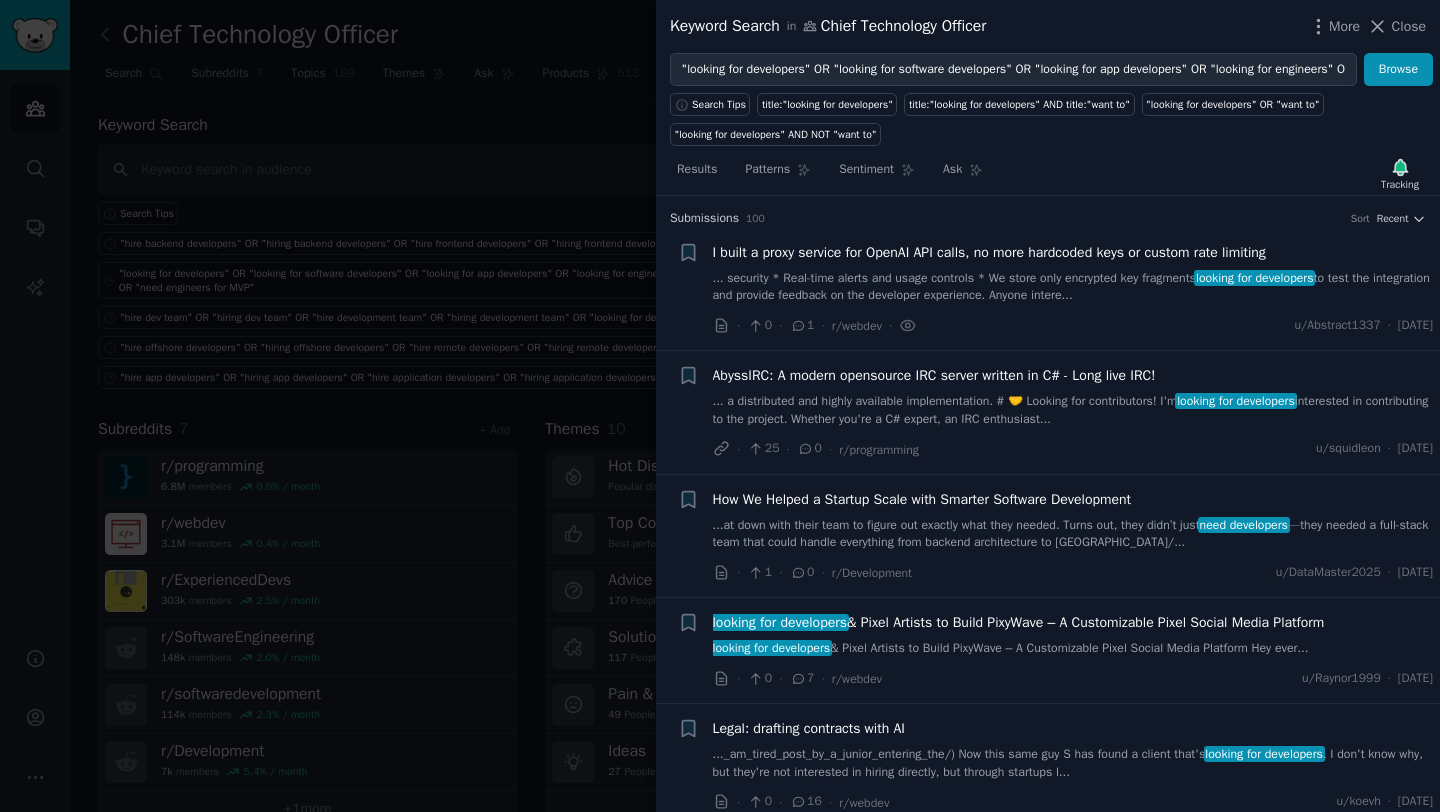scroll, scrollTop: 32, scrollLeft: 0, axis: vertical 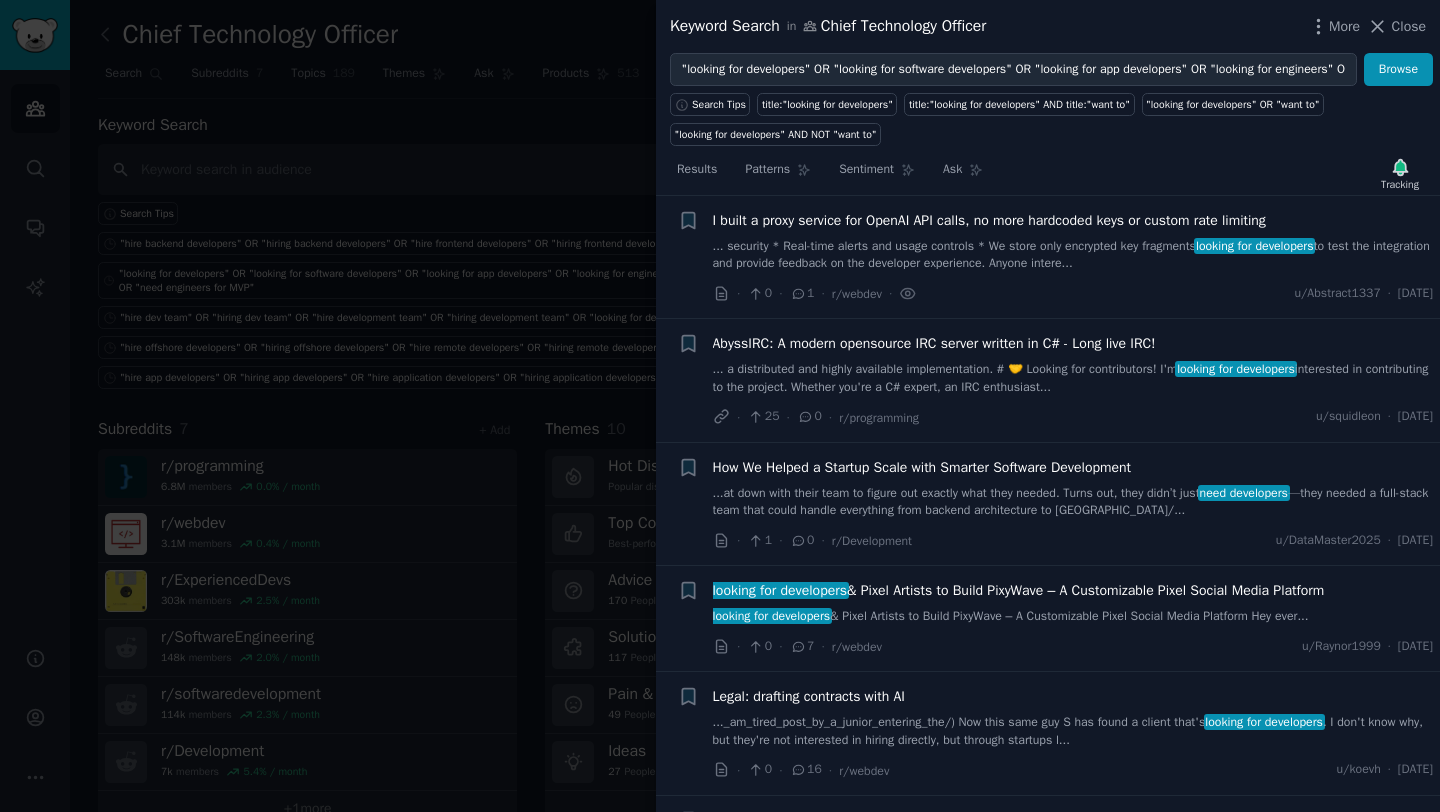 click on "... a distributed and highly available implementation.
# 🤝 Looking for contributors!
I'm  looking for developers  interested in contributing to the project. Whether you're a C# expert, an IRC enthusiast..." at bounding box center [1073, 378] 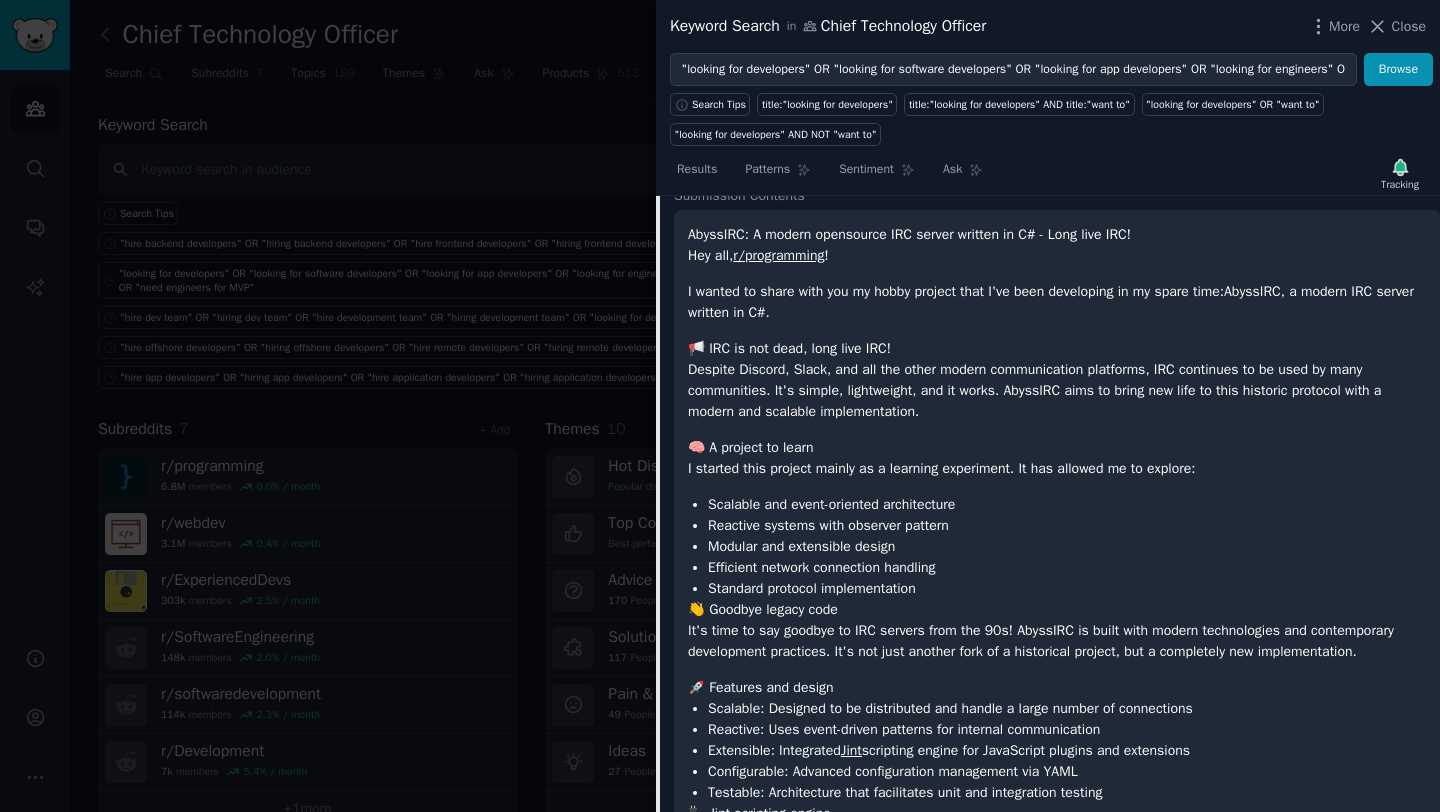 scroll, scrollTop: 0, scrollLeft: 0, axis: both 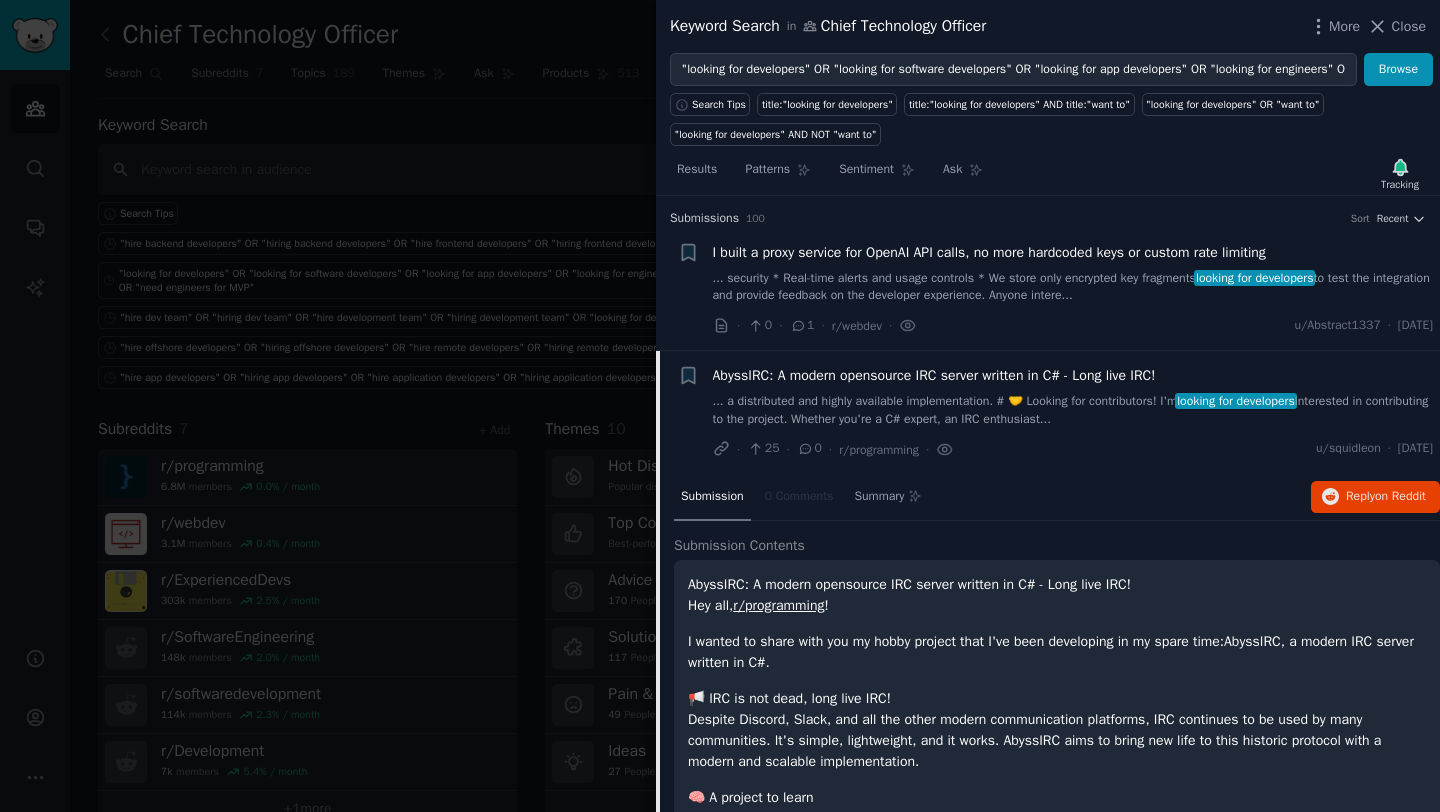 click on "AbyssIRC: A modern opensource IRC server written in C# - Long live IRC!" at bounding box center (934, 375) 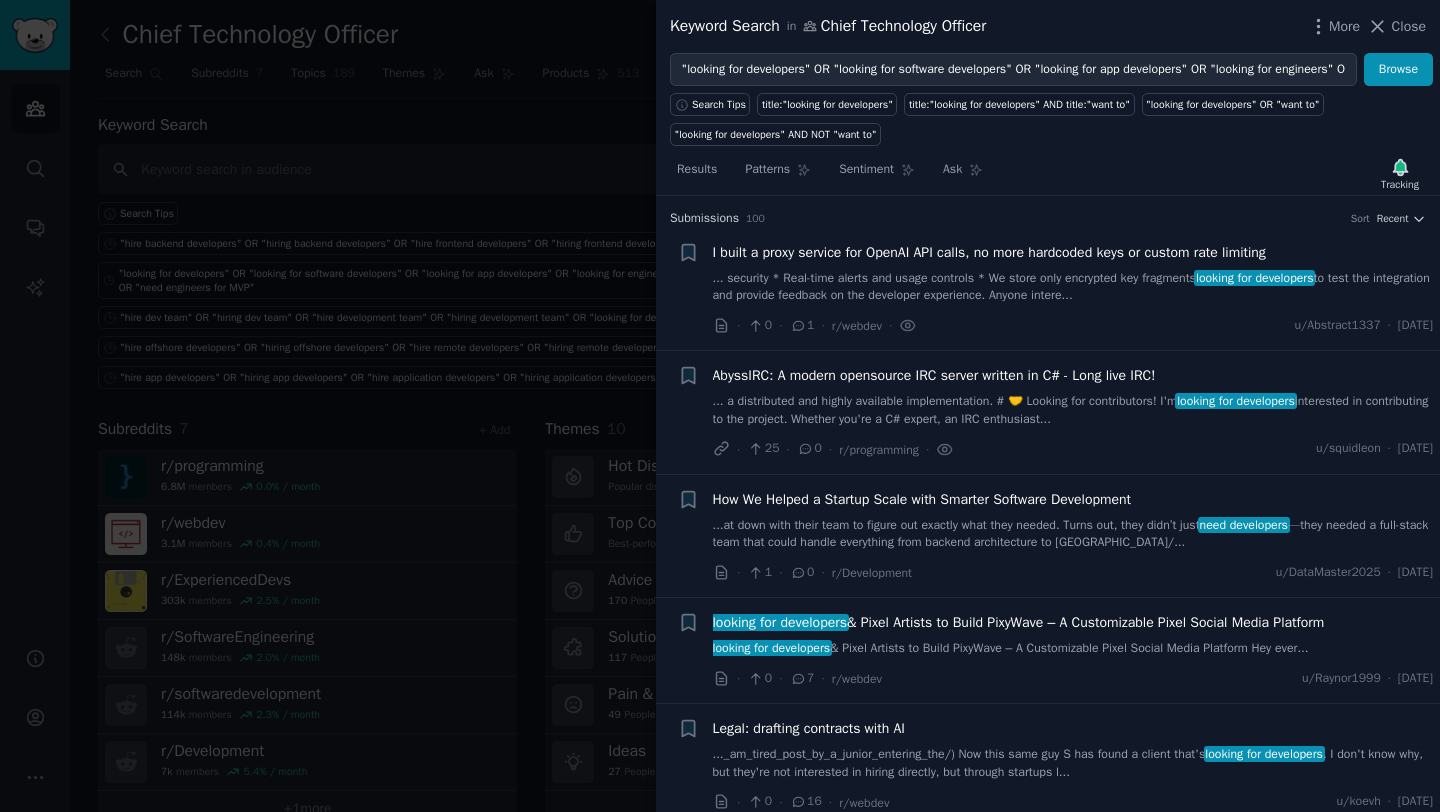 scroll, scrollTop: 155, scrollLeft: 0, axis: vertical 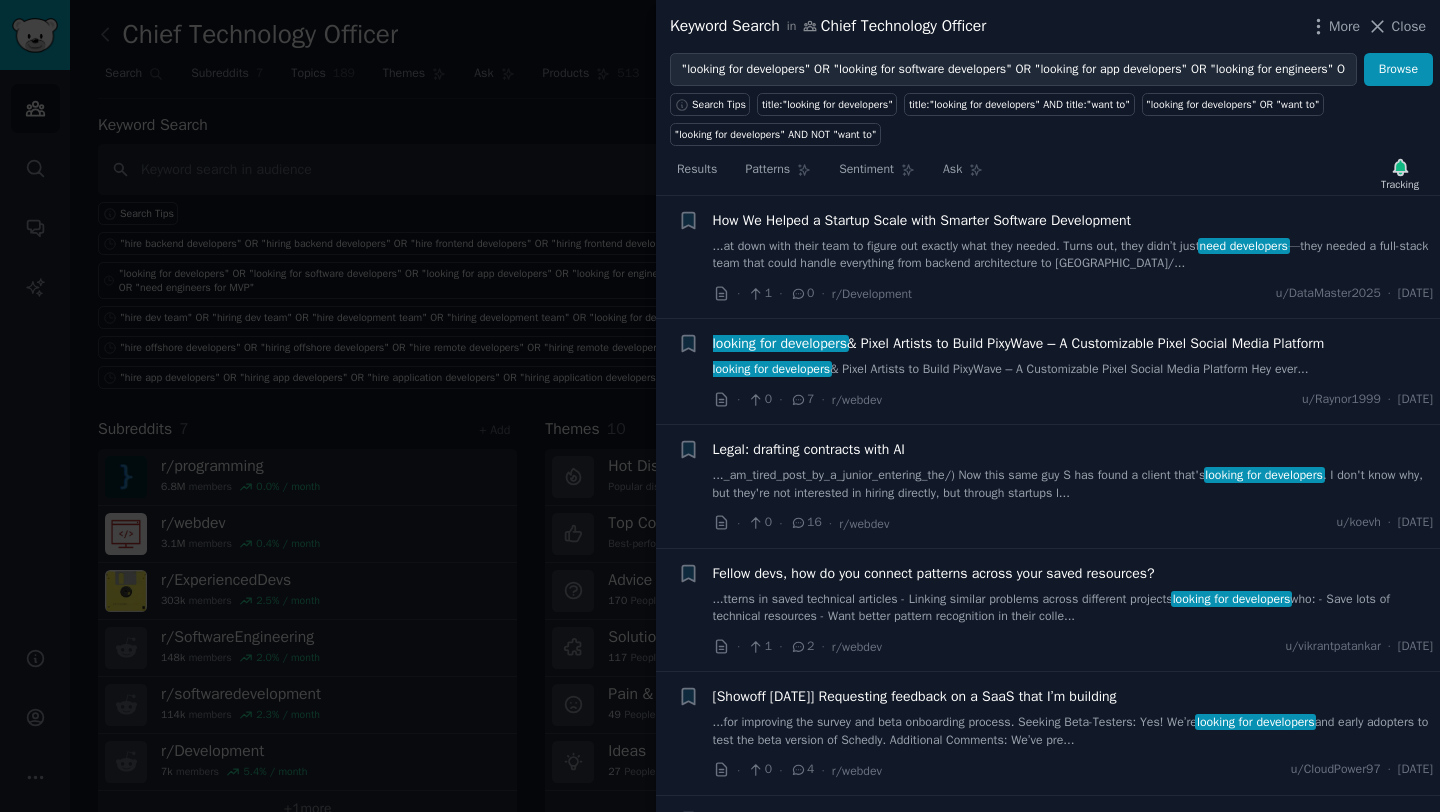 click on "looking for developers  & Pixel Artists to Build PixyWave – A Customizable Pixel Social Media Platform
Hey ever..." at bounding box center [1073, 370] 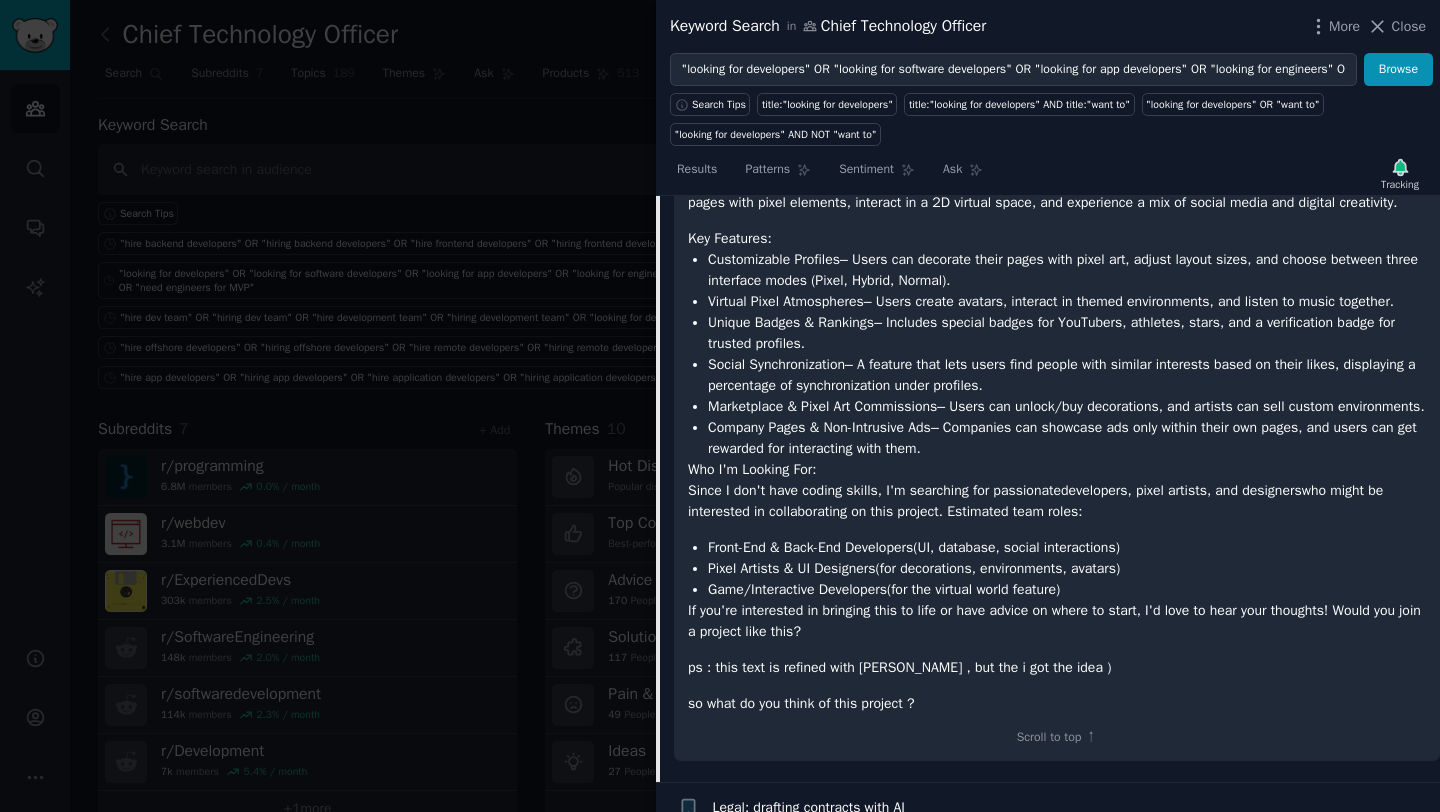 scroll, scrollTop: 981, scrollLeft: 0, axis: vertical 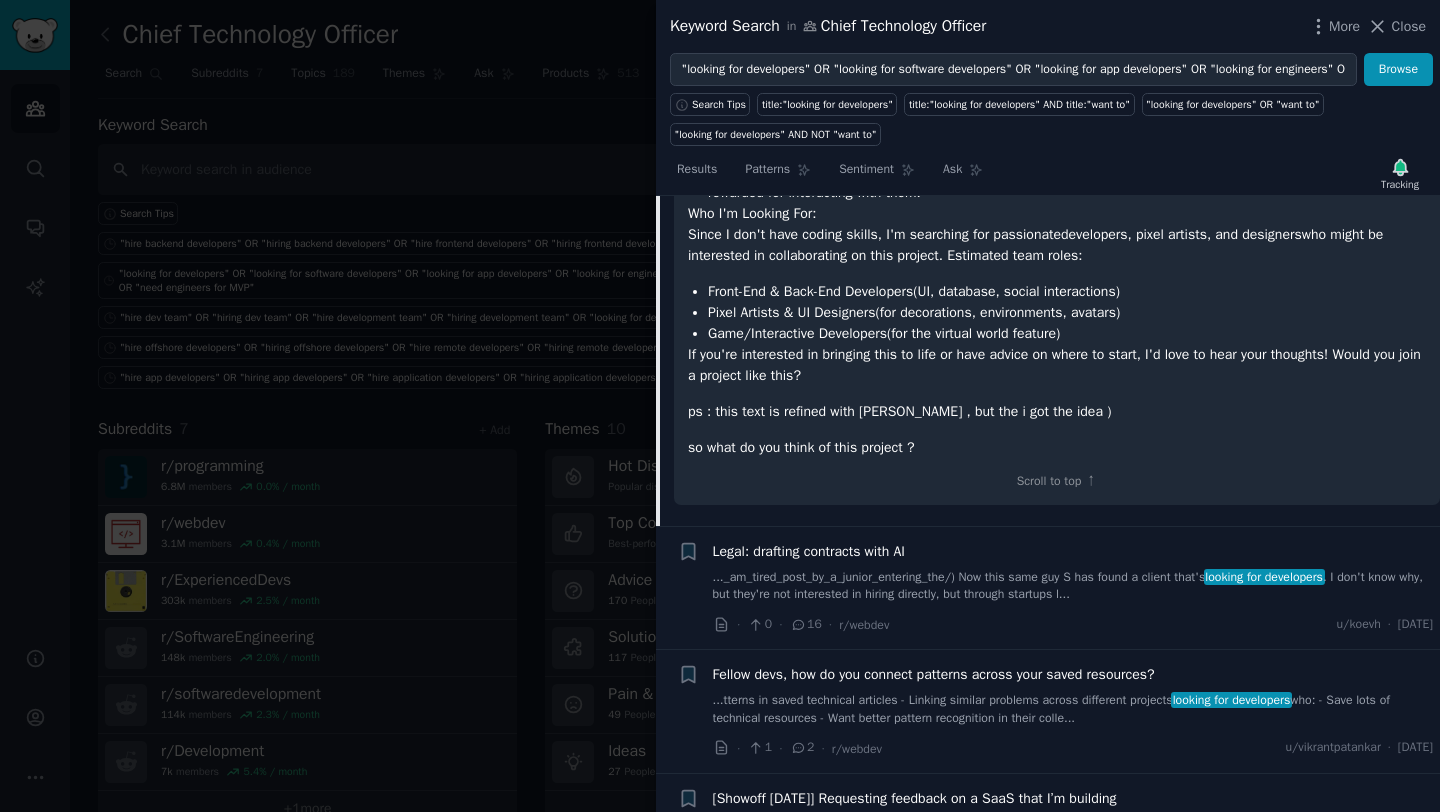 click at bounding box center [720, 406] 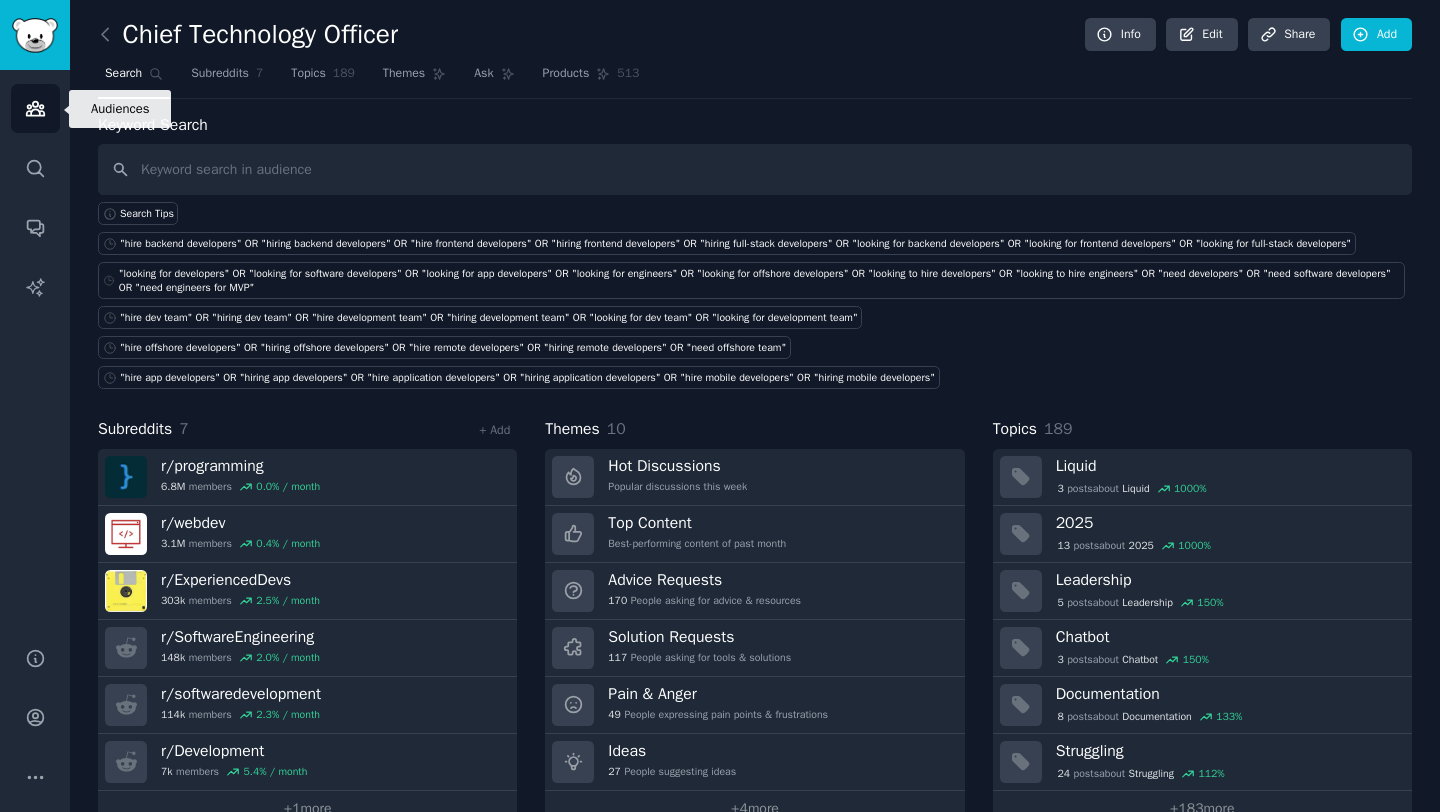 click on "Audiences" at bounding box center (35, 108) 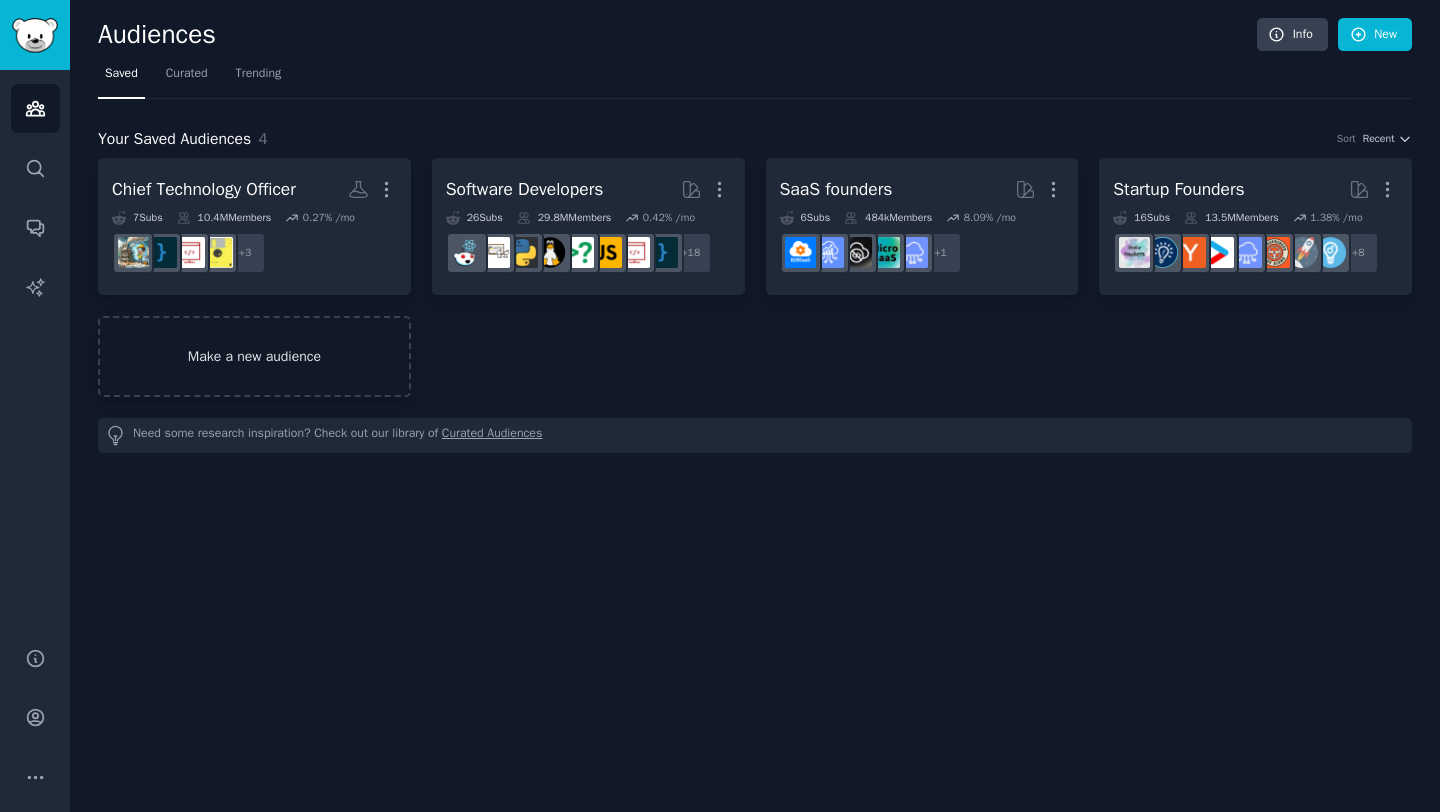 click on "Make a new audience" at bounding box center [254, 356] 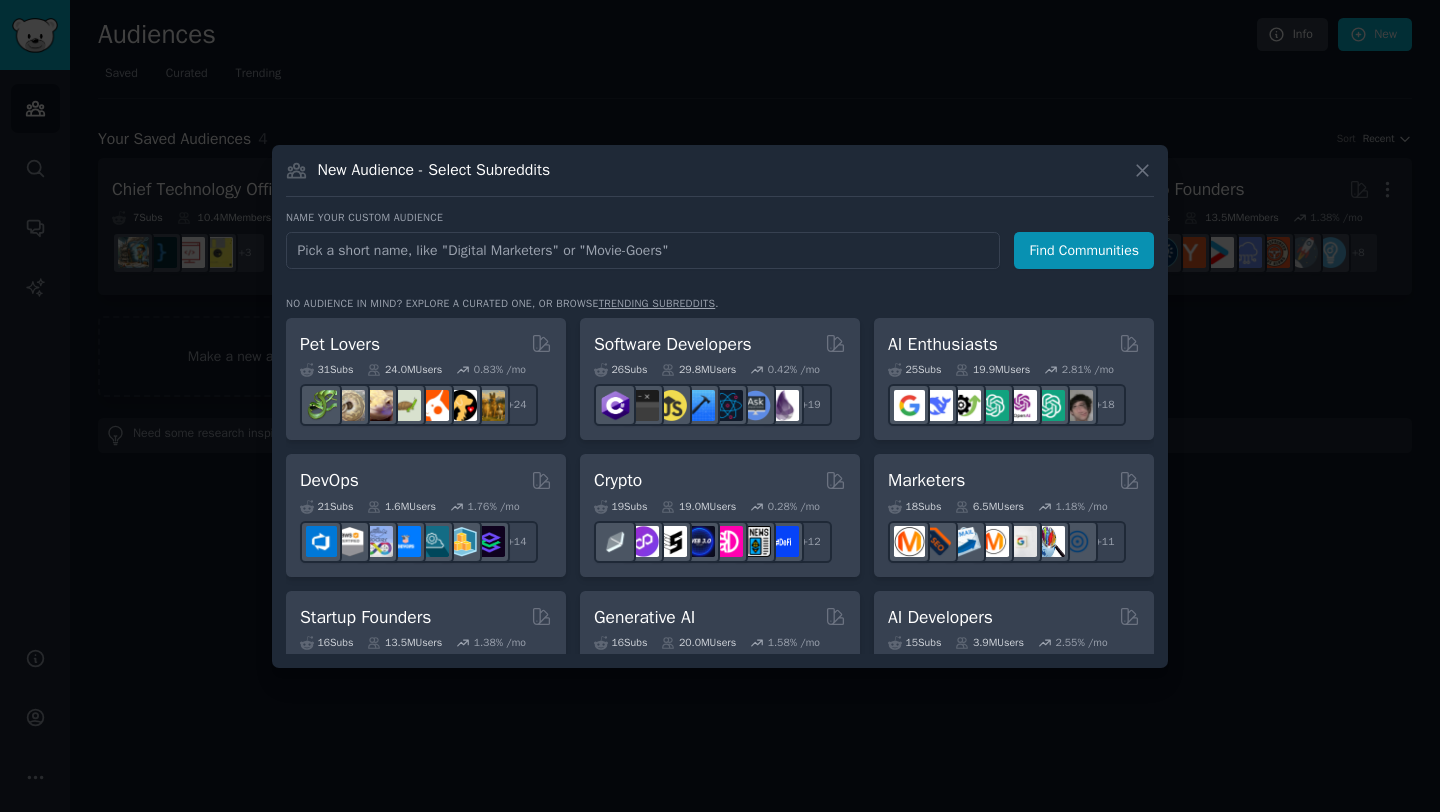 click at bounding box center (643, 250) 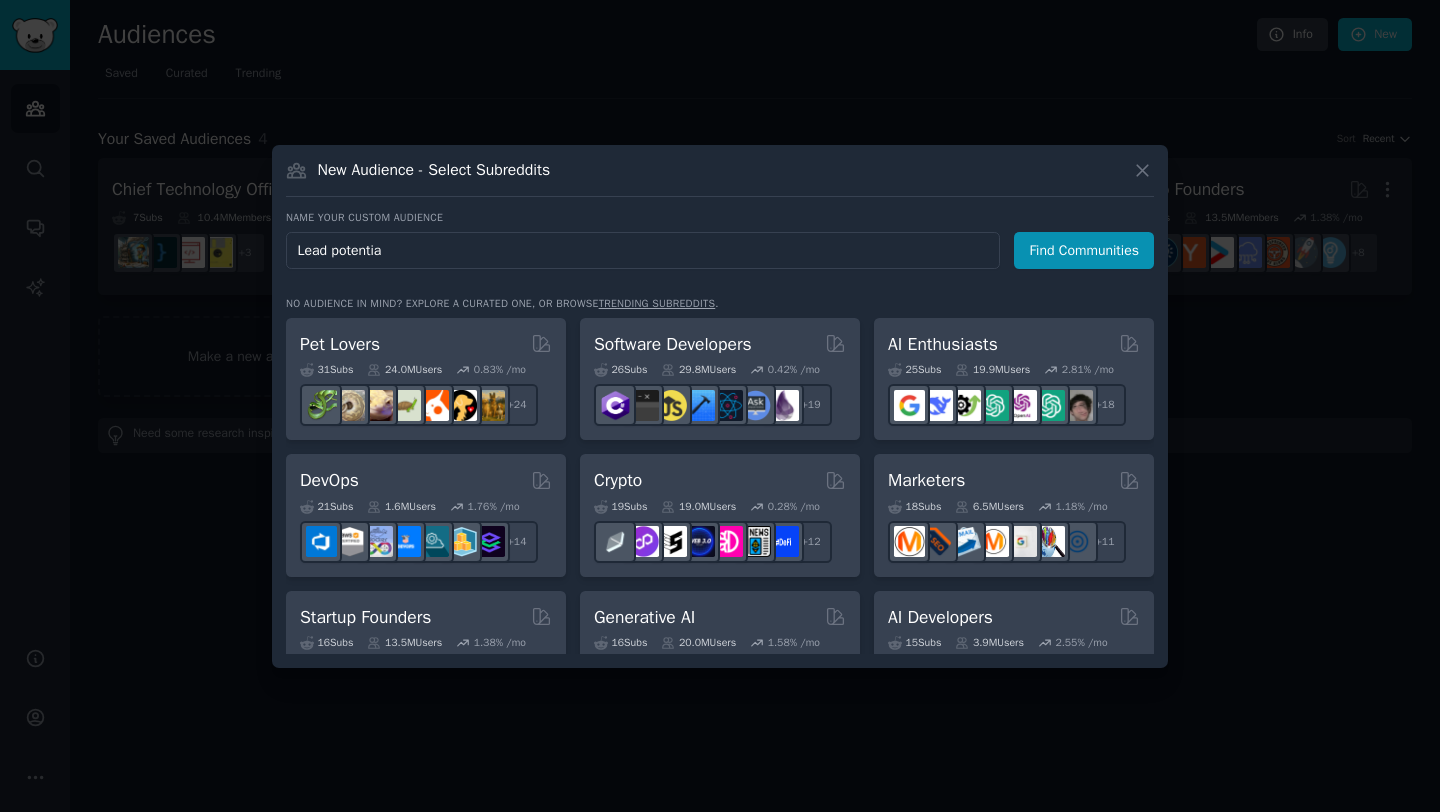 type on "Lead potential" 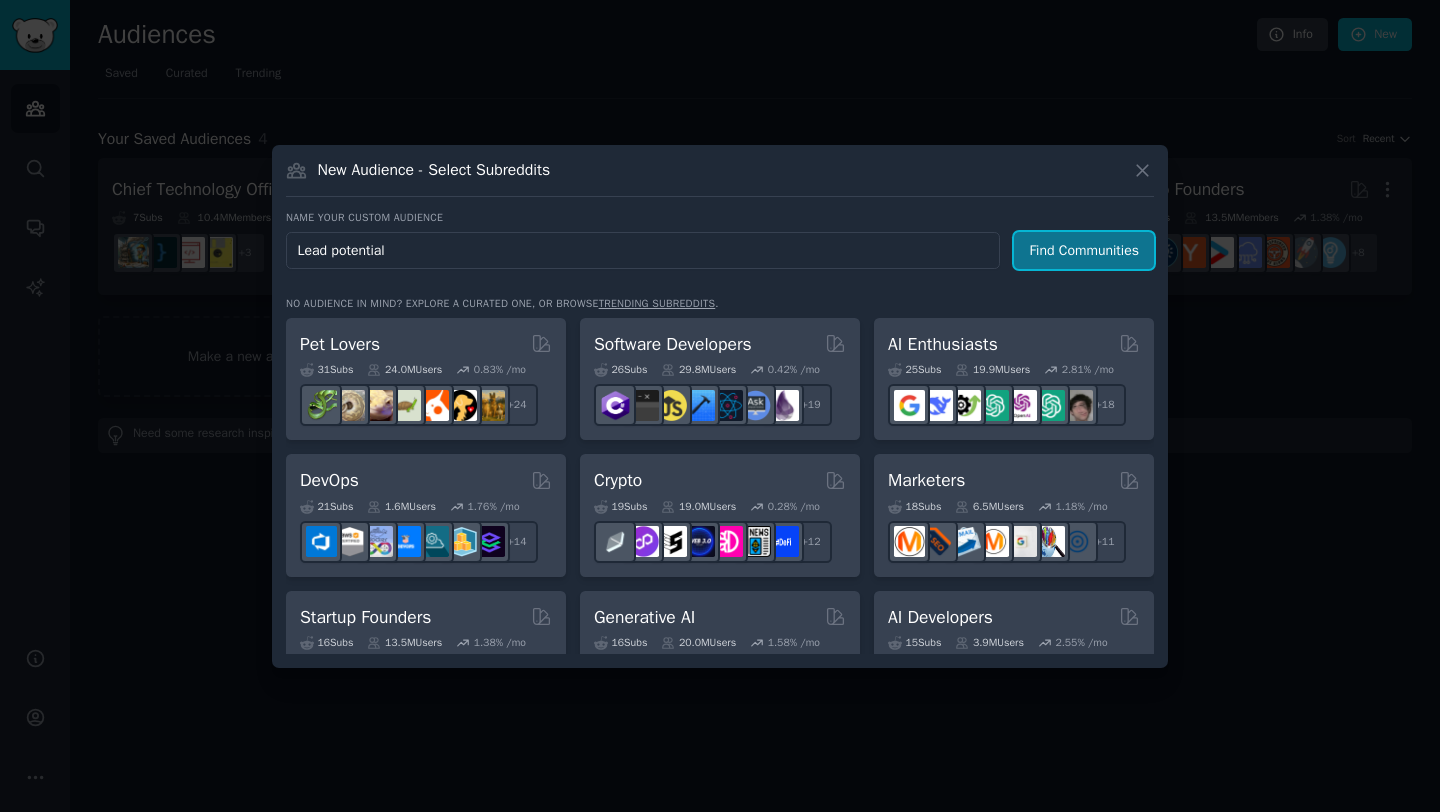 click on "Find Communities" at bounding box center (1084, 250) 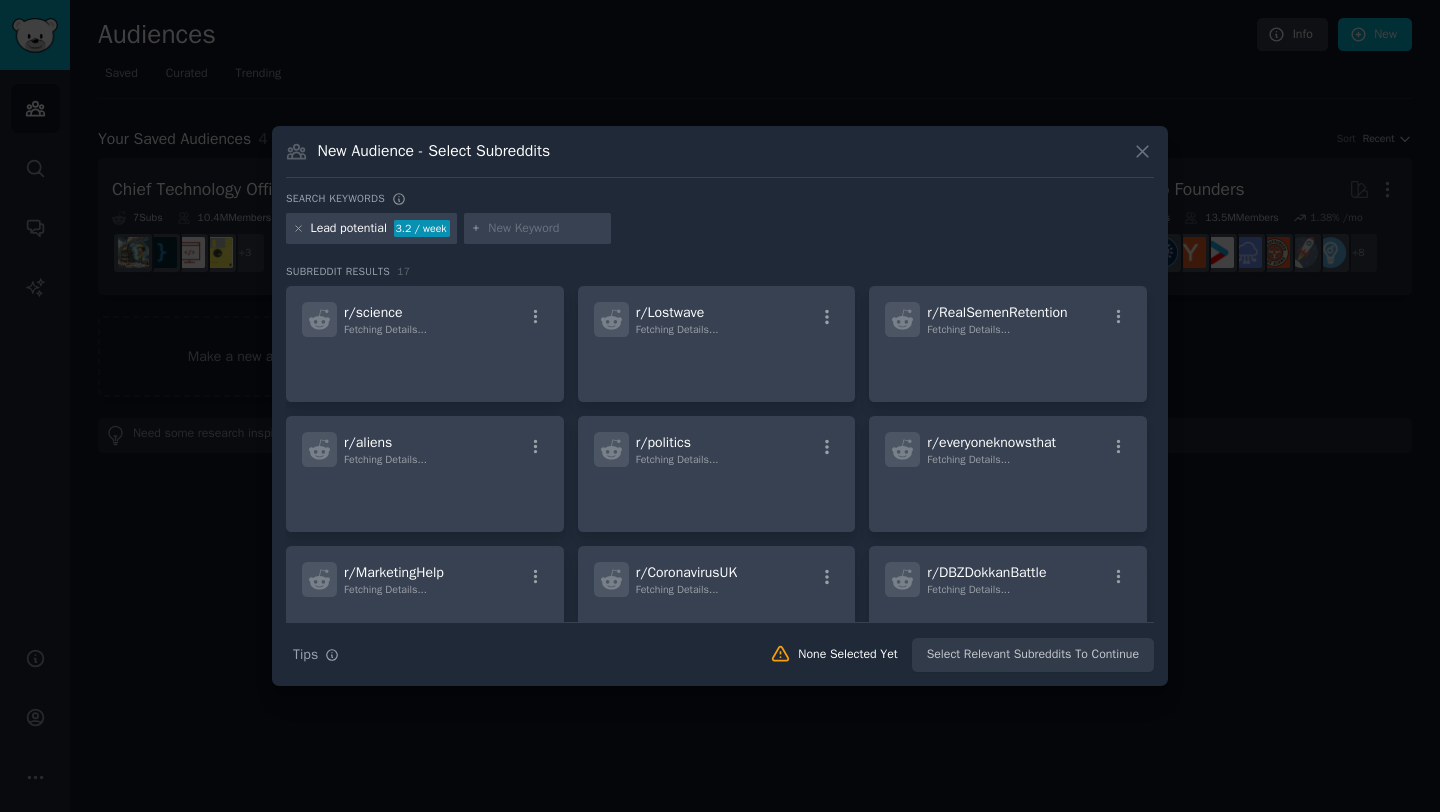 click at bounding box center (546, 229) 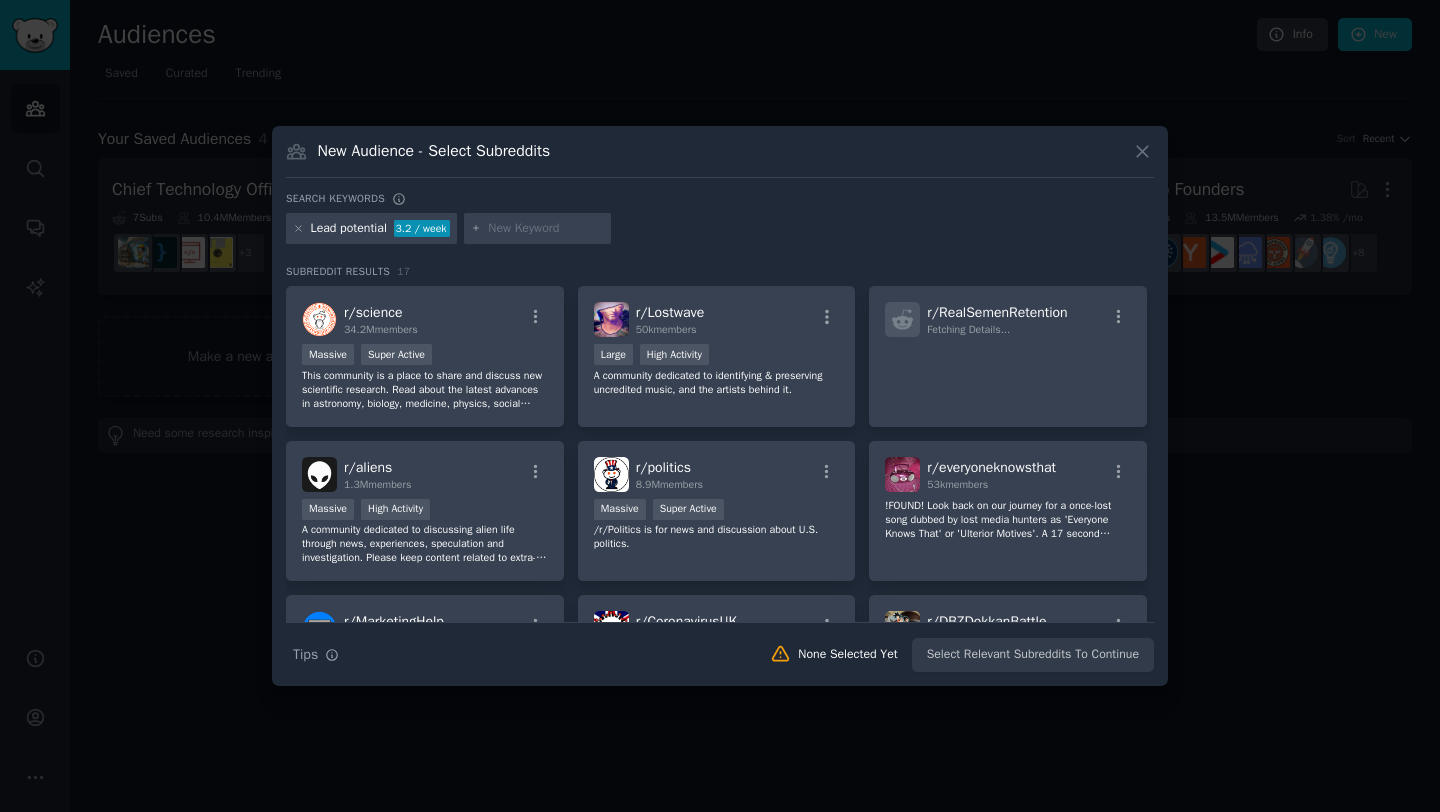 click on "Lead potential" at bounding box center (349, 229) 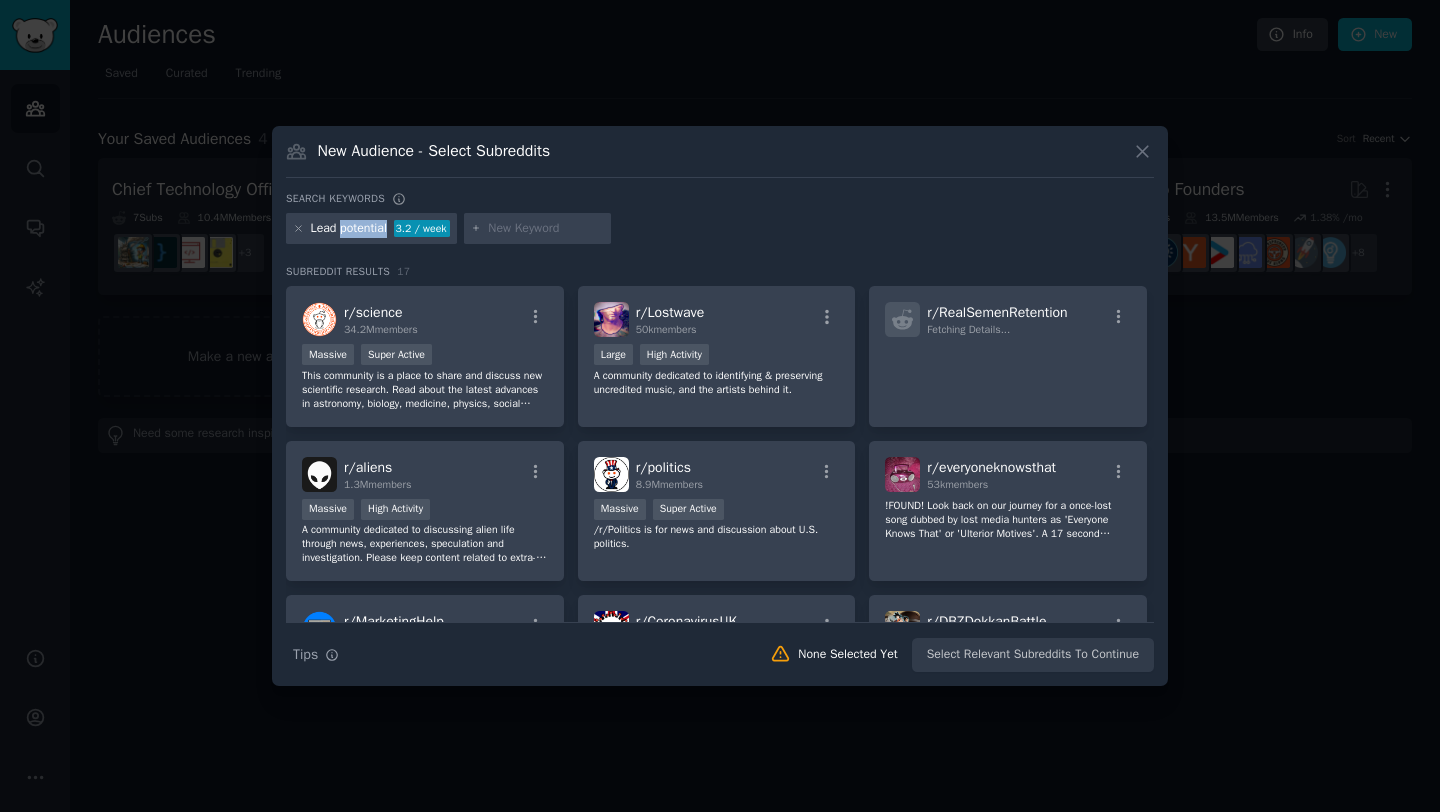 click on "Lead potential" at bounding box center [349, 229] 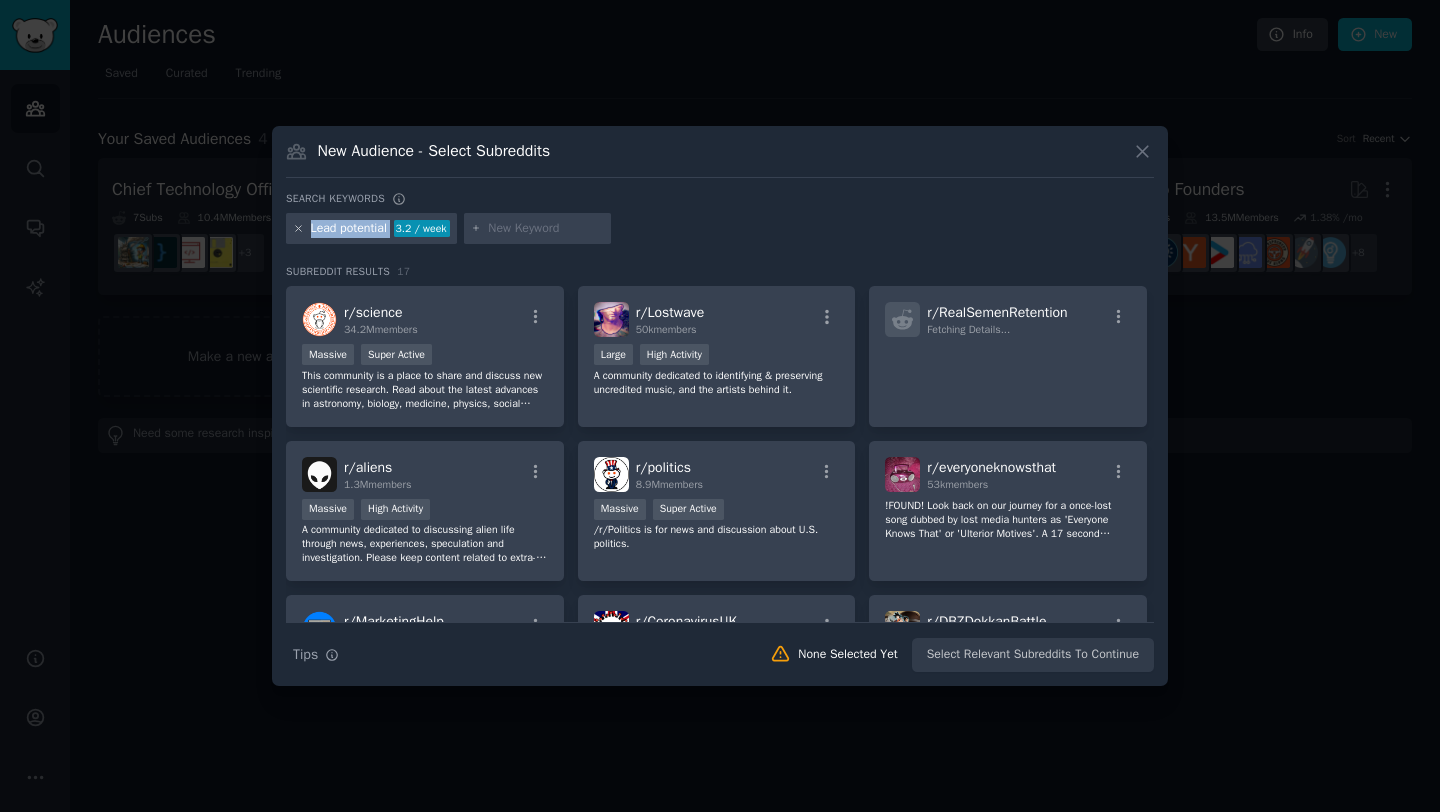 click 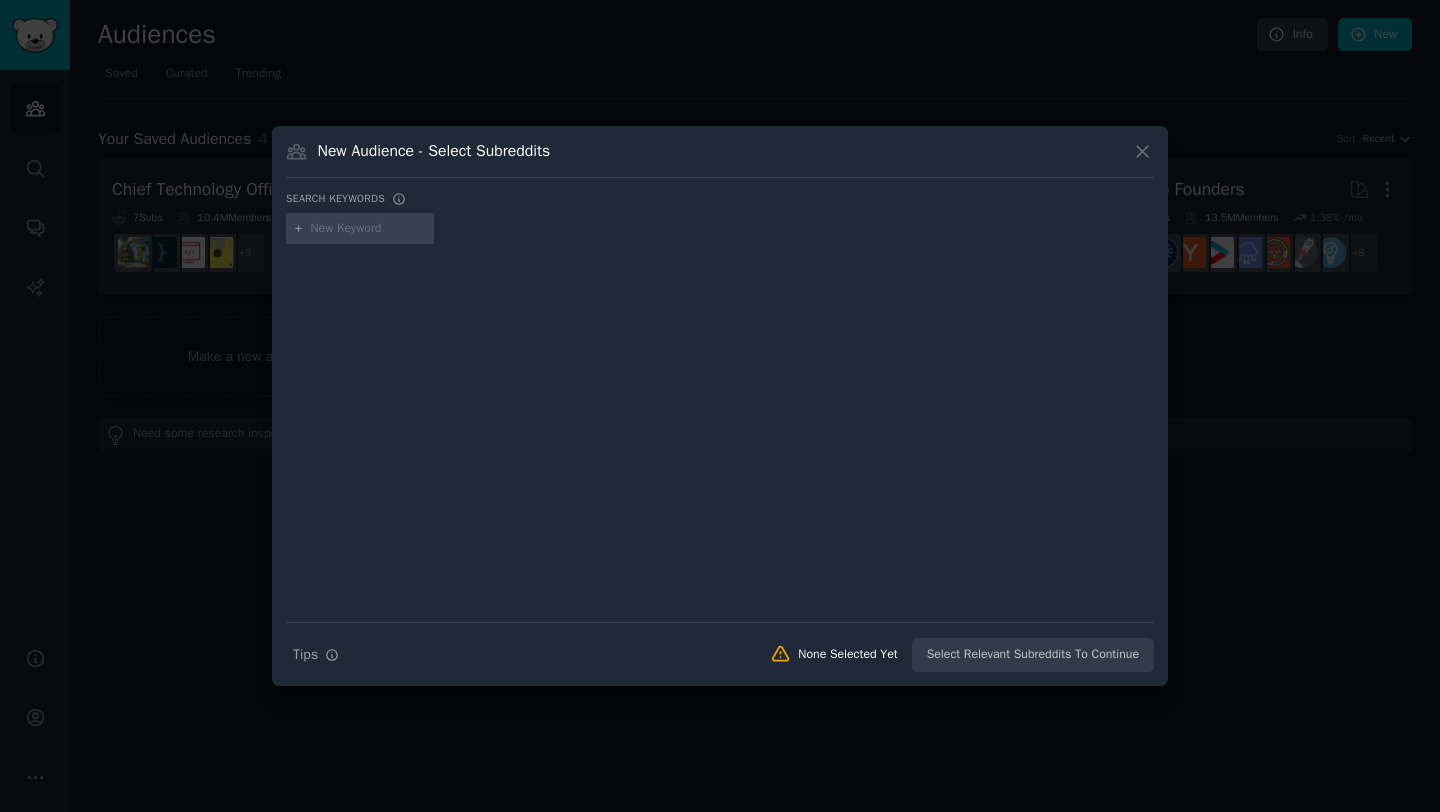 click at bounding box center (369, 229) 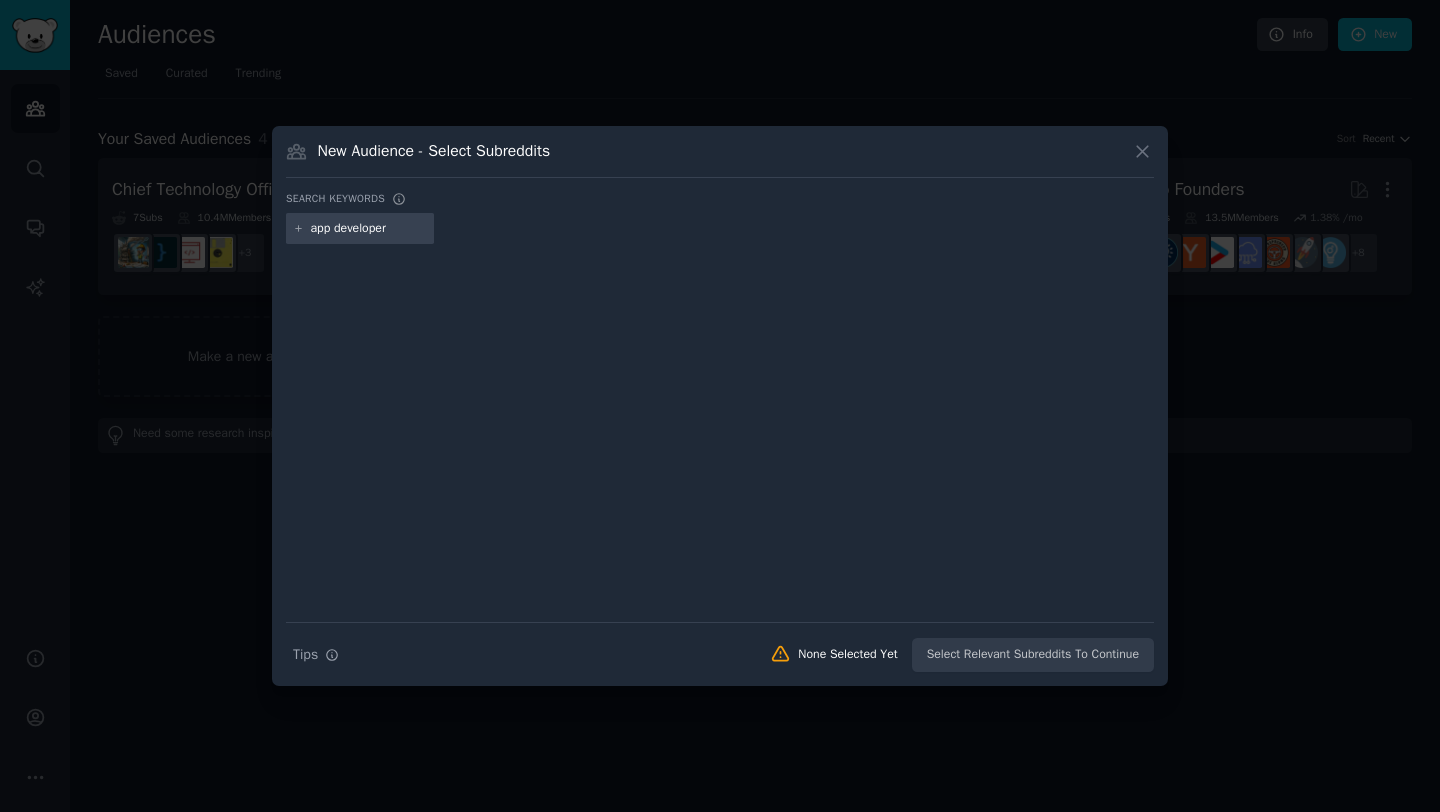 type on "app developers" 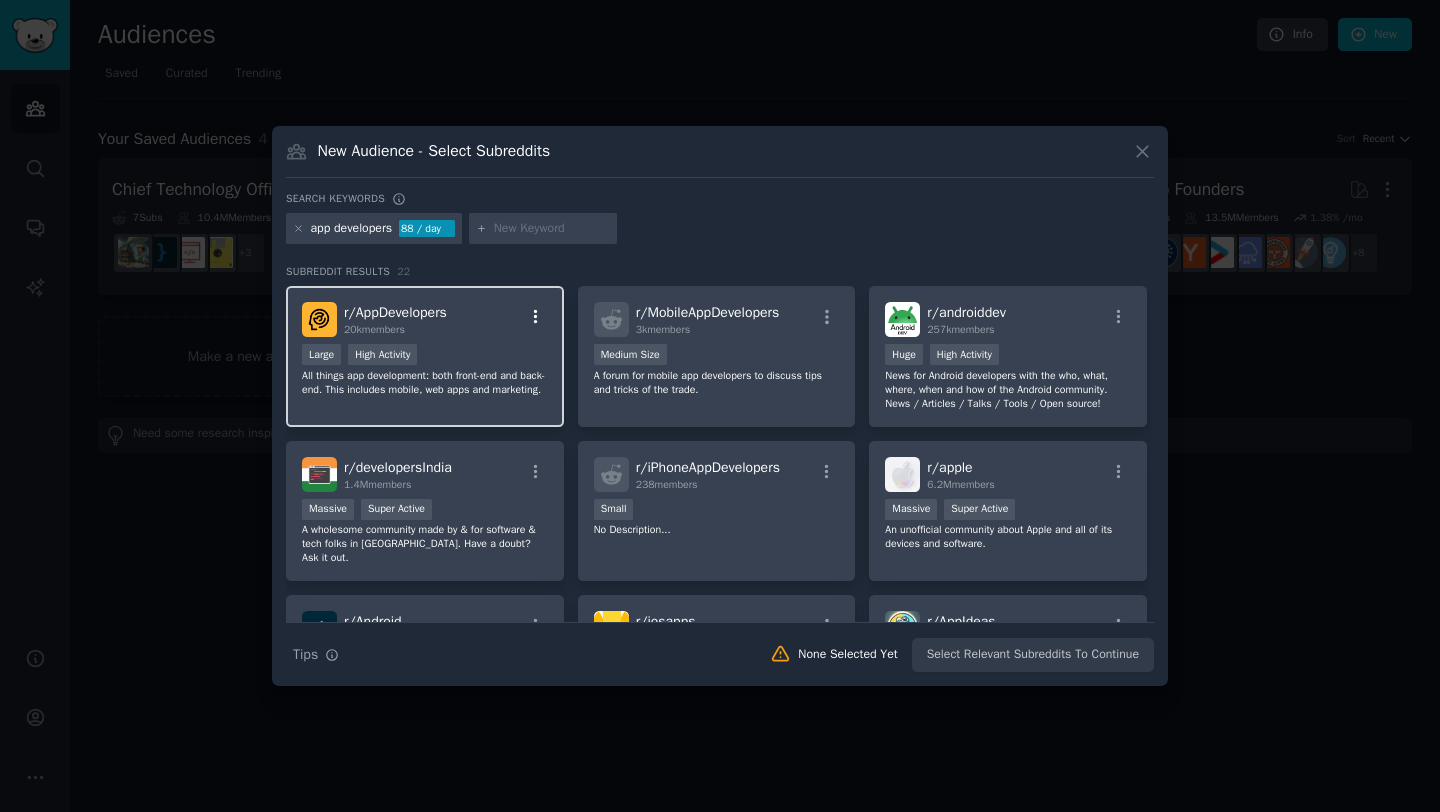 click 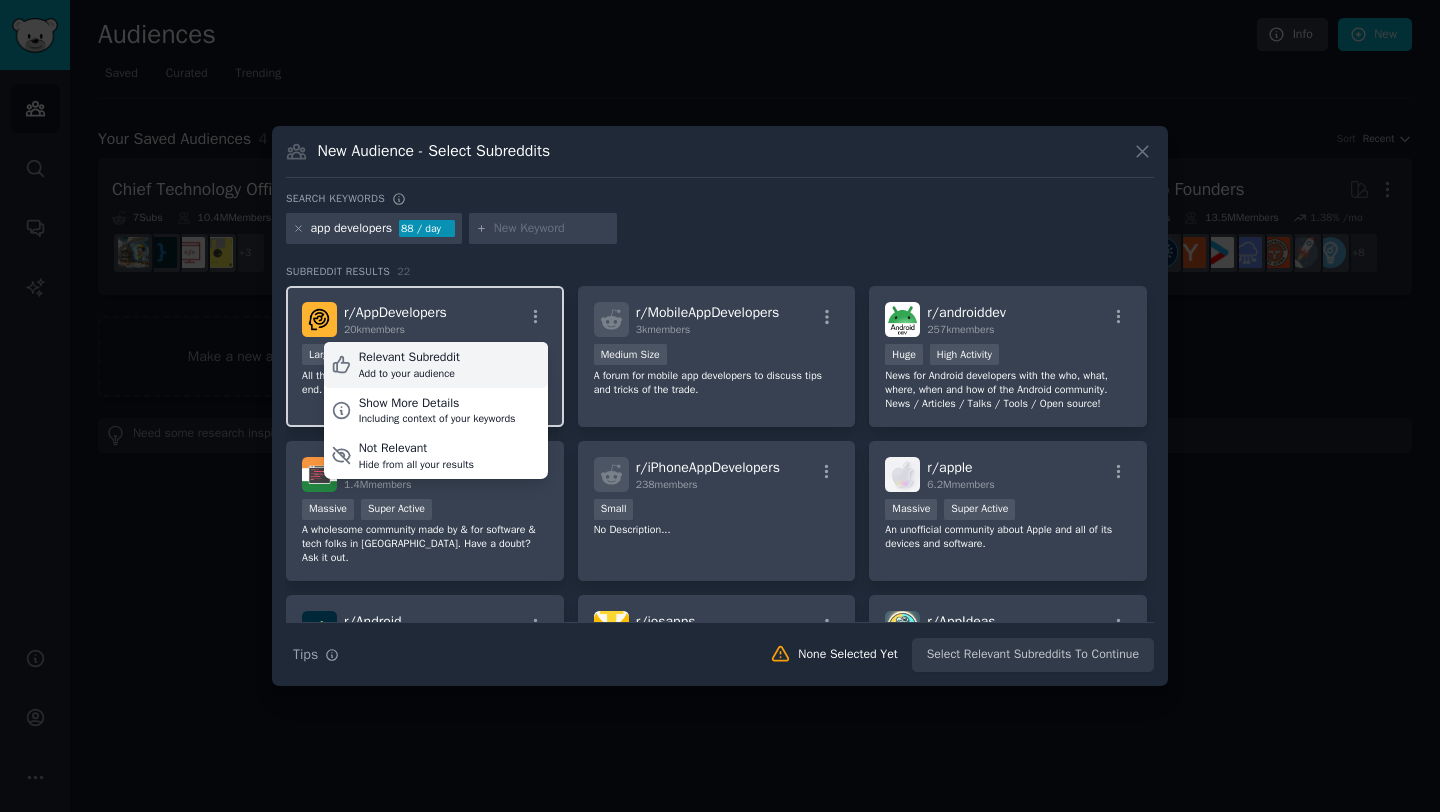 click on "Relevant Subreddit" at bounding box center [409, 358] 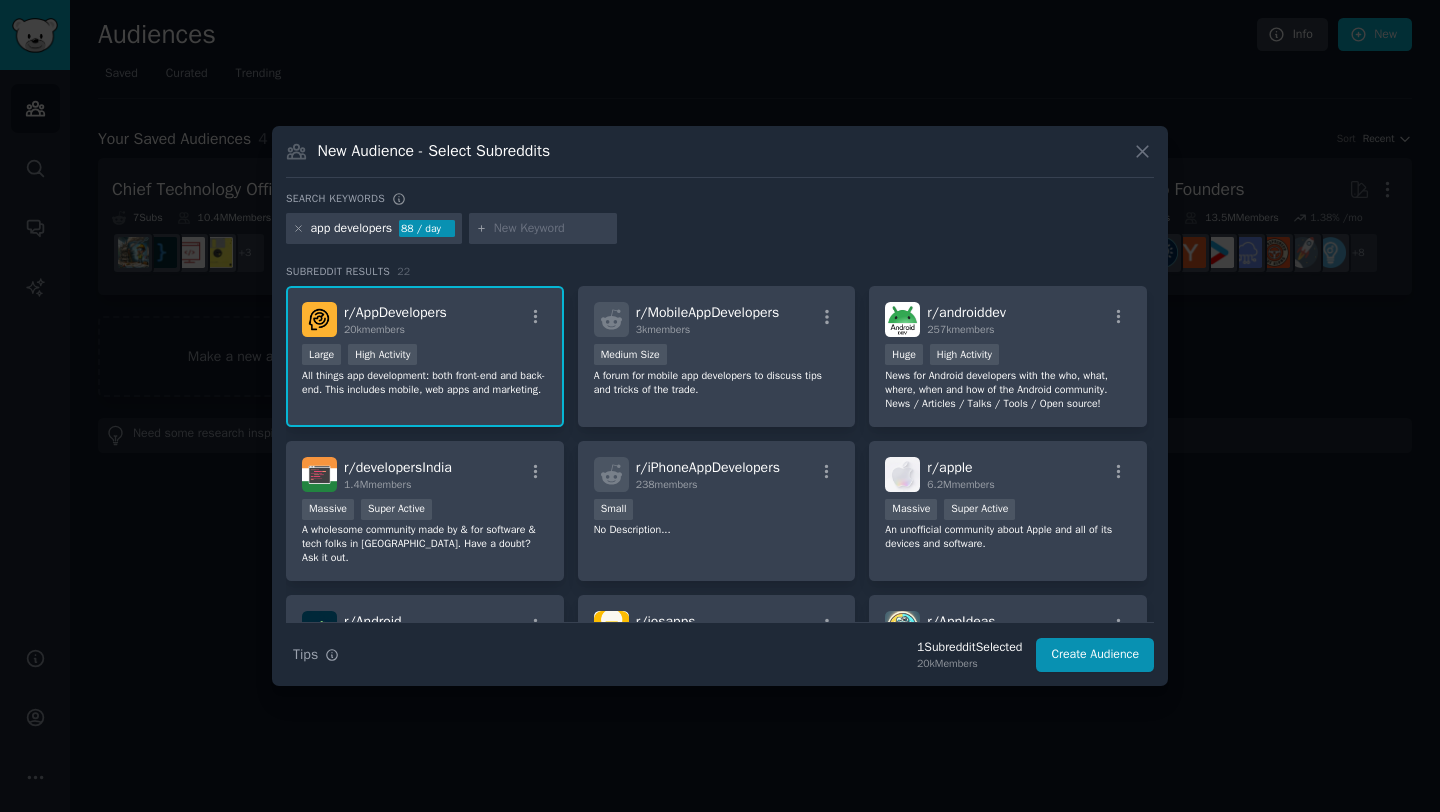 click at bounding box center (552, 229) 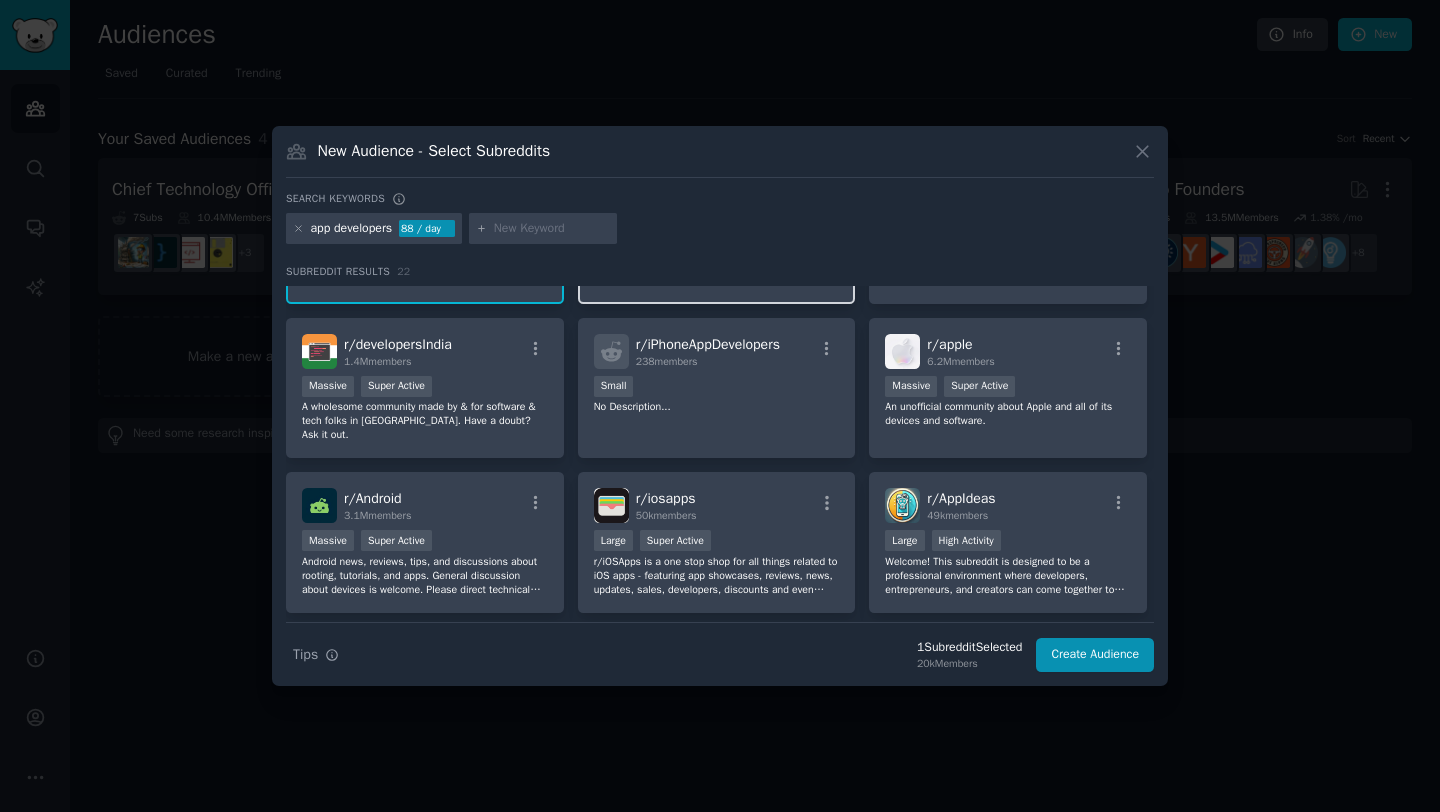 scroll, scrollTop: 0, scrollLeft: 0, axis: both 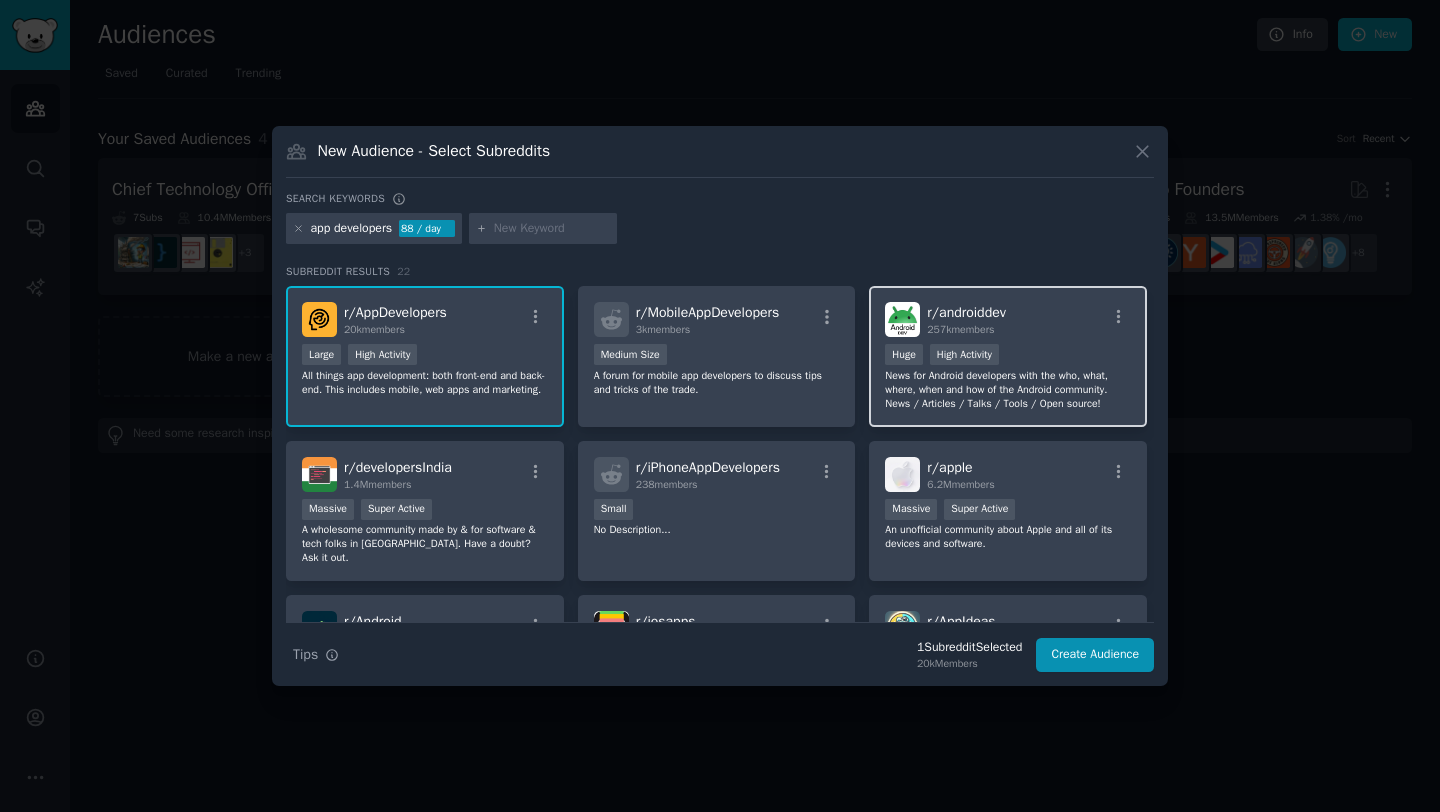 click on ">= 80th percentile for submissions / day Huge High Activity" at bounding box center [1008, 356] 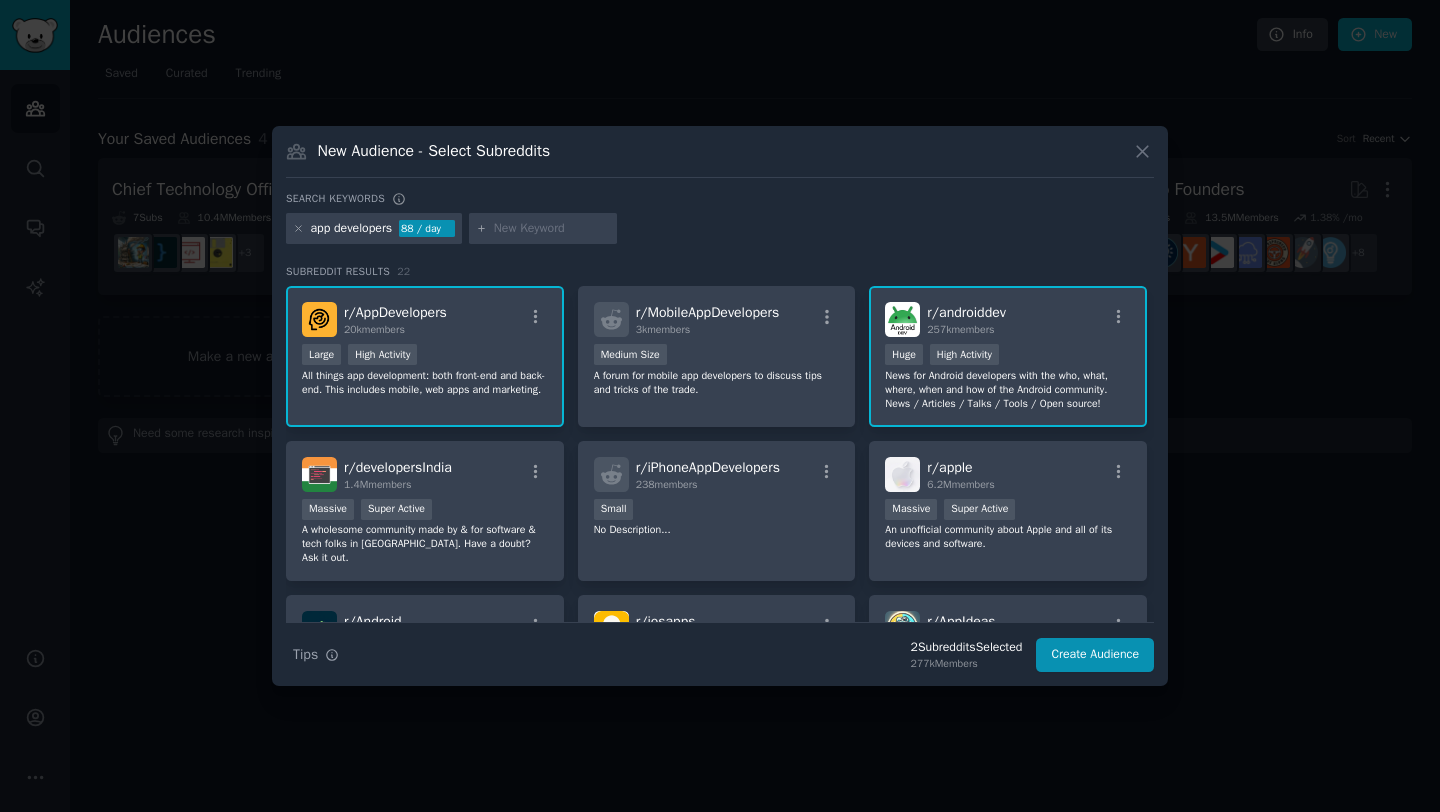 click at bounding box center [552, 229] 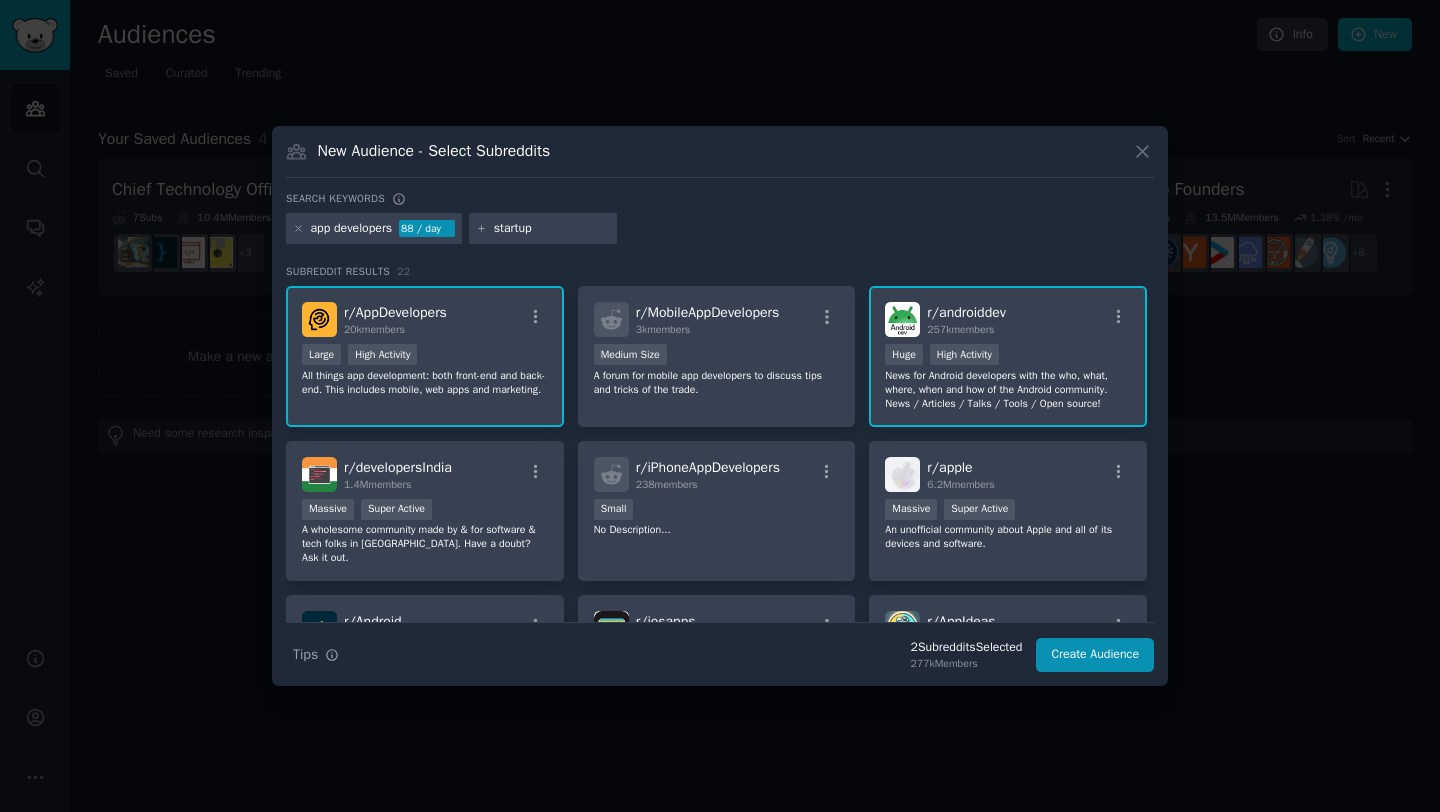 type on "startups" 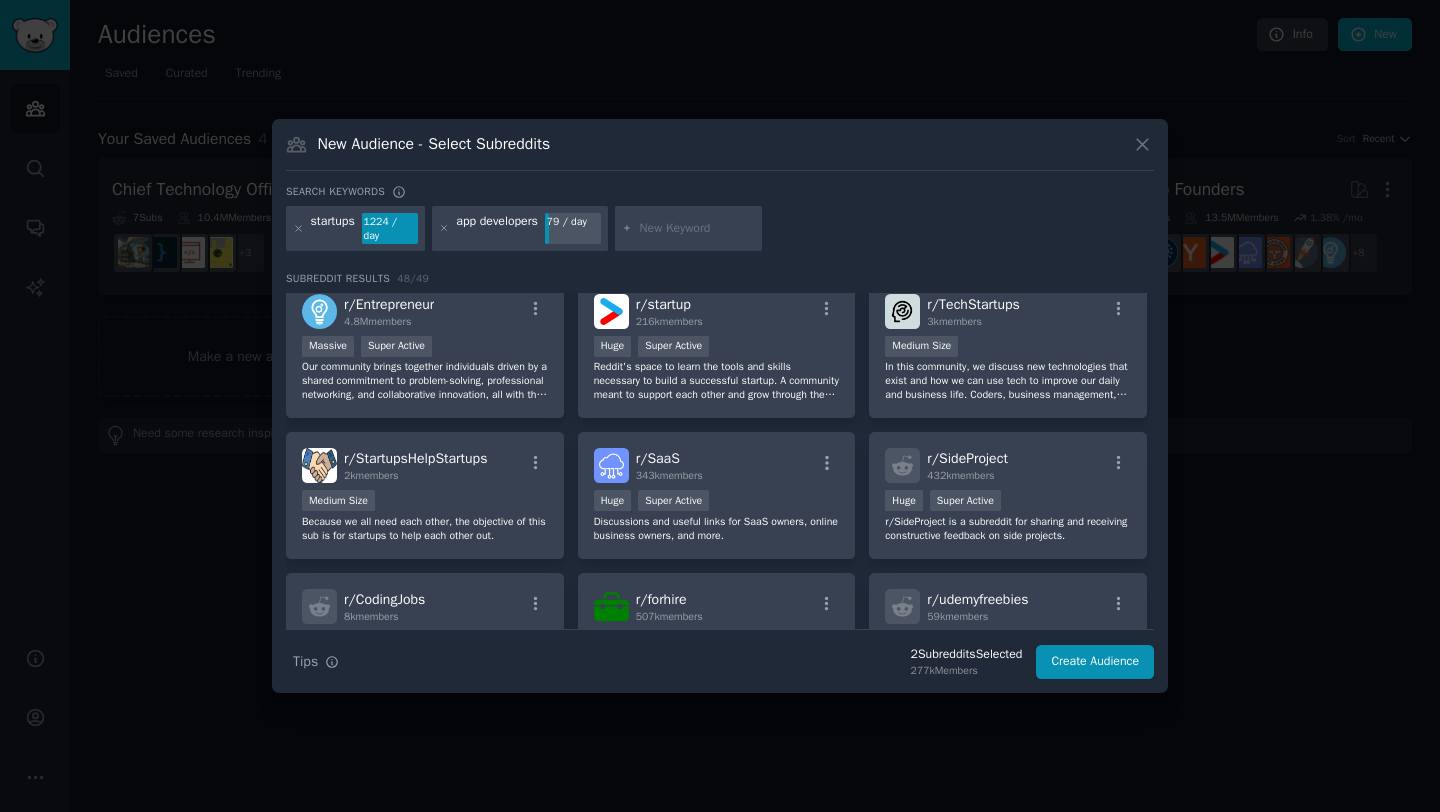 scroll, scrollTop: 845, scrollLeft: 0, axis: vertical 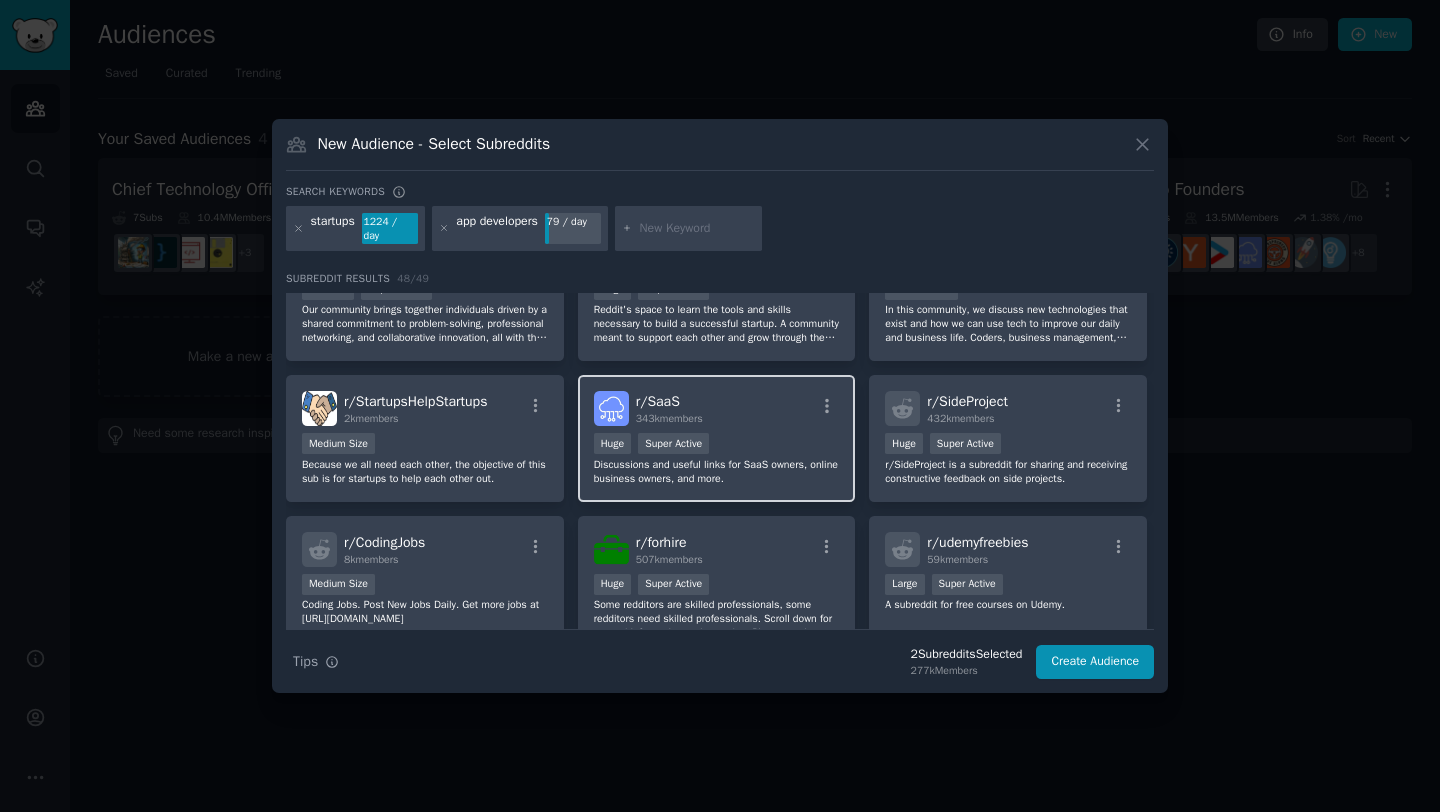 click on ">= 95th percentile for submissions / day Huge Super Active" at bounding box center (717, 445) 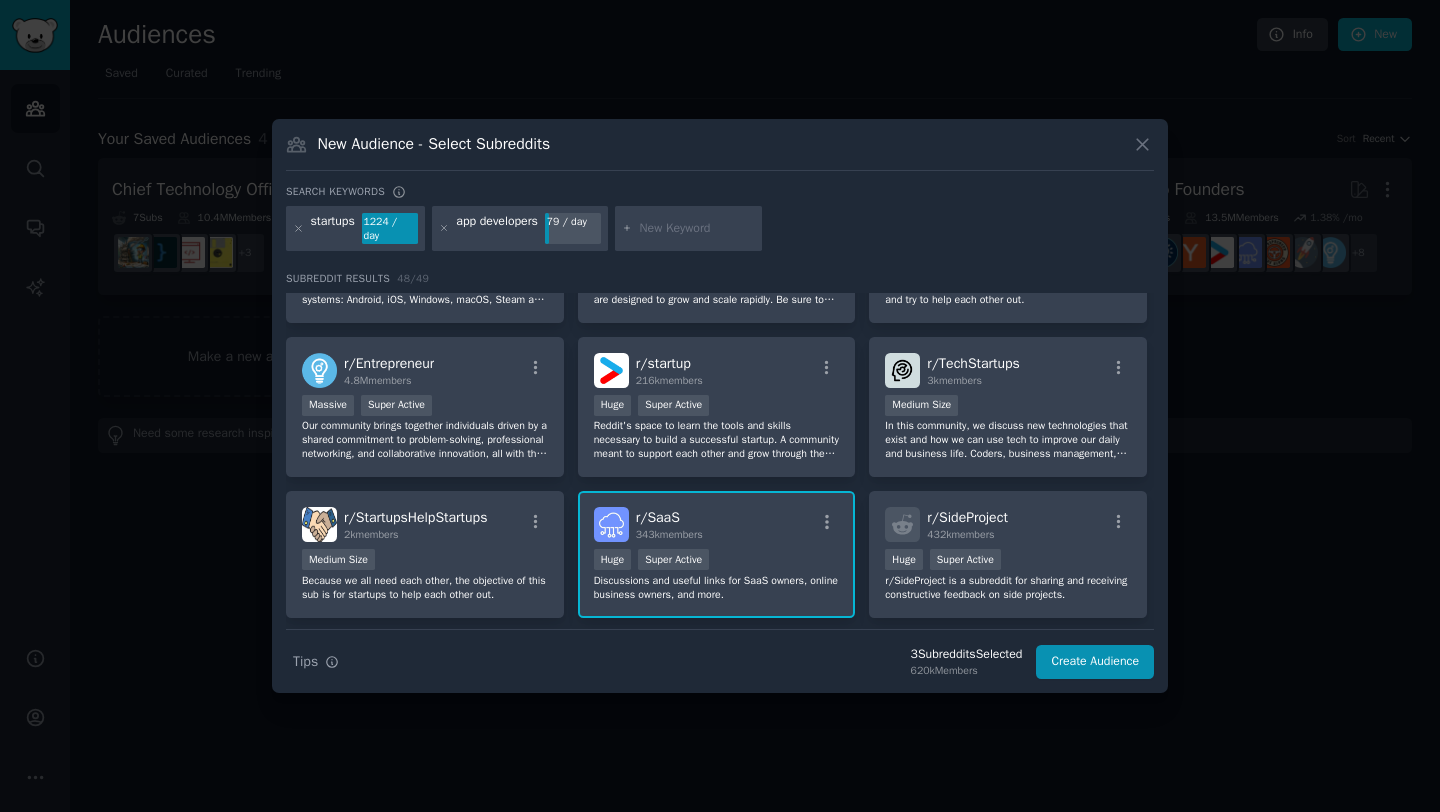 scroll, scrollTop: 730, scrollLeft: 0, axis: vertical 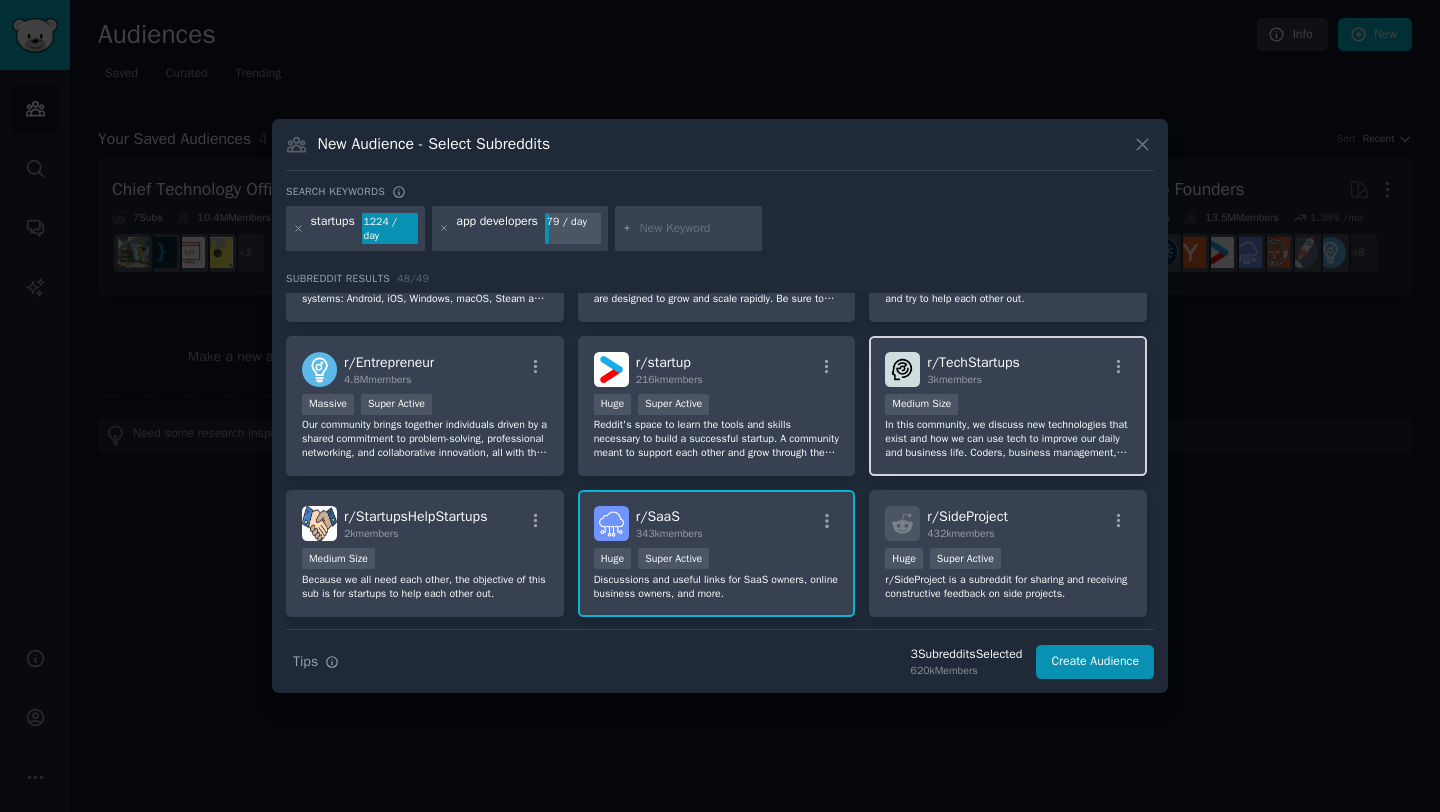 click on "In this community, we discuss new technologies that exist and how we can use tech to improve our daily and business life. Coders, business management, startups, and everyone who is interested is welcome." at bounding box center (1008, 439) 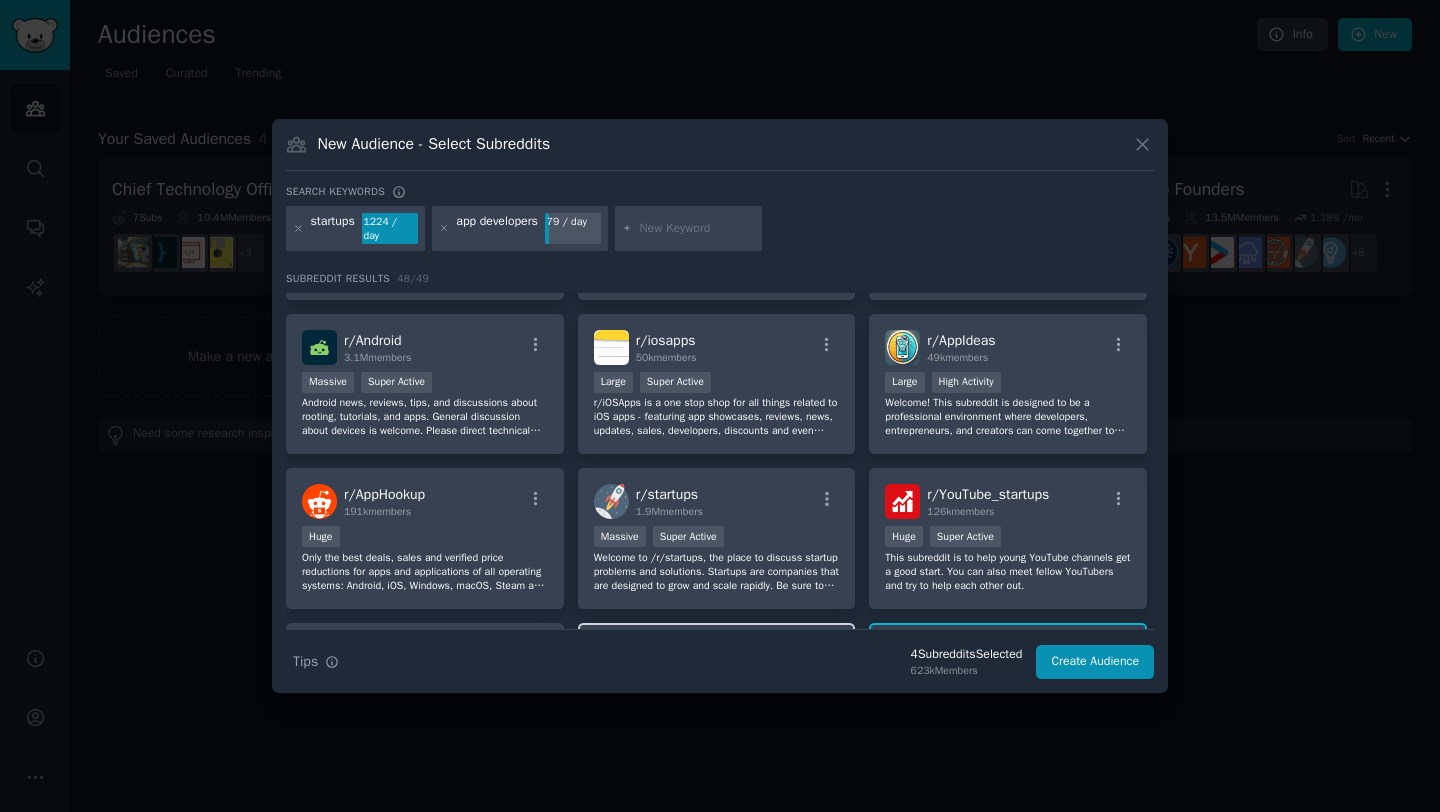 scroll, scrollTop: 418, scrollLeft: 0, axis: vertical 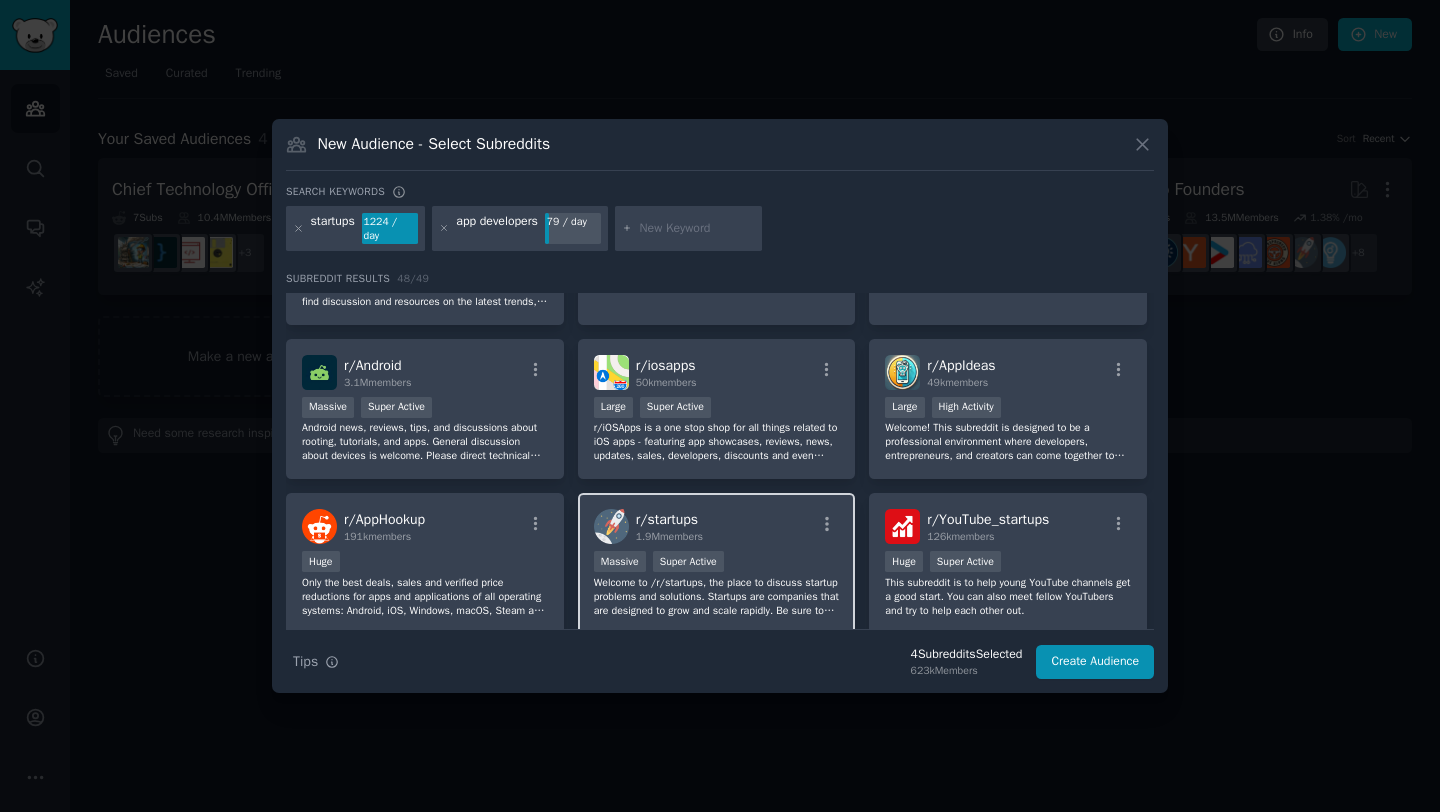 click on "r/ startups 1.9M  members" at bounding box center (717, 526) 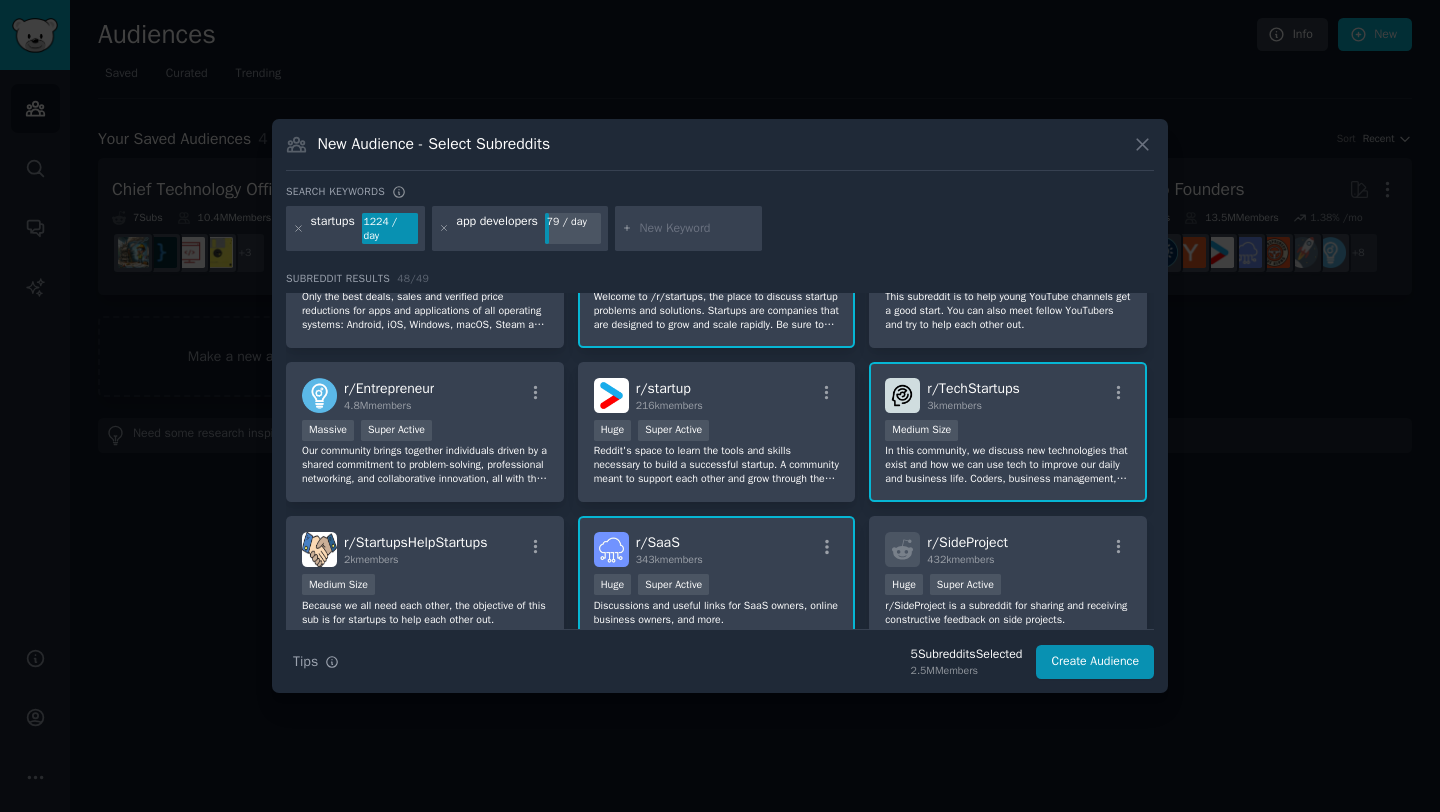 scroll, scrollTop: 710, scrollLeft: 0, axis: vertical 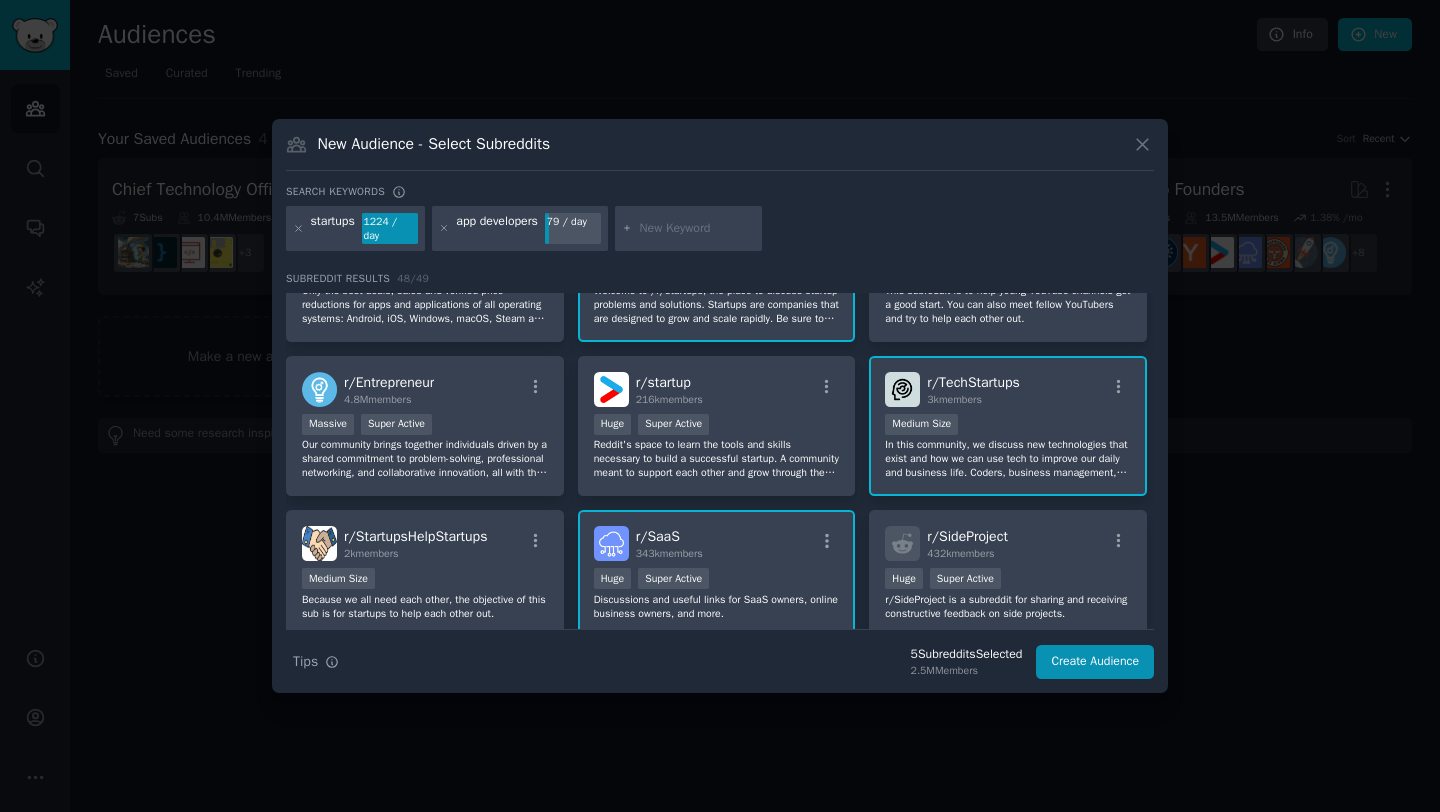 click at bounding box center [697, 229] 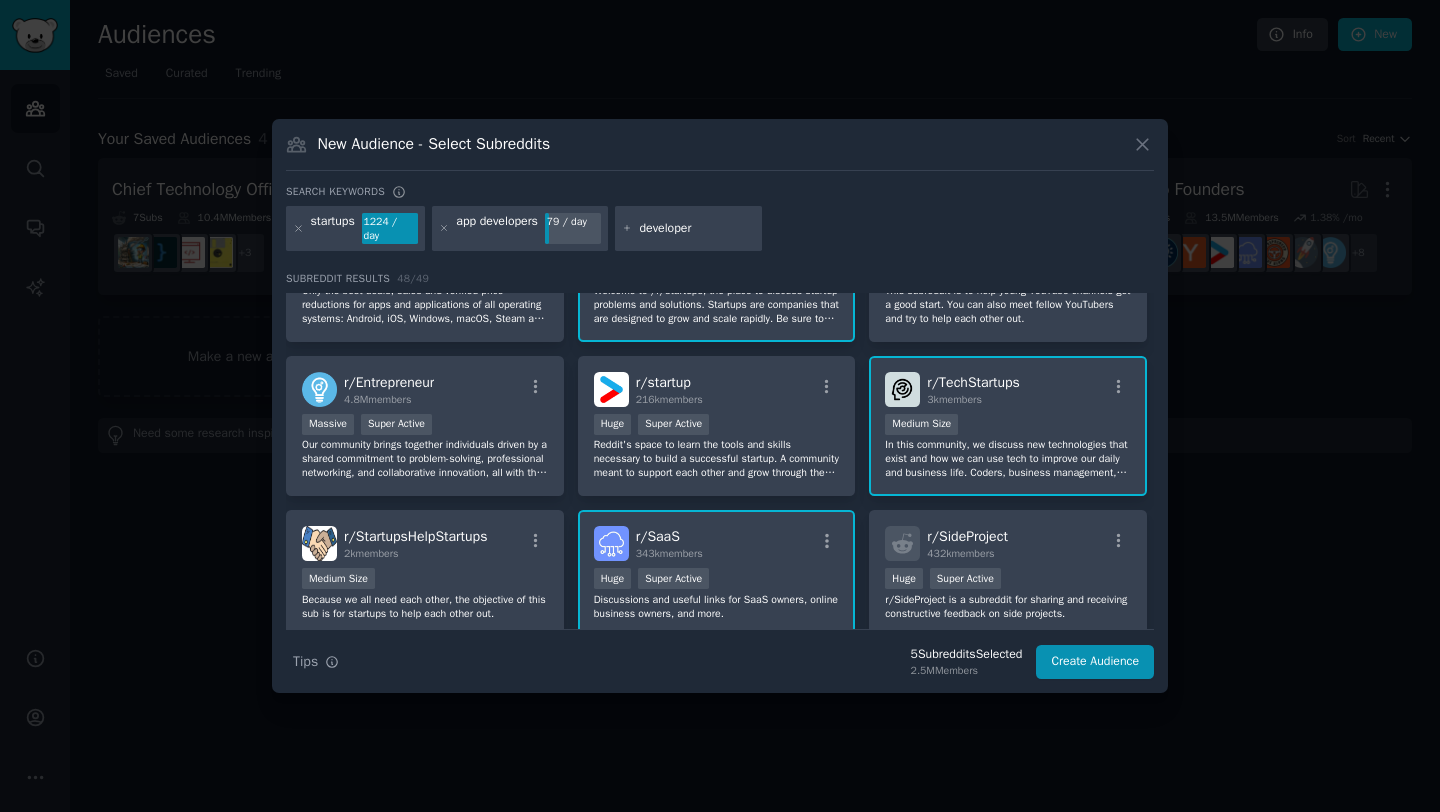 type on "developers" 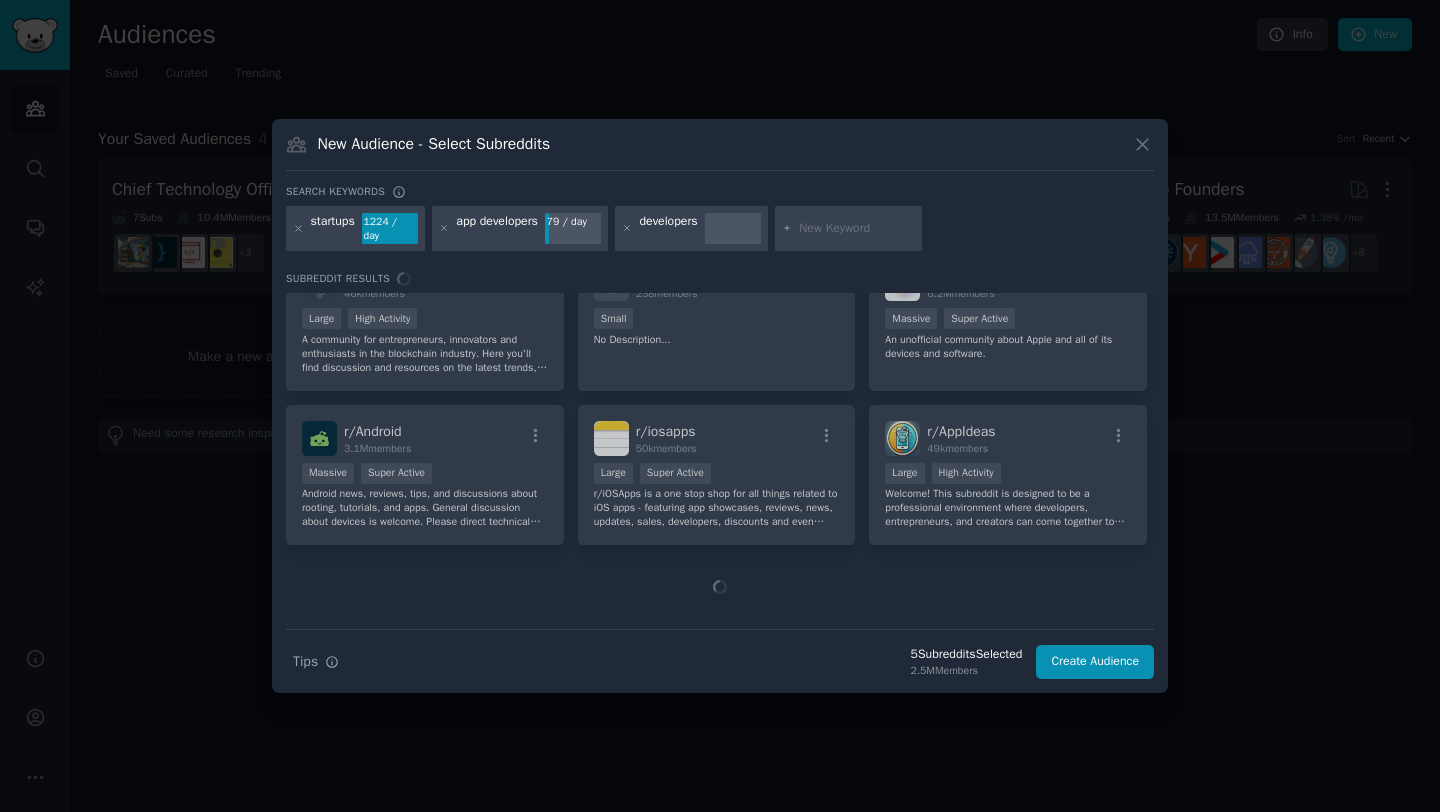 scroll, scrollTop: 0, scrollLeft: 0, axis: both 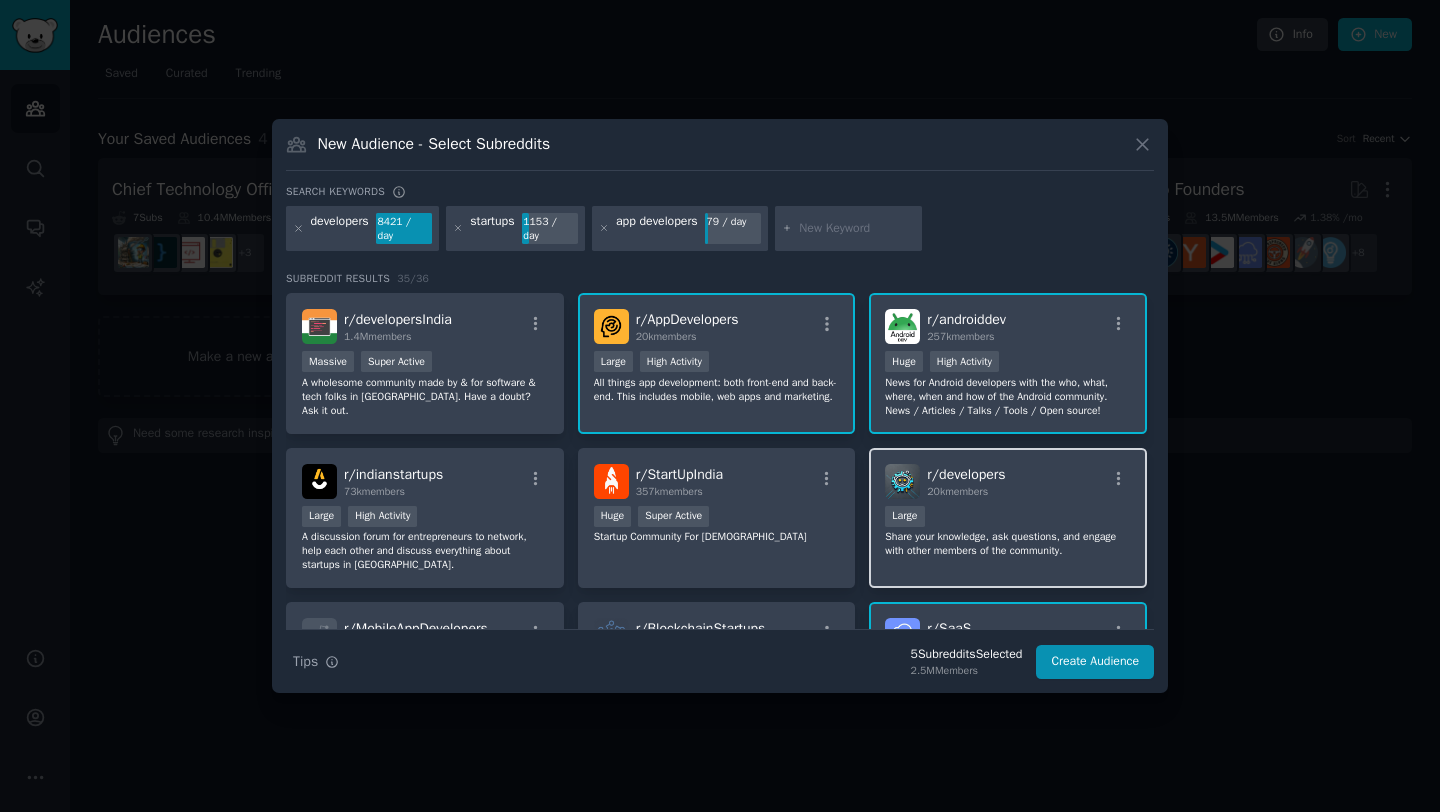 click on "Large" at bounding box center [1008, 518] 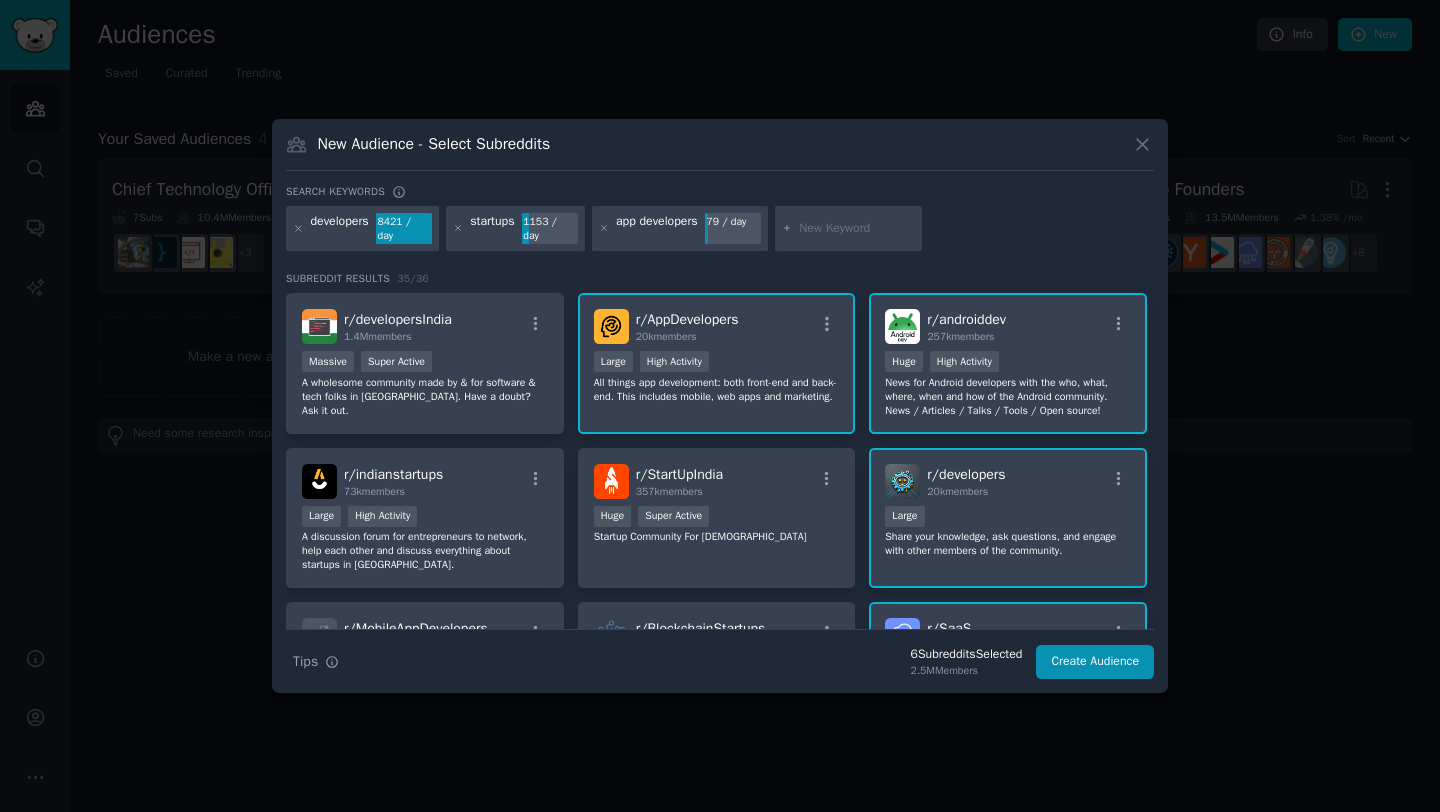 click at bounding box center (857, 229) 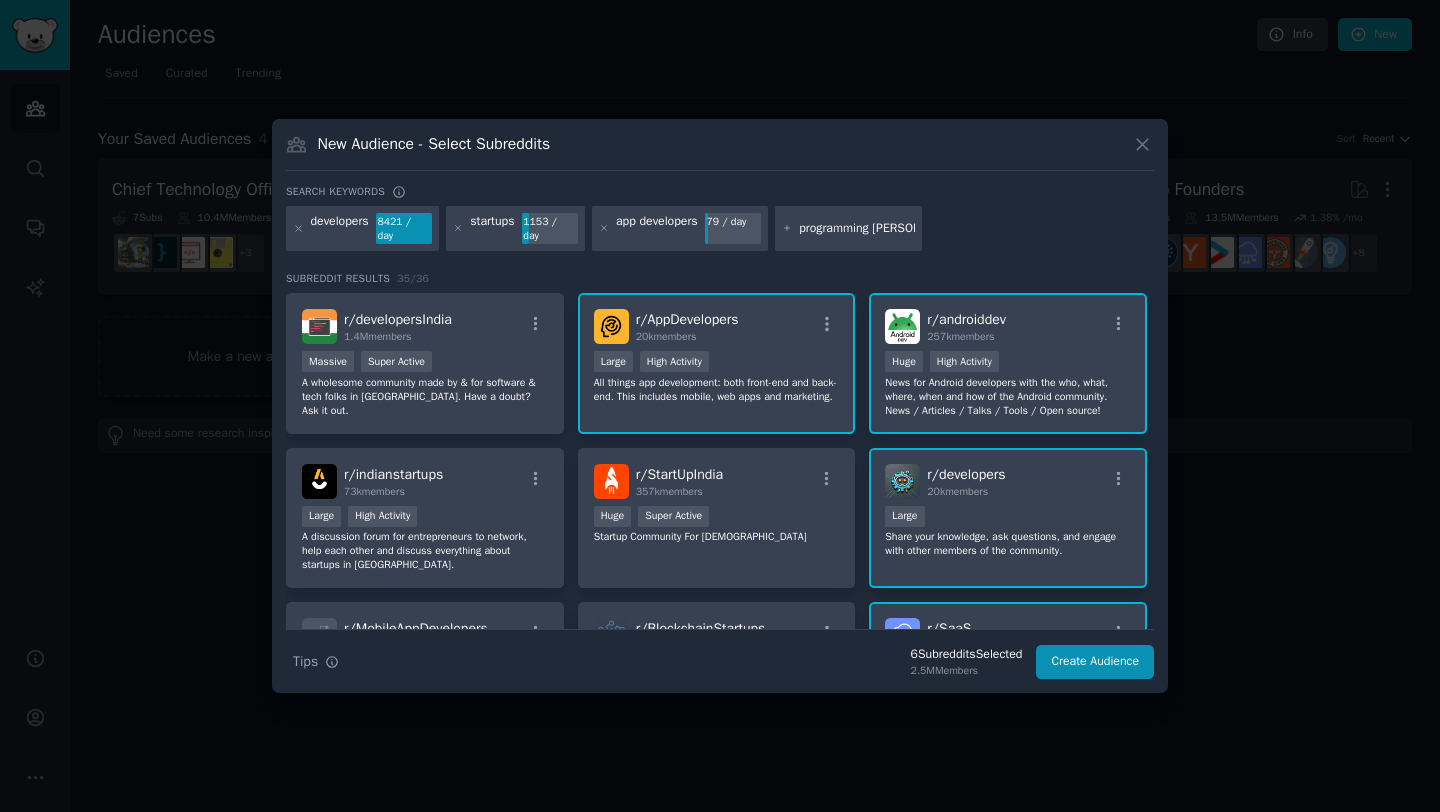 type on "programming buddies" 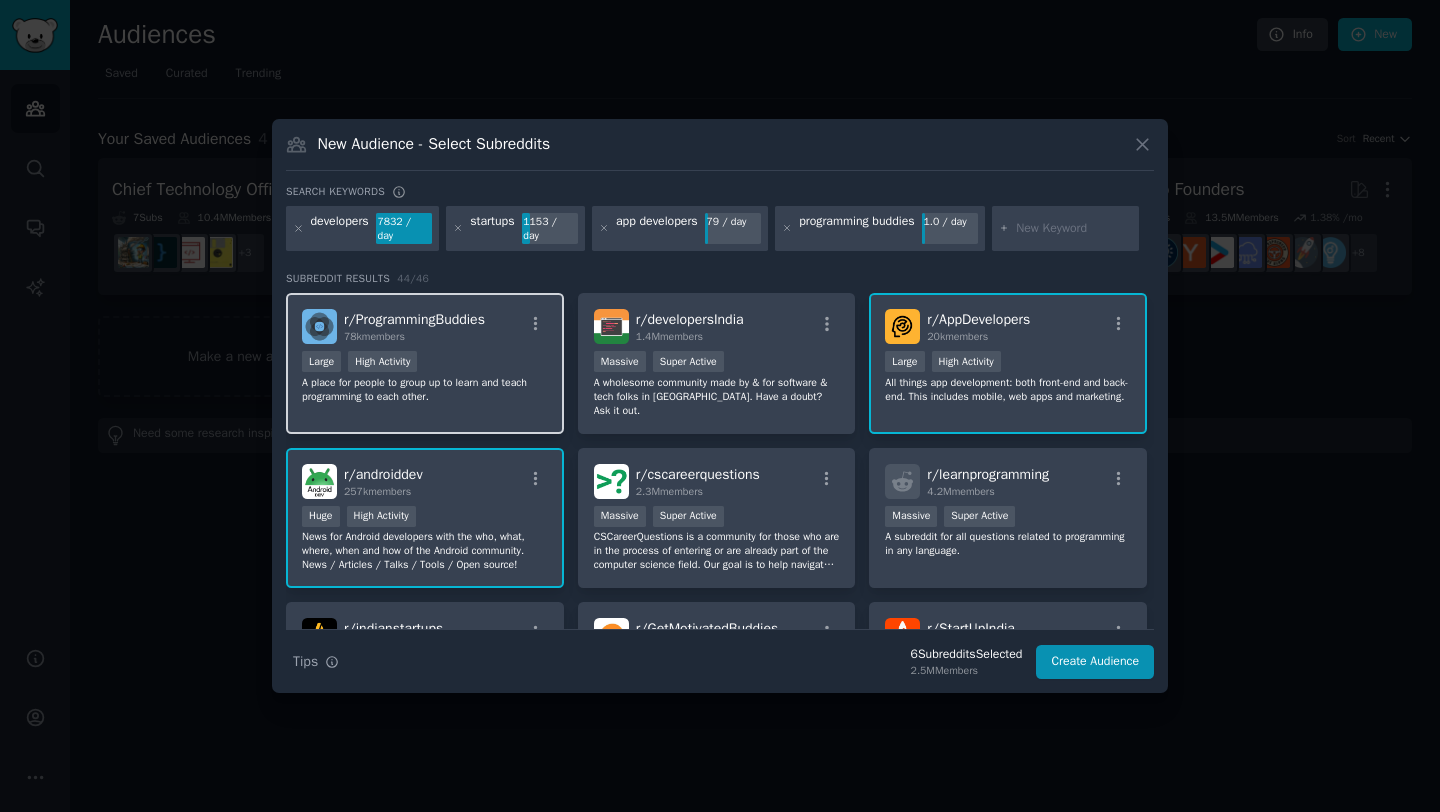 click on "A place for people to group up to learn and teach programming to each other." at bounding box center (425, 390) 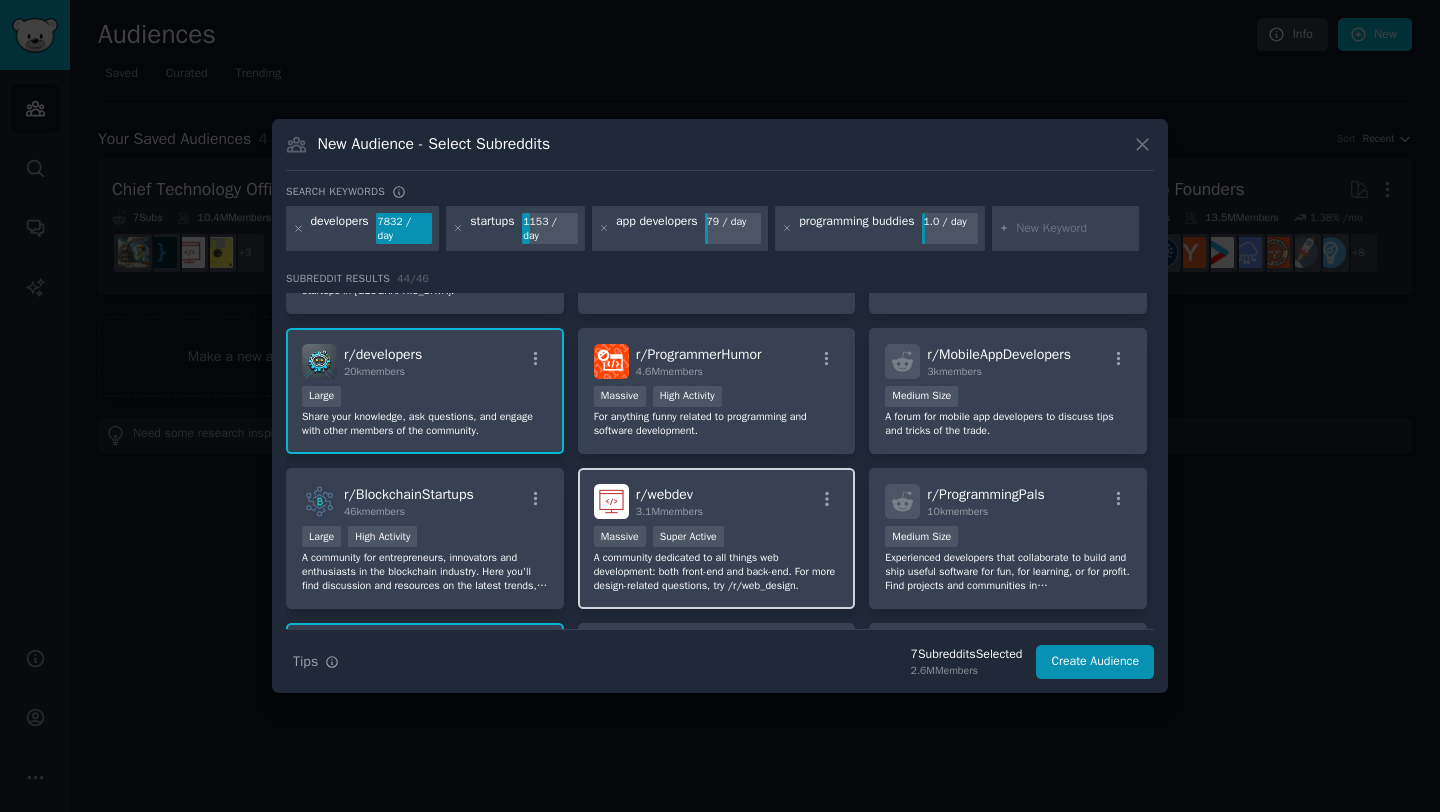 scroll, scrollTop: 489, scrollLeft: 0, axis: vertical 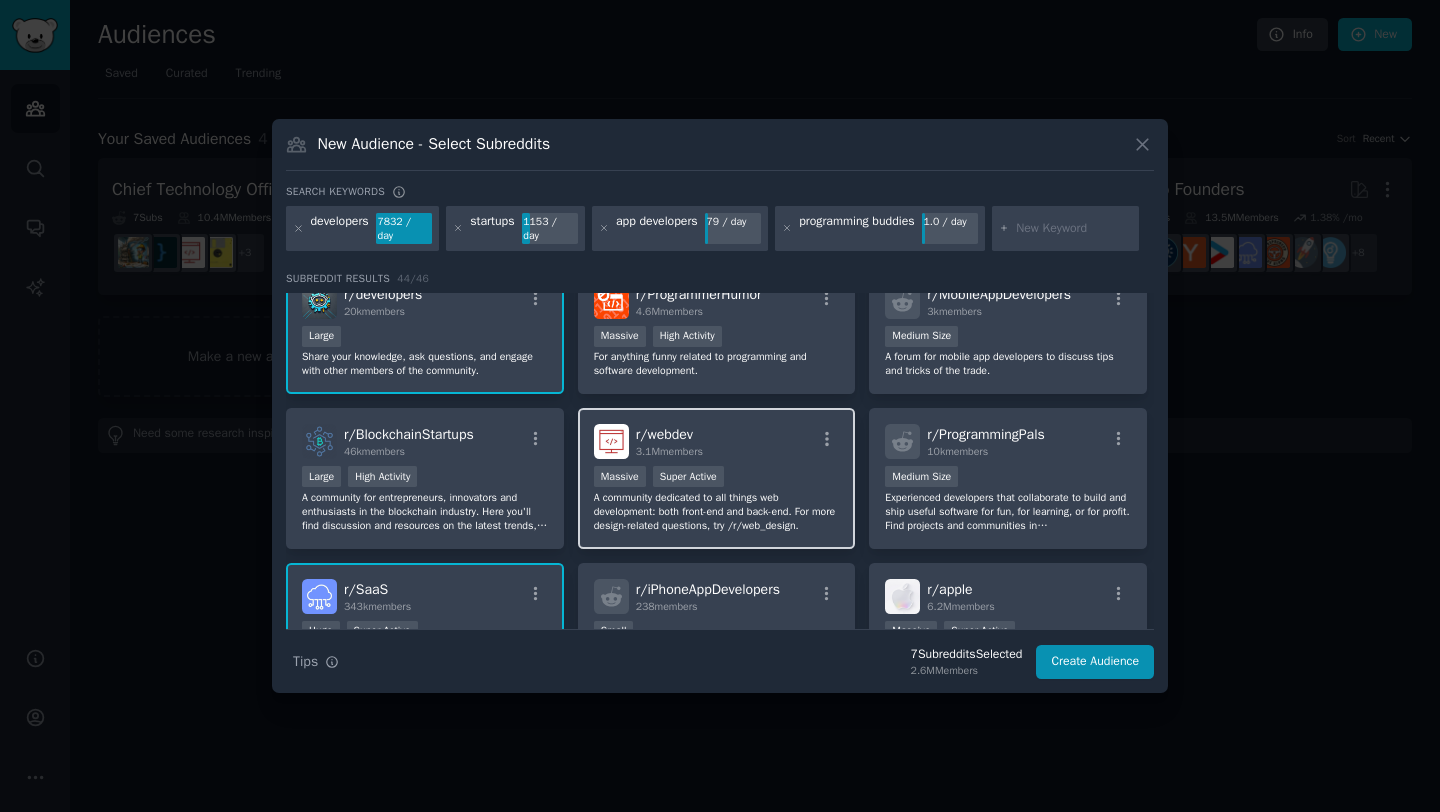 click on "A community dedicated to all things web development: both front-end and back-end. For more design-related questions, try /r/web_design." at bounding box center [717, 512] 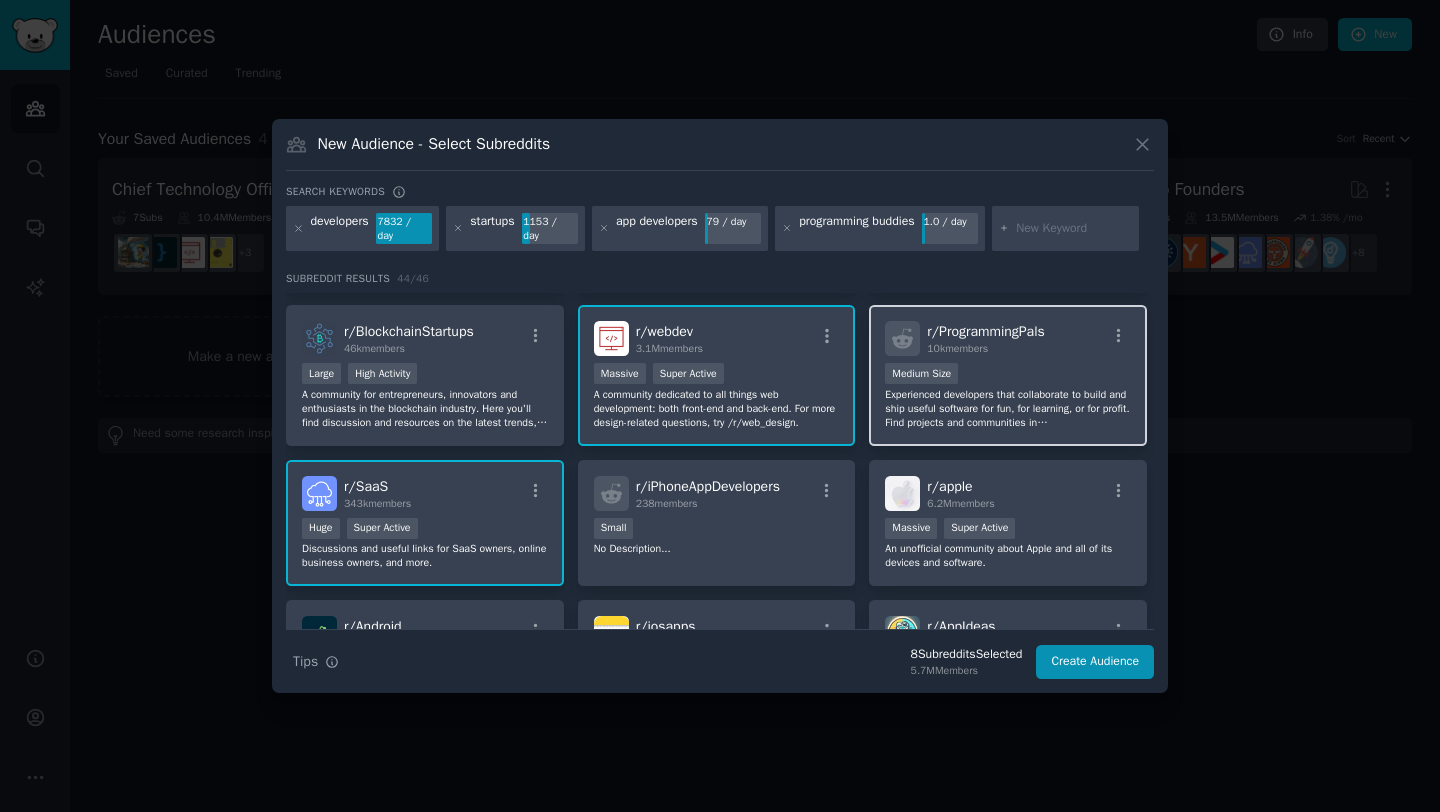 scroll, scrollTop: 590, scrollLeft: 0, axis: vertical 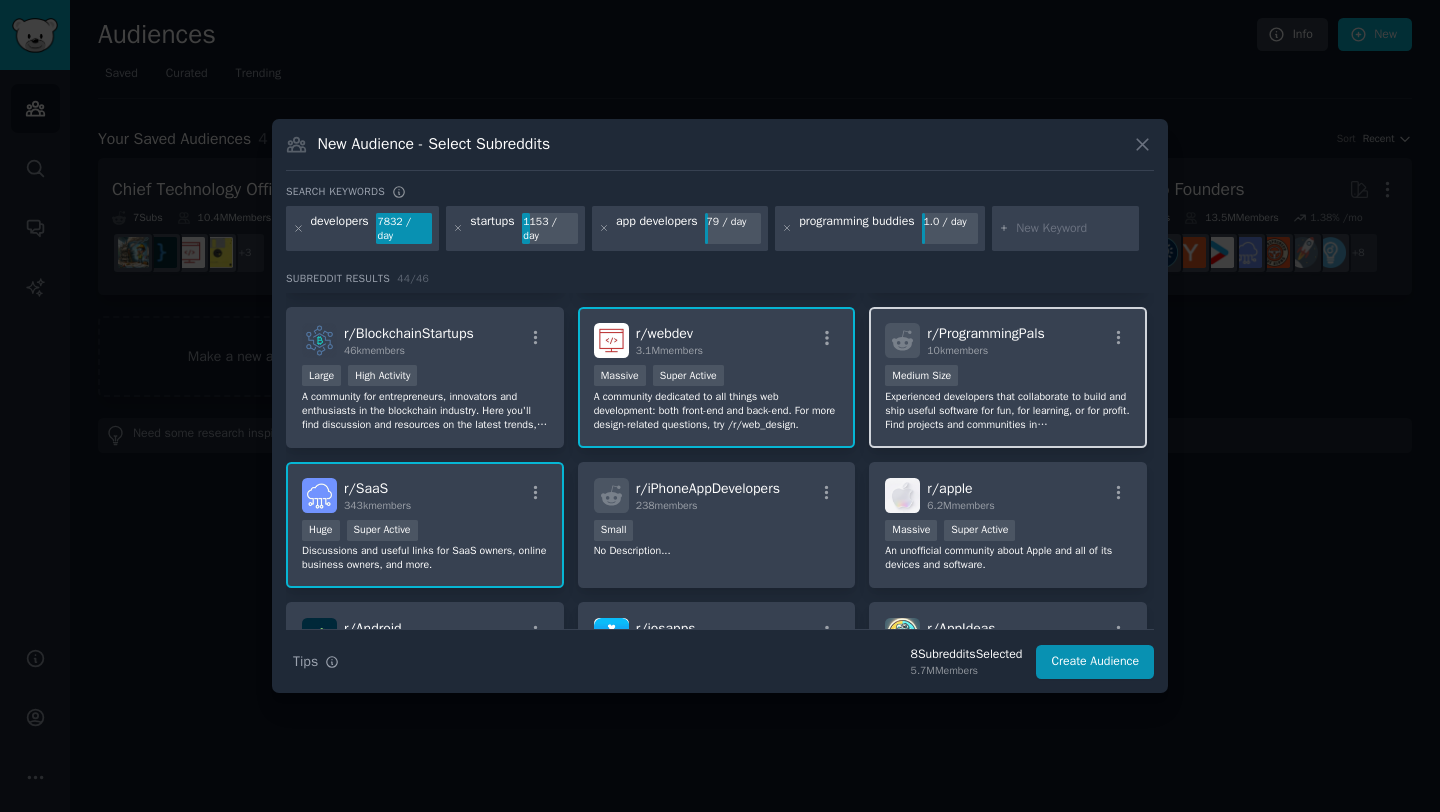 click on "Experienced developers that collaborate to build and ship useful software for fun, for learning, or for profit. Find projects and communities in [GEOGRAPHIC_DATA]." at bounding box center (1008, 411) 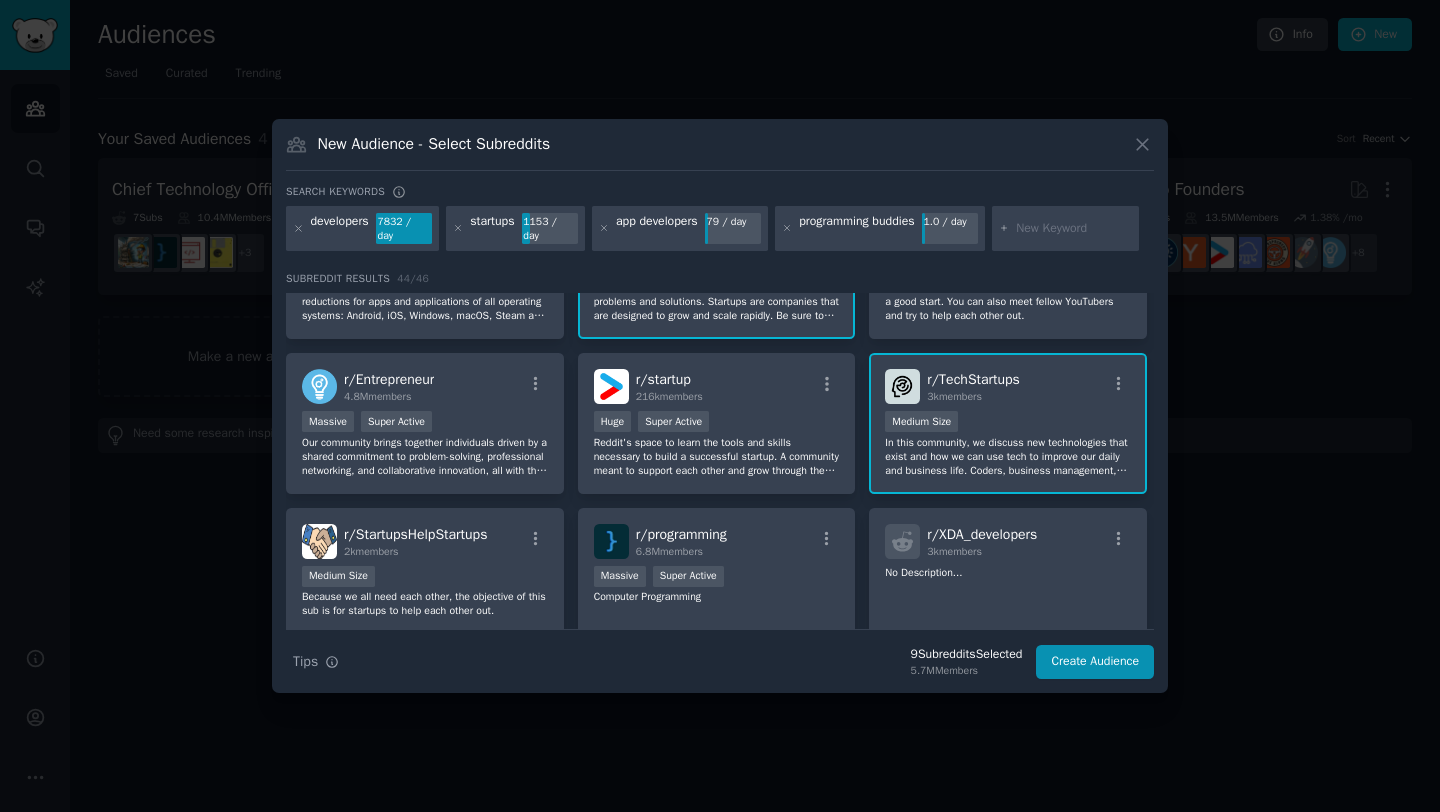scroll, scrollTop: 1155, scrollLeft: 0, axis: vertical 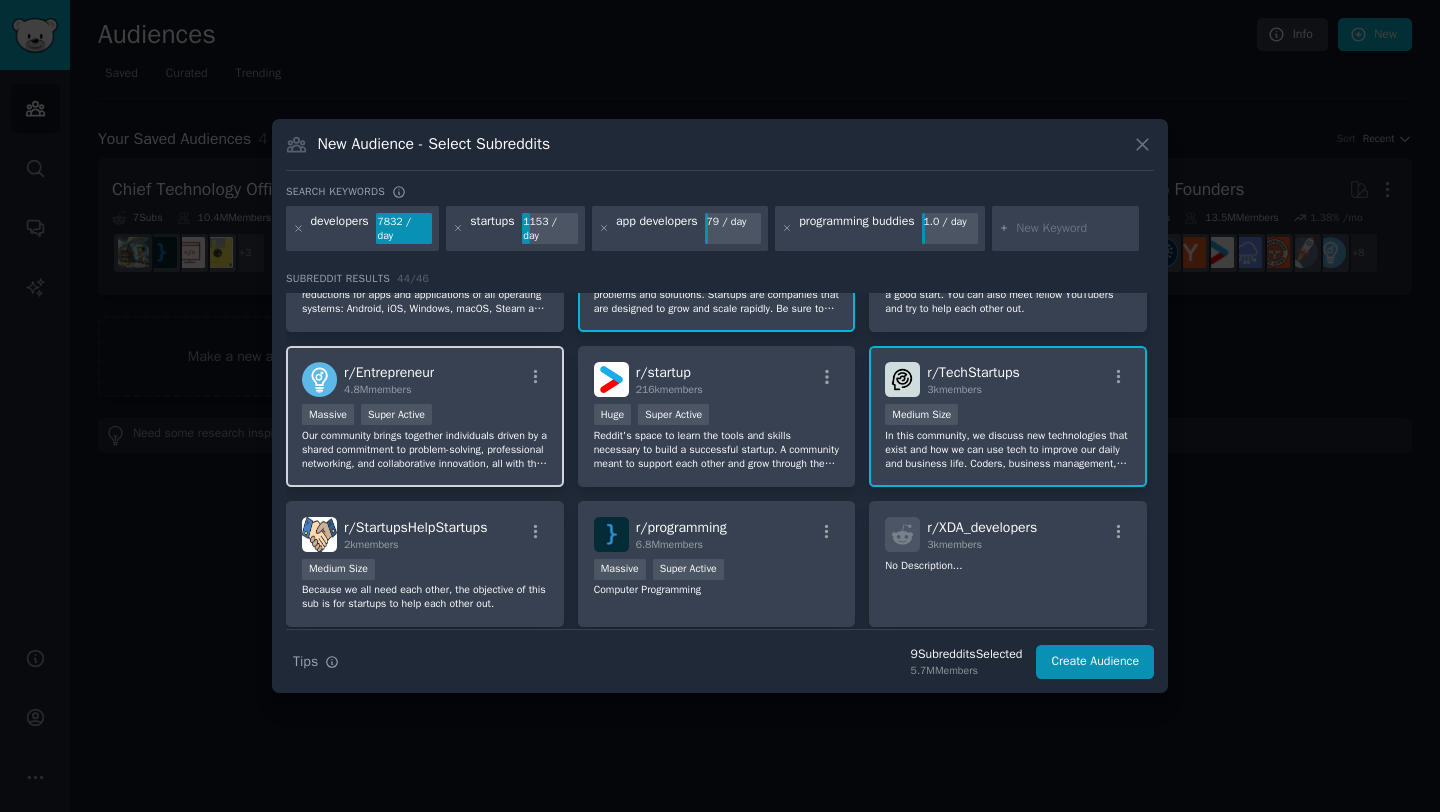 click on "Our community brings together individuals driven by a shared commitment to problem-solving, professional networking, and collaborative innovation, all with the goal of making a positive impact. We welcome a diverse range of pursuits, from side projects and small businesses to venture-backed startups and solo ventures. However, this is a space for genuine connection and exchange of ideas, not self-promotion. Please refrain from promoting personal blogs, consulting services, books, MLMs, opinions." at bounding box center (425, 450) 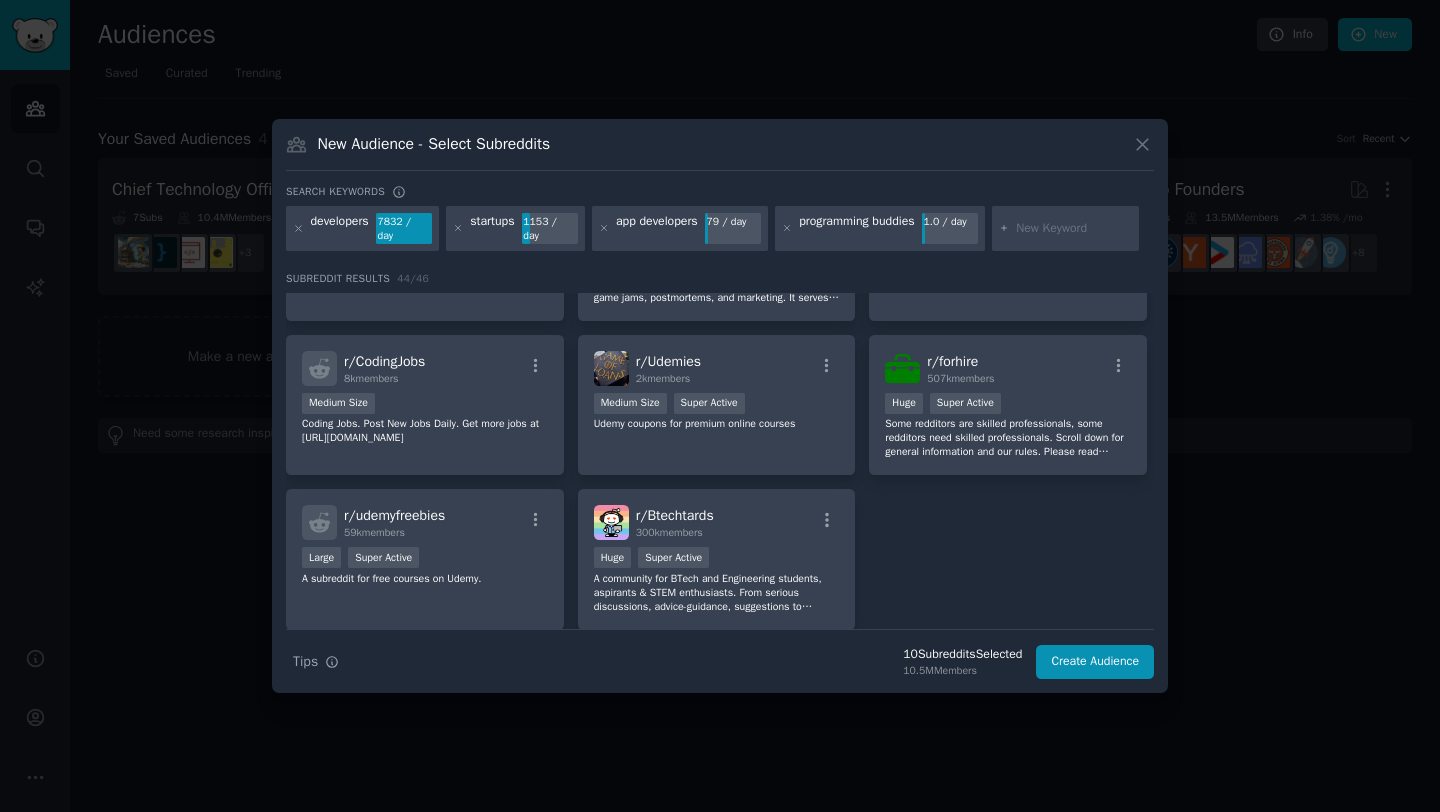 scroll, scrollTop: 1924, scrollLeft: 0, axis: vertical 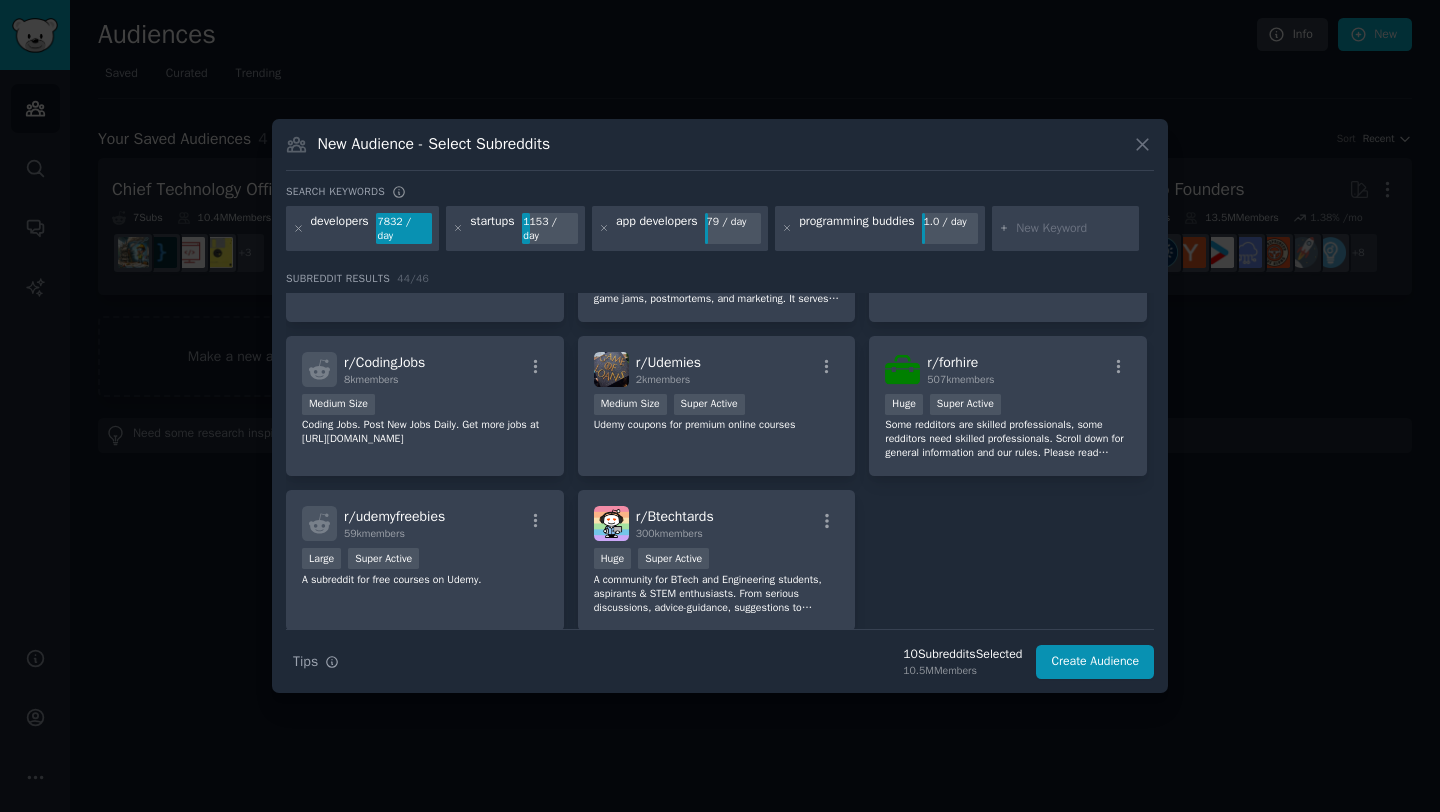 click at bounding box center (1066, 229) 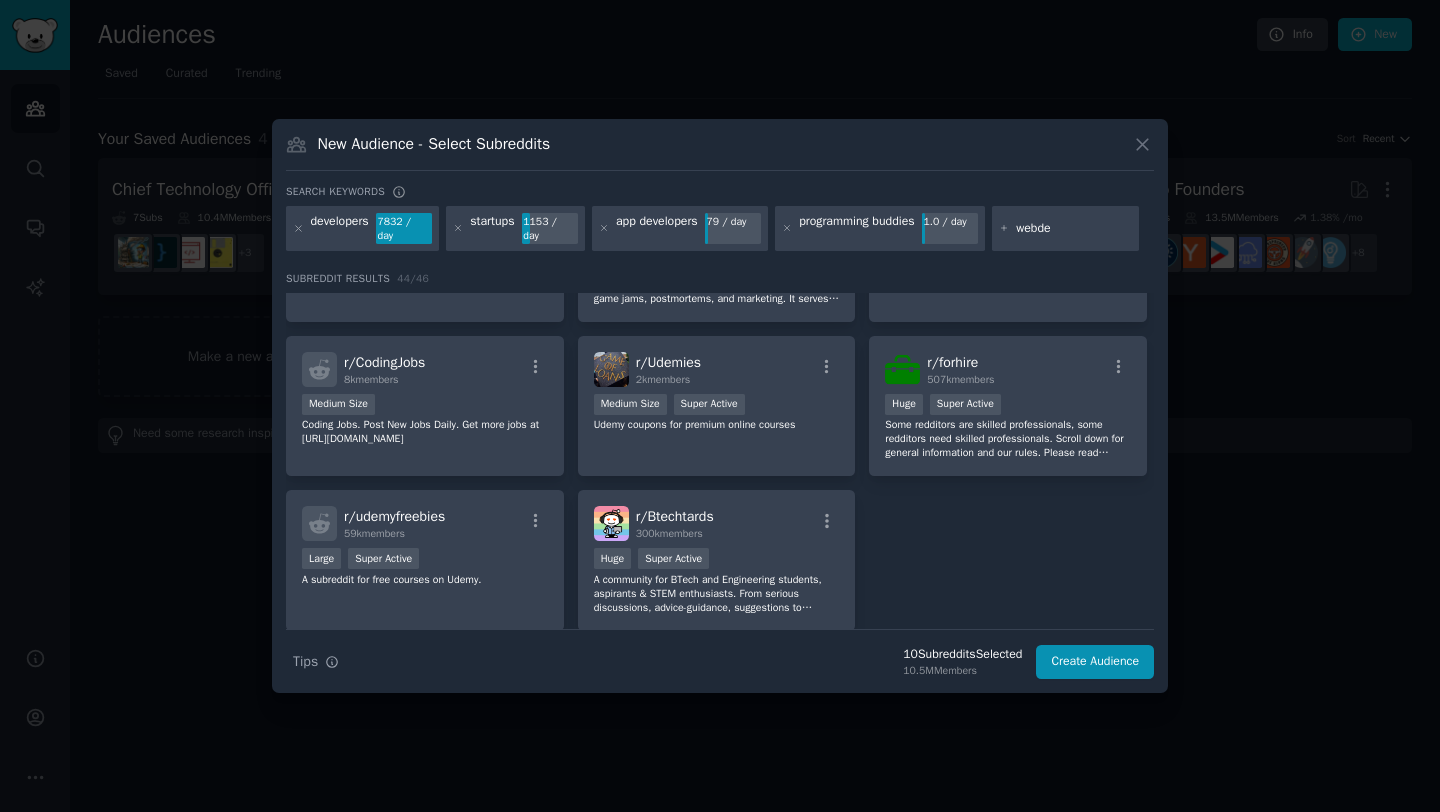 type on "webdev" 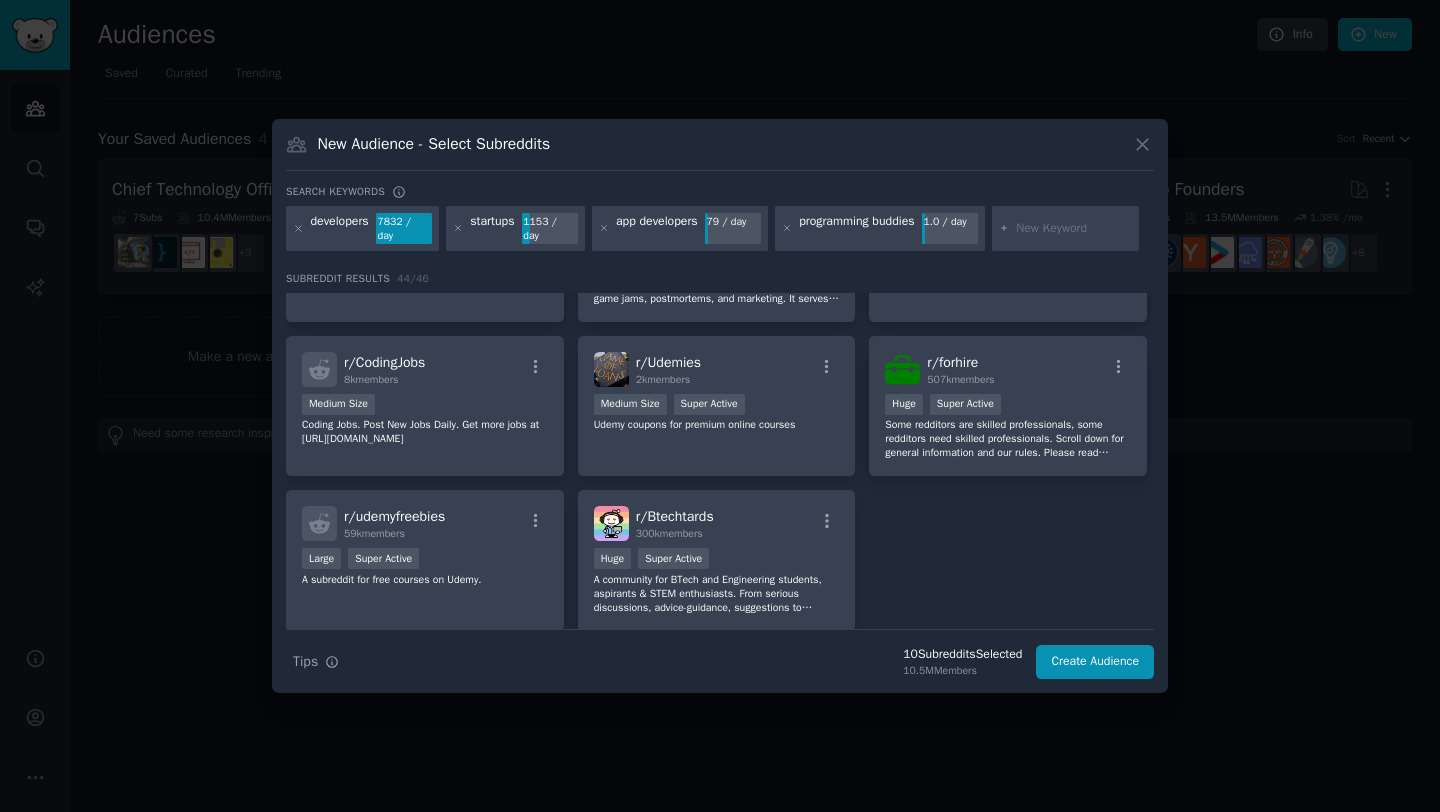 scroll, scrollTop: 0, scrollLeft: 0, axis: both 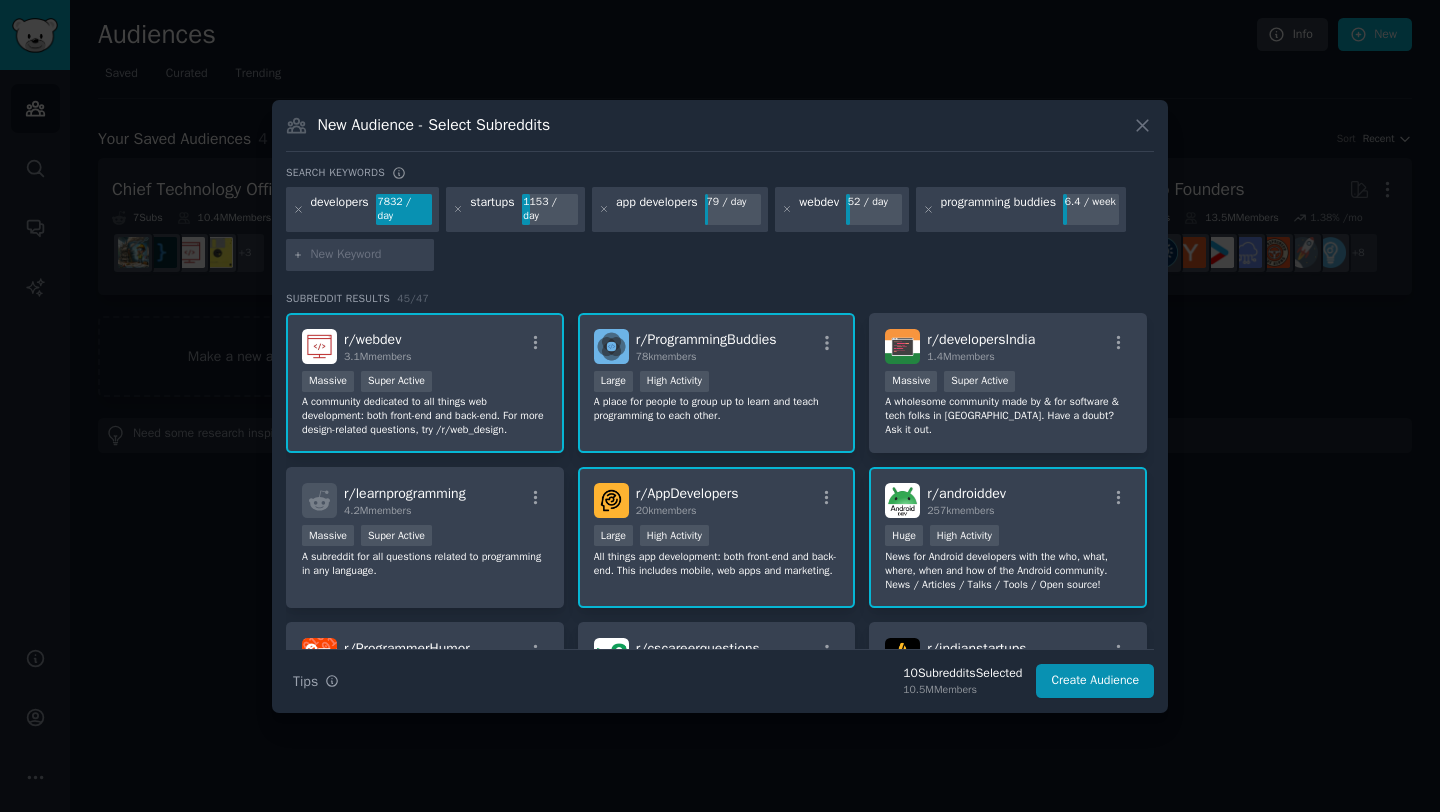click on "r/ webdev 3.1M  members" at bounding box center (425, 346) 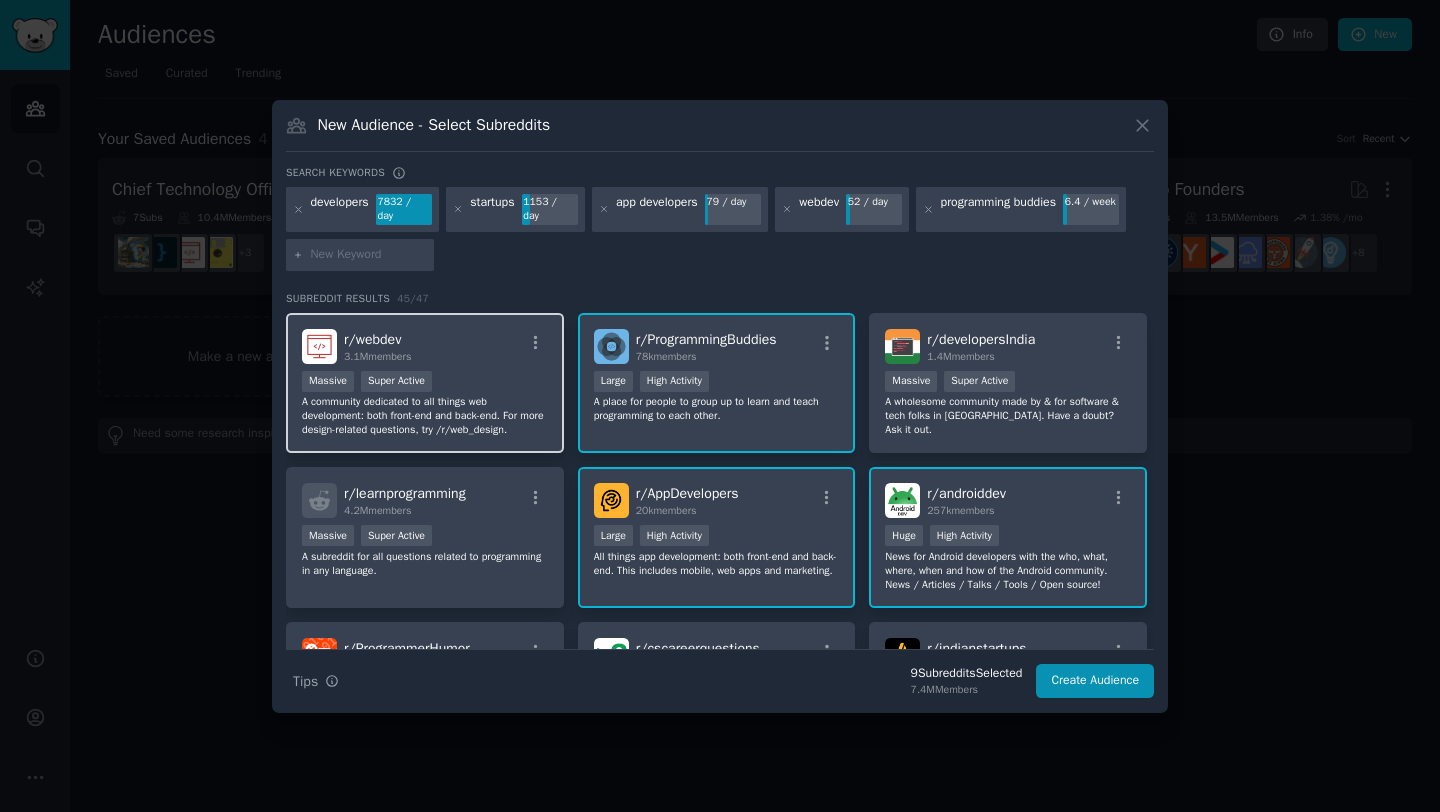 click on "r/ webdev 3.1M  members" at bounding box center [425, 346] 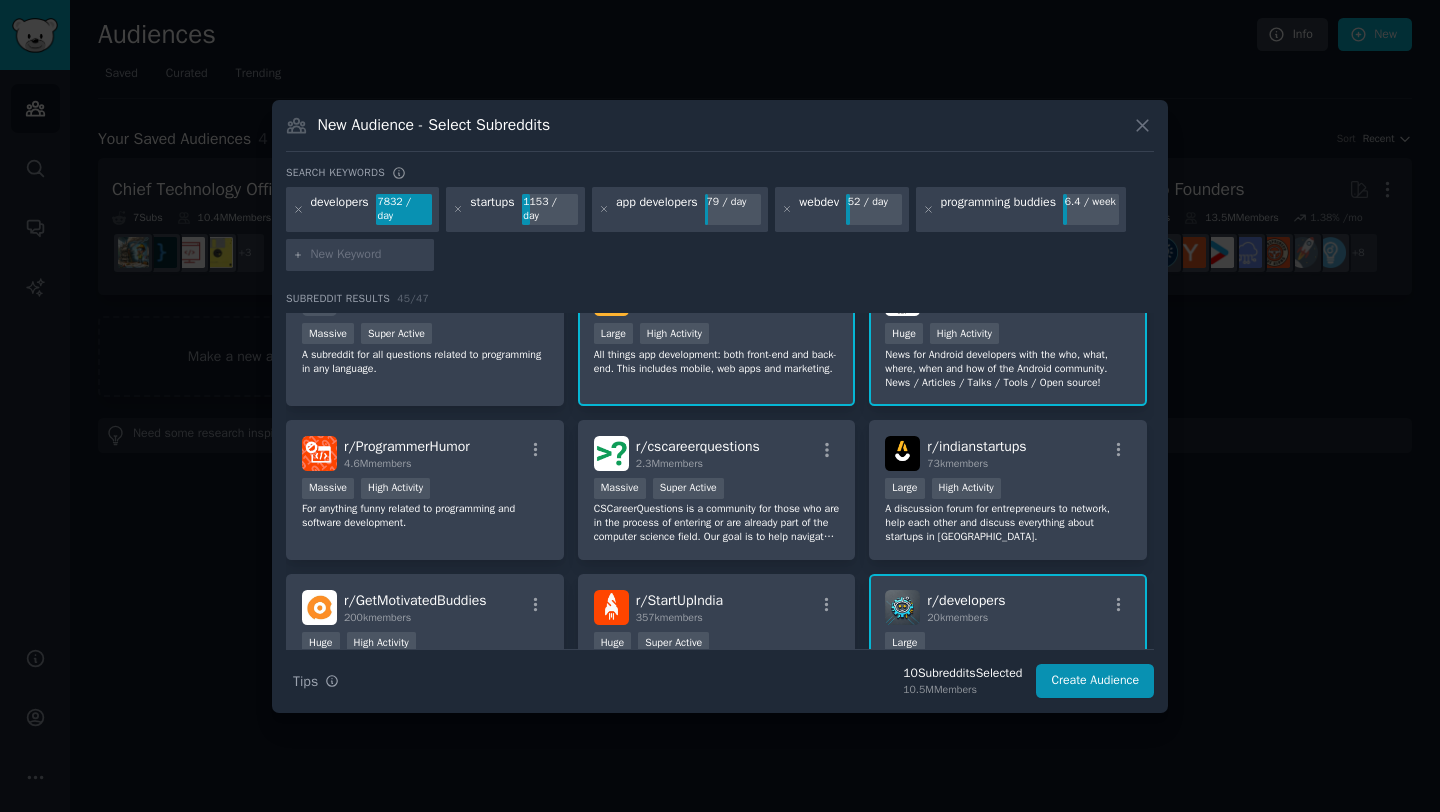scroll, scrollTop: 0, scrollLeft: 0, axis: both 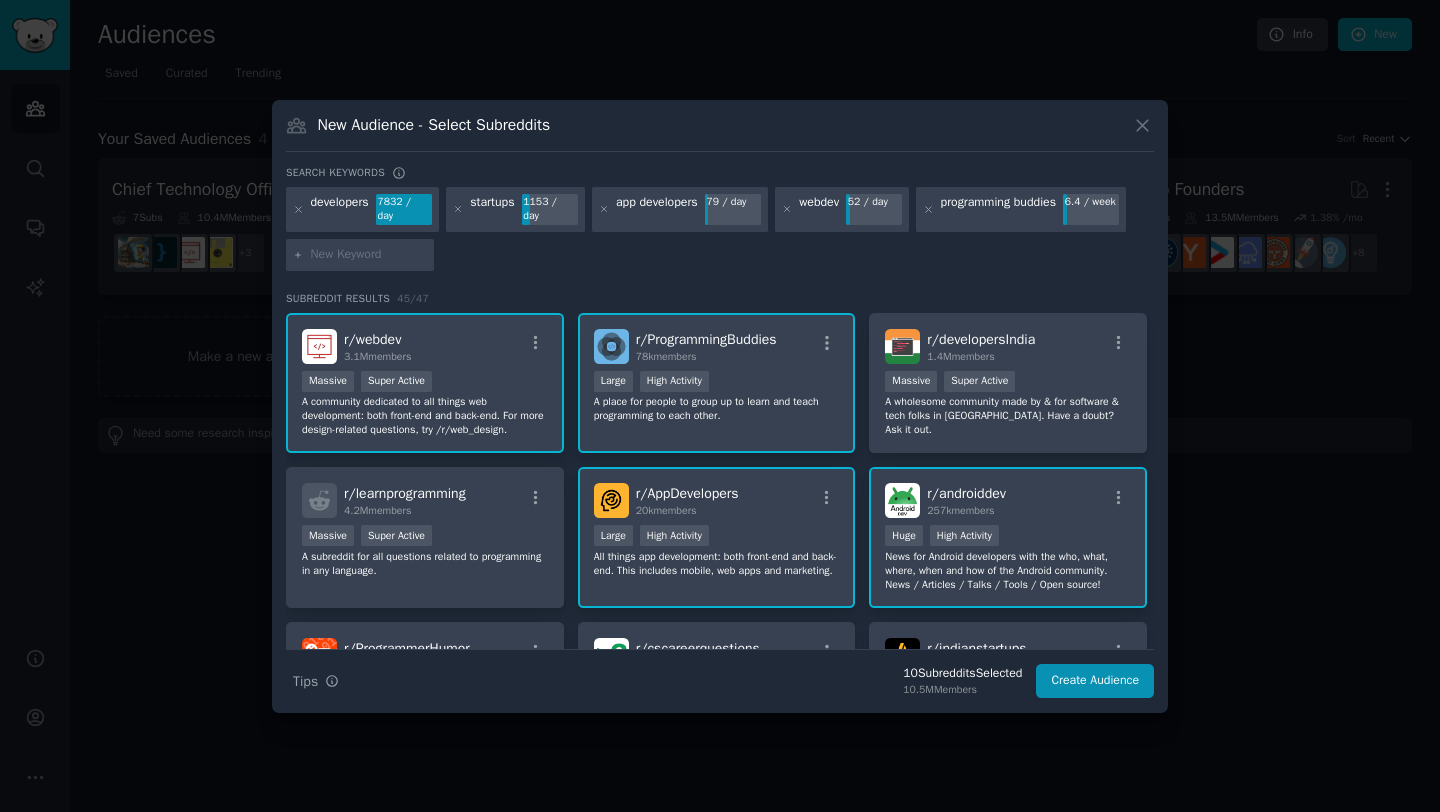 click at bounding box center [369, 255] 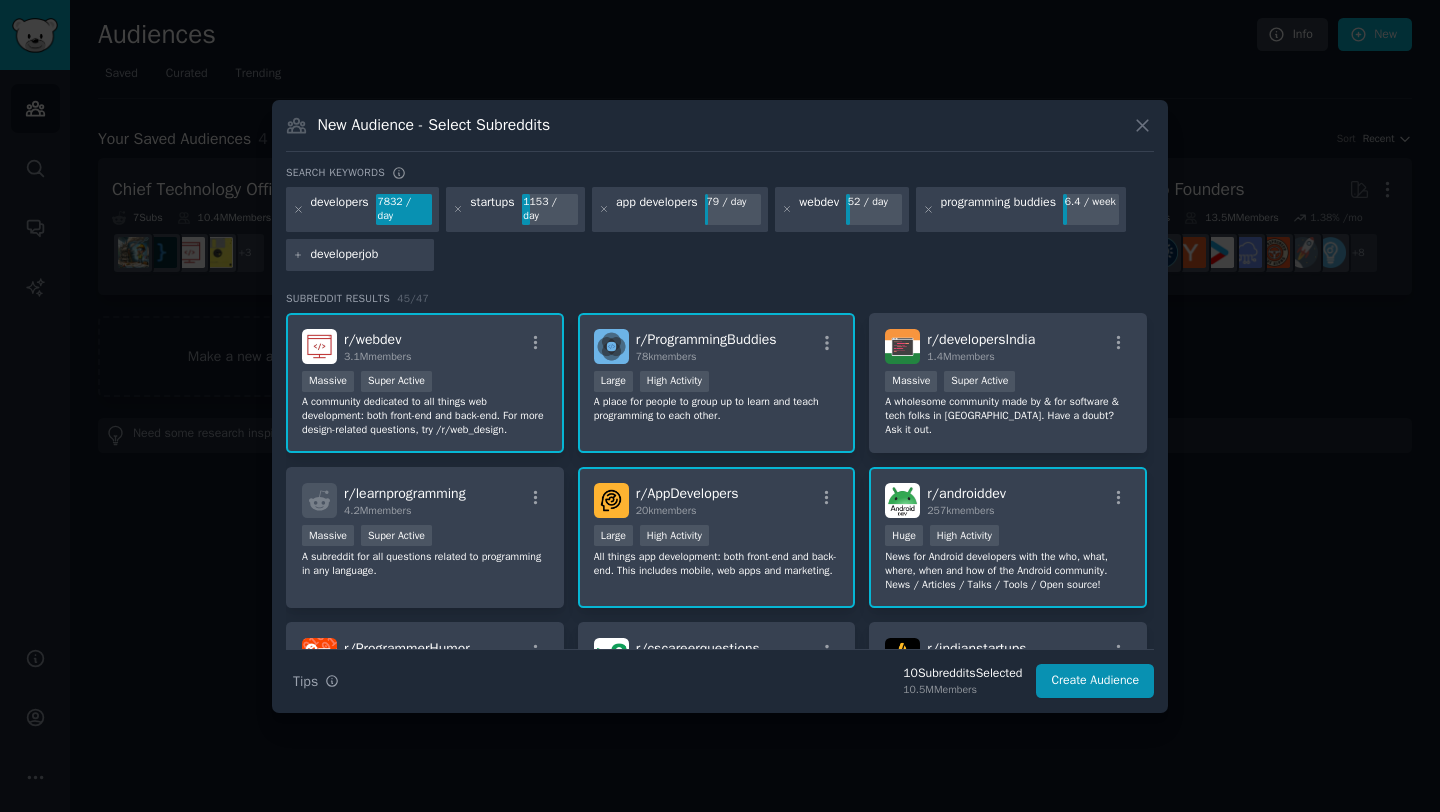 type on "developerjobs" 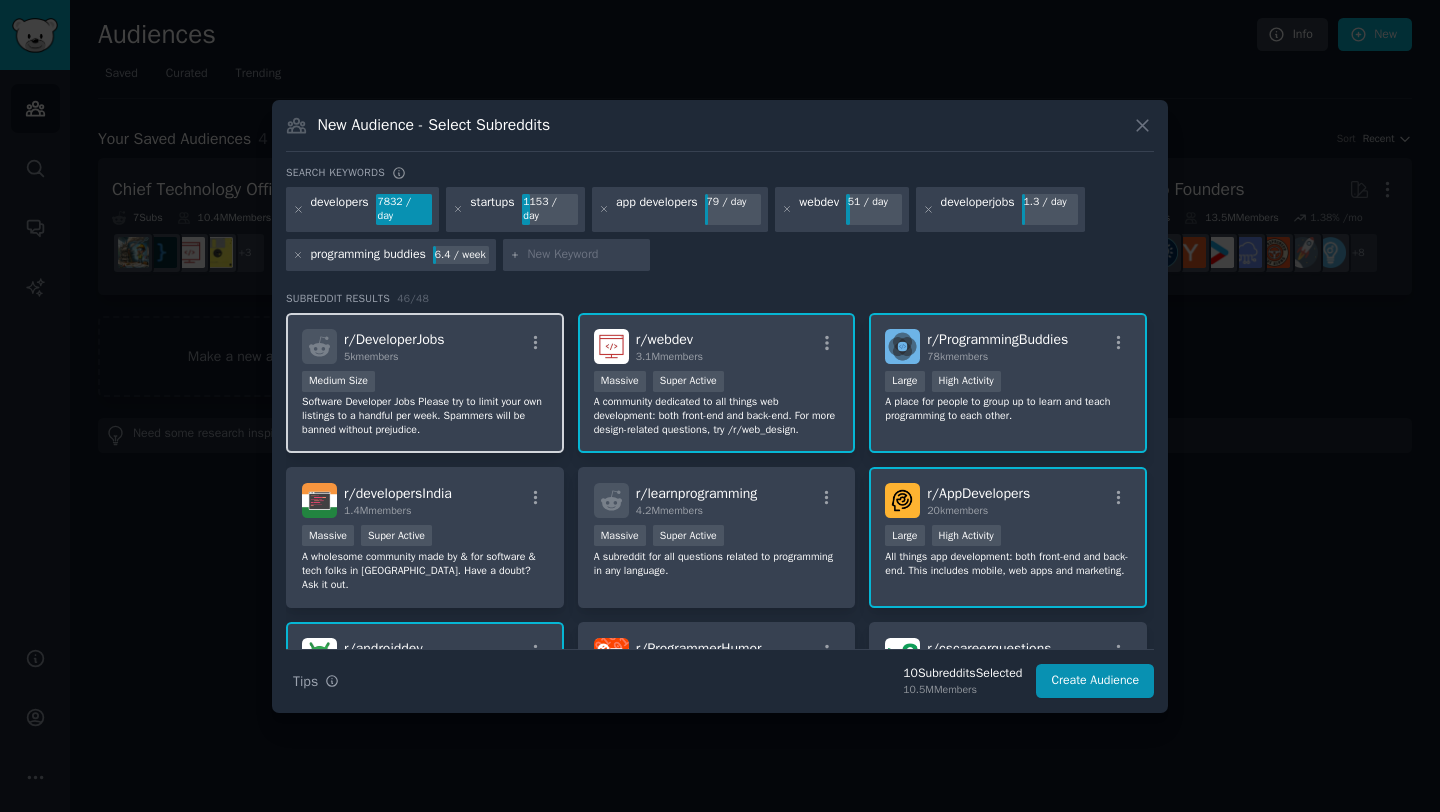 click on "Software Developer Jobs
Please try to limit your own listings to a handful per week. Spammers will be banned without prejudice." at bounding box center (425, 416) 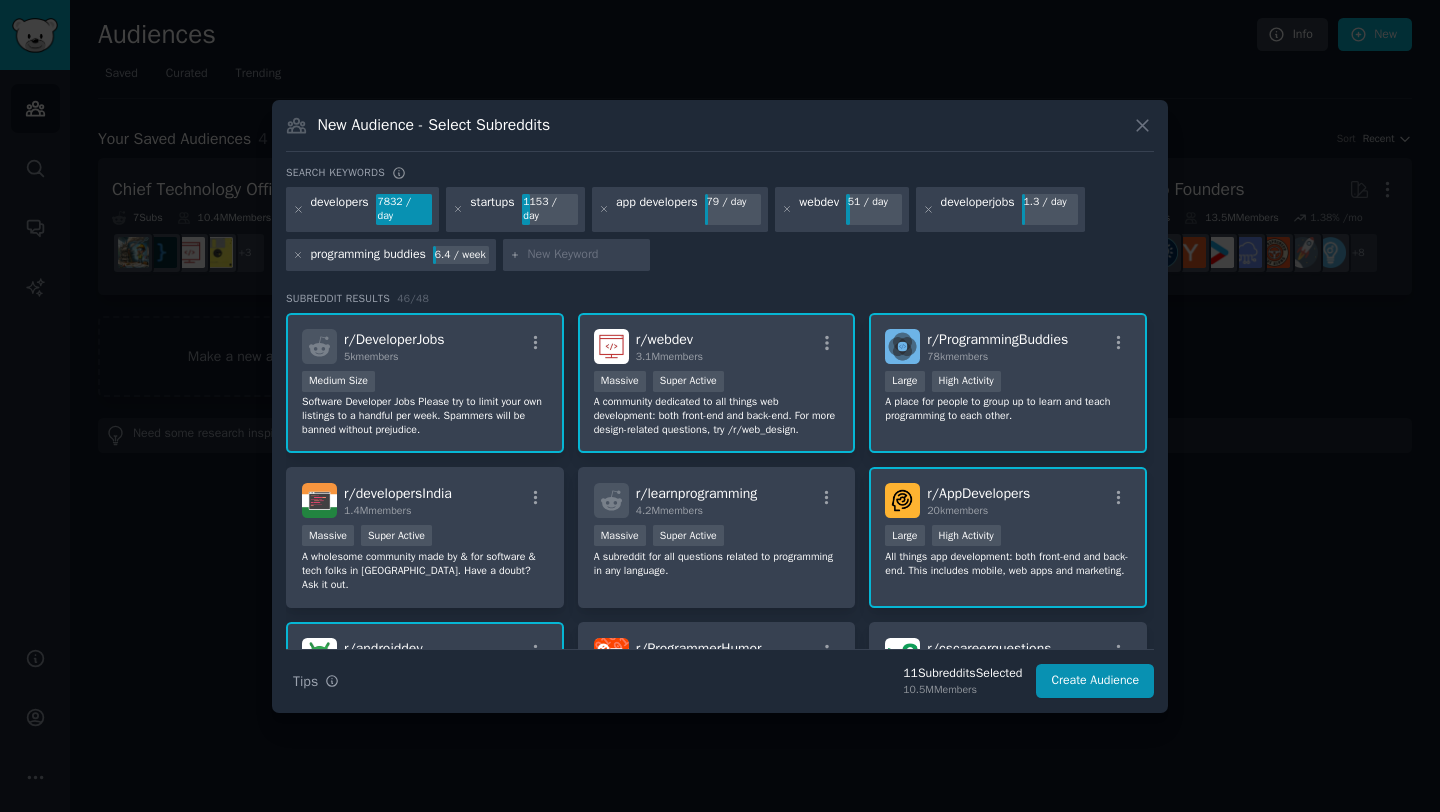 click at bounding box center [585, 255] 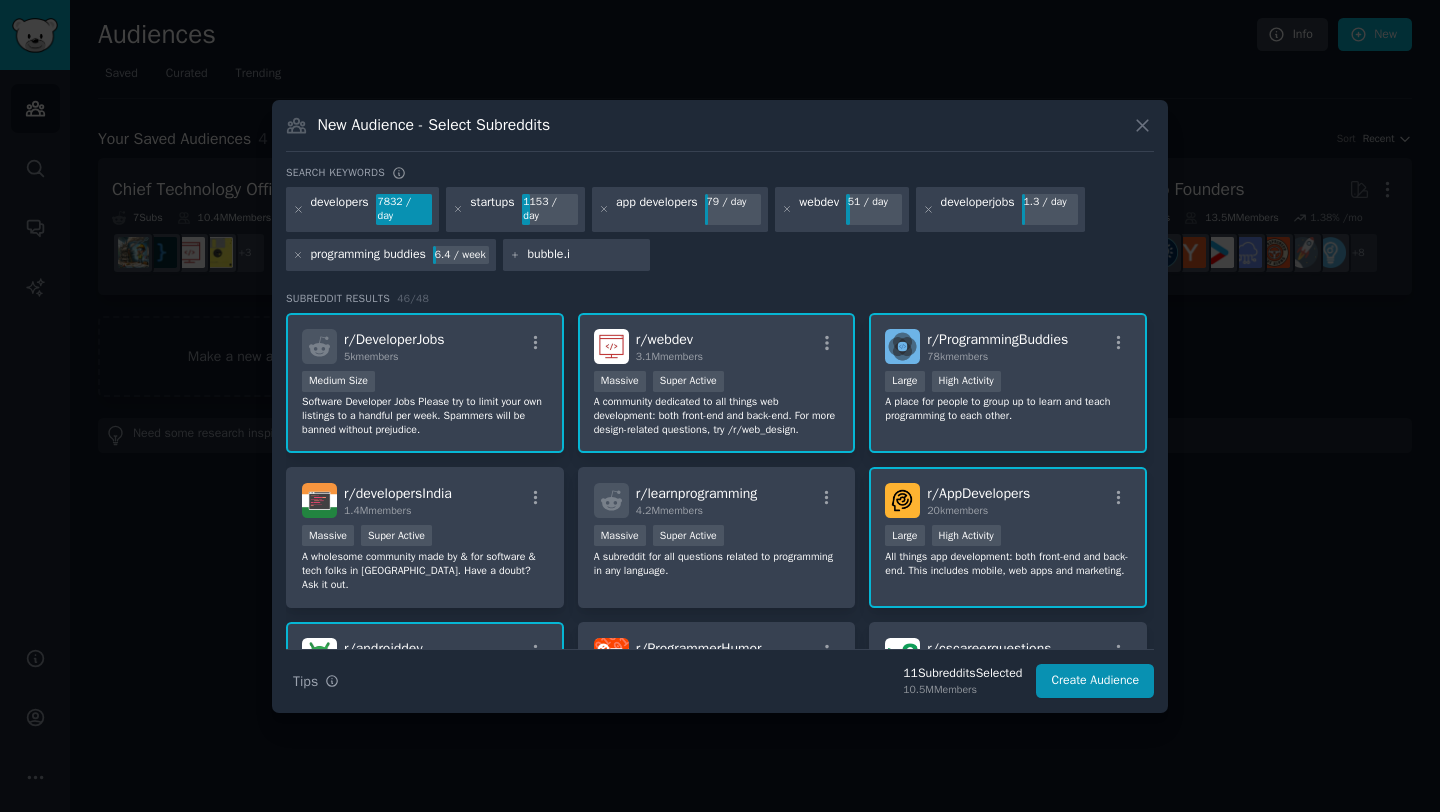 type on "[DOMAIN_NAME]" 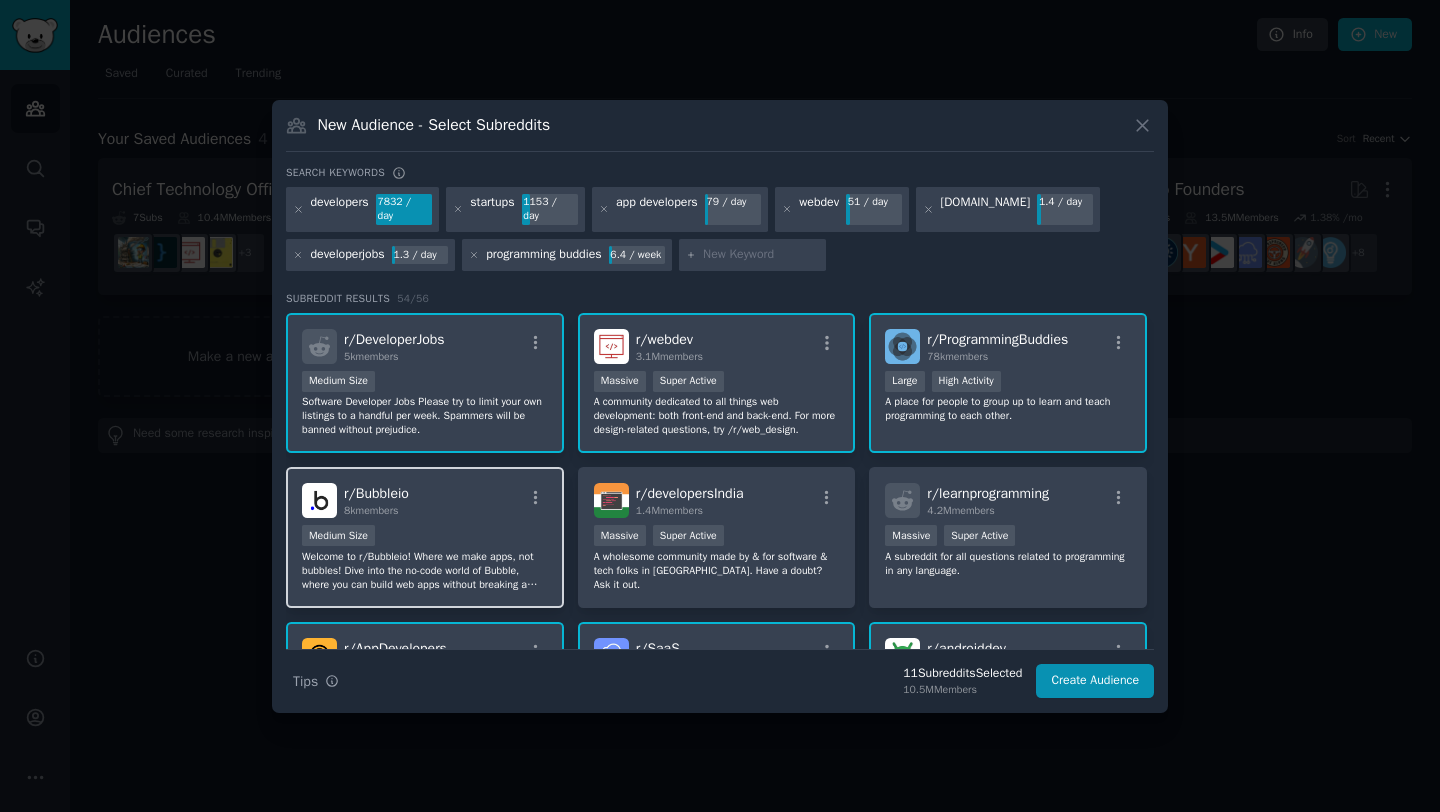 scroll, scrollTop: 49, scrollLeft: 0, axis: vertical 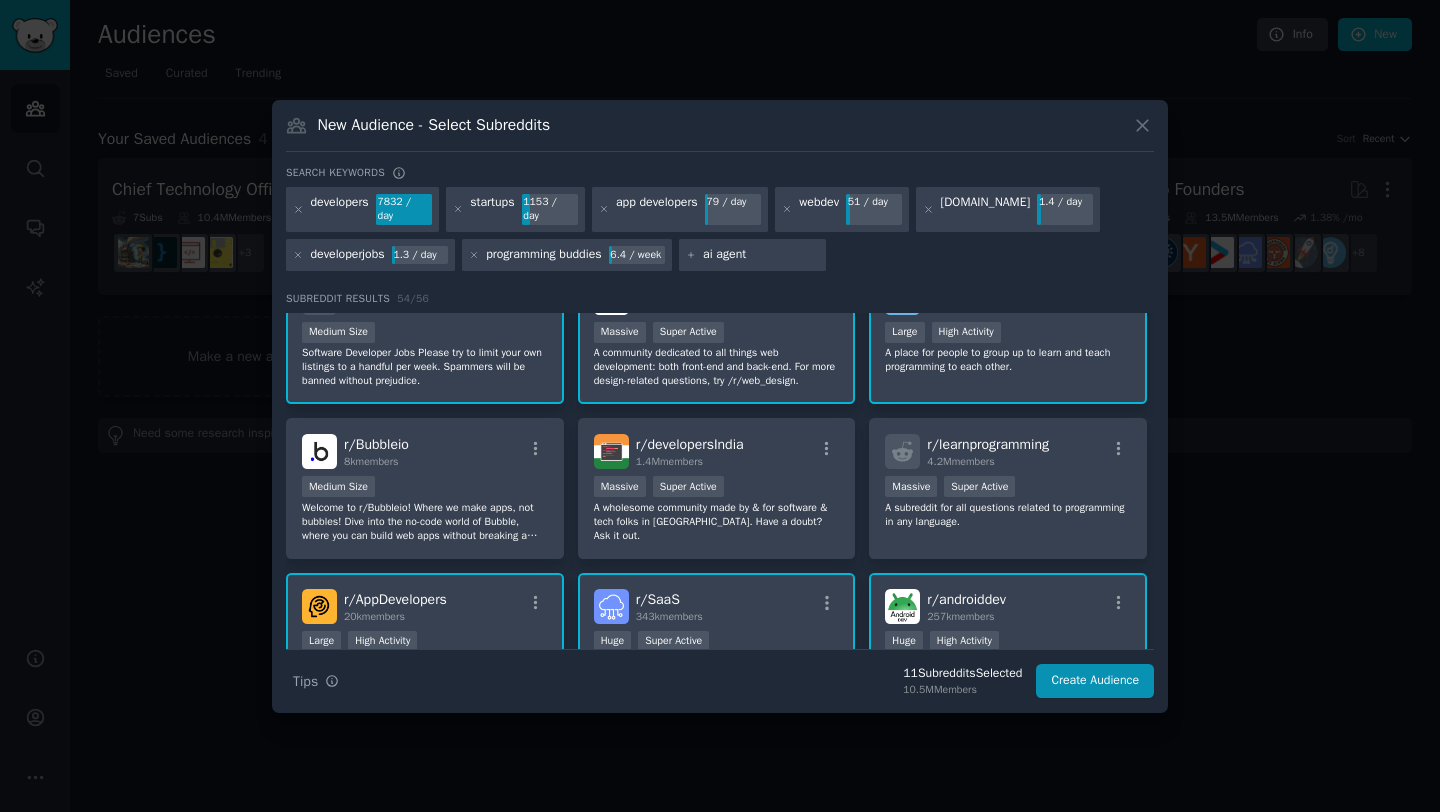 type on "ai agents" 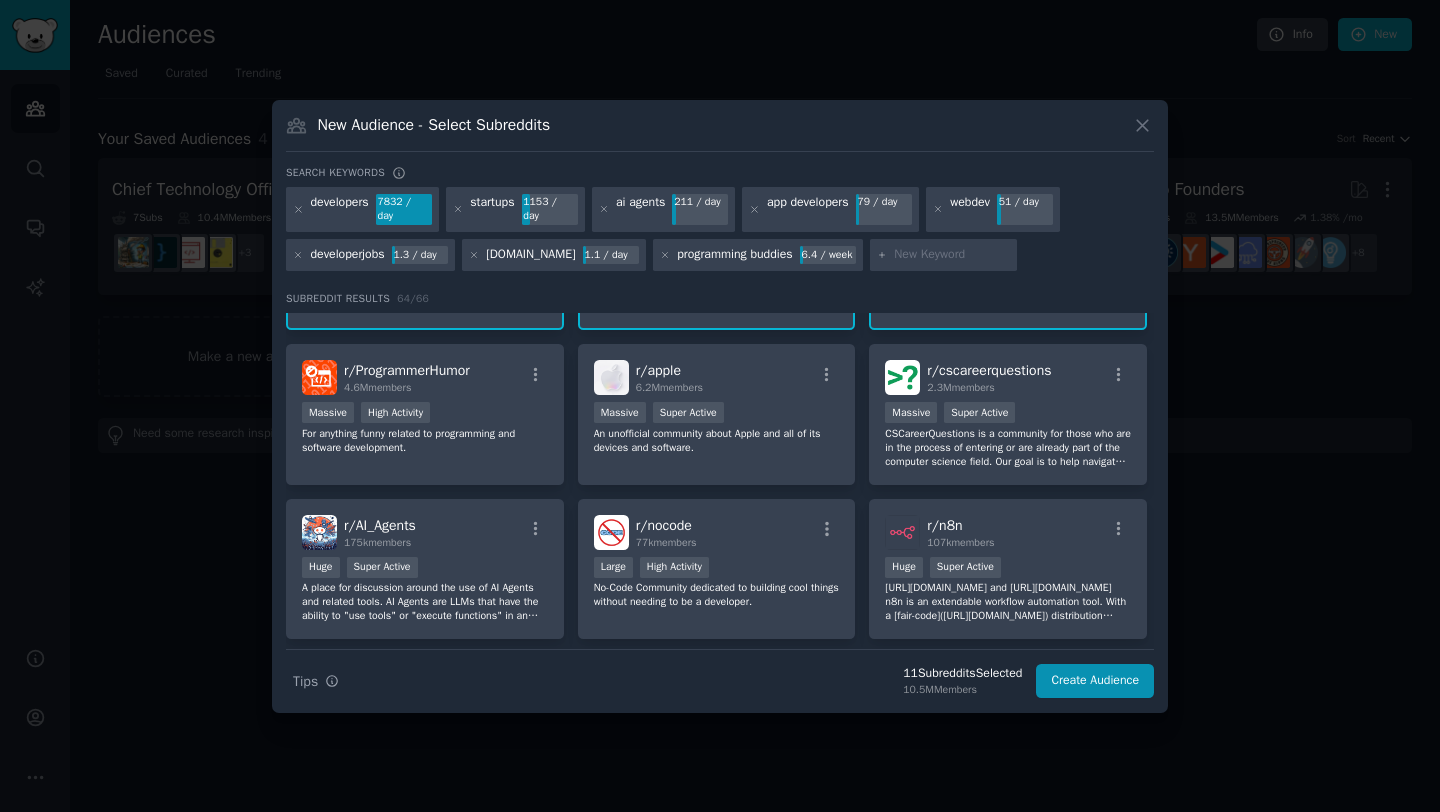 scroll, scrollTop: 531, scrollLeft: 0, axis: vertical 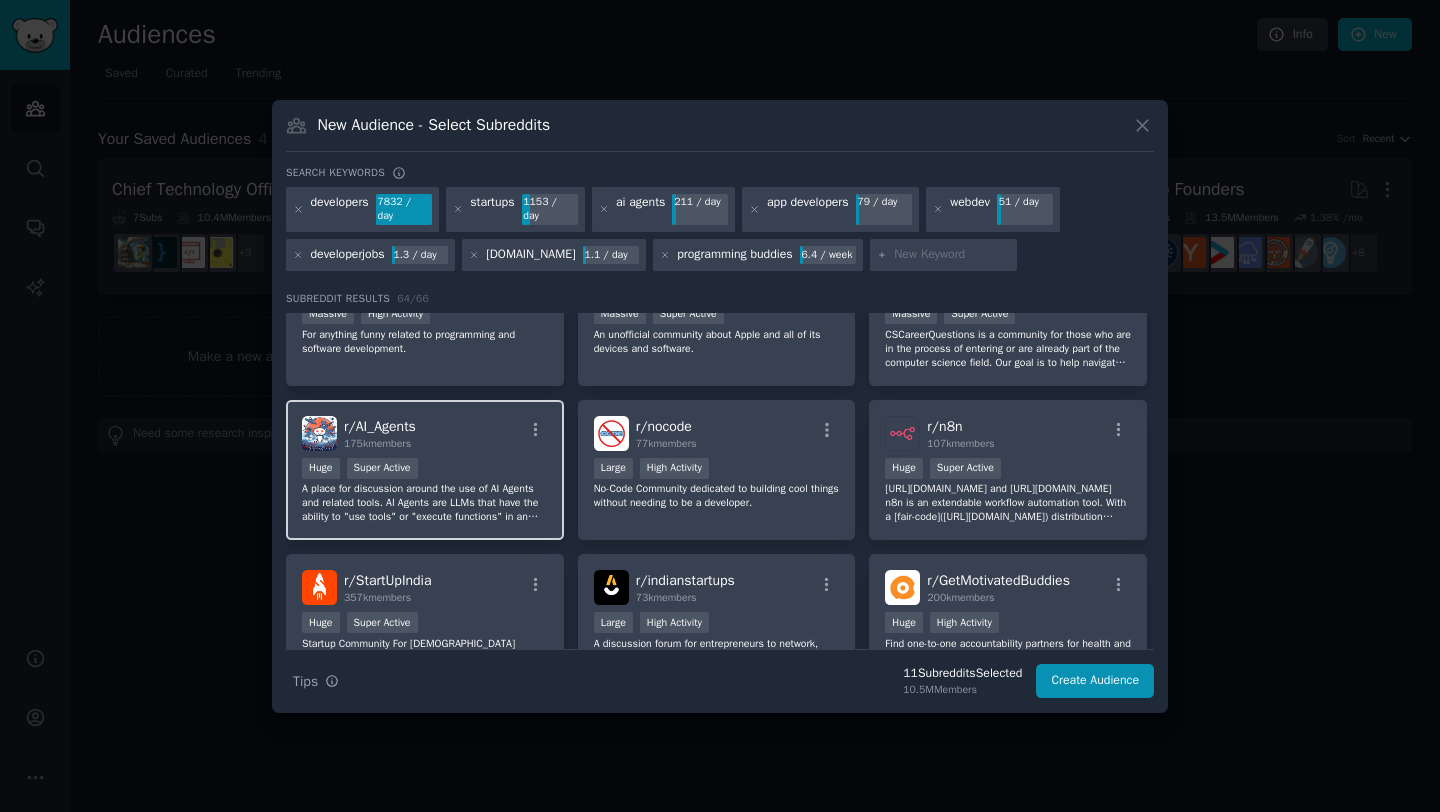 click on "r/ AI_Agents 175k  members" at bounding box center [425, 433] 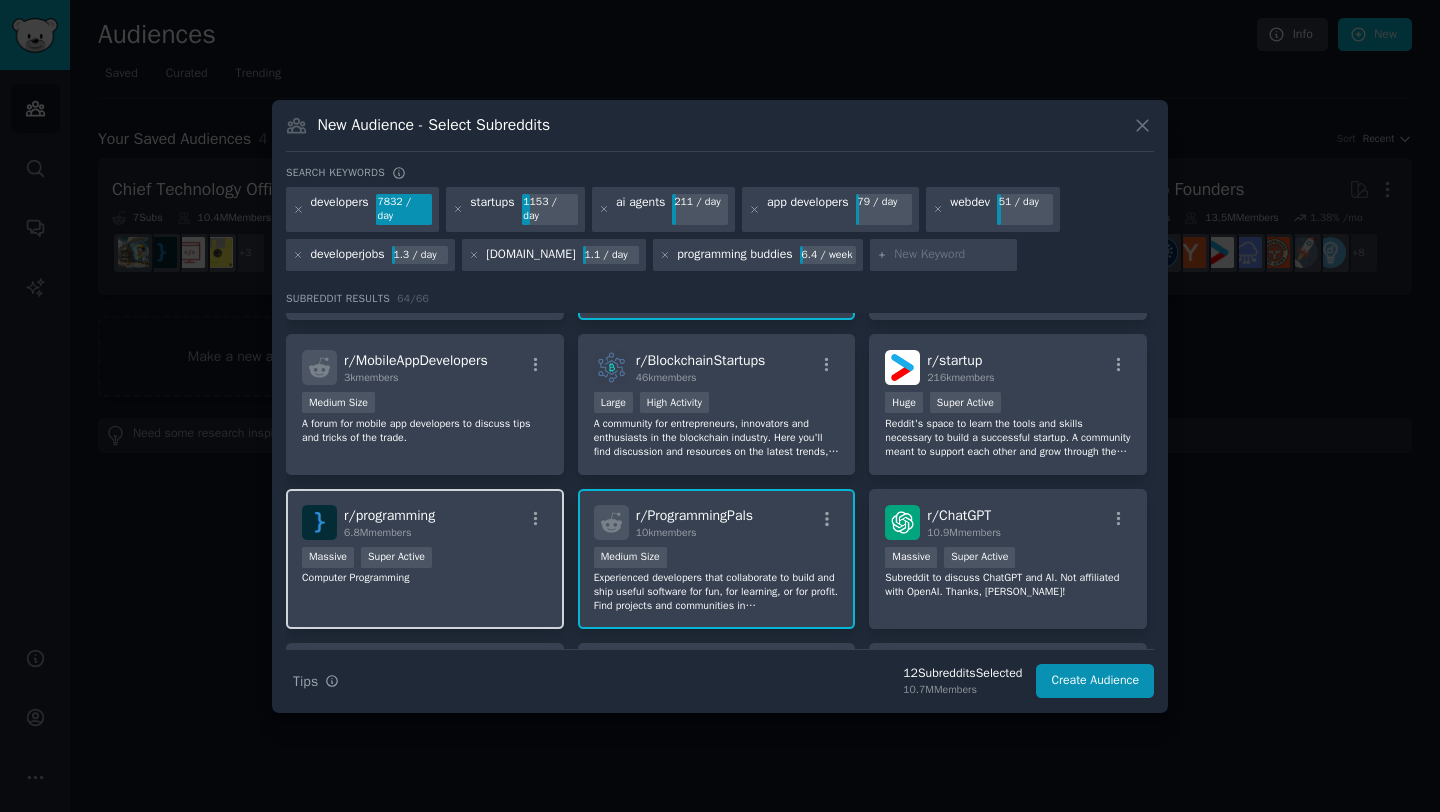 scroll, scrollTop: 1065, scrollLeft: 0, axis: vertical 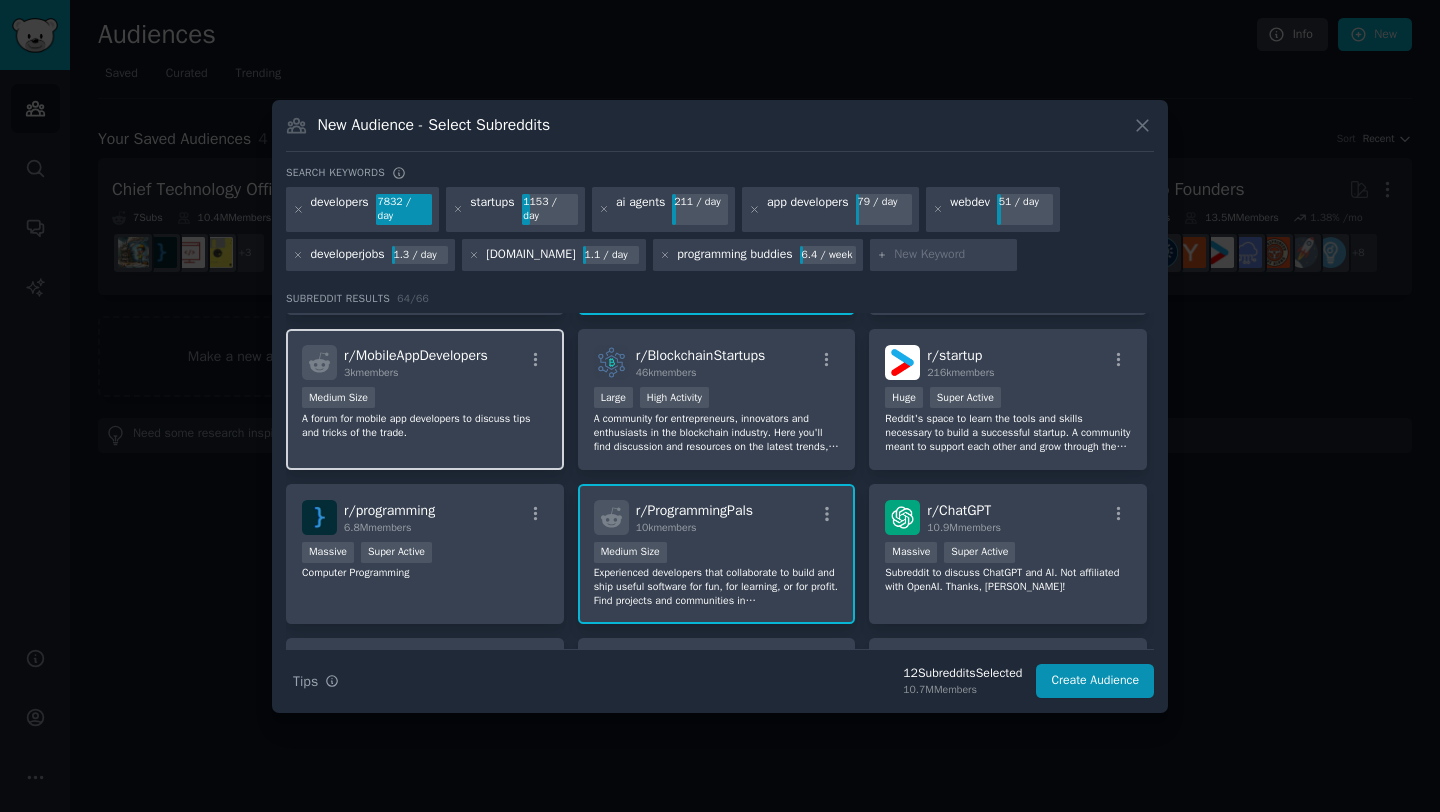click on "Medium Size" at bounding box center [425, 399] 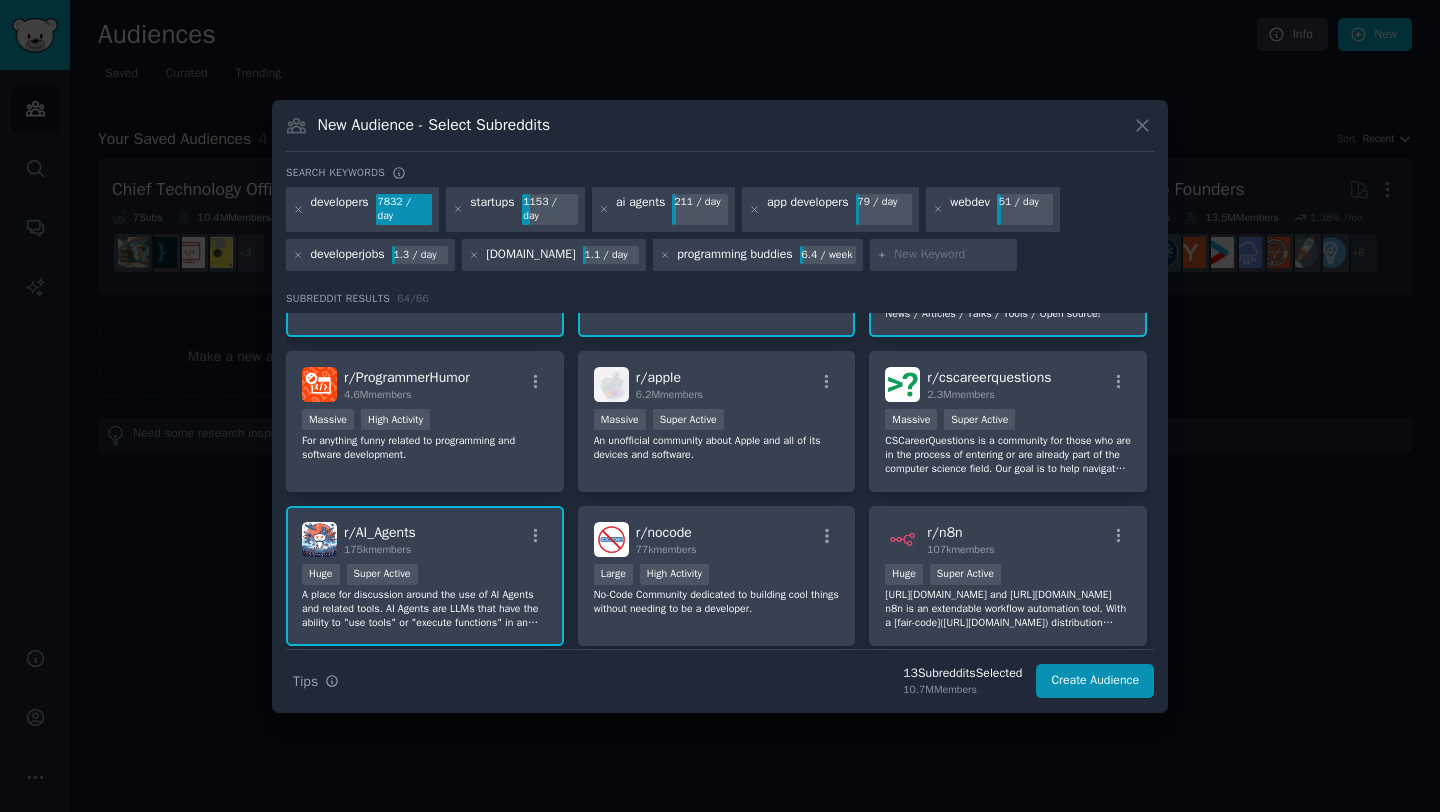 scroll, scrollTop: 0, scrollLeft: 0, axis: both 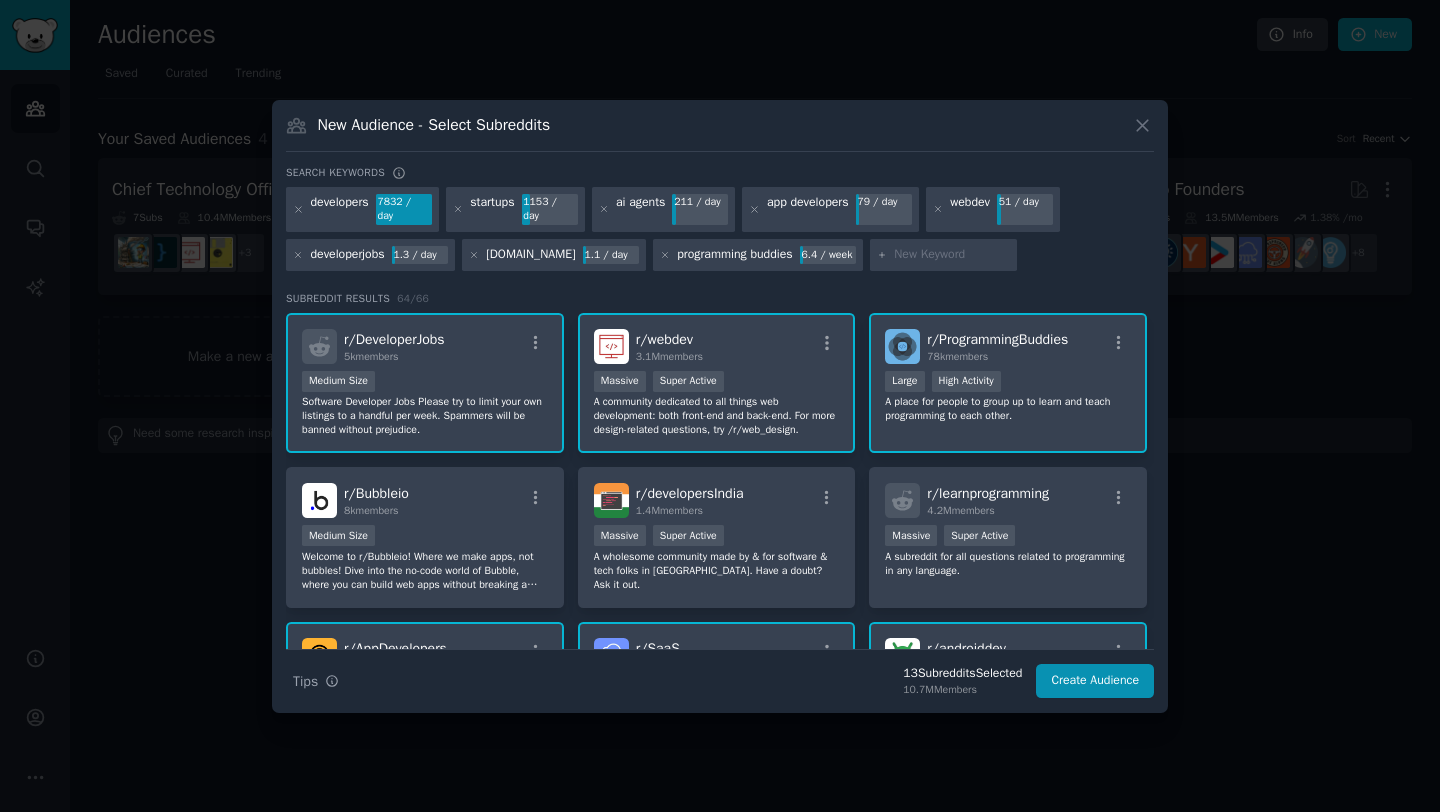 click at bounding box center (952, 255) 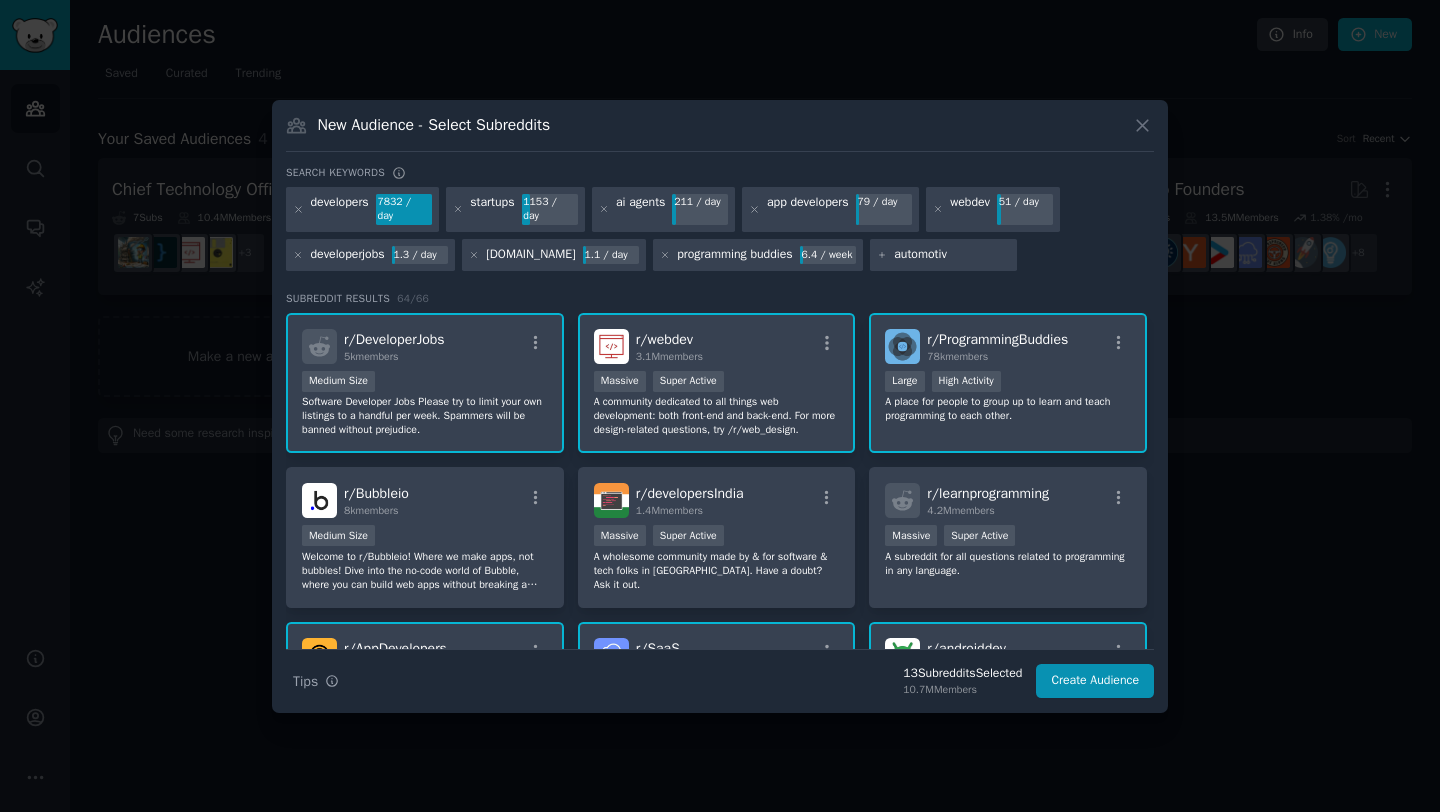 type on "automotive" 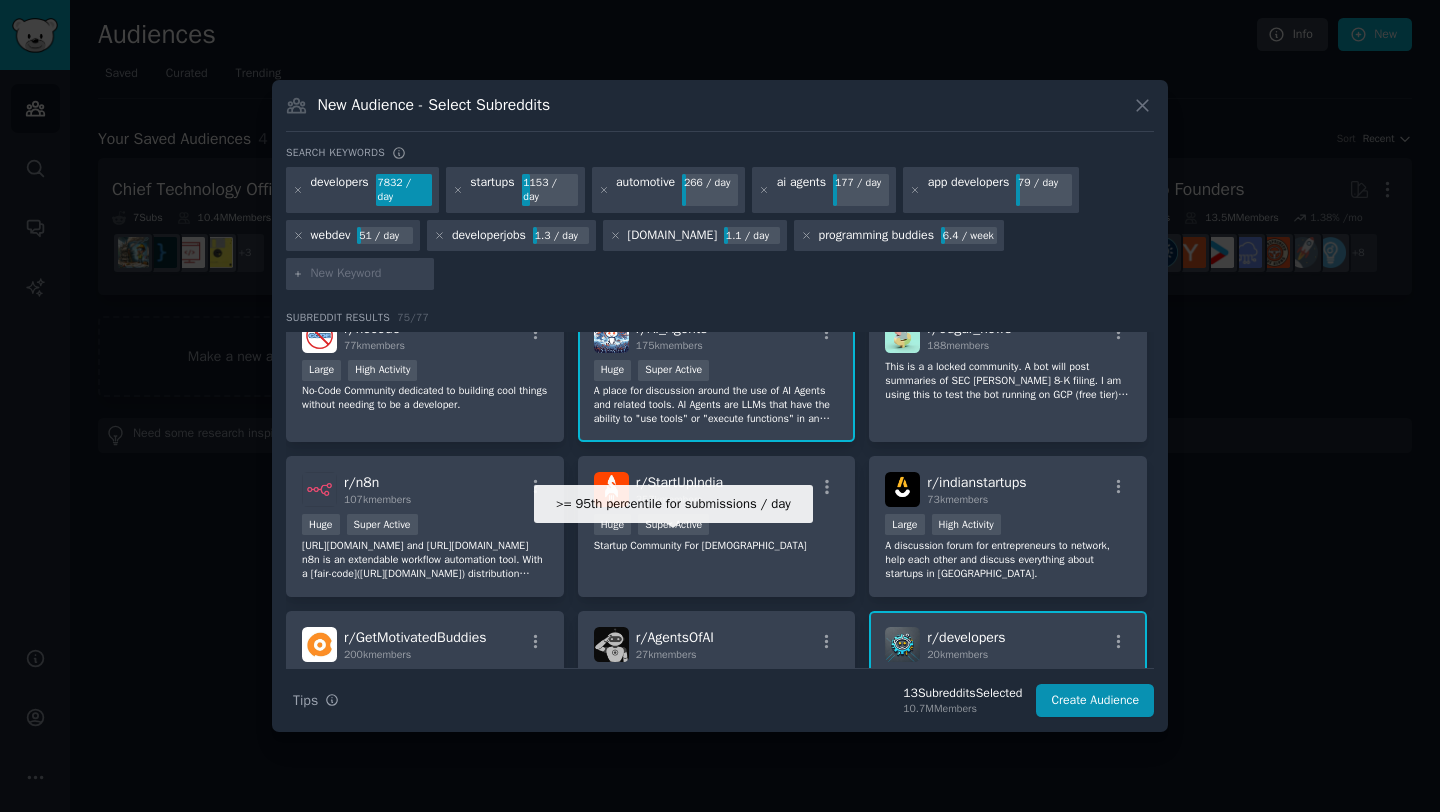 scroll, scrollTop: 649, scrollLeft: 0, axis: vertical 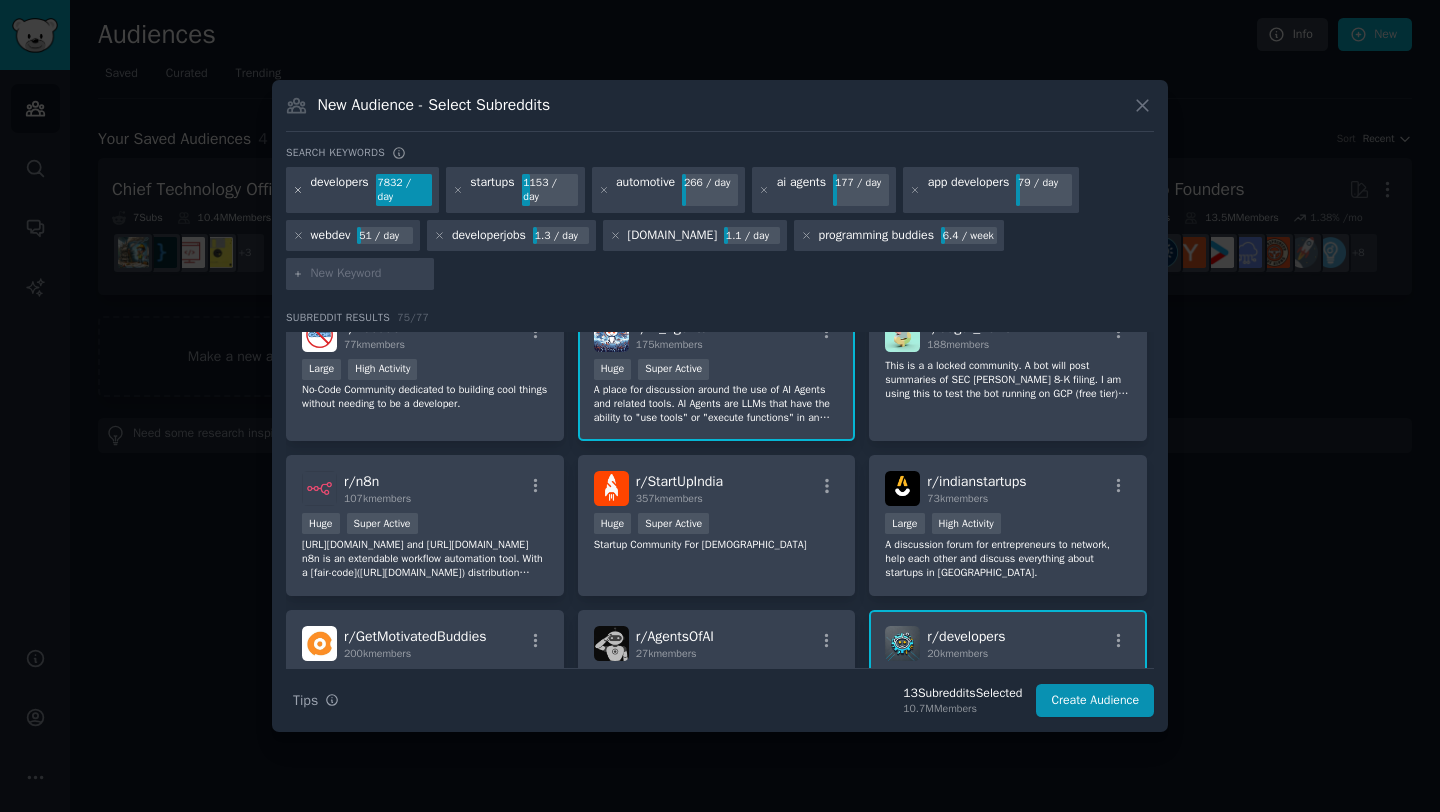 click 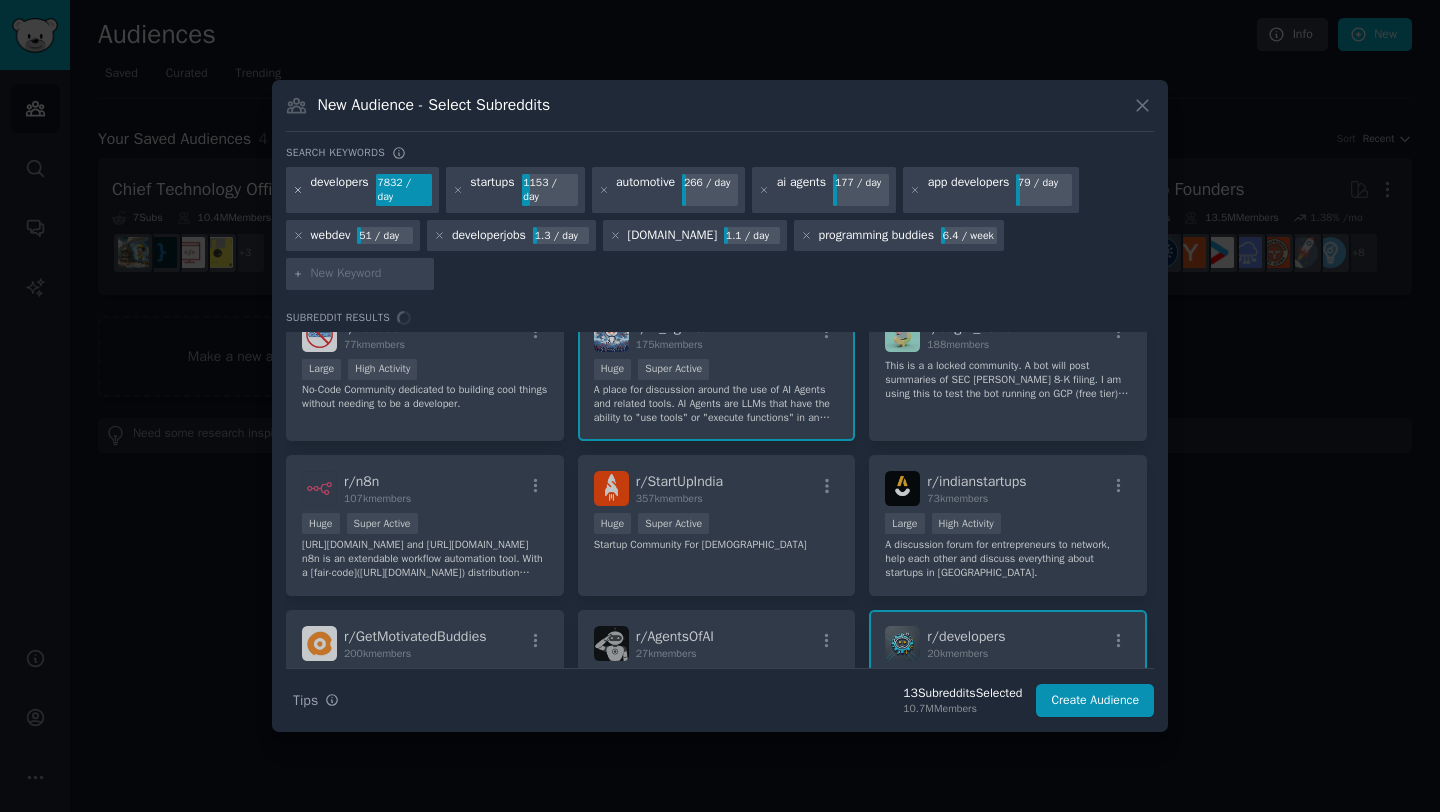 scroll, scrollTop: 0, scrollLeft: 0, axis: both 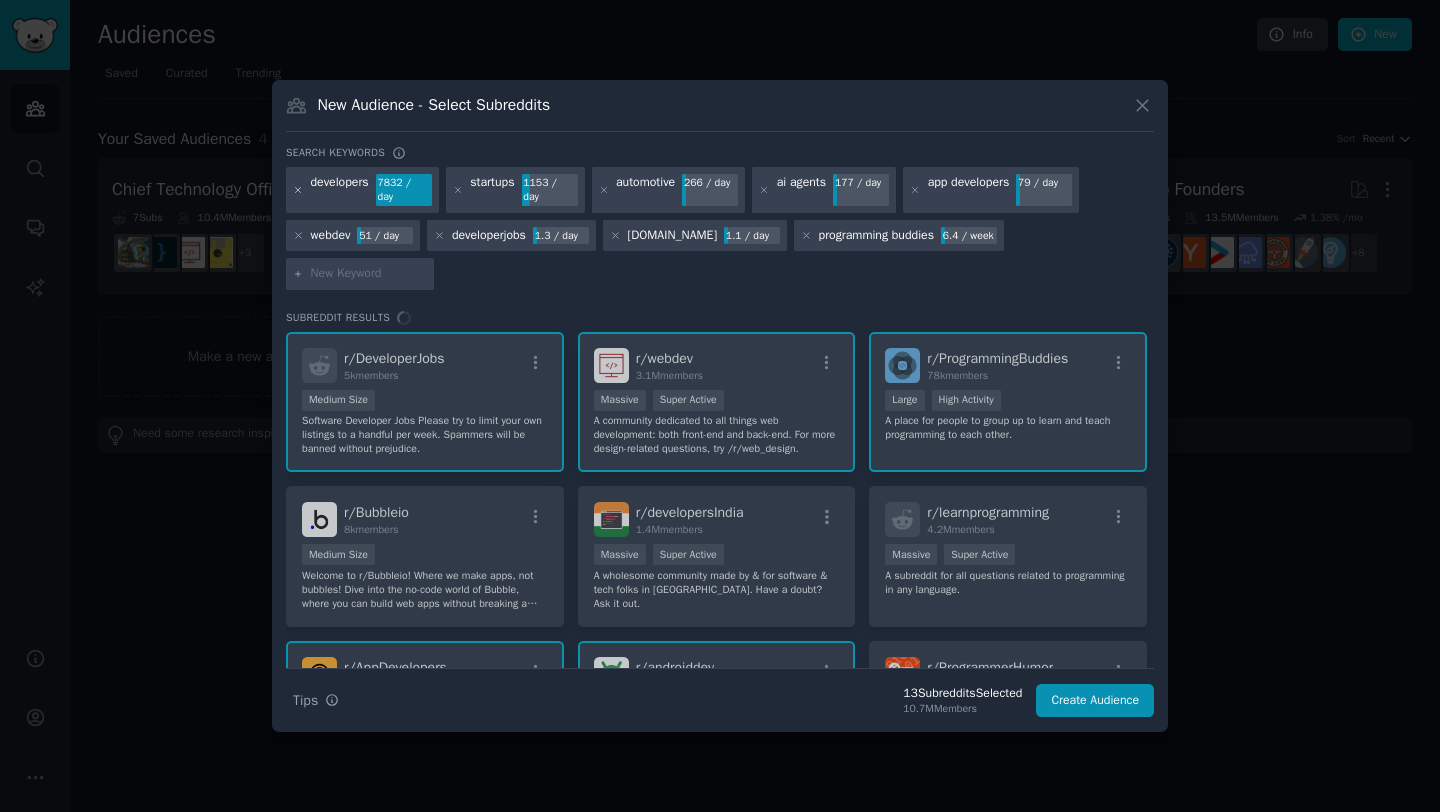 click 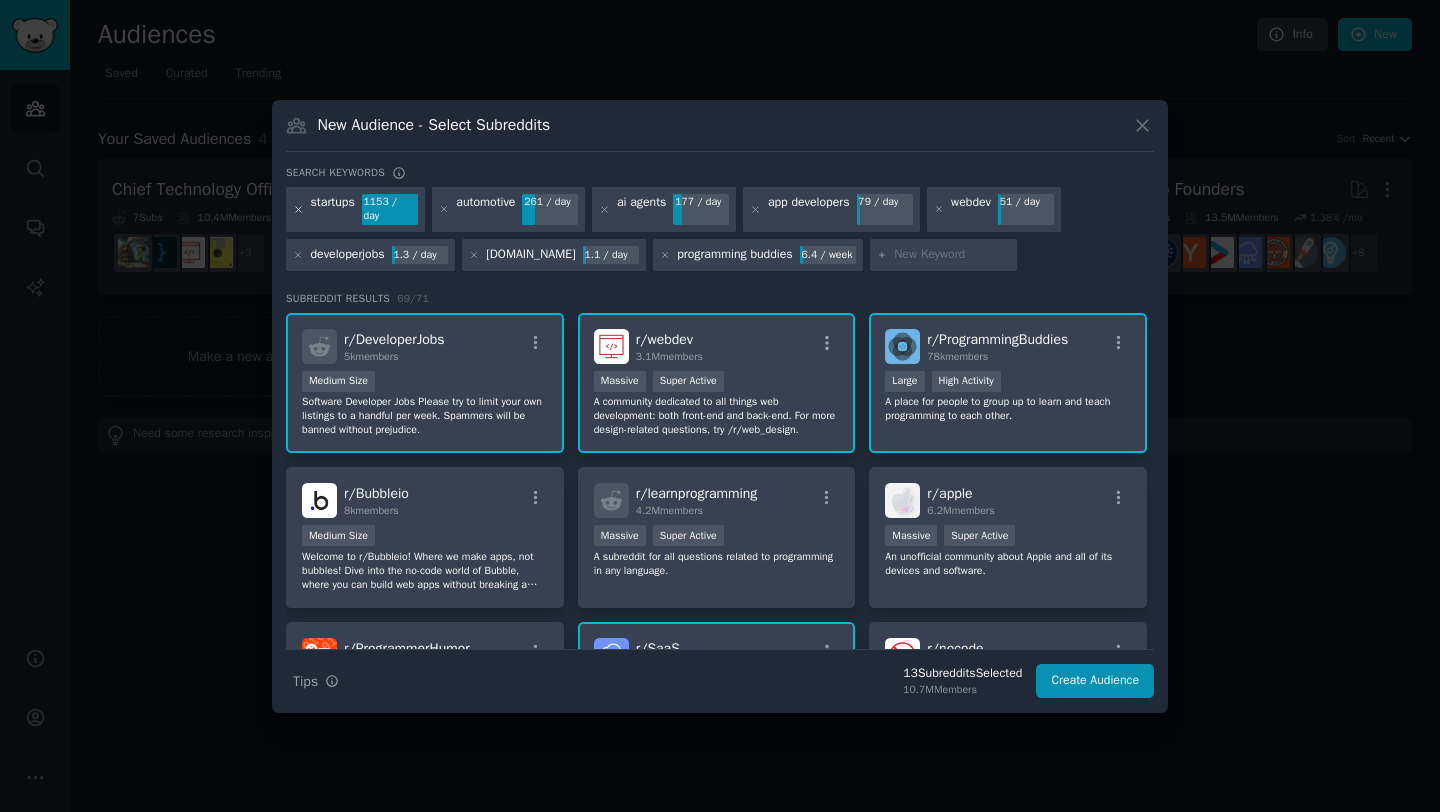 click 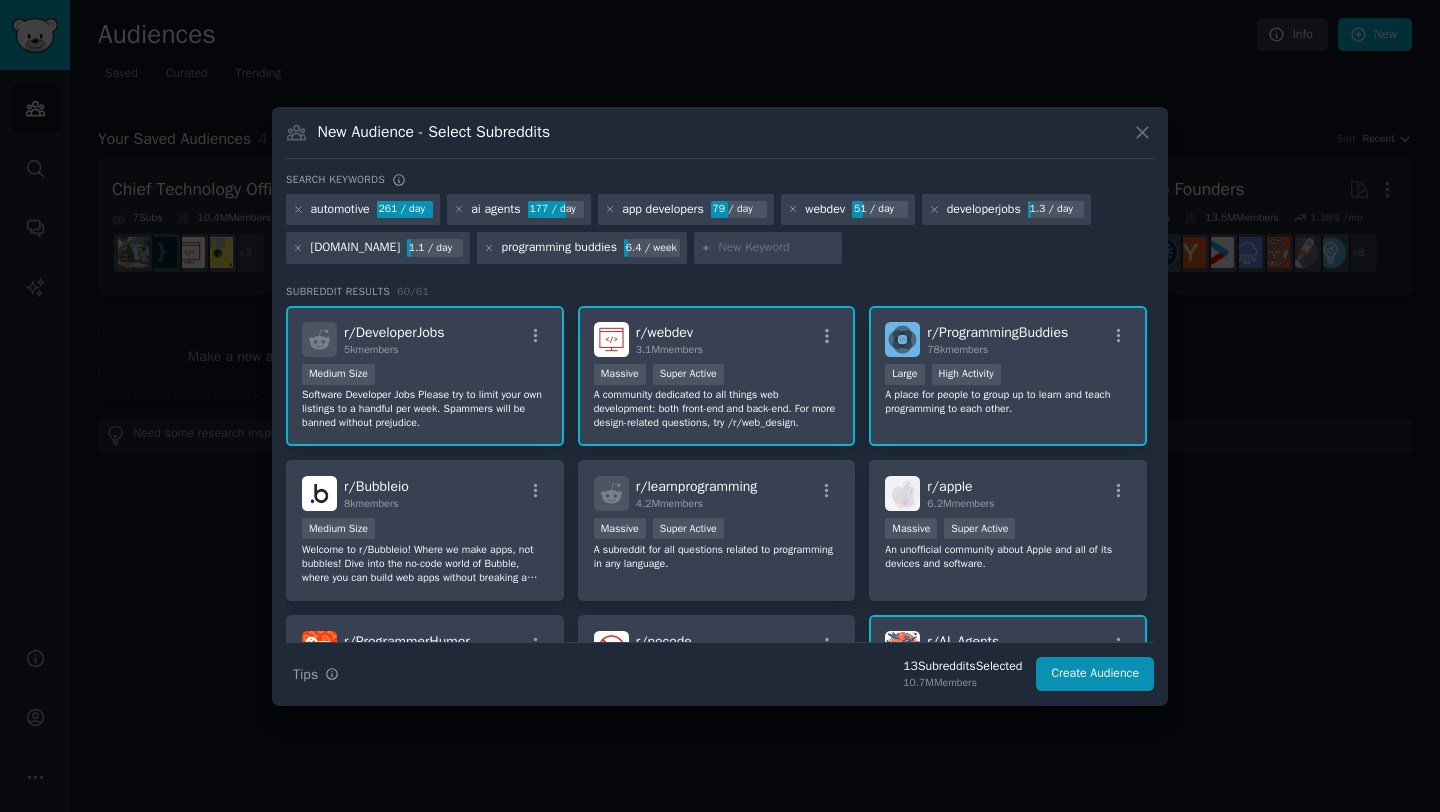click 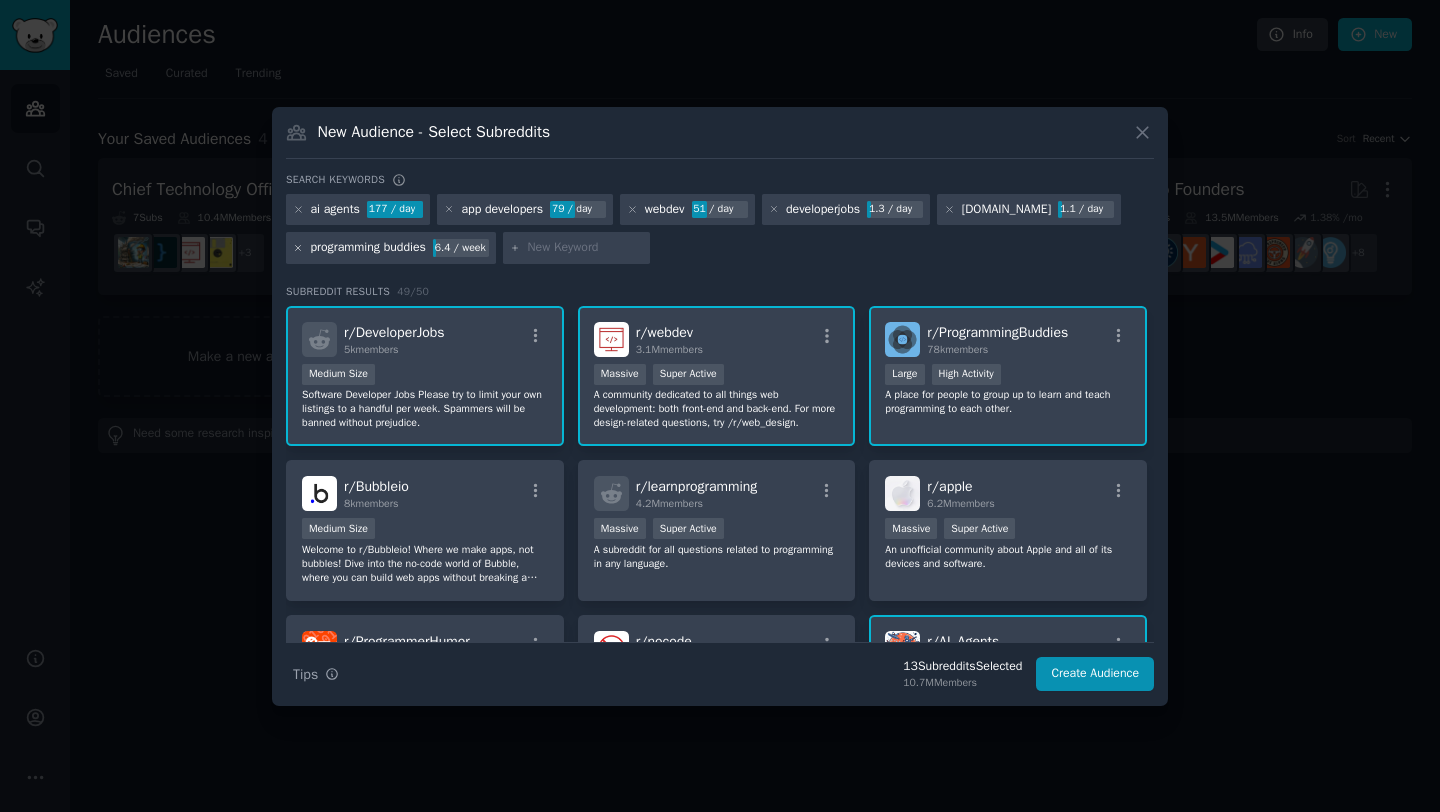 click 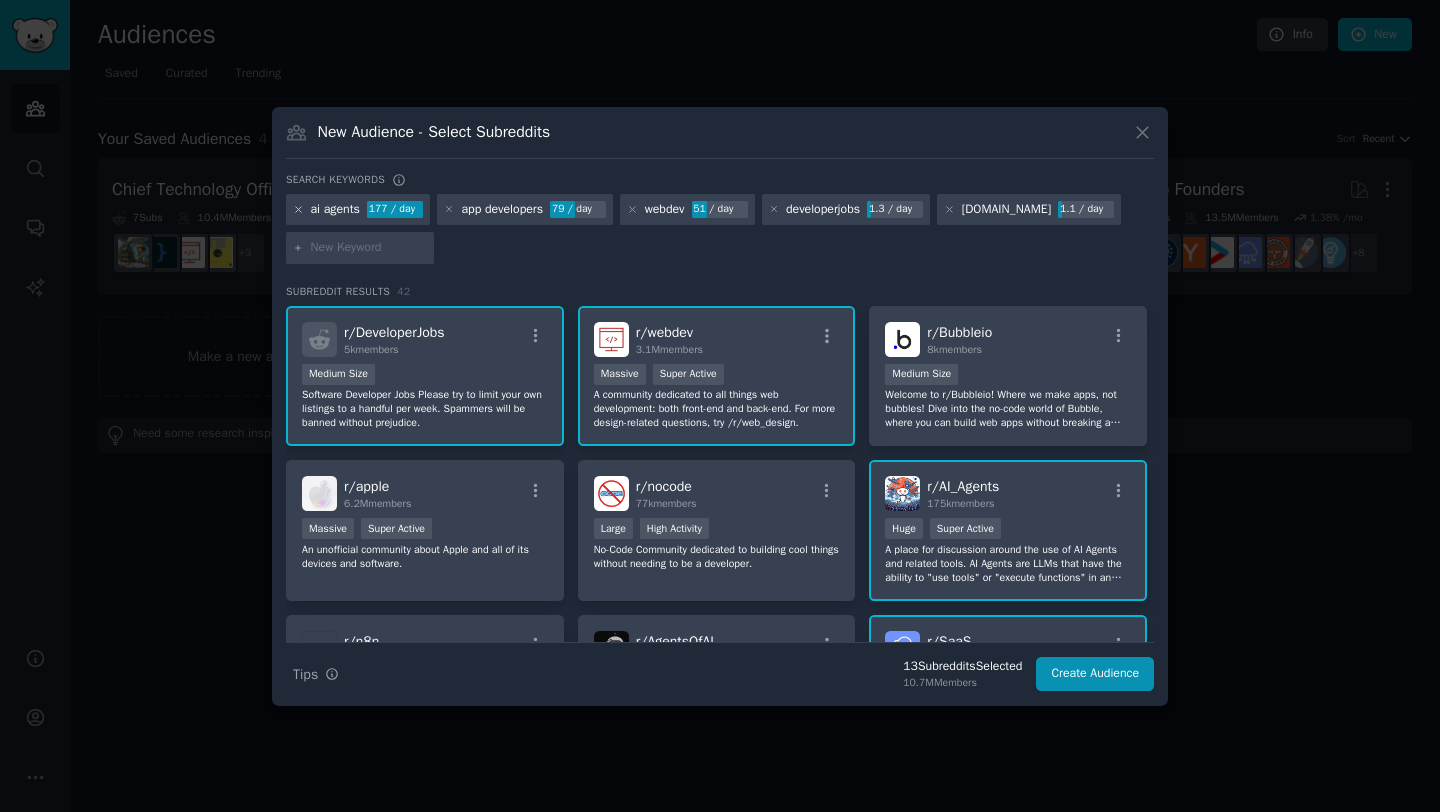 click 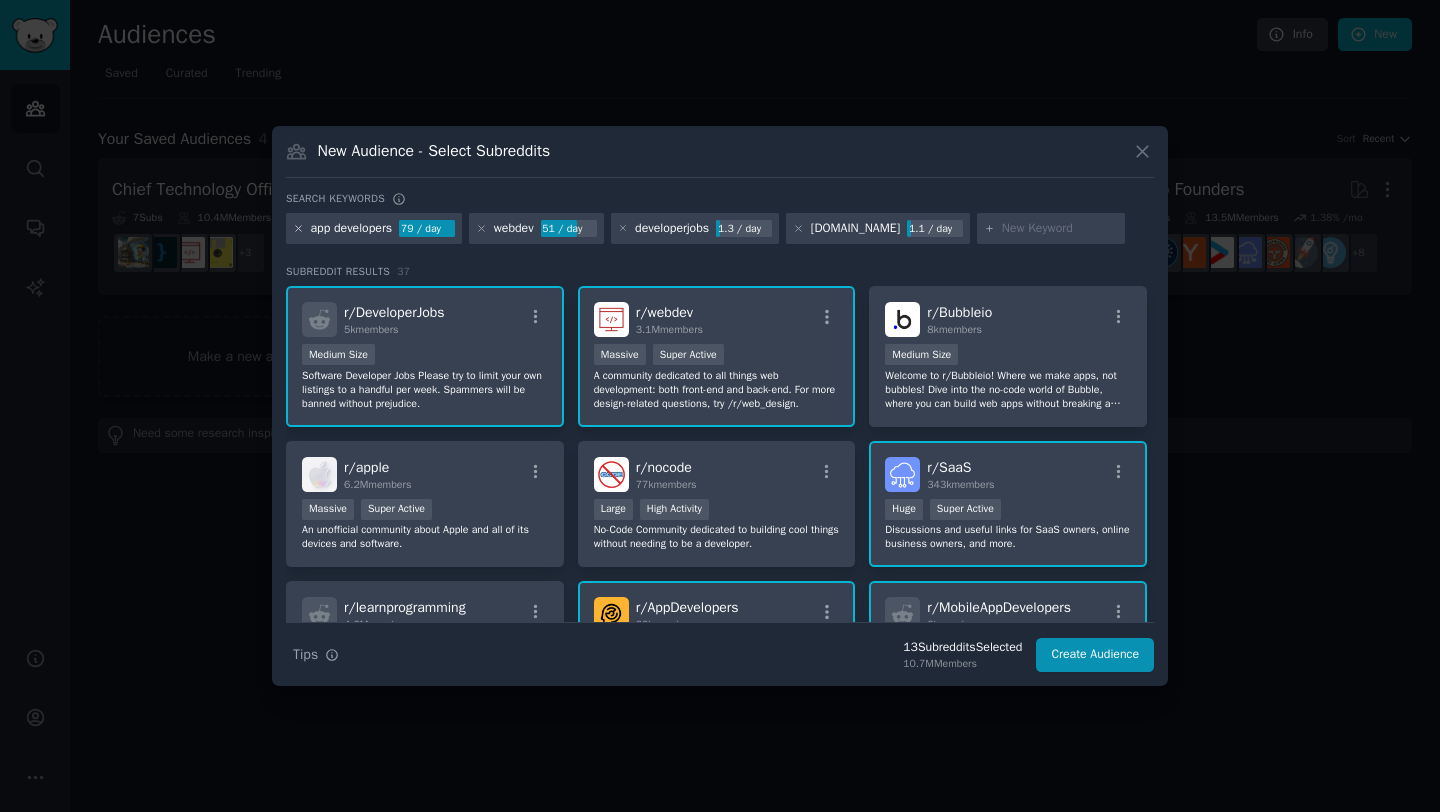 click 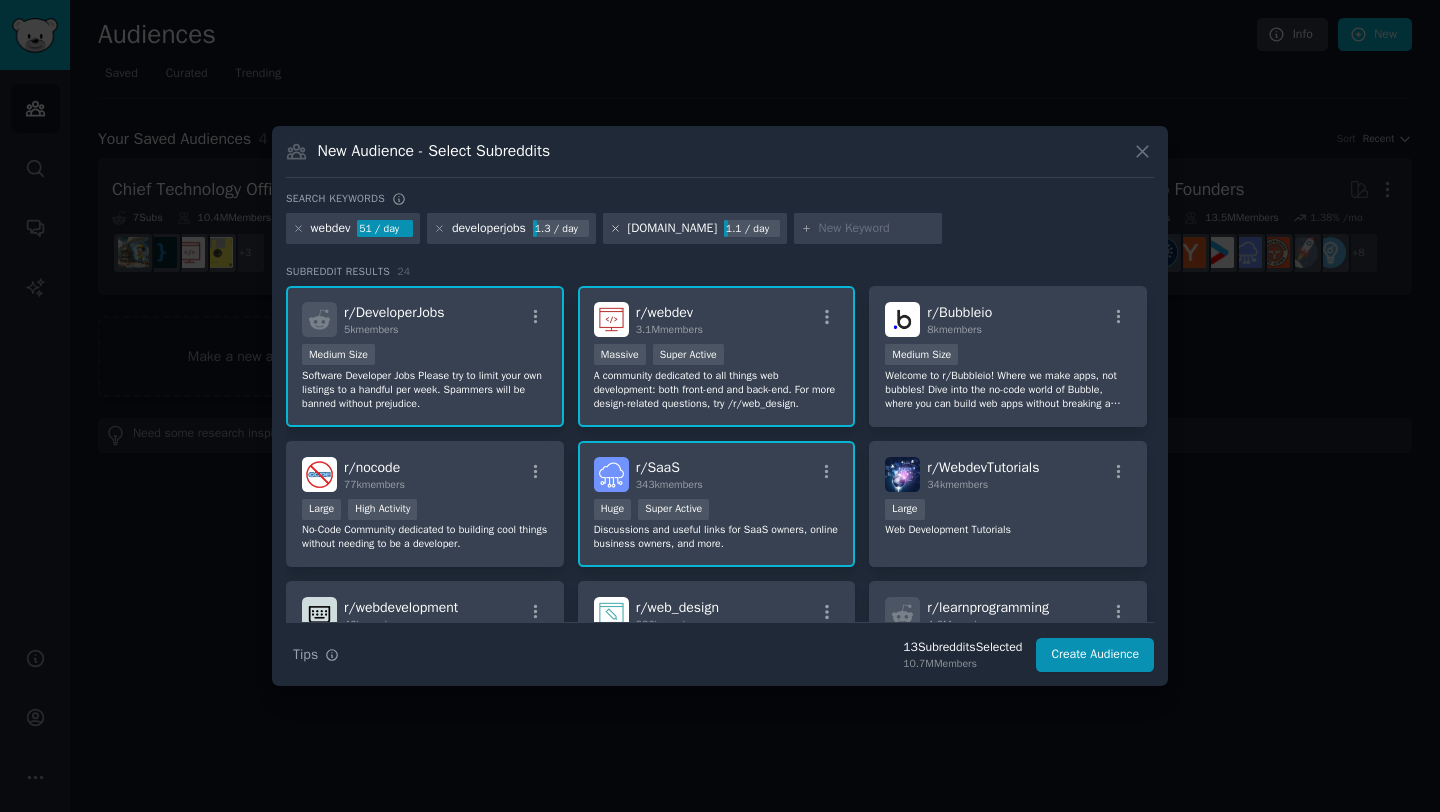 click 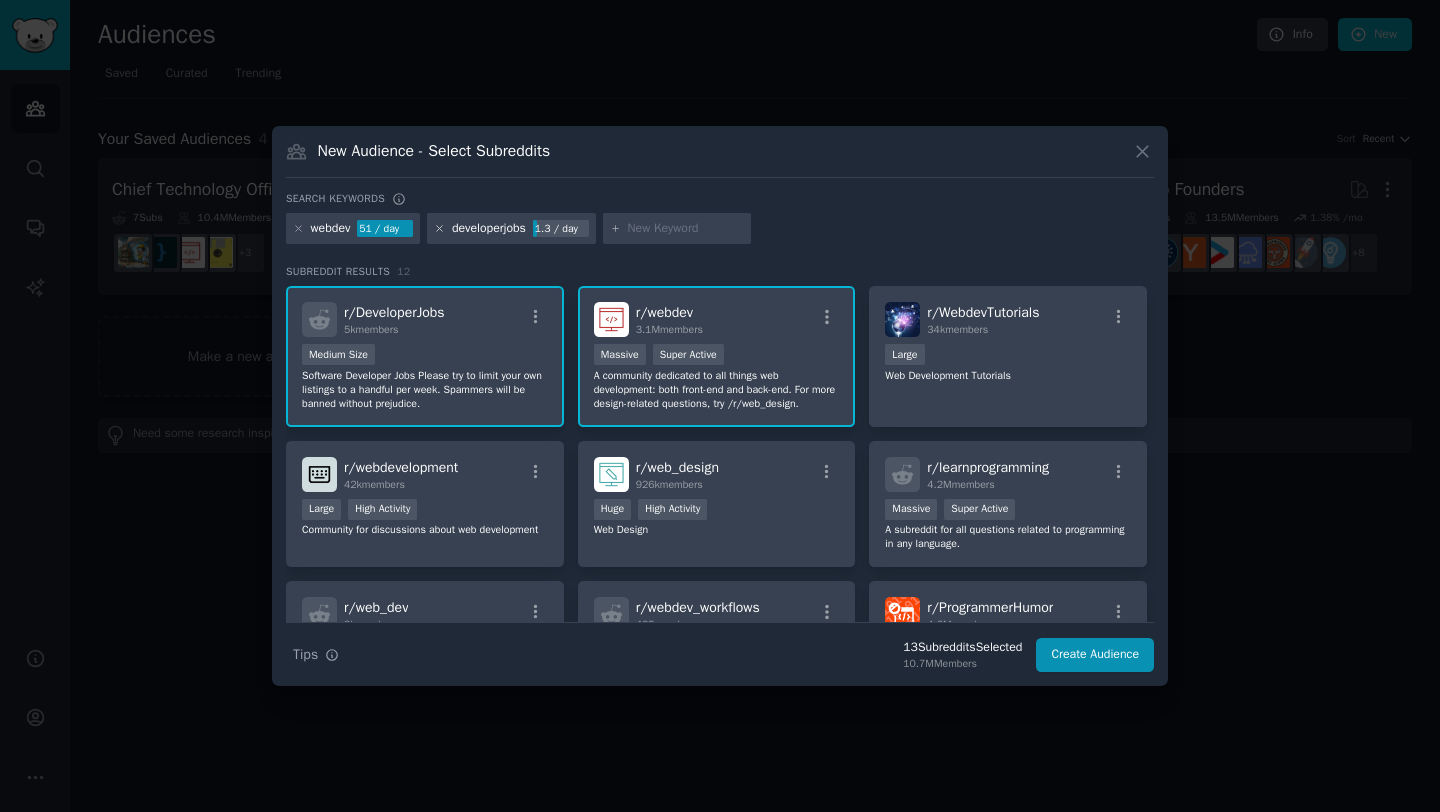 click 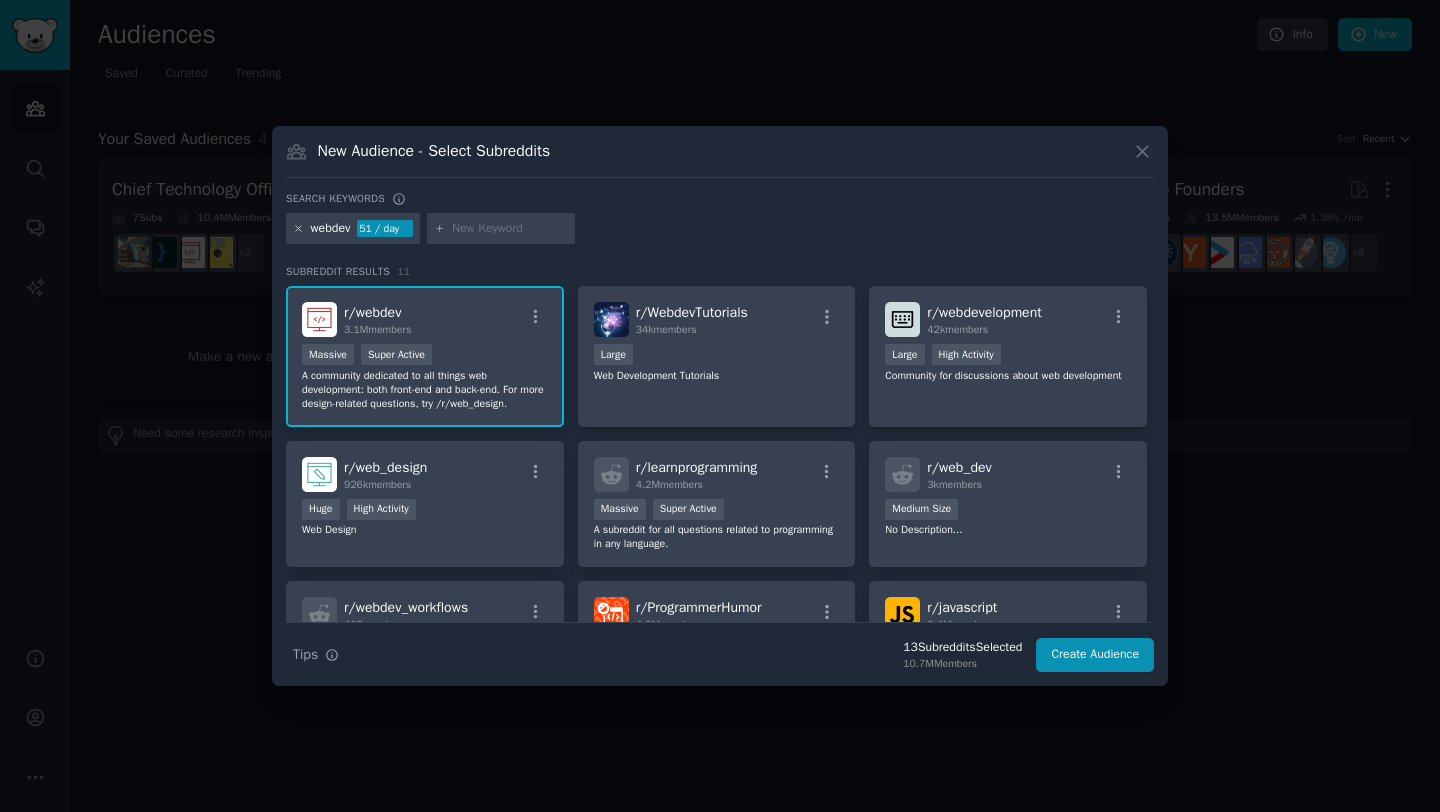 click 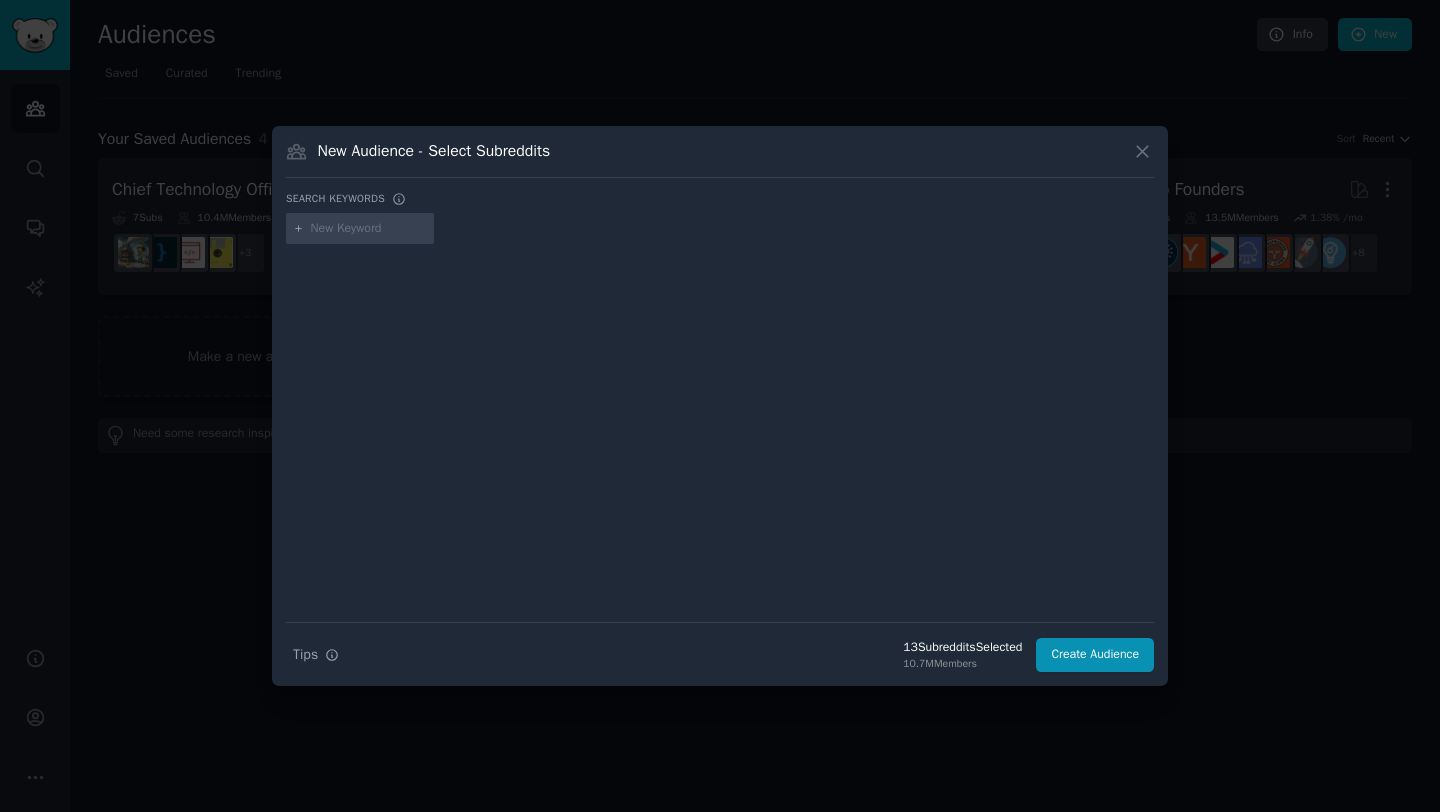 click at bounding box center (369, 229) 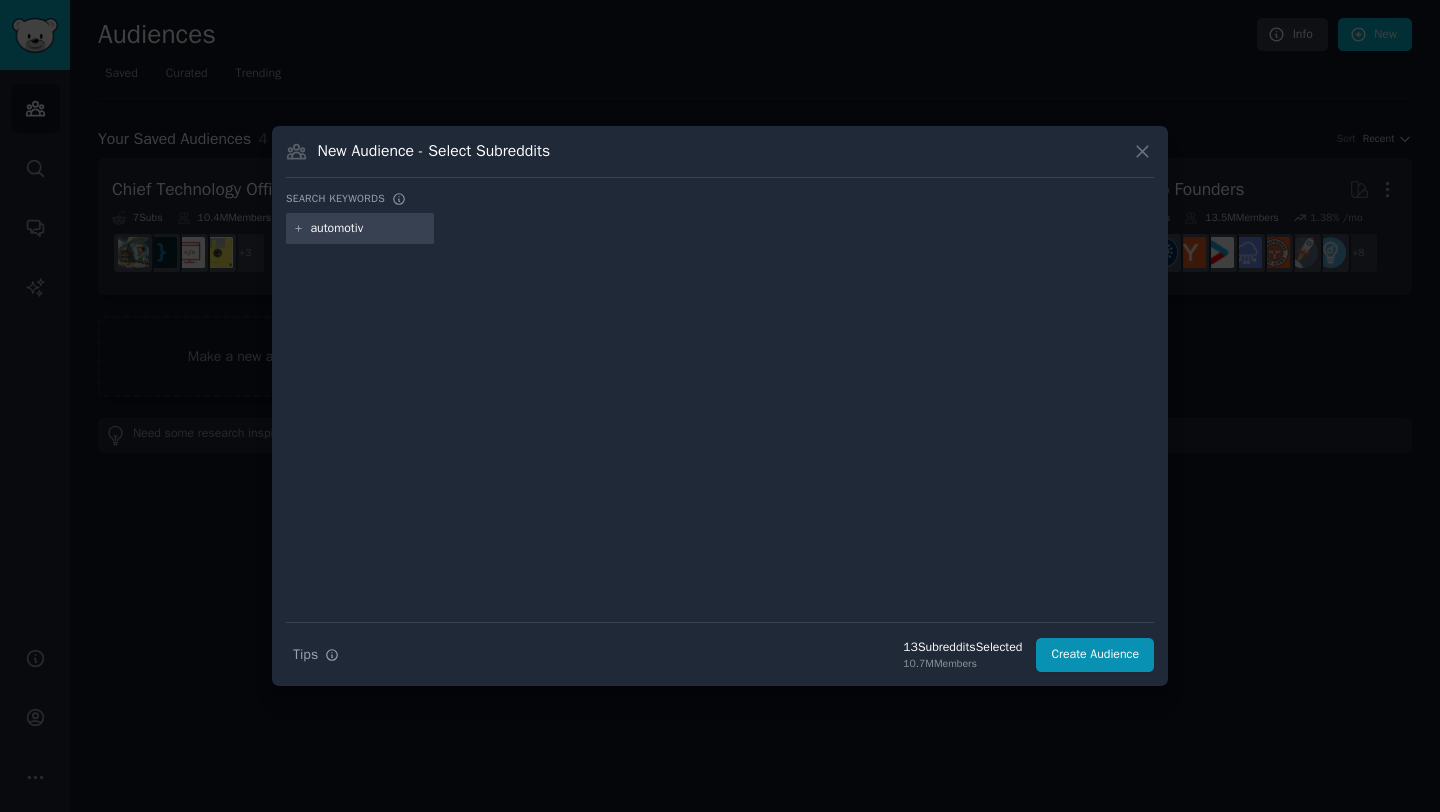 type on "automotive" 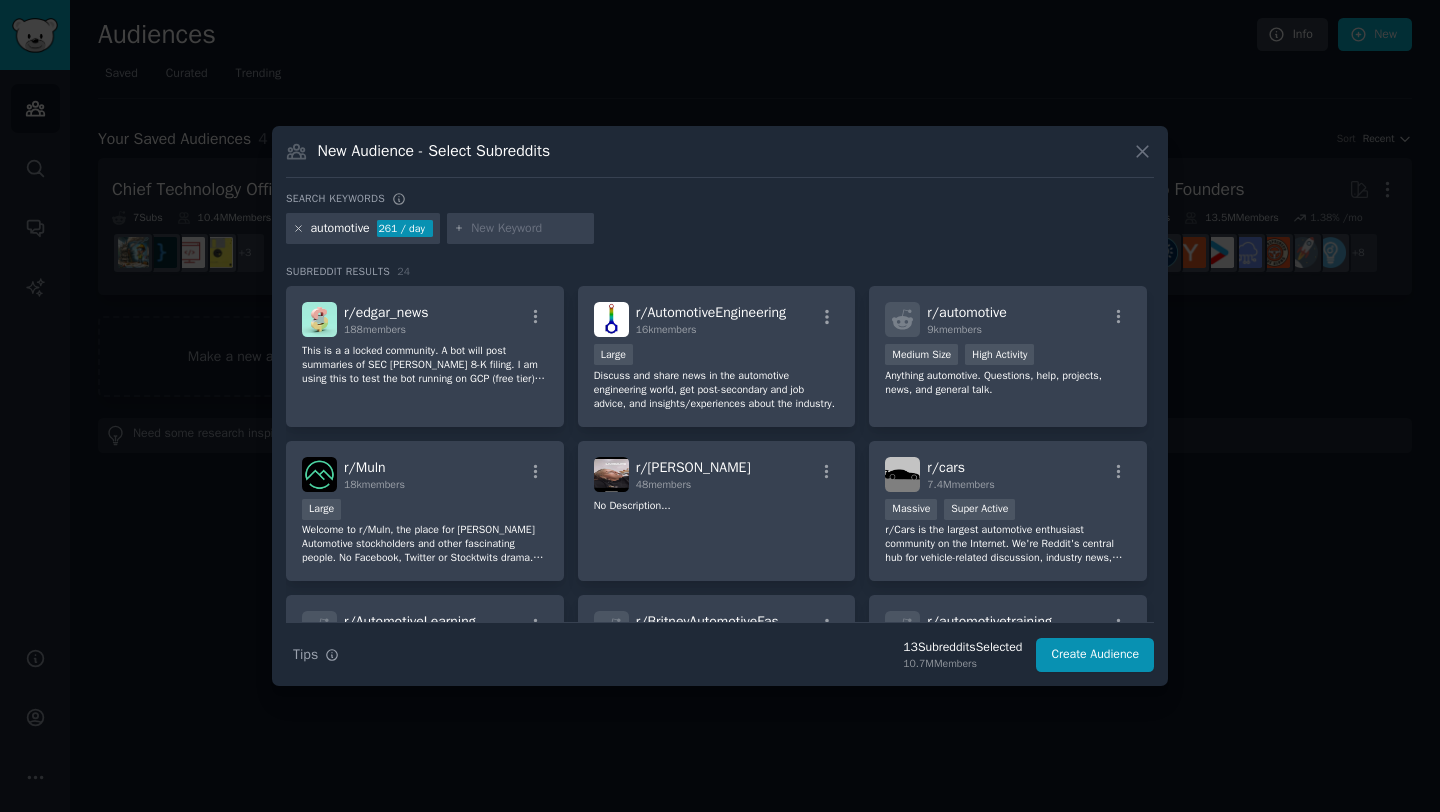 click 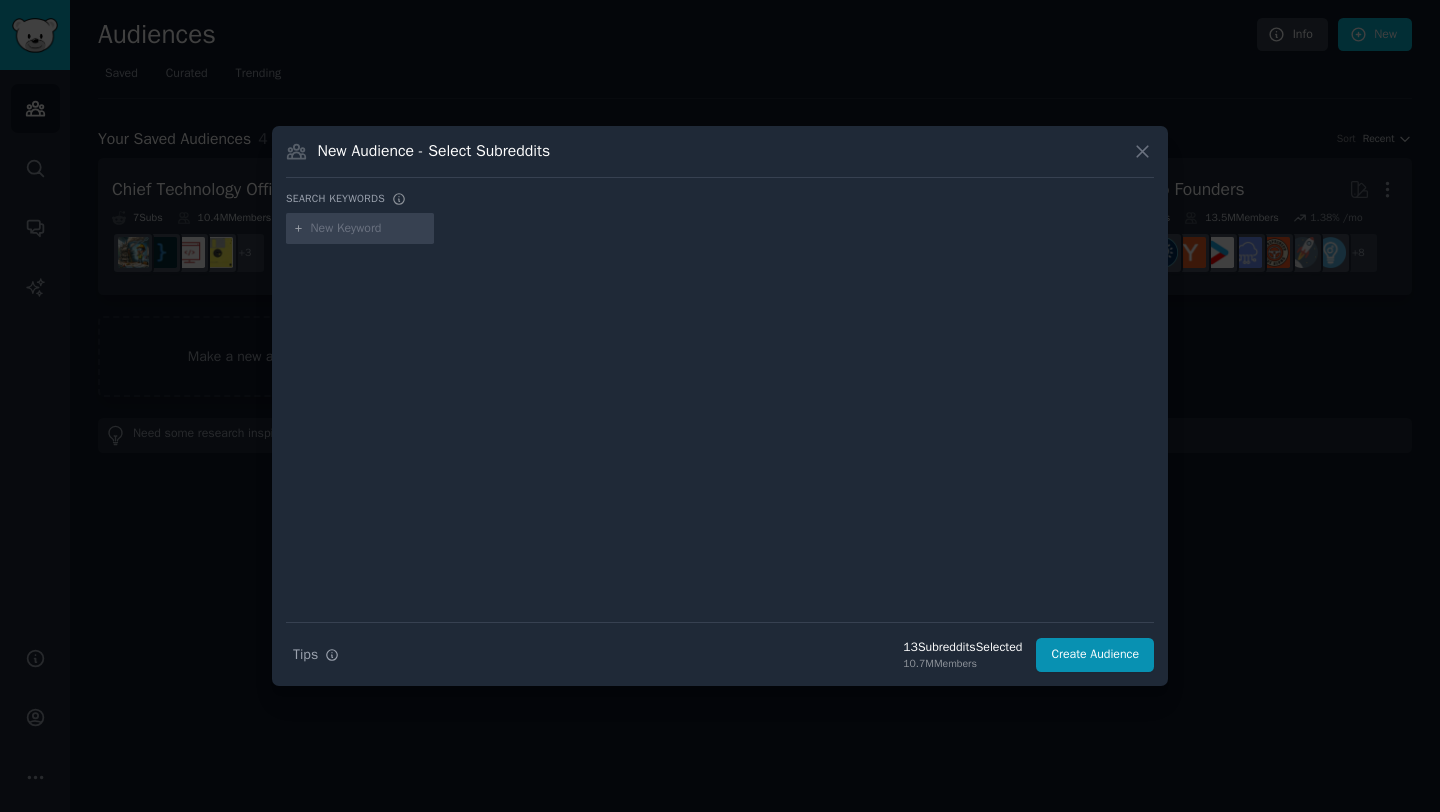 click at bounding box center [360, 229] 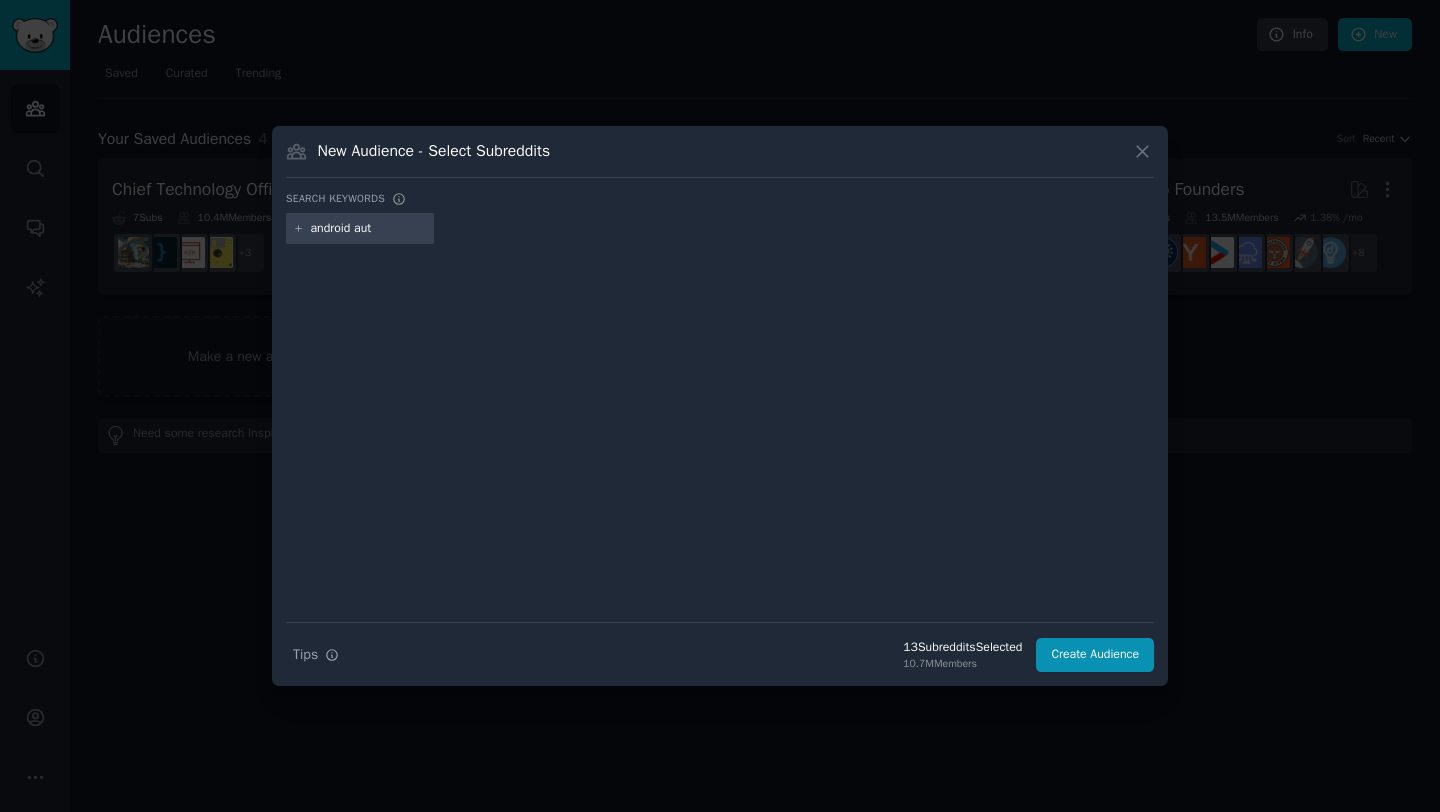 type on "android auto" 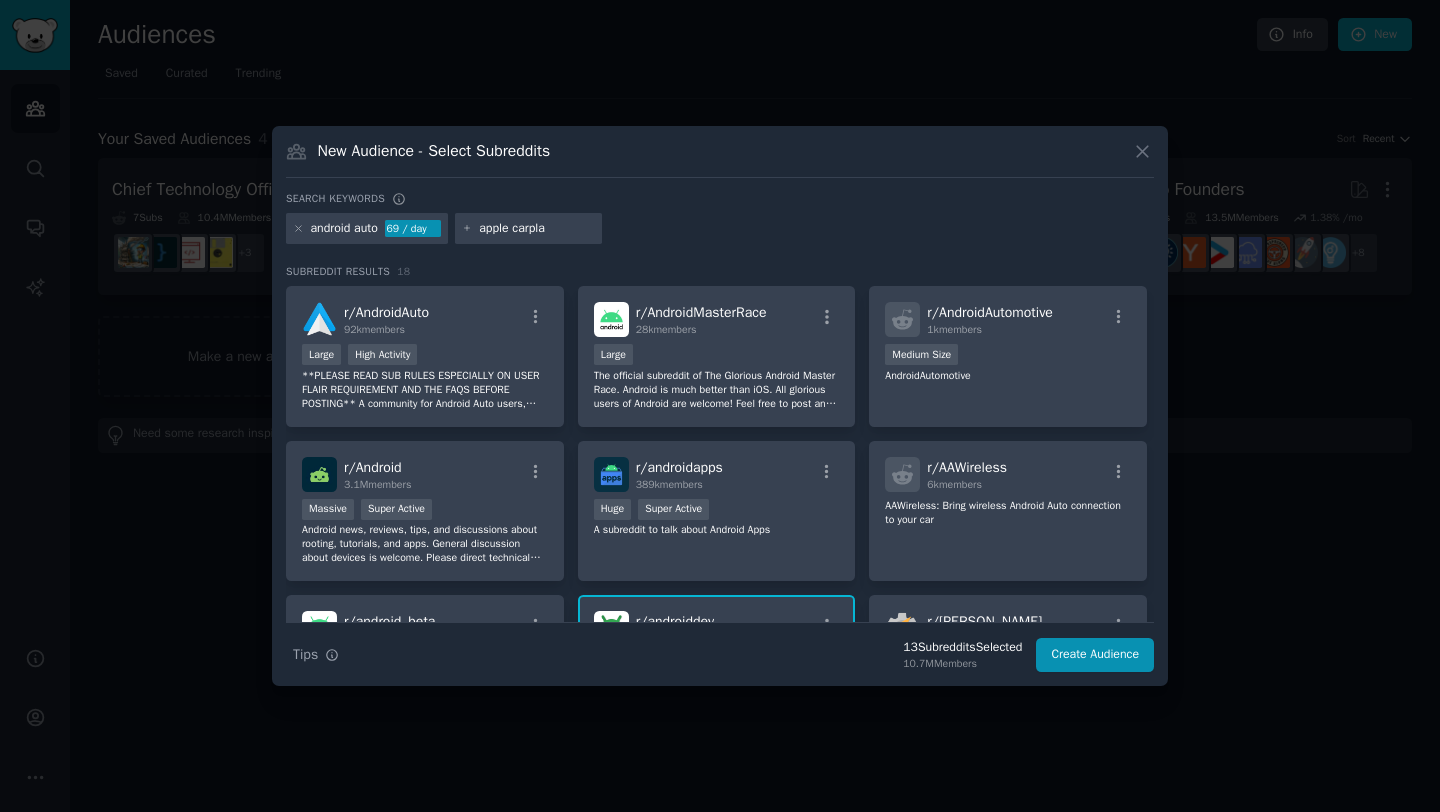 type on "apple carplay" 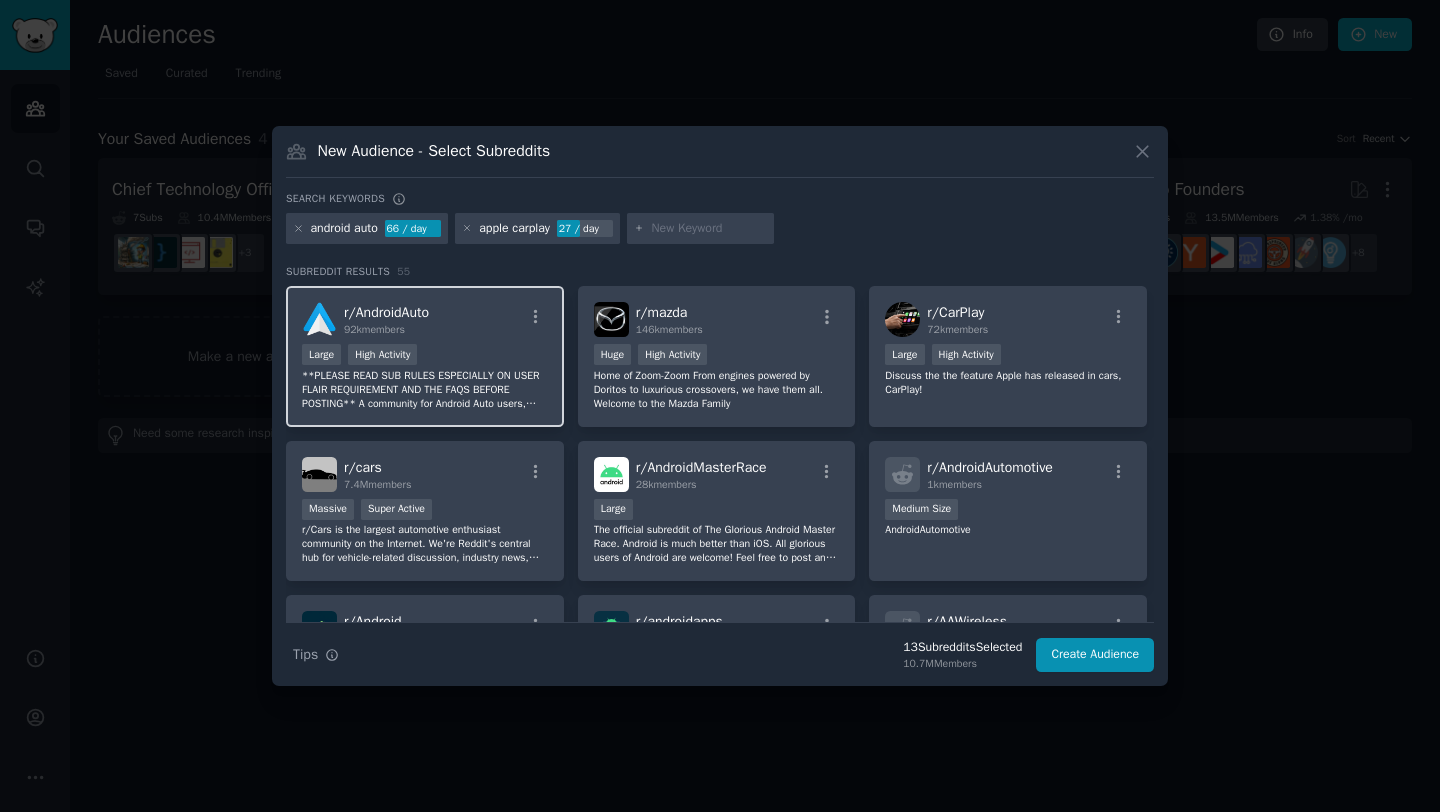 click on "**PLEASE READ SUB RULES ESPECIALLY ON USER FLAIR REQUIREMENT AND THE FAQS BEFORE POSTING**
A community for Android Auto users, including those on OEM and aftermarket head units and all phones accommodating the Android Auto app.
Share information, tips, and new features.  Ask for help with specific bugs or to troubleshoot known issues." at bounding box center [425, 390] 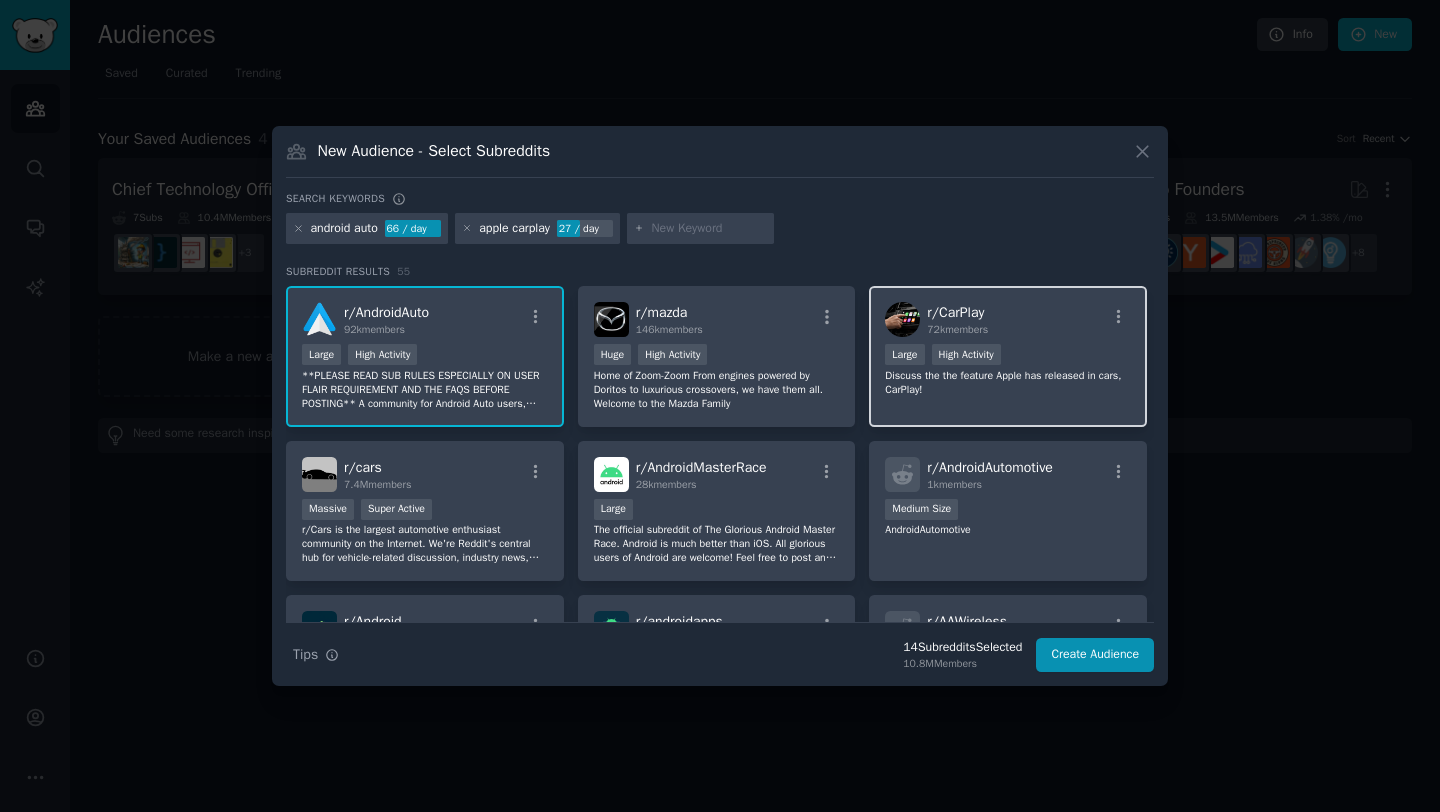 scroll, scrollTop: 40, scrollLeft: 0, axis: vertical 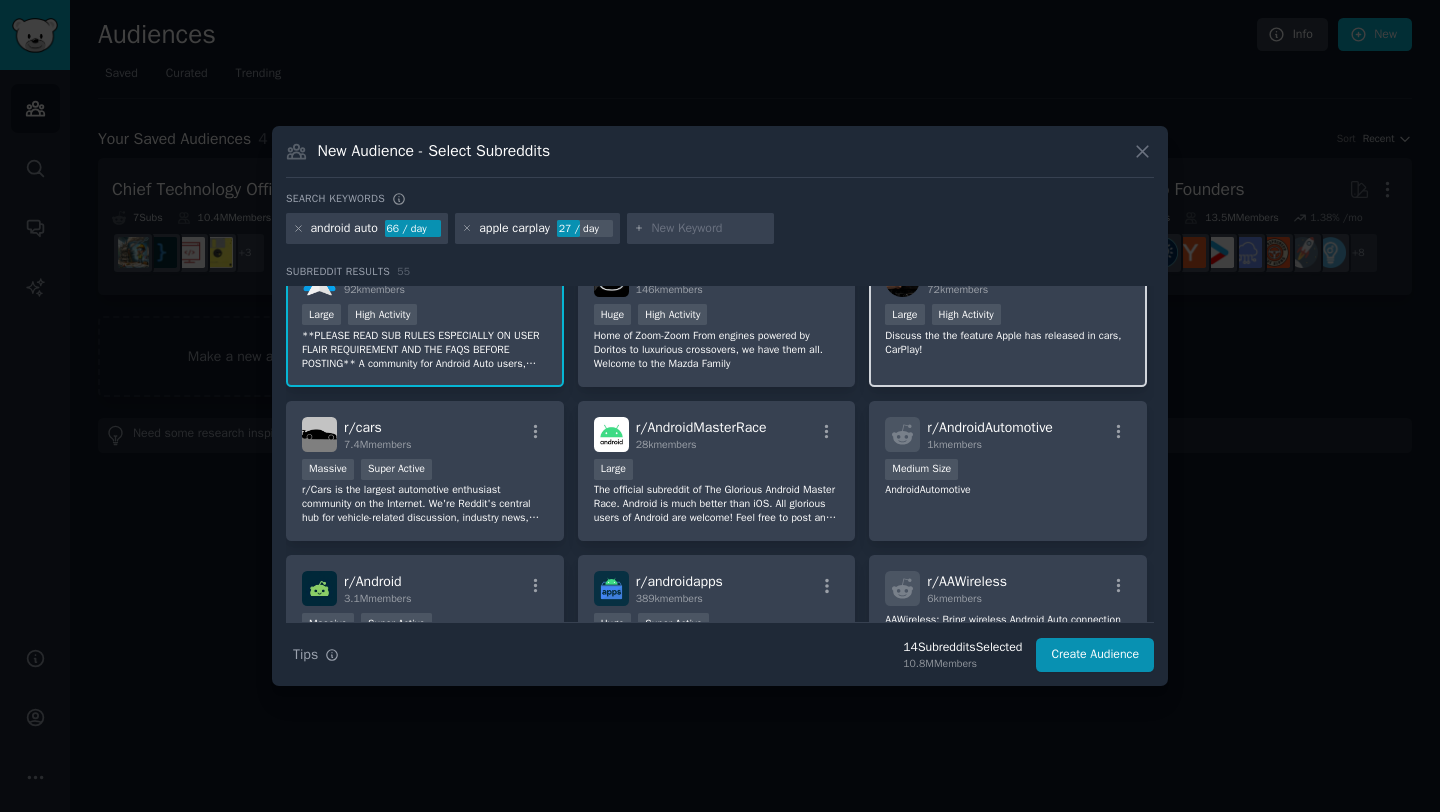 click on "Discuss the the feature Apple has released in cars, CarPlay!" at bounding box center (1008, 343) 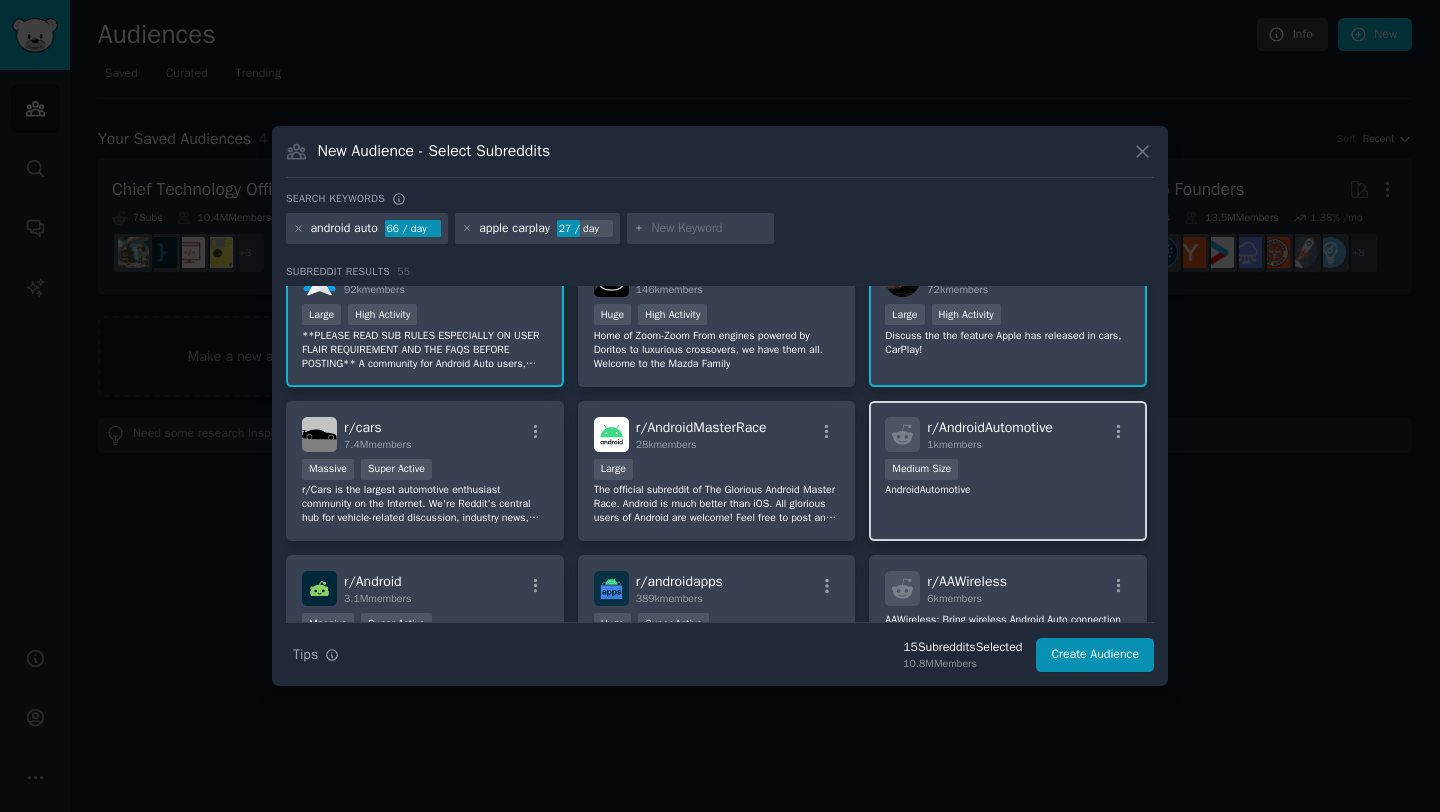 click on "AndroidAutomotive" at bounding box center [1008, 490] 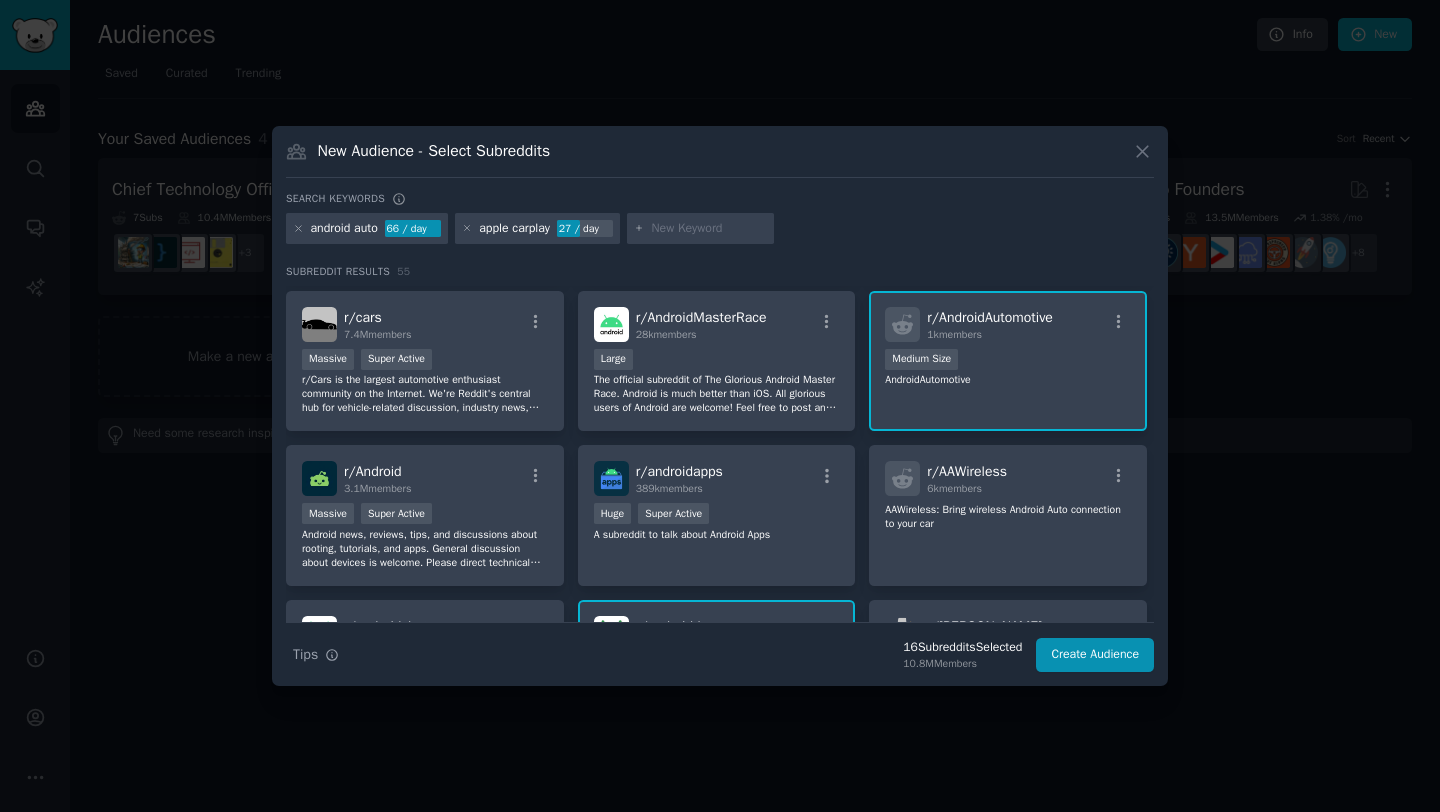 scroll, scrollTop: 0, scrollLeft: 0, axis: both 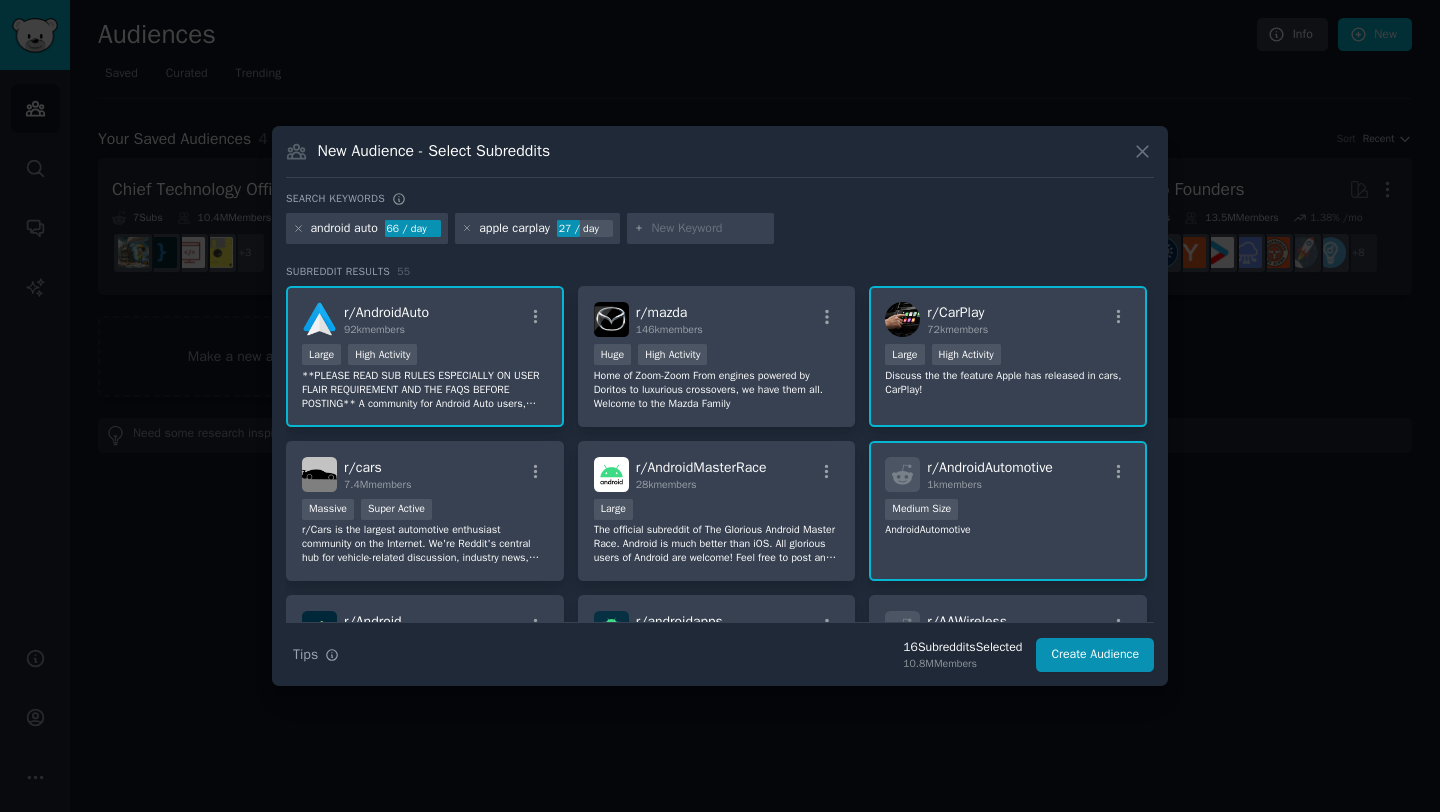 click at bounding box center (467, 229) 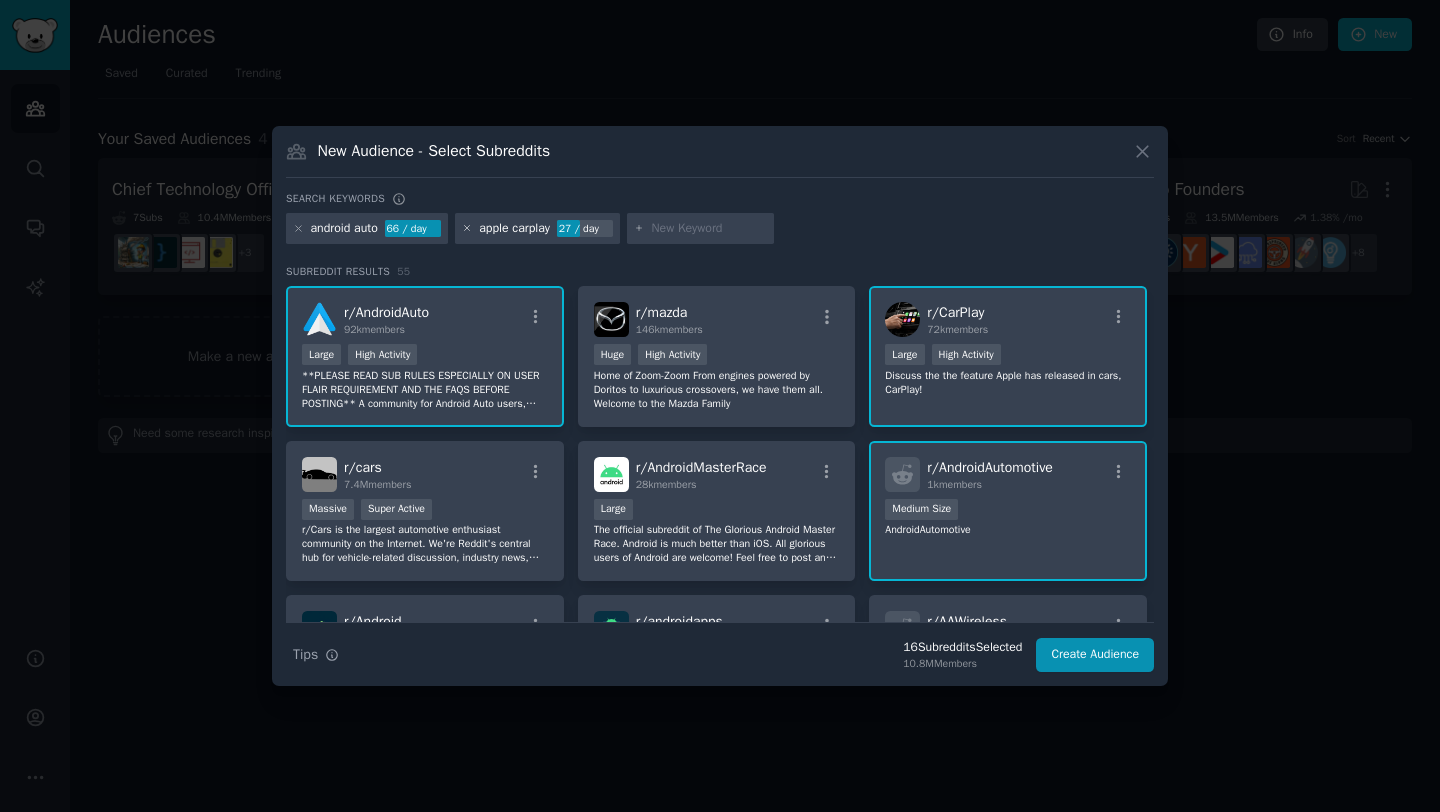 click 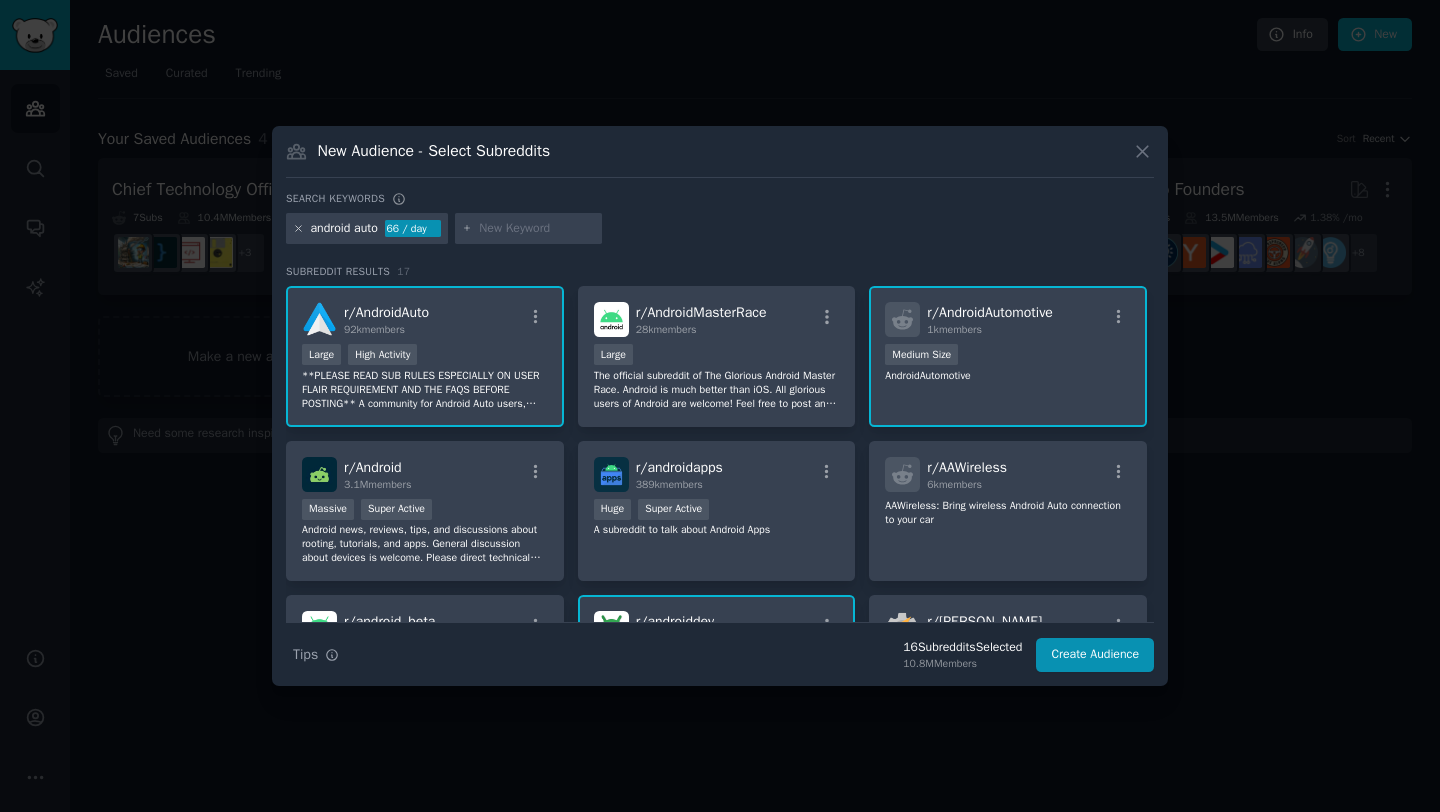 click 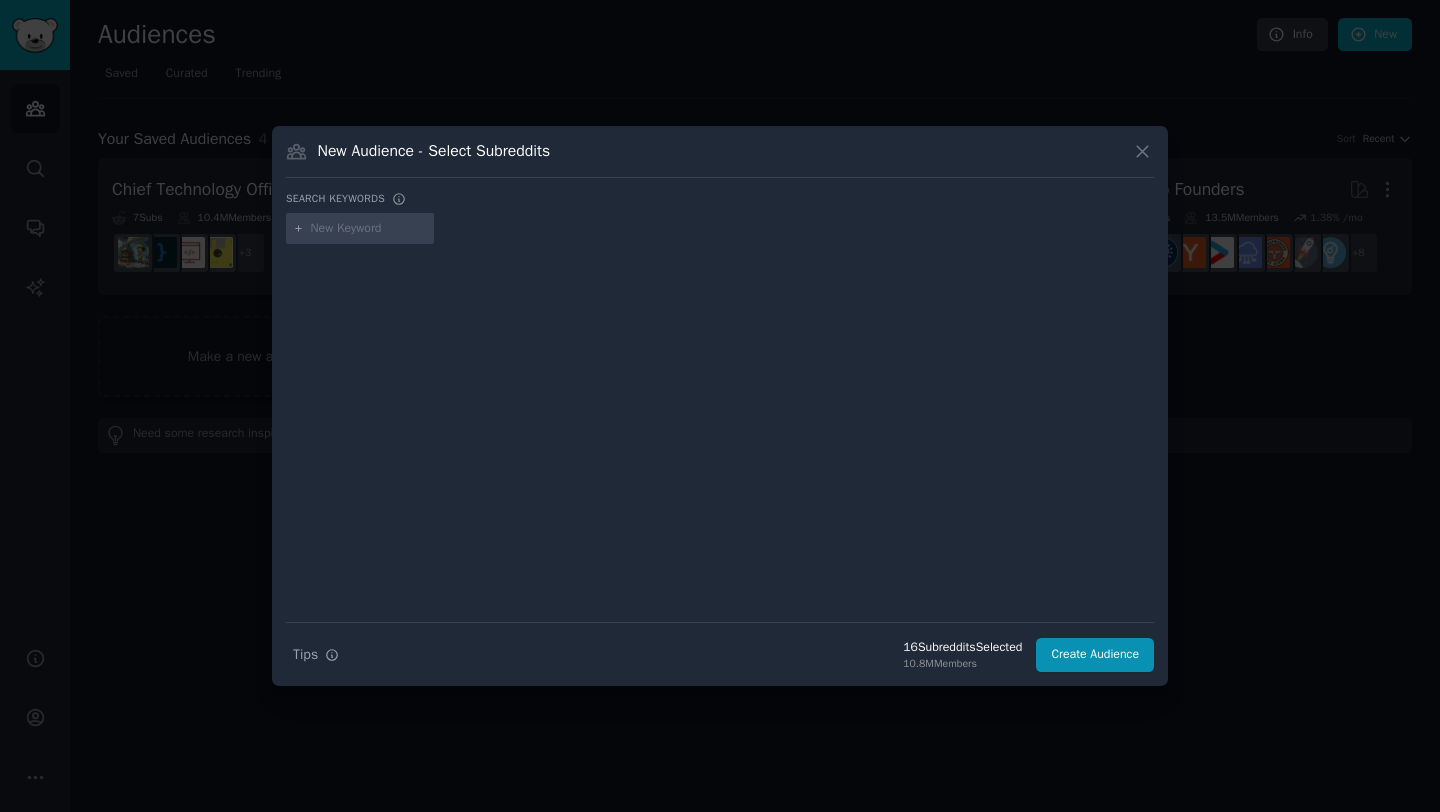 click at bounding box center [369, 229] 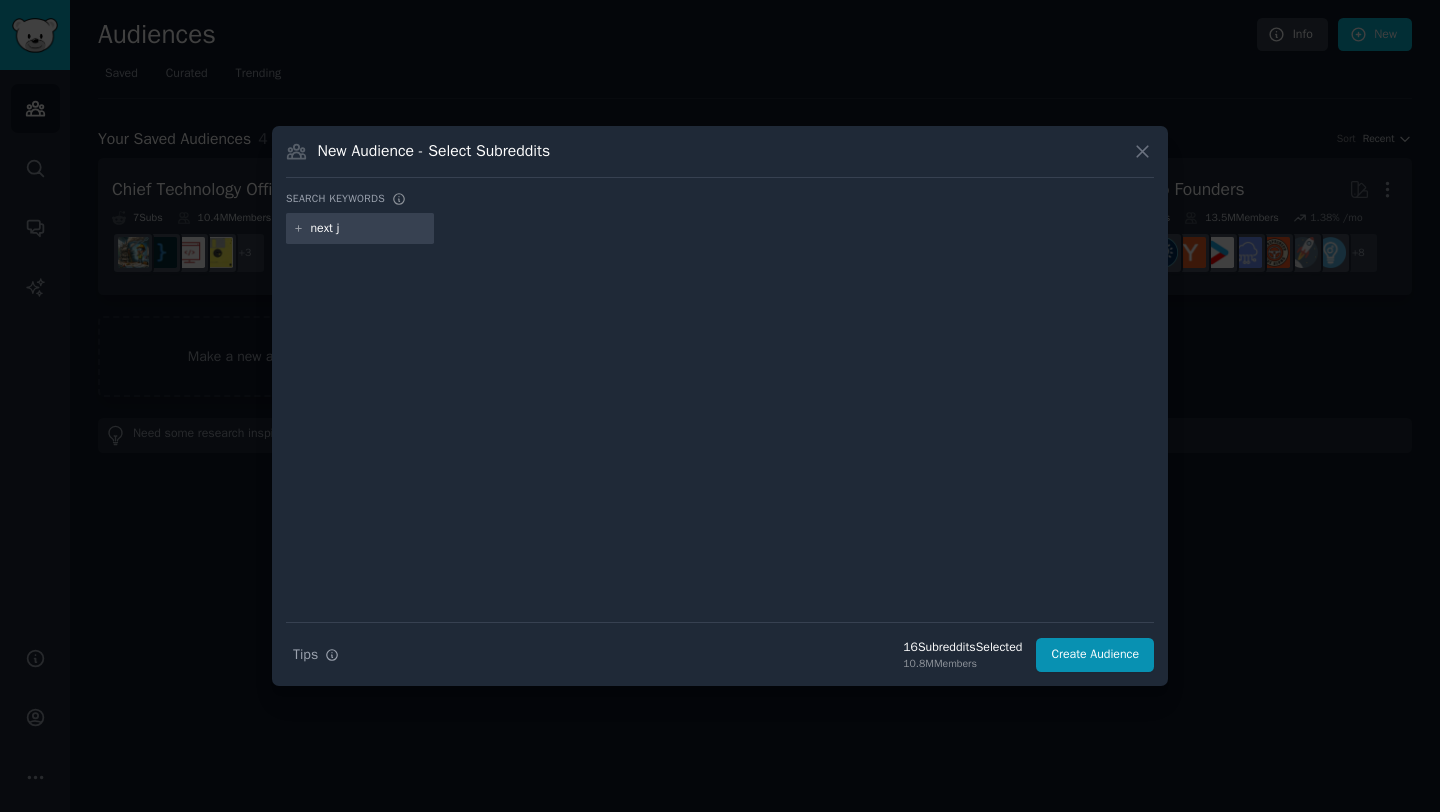 type on "next js" 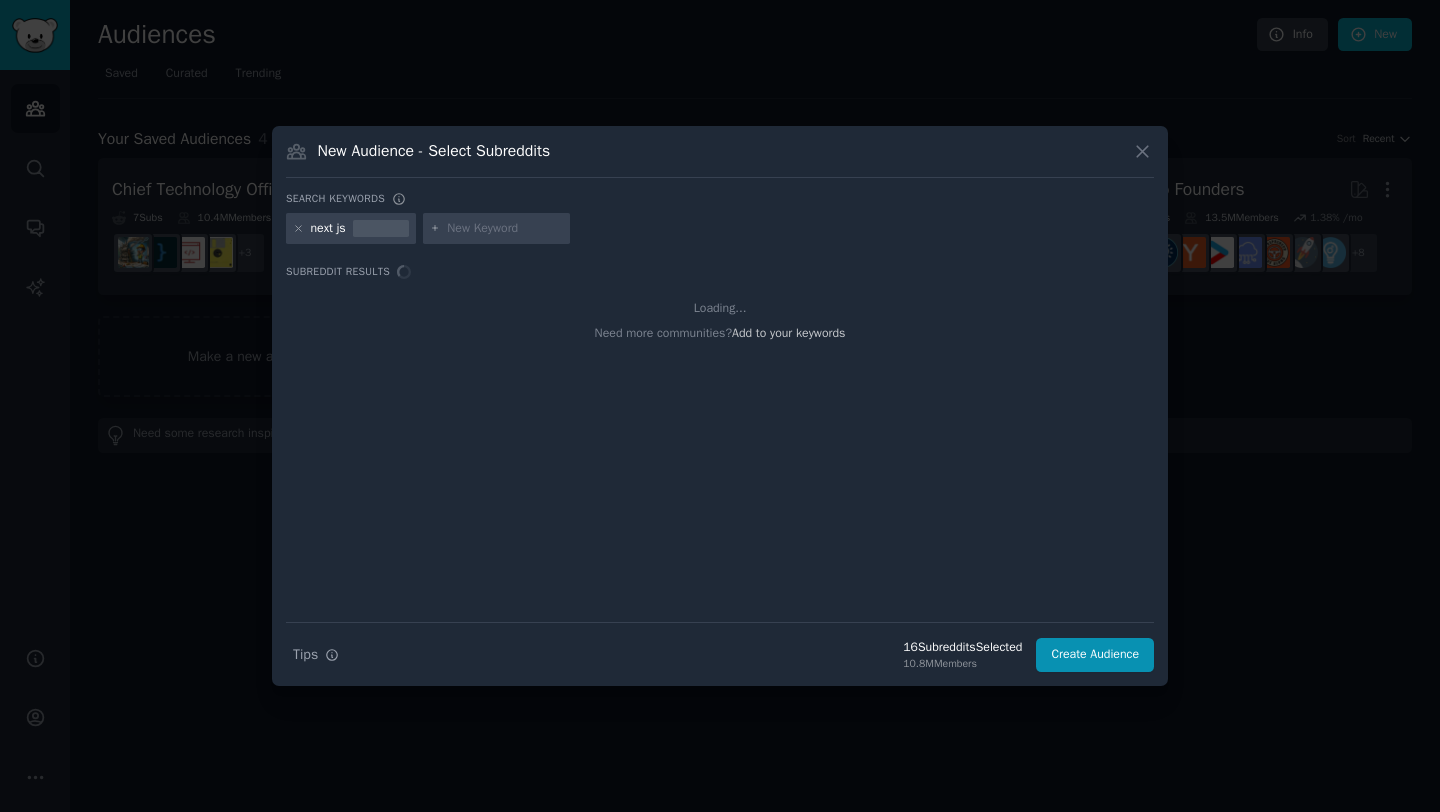 type on "a" 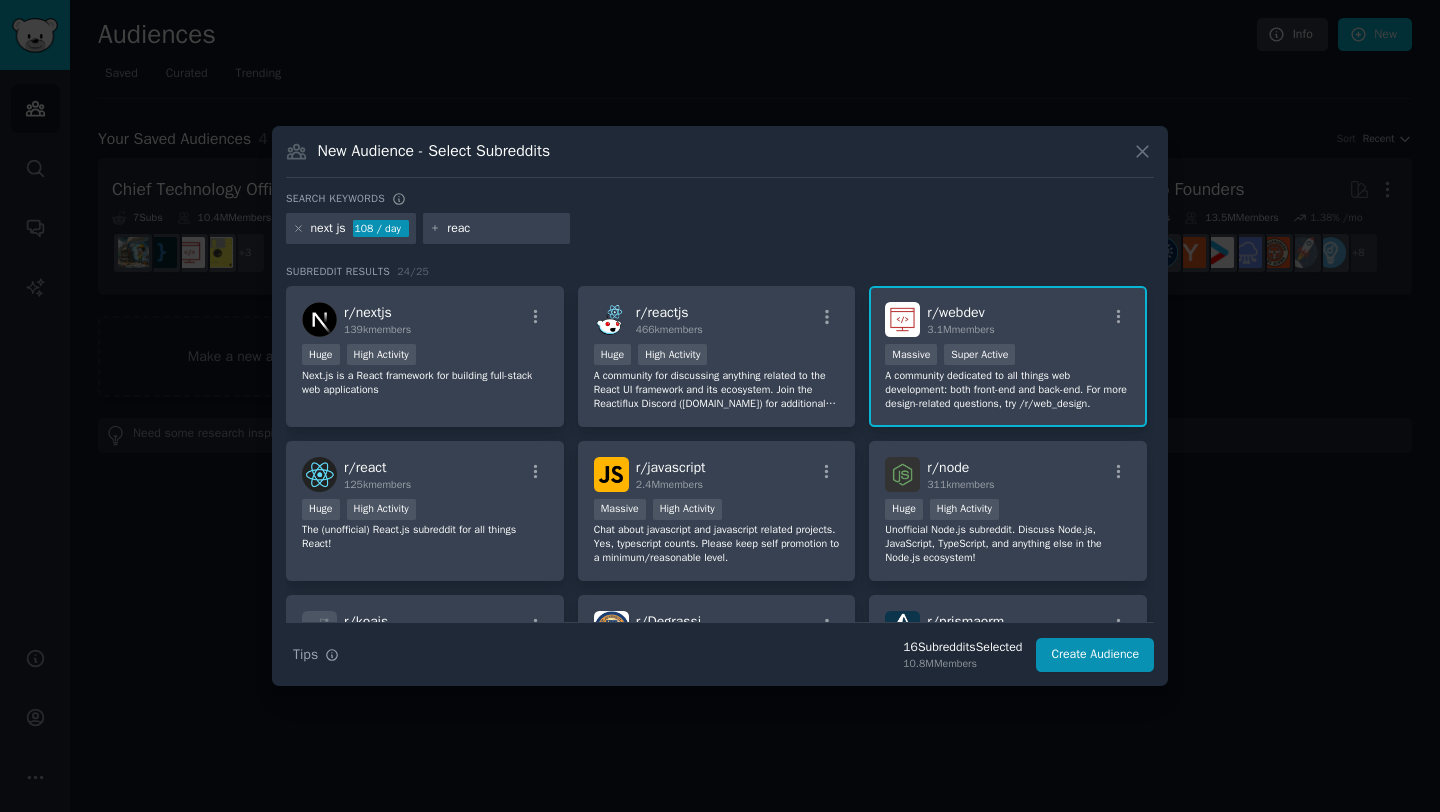 type on "react" 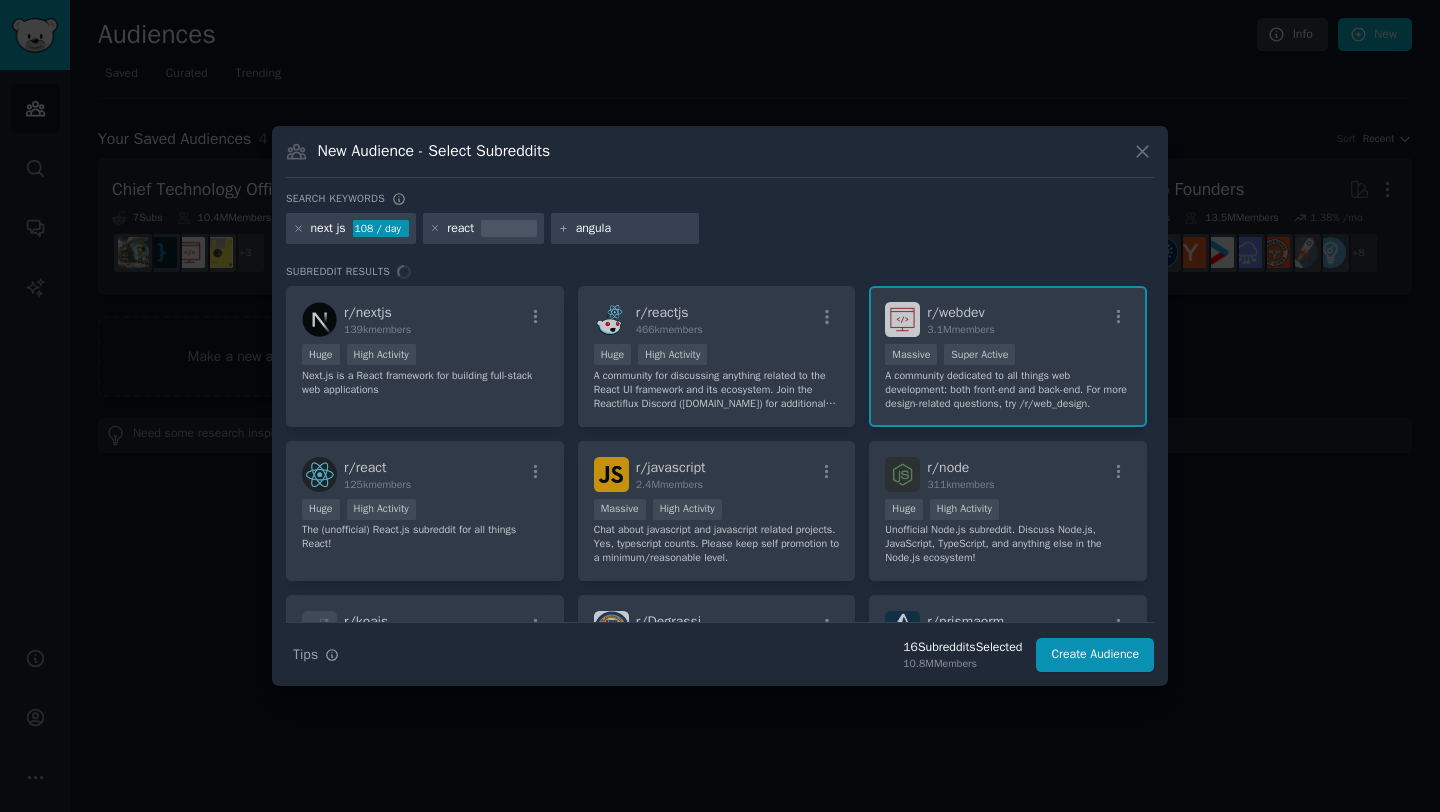 type on "angular" 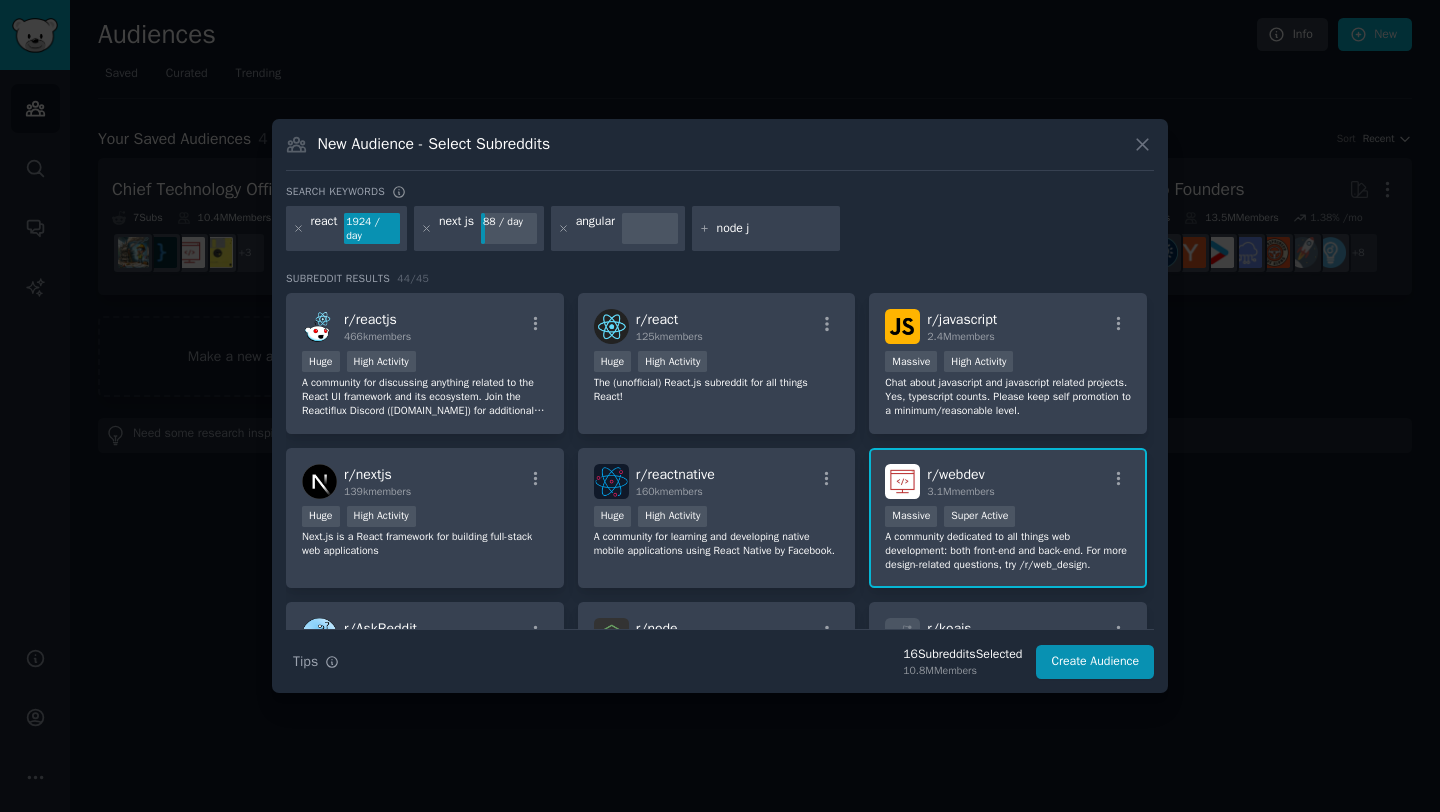 type on "node js" 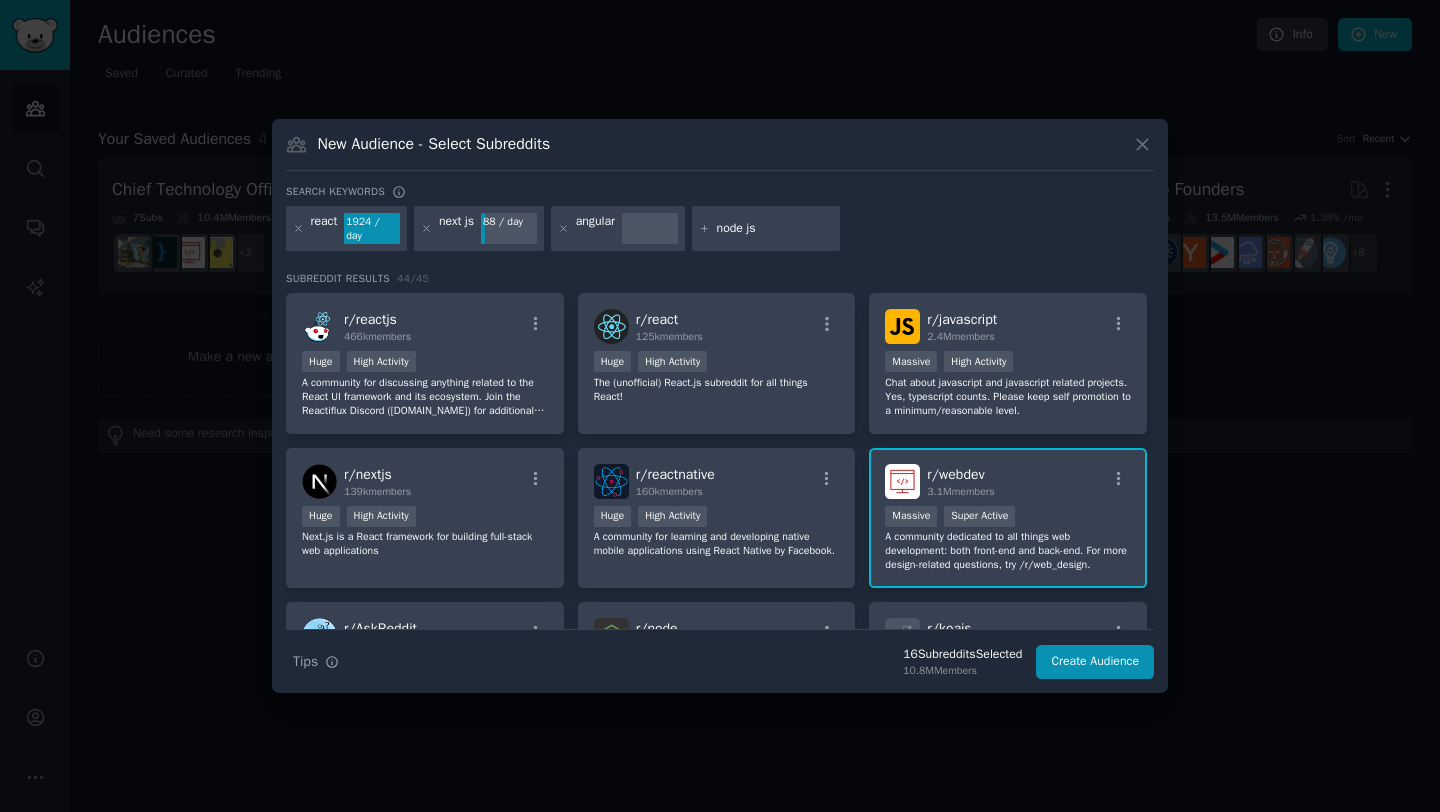 type 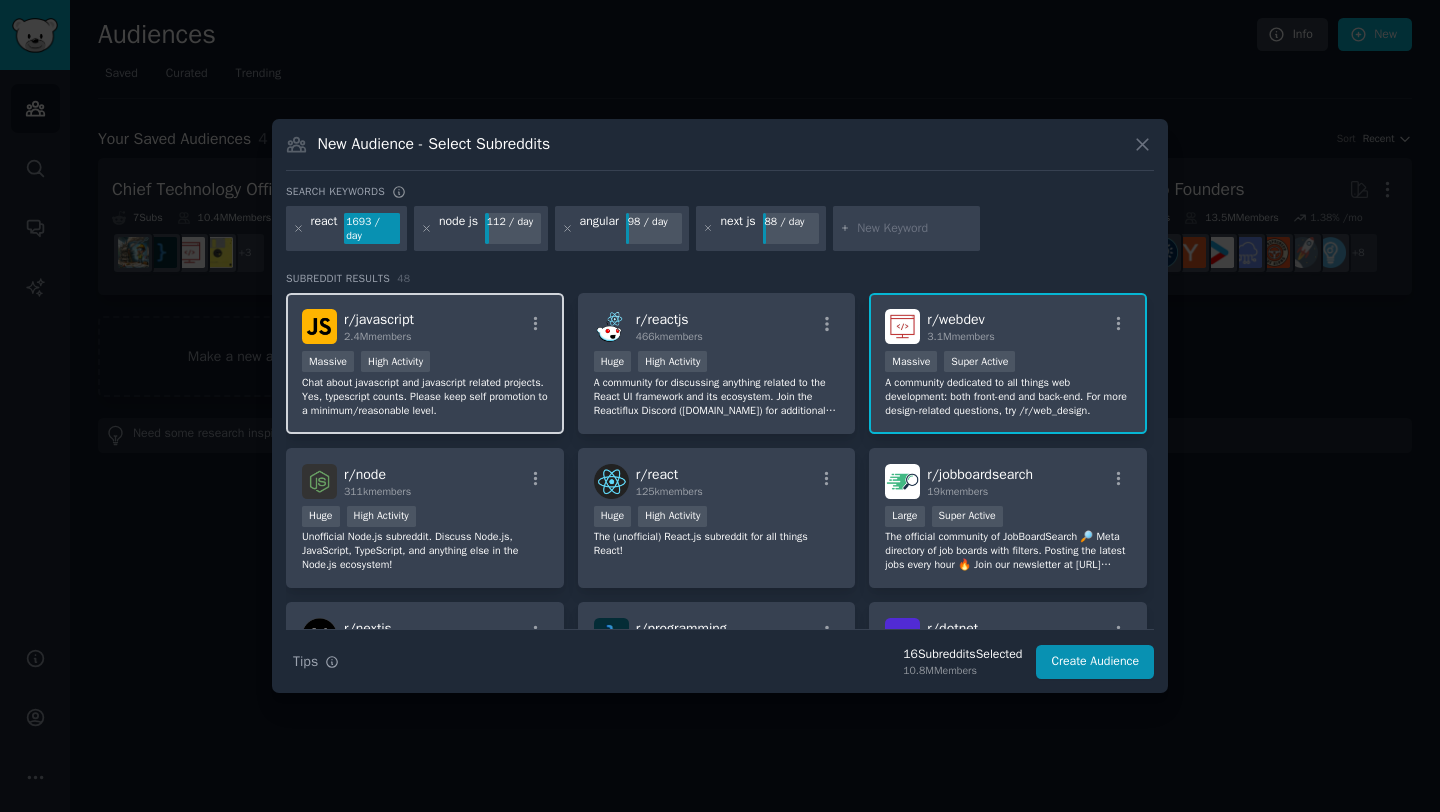 click on "Chat about javascript and javascript related projects. Yes, typescript counts. Please keep self promotion to a minimum/reasonable level." at bounding box center [425, 397] 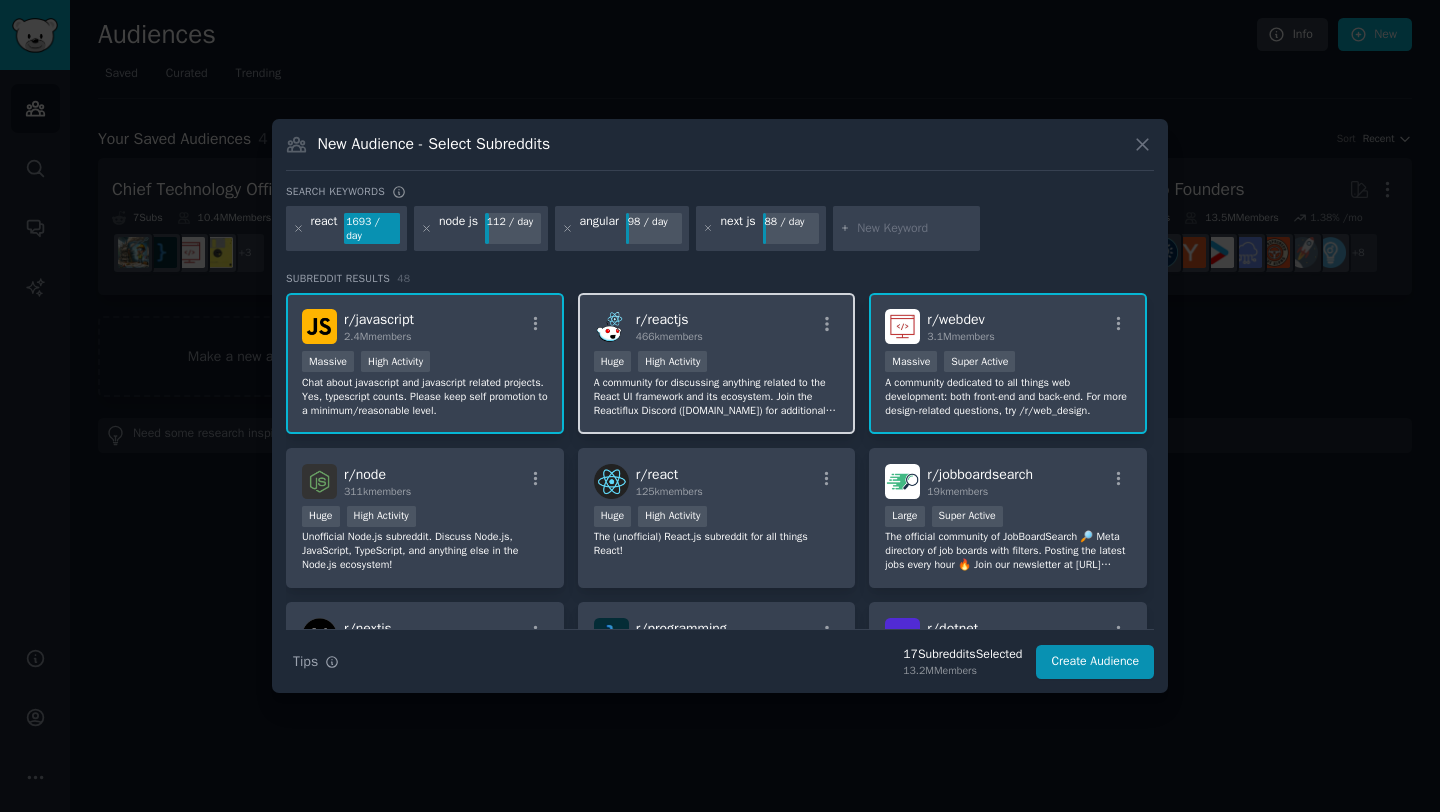 click on "A community for discussing anything related to the React UI framework and its ecosystem.  Join the Reactiflux Discord ([DOMAIN_NAME]) for additional React discussion and help." at bounding box center (717, 397) 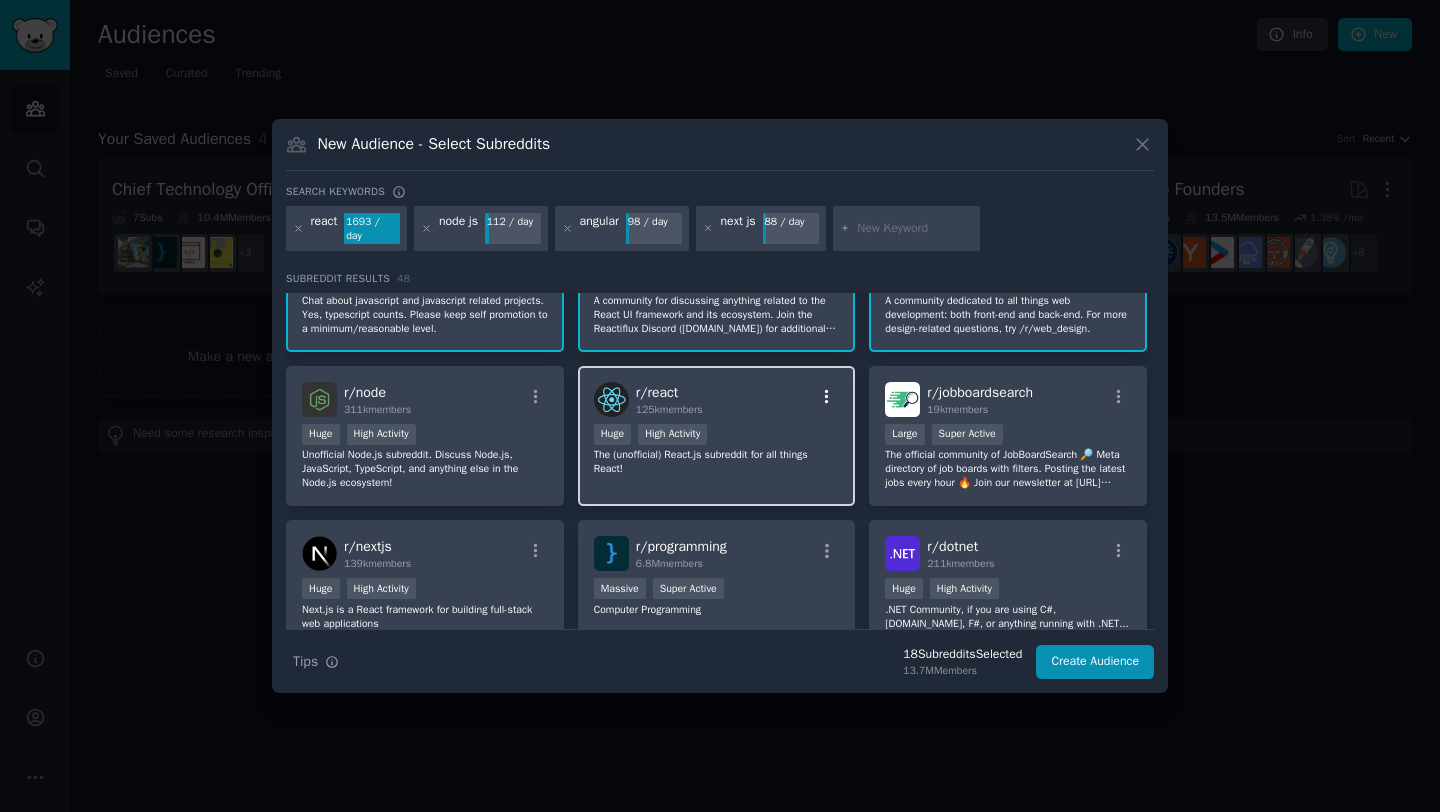 scroll, scrollTop: 106, scrollLeft: 0, axis: vertical 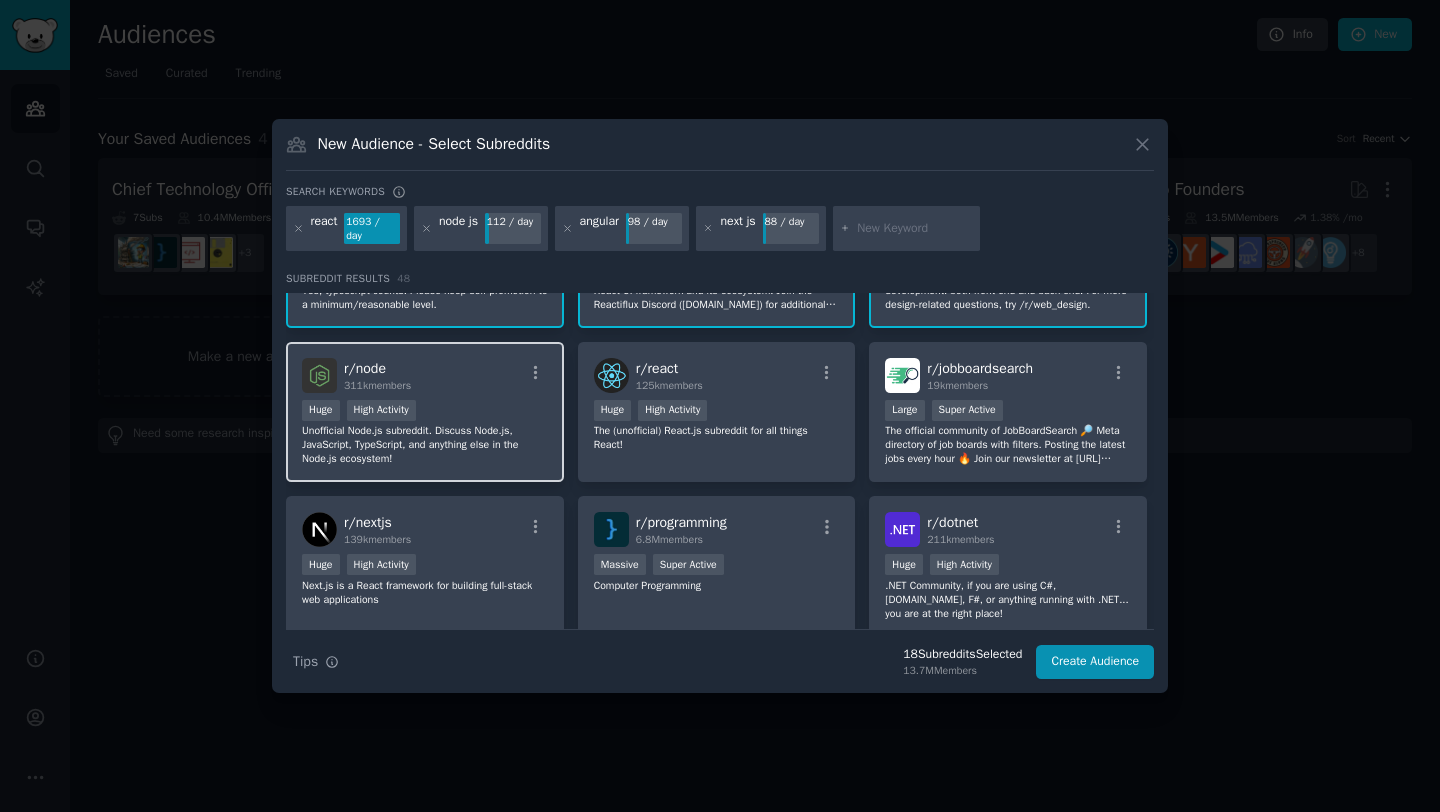 click on "Unofficial Node.js subreddit. Discuss Node.js, JavaScript, TypeScript, and anything else in the Node.js ecosystem!" at bounding box center (425, 445) 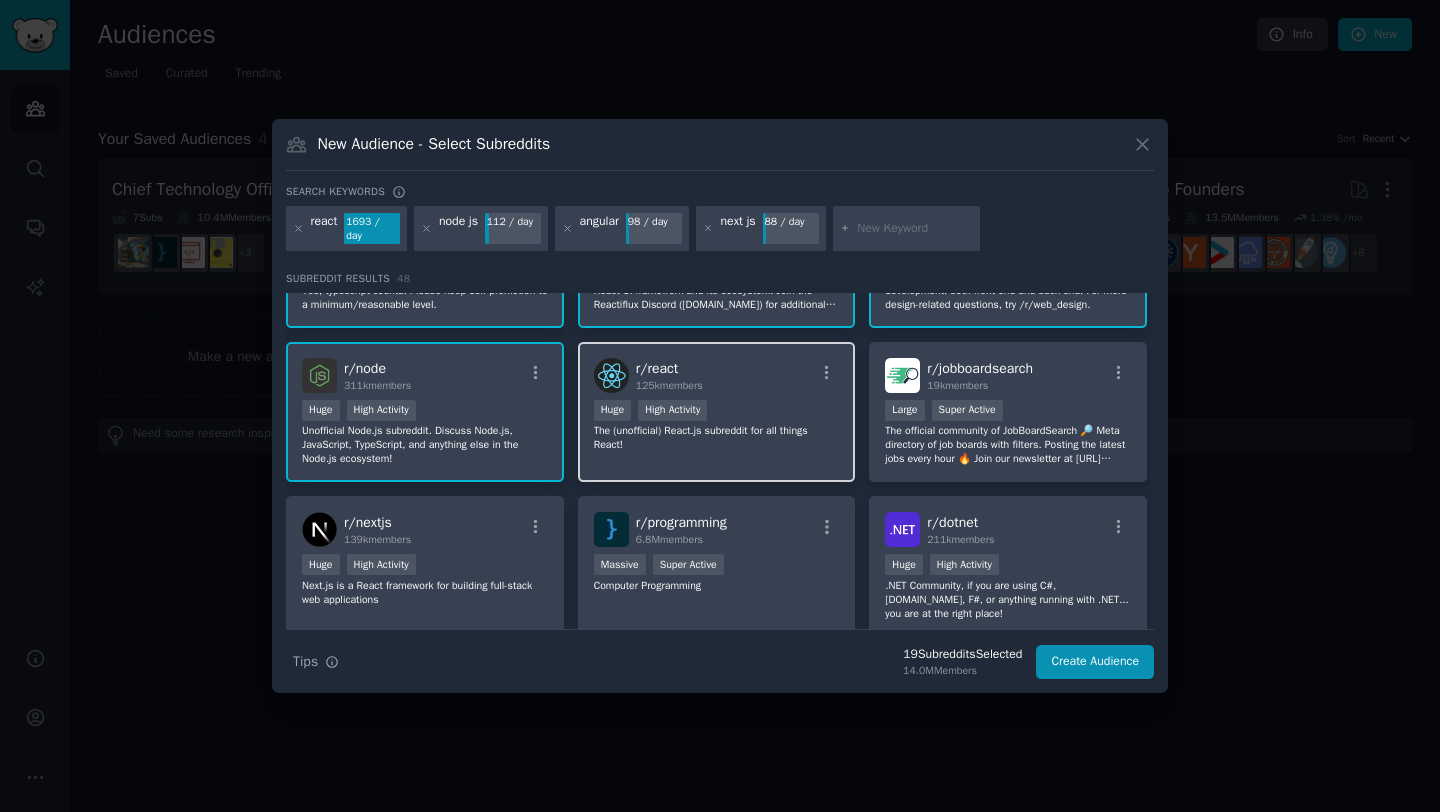 click on "r/ react 125k  members Huge High Activity The (unofficial) React.js subreddit for all things React!" at bounding box center (717, 412) 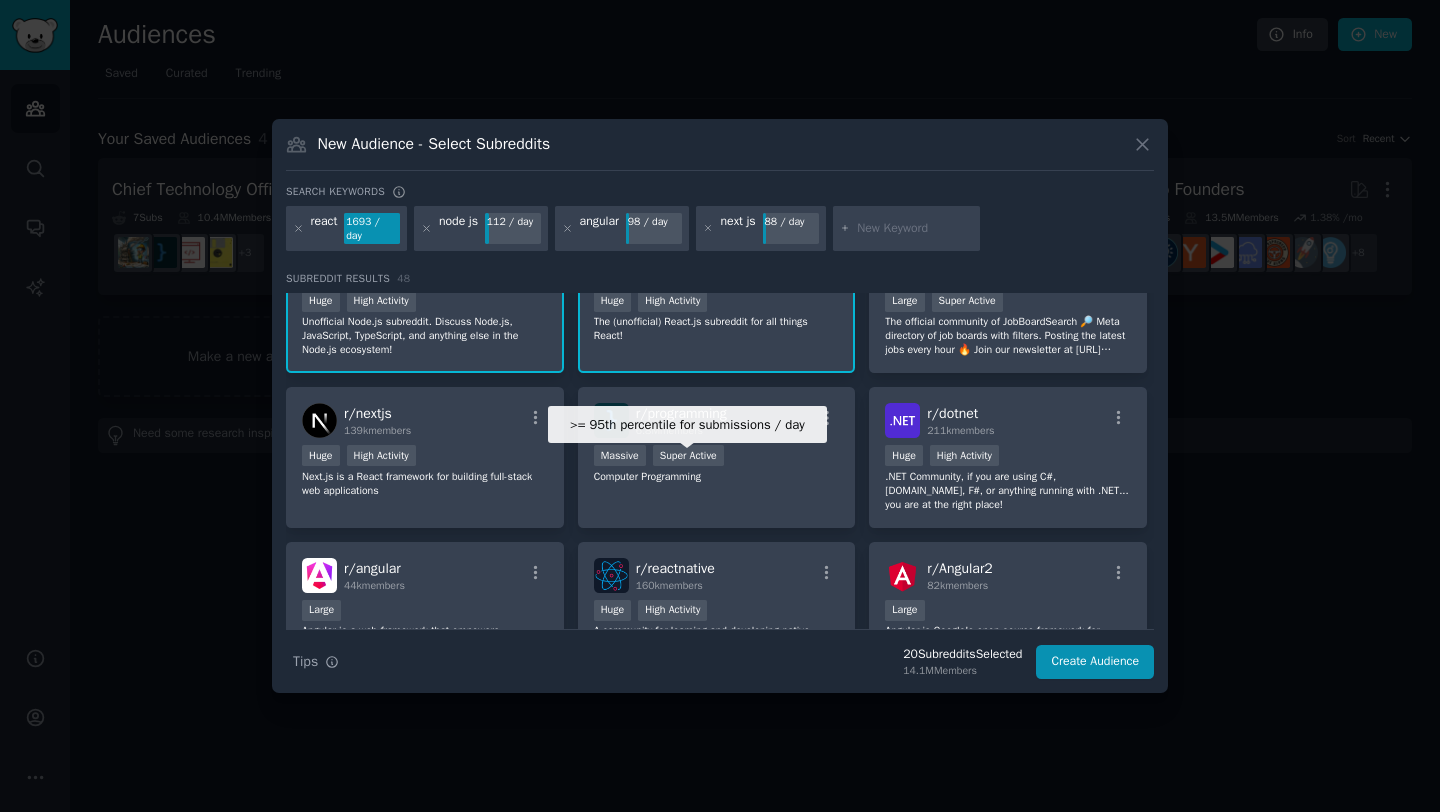 scroll, scrollTop: 216, scrollLeft: 0, axis: vertical 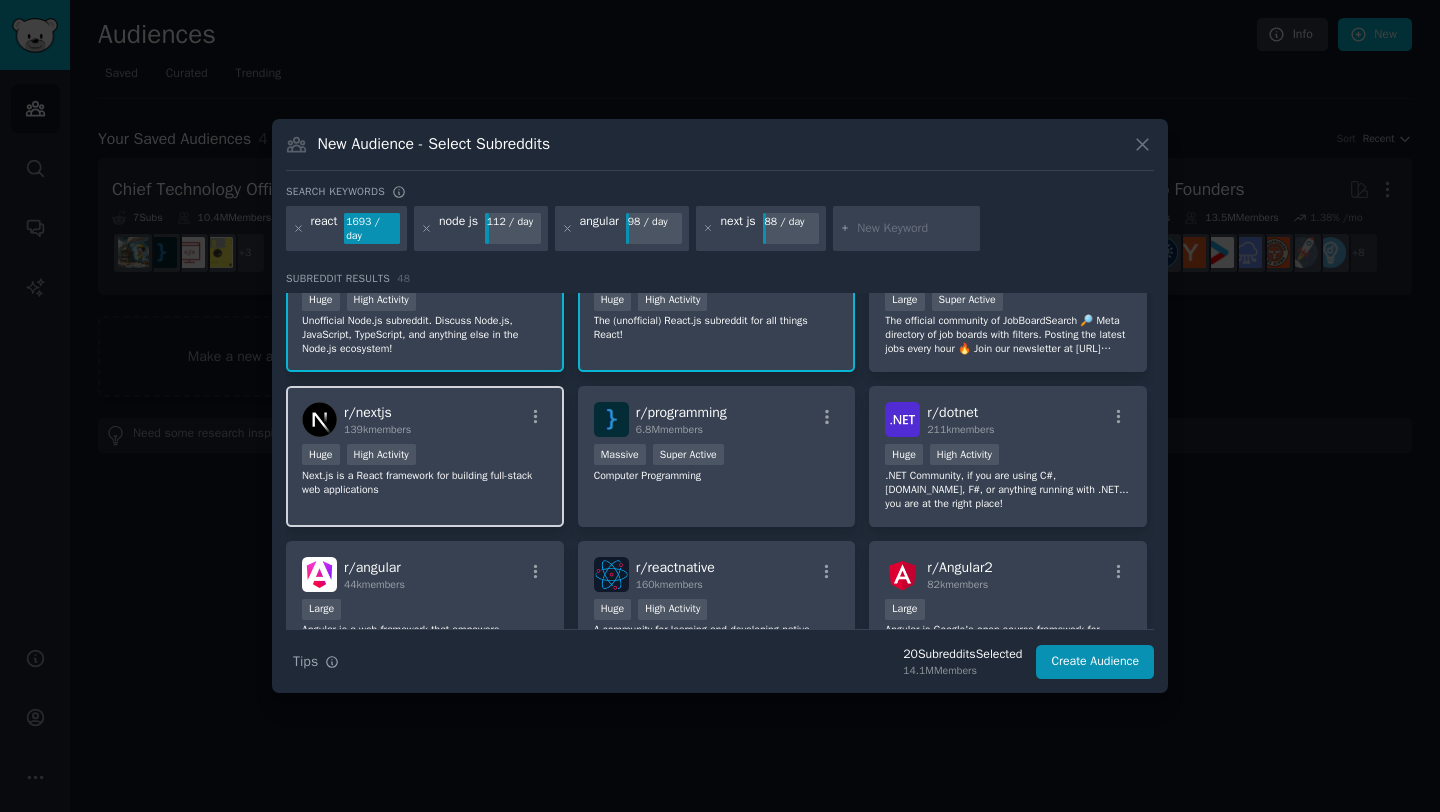 click on "Next.js is a React framework for building full-stack web applications" at bounding box center [425, 483] 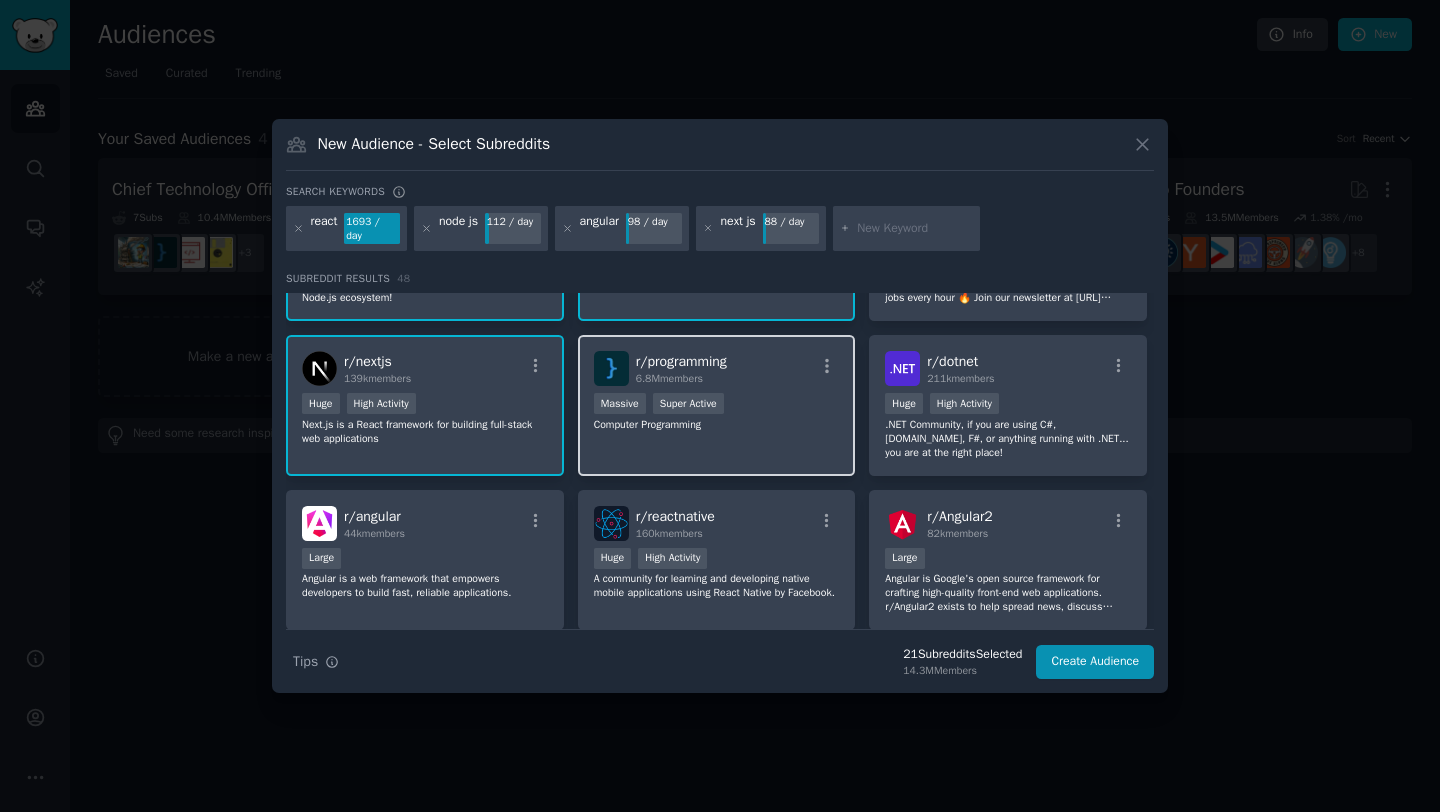scroll, scrollTop: 273, scrollLeft: 0, axis: vertical 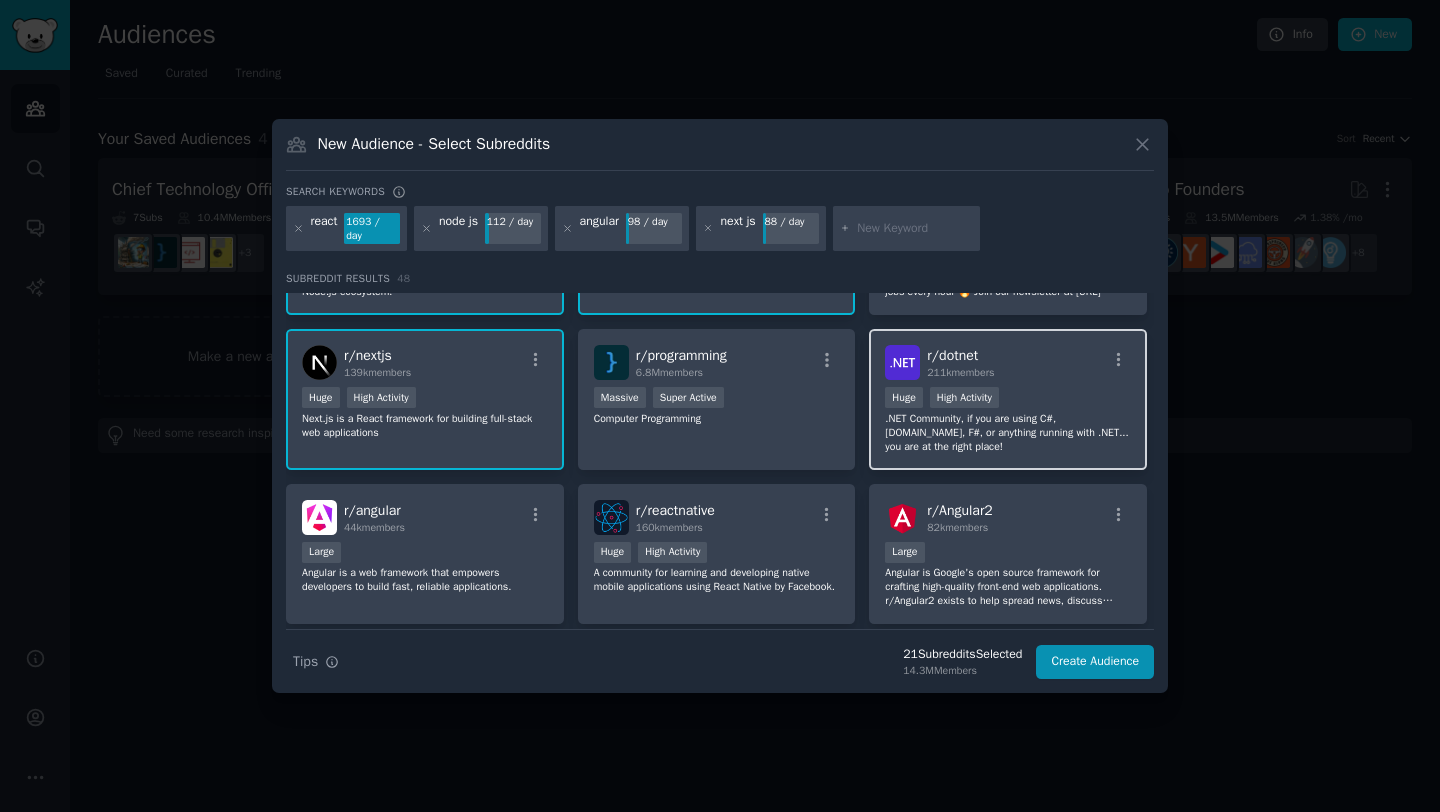 click on ".NET Community, if you are using C#, [DOMAIN_NAME], F#, or anything  running with .NET... you are at the right place!" at bounding box center [1008, 433] 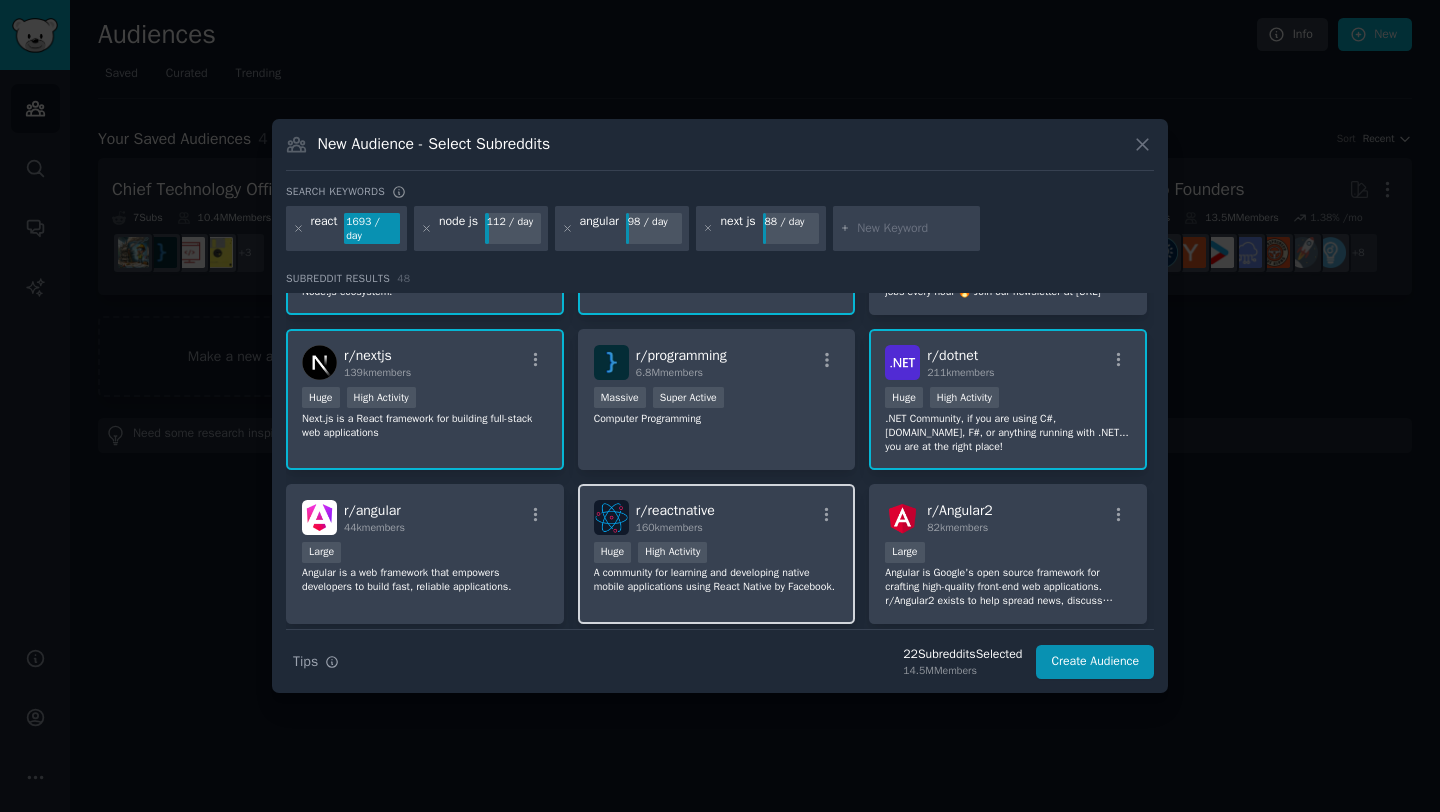 scroll, scrollTop: 369, scrollLeft: 0, axis: vertical 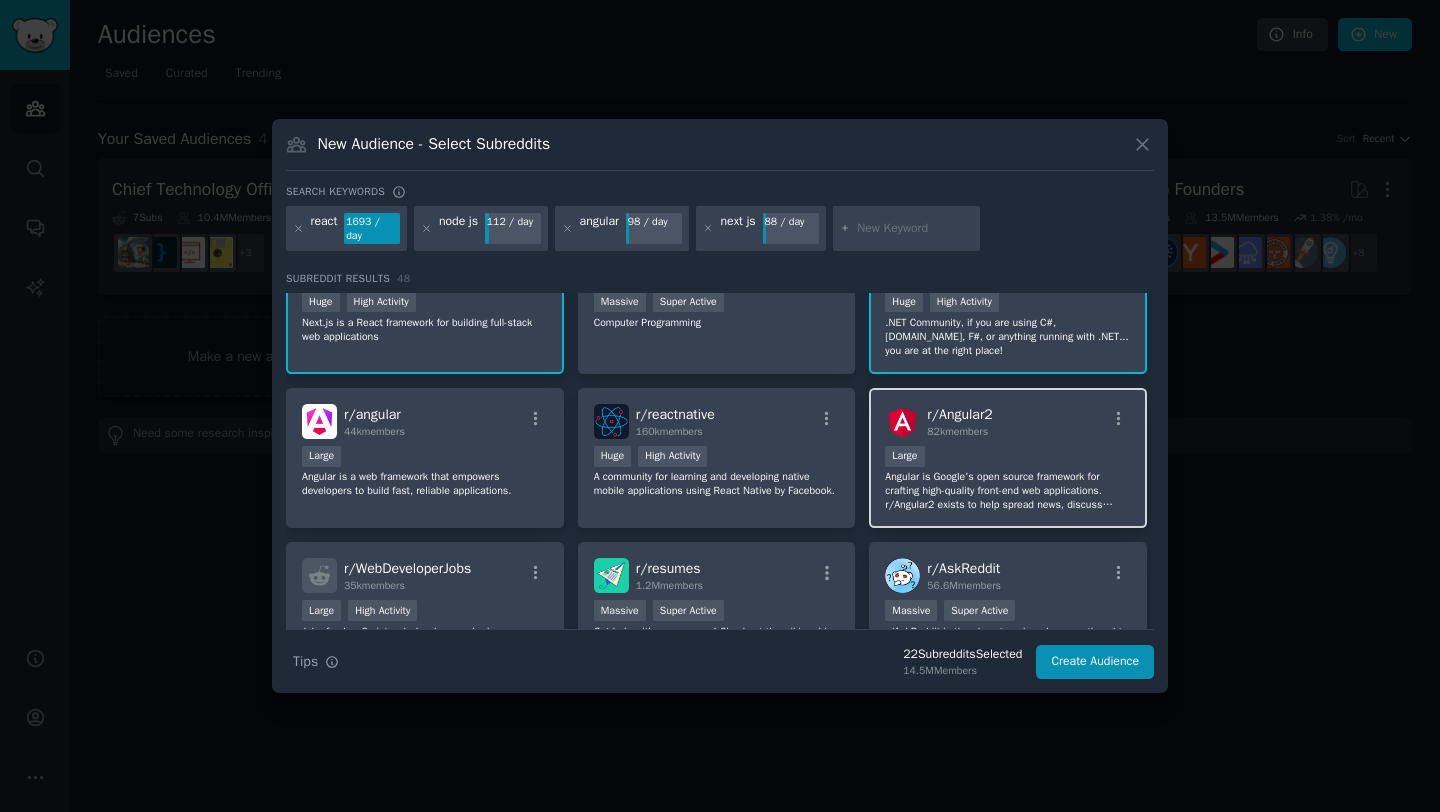 click on "Angular is Google's open source framework for crafting high-quality front-end web applications. r/Angular2 exists to help spread news, discuss current developments and help solve problems. Welcome!" at bounding box center (1008, 491) 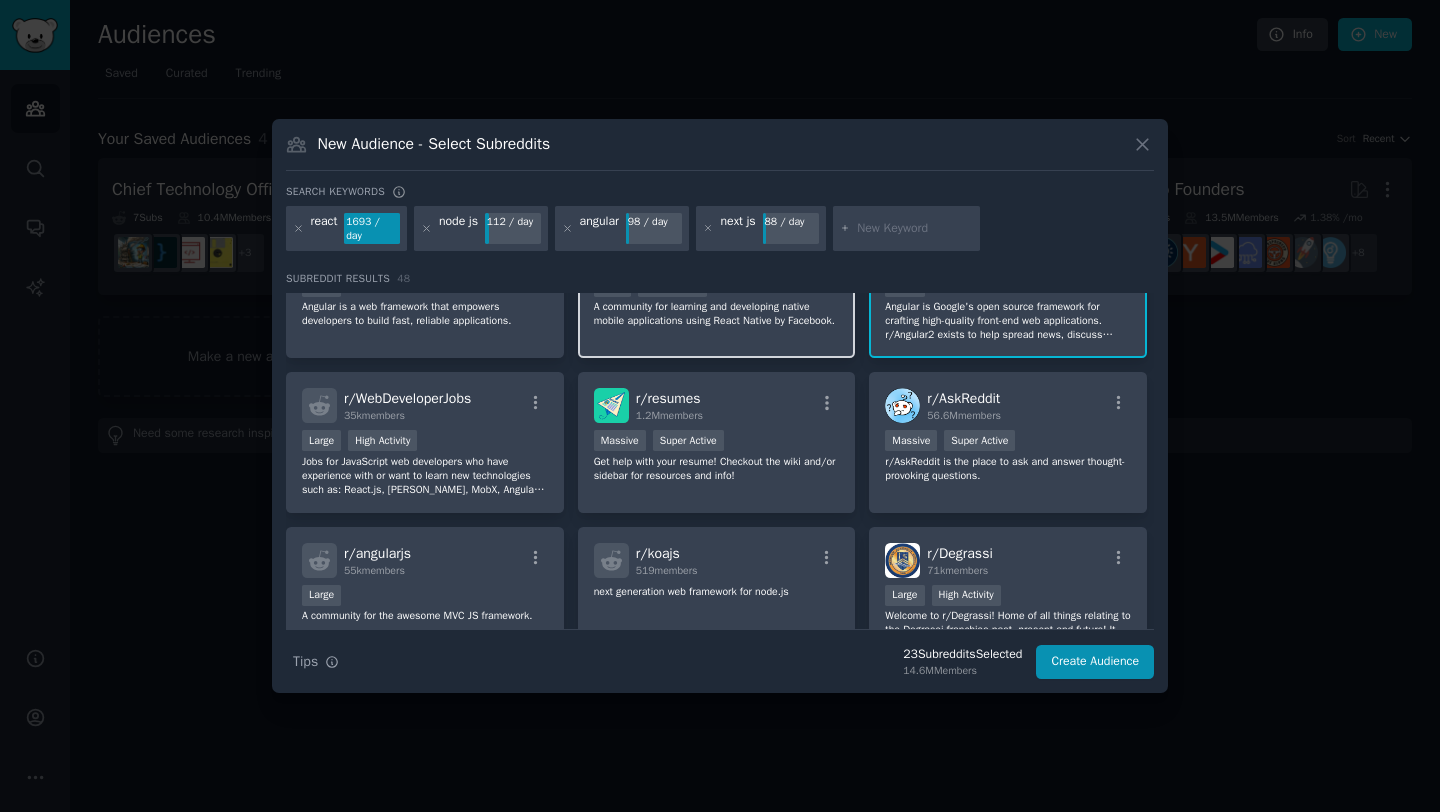 scroll, scrollTop: 593, scrollLeft: 0, axis: vertical 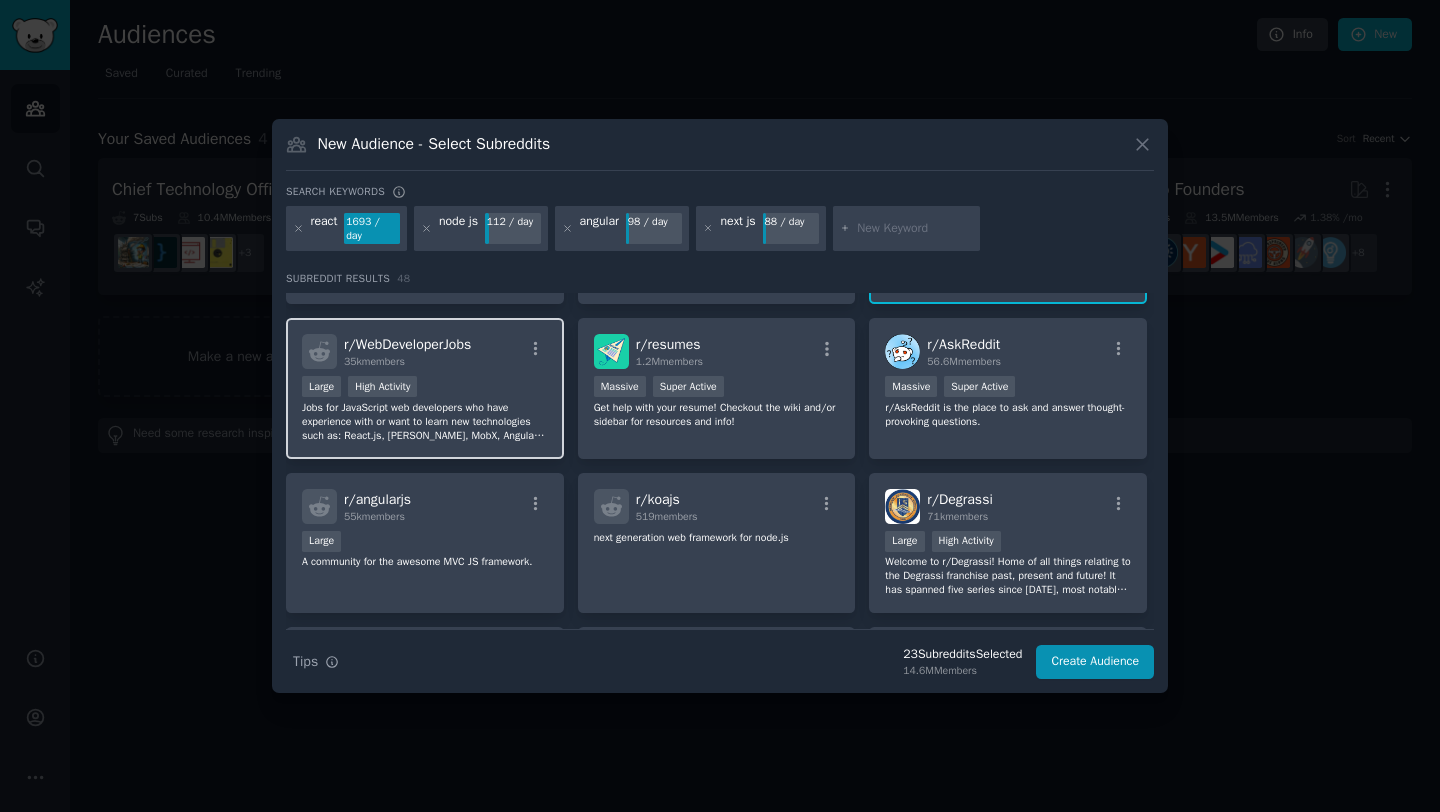 click on "Jobs for JavaScript web developers who have experience with or want to learn new technologies such as: React.js, [PERSON_NAME], MobX, Angular 2 & 4, Vue.js, React Native, PhoneGap, [PERSON_NAME], Ionic, Node.js, Express.js, GraphQL, Webpack, WebAssembly, Meteor.js, [DOMAIN_NAME], Babel, TypeScript, Yarn, NPM, Gulp.js, Grunt.js, WebGL. Also hiring for jobs related to: Lodash, Underscore, jQuery, Backbone.js, Ember.js, [PERSON_NAME], [PERSON_NAME], Jest, Semantic UI and Bootstrap. For hire posts welcome." at bounding box center [425, 422] 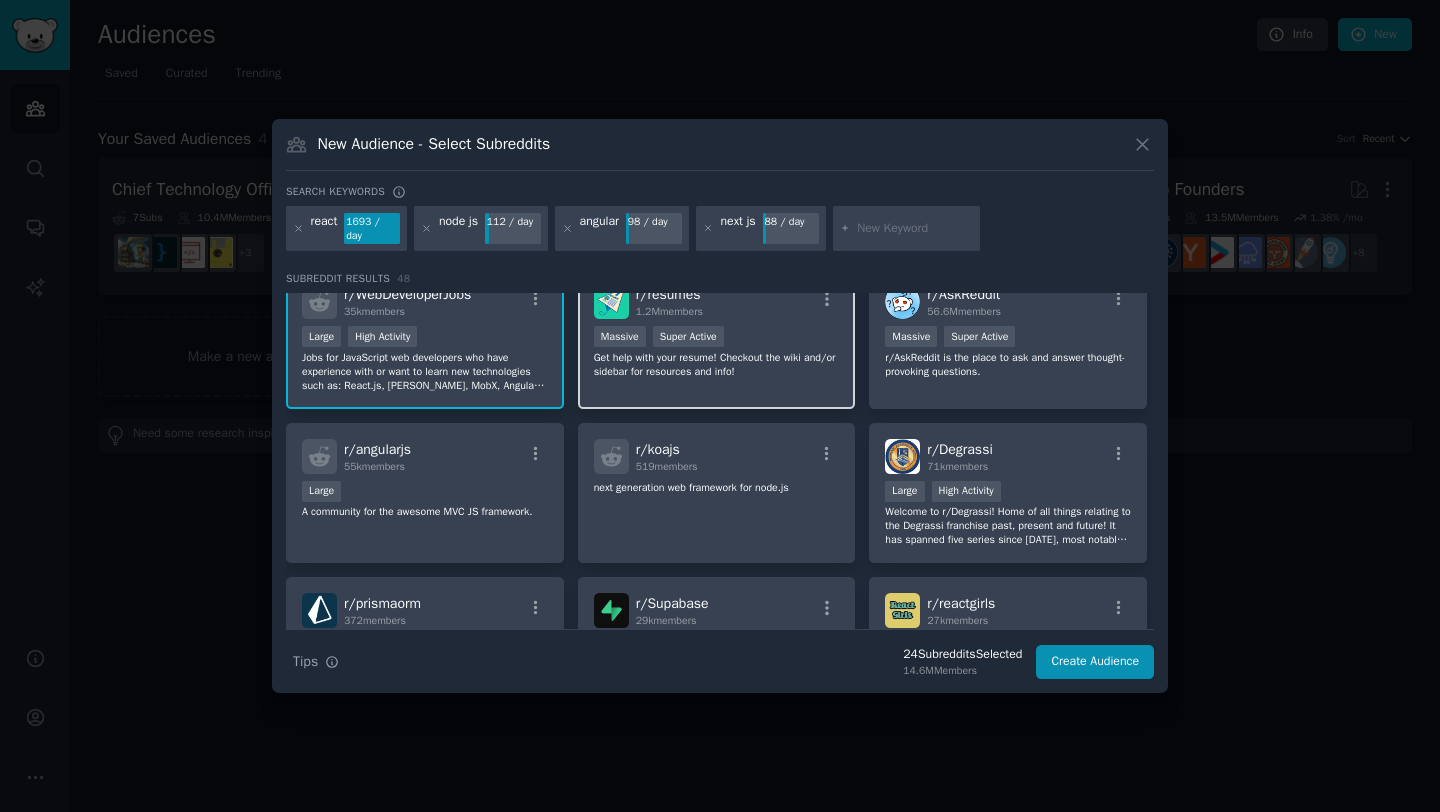 scroll, scrollTop: 688, scrollLeft: 0, axis: vertical 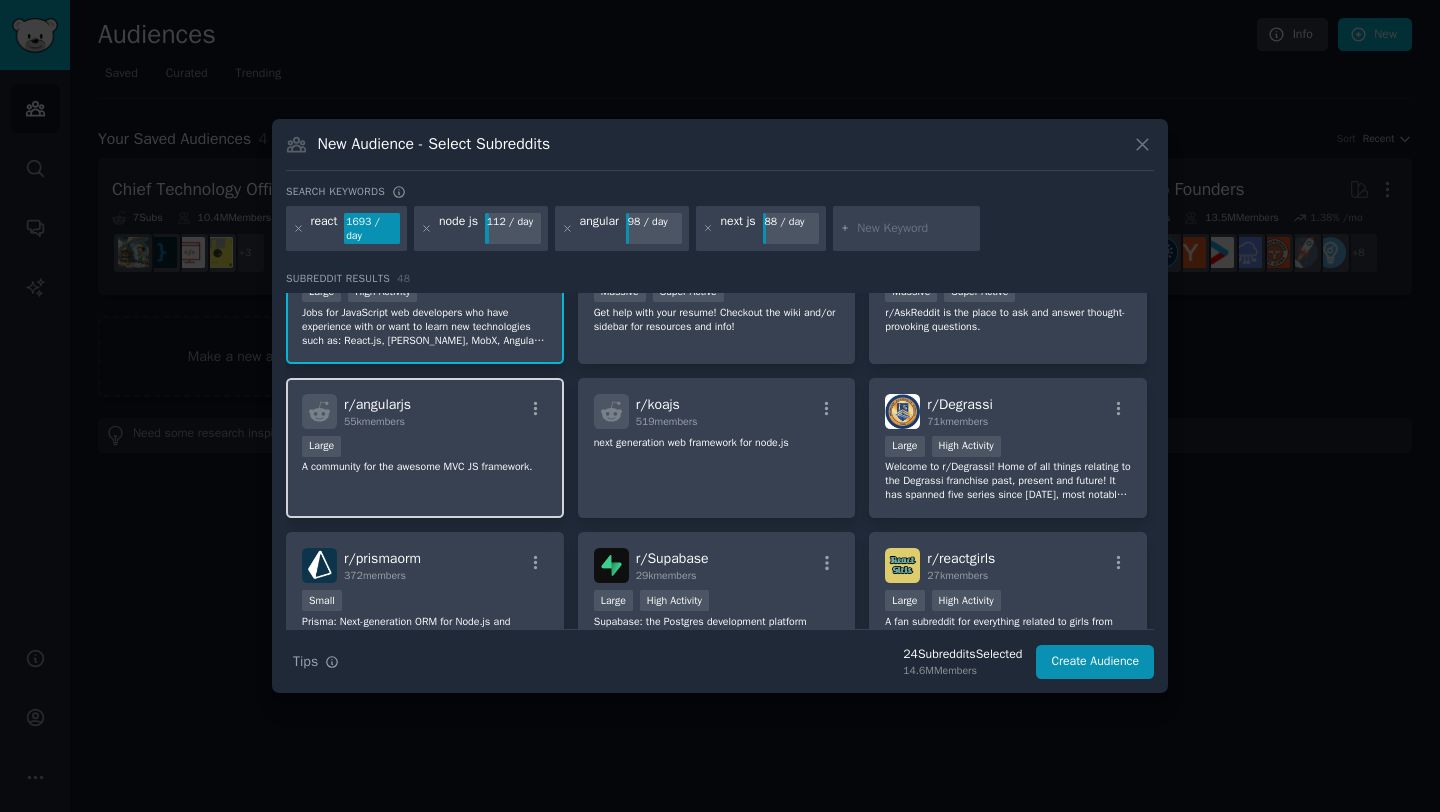 click on "A community for the awesome MVC JS framework." at bounding box center [425, 467] 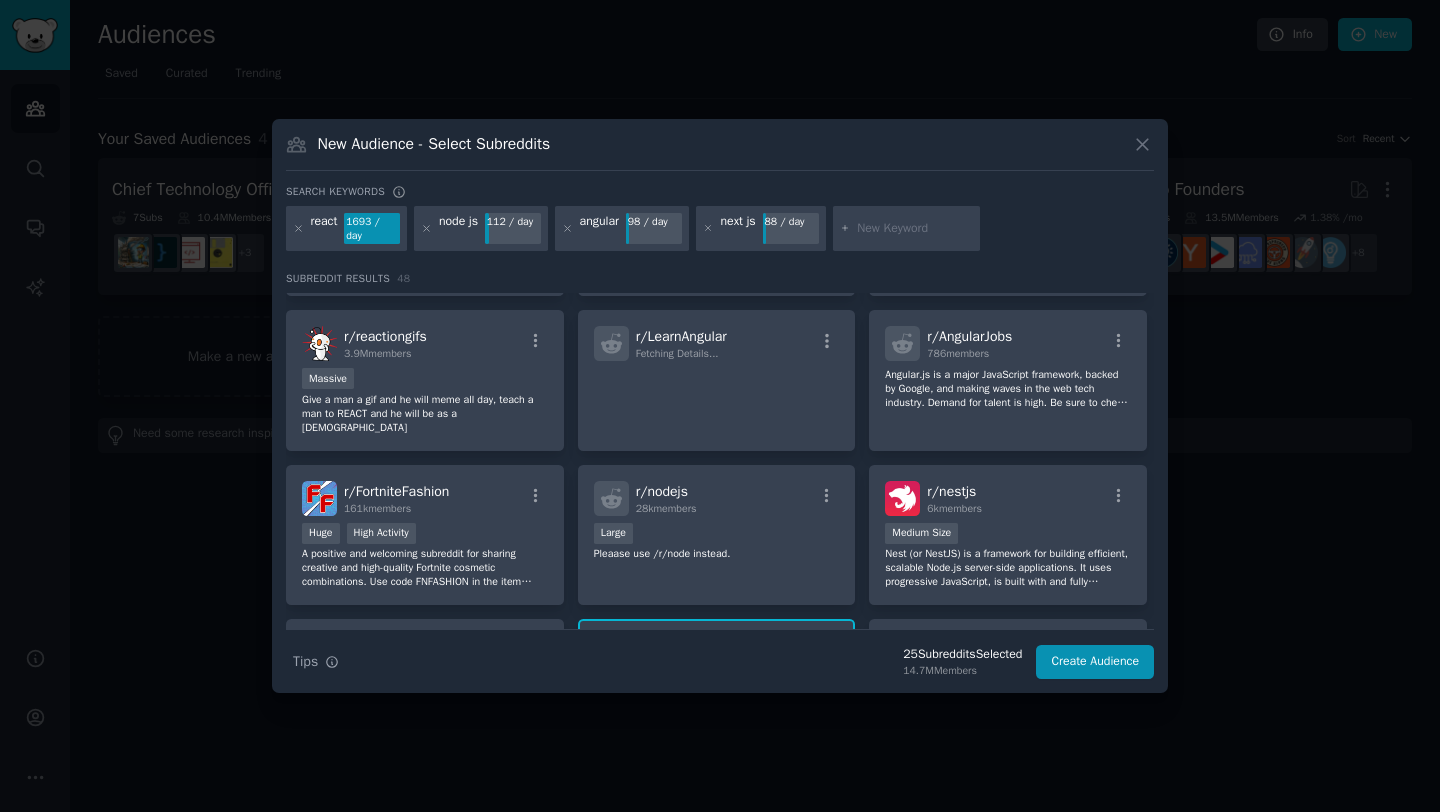 scroll, scrollTop: 1215, scrollLeft: 0, axis: vertical 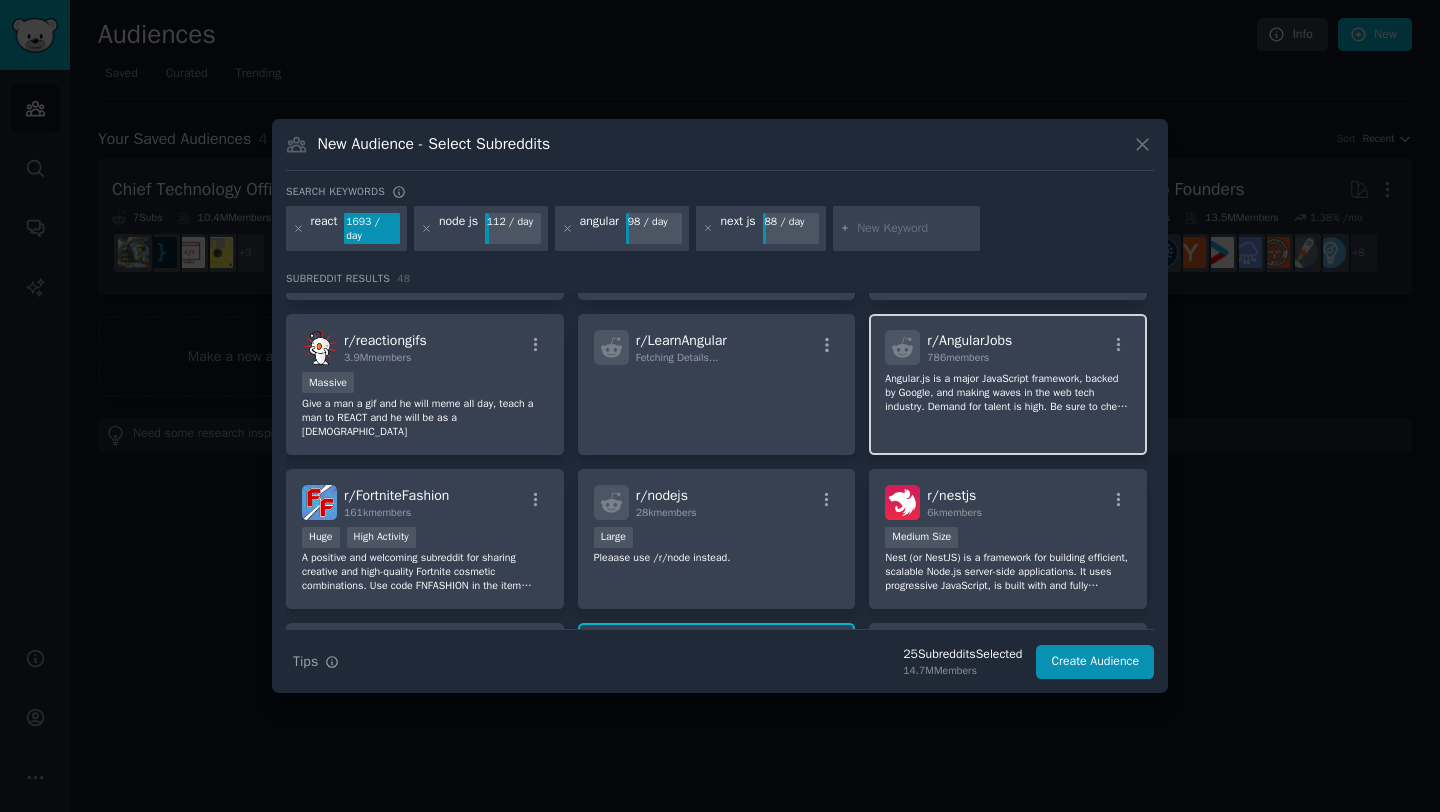 click on "Angular.js is a major JavaScript framework, backed by Google, and making waves in the web tech industry. Demand for talent is high. Be sure to check back for more high wage jobs." 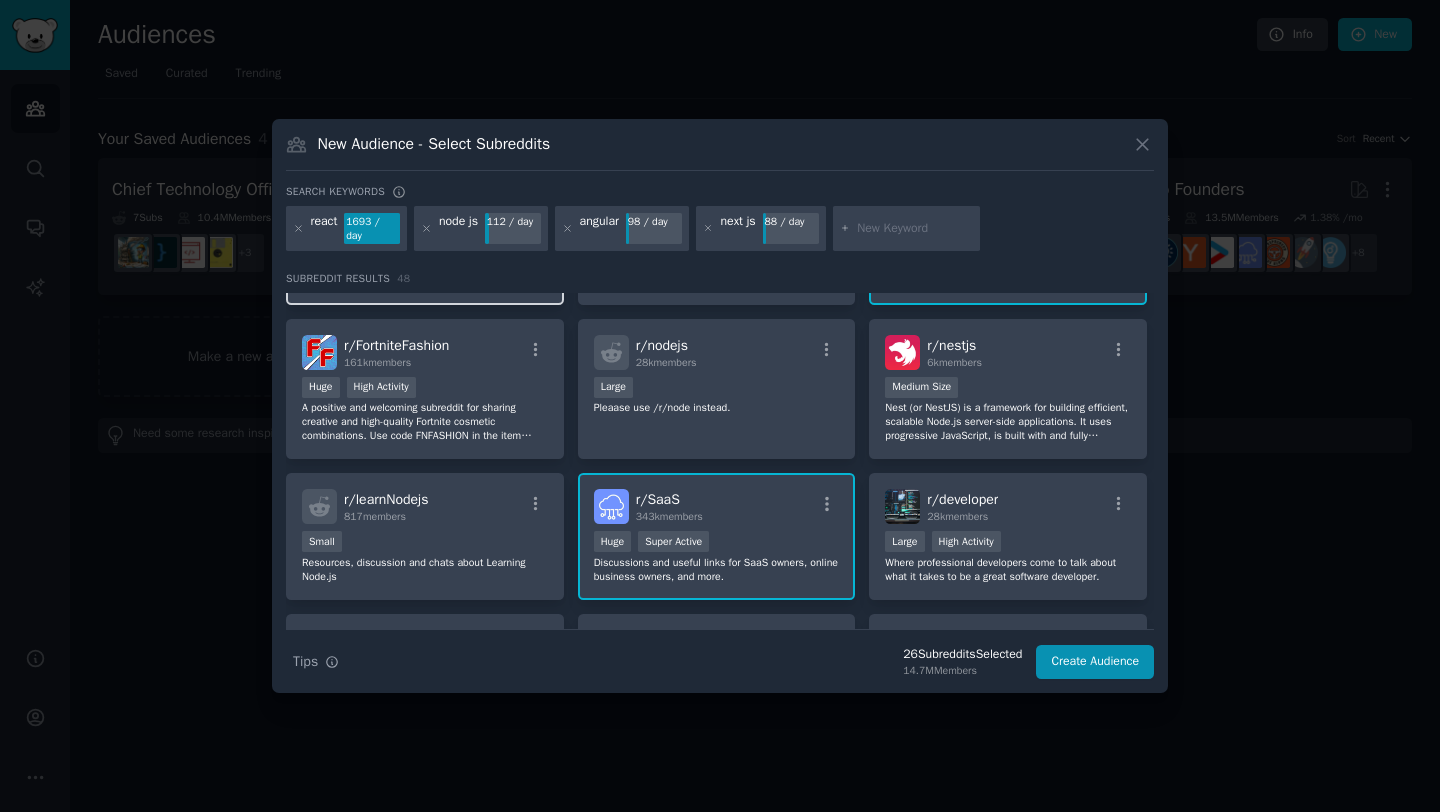 scroll, scrollTop: 1367, scrollLeft: 0, axis: vertical 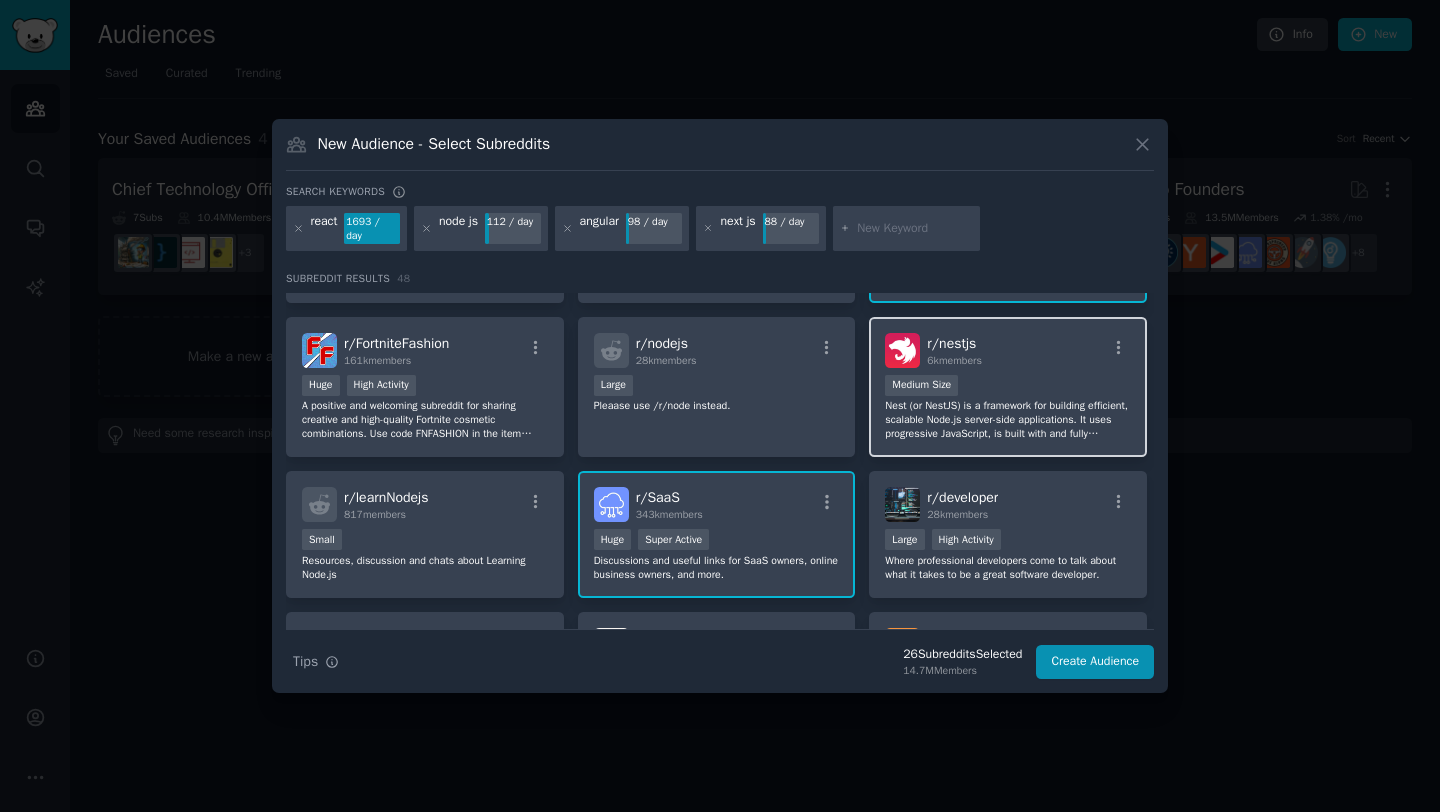 click on "Nest (or NestJS) is a framework for building efficient, scalable Node.js server-side applications. It uses progressive JavaScript, is built with and fully supports TypeScript (yet still enables developers to code in pure JavaScript) and combines elements of OOP (Object Oriented Programming), FP (Functional Programming), and FRP (Functional Reactive Programming)." at bounding box center (1008, 420) 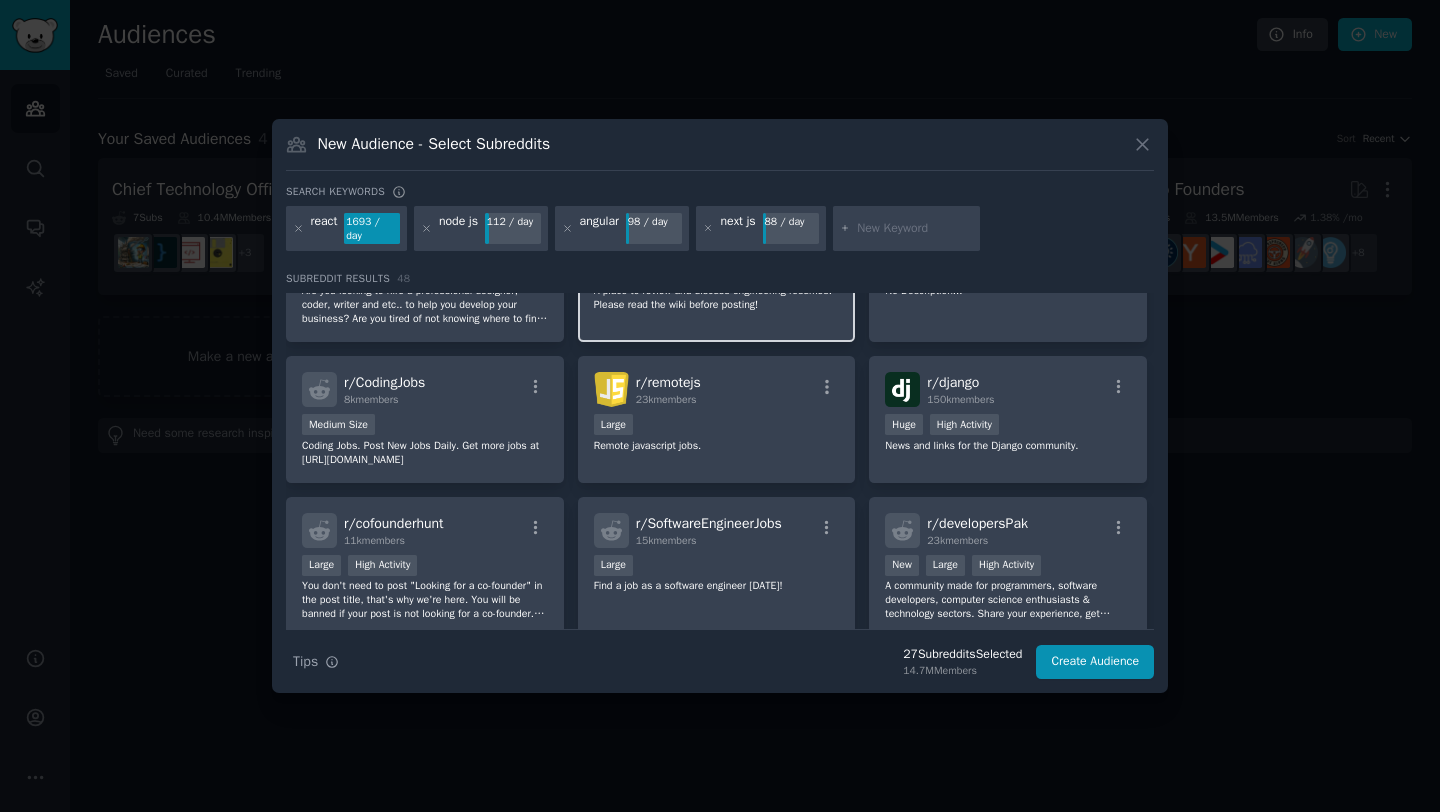 scroll, scrollTop: 2130, scrollLeft: 0, axis: vertical 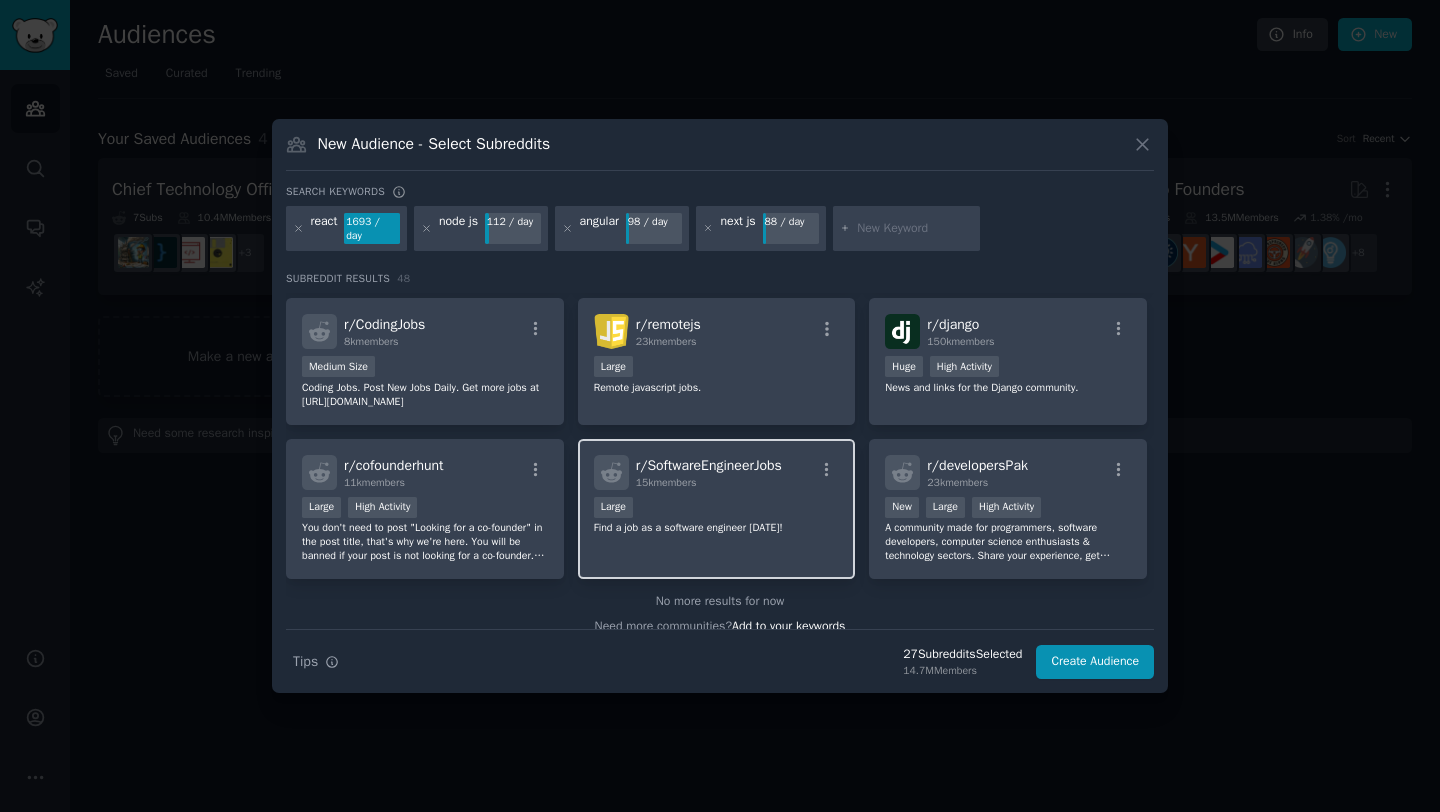 click on "Find a job as a software engineer [DATE]!" at bounding box center (717, 528) 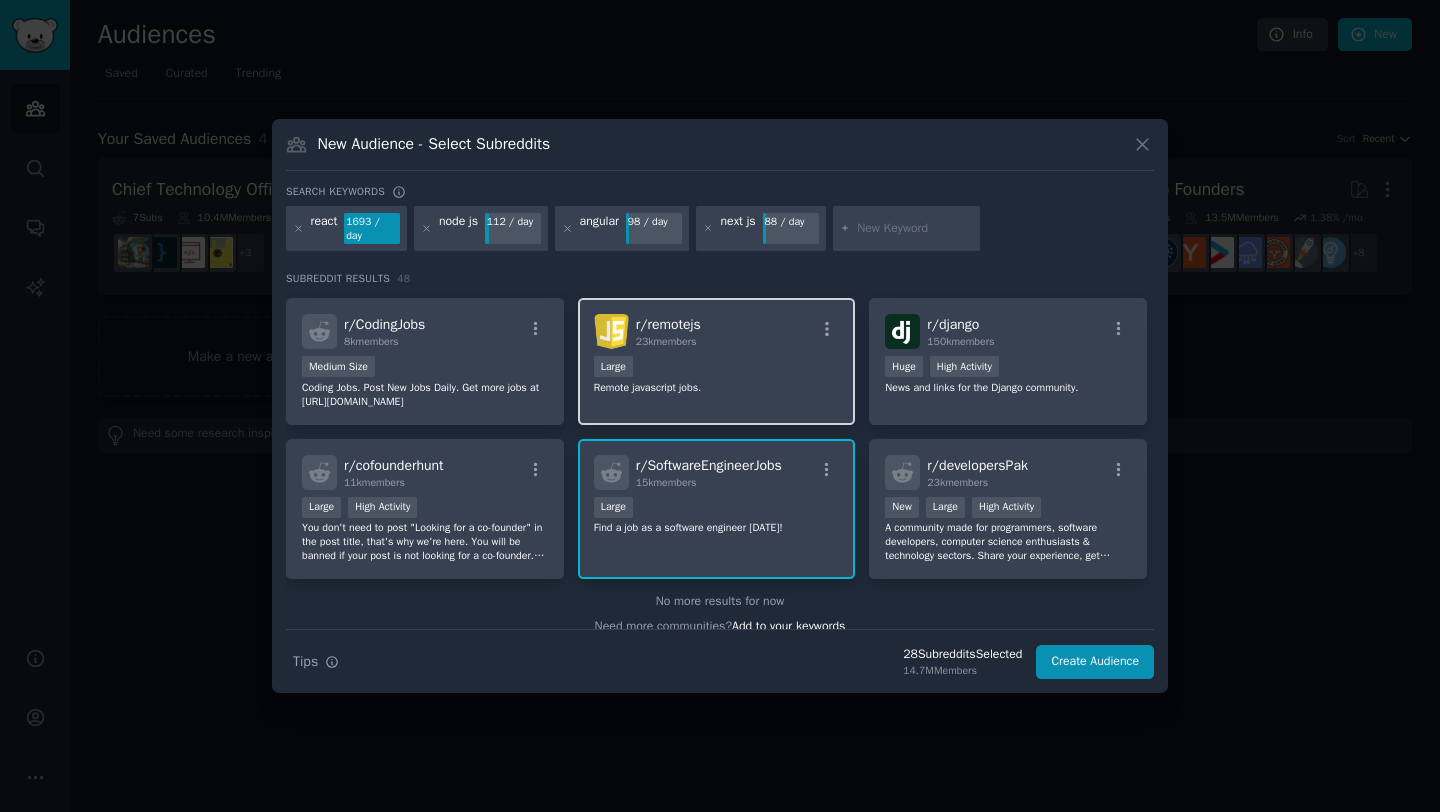 click on "Large" at bounding box center (717, 368) 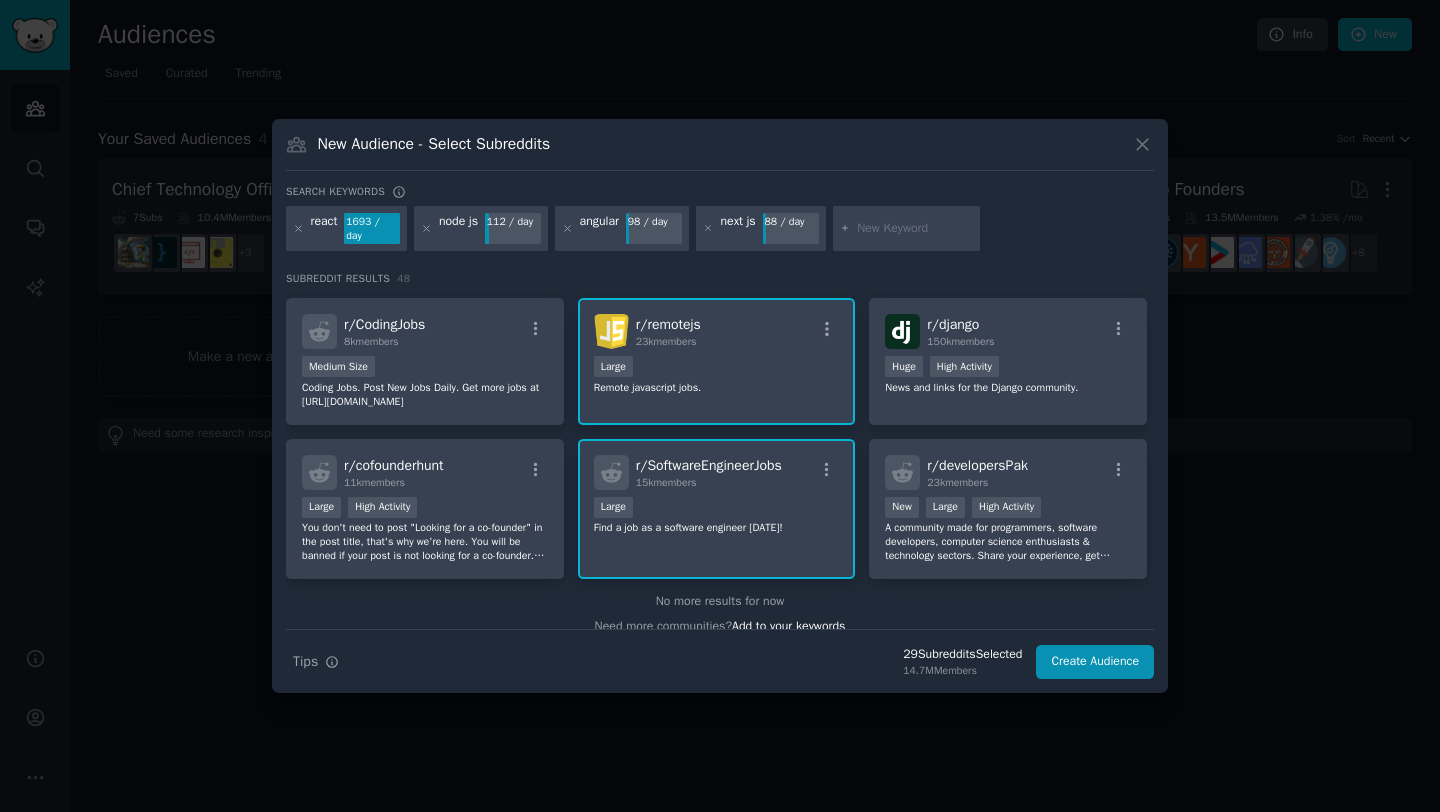 scroll, scrollTop: 2164, scrollLeft: 0, axis: vertical 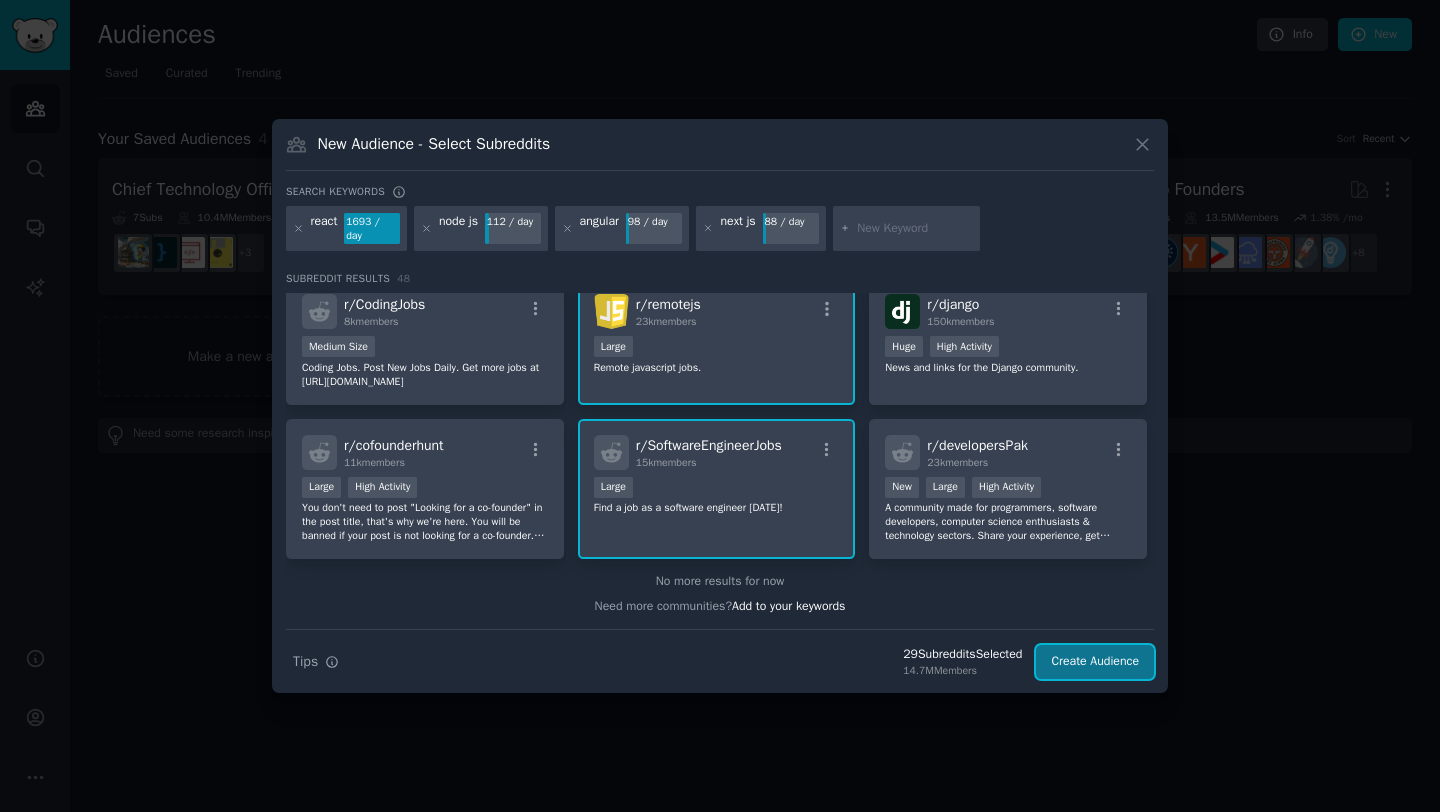 click on "Create Audience" at bounding box center [1095, 662] 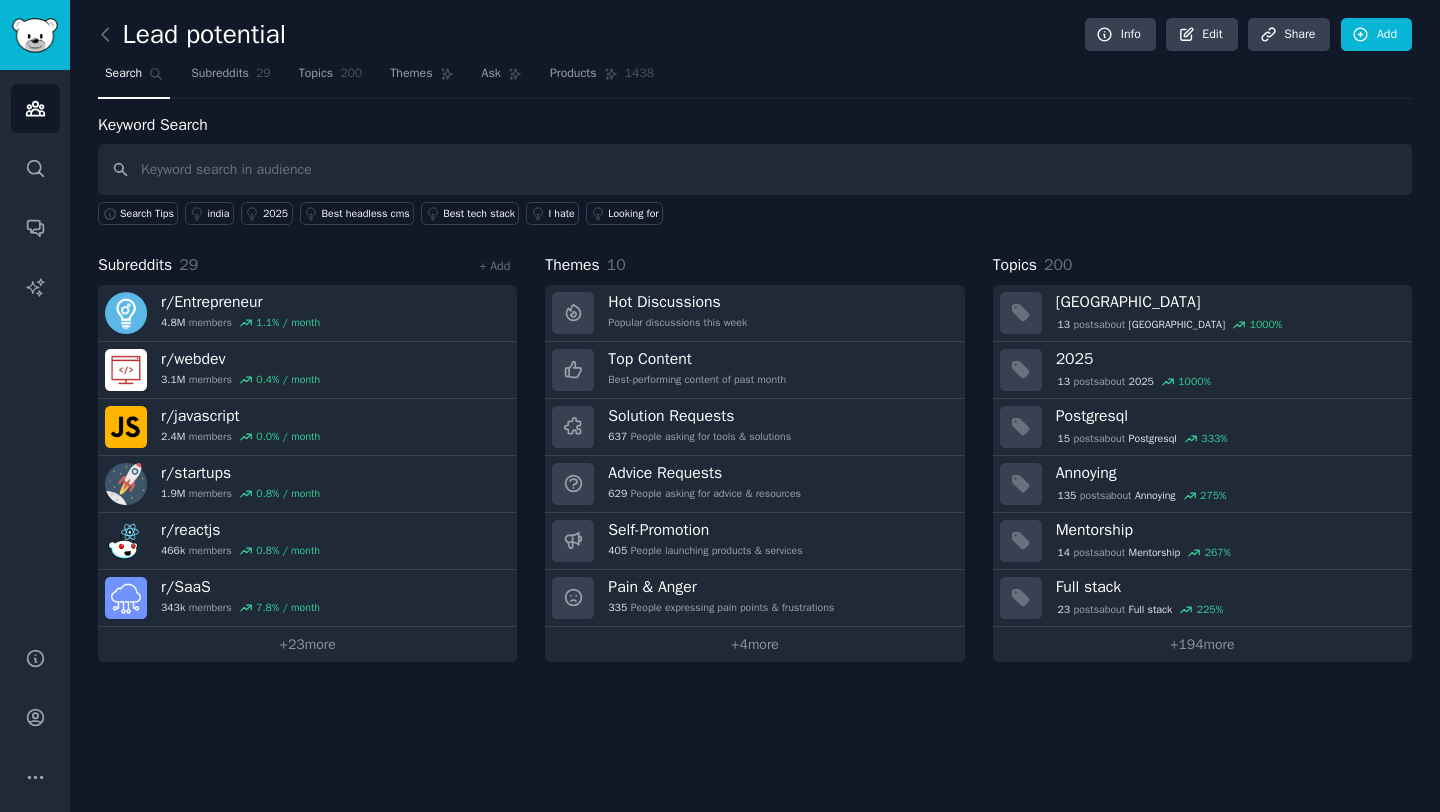 click on "Subreddits 29 + Add" at bounding box center [307, 265] 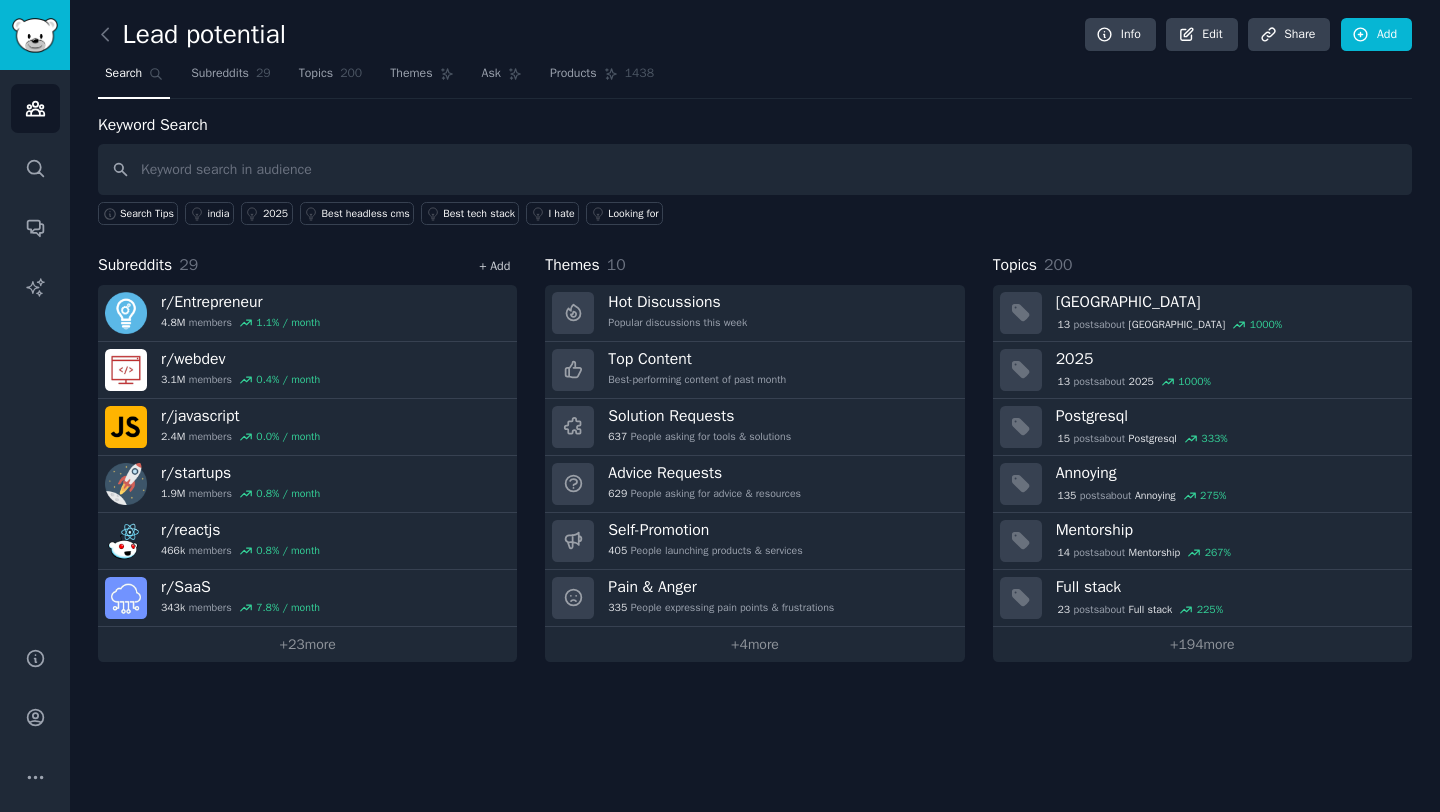 click on "+ Add" at bounding box center (494, 266) 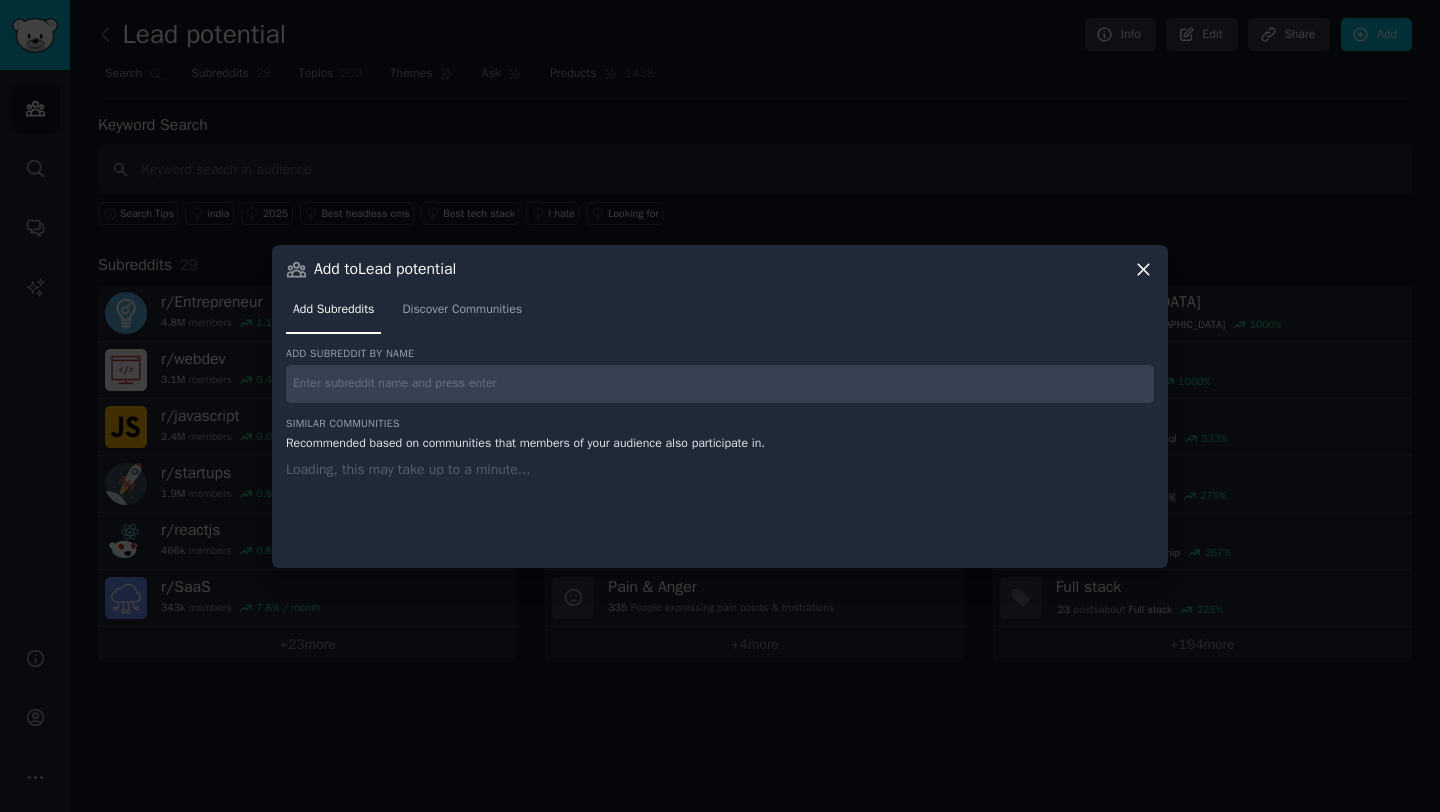 click at bounding box center [720, 384] 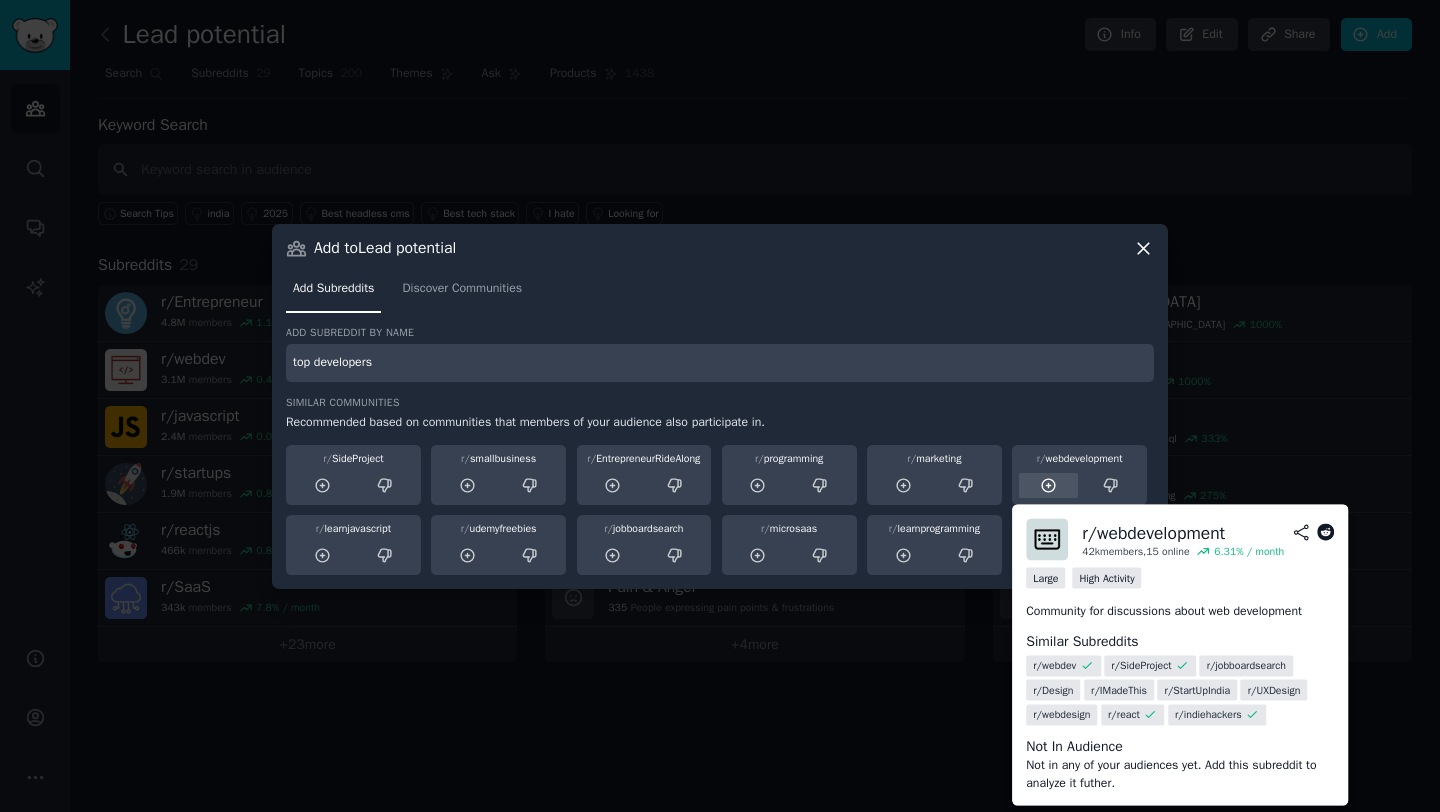 type on "top developers" 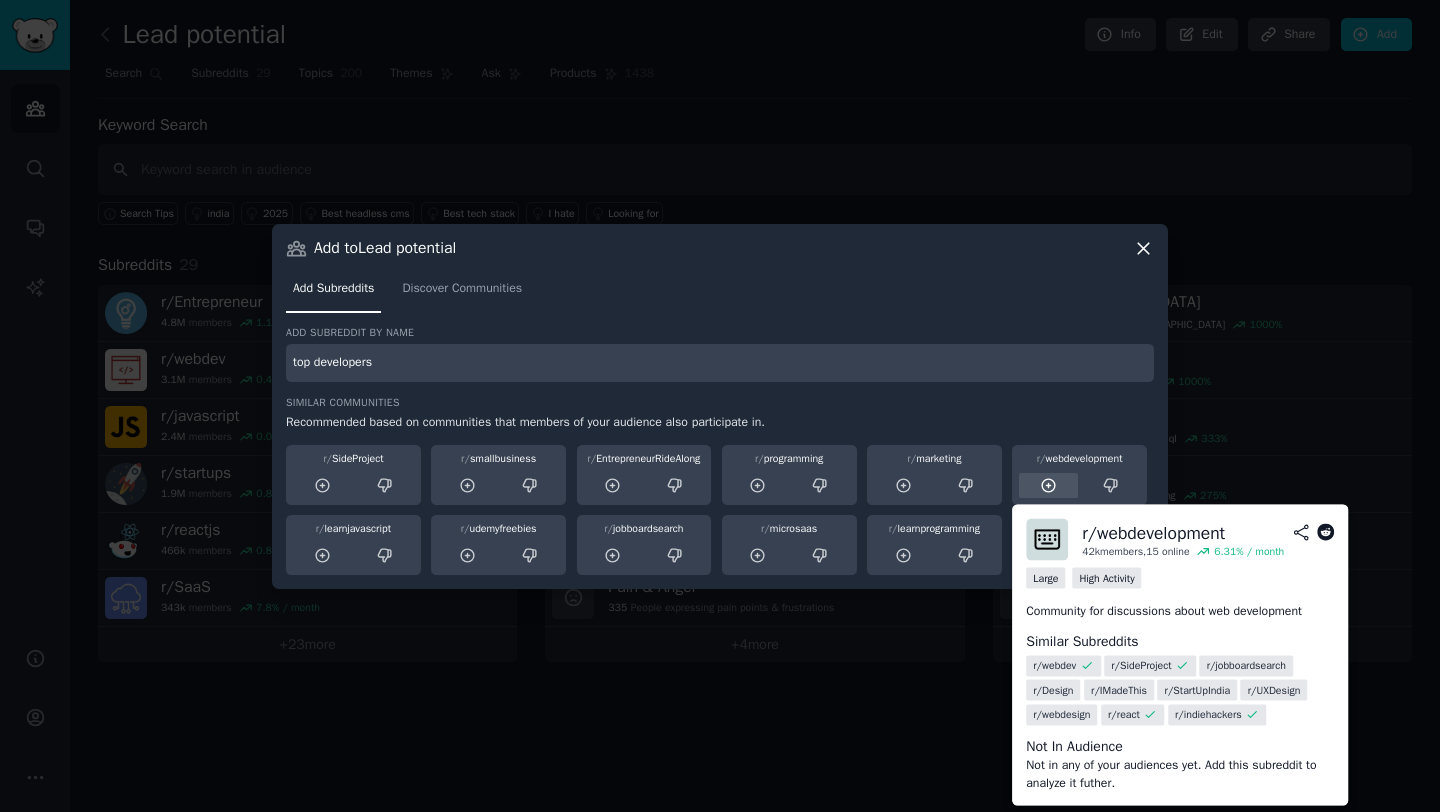 click 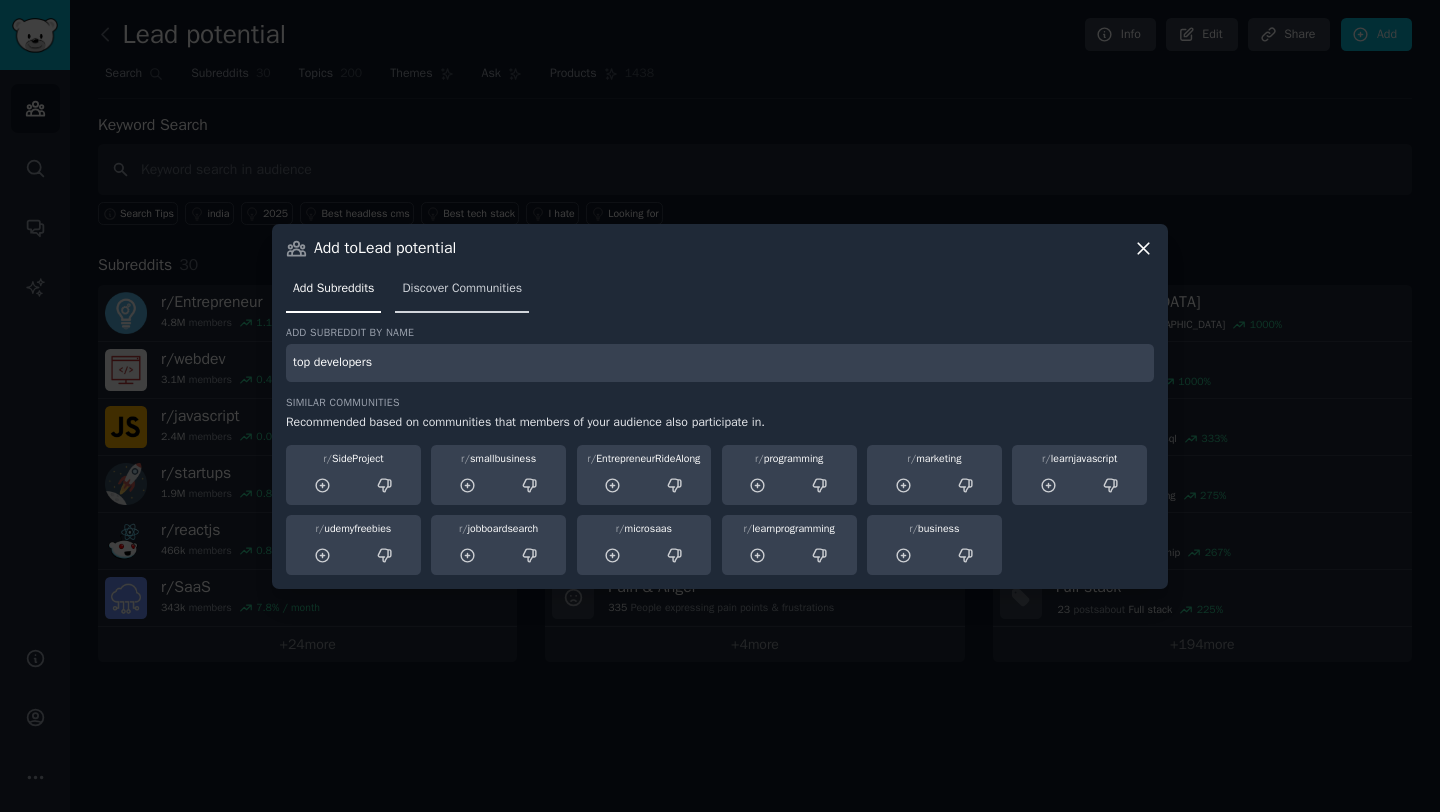 click on "Discover Communities" at bounding box center (462, 289) 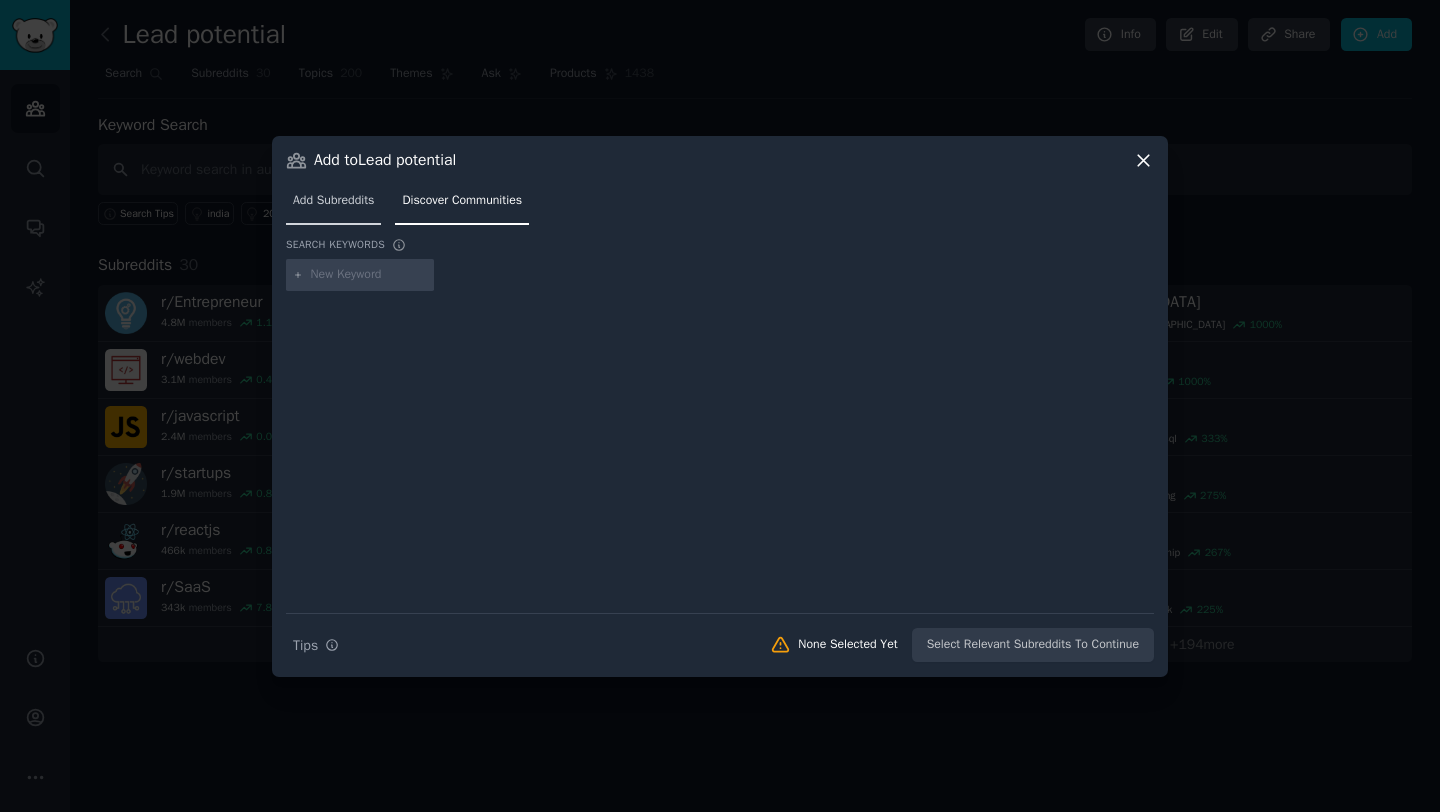 click on "Add Subreddits" at bounding box center [333, 201] 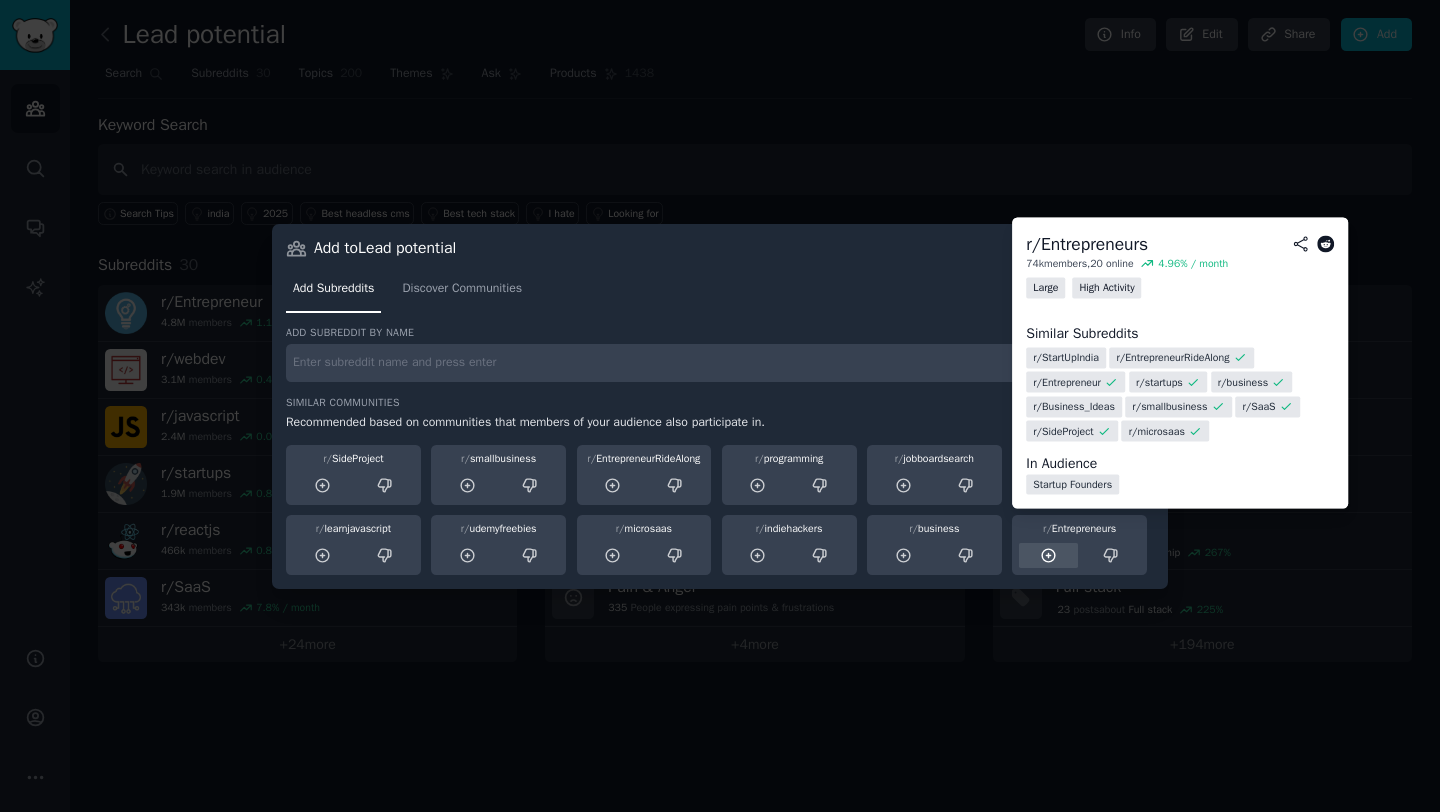 click 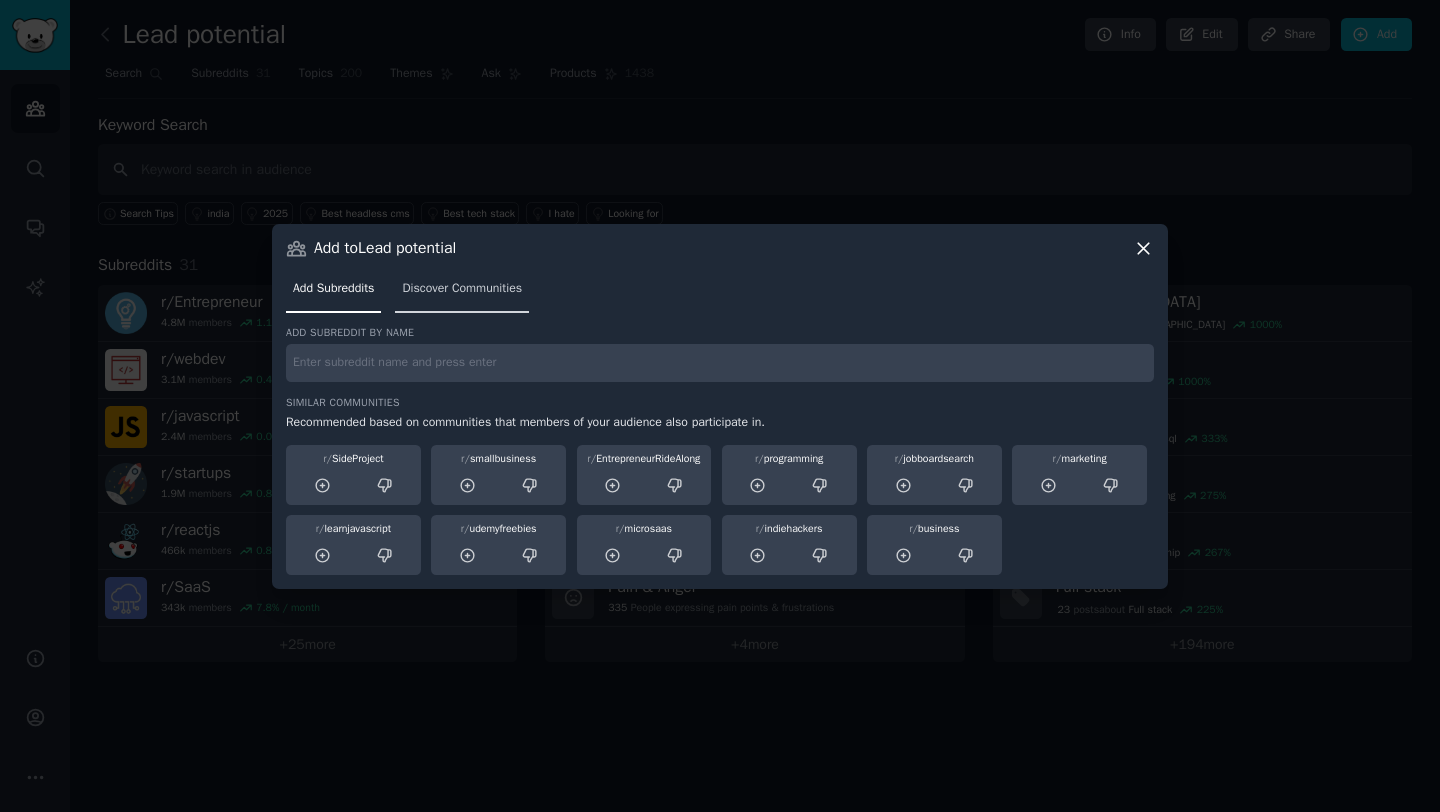 click on "Discover Communities" at bounding box center [462, 289] 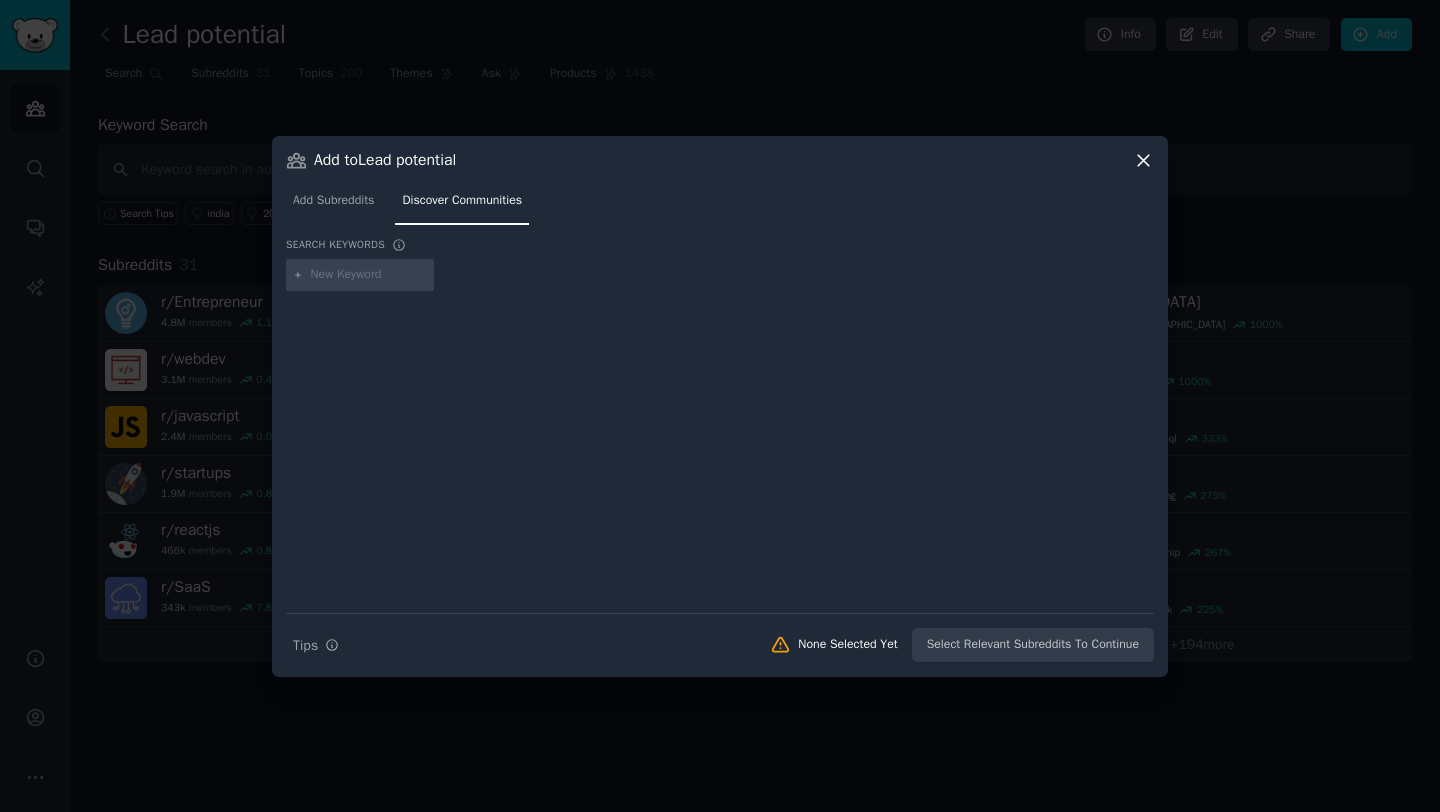 click at bounding box center [360, 275] 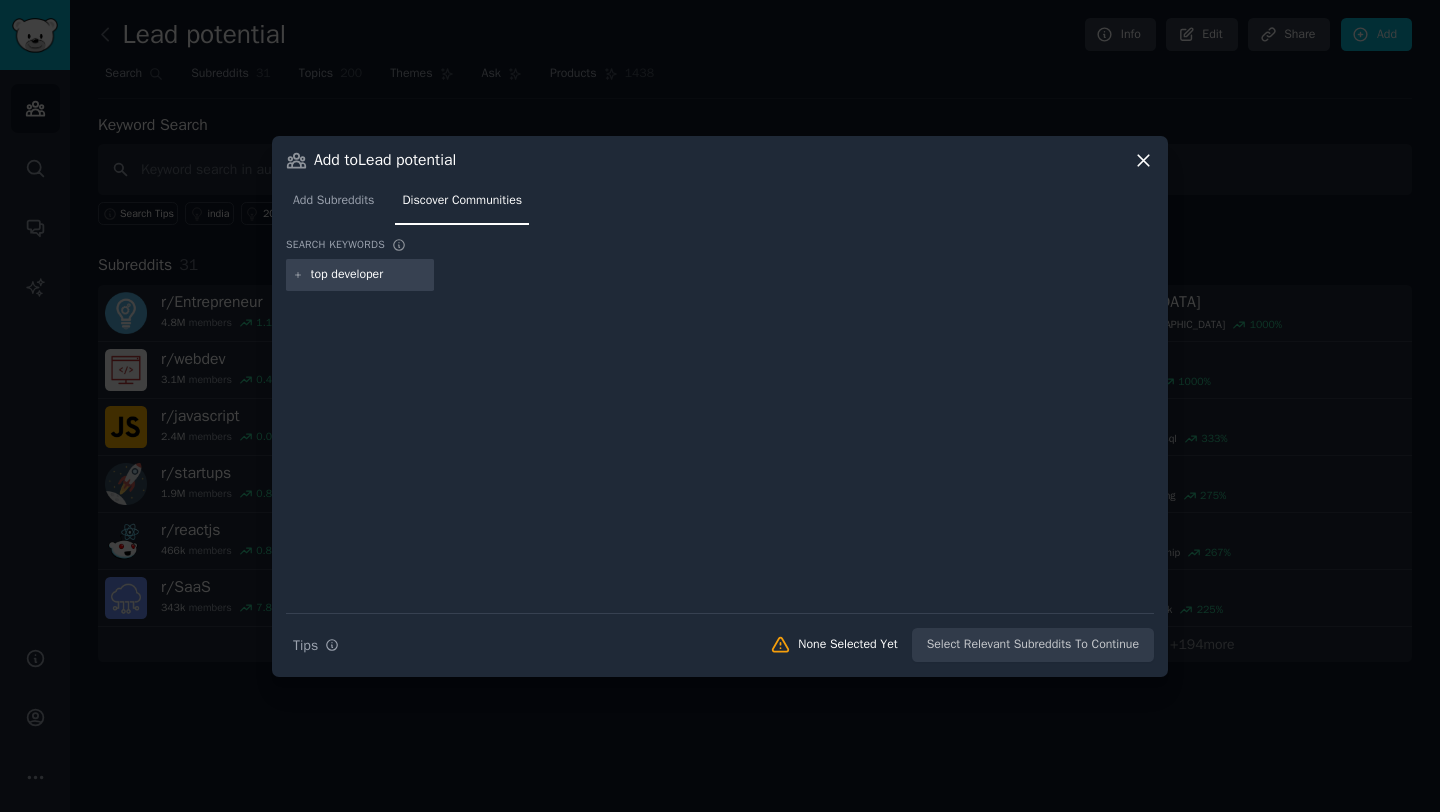 type on "top developers" 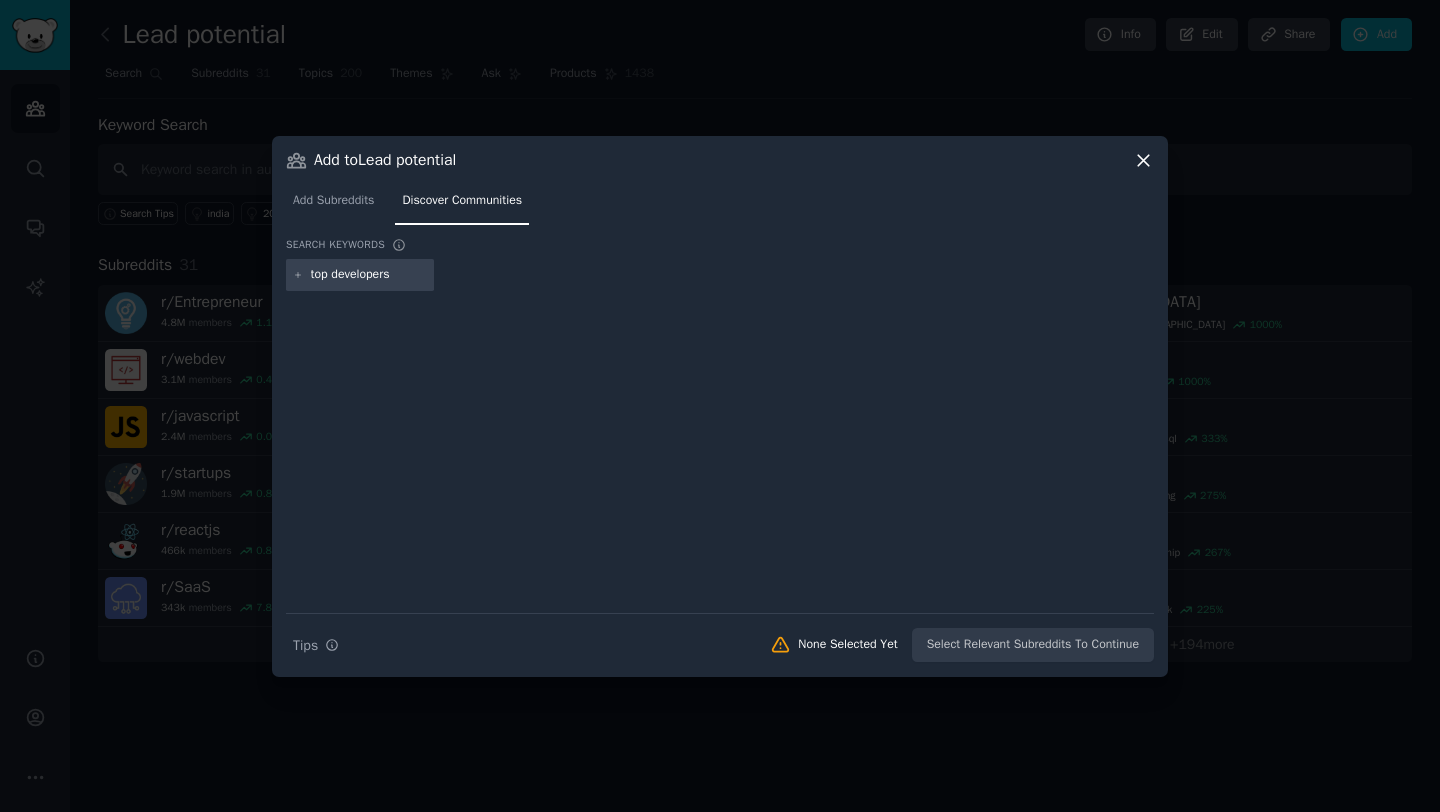 type 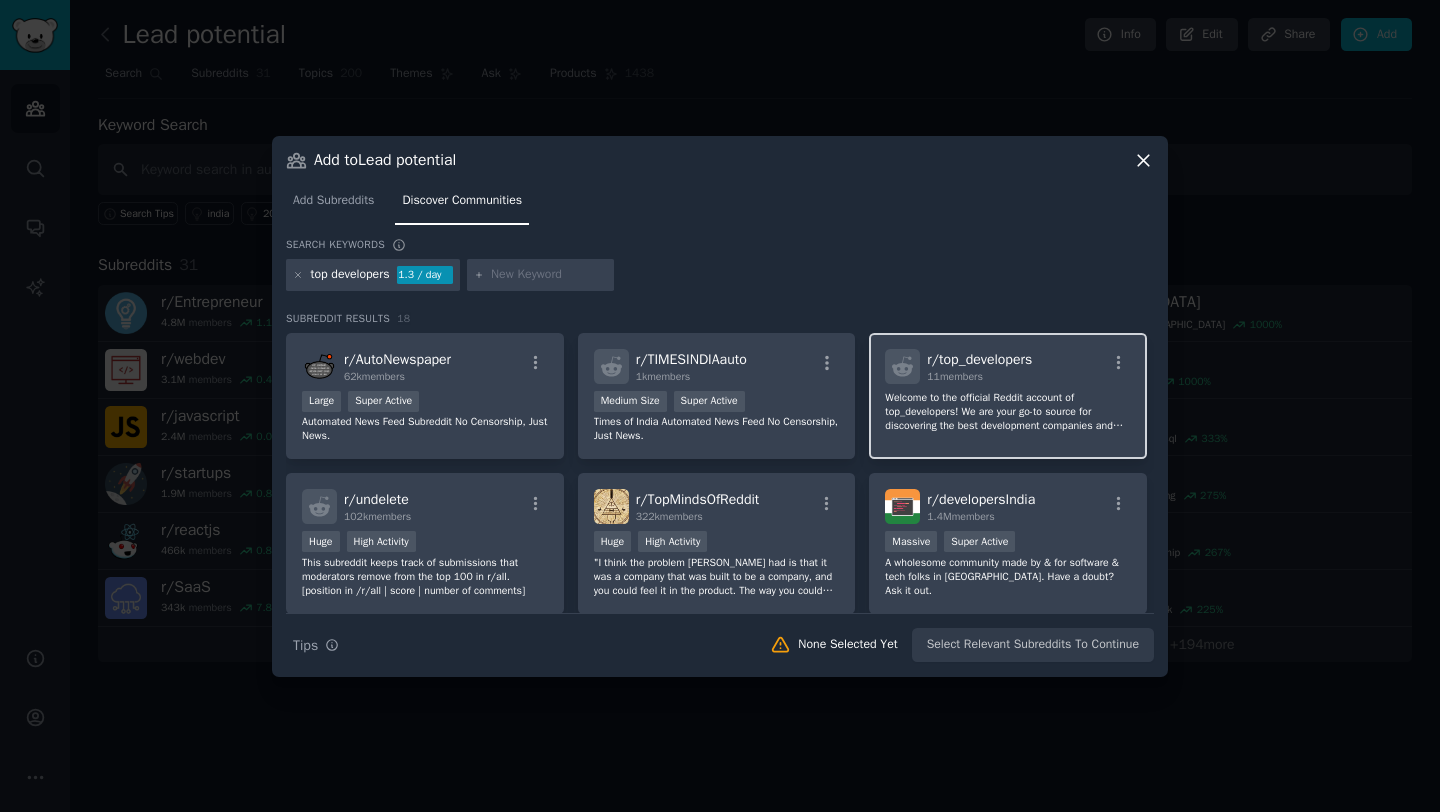 click on "Welcome to the official Reddit account of top_developers! We are your go-to source for discovering the best development companies and top-tier developers across various technologies and industries. Whether you're looking for expert Python developers, full-stack development teams, or digital transformation partners, we've got you covered." 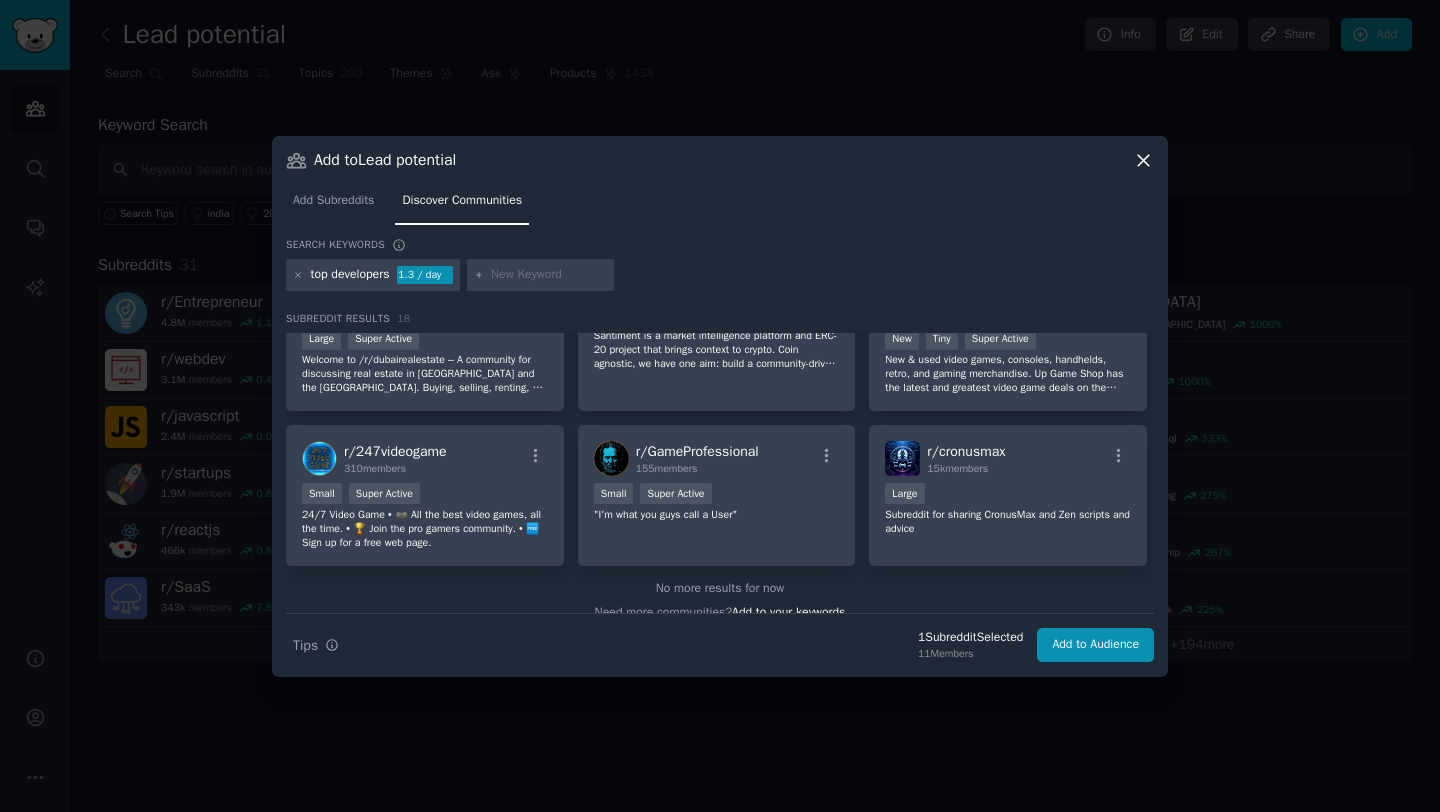 scroll, scrollTop: 689, scrollLeft: 0, axis: vertical 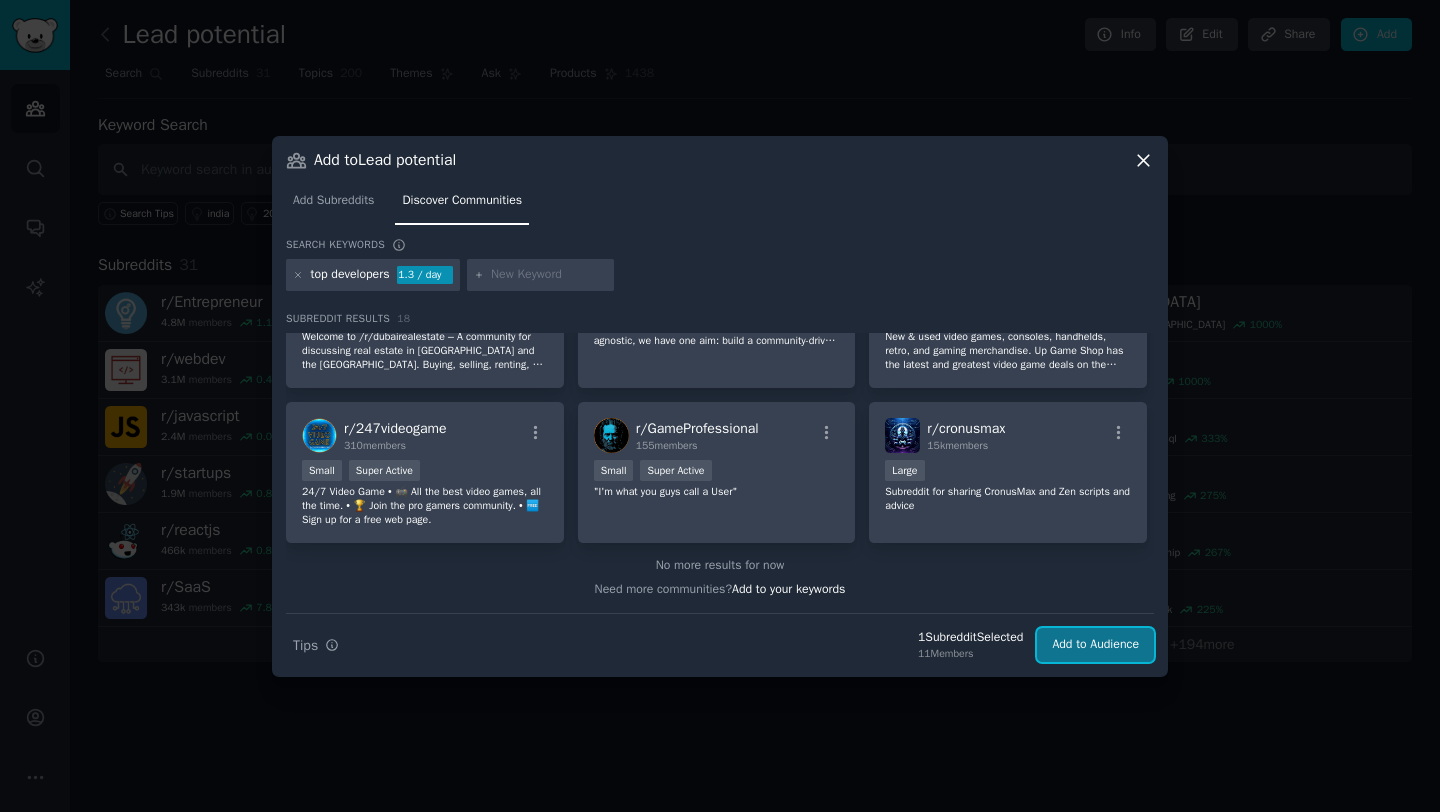 click on "Add to Audience" at bounding box center (1095, 645) 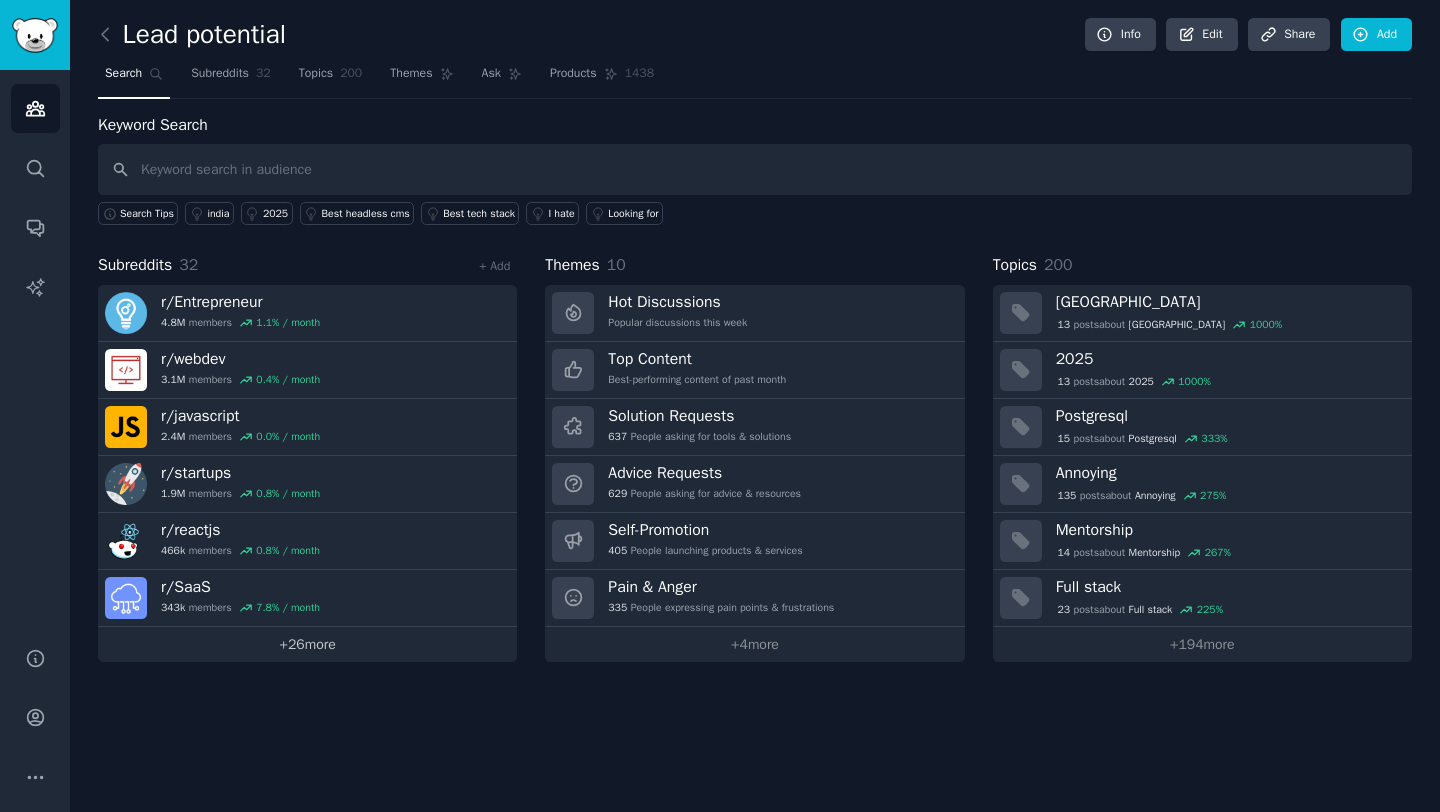 click on "+  26  more" at bounding box center [307, 644] 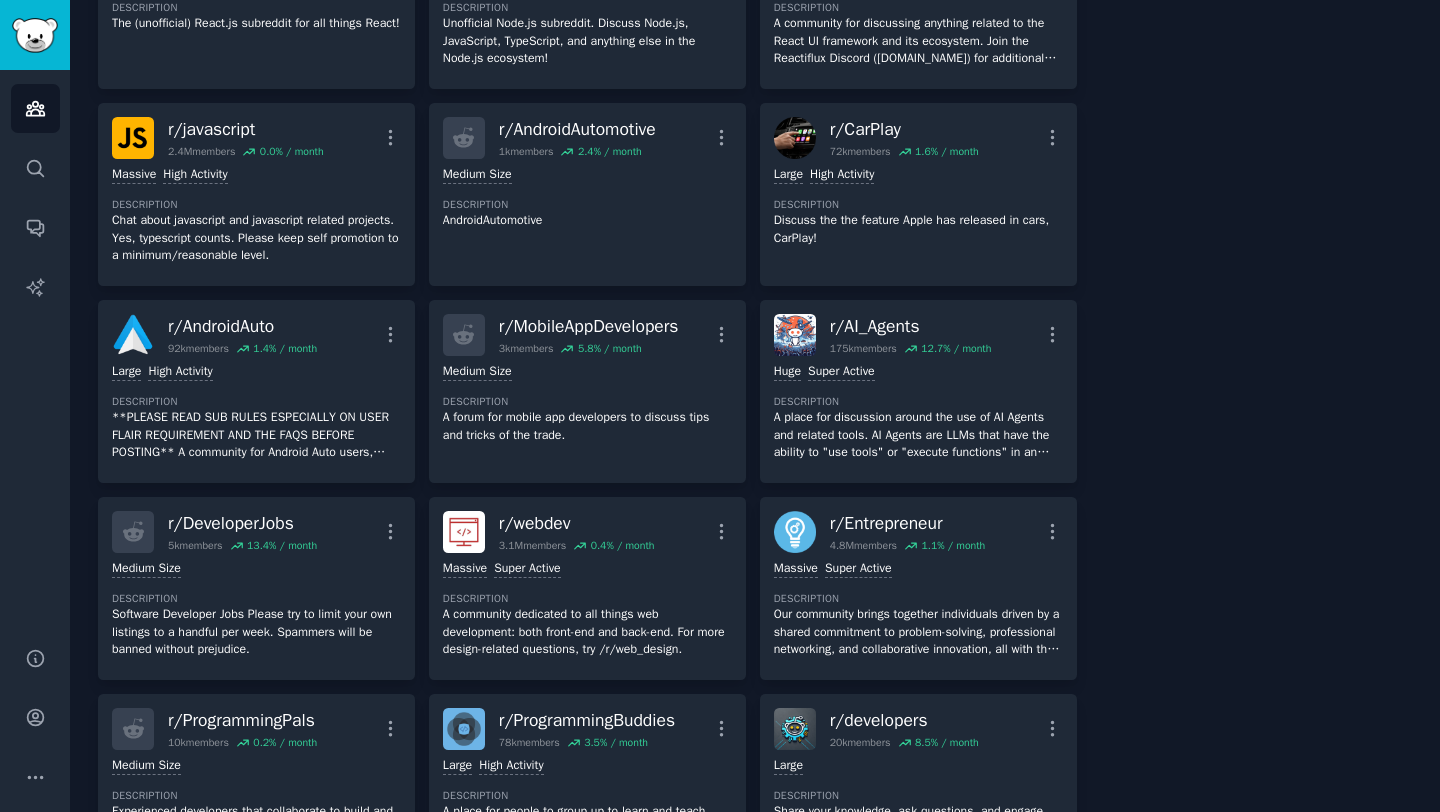 scroll, scrollTop: 1007, scrollLeft: 0, axis: vertical 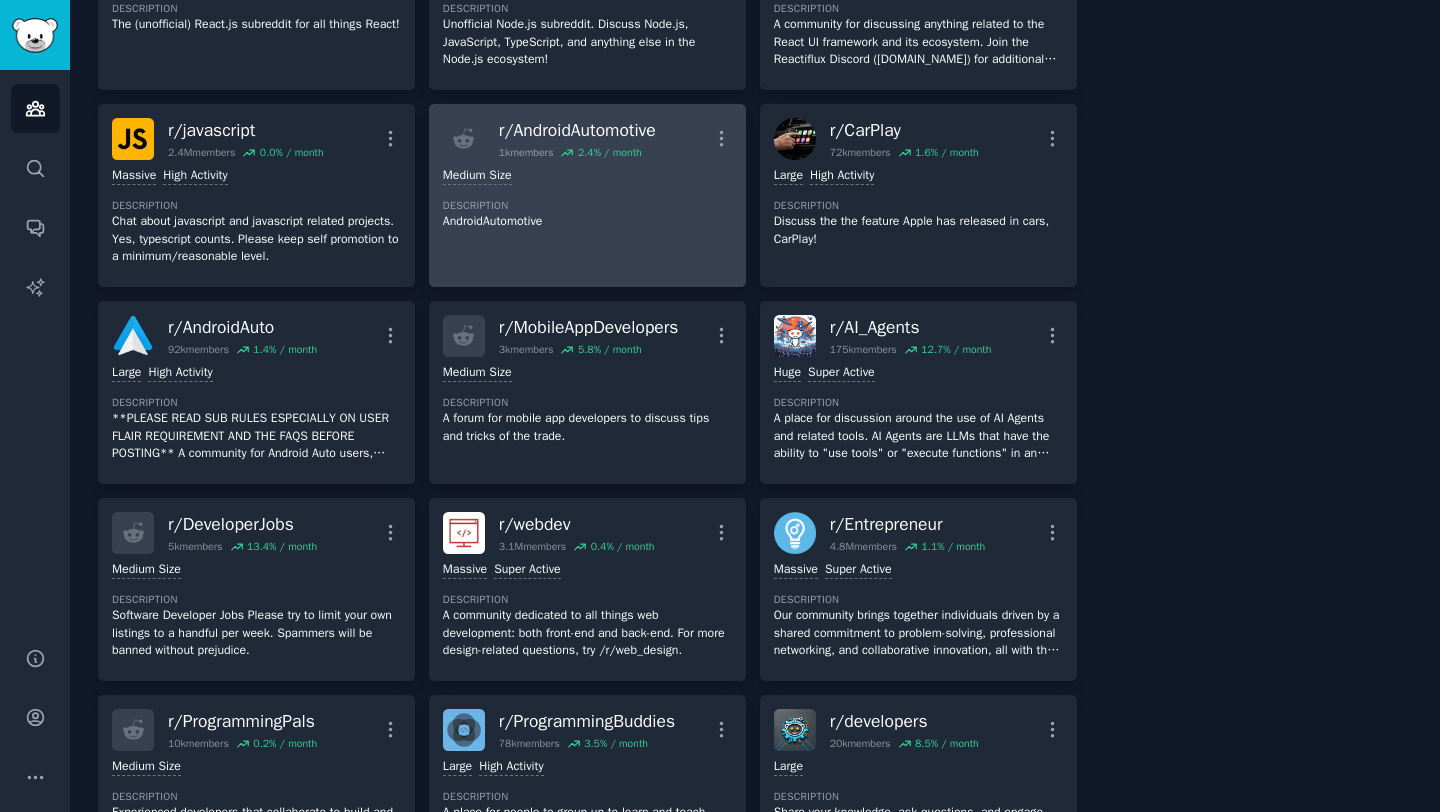 click on "Description" at bounding box center [587, 206] 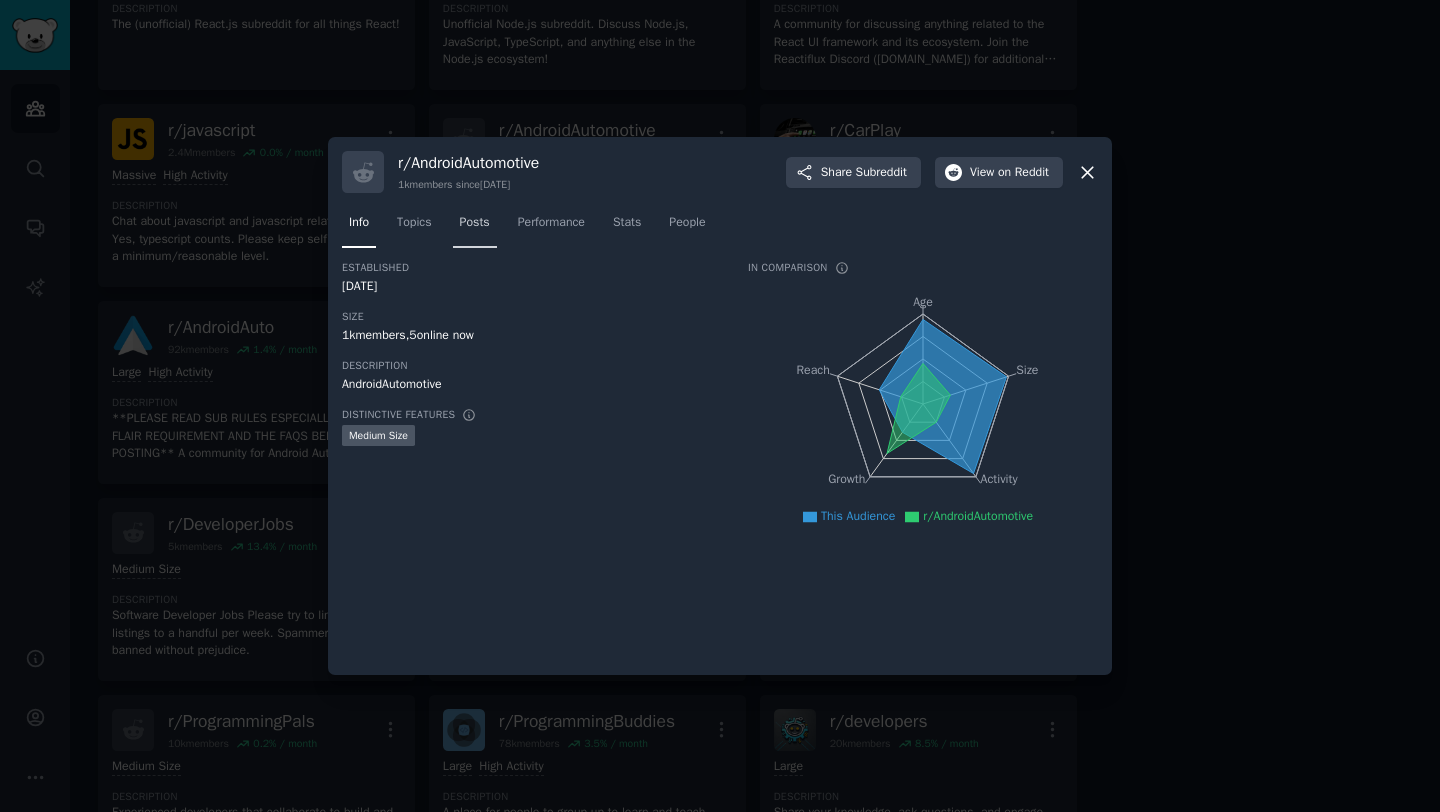 click on "Posts" at bounding box center [475, 223] 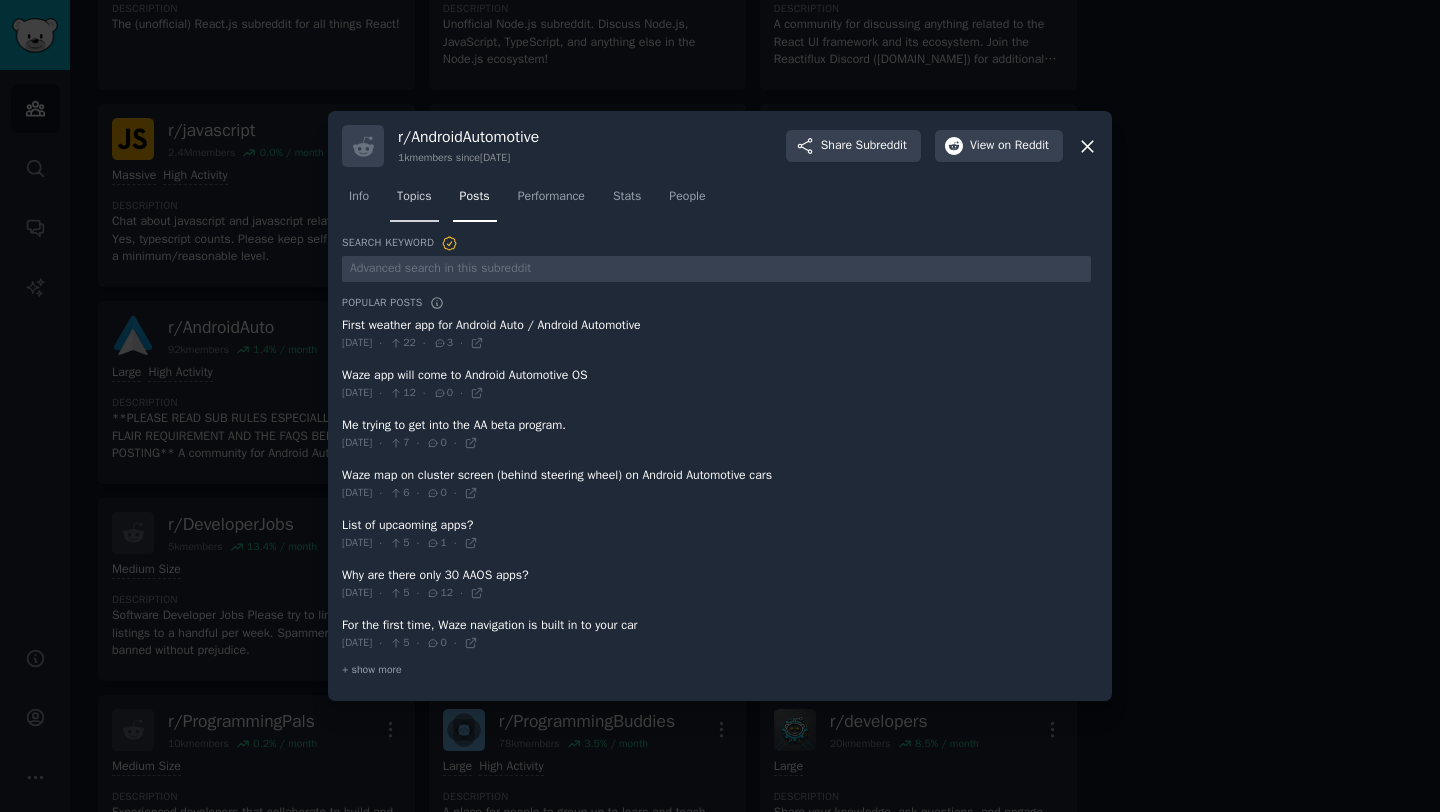 click on "Topics" at bounding box center [414, 201] 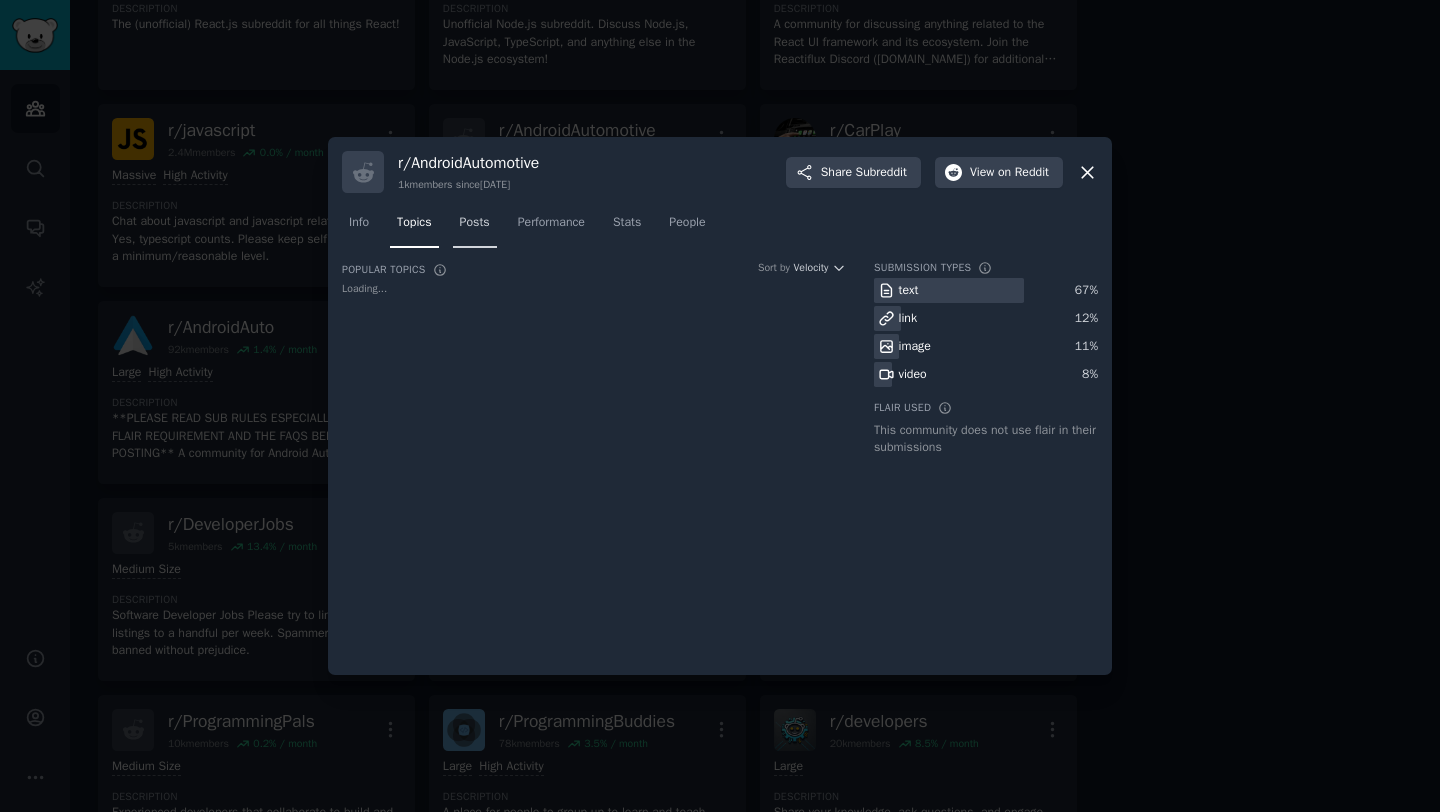 click on "Posts" at bounding box center (475, 223) 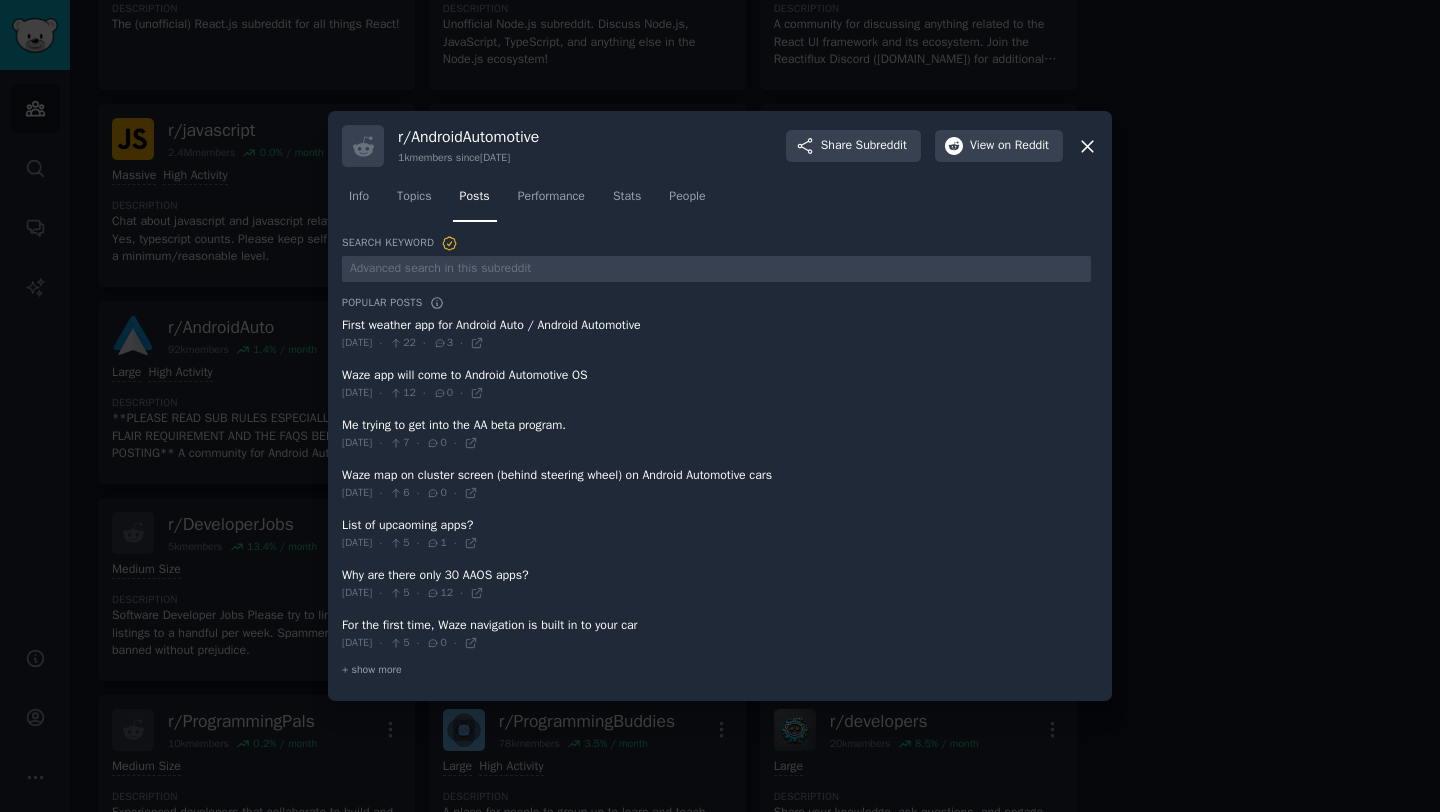 click at bounding box center [720, 406] 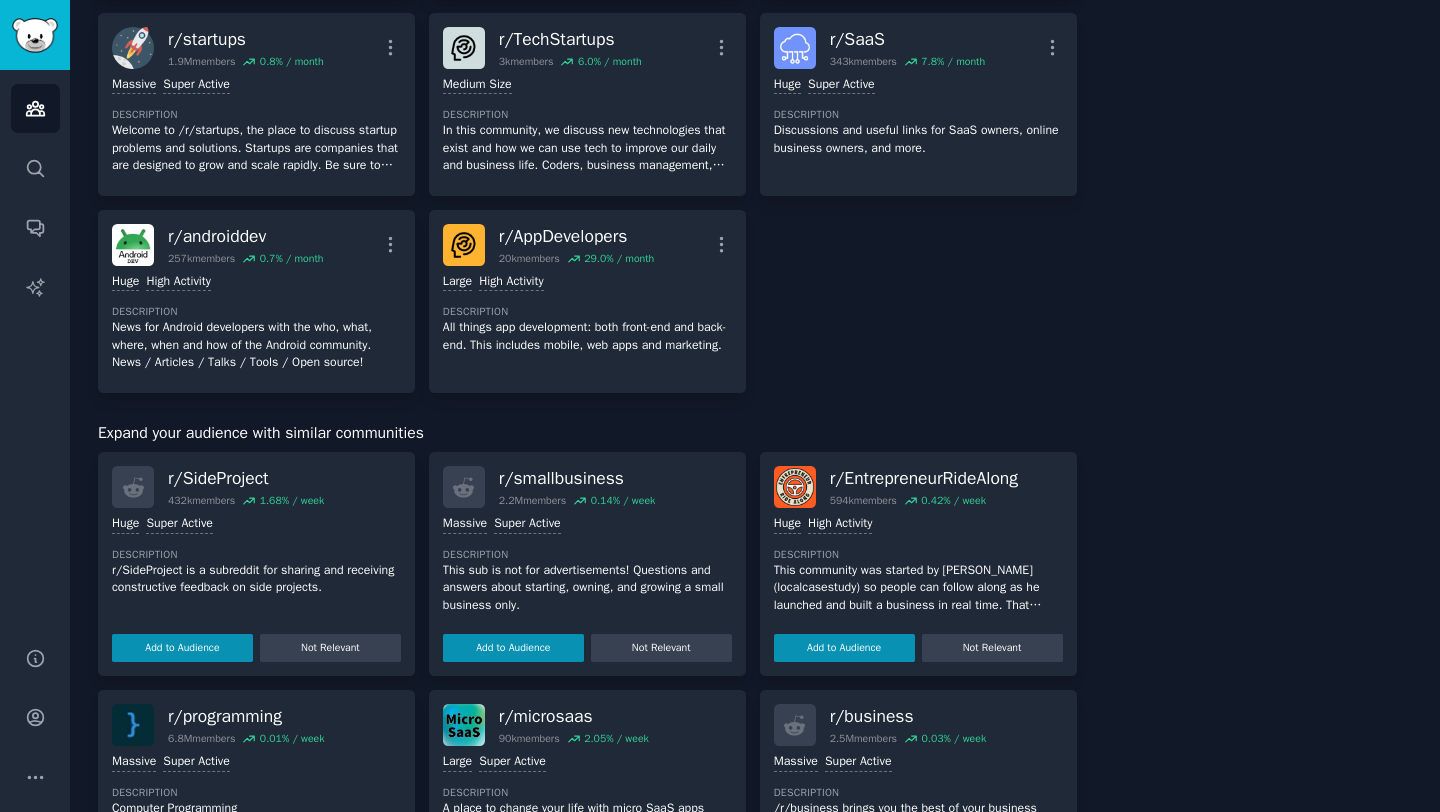 scroll, scrollTop: 2118, scrollLeft: 0, axis: vertical 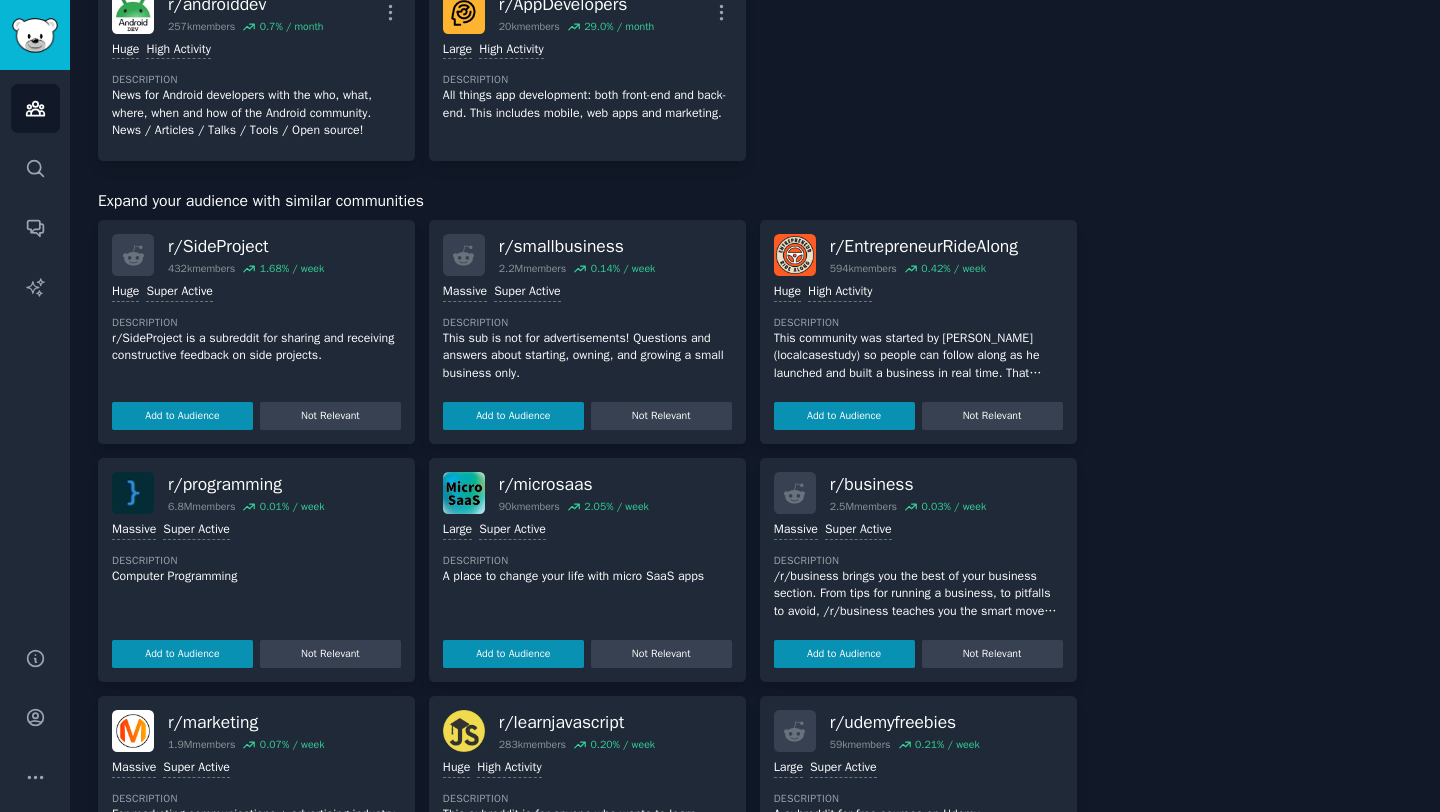 click on "This community was started by [PERSON_NAME] (localcasestudy) so people can follow along as he launched and built a business in real time.  That business ended up doing over $20 million in sales. [PERSON_NAME] is now building new businesses transparently." at bounding box center [918, 356] 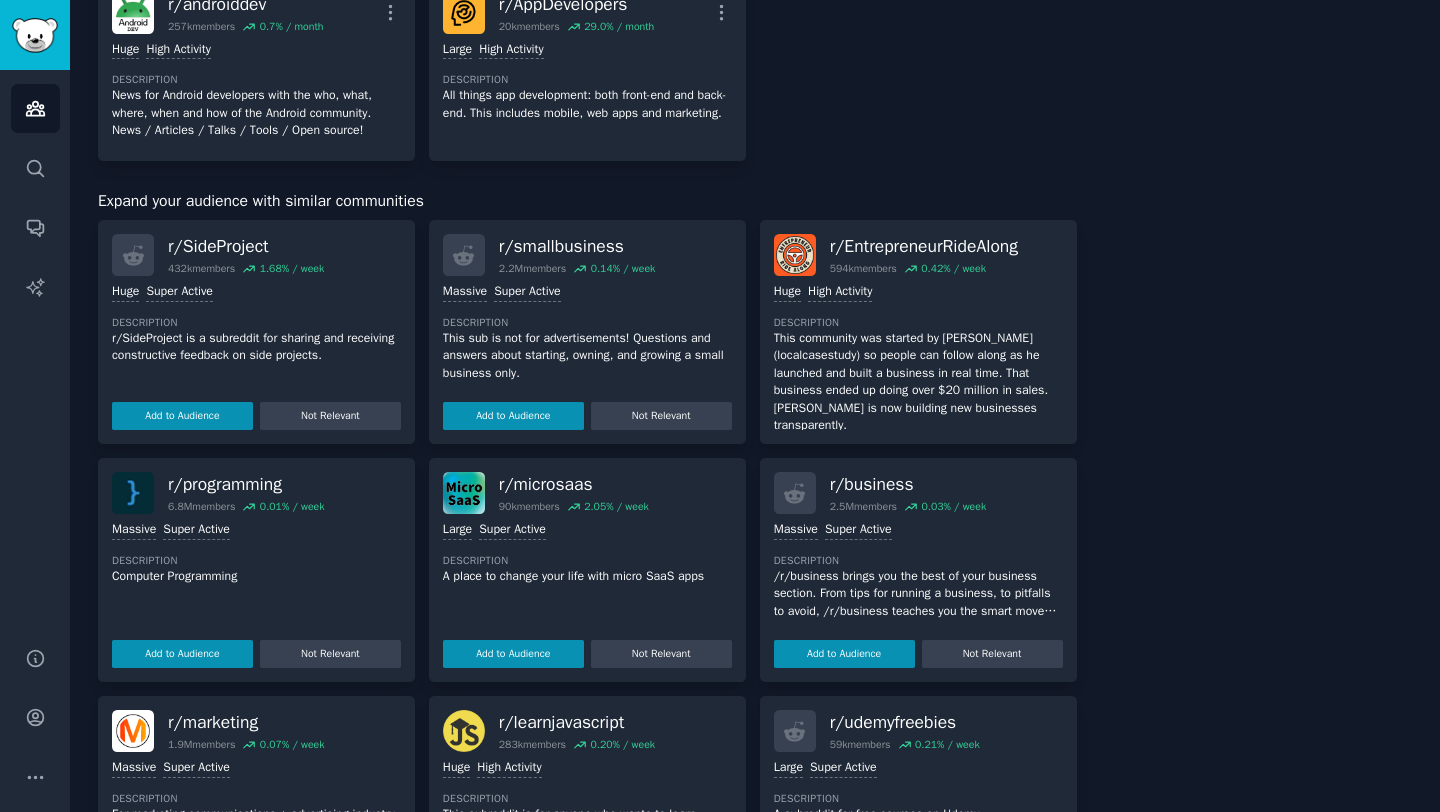 scroll, scrollTop: 47, scrollLeft: 0, axis: vertical 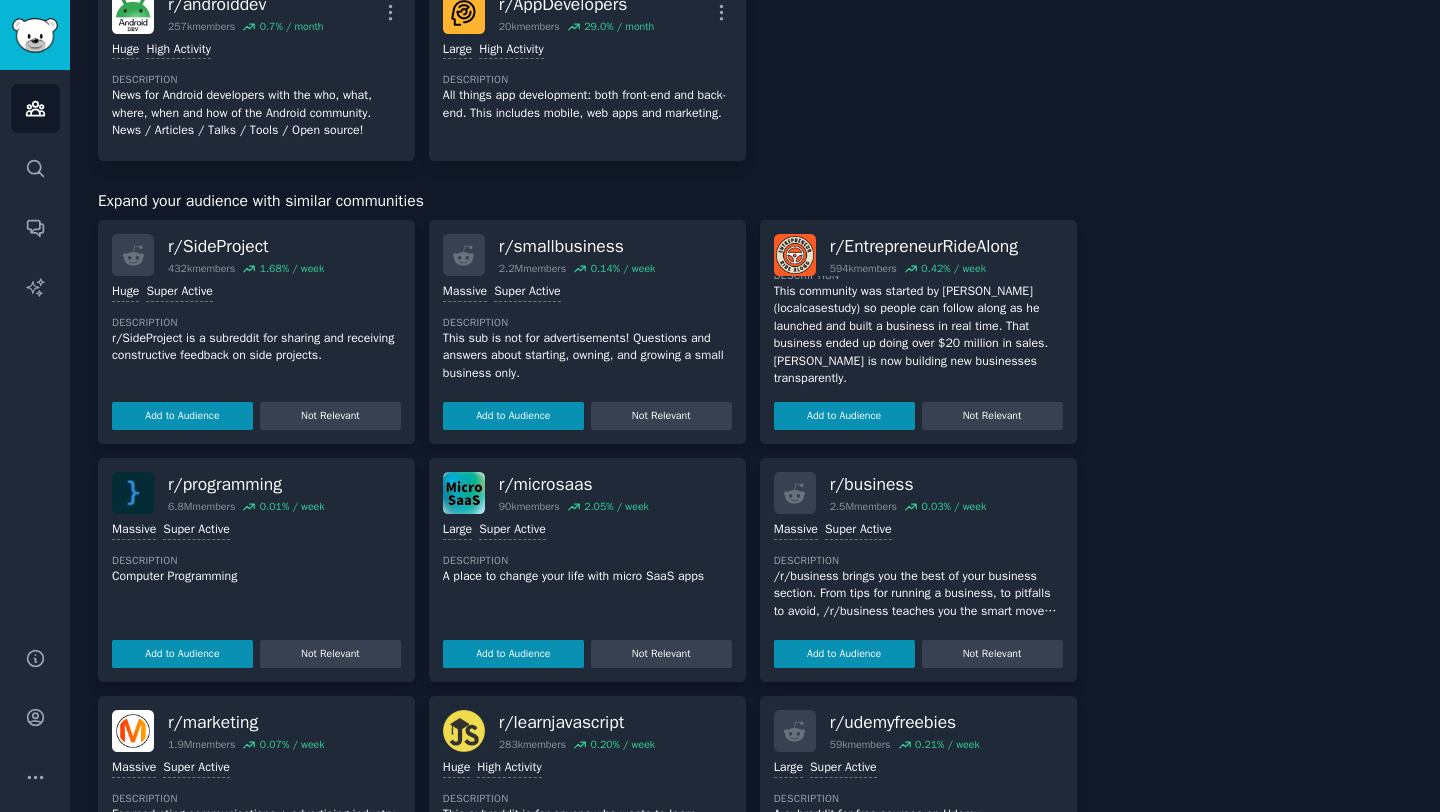 click on "r/ EntrepreneurRideAlong" at bounding box center [924, 246] 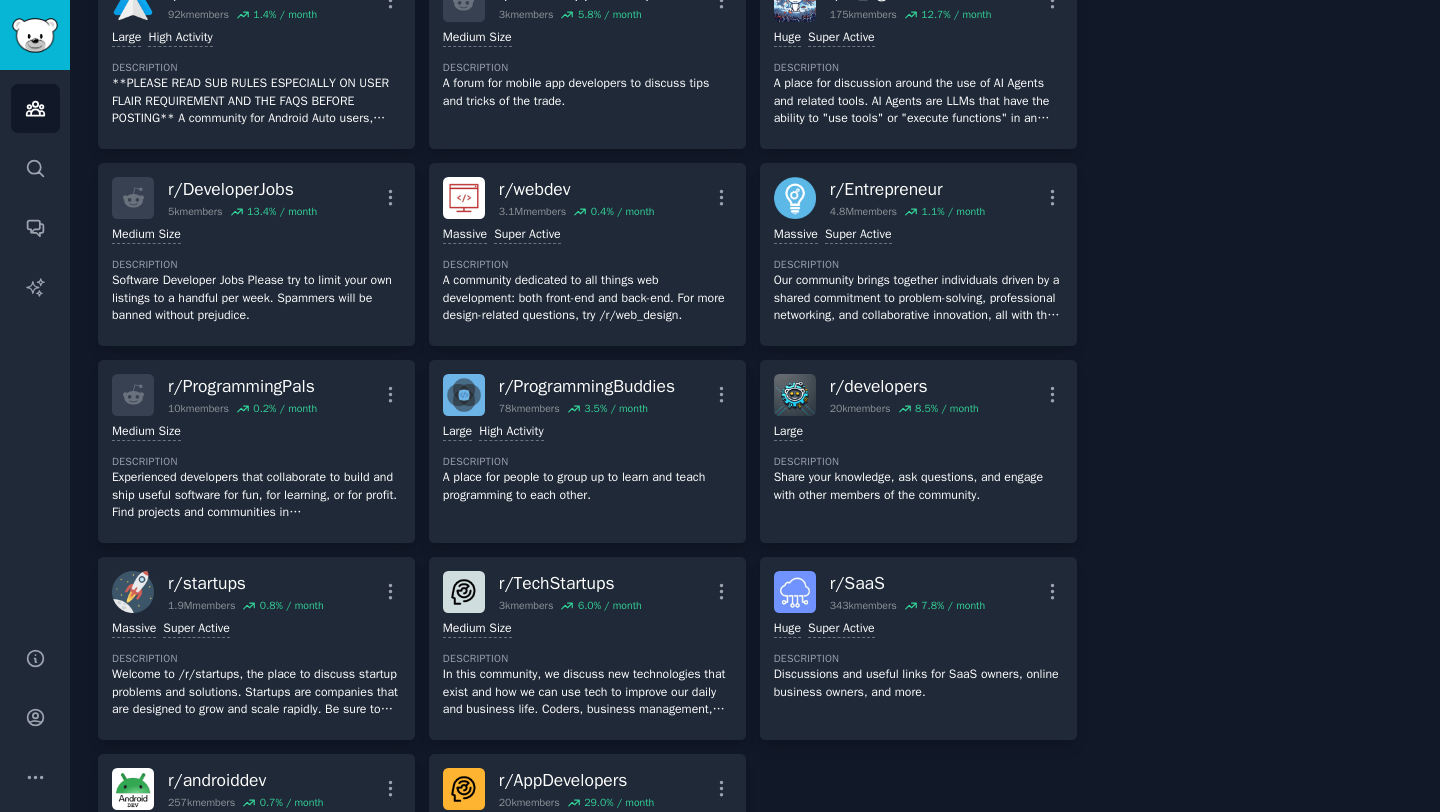 scroll, scrollTop: 0, scrollLeft: 0, axis: both 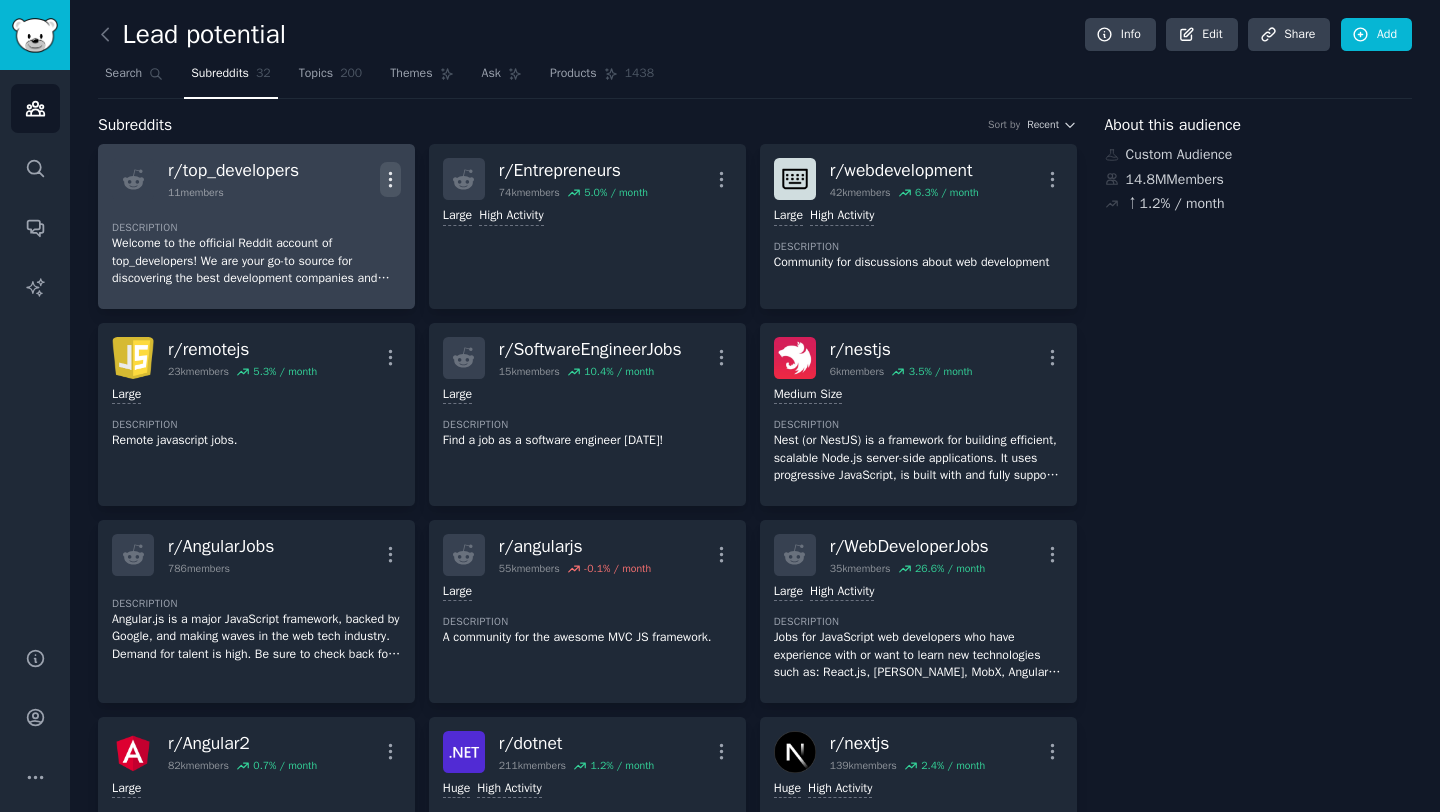 click 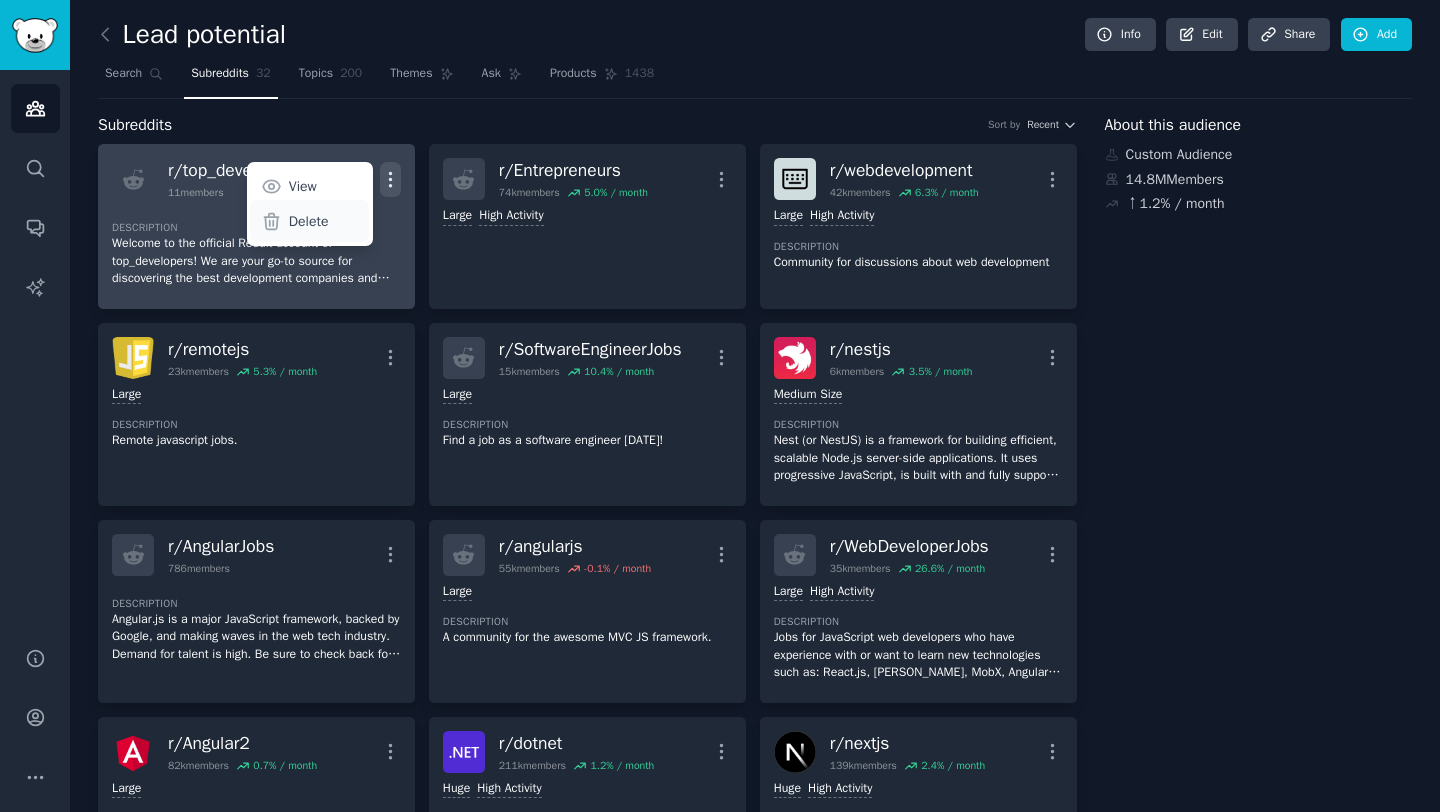 click on "Delete" at bounding box center [309, 221] 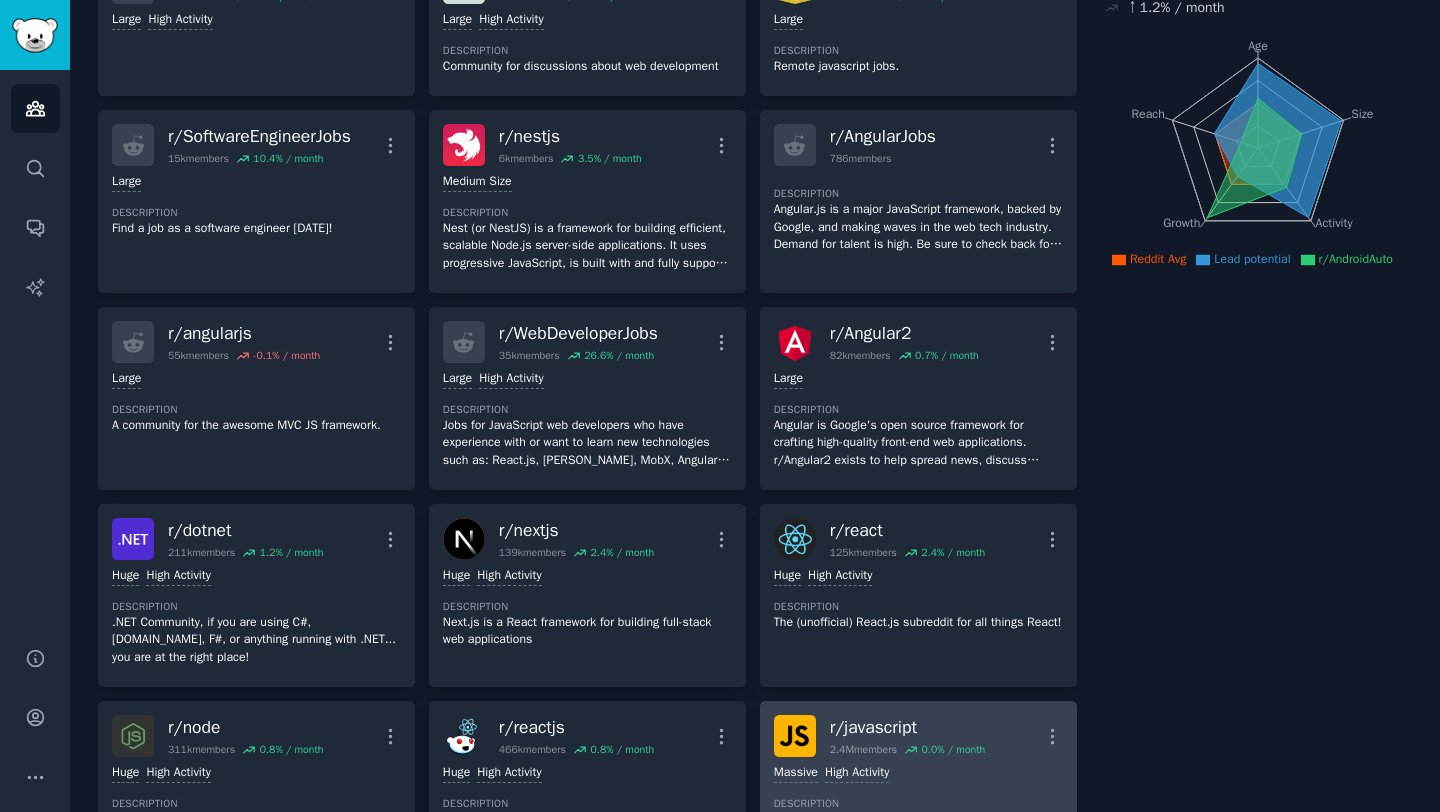 scroll, scrollTop: 0, scrollLeft: 0, axis: both 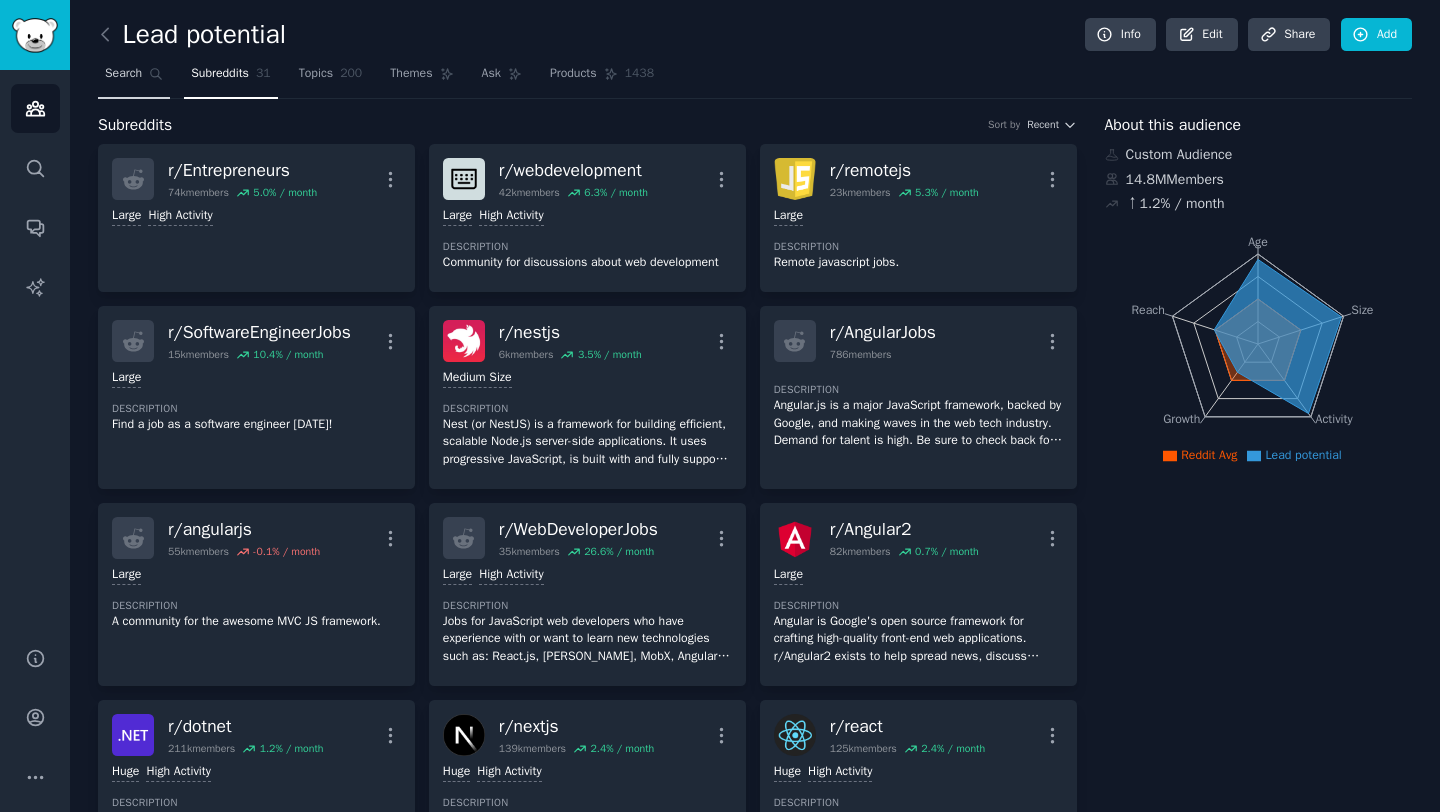 click on "Search" at bounding box center (123, 74) 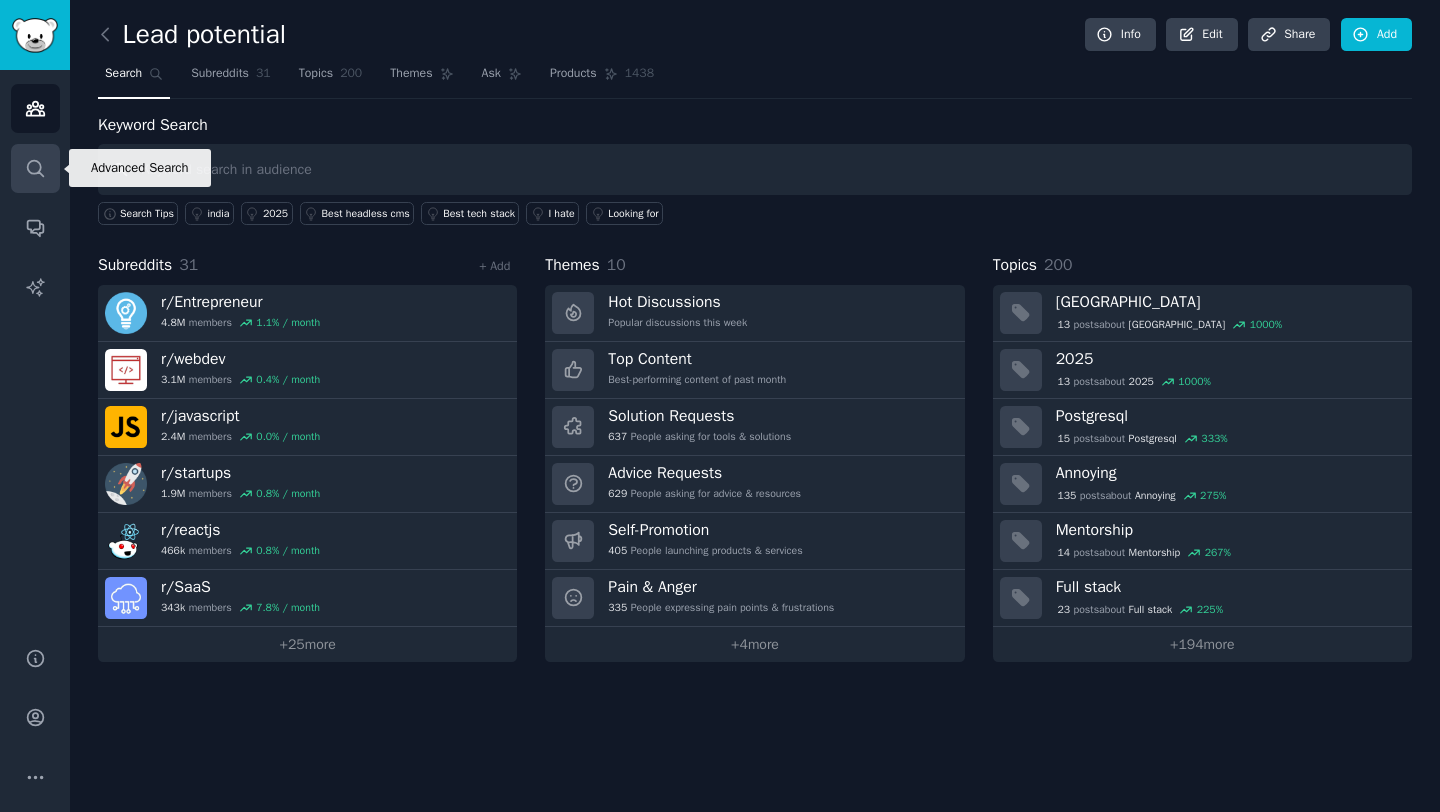 click 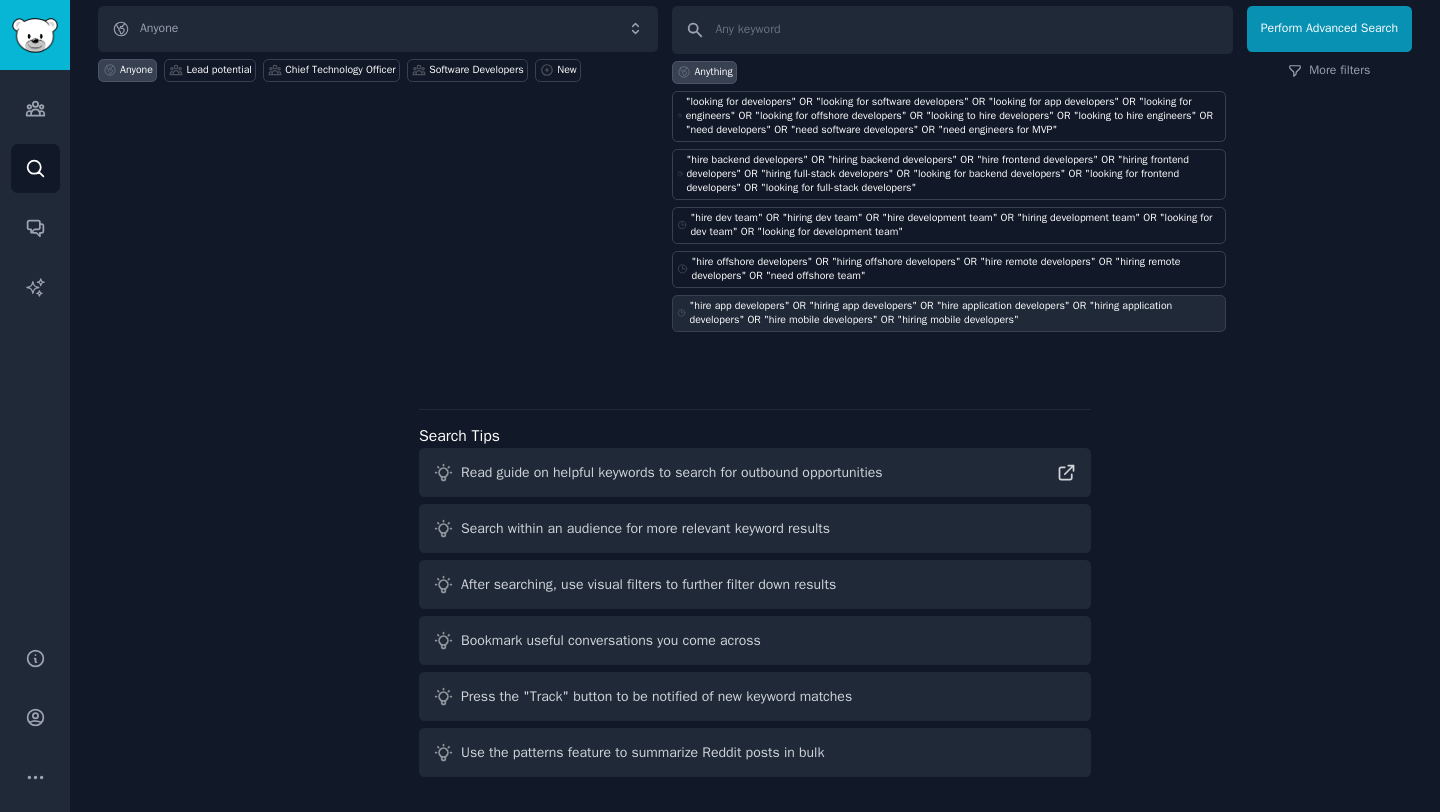 scroll, scrollTop: 0, scrollLeft: 0, axis: both 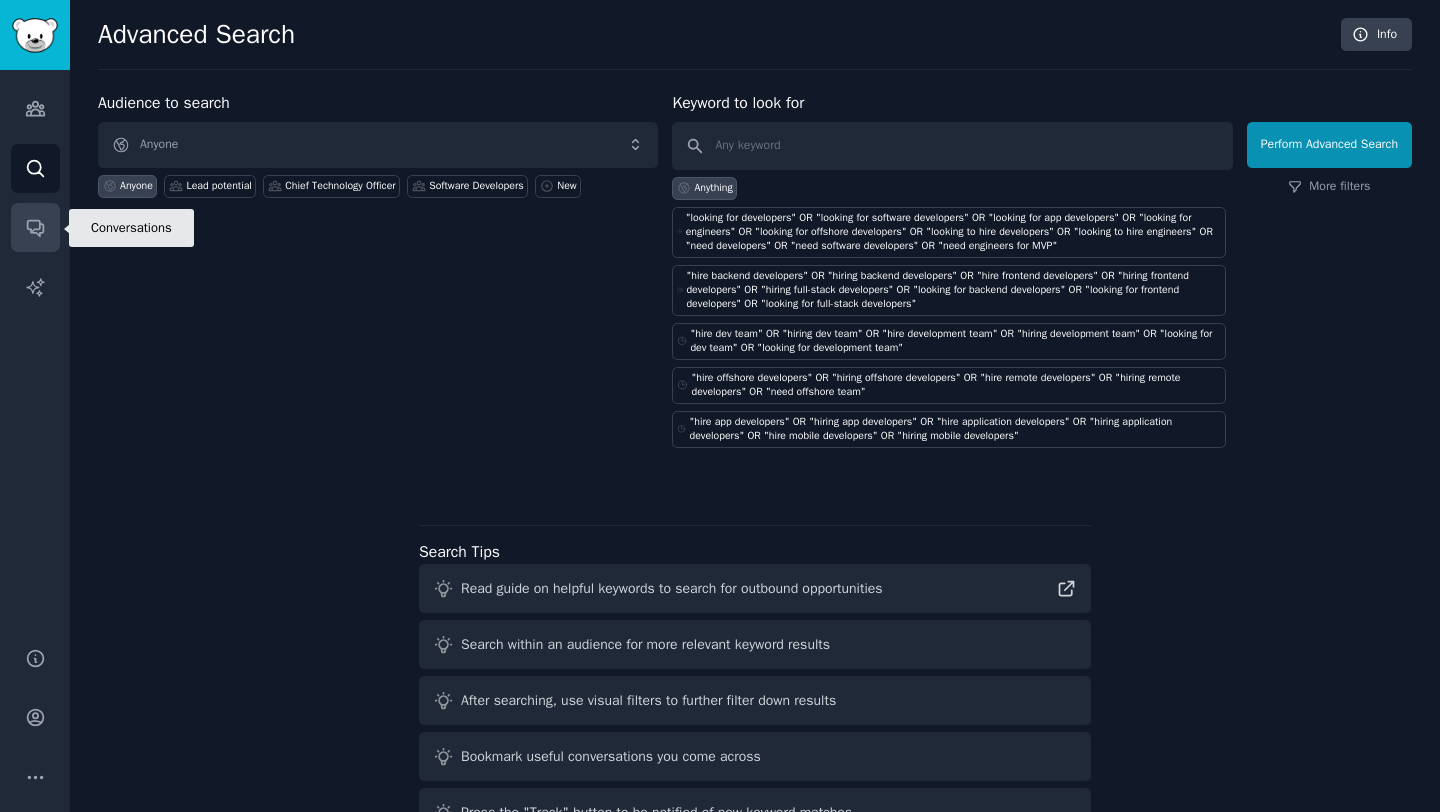 click 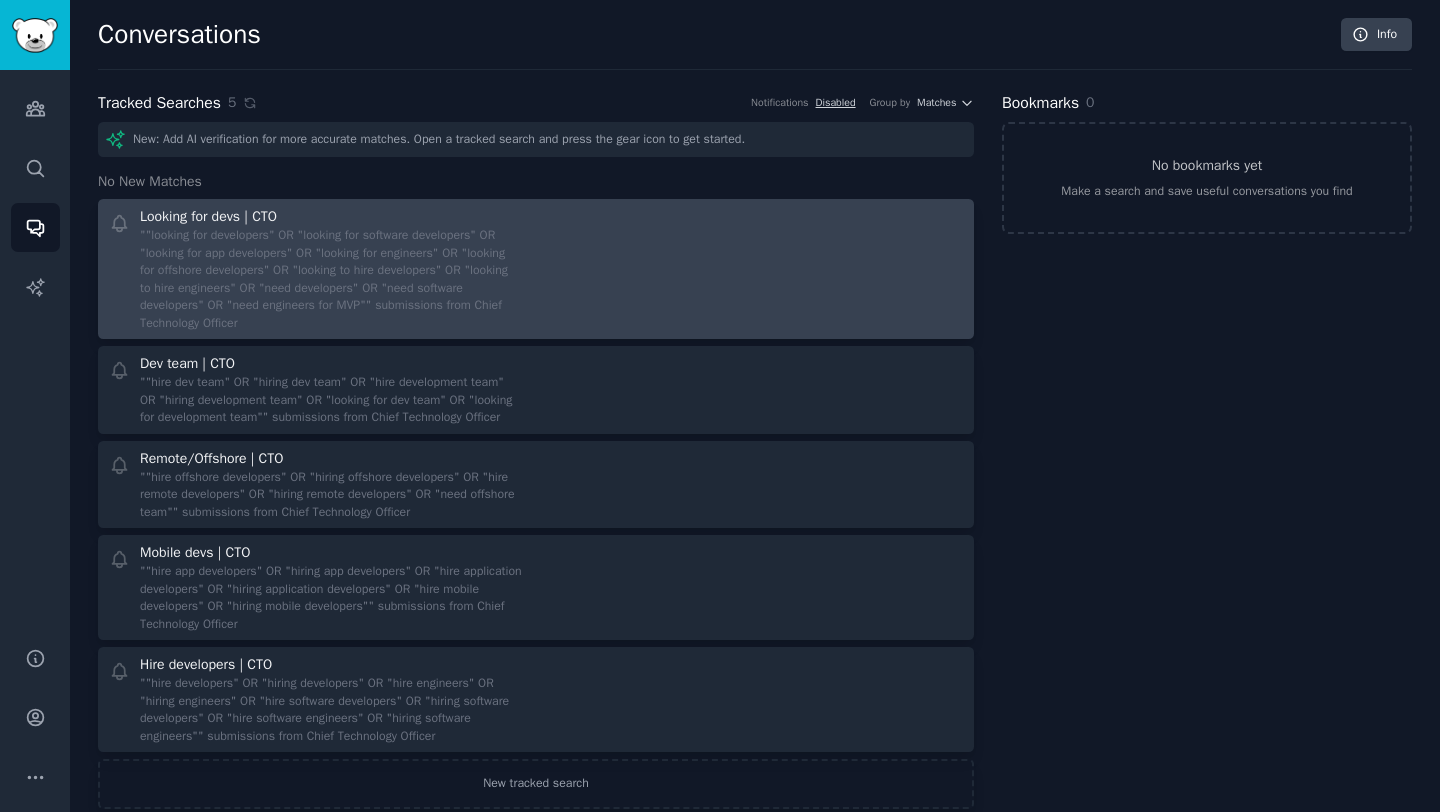 click at bounding box center (757, 269) 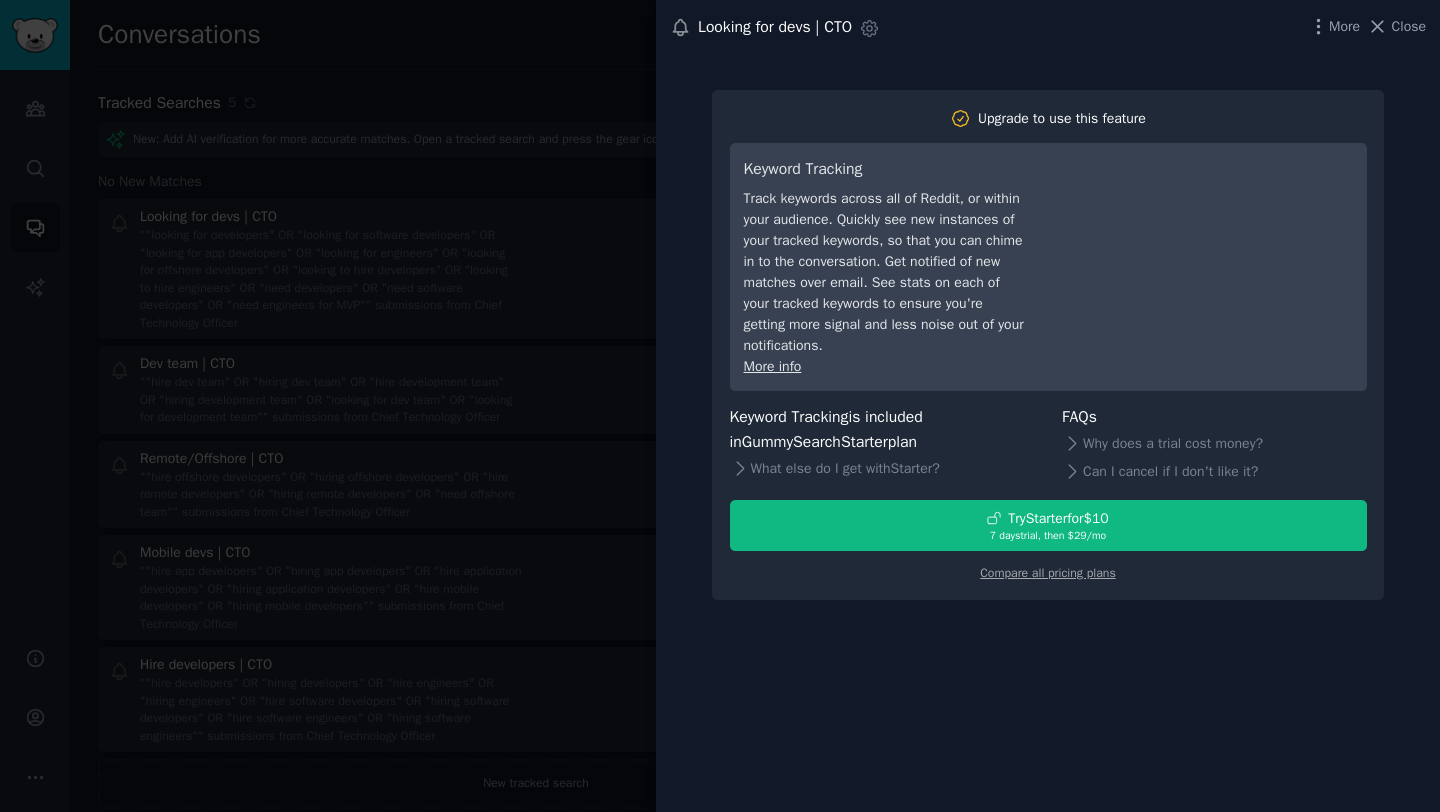 click on "More Close" at bounding box center [1367, 26] 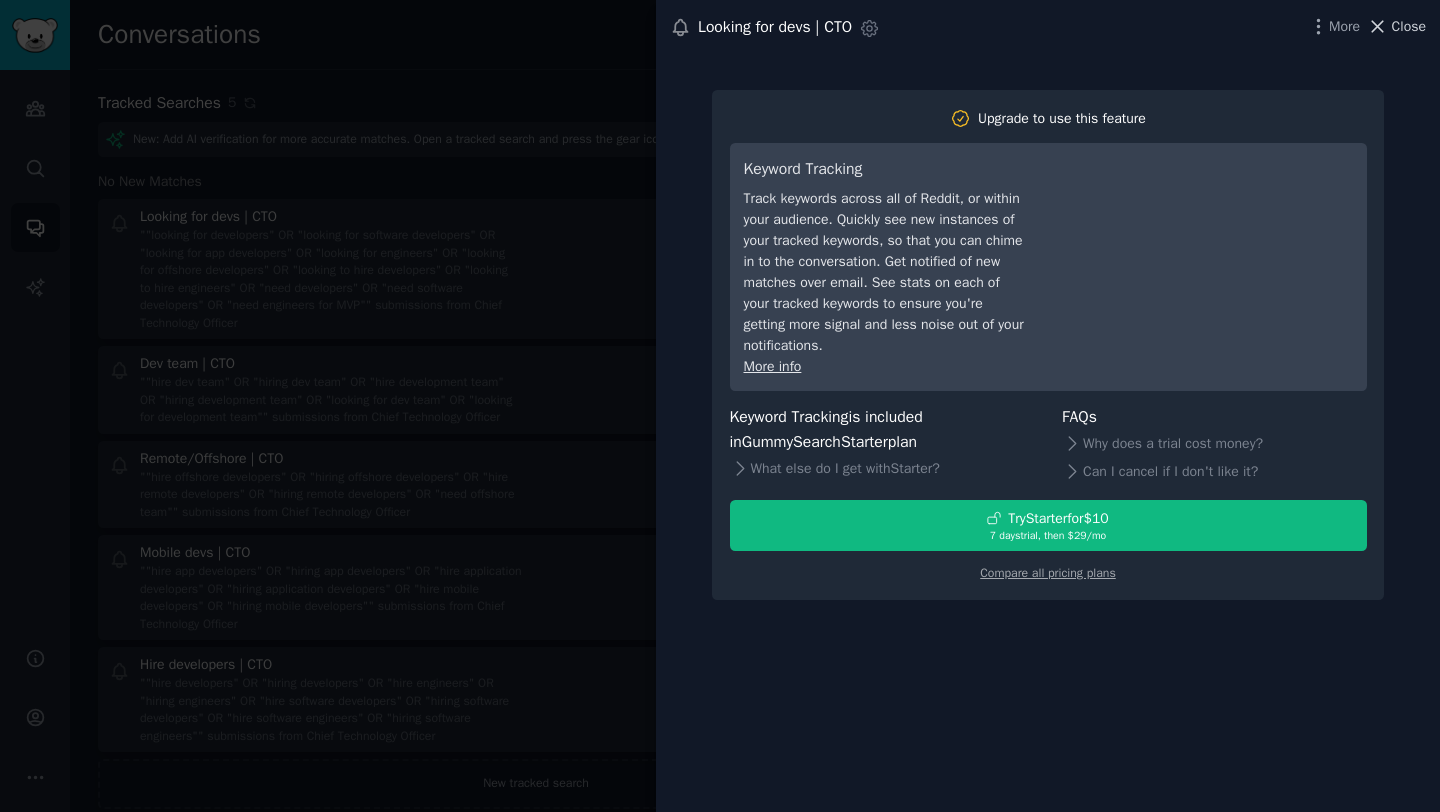 click on "Close" at bounding box center [1409, 26] 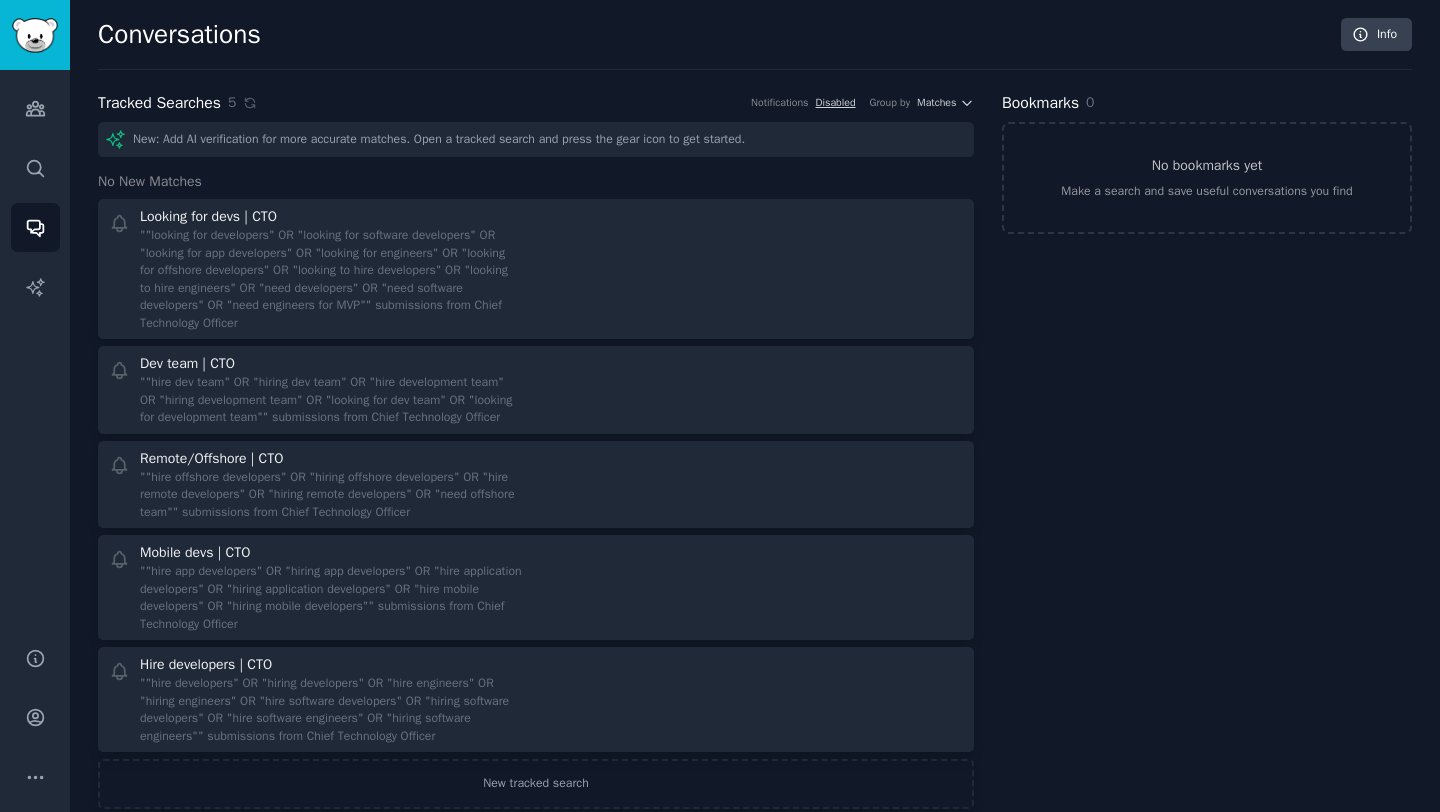 click on "New: Add AI verification for more accurate matches. Open a tracked search and press the gear icon to get started." at bounding box center [536, 139] 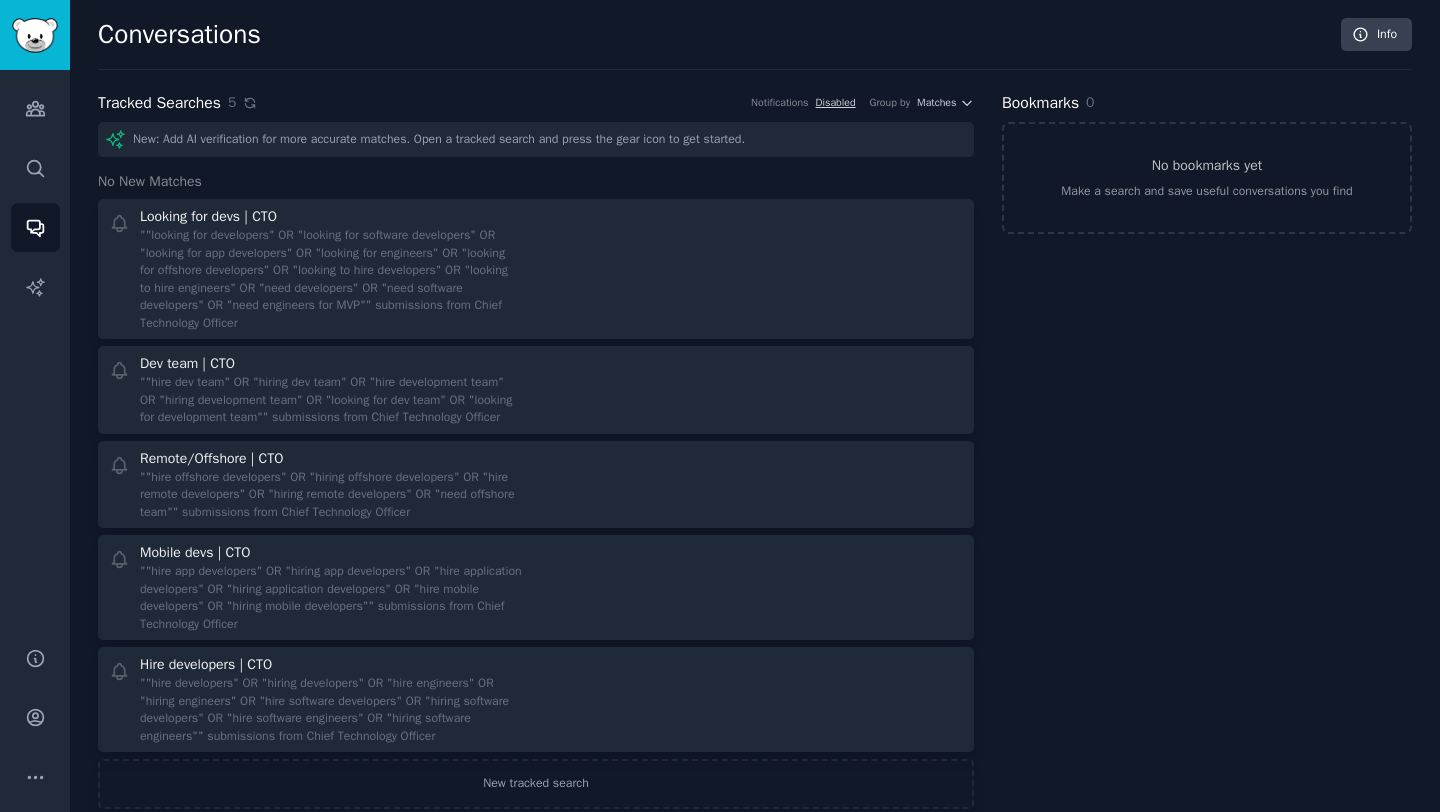 click 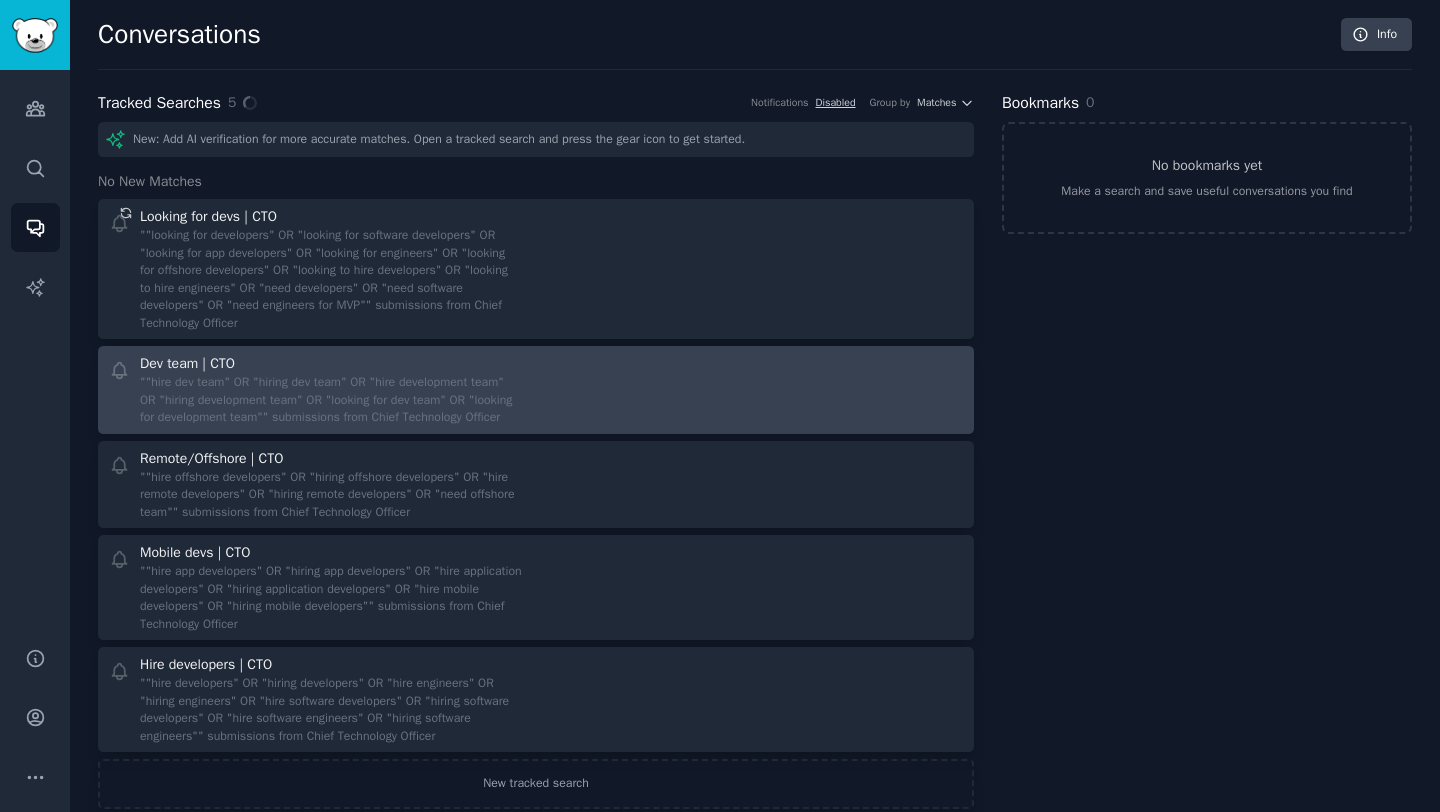 scroll, scrollTop: 74, scrollLeft: 0, axis: vertical 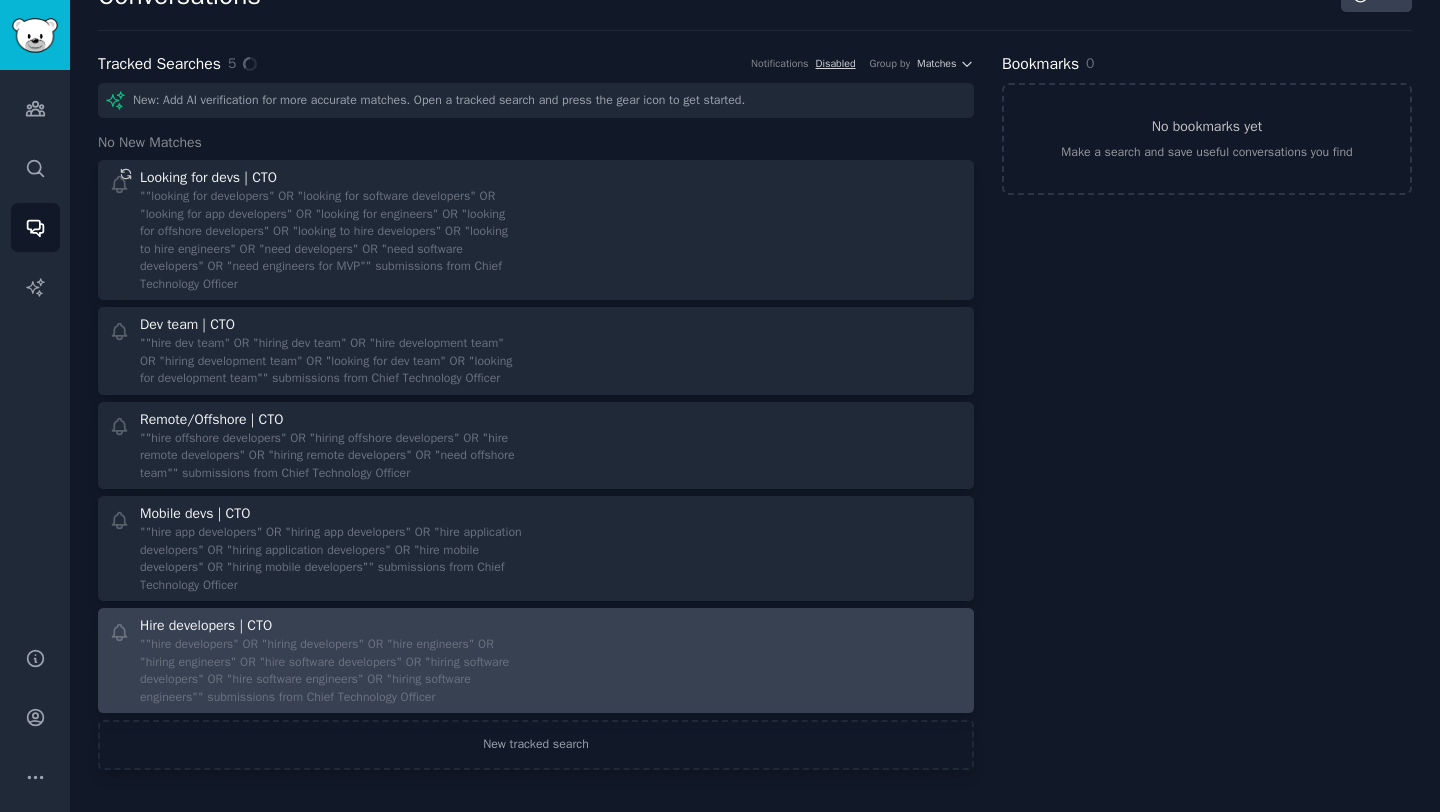 click on """hire developers" OR "hiring developers" OR "hire engineers" OR "hiring engineers" OR "hire software developers" OR "hiring software developers" OR "hire software engineers" OR "hiring software engineers"" submissions from Chief Technology Officer" at bounding box center [331, 671] 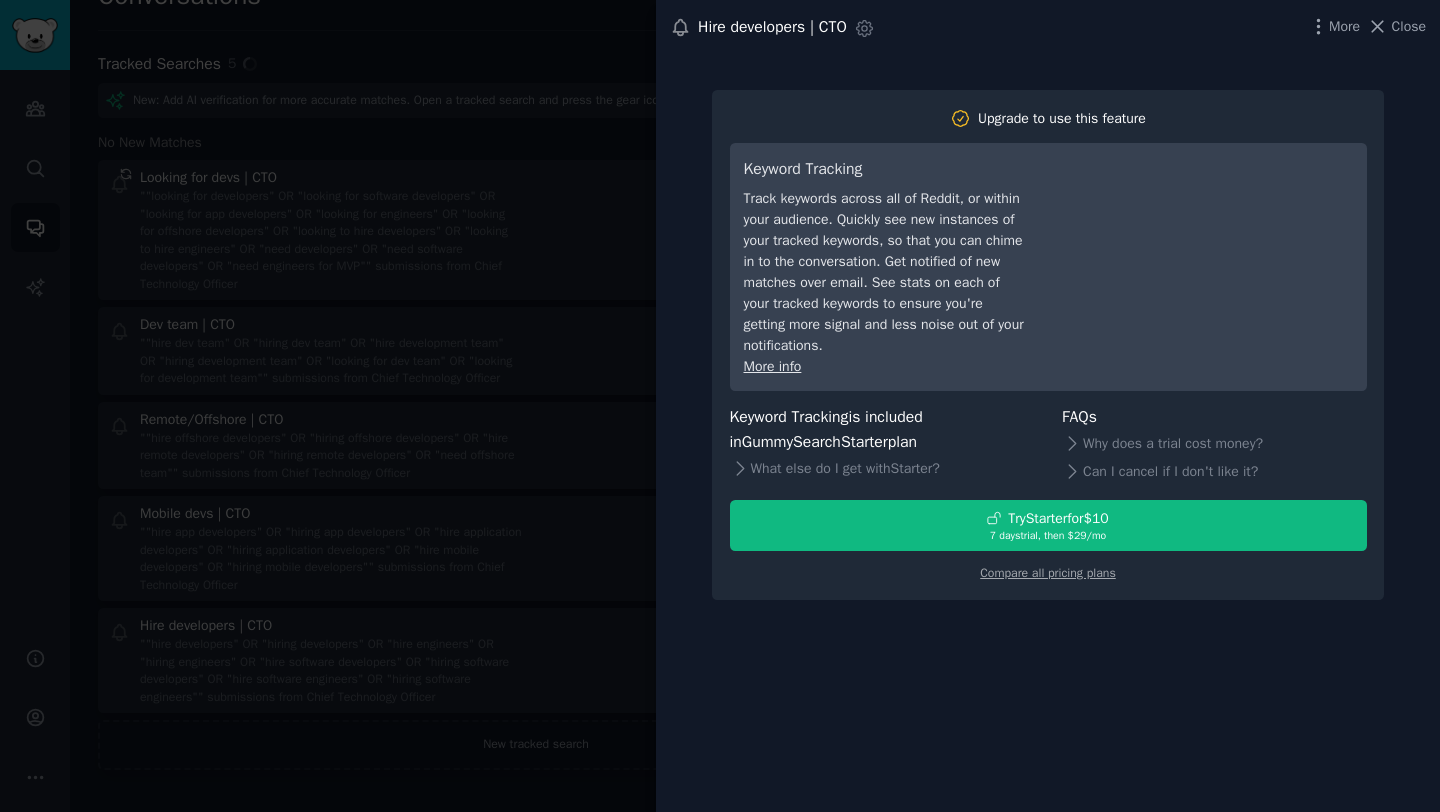 click at bounding box center (720, 406) 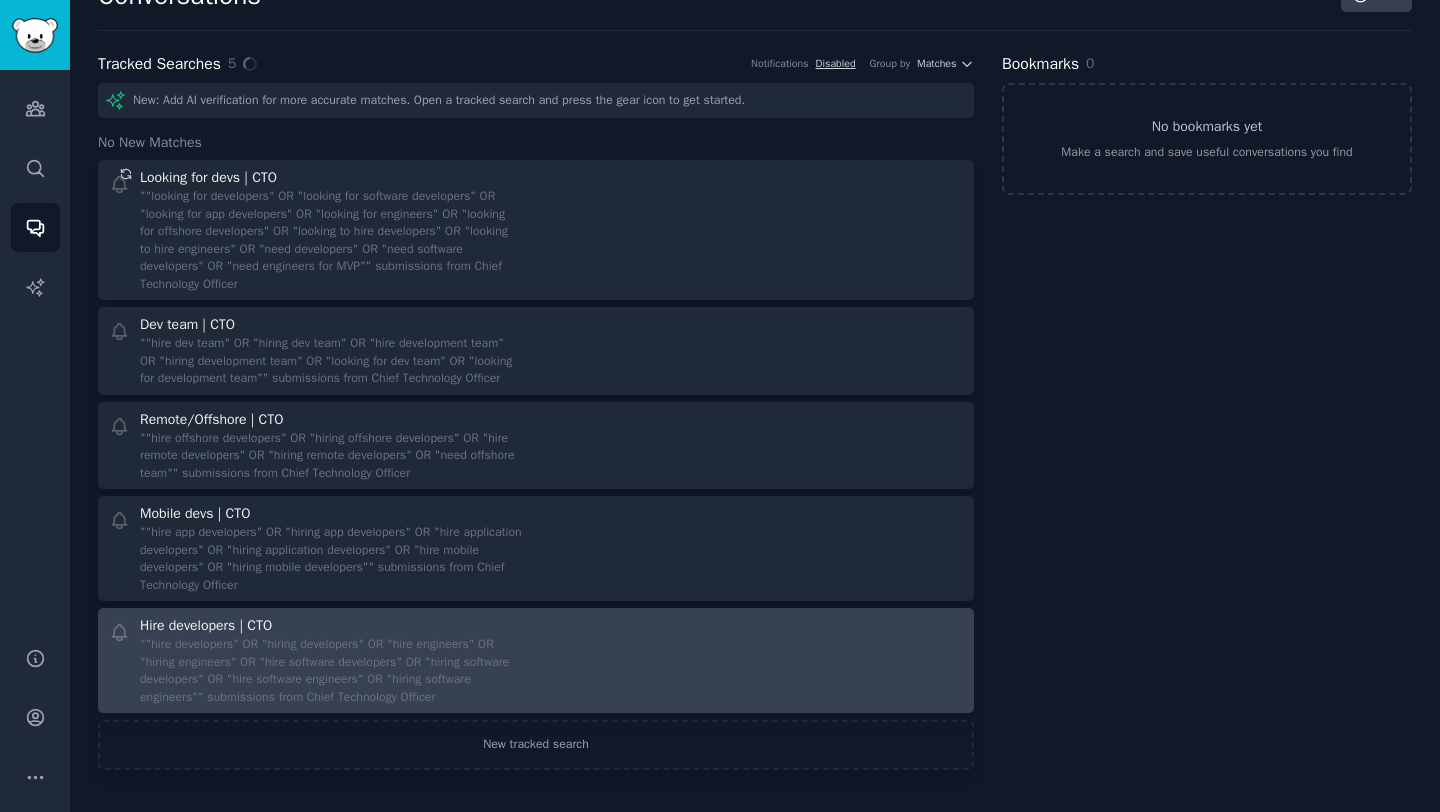 click on """hire developers" OR "hiring developers" OR "hire engineers" OR "hiring engineers" OR "hire software developers" OR "hiring software developers" OR "hire software engineers" OR "hiring software engineers"" submissions from Chief Technology Officer" at bounding box center [331, 671] 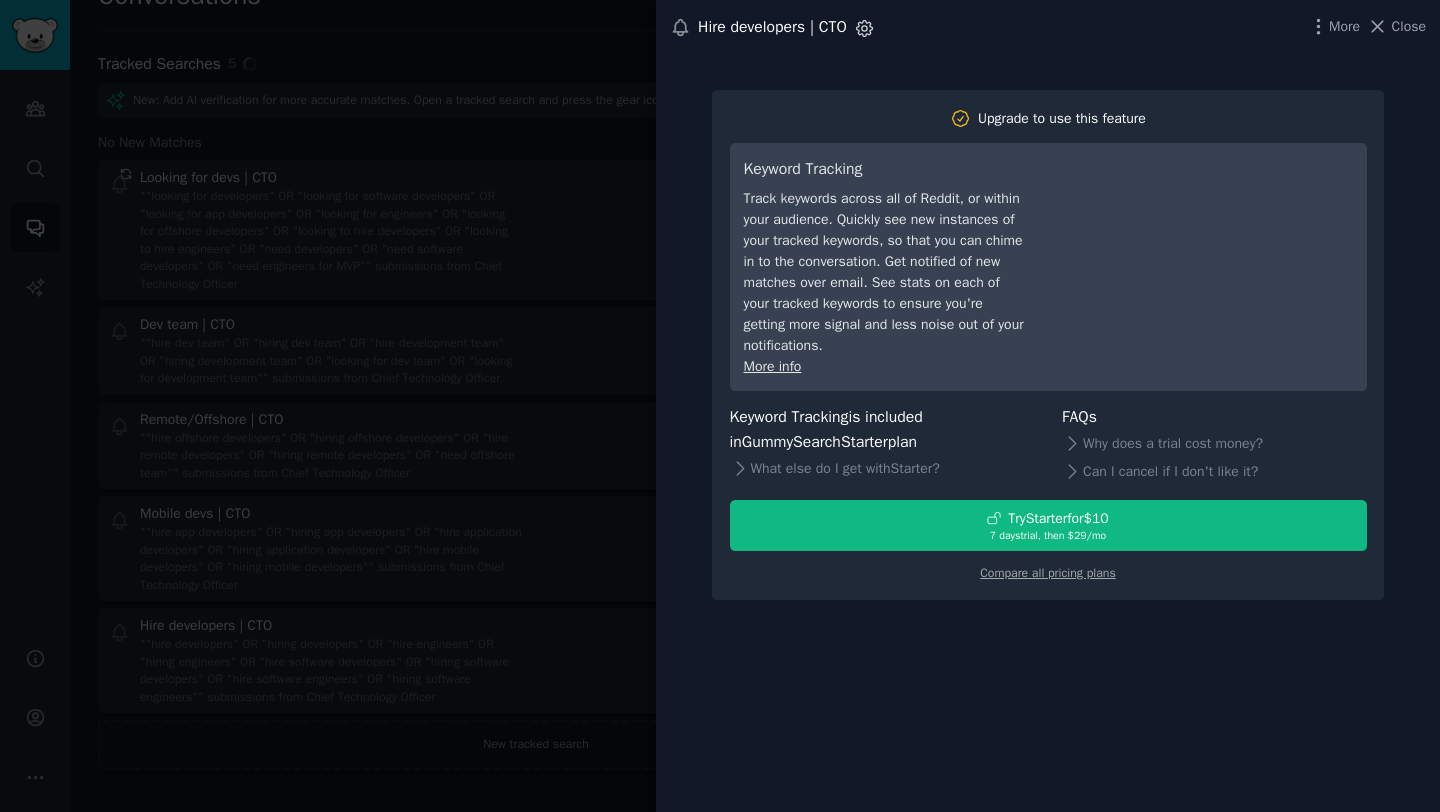 click 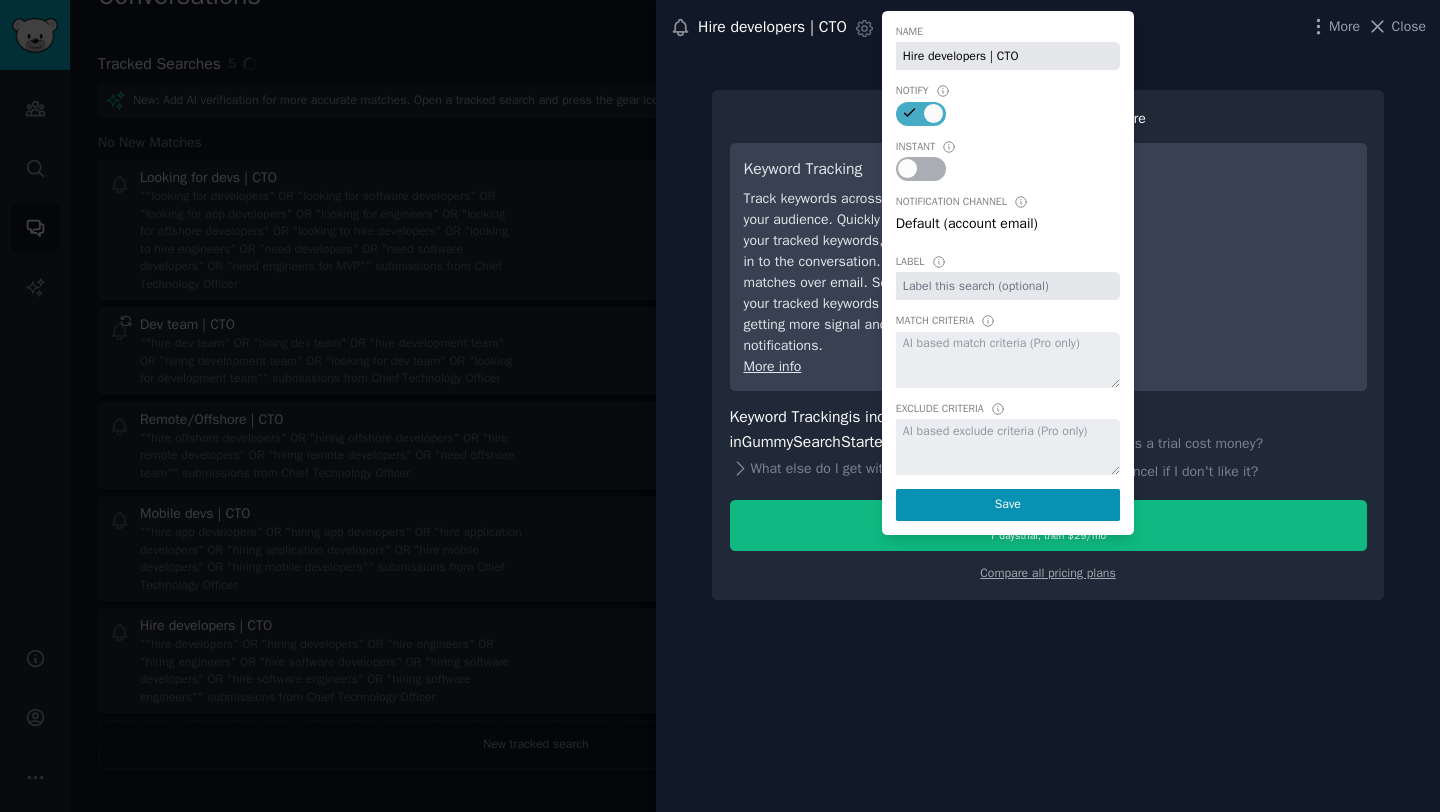 click 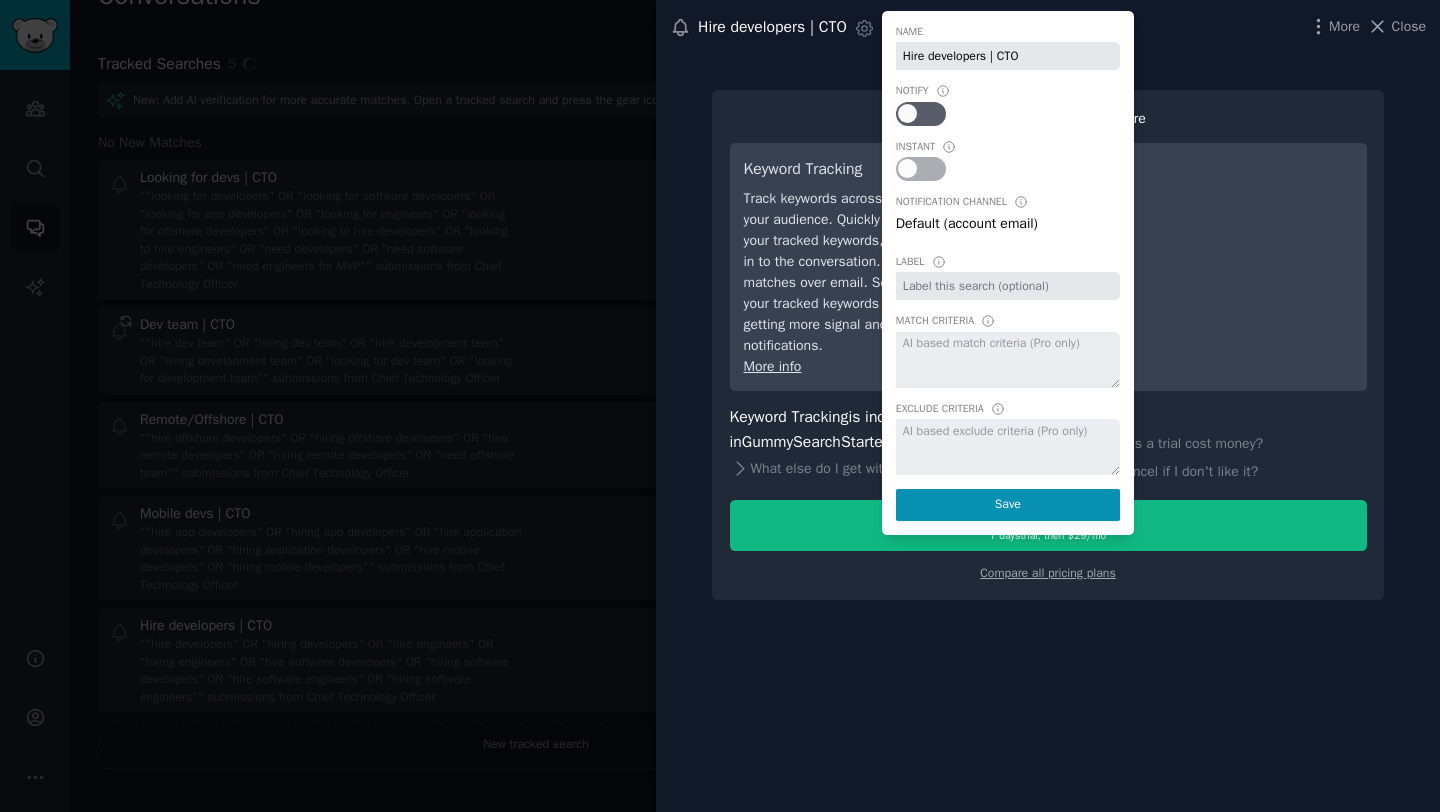 click on "GummySearch  Starter" at bounding box center (815, 442) 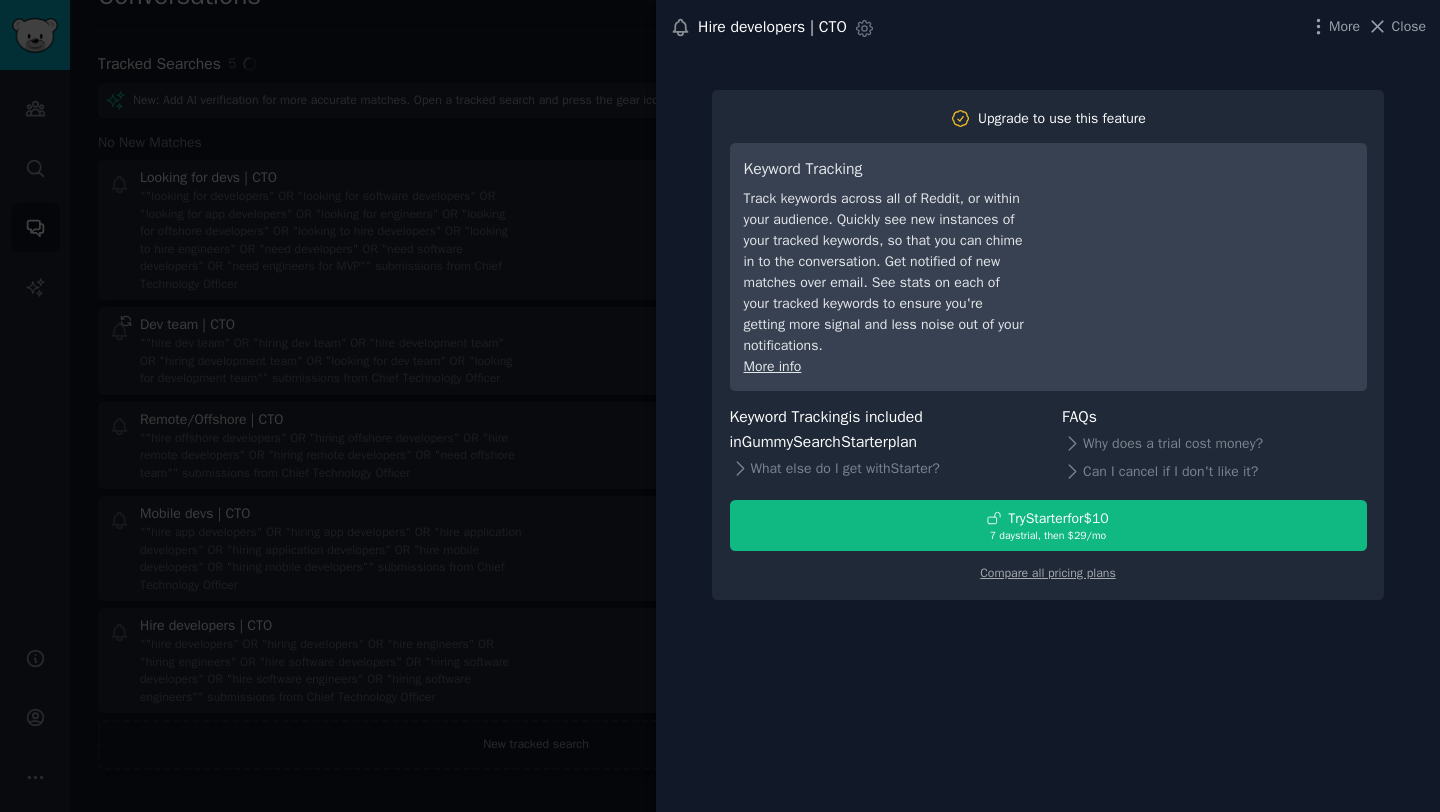 click at bounding box center (720, 406) 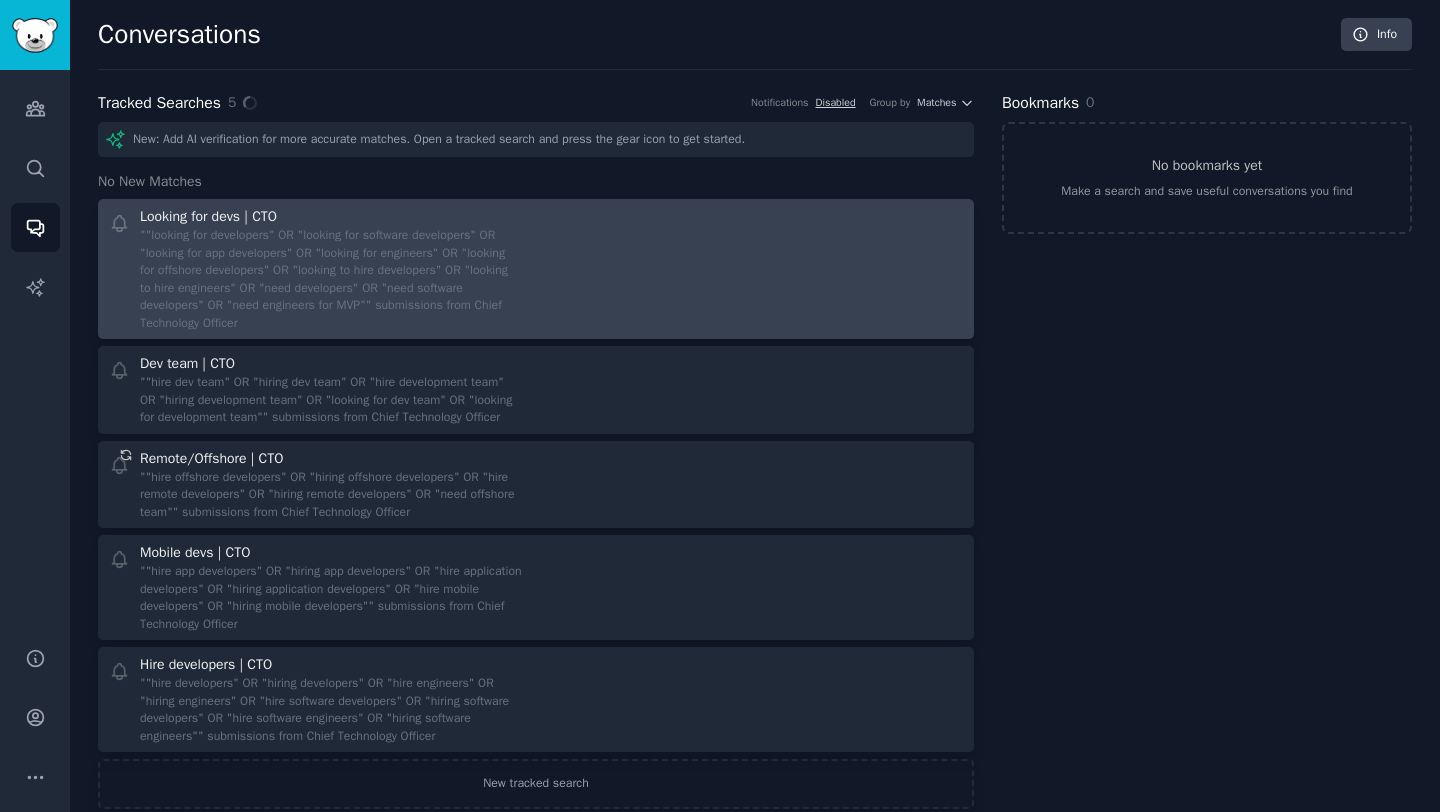 scroll, scrollTop: 74, scrollLeft: 0, axis: vertical 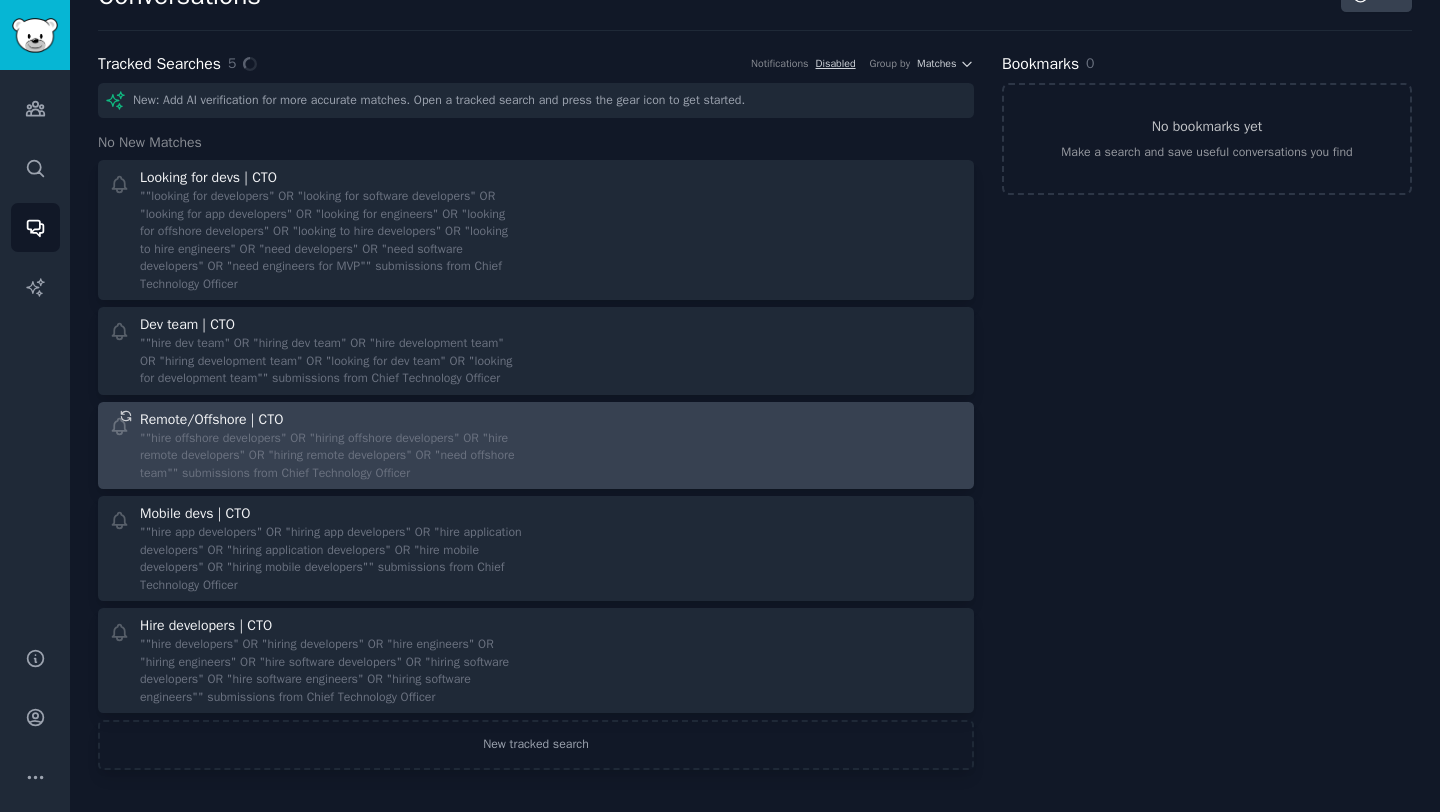 click on """hire offshore developers" OR "hiring offshore developers" OR "hire remote developers" OR "hiring remote developers" OR "need offshore team"" submissions from Chief Technology Officer" at bounding box center [331, 456] 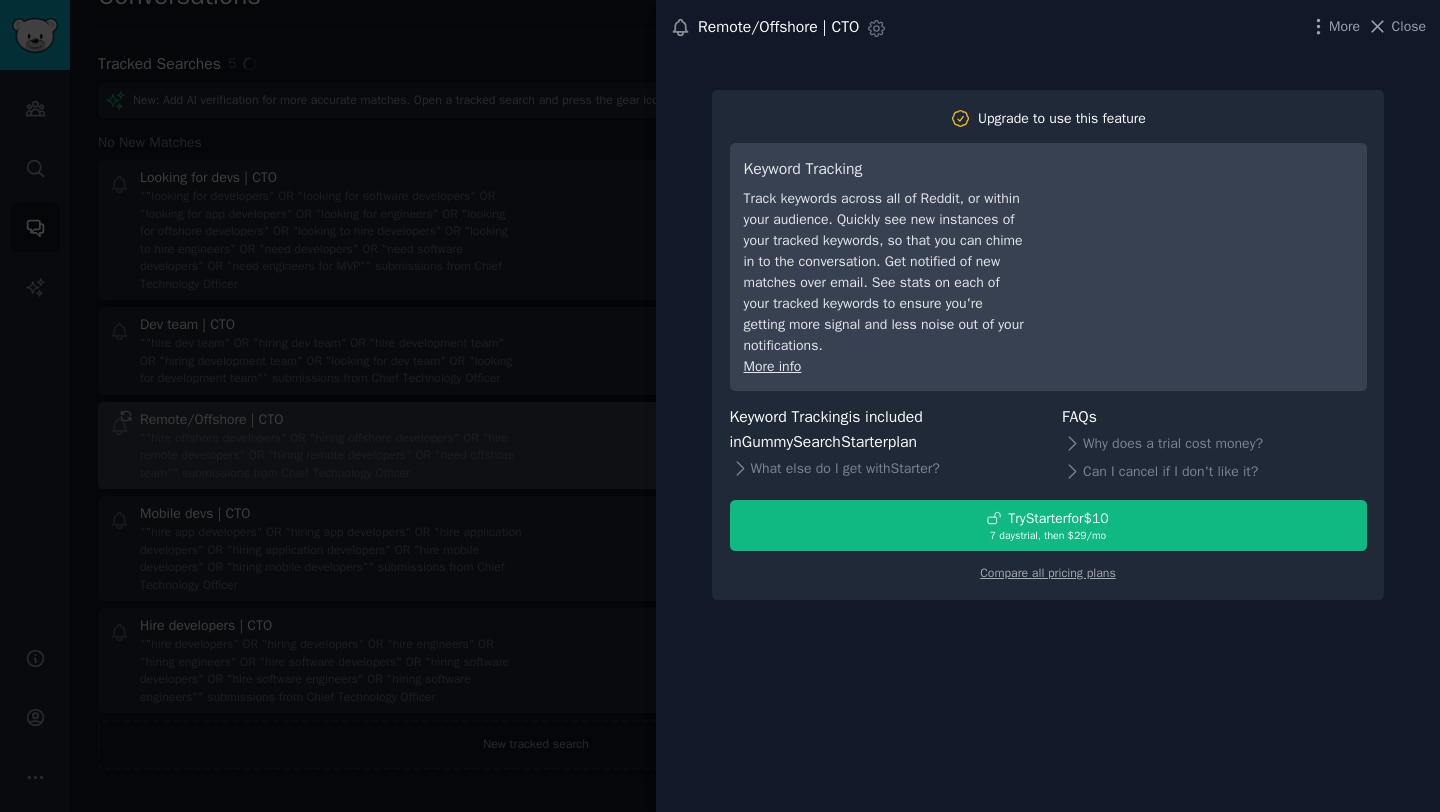 click at bounding box center [720, 406] 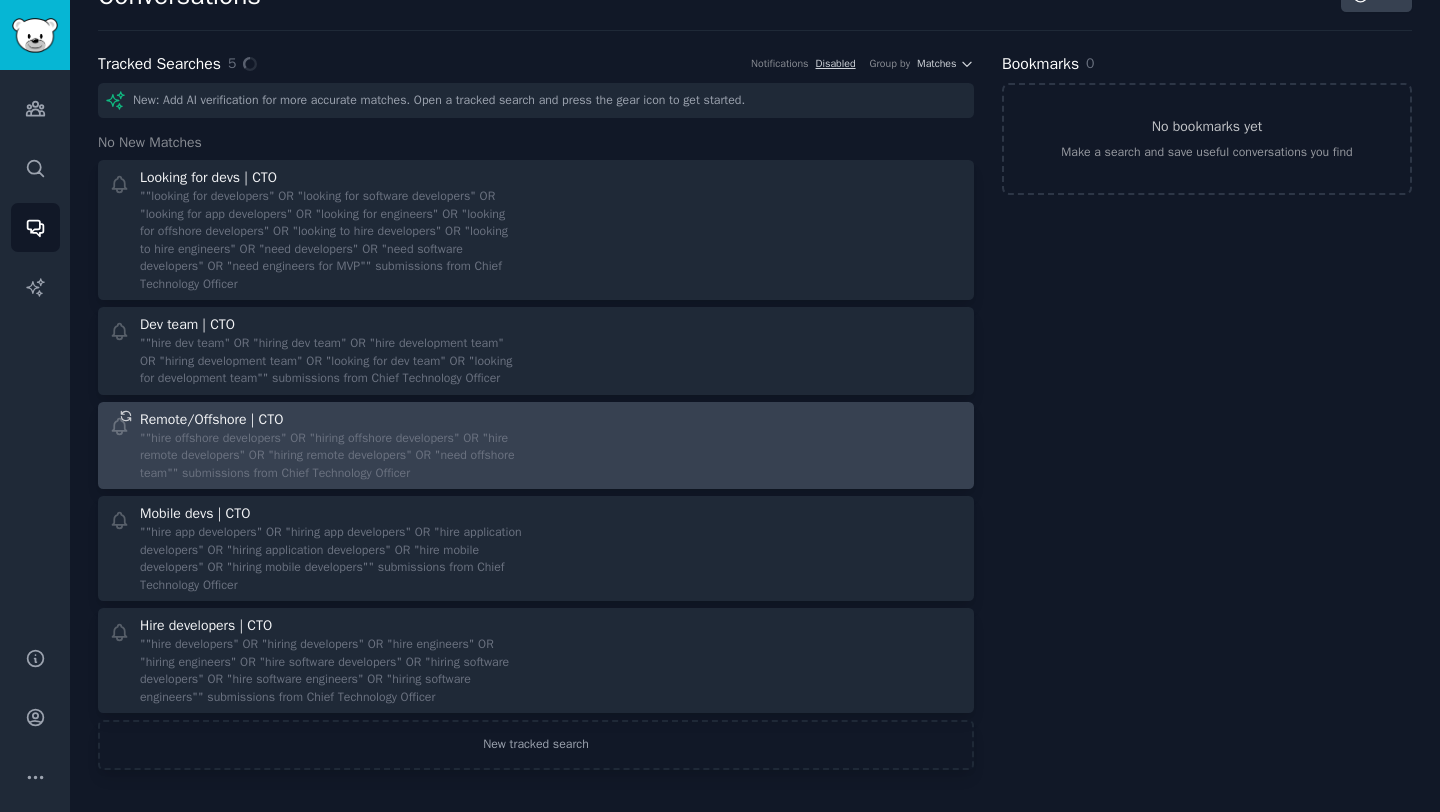 scroll, scrollTop: 0, scrollLeft: 0, axis: both 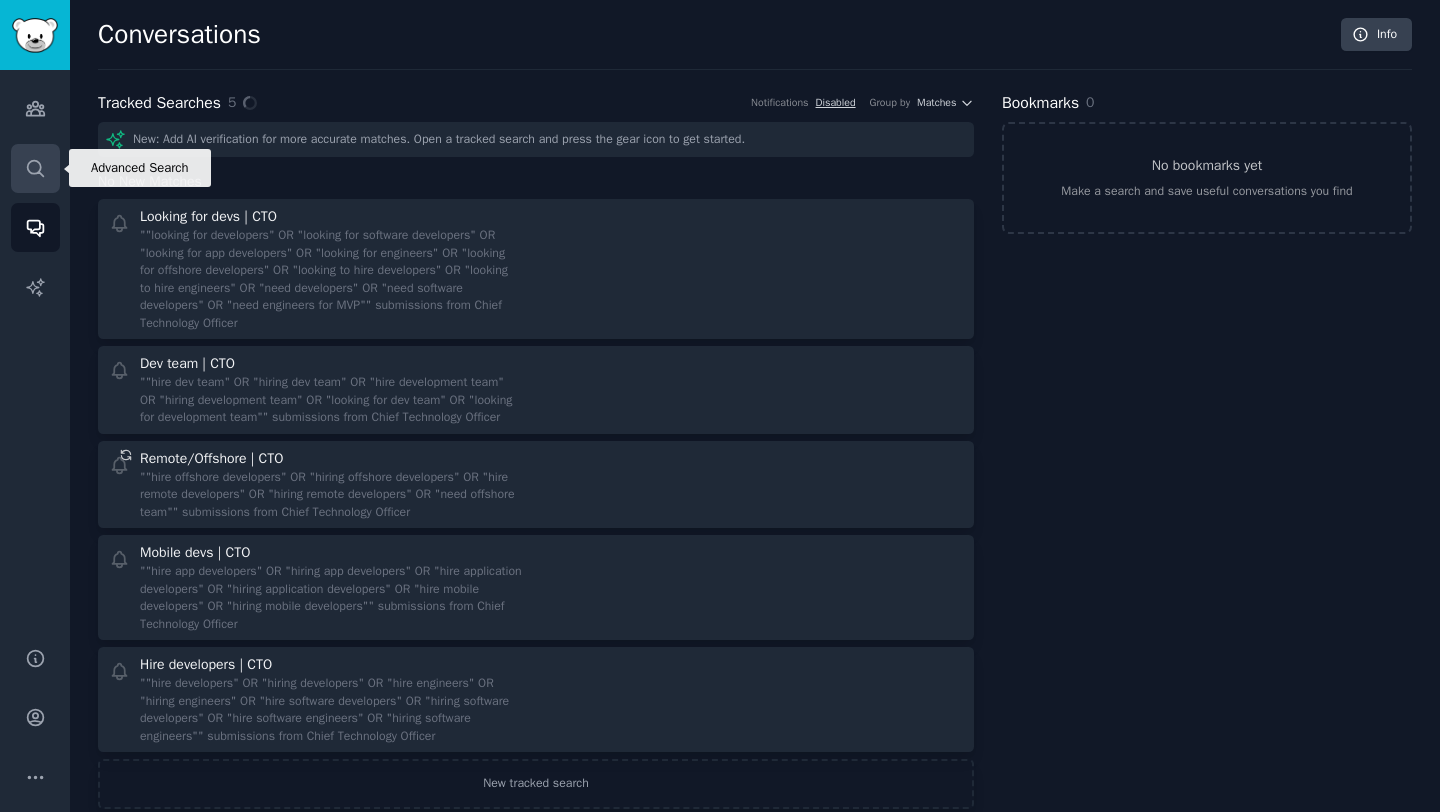 click 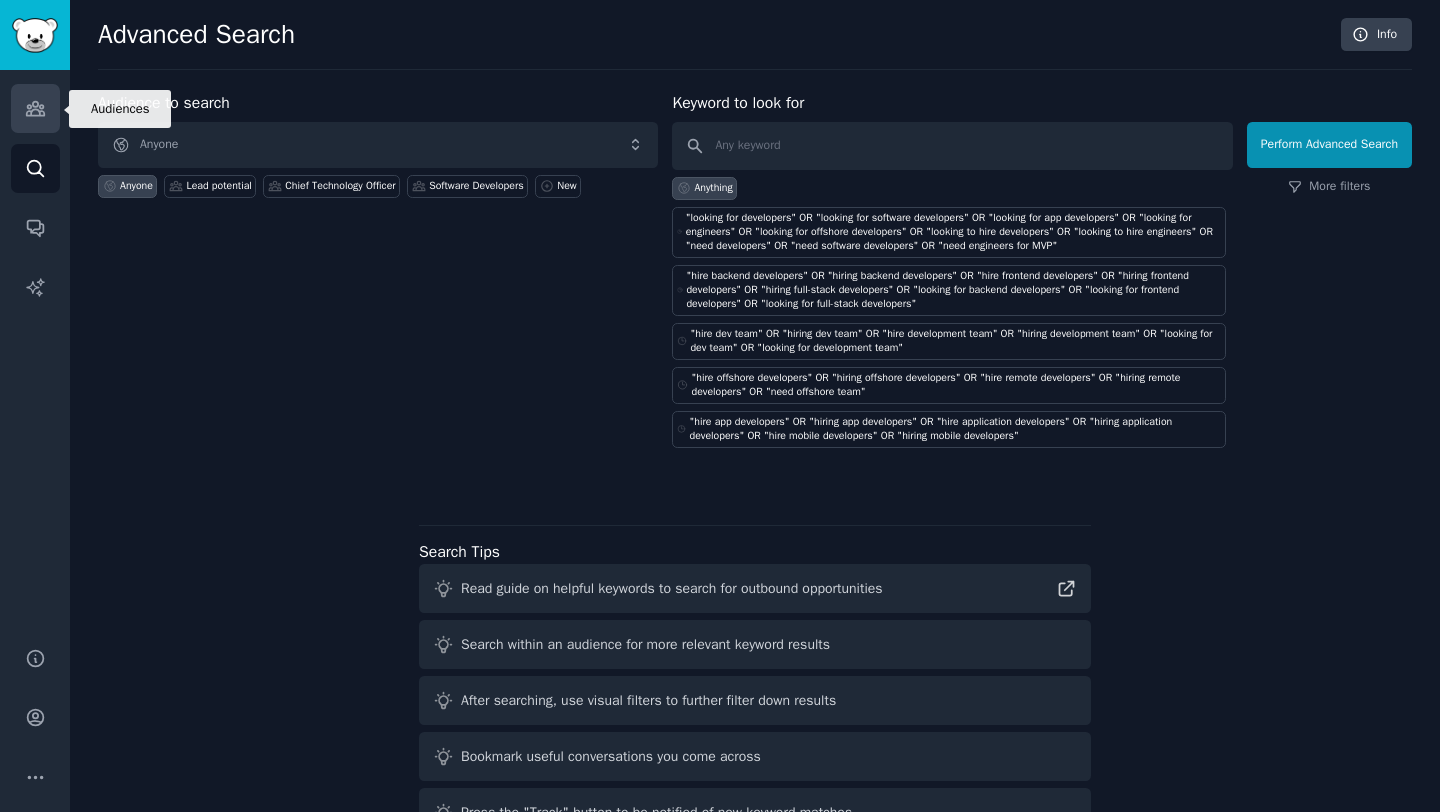 click on "Audiences" at bounding box center [35, 108] 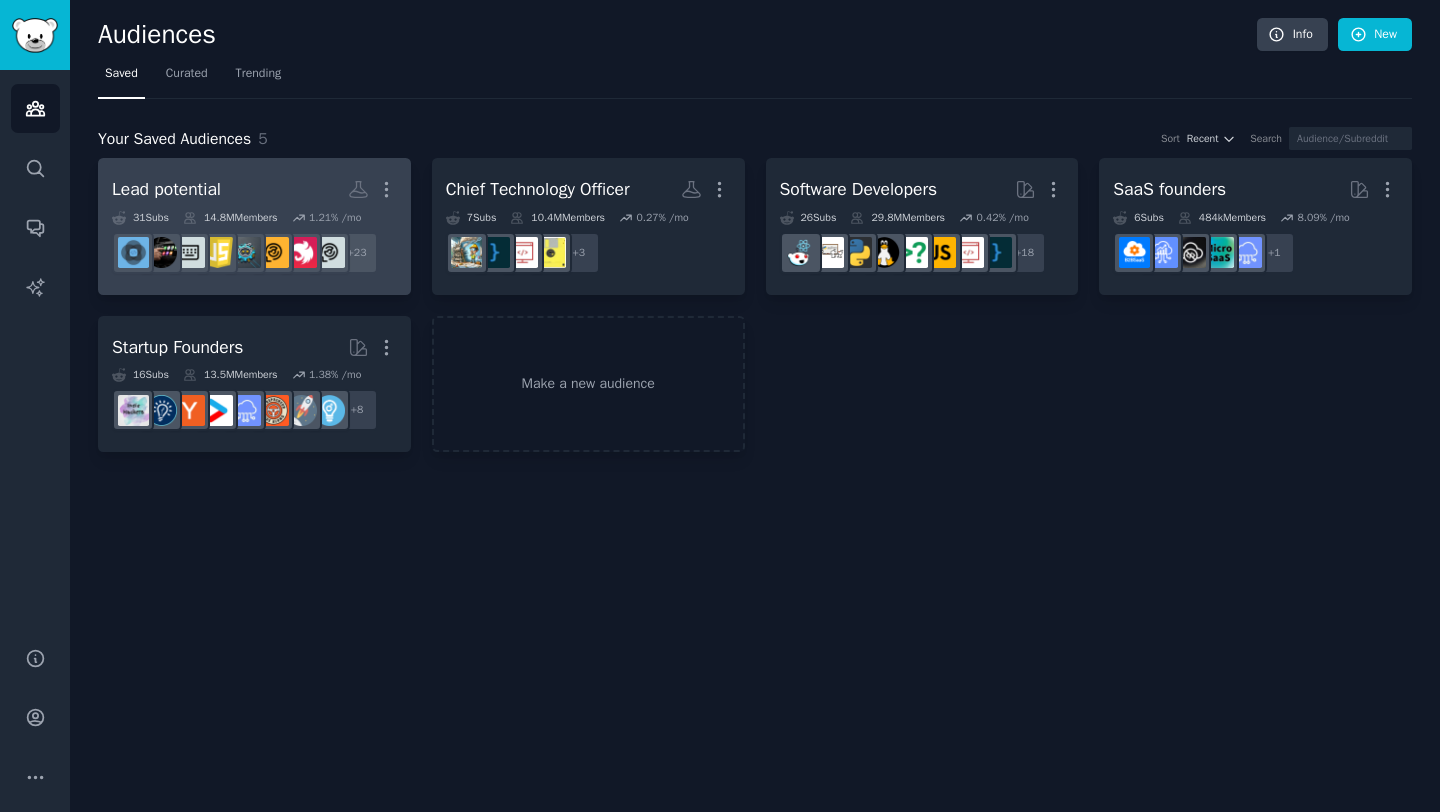 click on "Lead potential More 31  Sub s 14.8M  Members 1.21 % /mo r/remotejs + 23" at bounding box center [254, 226] 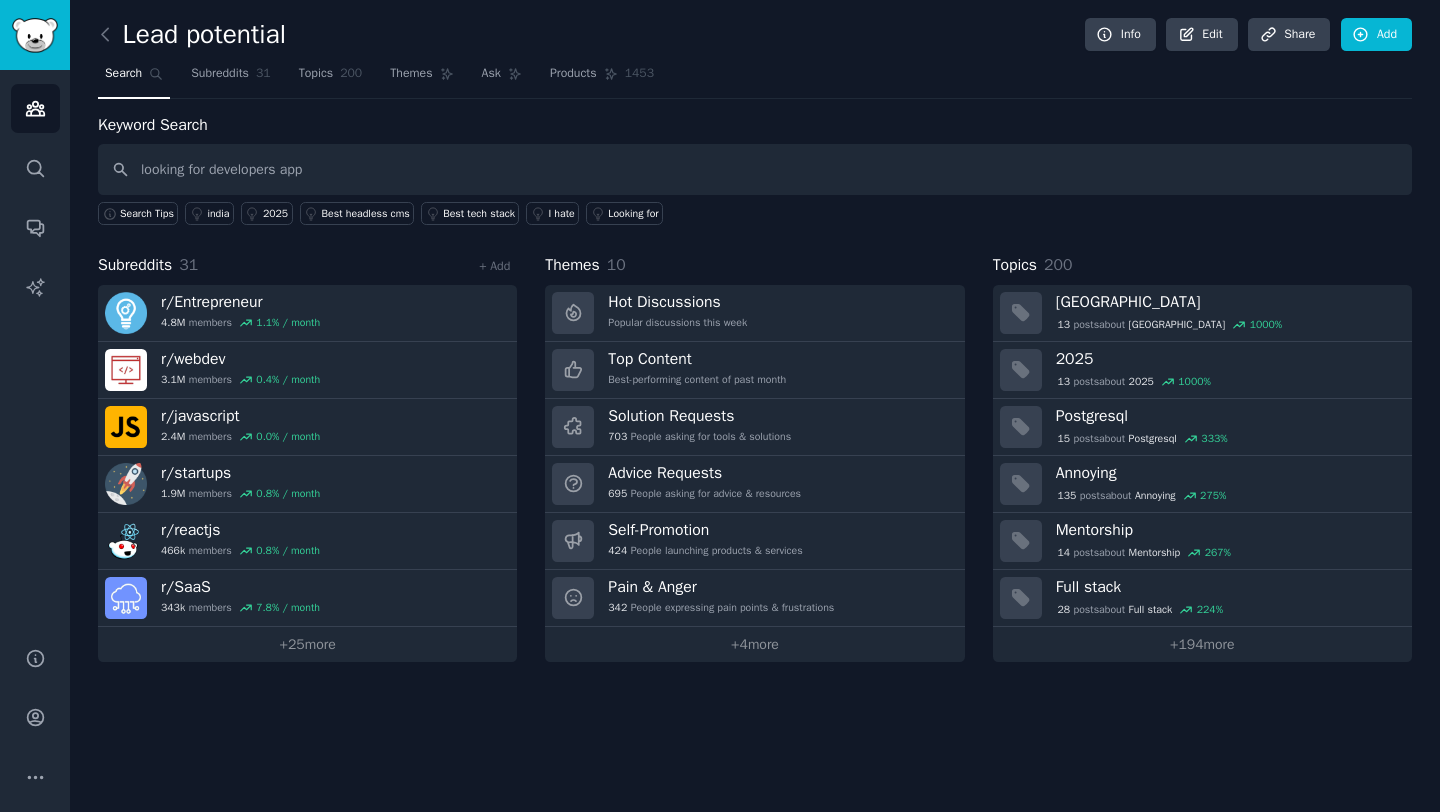type on "looking for developers app" 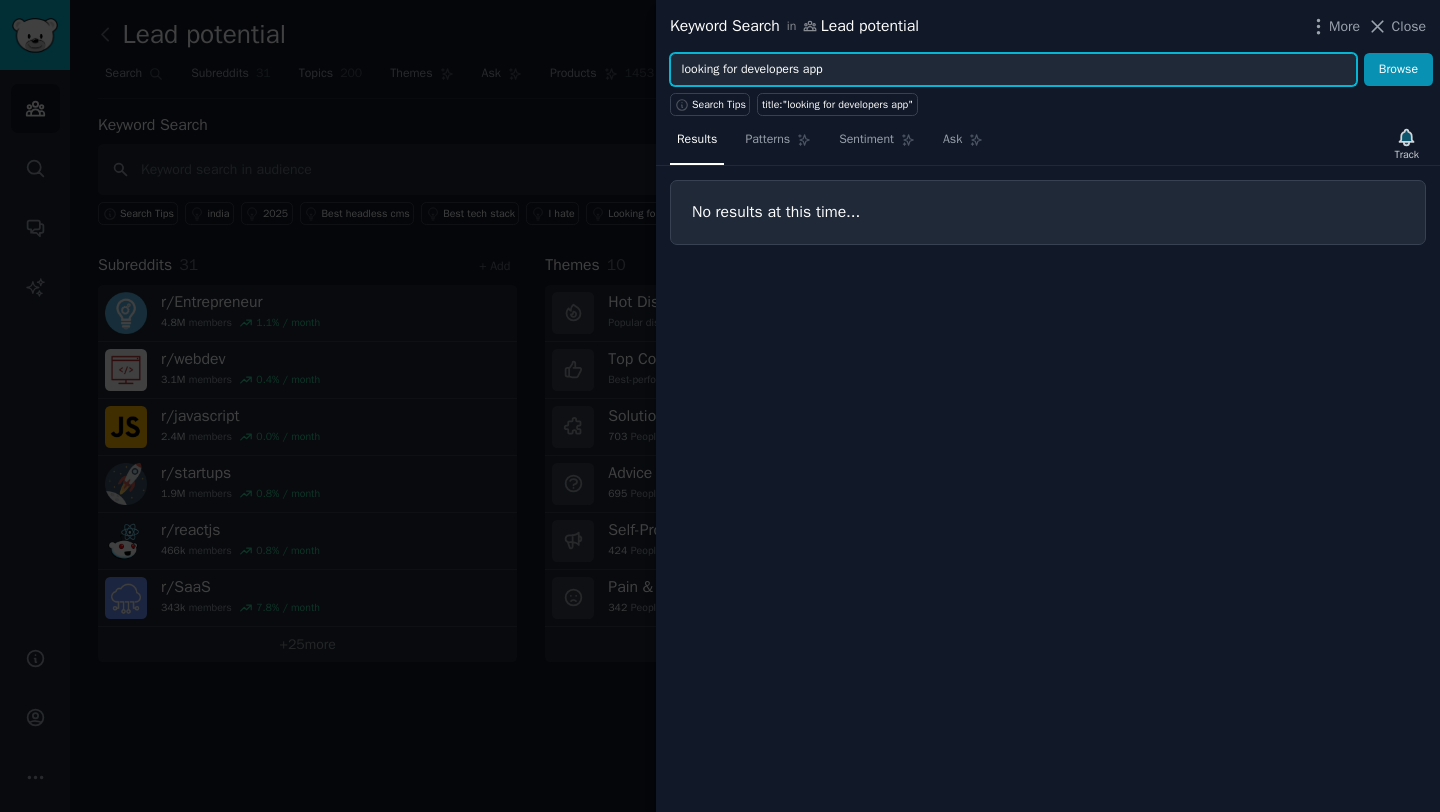 click on "looking for developers app" at bounding box center (1013, 70) 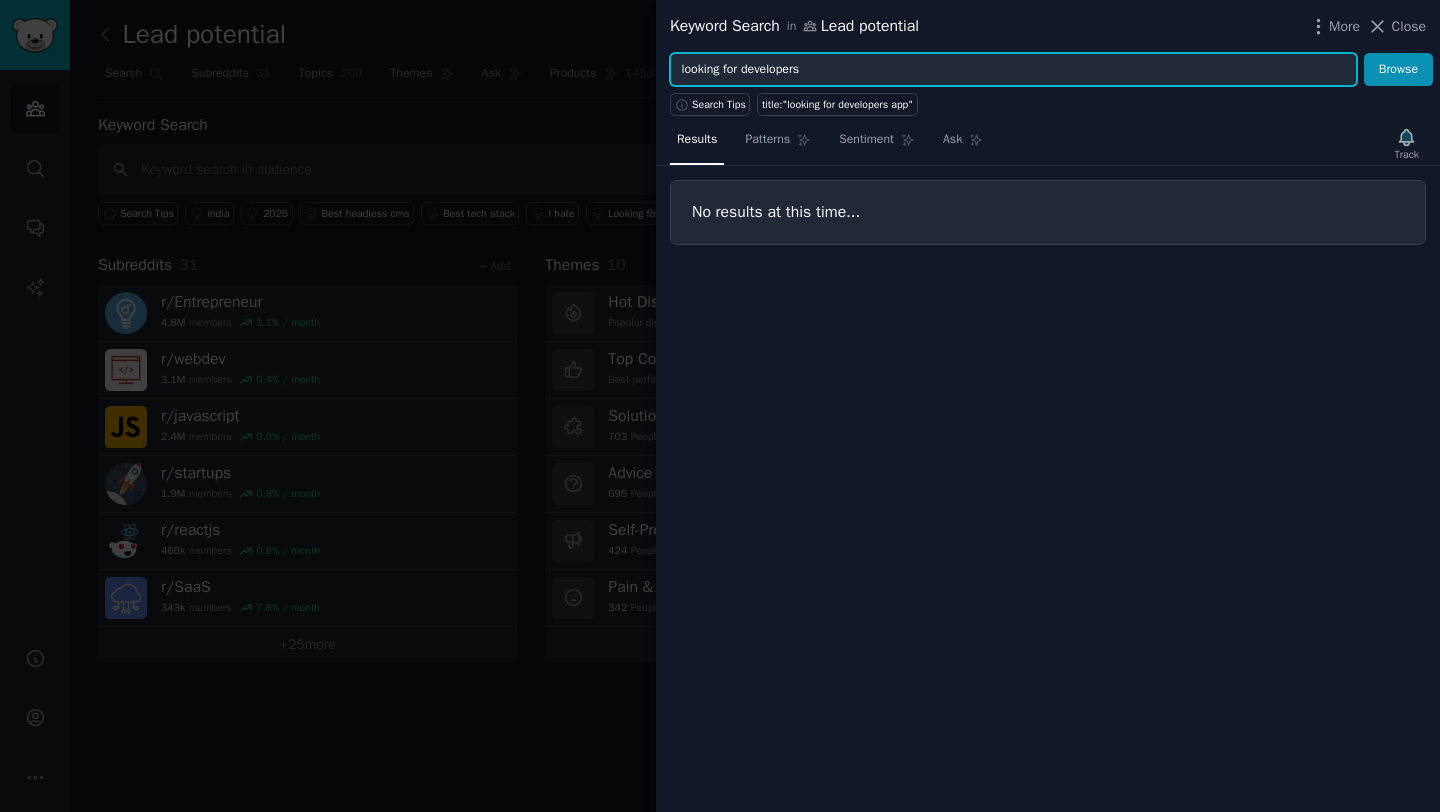 type on "looking for developers" 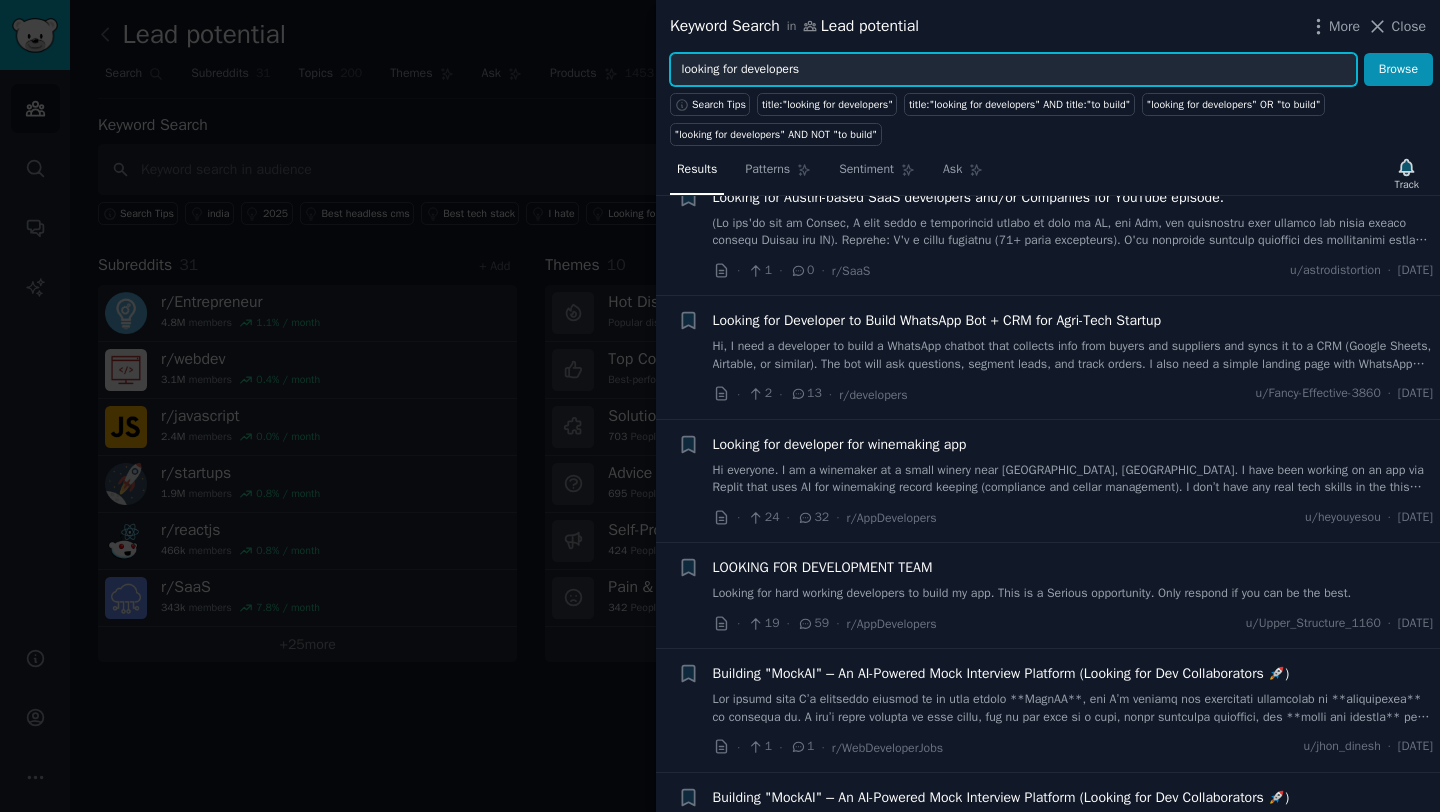 scroll, scrollTop: 0, scrollLeft: 0, axis: both 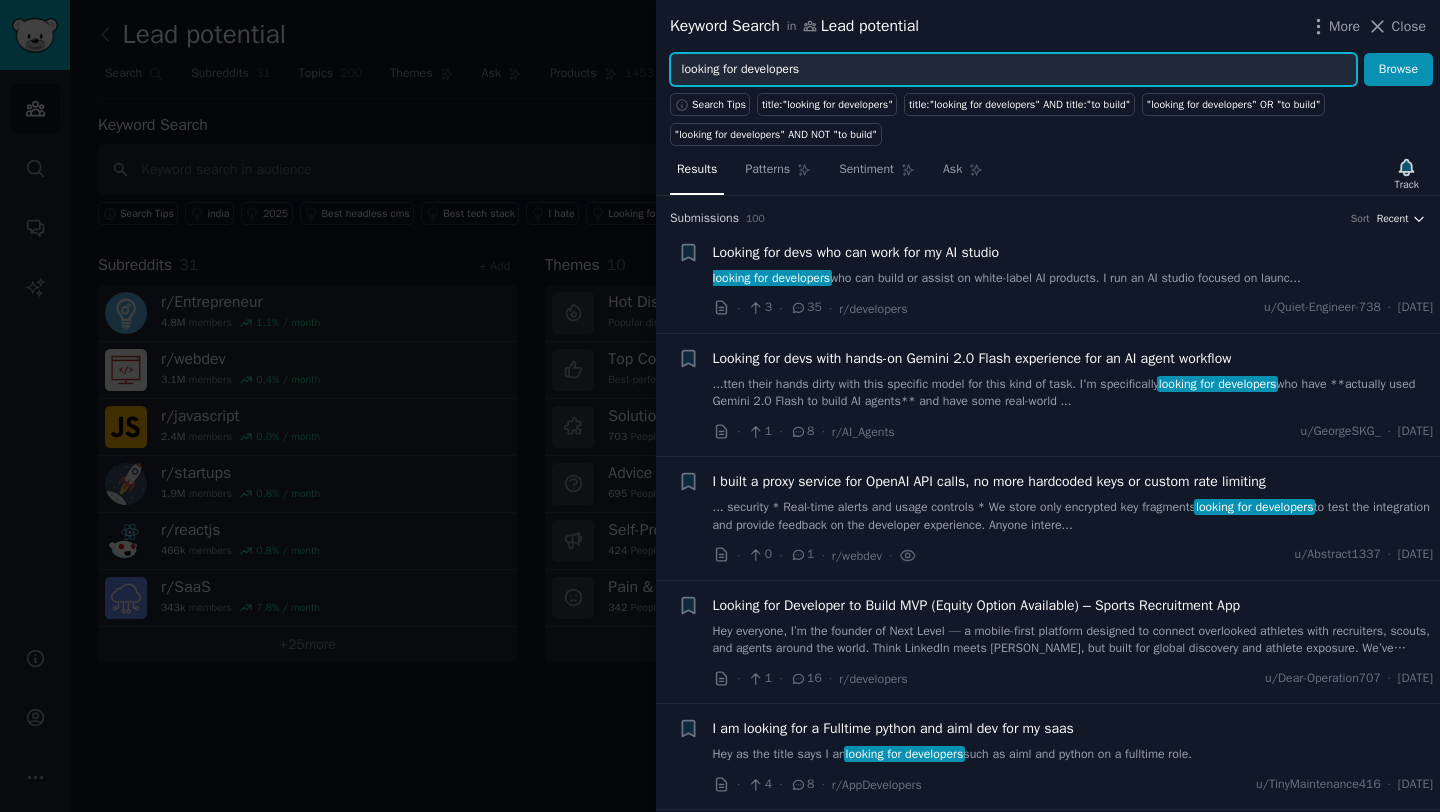click on "Recent" at bounding box center [1393, 219] 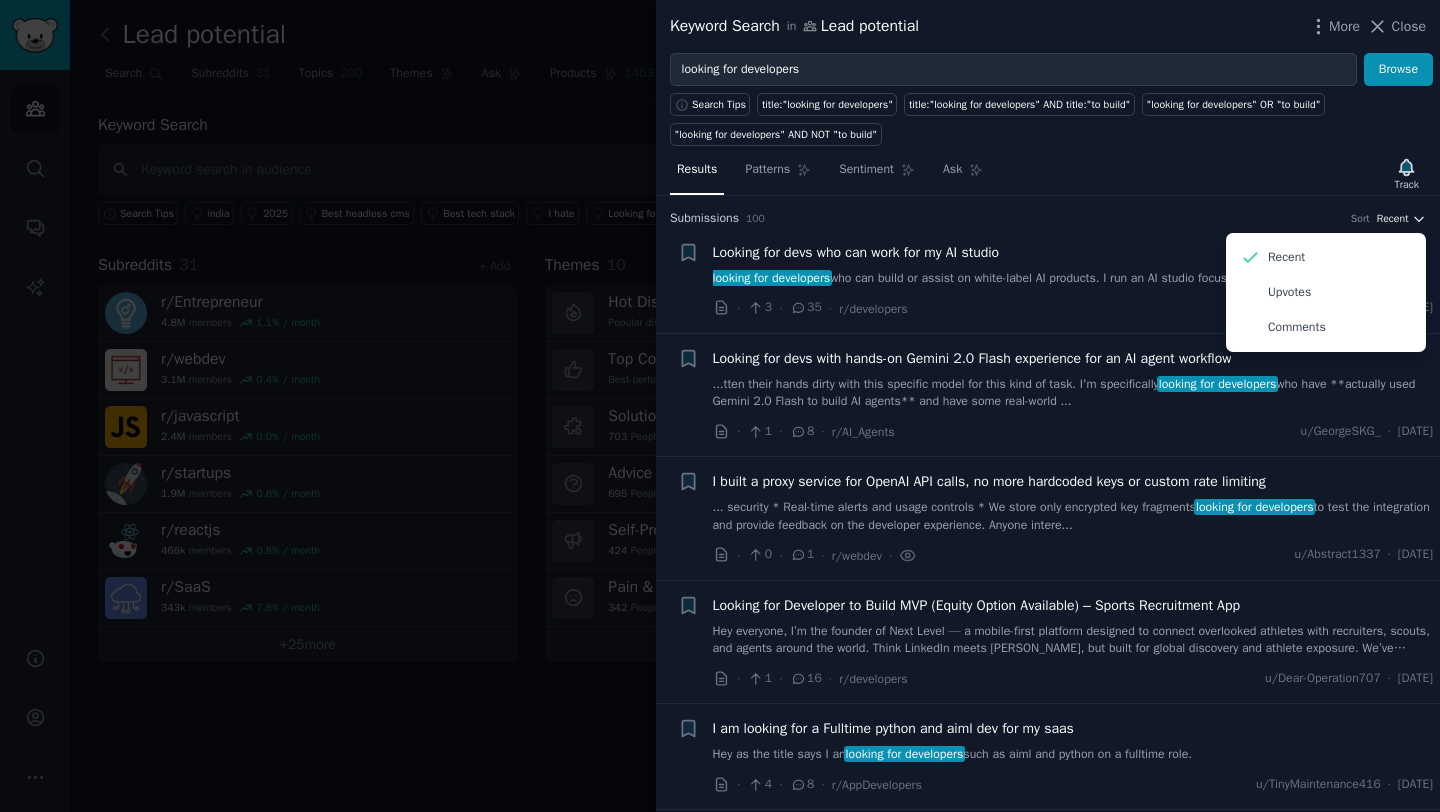 click on "Recent" at bounding box center (1393, 219) 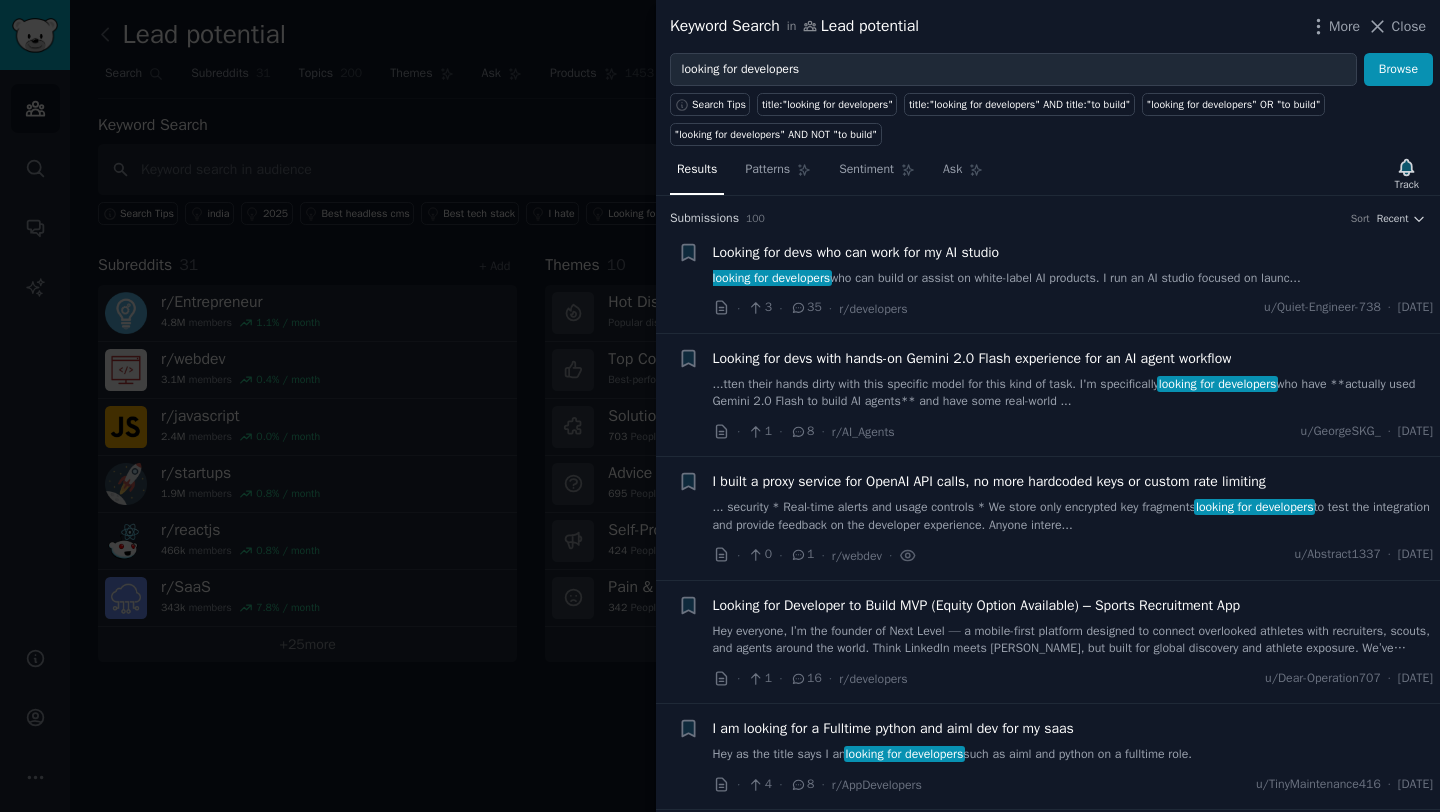 click on "looking for developers  who can build or assist on white-label AI products.
I run an AI studio focused on launc..." at bounding box center (1073, 279) 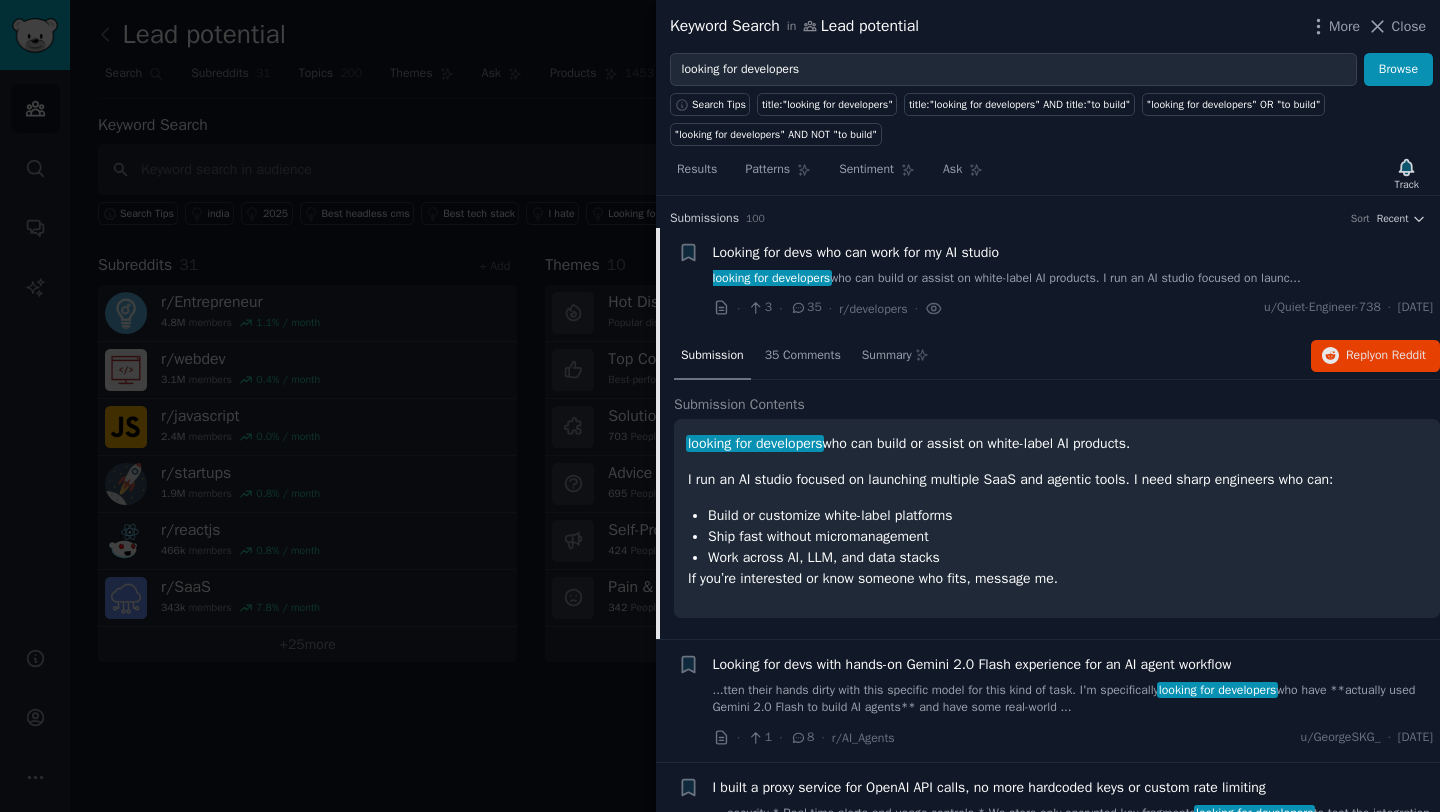 scroll, scrollTop: 32, scrollLeft: 0, axis: vertical 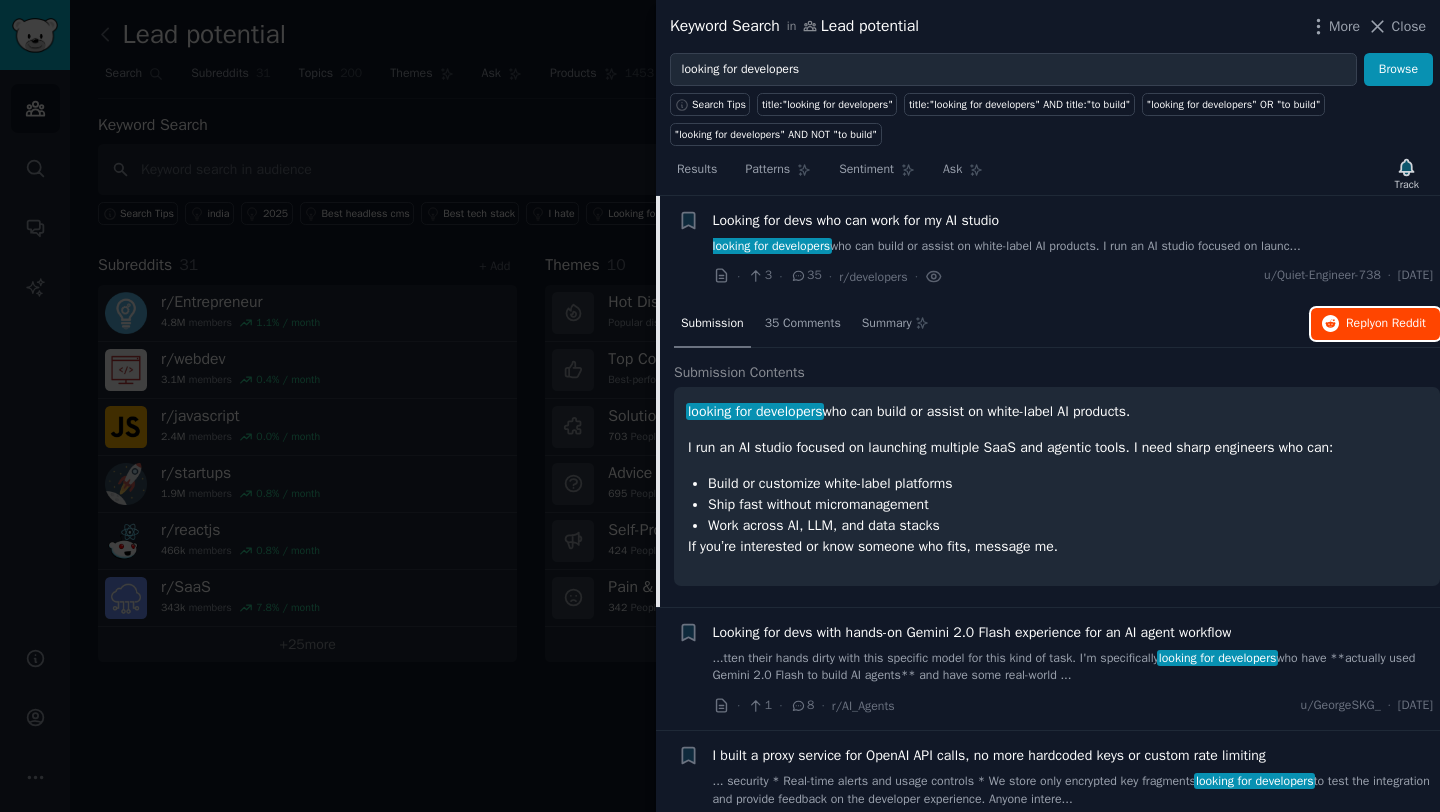 click 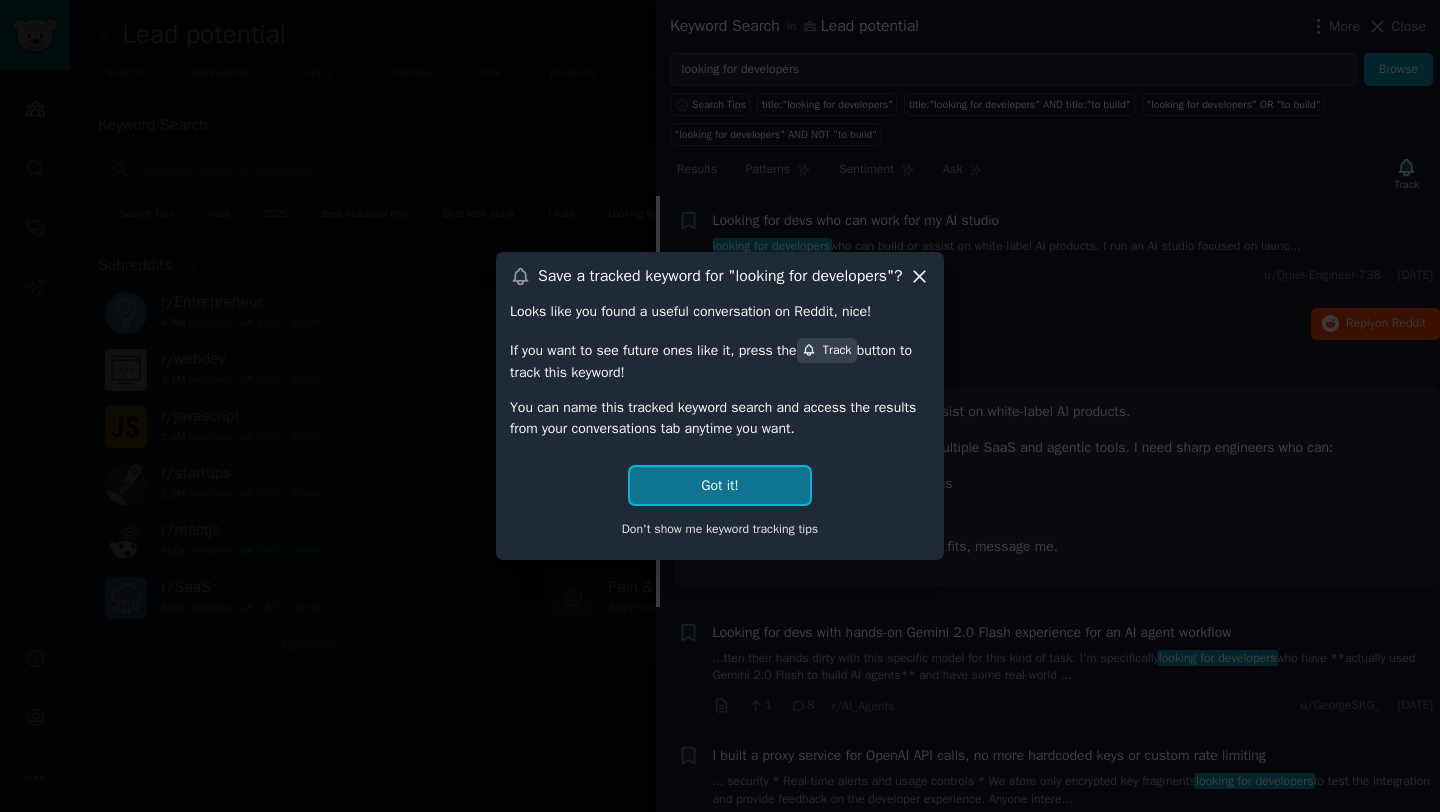 click on "Got it!" at bounding box center [719, 485] 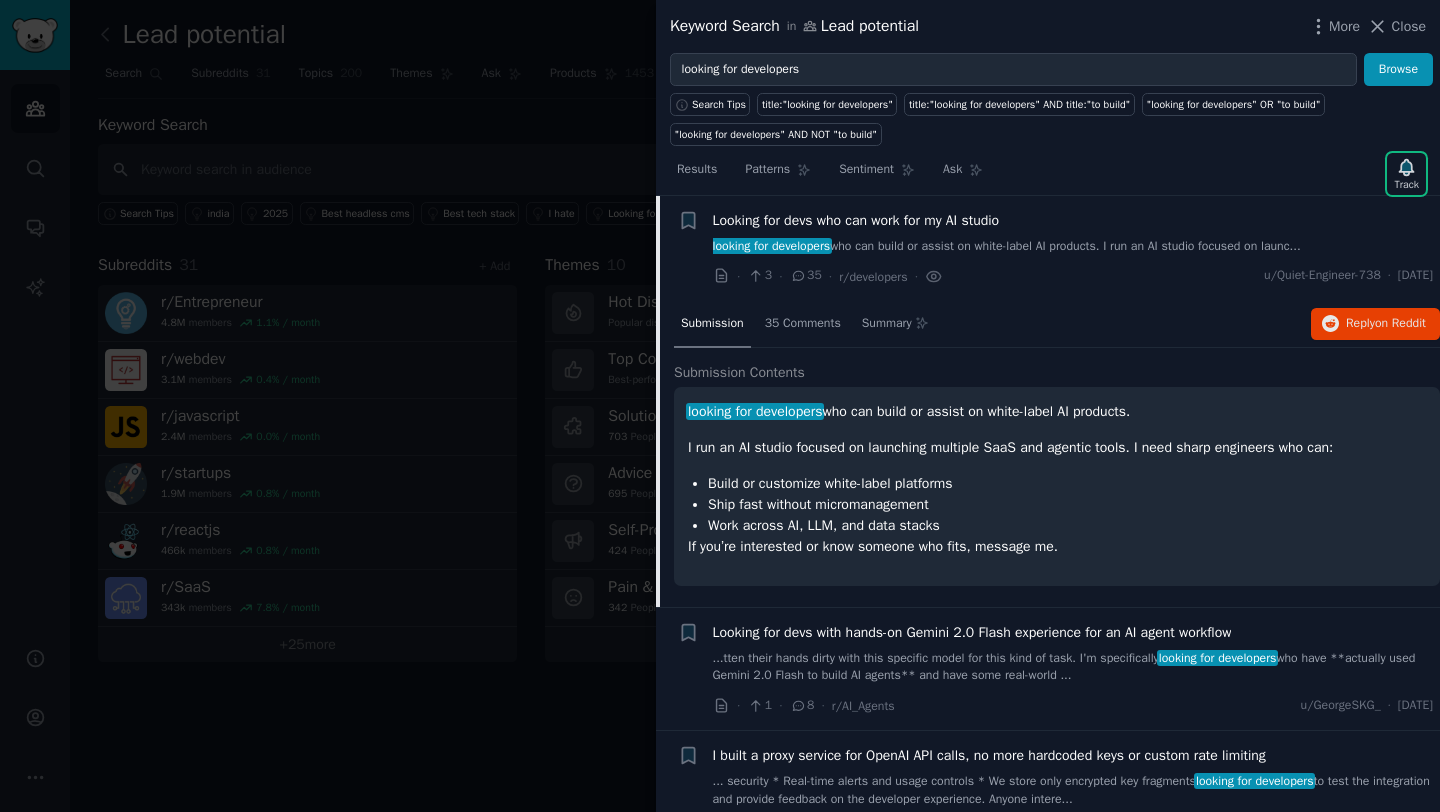 scroll, scrollTop: 0, scrollLeft: 0, axis: both 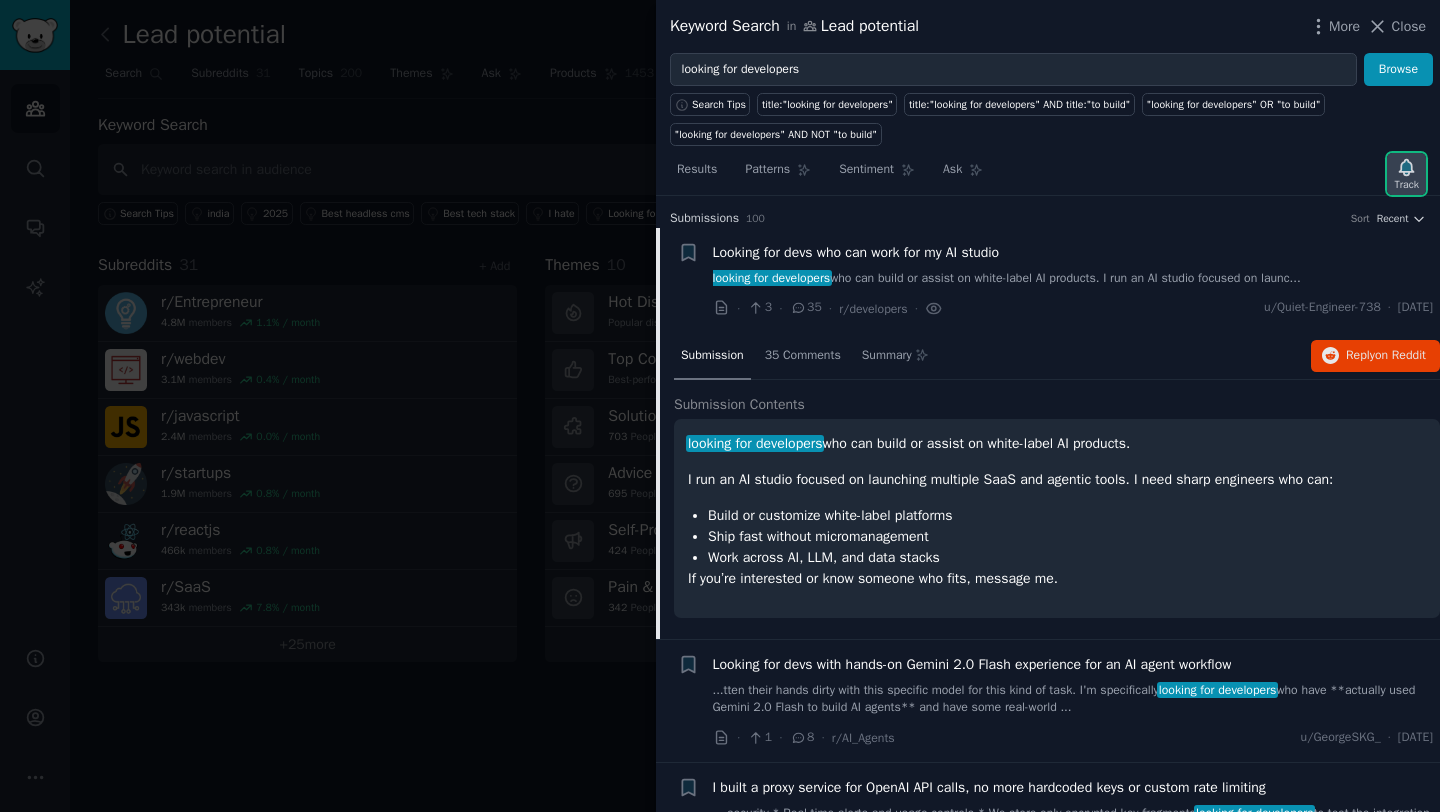 click 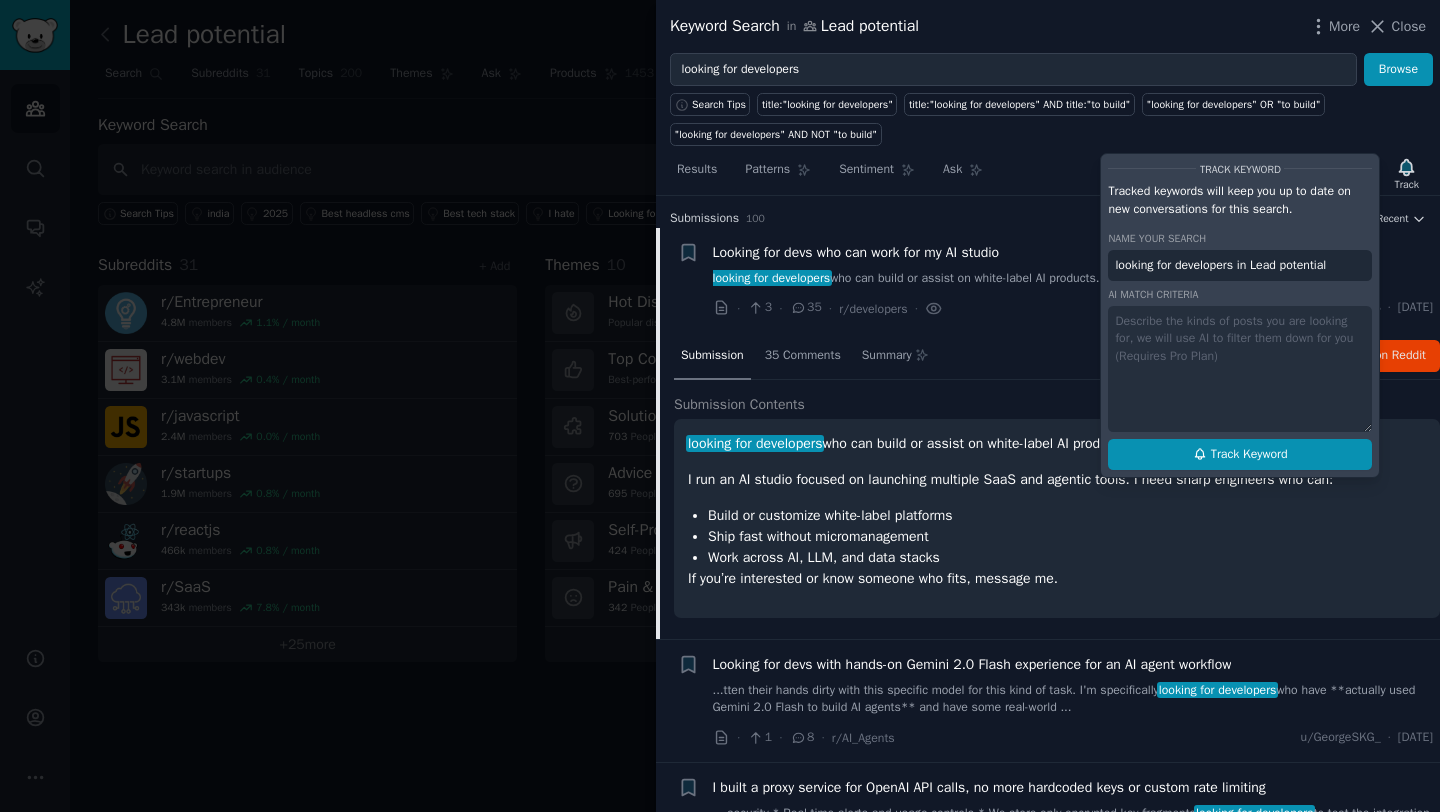 click on "Track Keyword" at bounding box center [1249, 455] 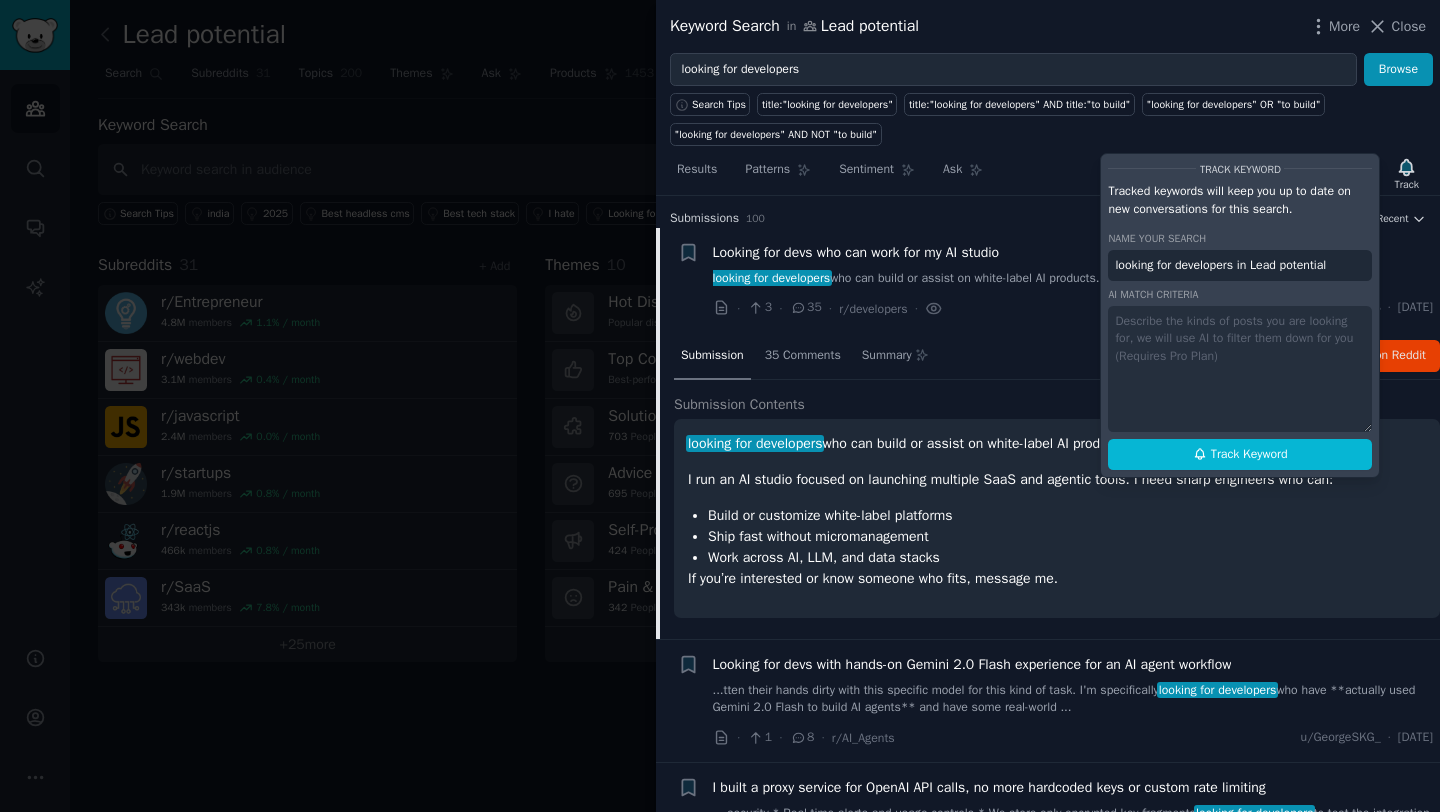 click at bounding box center [720, 406] 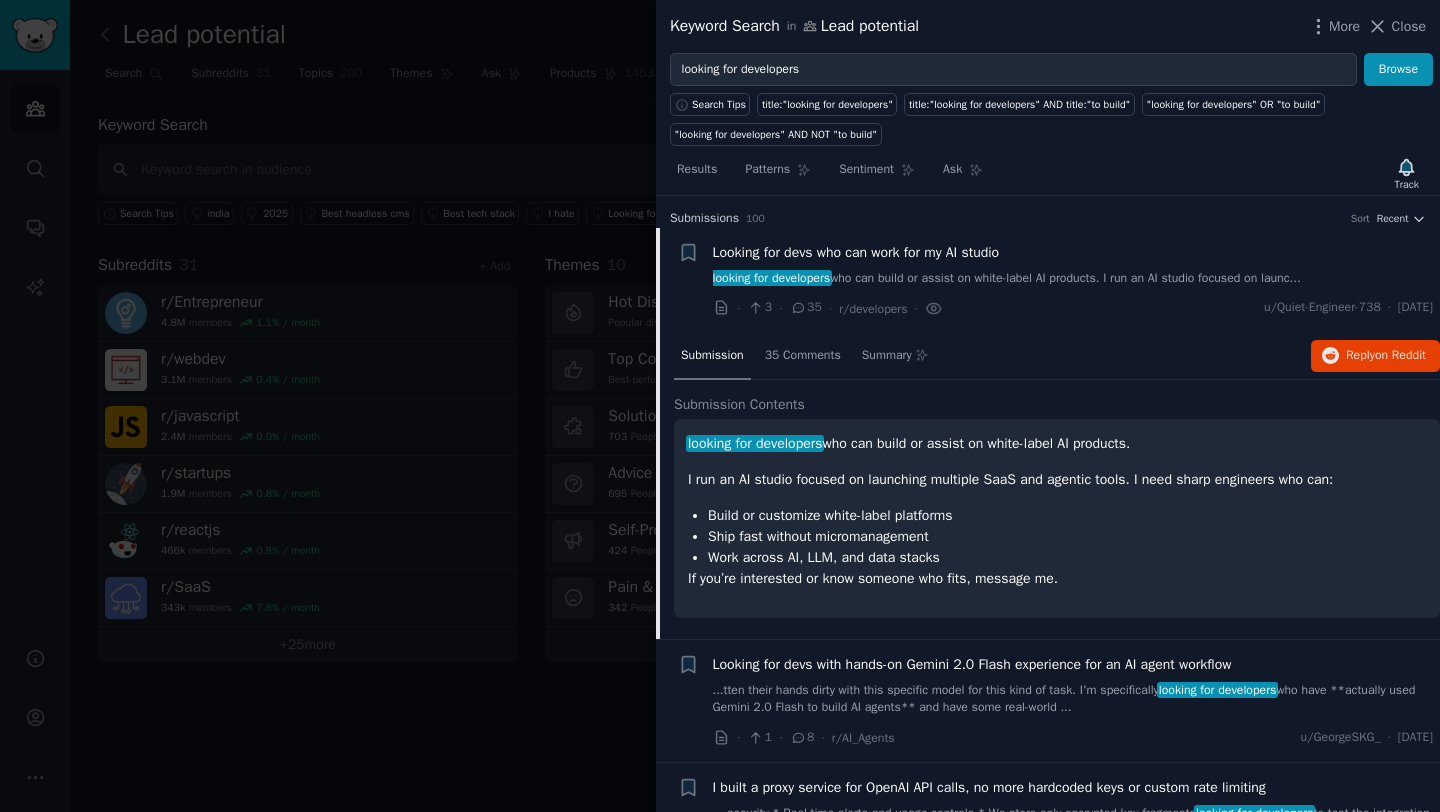 click at bounding box center (720, 406) 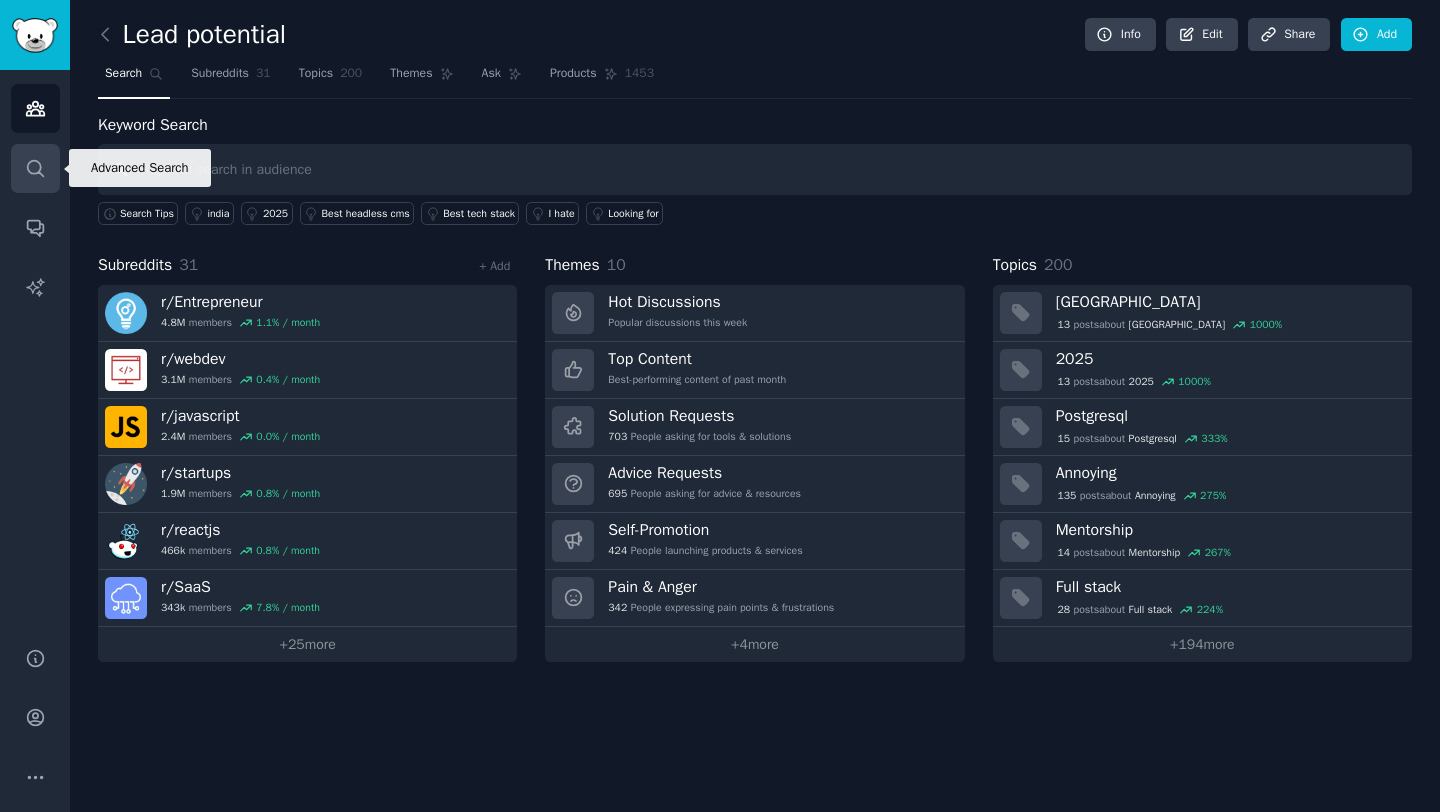 click 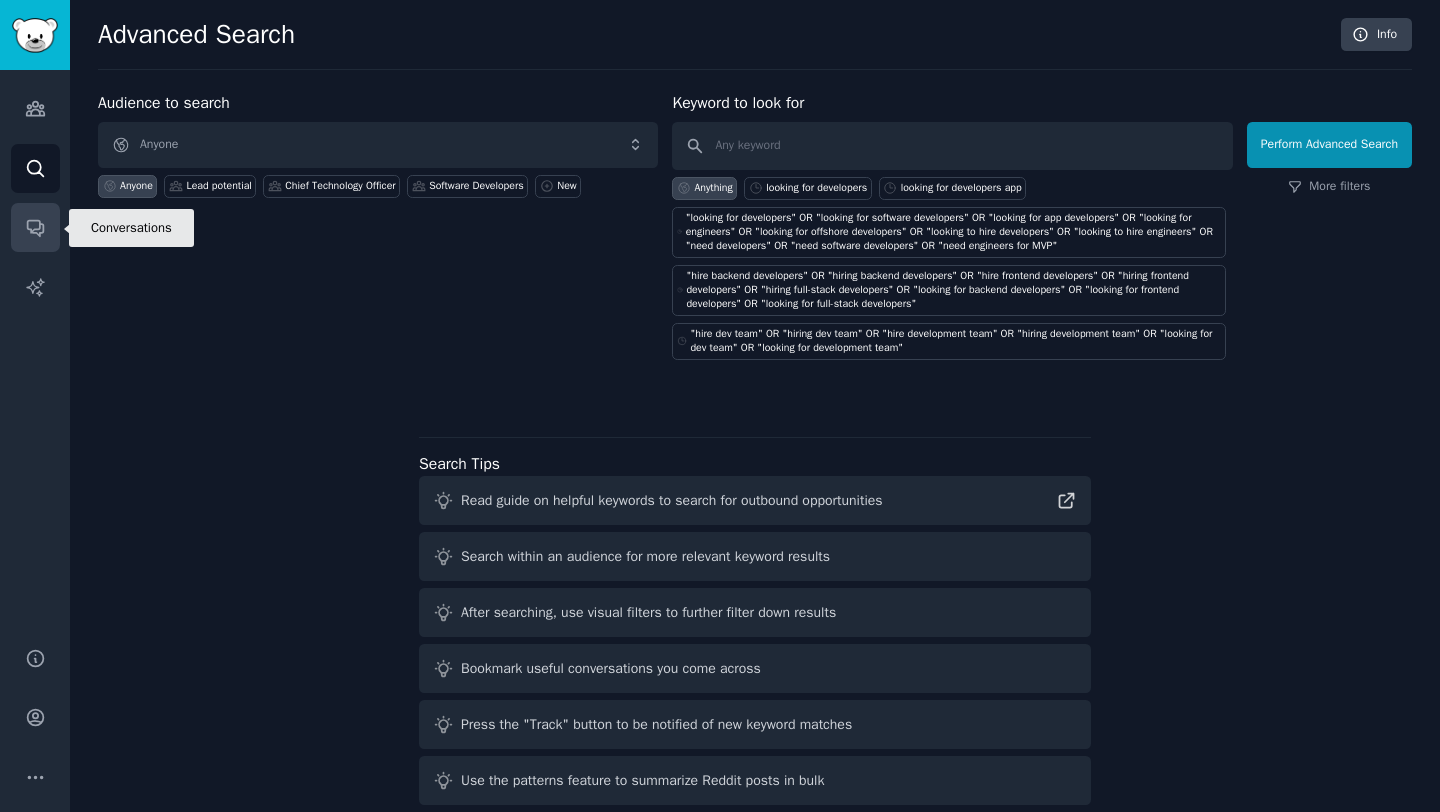 click 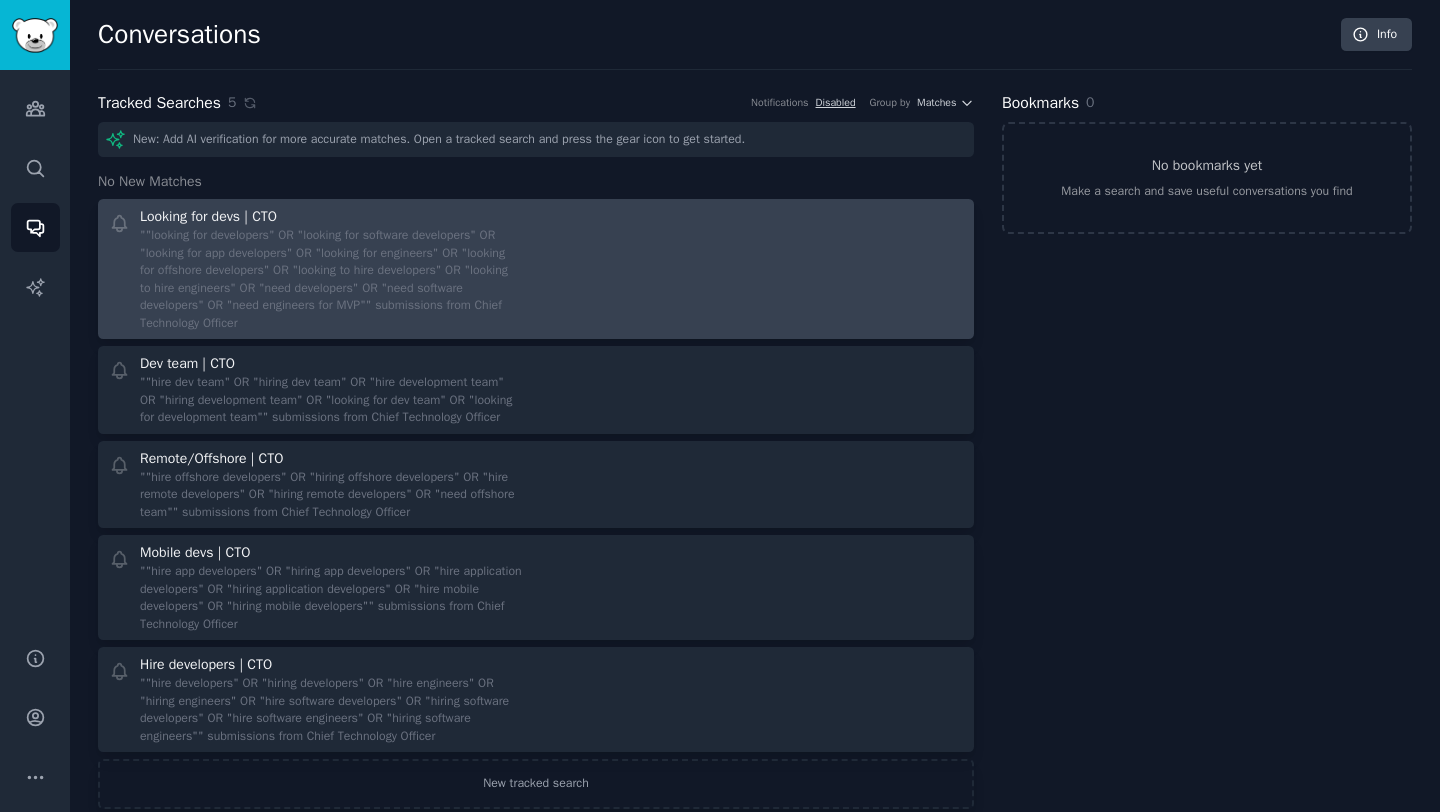 click on "Looking for devs | CTO ""looking for developers" OR "looking for software developers" OR "looking for app developers" OR "looking for engineers" OR "looking for offshore developers" OR "looking to hire developers" OR "looking to hire engineers" OR "need developers" OR "need software developers" OR "need engineers for MVP"" submissions from Chief Technology Officer" at bounding box center [536, 269] 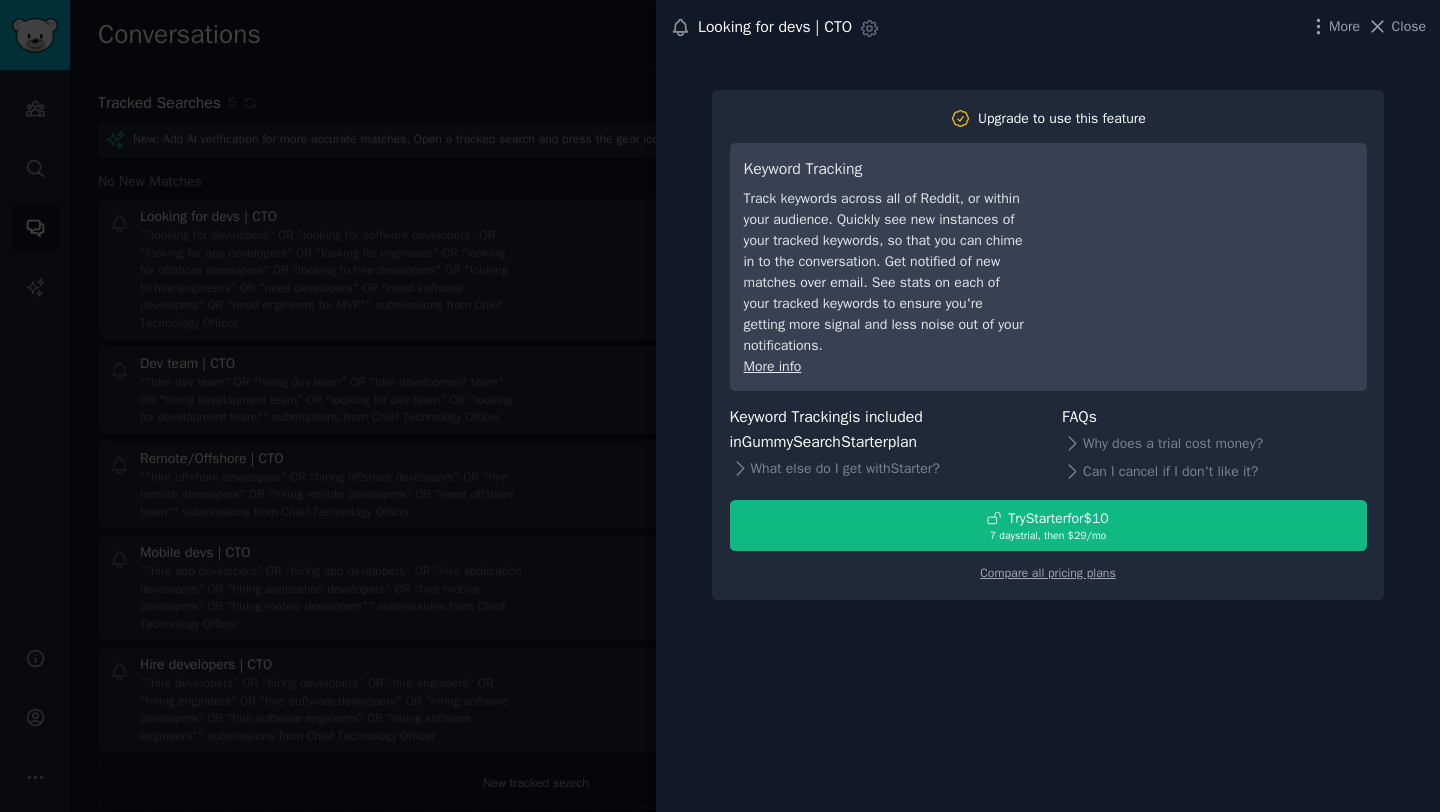 click on "Track keywords across all of Reddit, or within your audience. Quickly see new instances of your tracked keywords, so that you can chime in to the conversation. Get notified of new matches over email. See stats on each of your tracked keywords to ensure you're getting more signal and less noise out of your notifications." at bounding box center (884, 272) 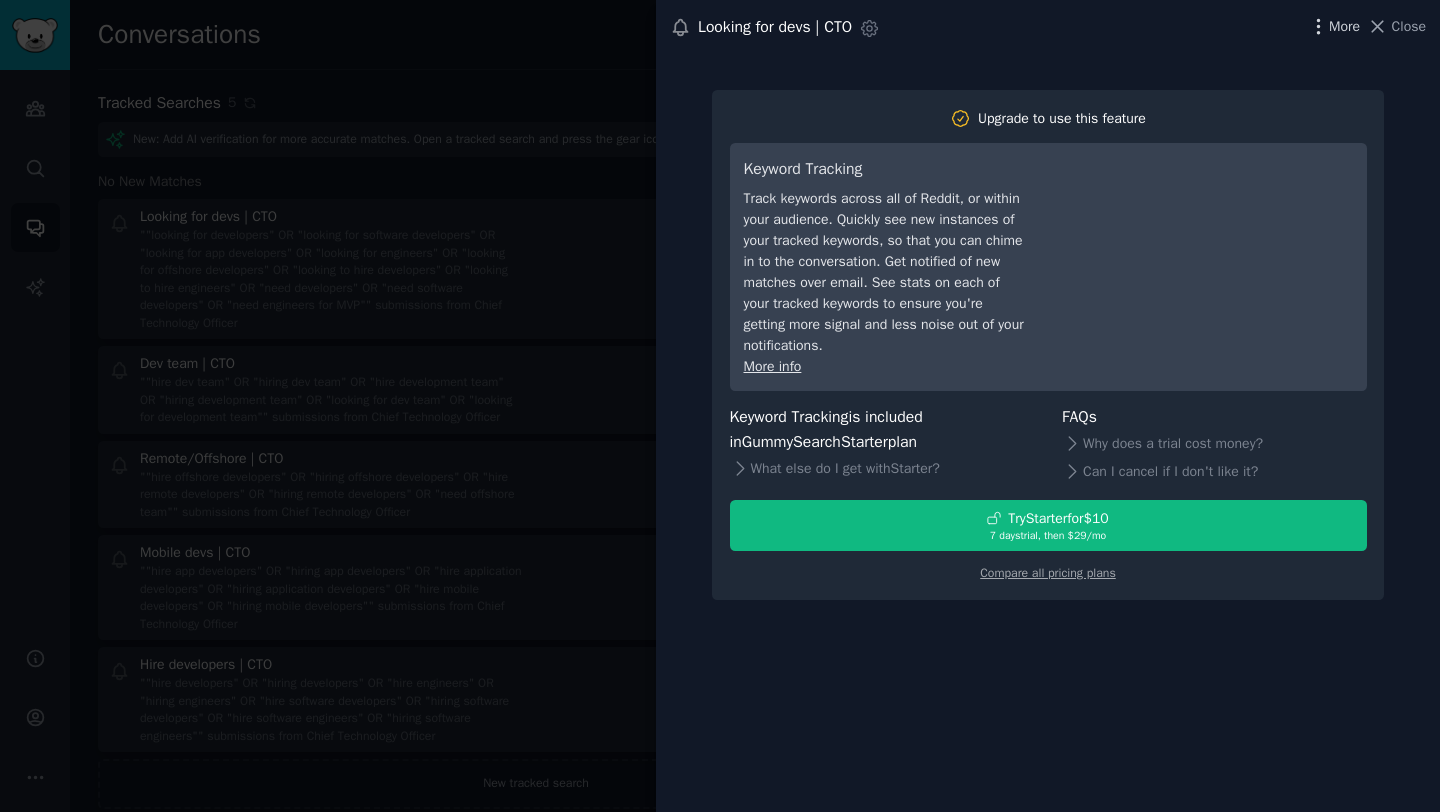click on "More" at bounding box center (1344, 26) 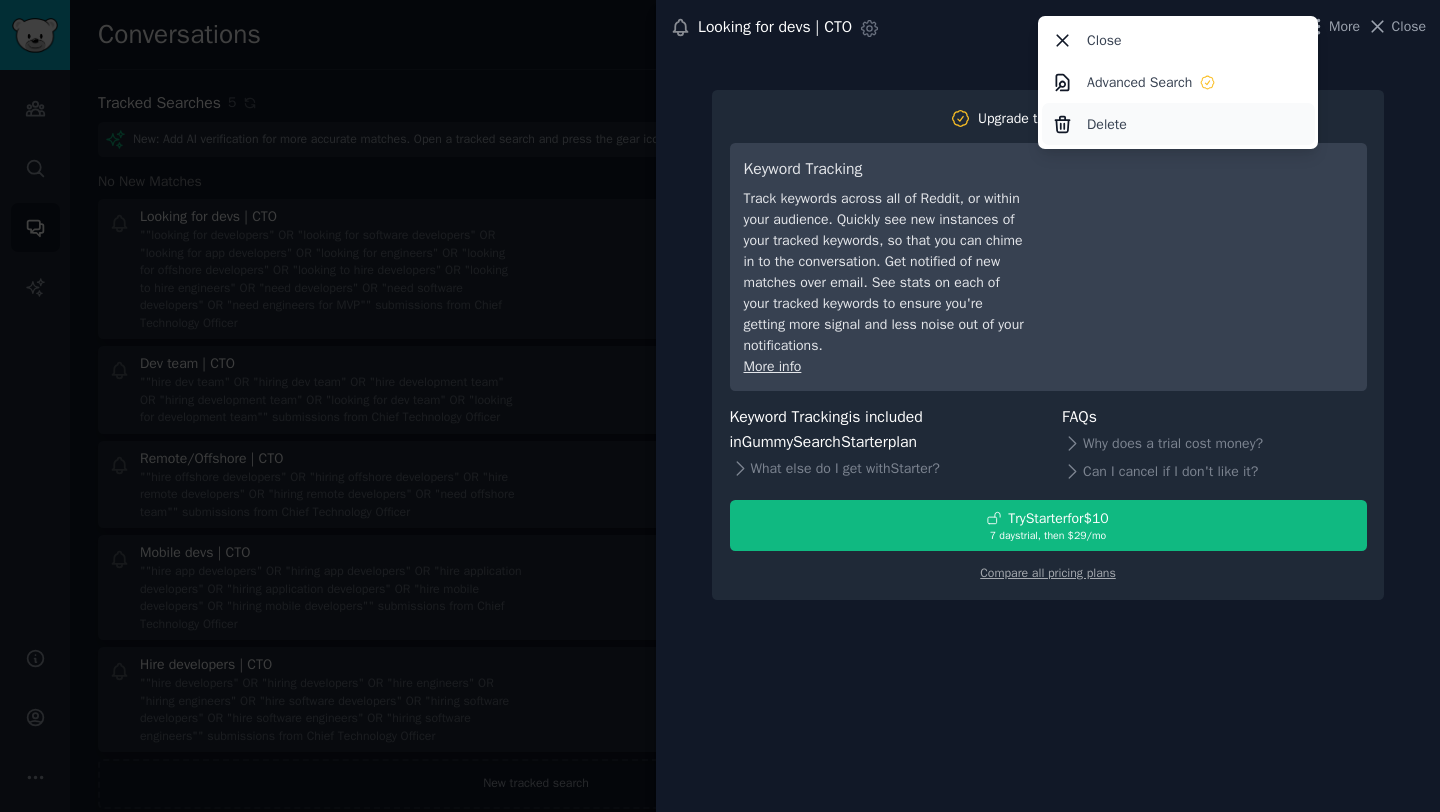 click on "Delete" 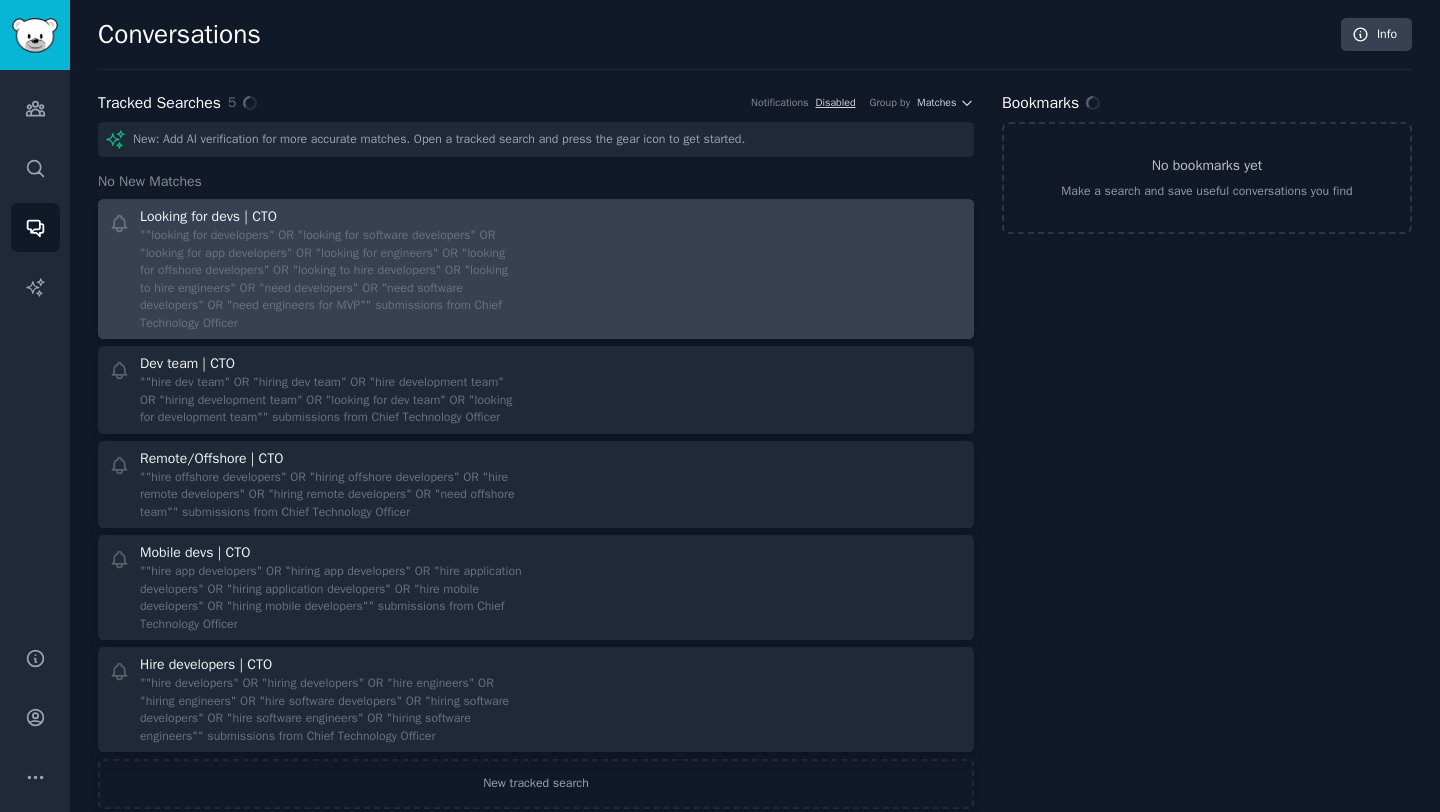 click at bounding box center [757, 390] 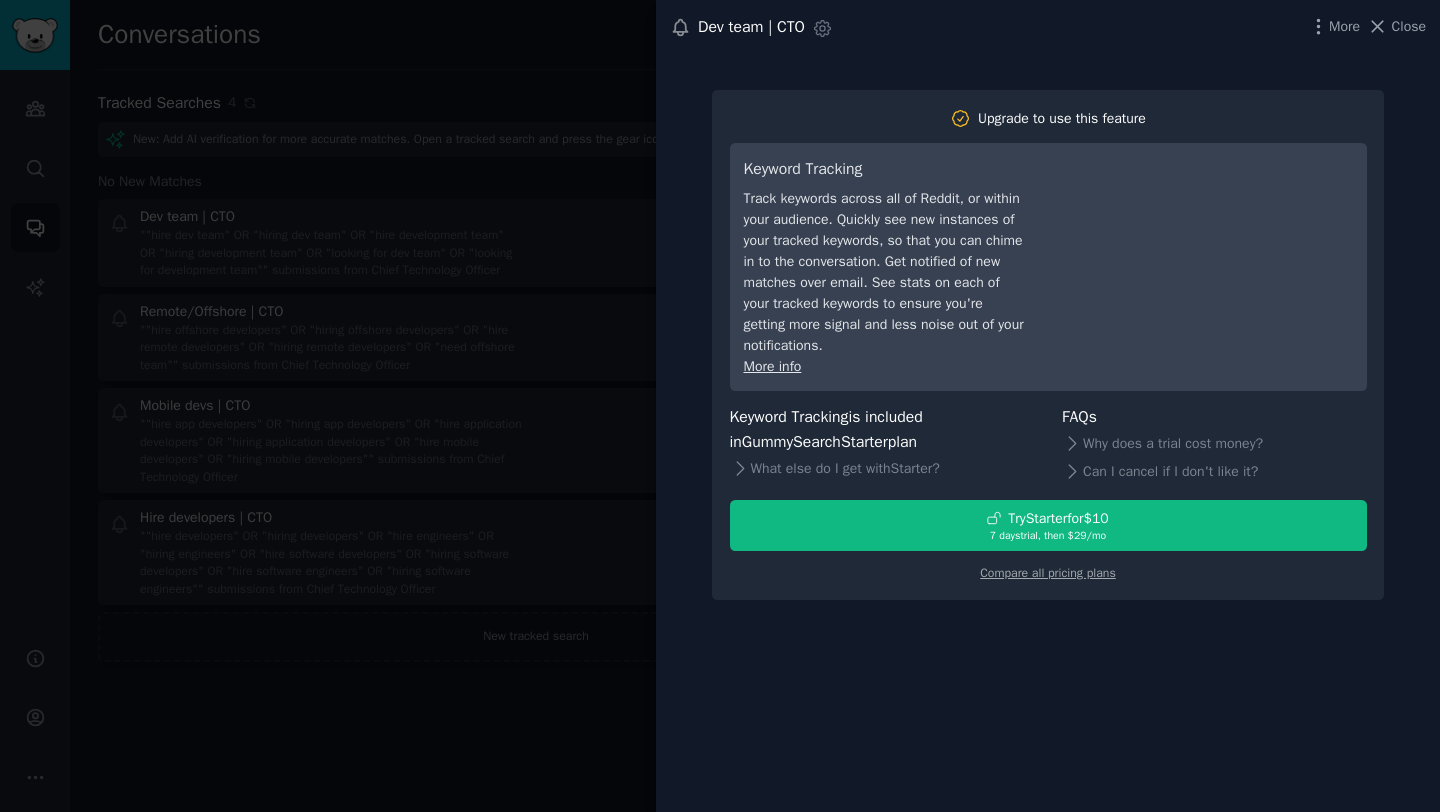click on "More Close" at bounding box center (1367, 26) 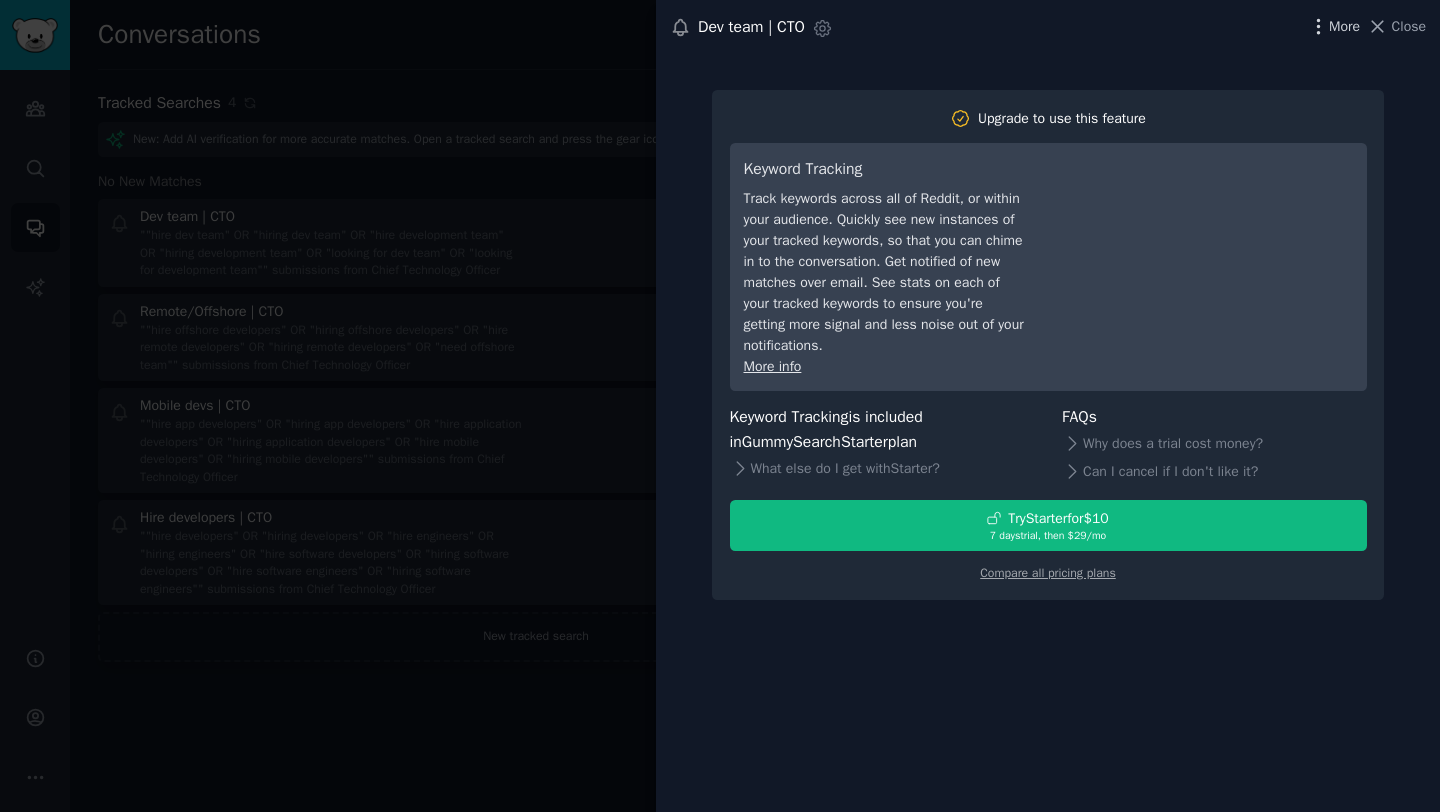 click 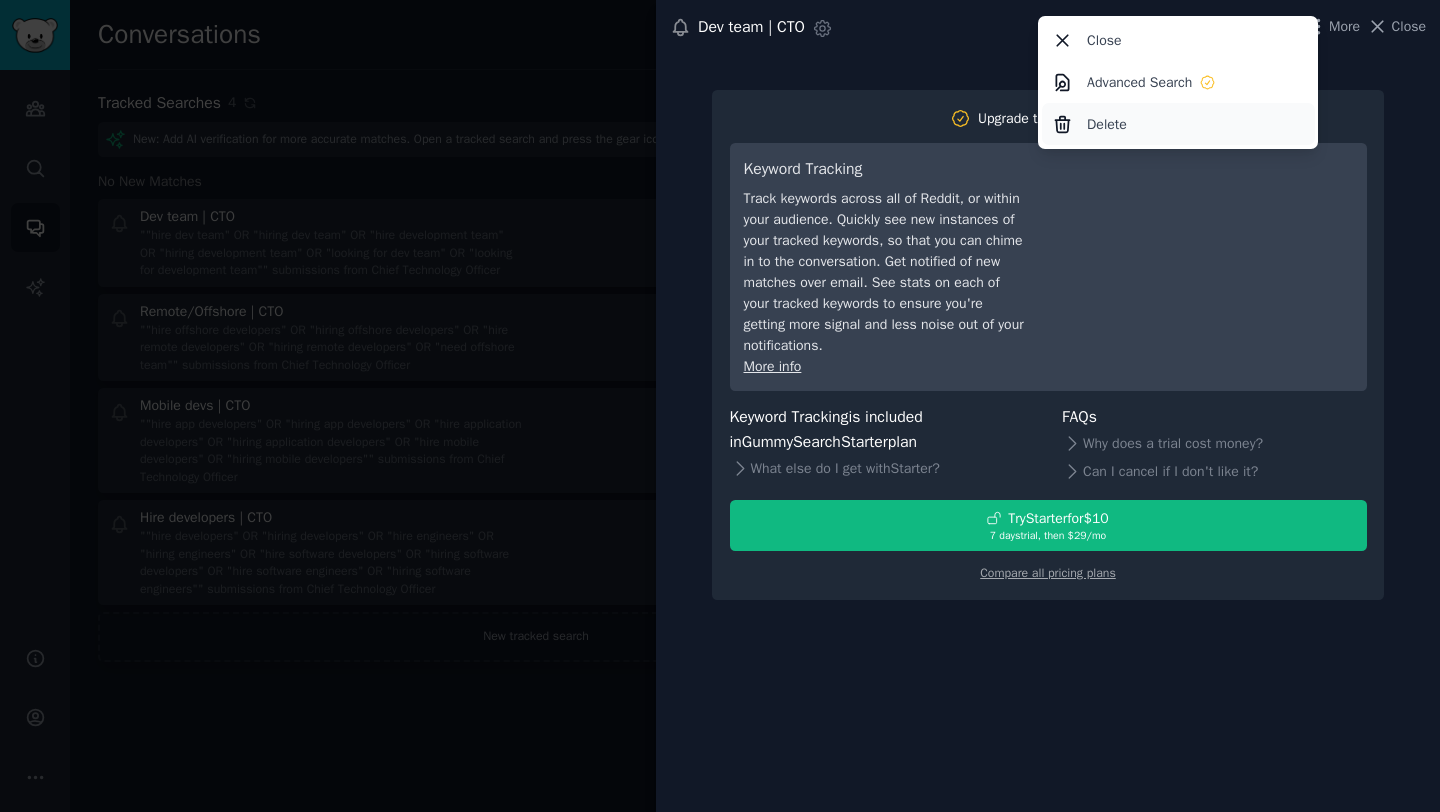 click on "Delete" 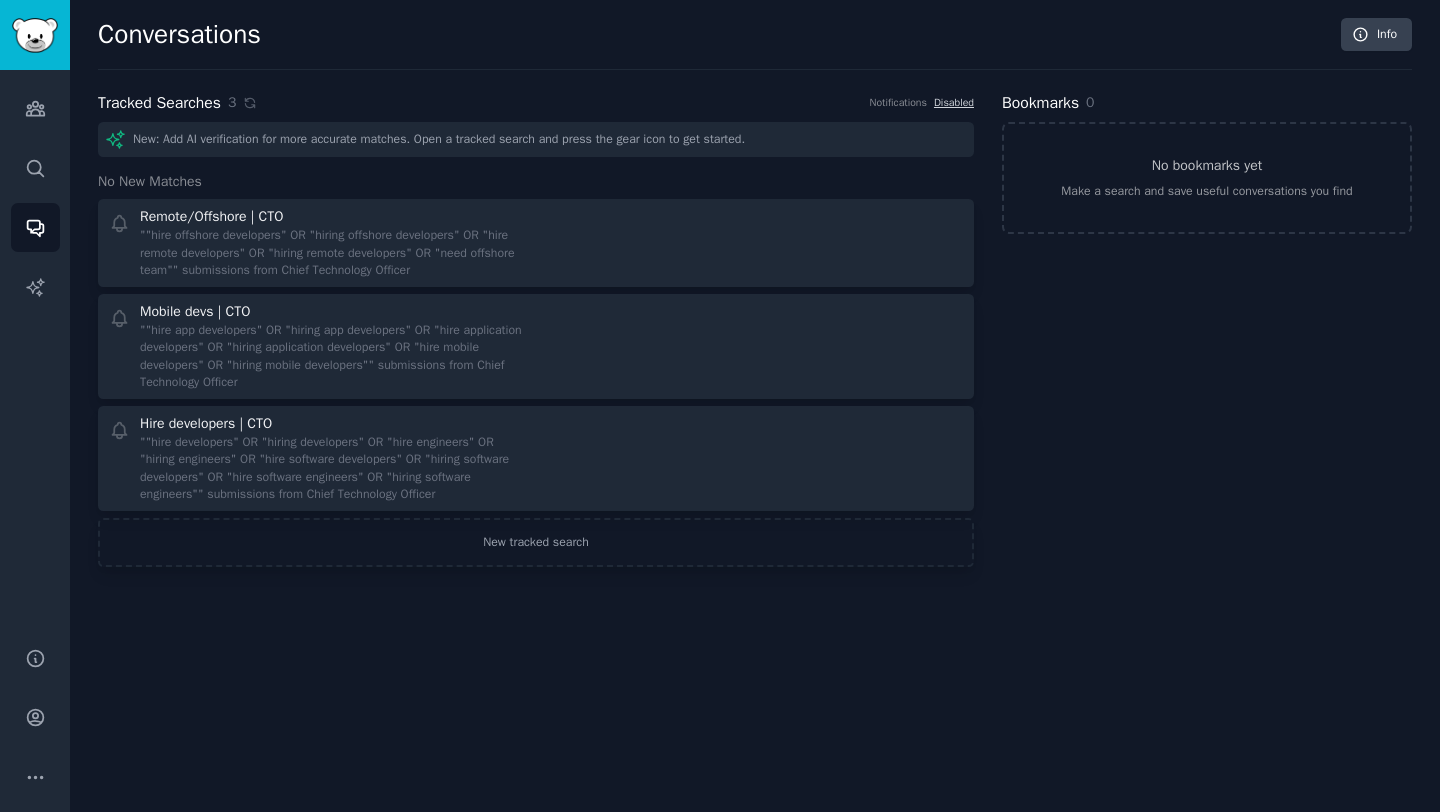 click at bounding box center [757, 243] 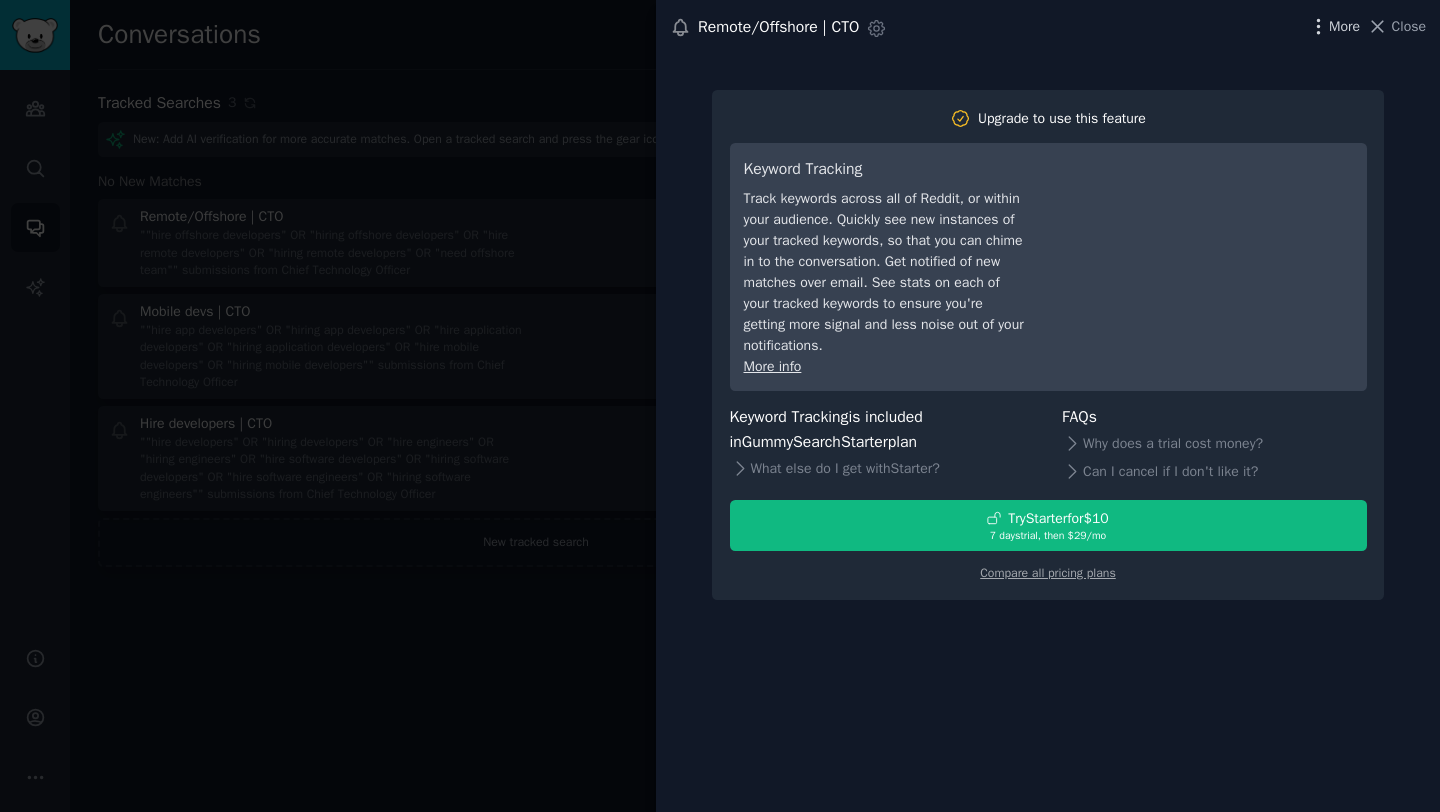 click 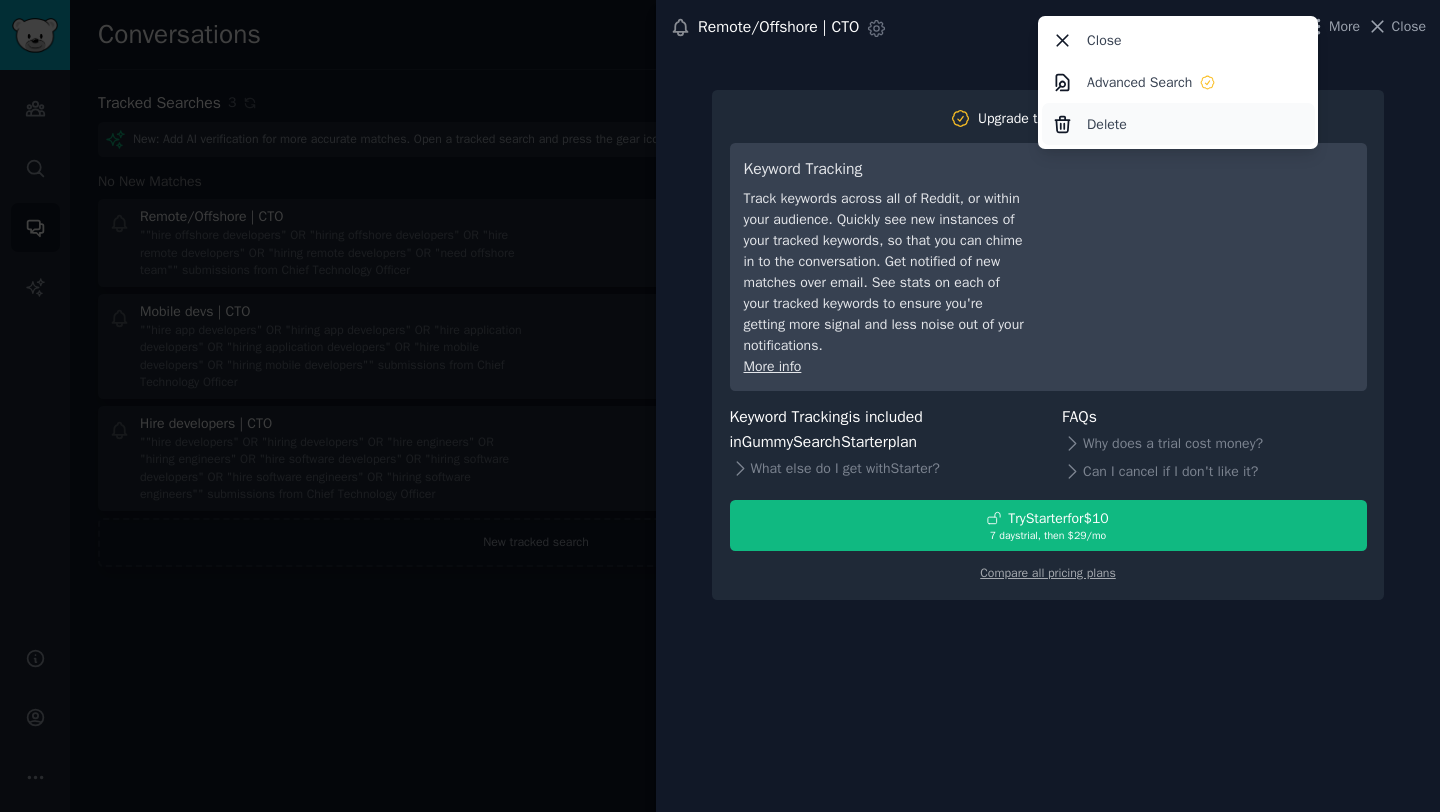 click on "Delete" 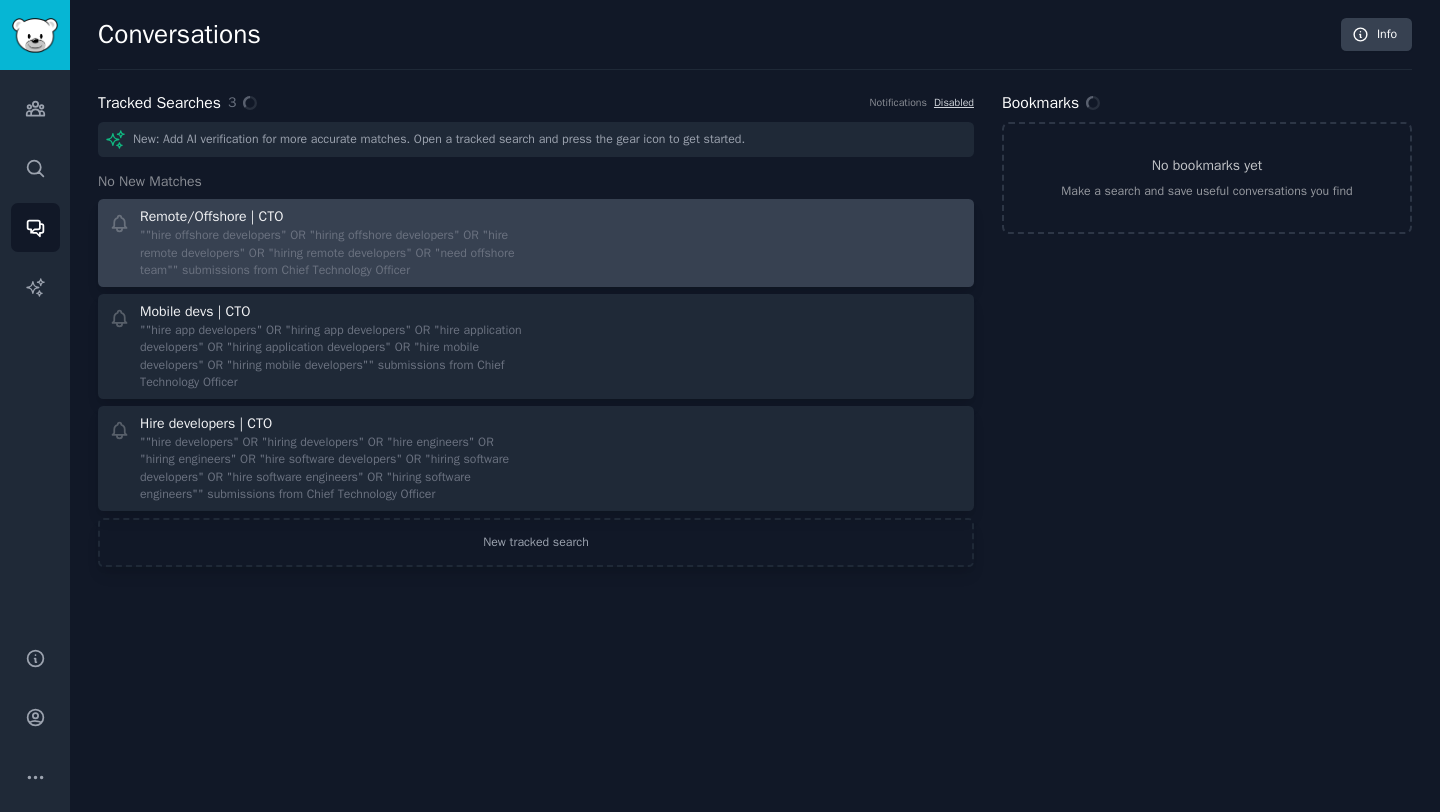 click at bounding box center (757, 346) 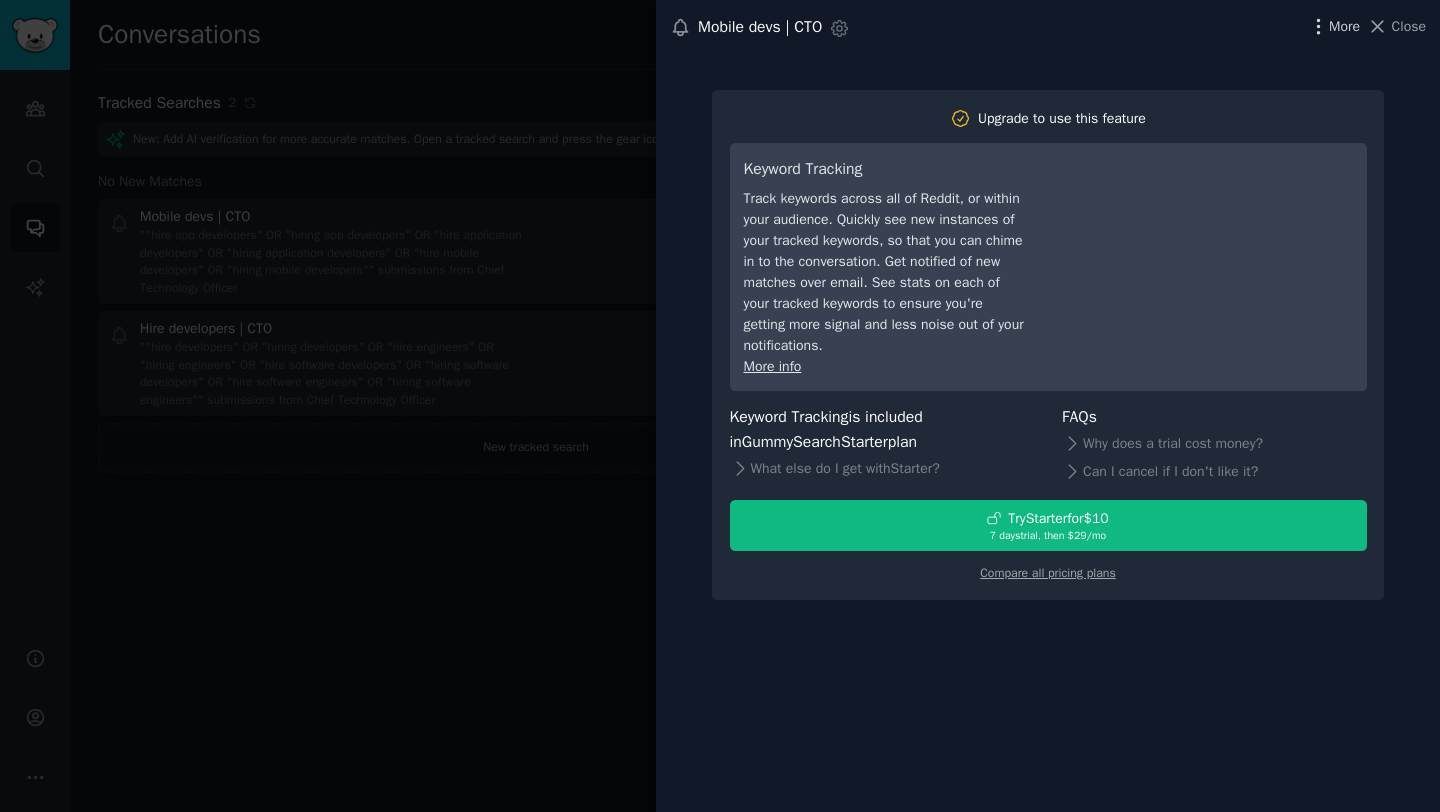 click on "More" at bounding box center [1344, 26] 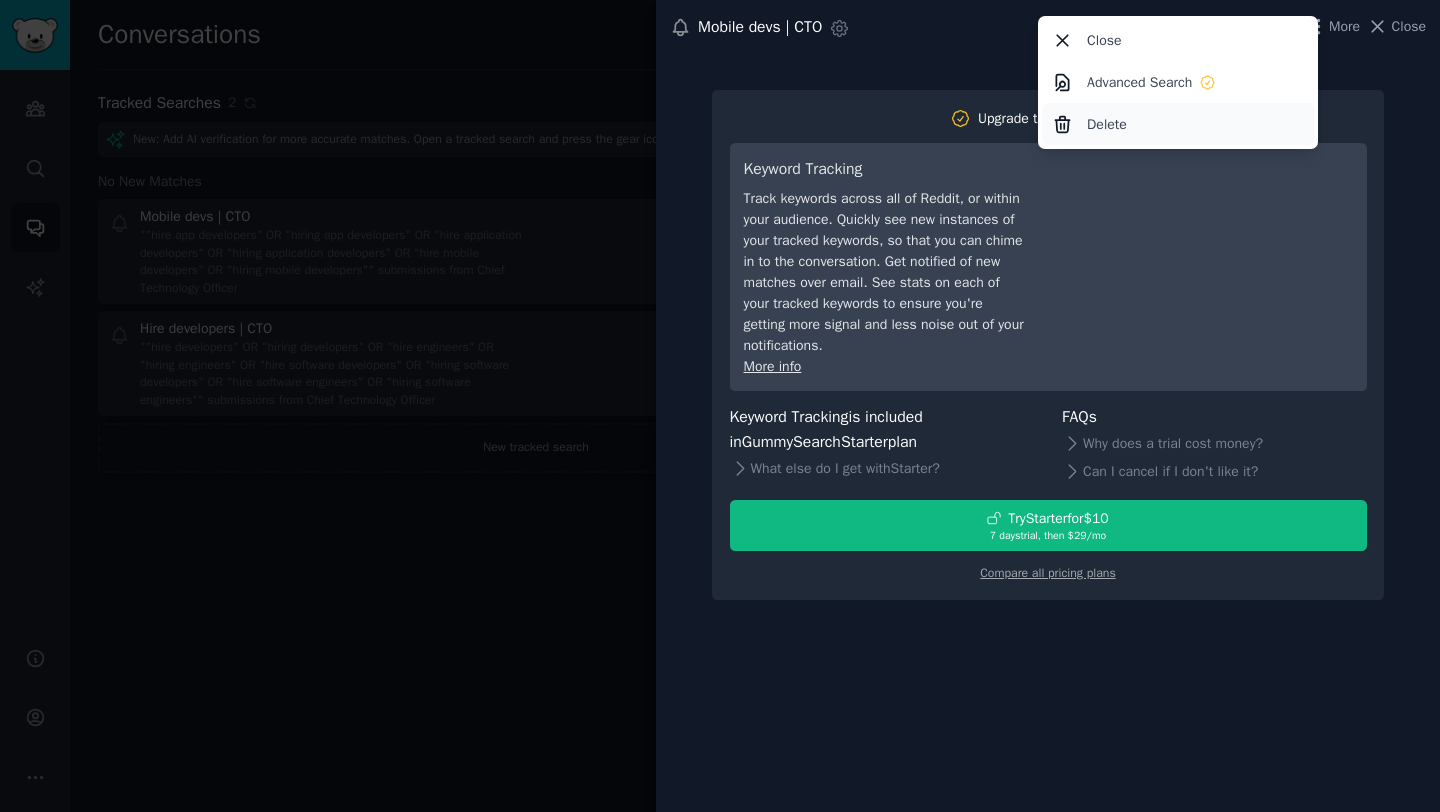 click on "Delete" 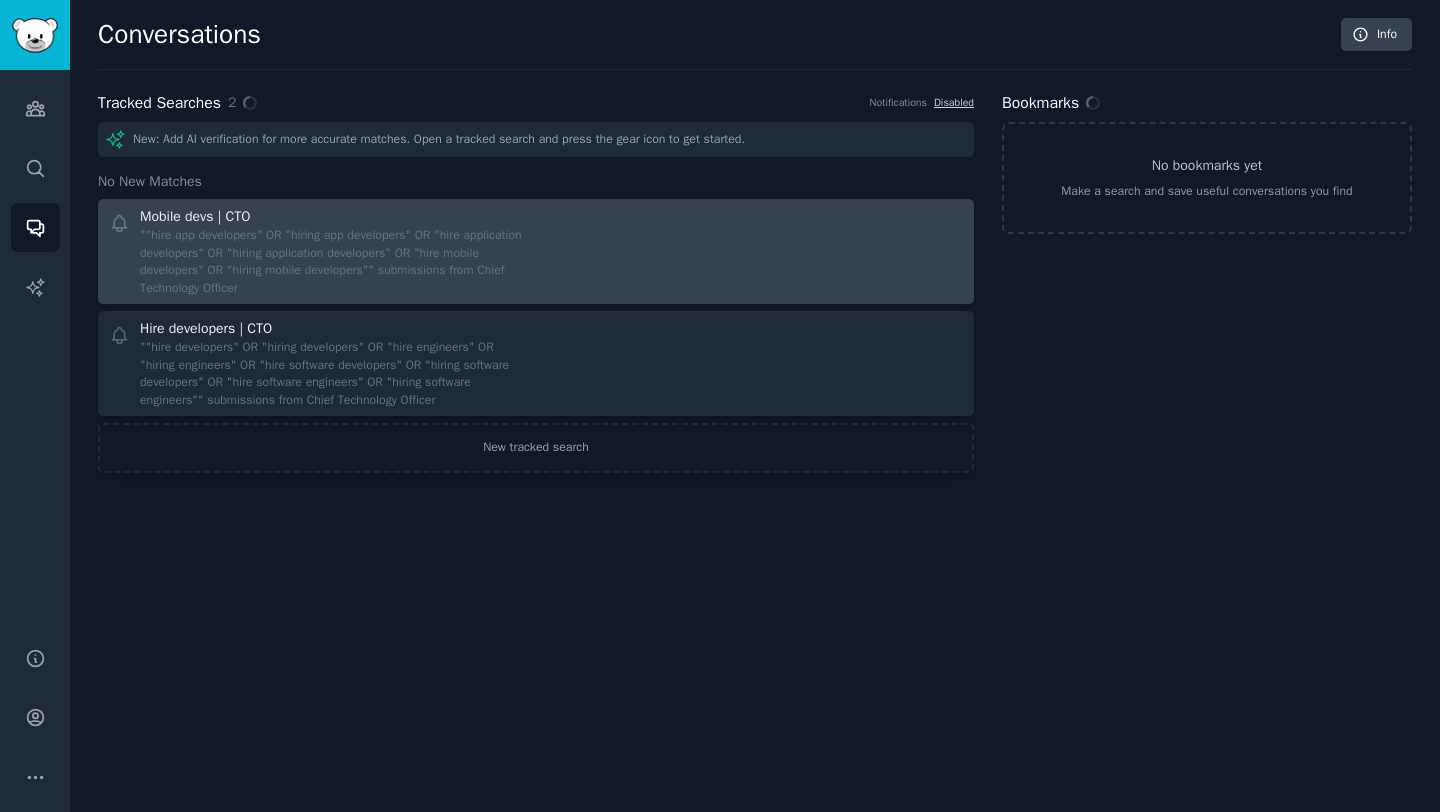 click at bounding box center (757, 251) 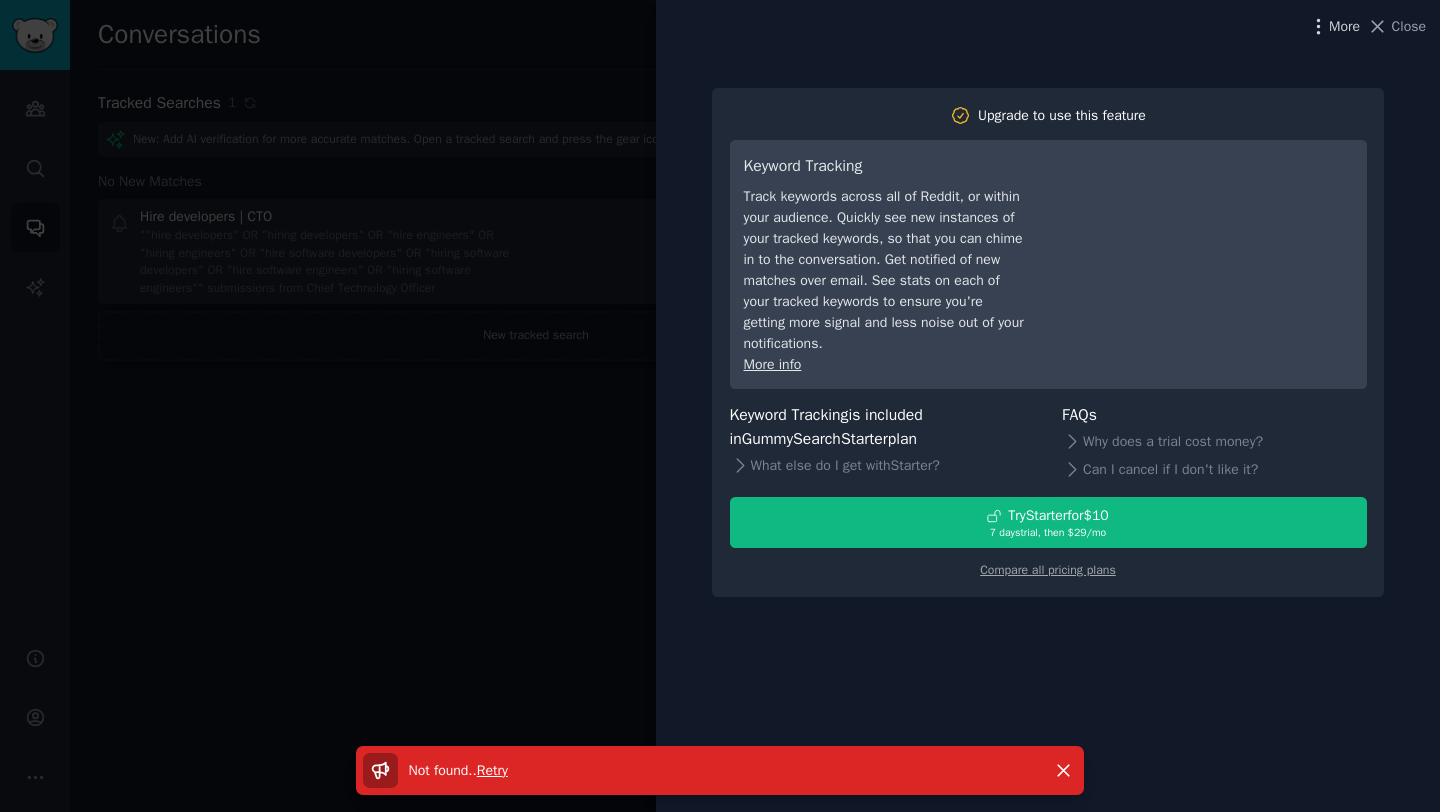 click on "More" at bounding box center (1344, 26) 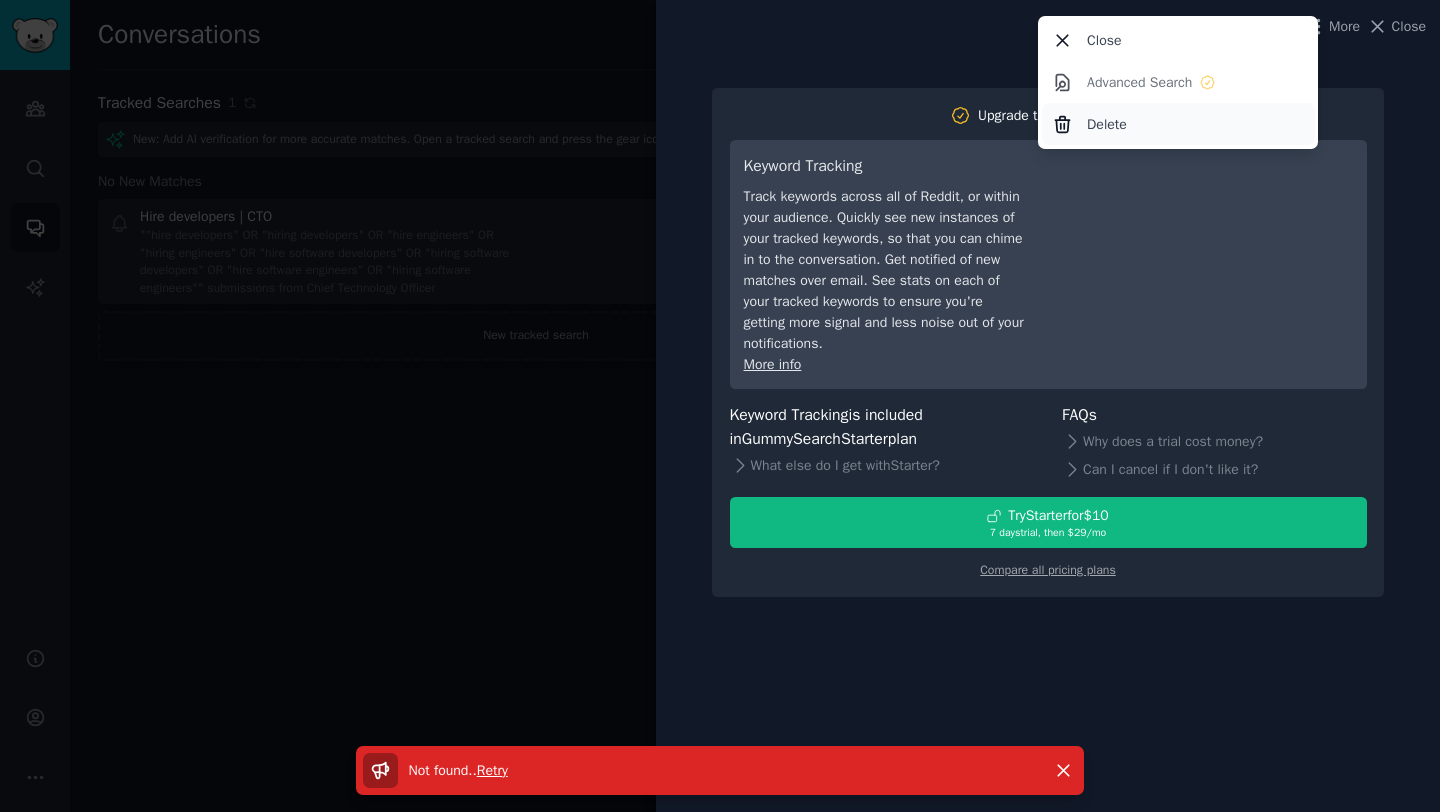 click on "Delete" 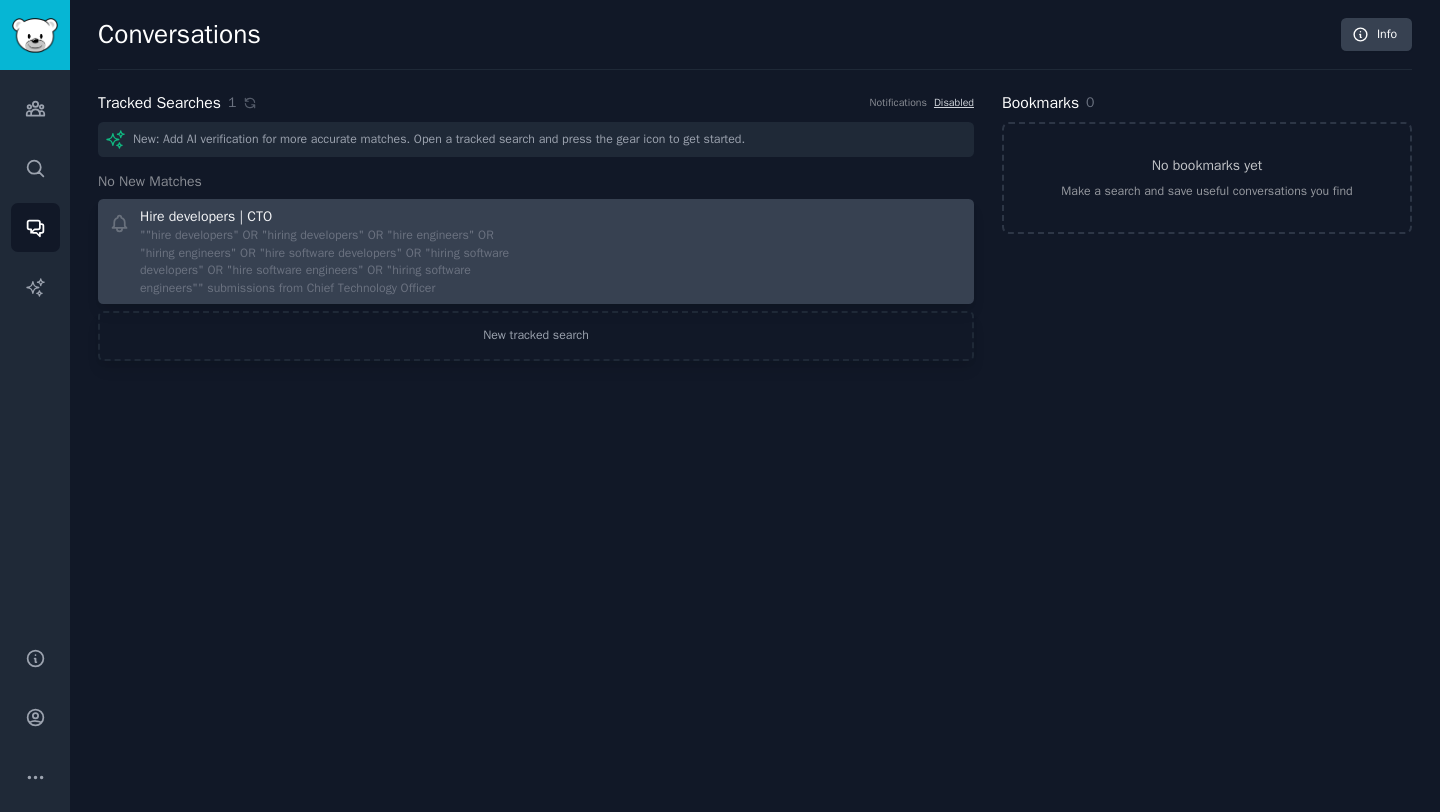 click at bounding box center [757, 251] 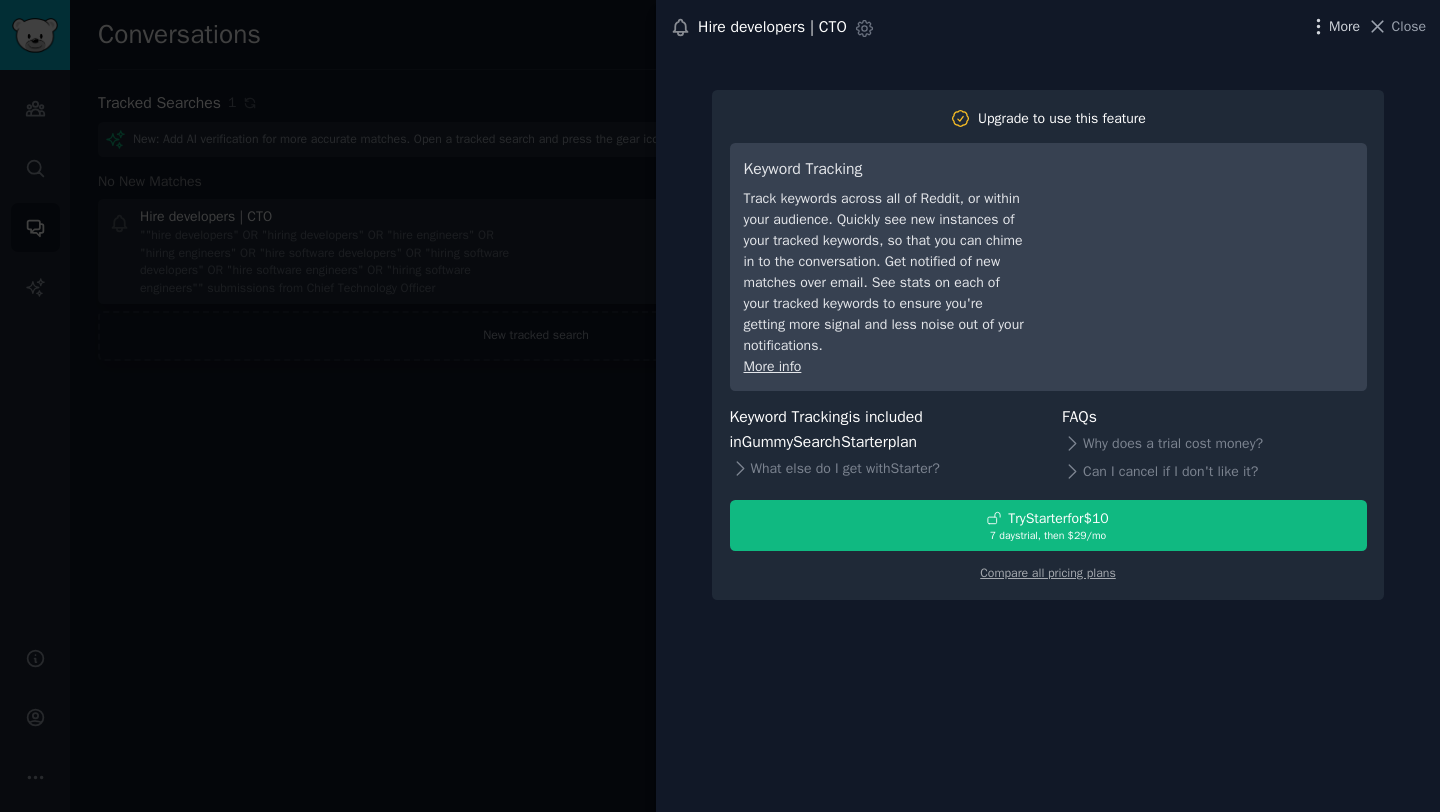 click 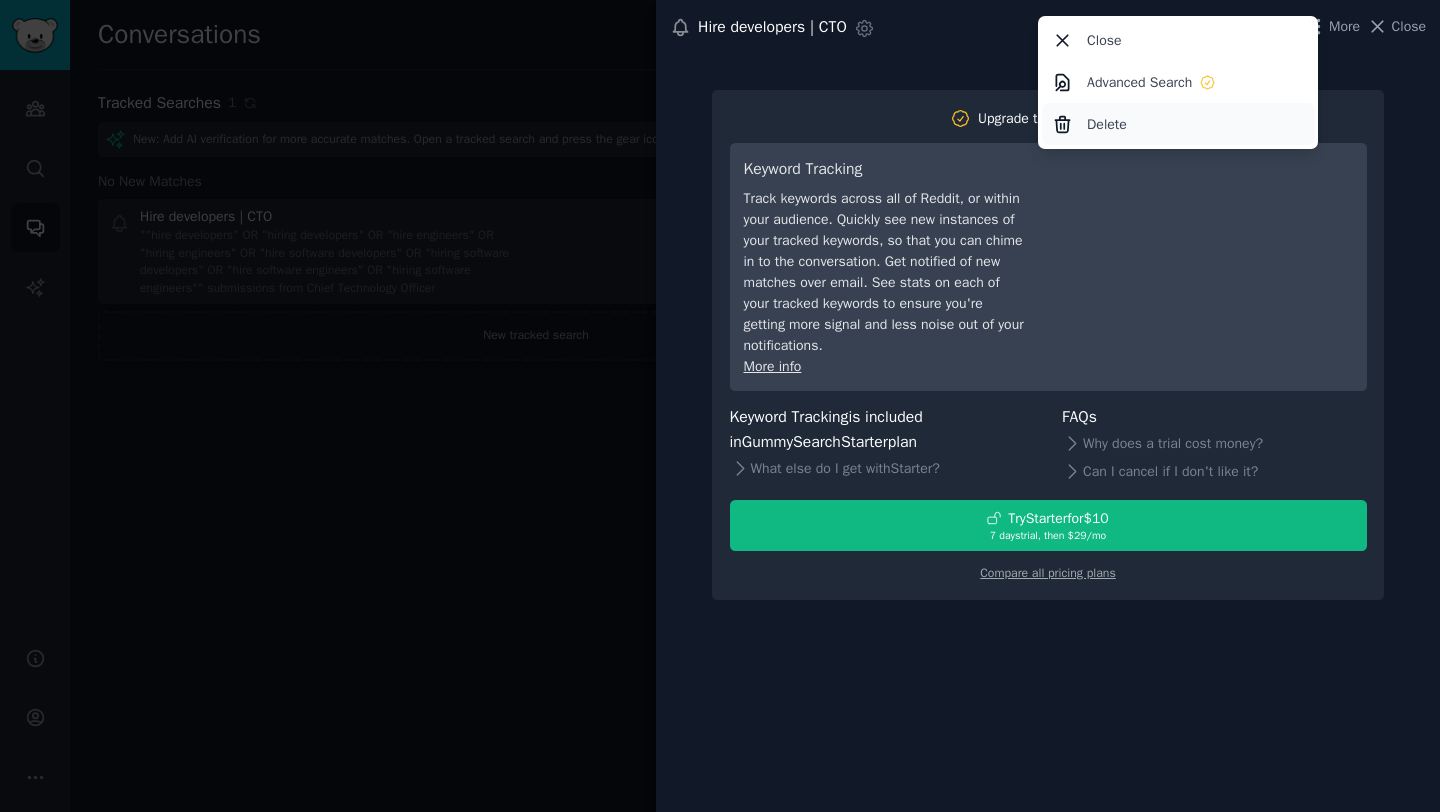 click on "Delete" 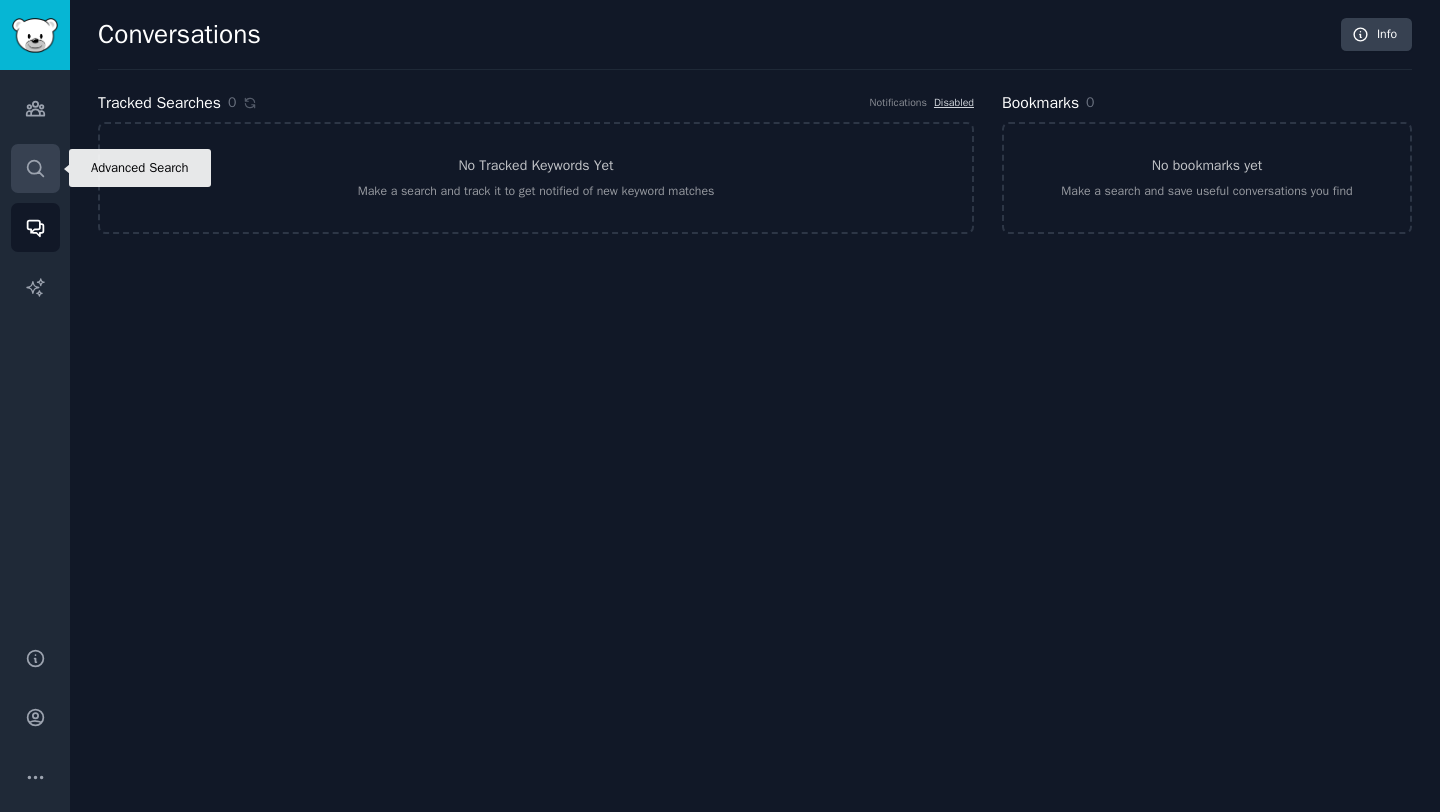 click 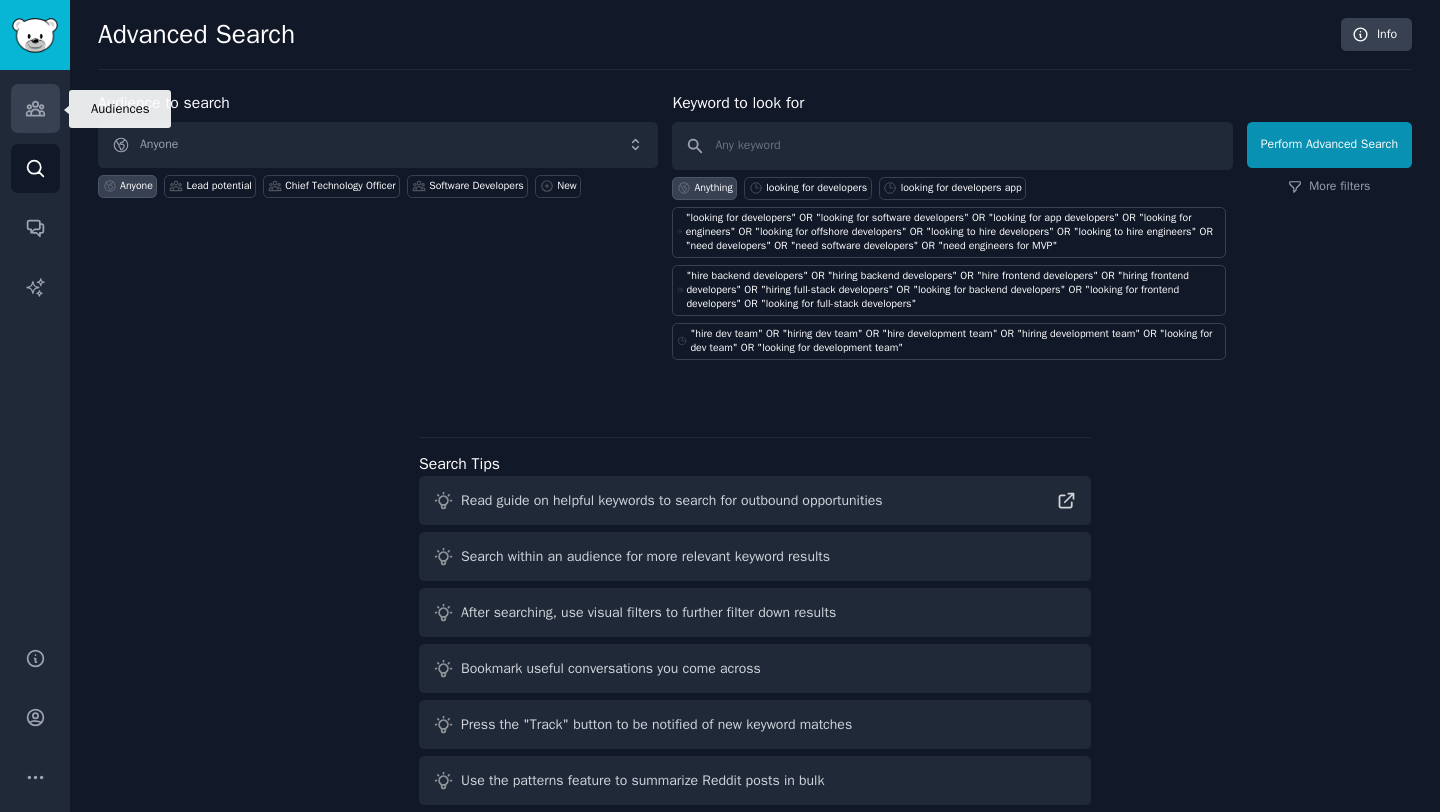 click 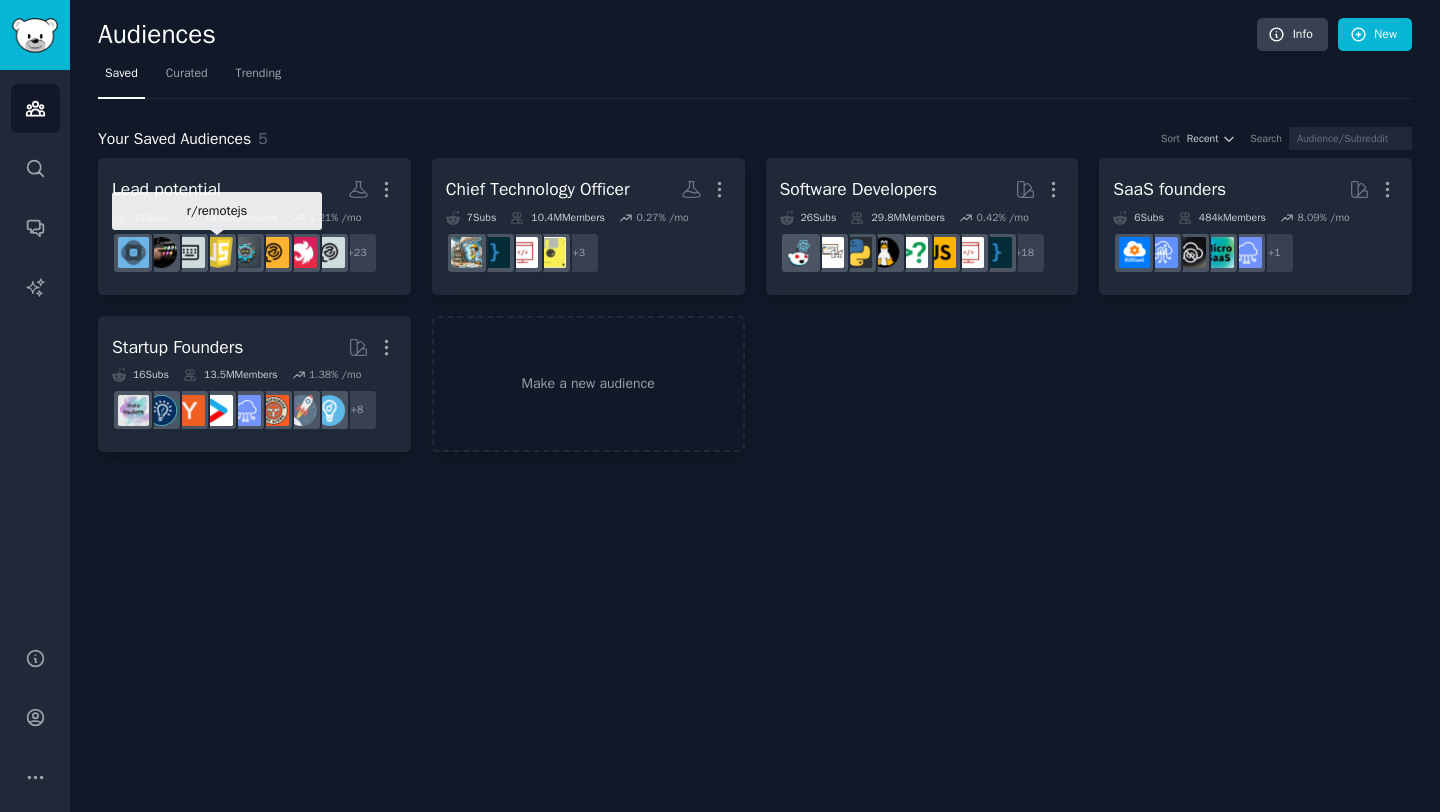 click at bounding box center (217, 252) 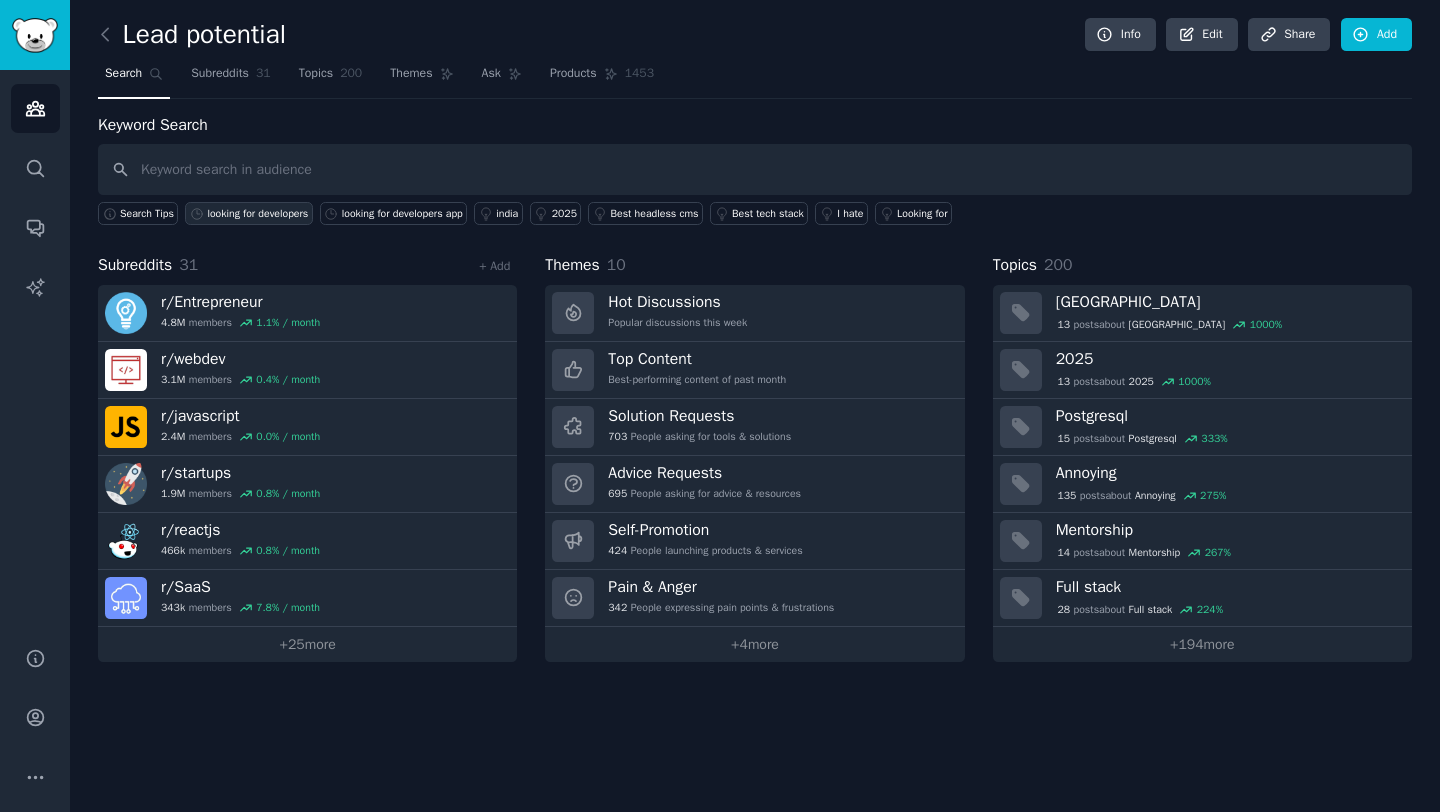 click on "looking for developers" at bounding box center [257, 214] 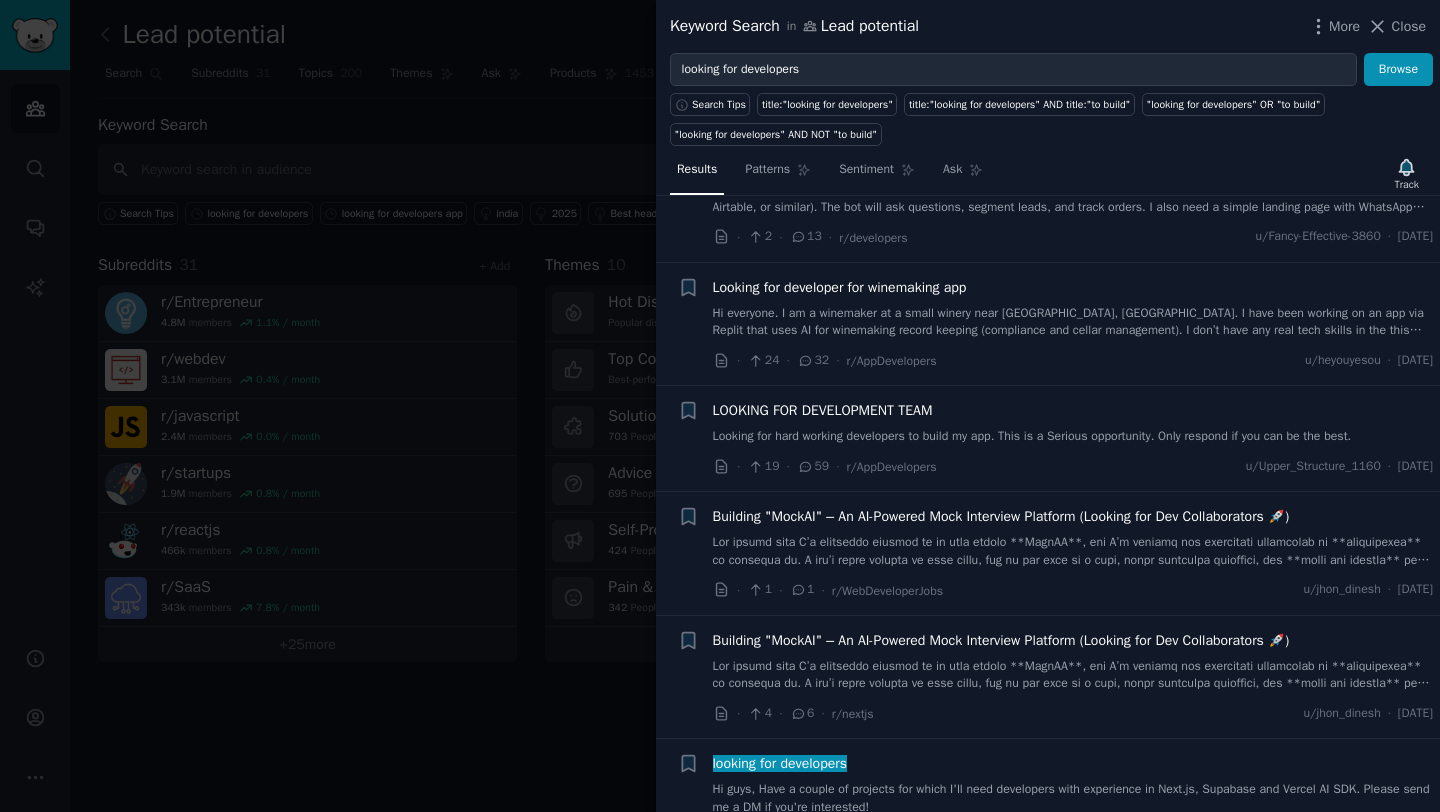scroll, scrollTop: 0, scrollLeft: 0, axis: both 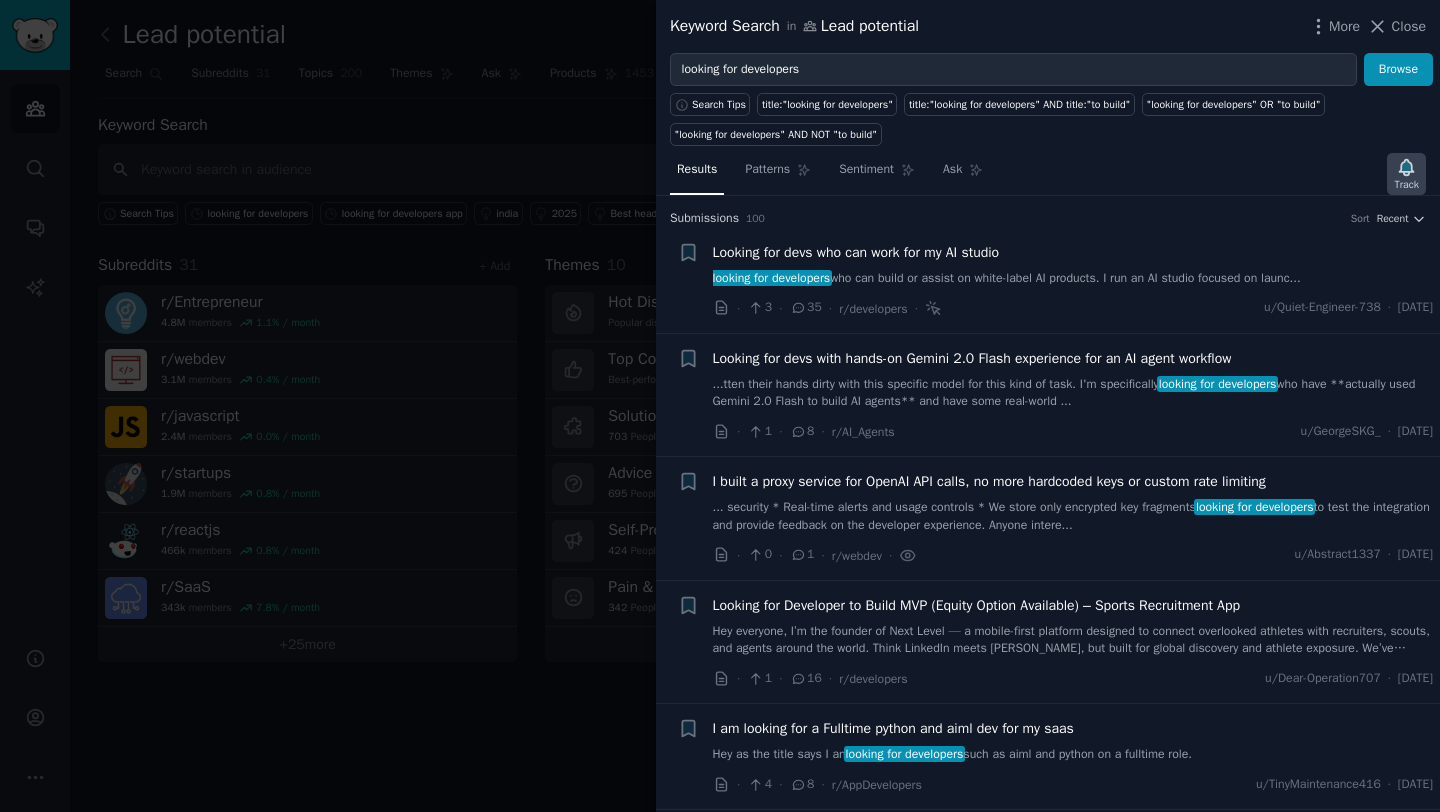 click 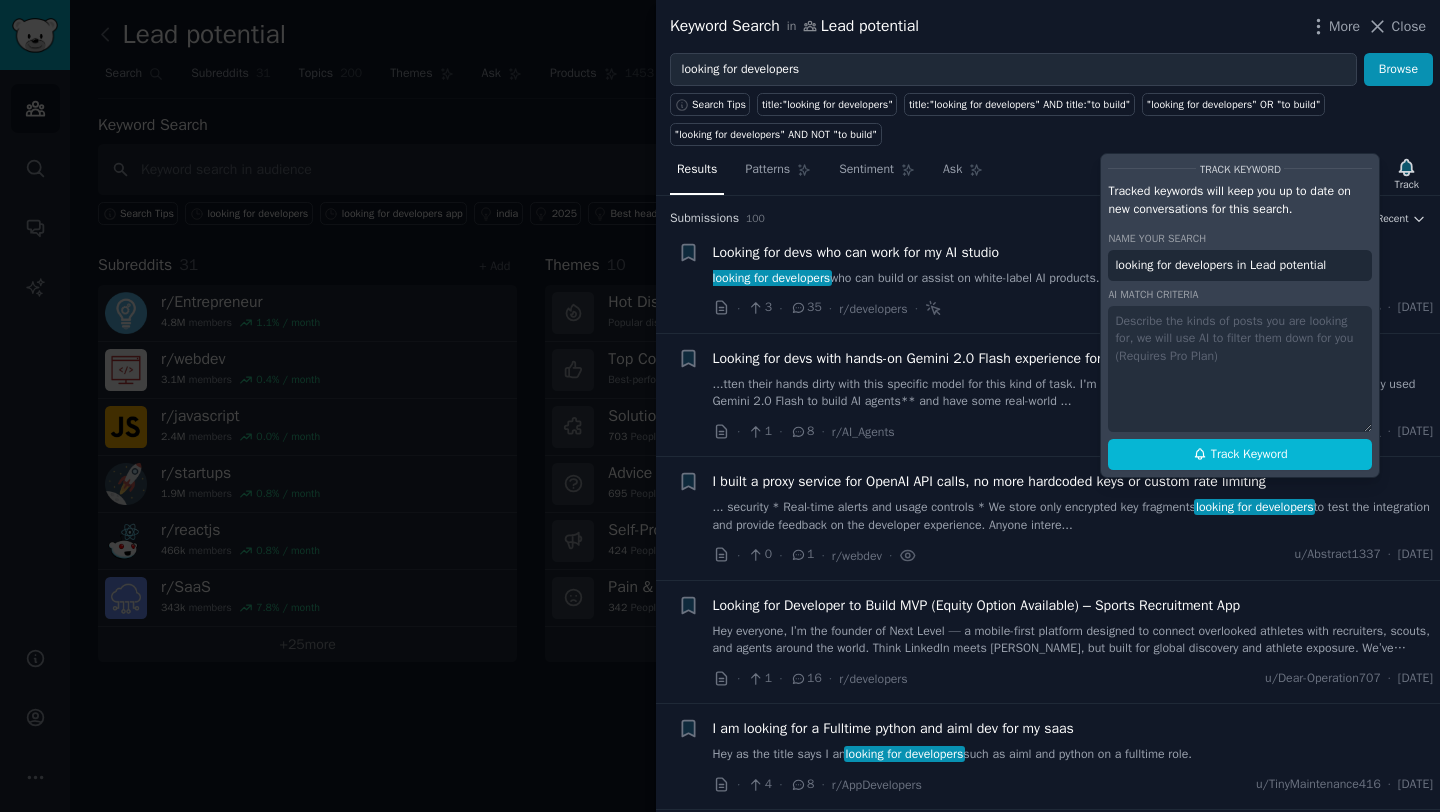 click on "looking for developers in Lead potential" at bounding box center [1240, 266] 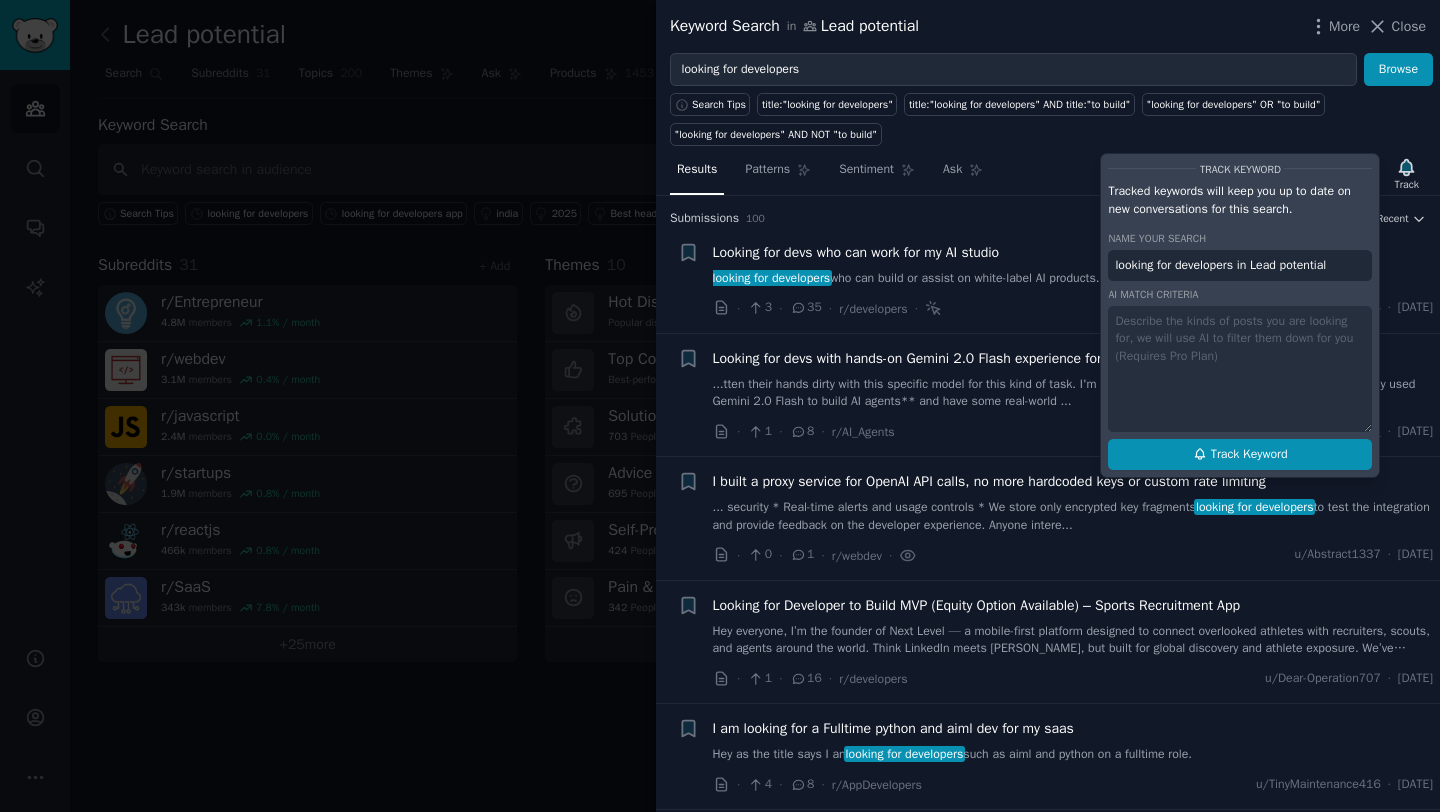 click on "Track Keyword" at bounding box center [1249, 455] 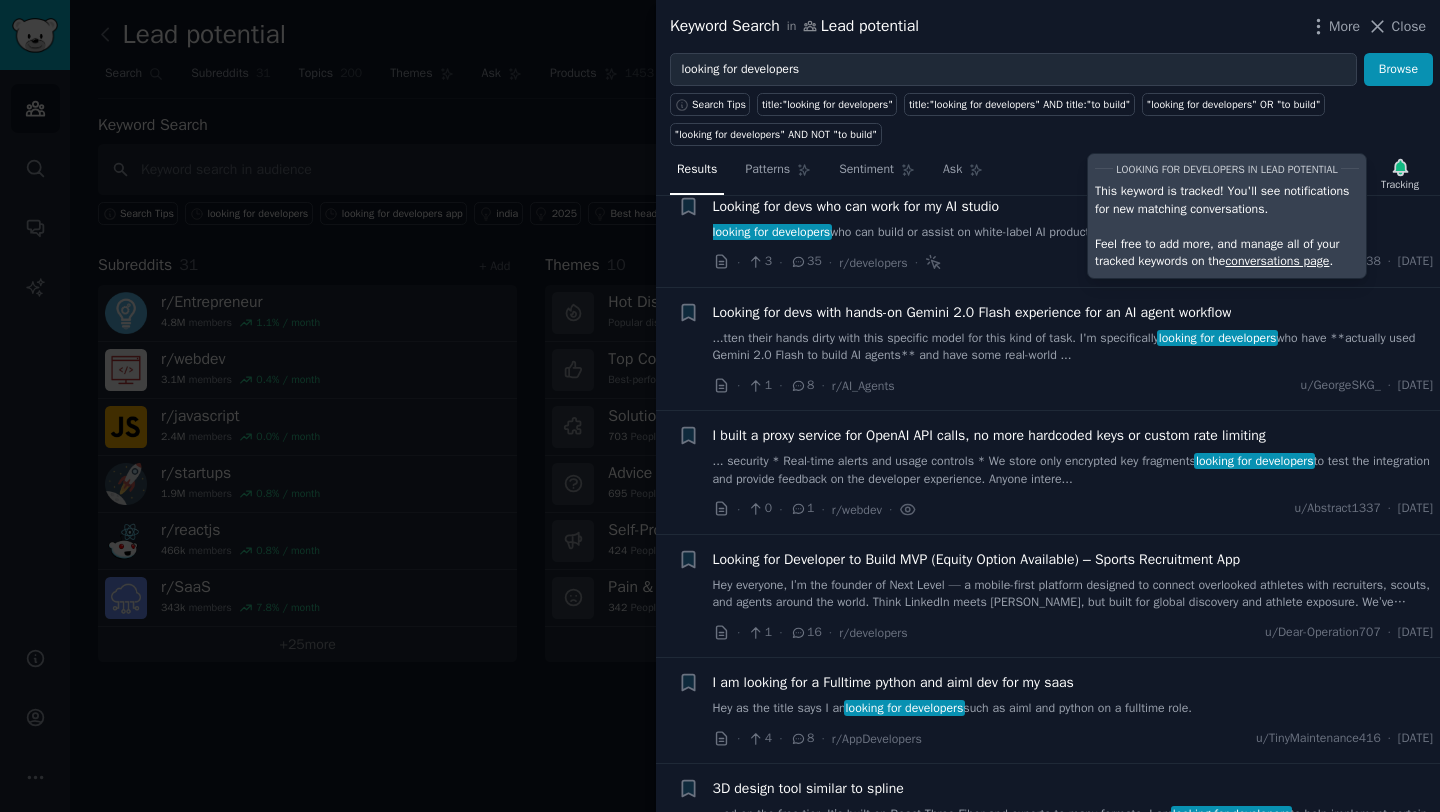 scroll, scrollTop: 0, scrollLeft: 0, axis: both 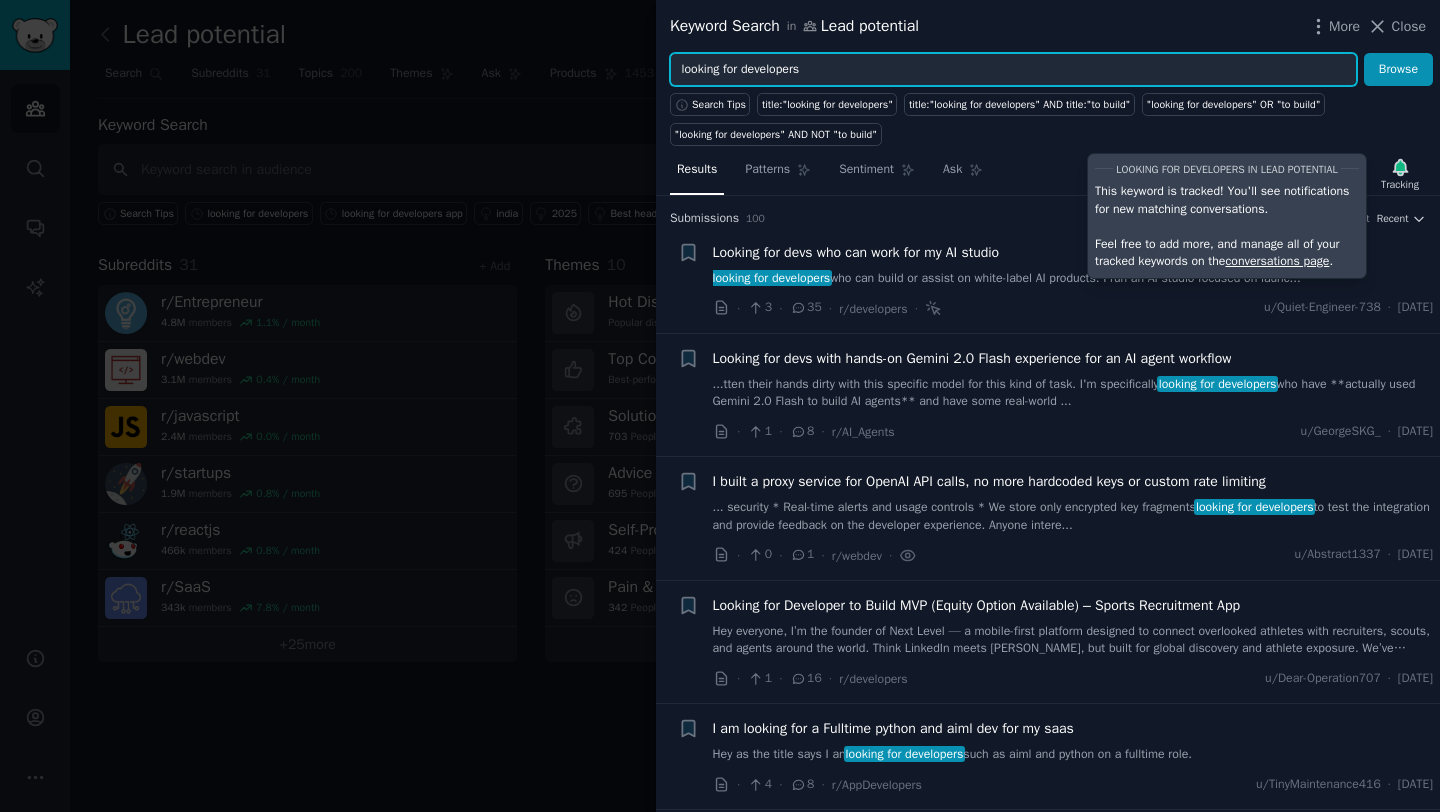 click on "looking for developers" at bounding box center [1013, 70] 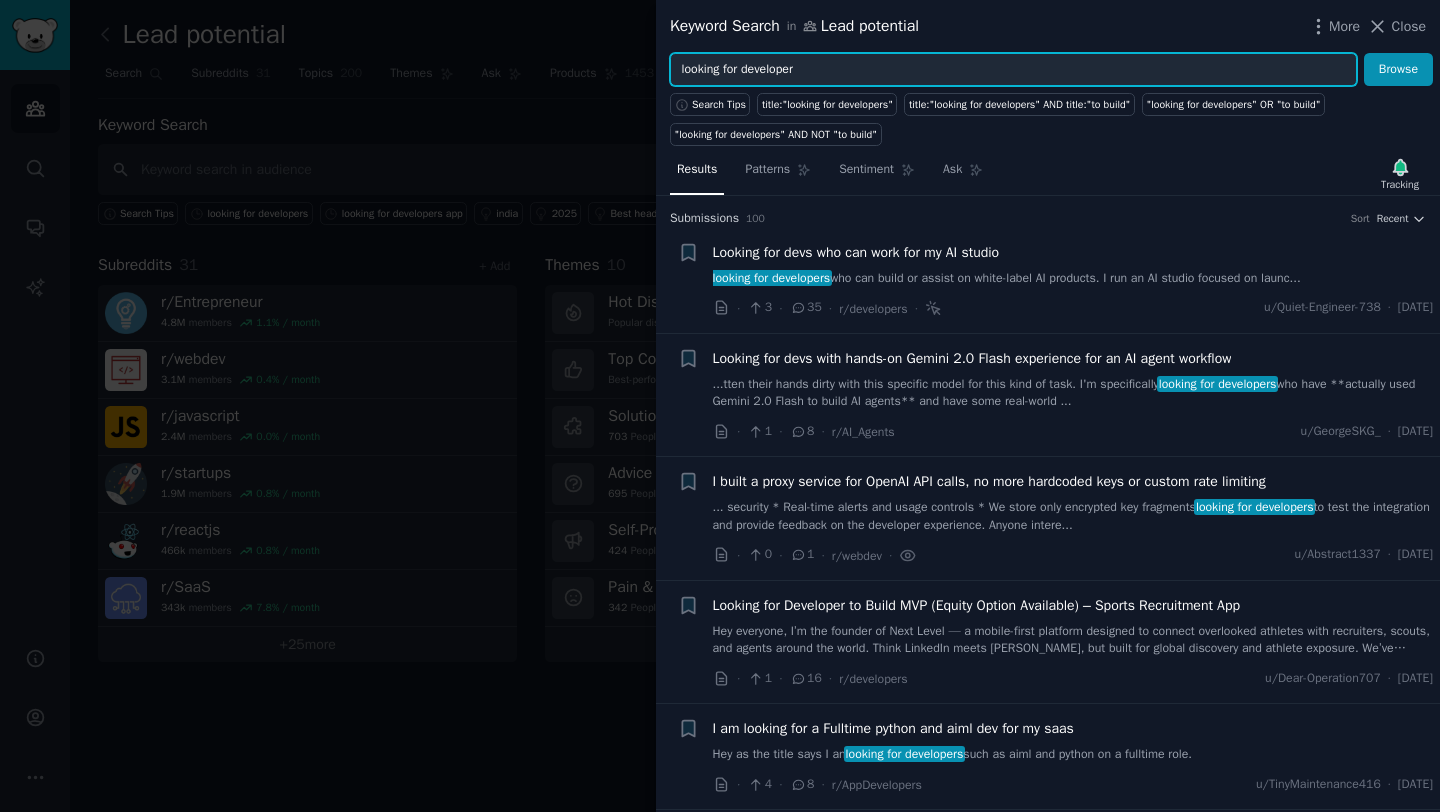 click on "Browse" at bounding box center [1398, 70] 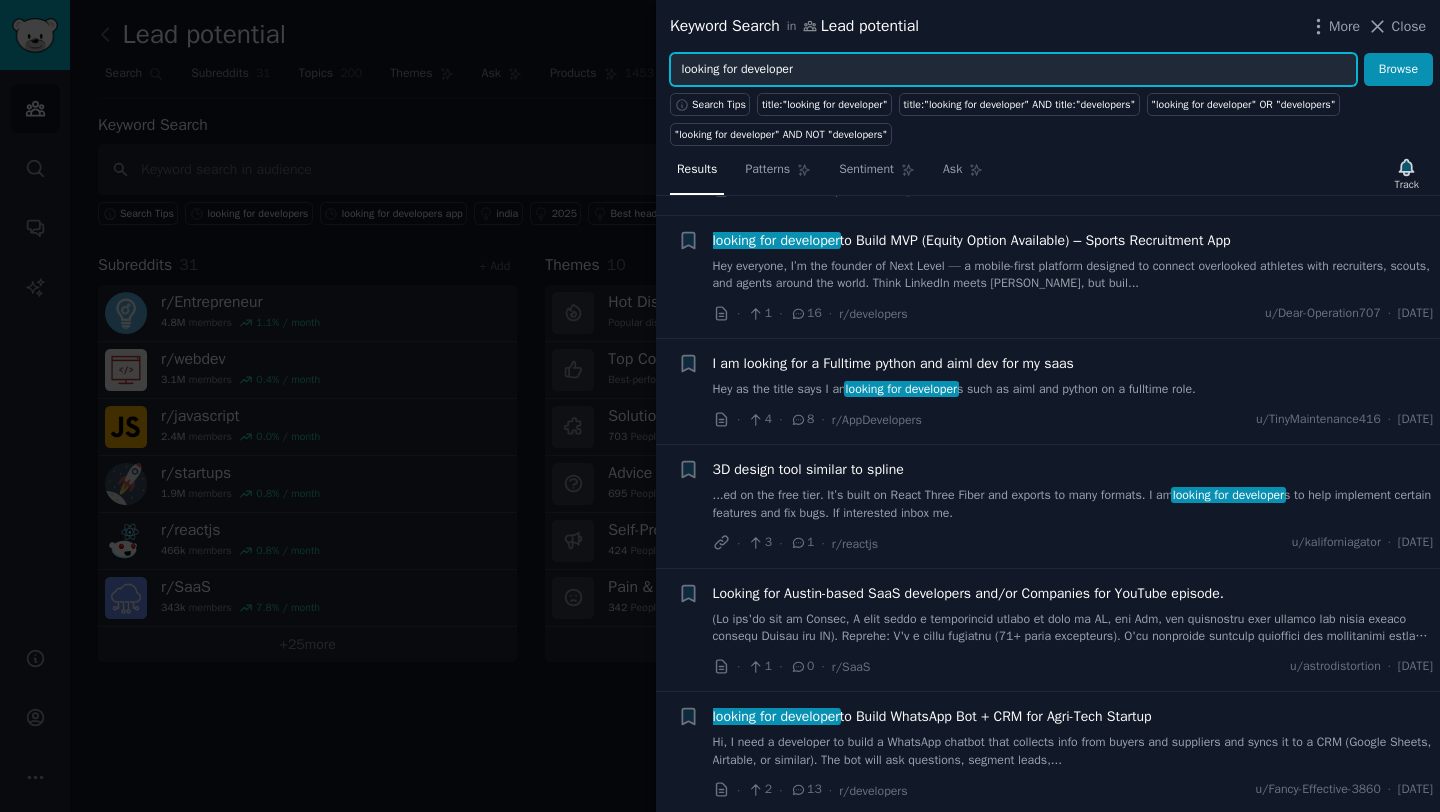 scroll, scrollTop: 0, scrollLeft: 0, axis: both 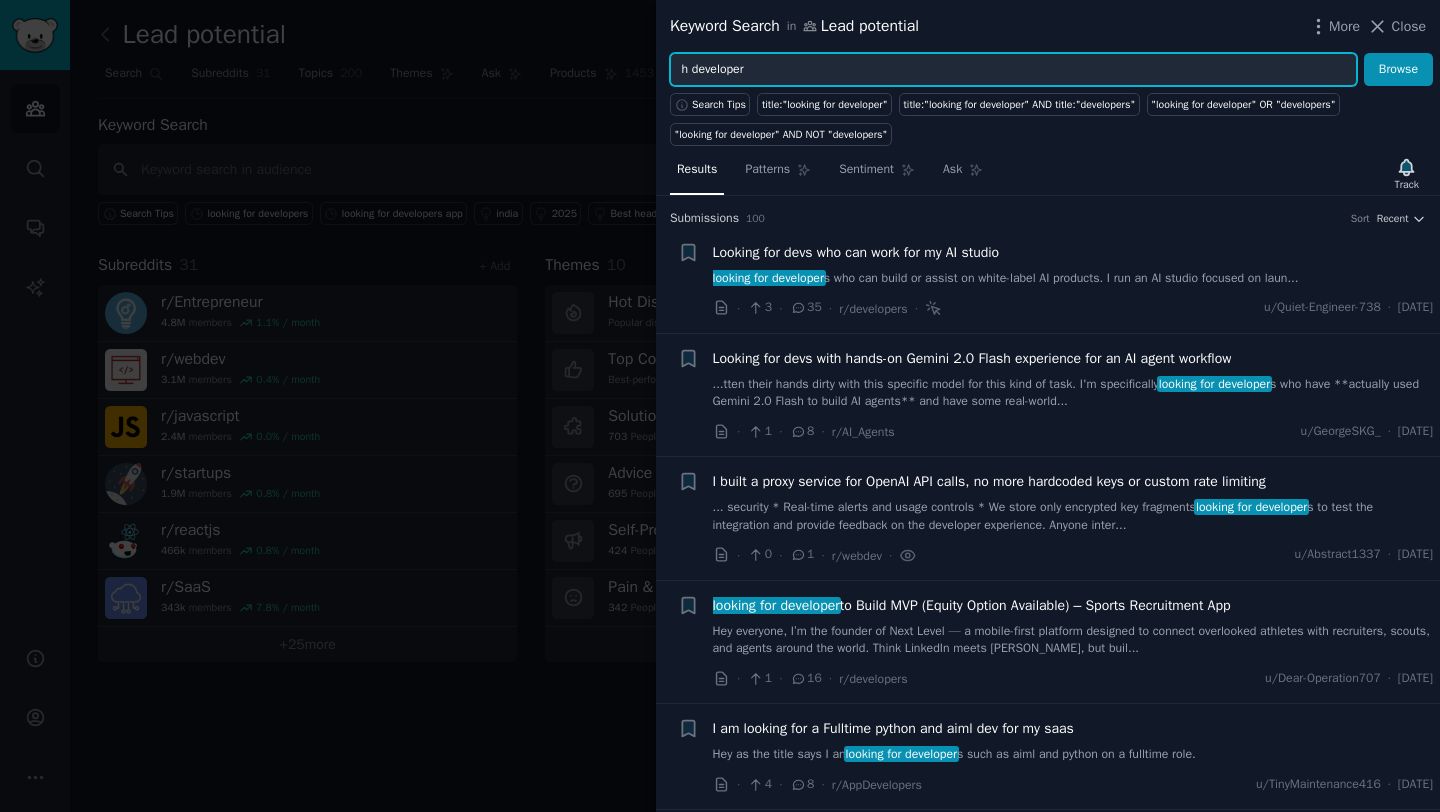drag, startPoint x: 743, startPoint y: 72, endPoint x: 663, endPoint y: 68, distance: 80.09994 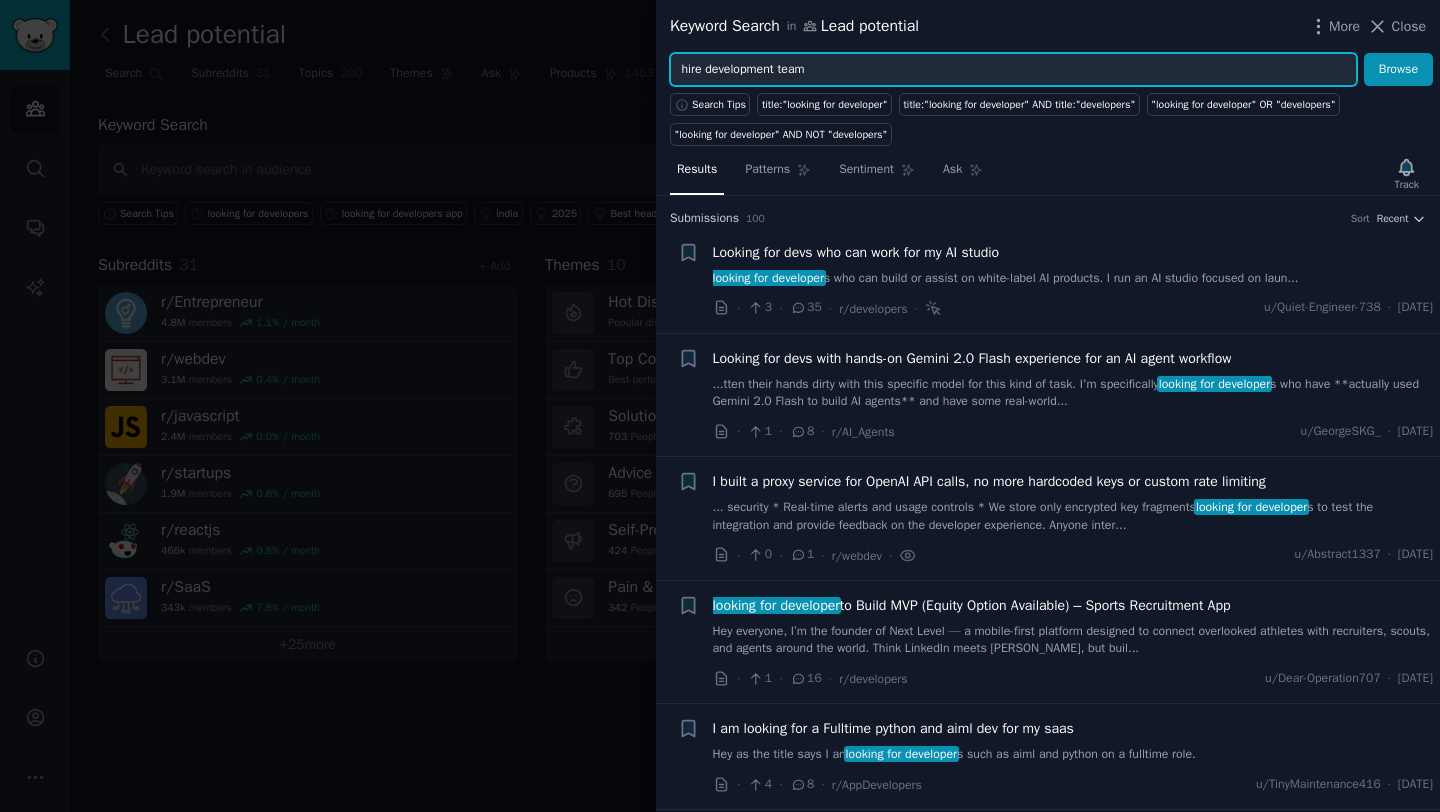 click on "Browse" at bounding box center (1398, 70) 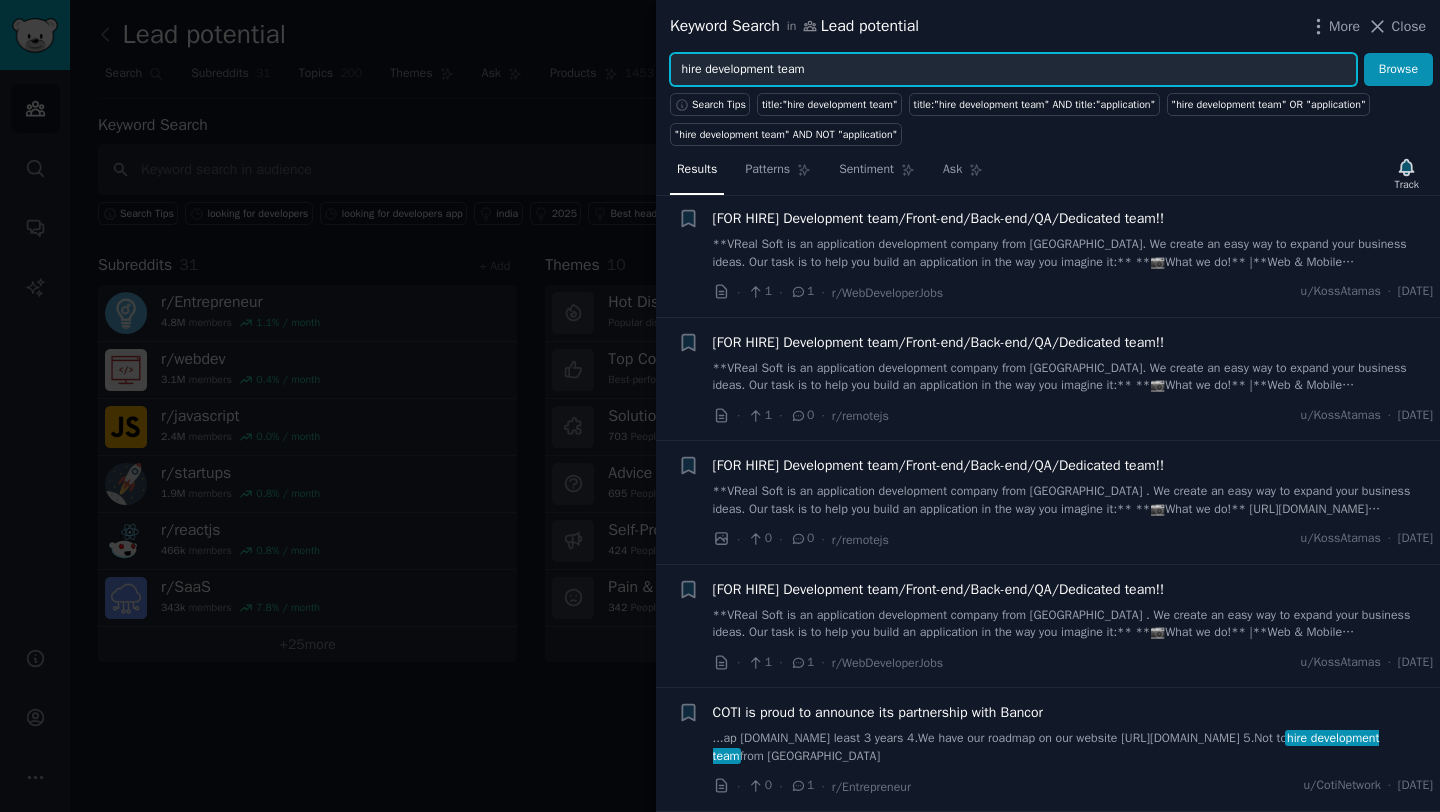scroll, scrollTop: 0, scrollLeft: 0, axis: both 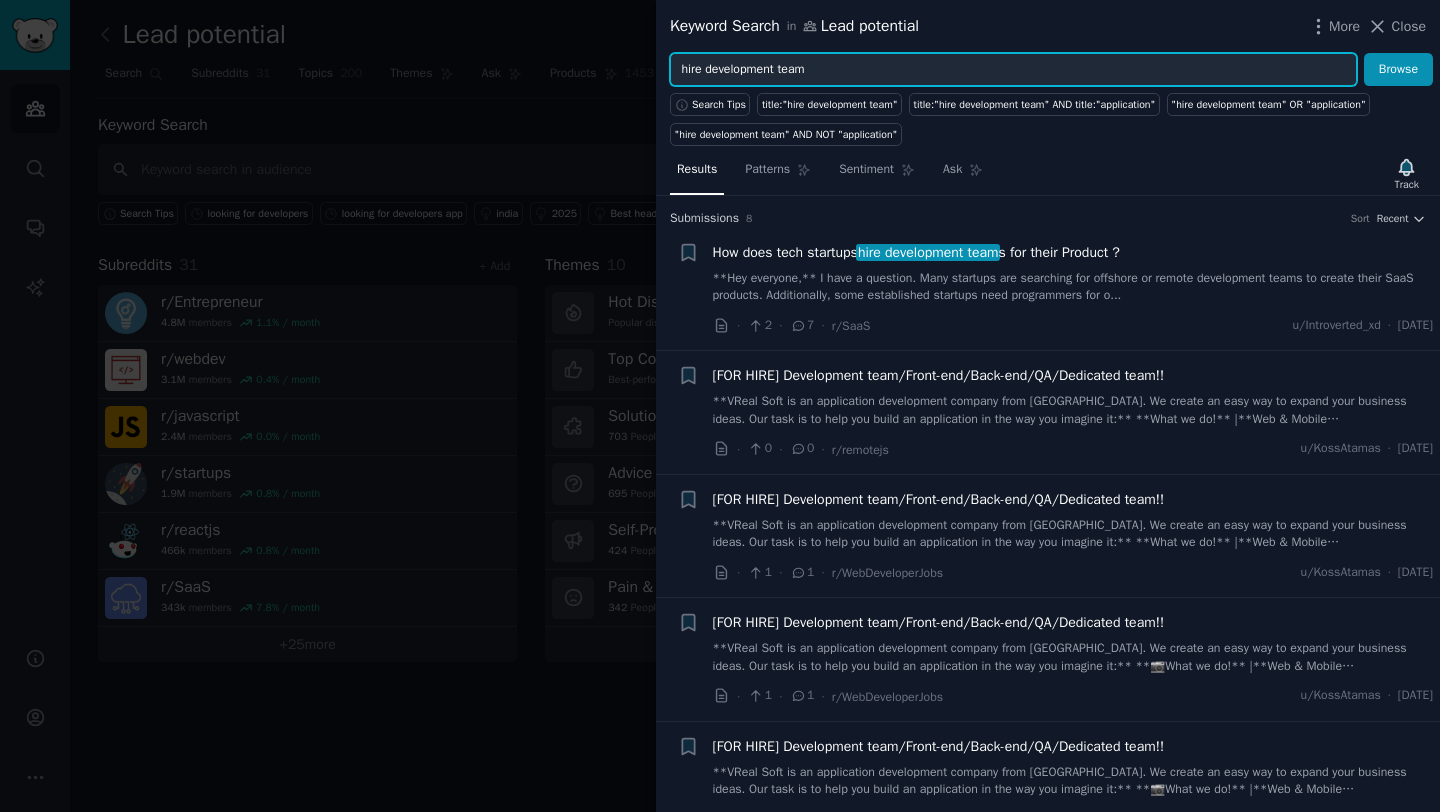 click on "hire development team" at bounding box center [1013, 70] 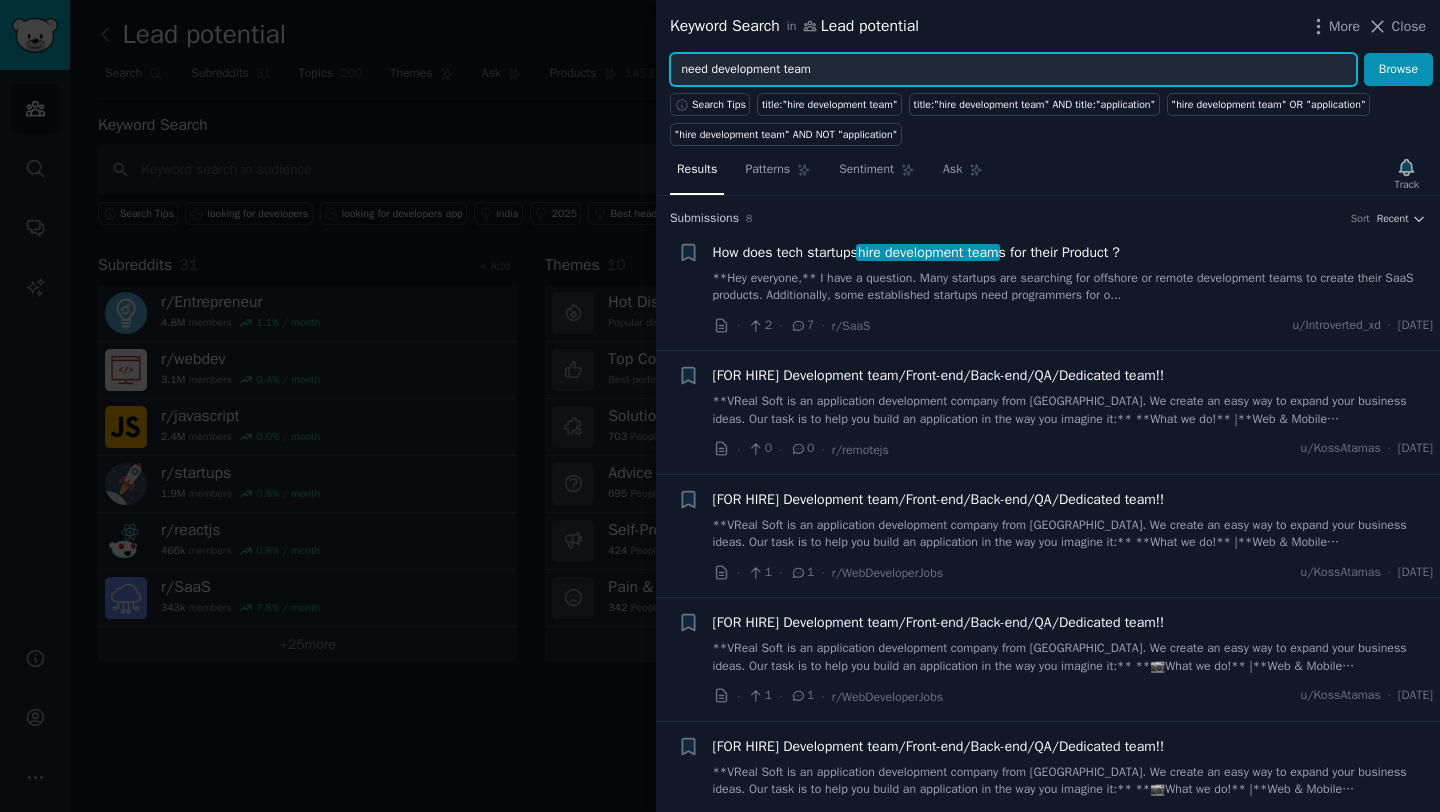 click on "Browse" at bounding box center (1398, 70) 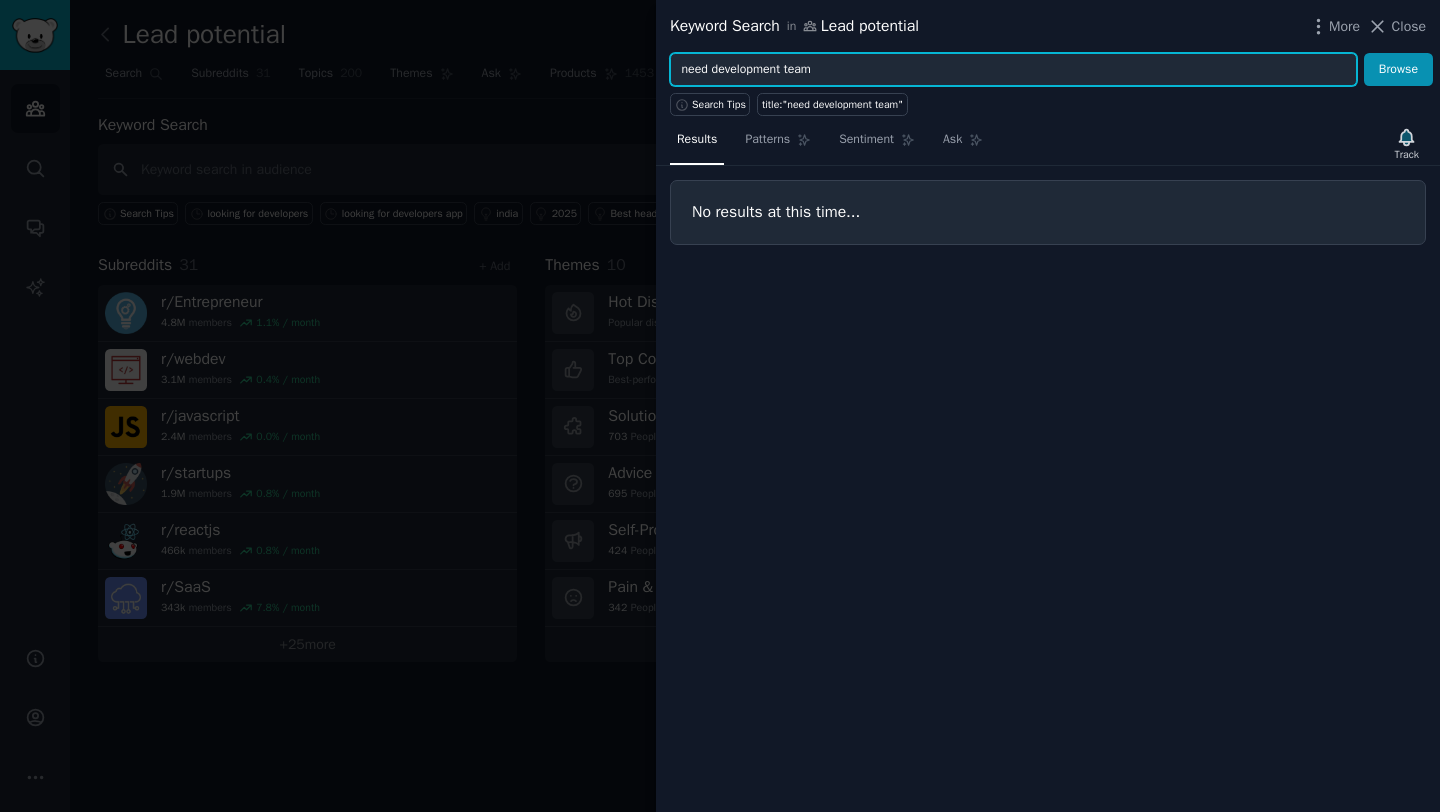 click on "need development team" at bounding box center (1013, 70) 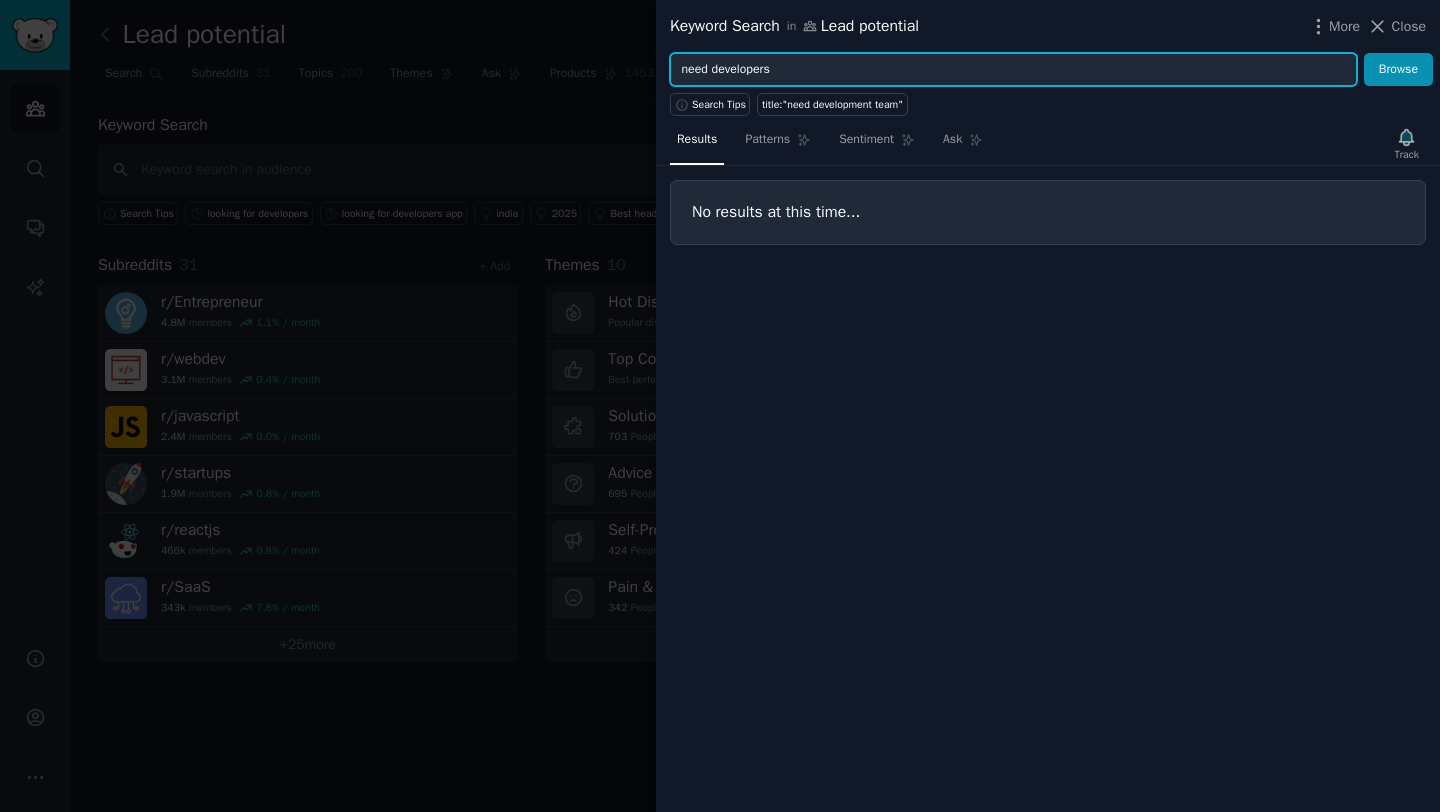 click on "Browse" at bounding box center (1398, 70) 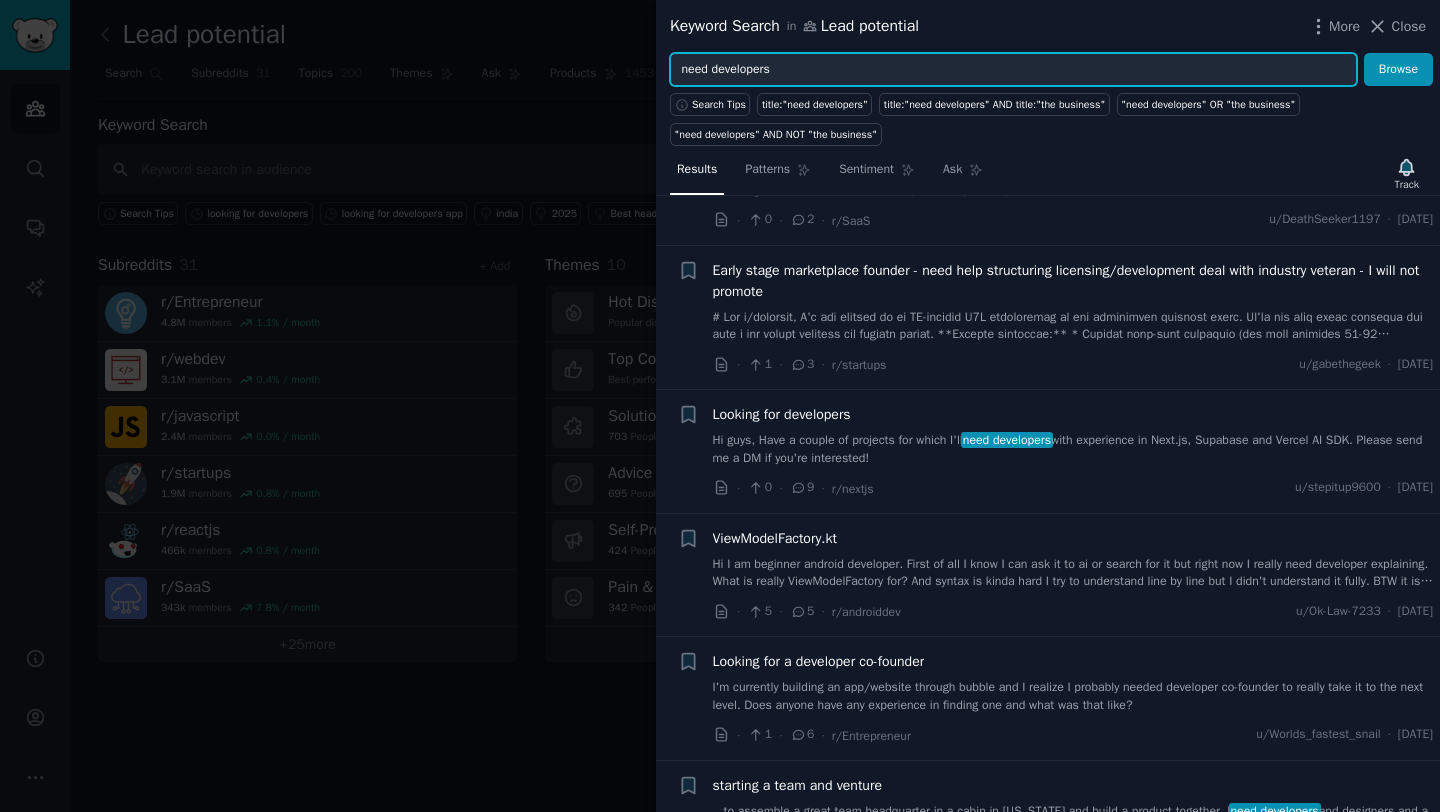 scroll, scrollTop: 0, scrollLeft: 0, axis: both 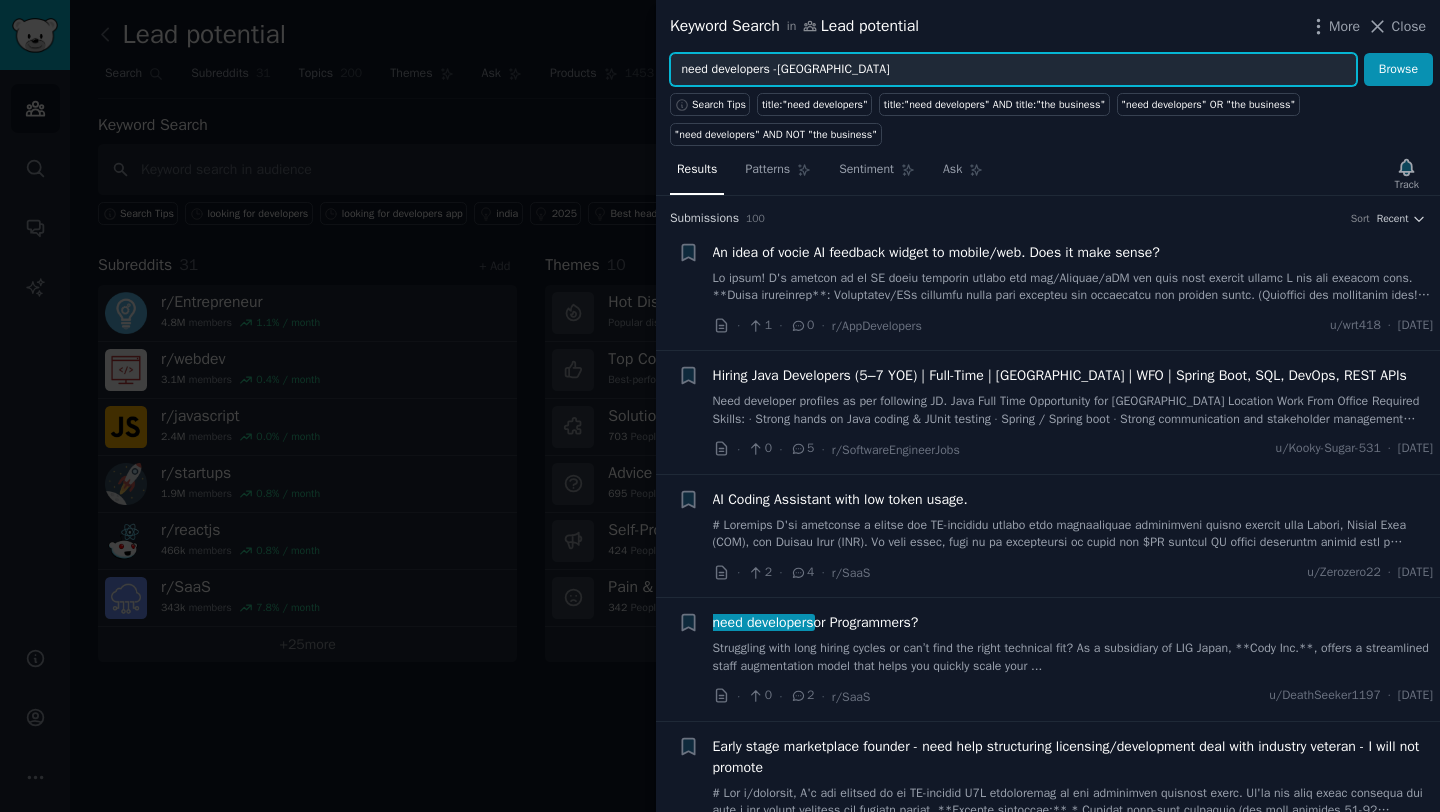 click on "Browse" at bounding box center (1398, 70) 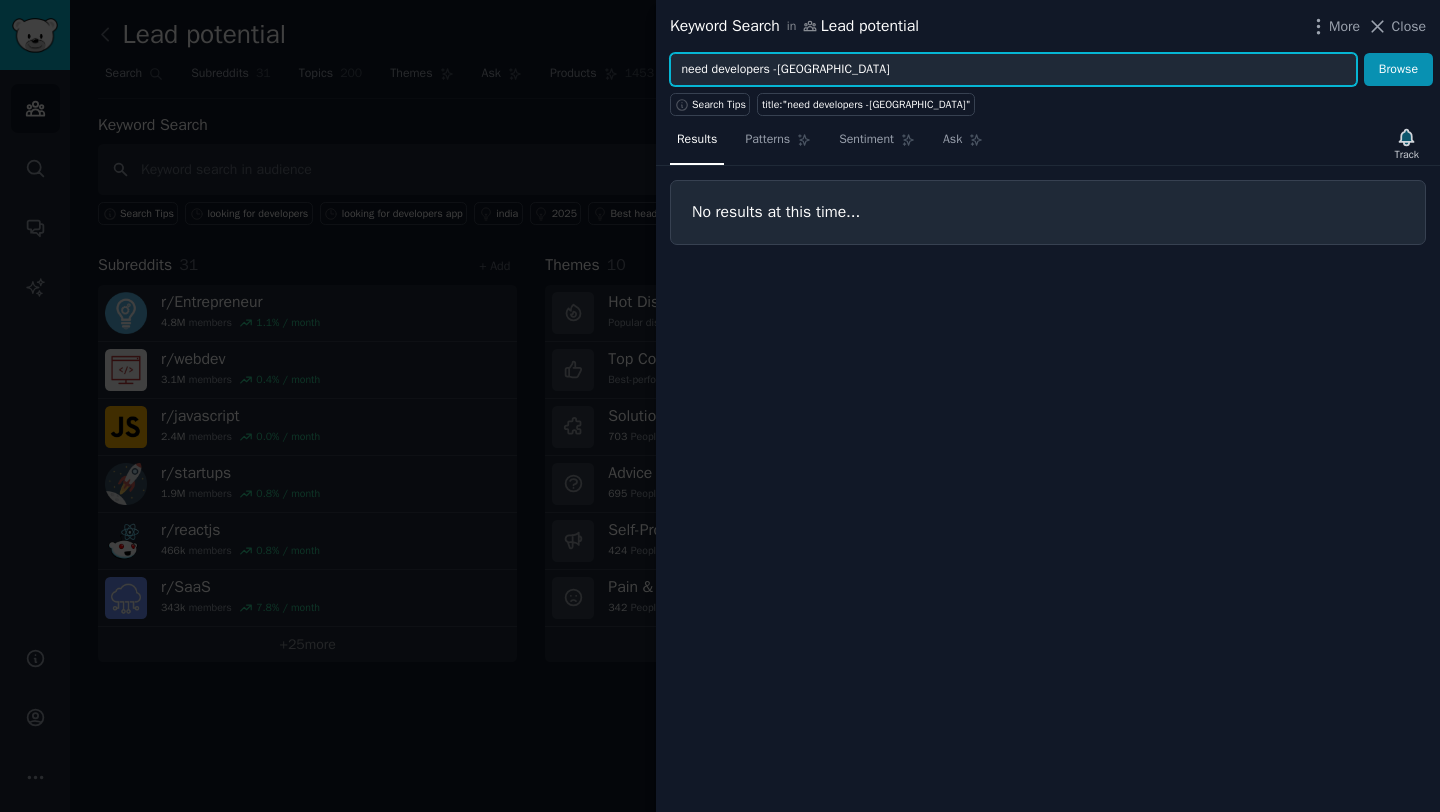 click on "need developers -[GEOGRAPHIC_DATA]" at bounding box center [1013, 70] 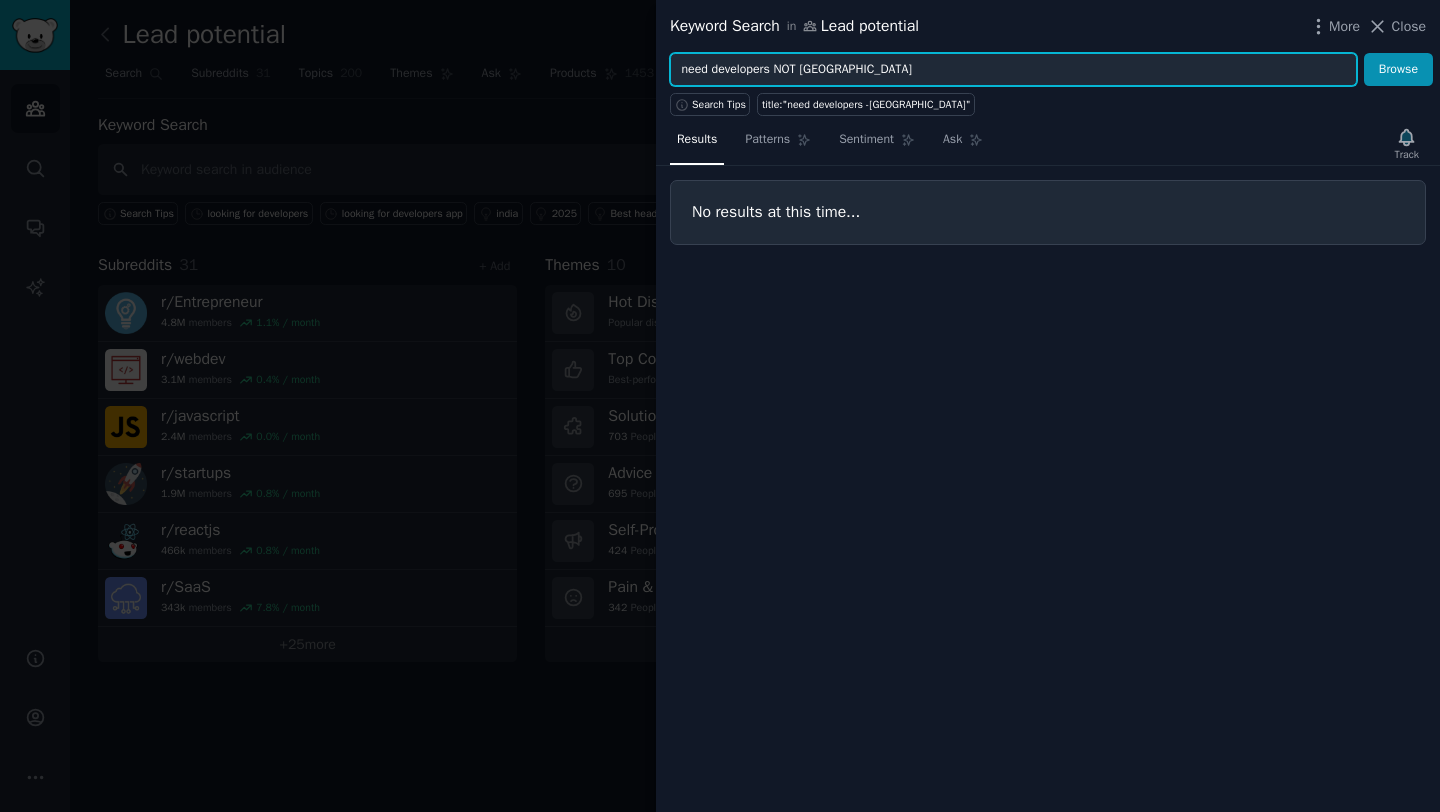 click on "Browse" at bounding box center [1398, 70] 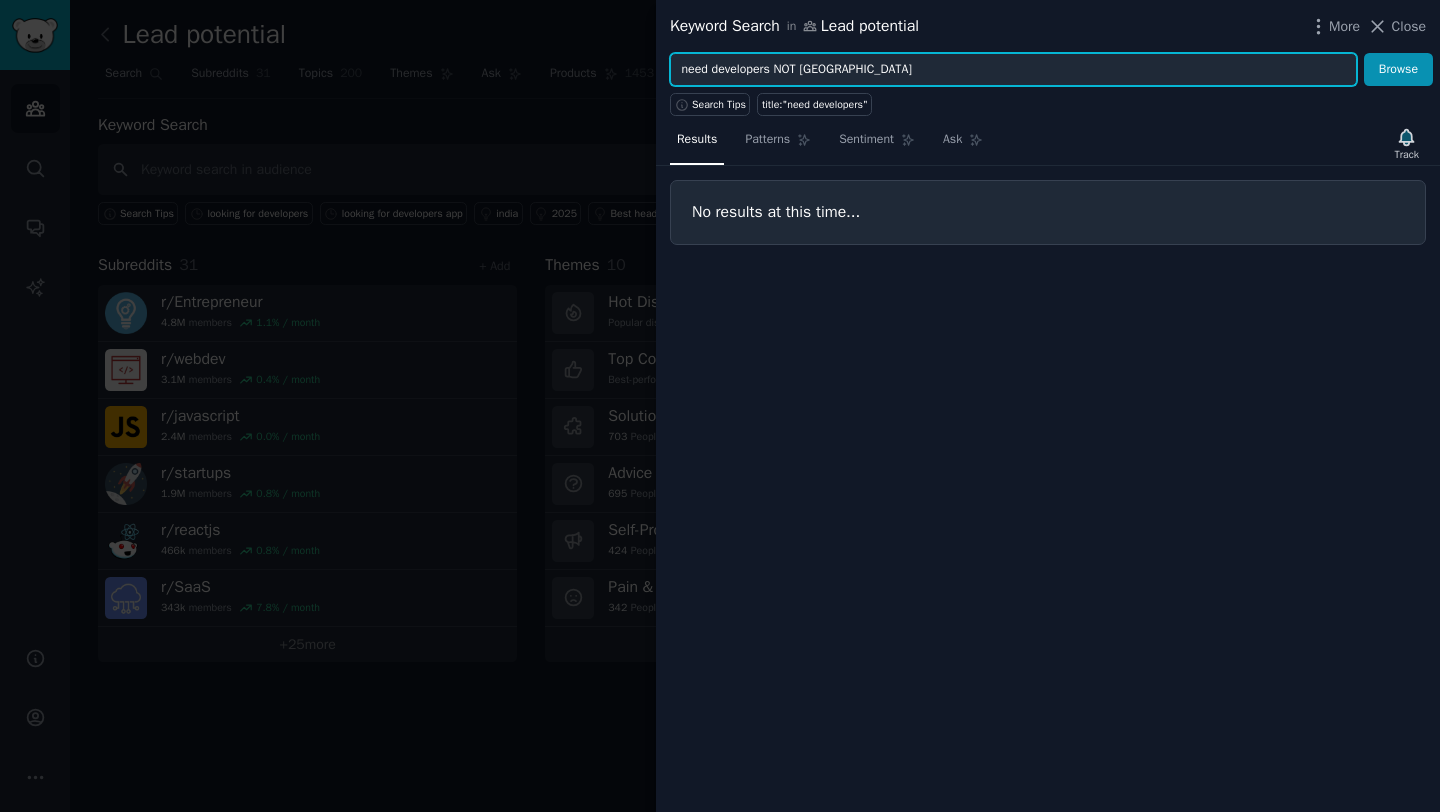 click on "need developers NOT [GEOGRAPHIC_DATA]" at bounding box center [1013, 70] 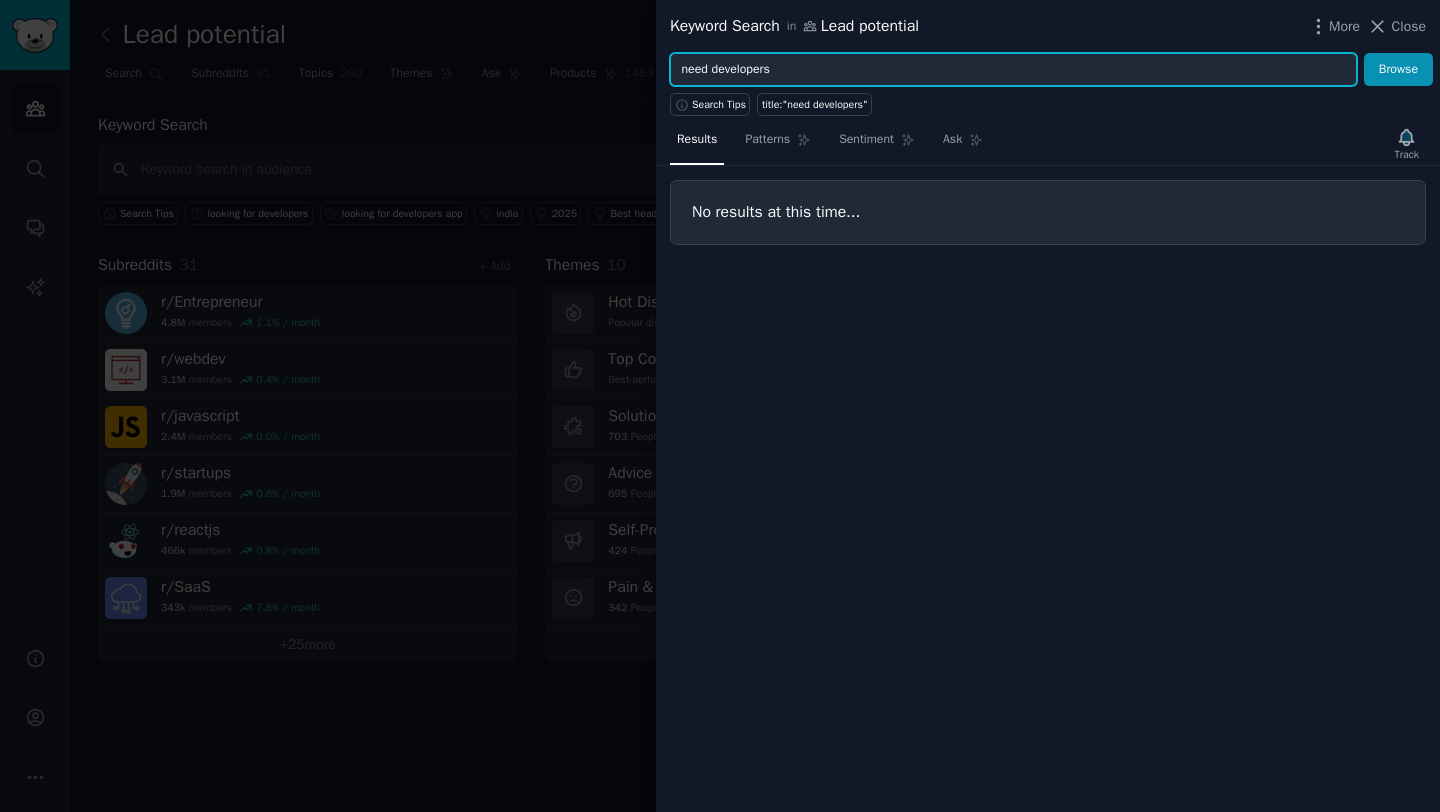 type on "need developers" 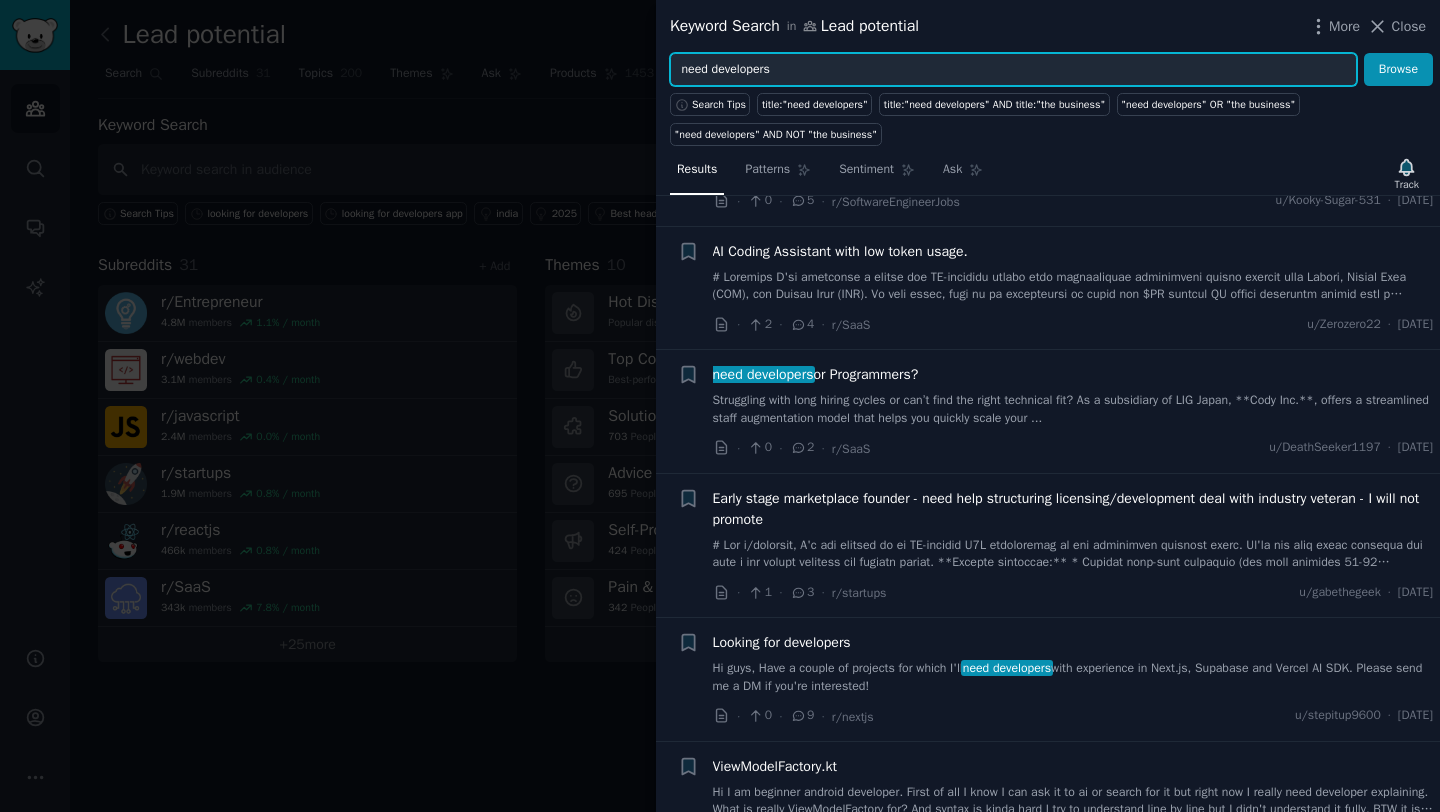 scroll, scrollTop: 0, scrollLeft: 0, axis: both 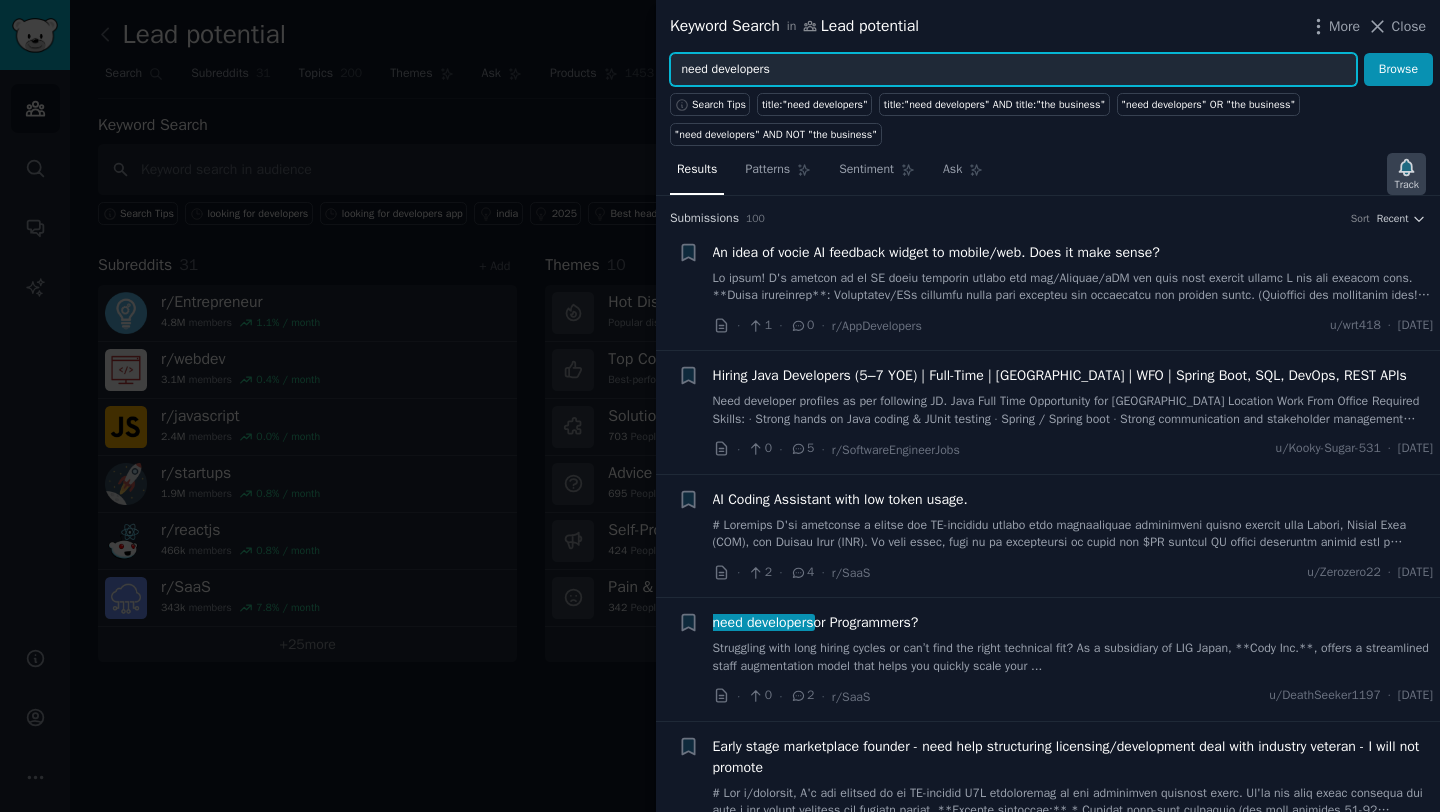 click 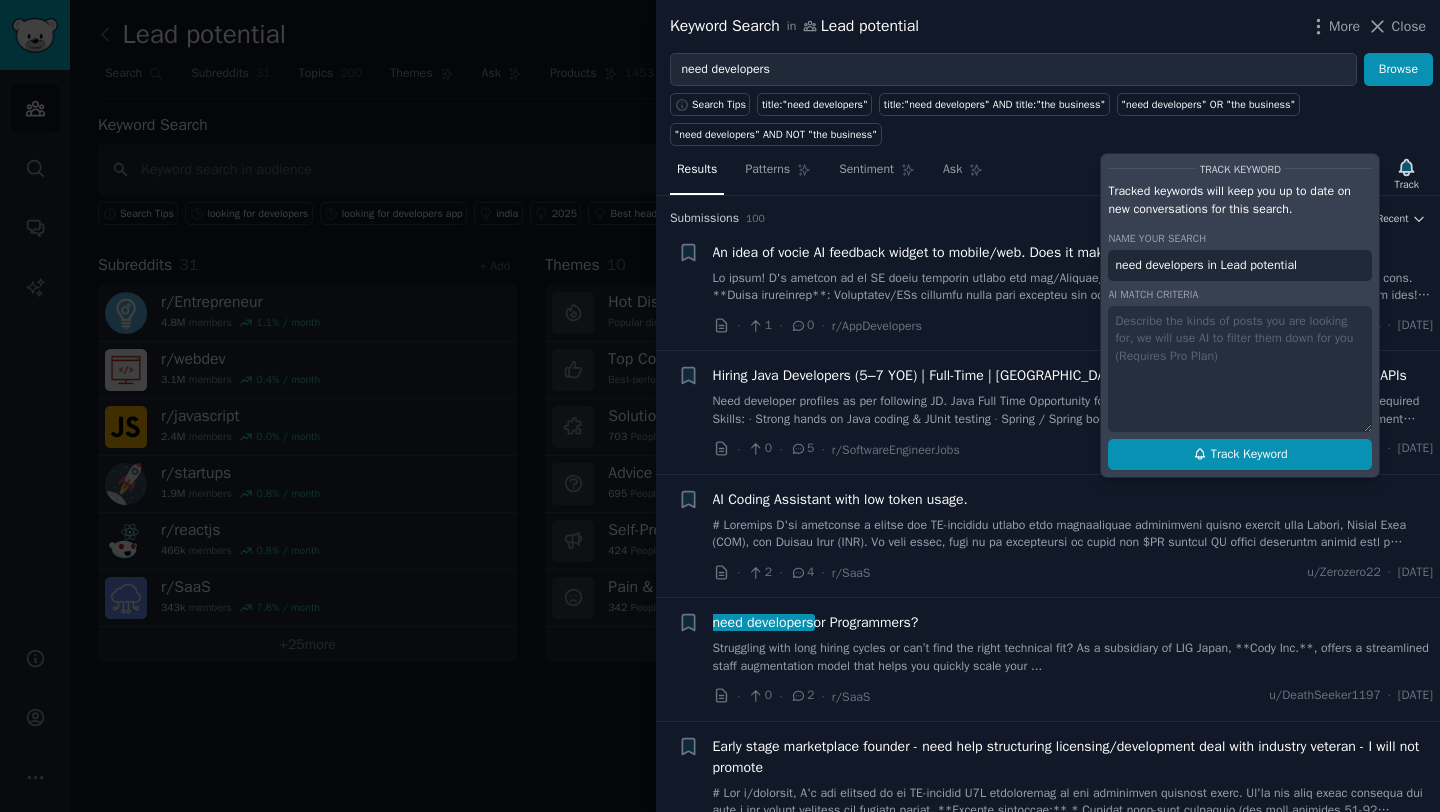 click on "Track Keyword" at bounding box center [1240, 455] 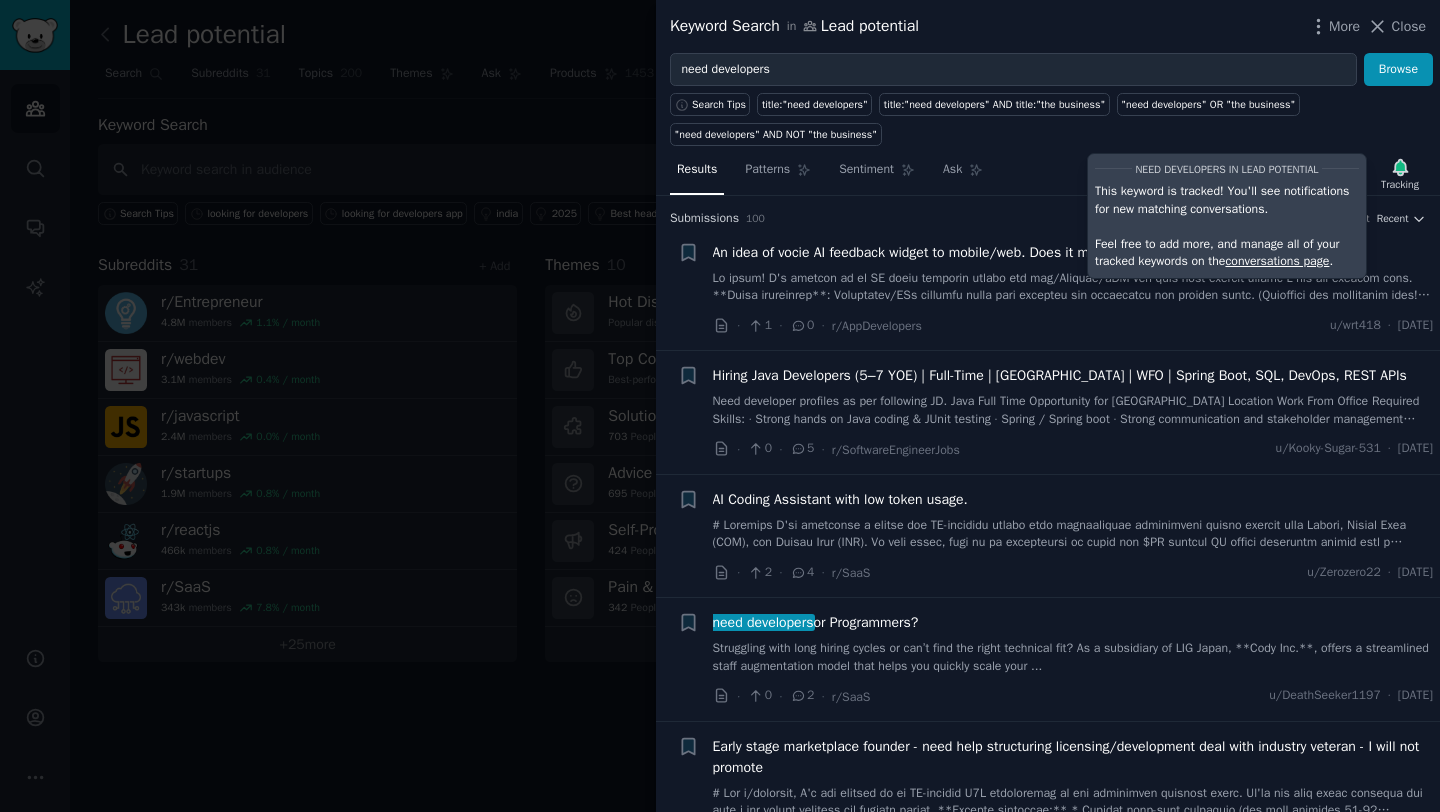 click at bounding box center (1073, 287) 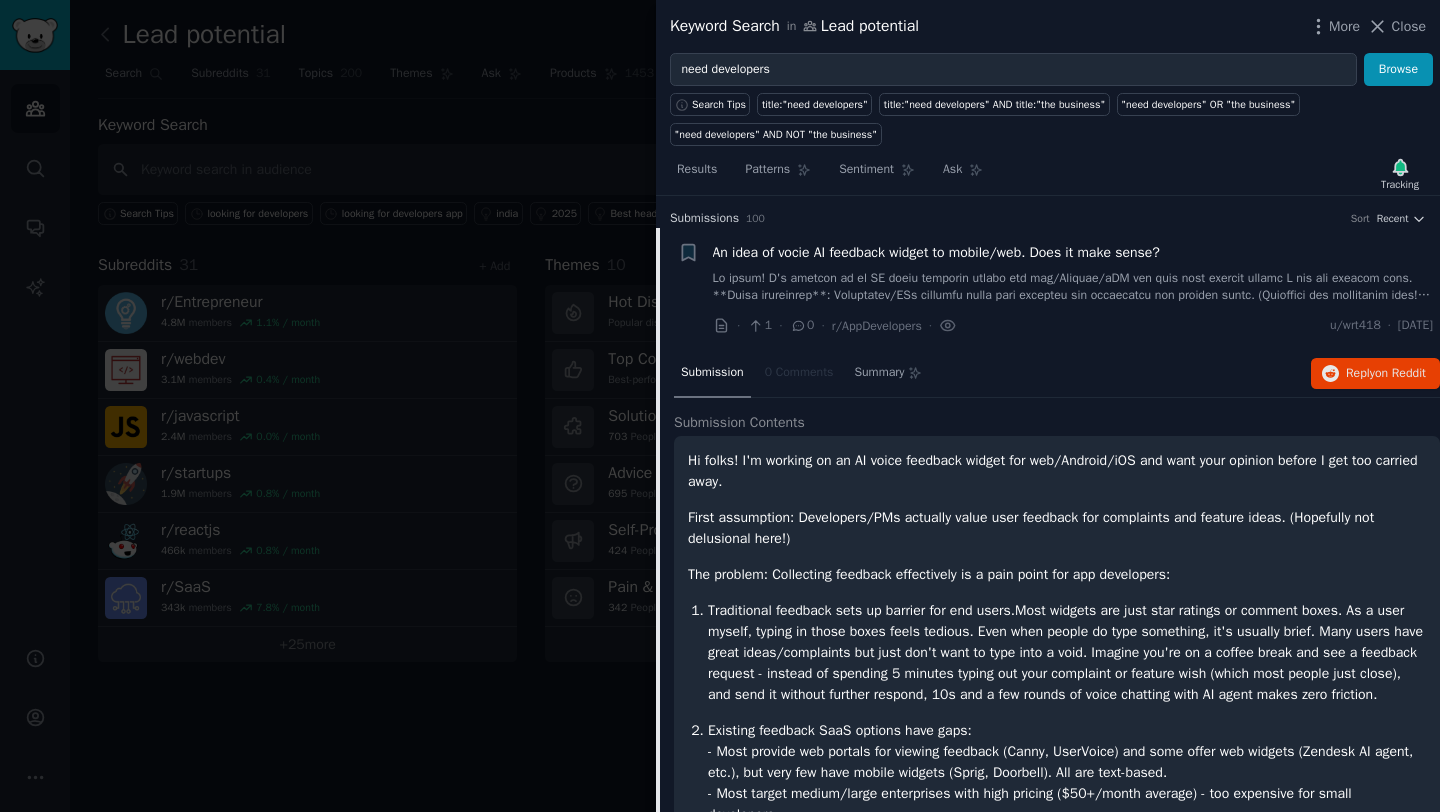 scroll, scrollTop: 32, scrollLeft: 0, axis: vertical 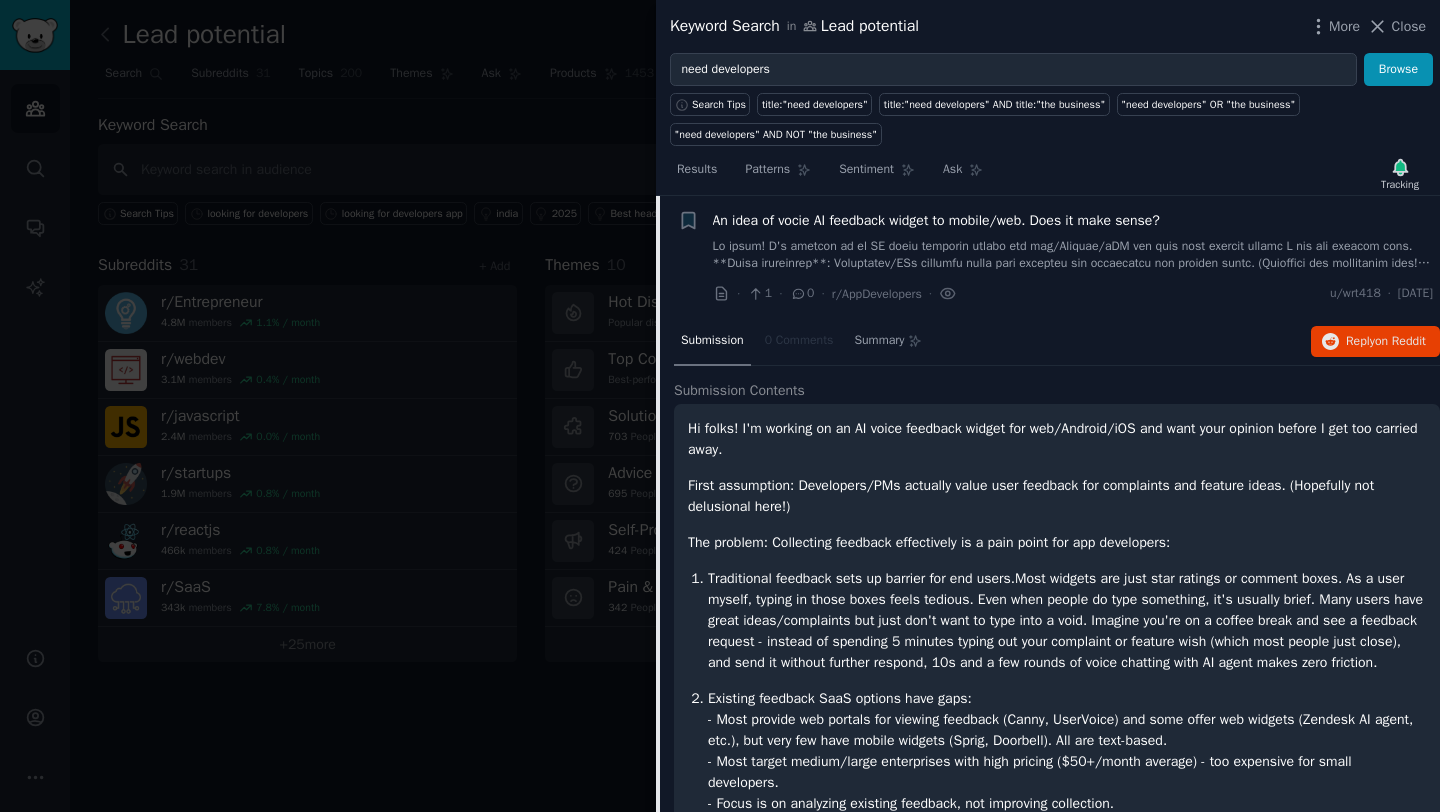 click on "An idea of vocie AI feedback widget to mobile/web. Does it make sense?" at bounding box center (936, 220) 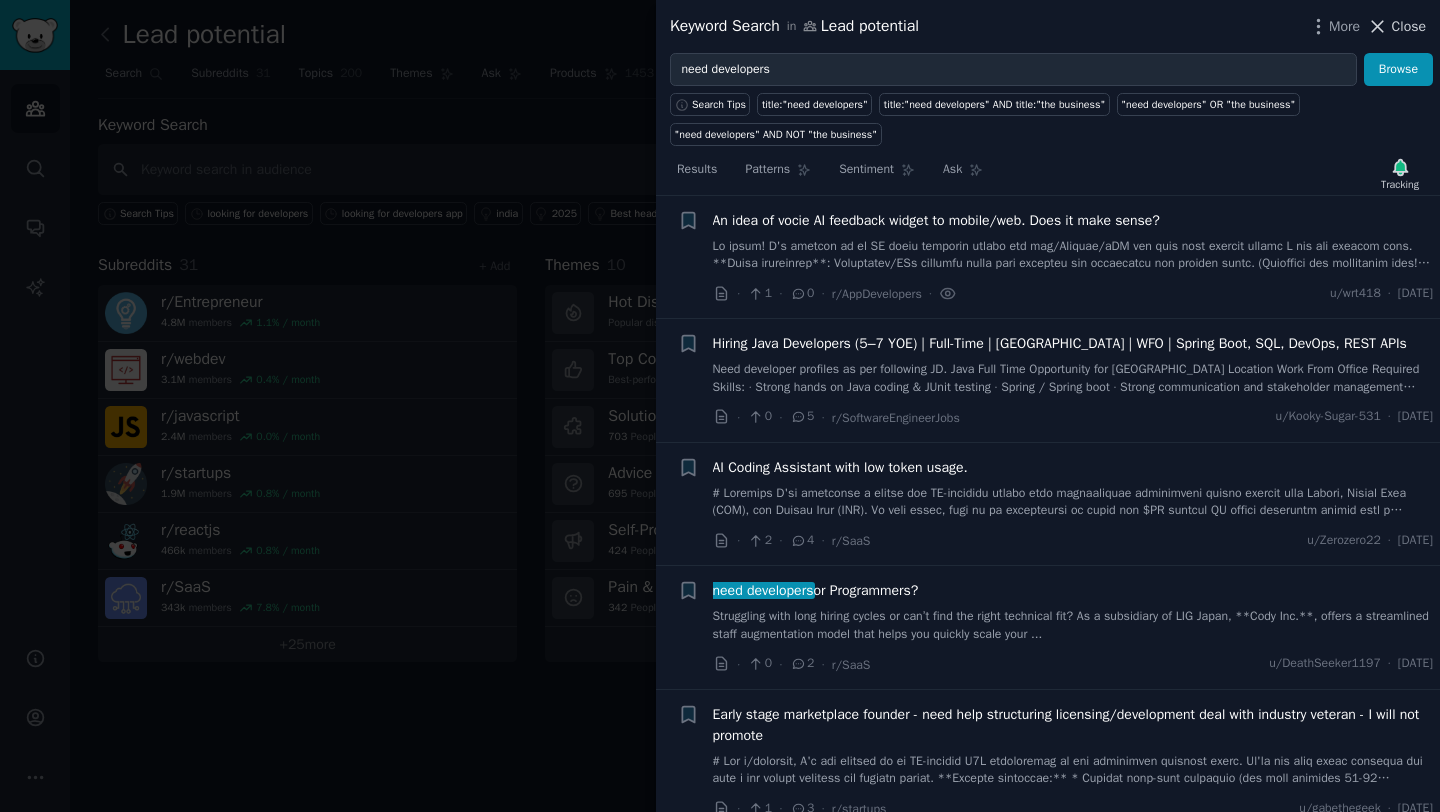 click on "Close" at bounding box center (1409, 26) 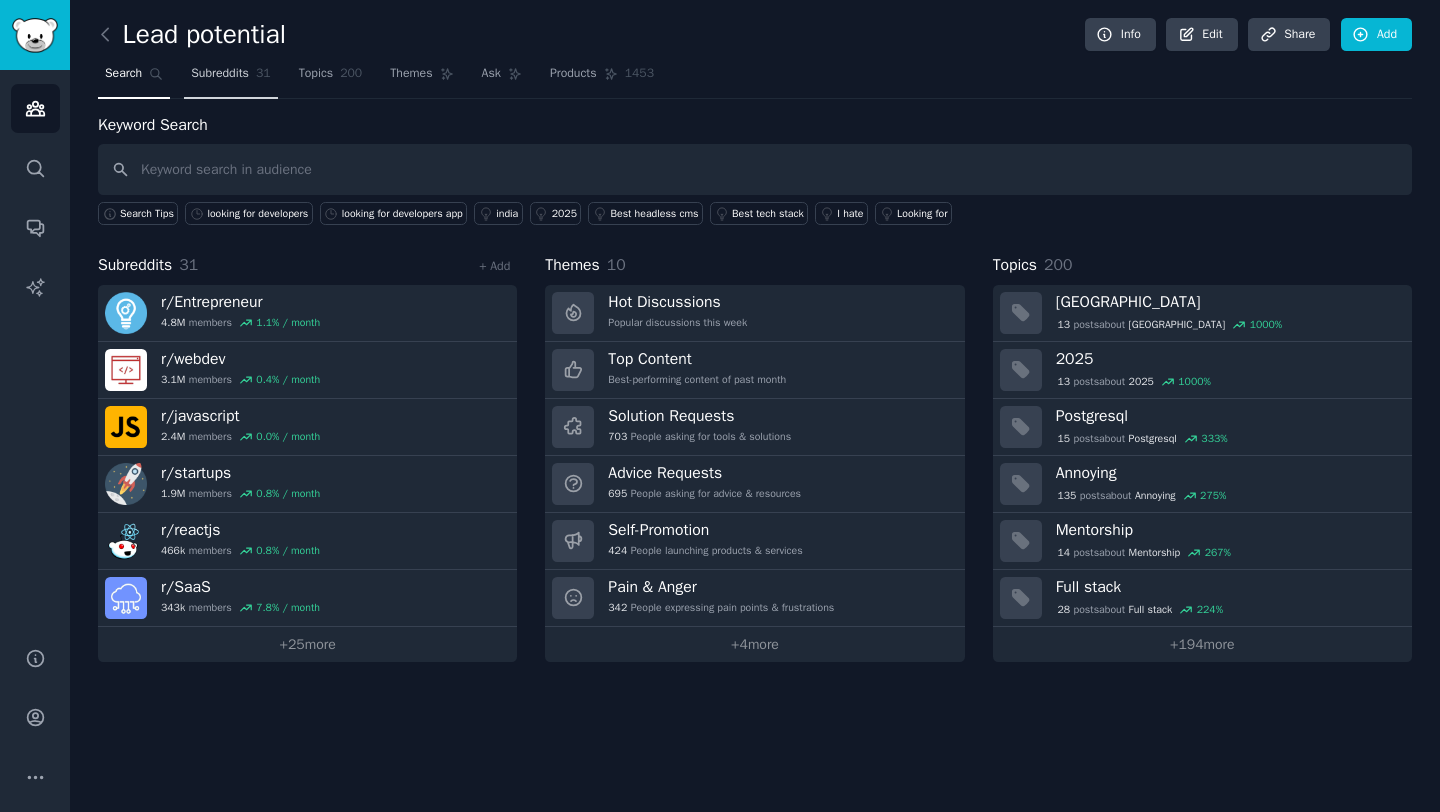 click on "Subreddits" at bounding box center (220, 74) 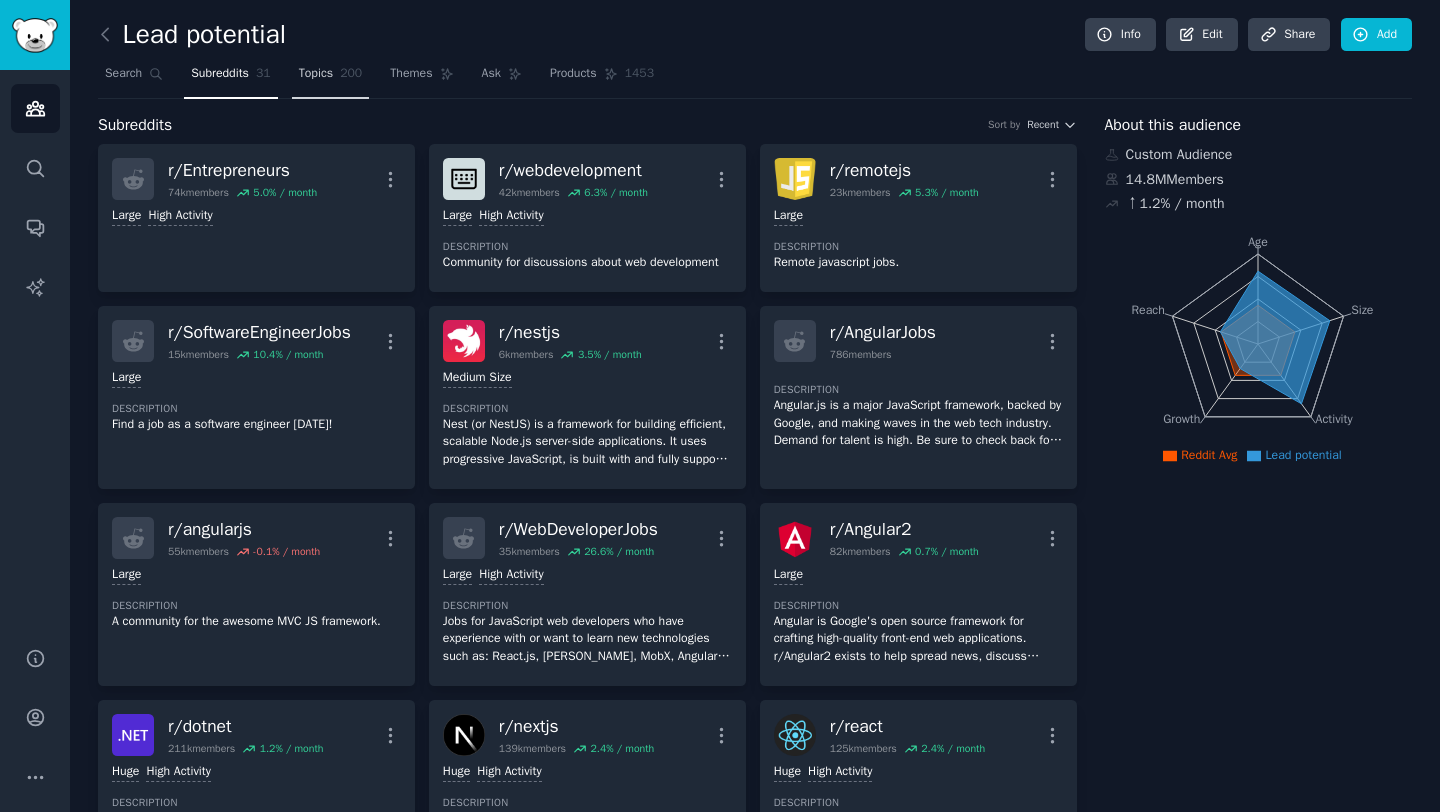 click on "Topics" at bounding box center (316, 74) 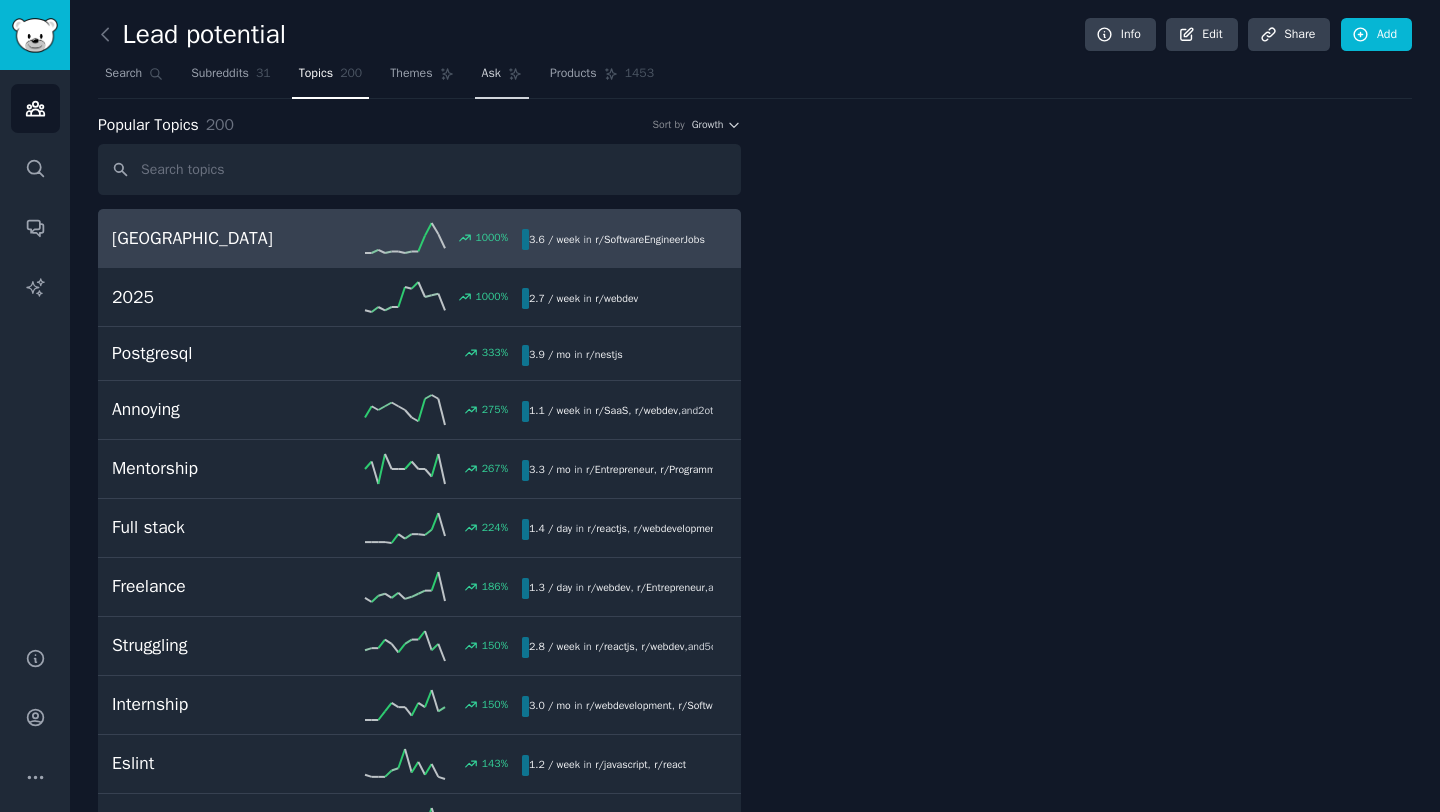 click on "Ask" at bounding box center [502, 78] 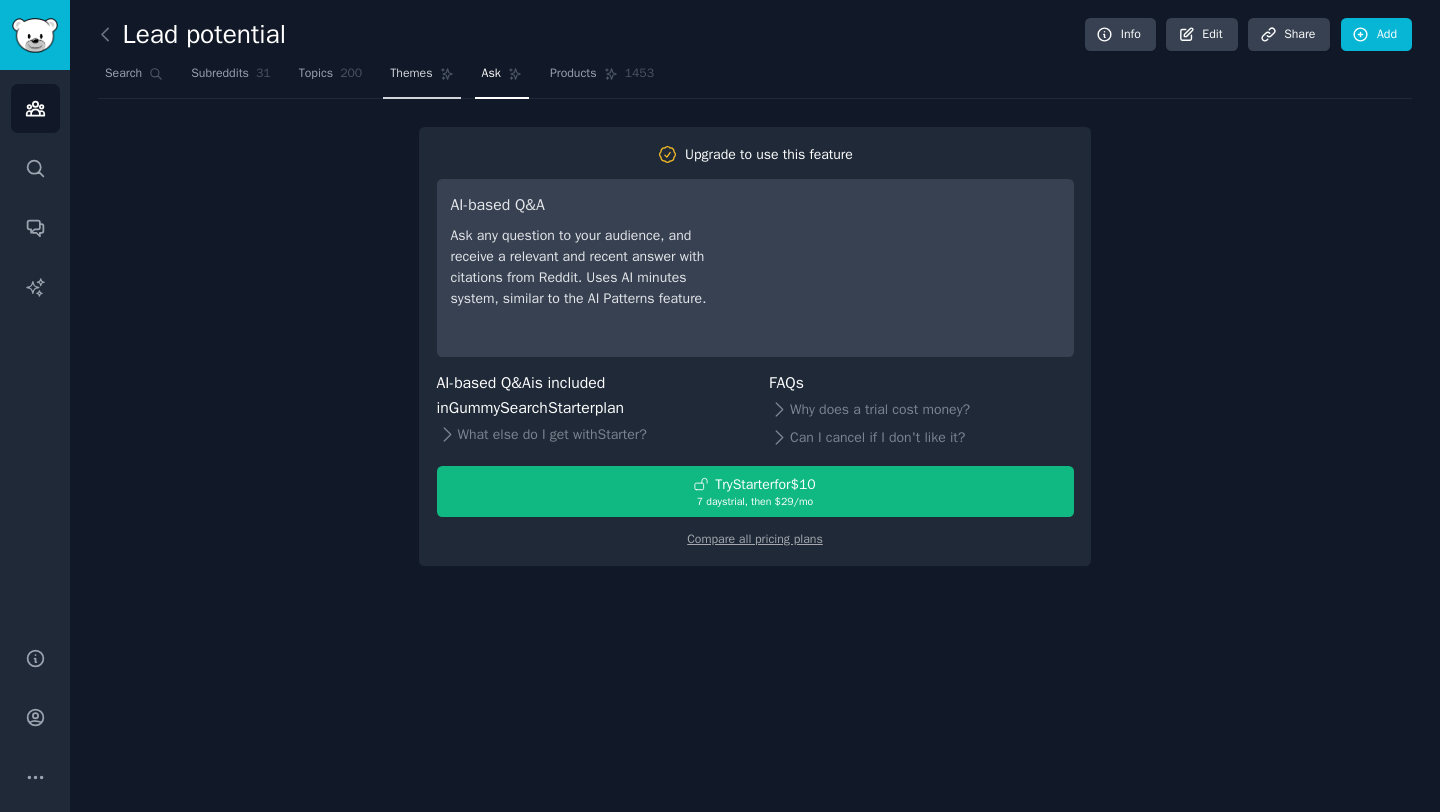 click on "Themes" at bounding box center (411, 74) 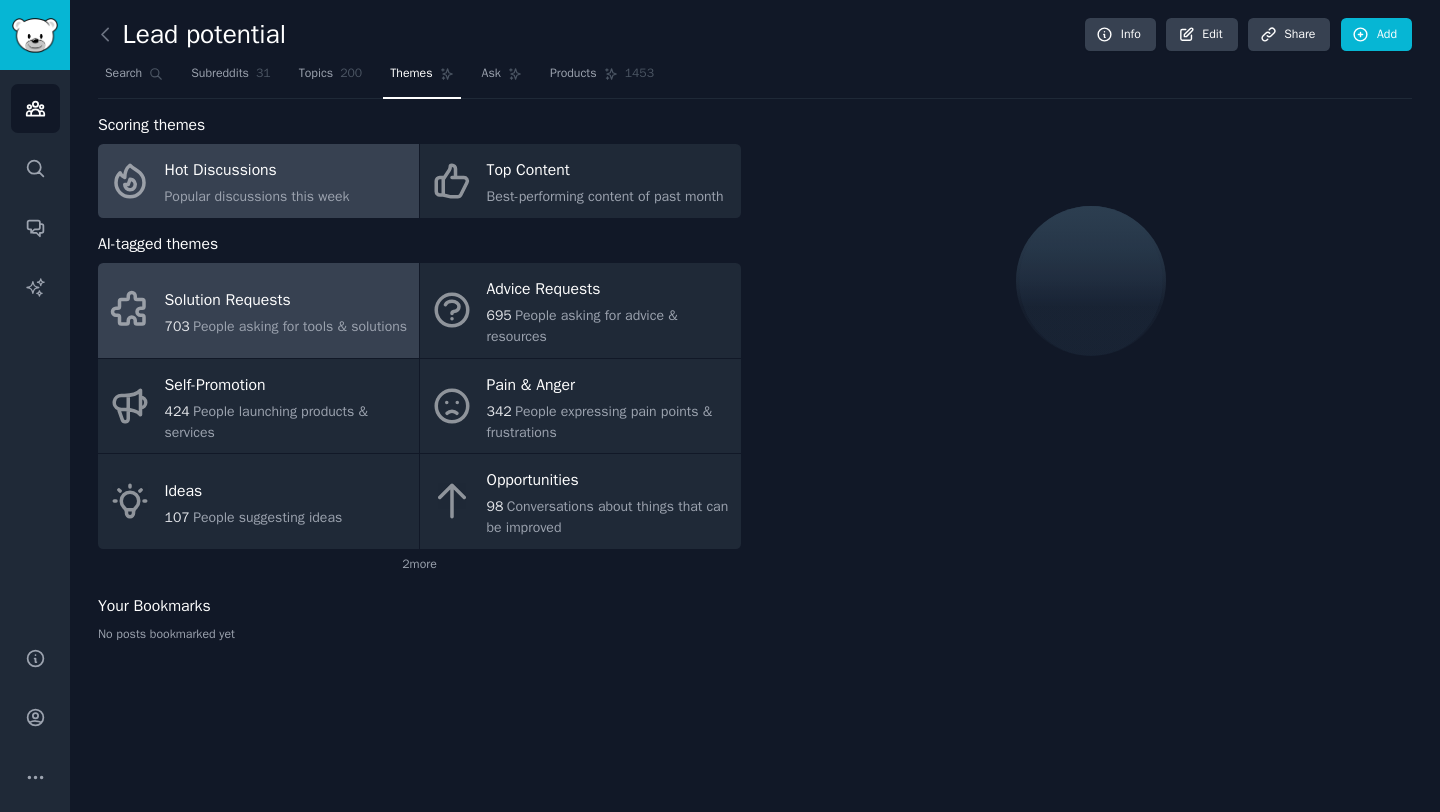 click on "Solution Requests" at bounding box center (286, 300) 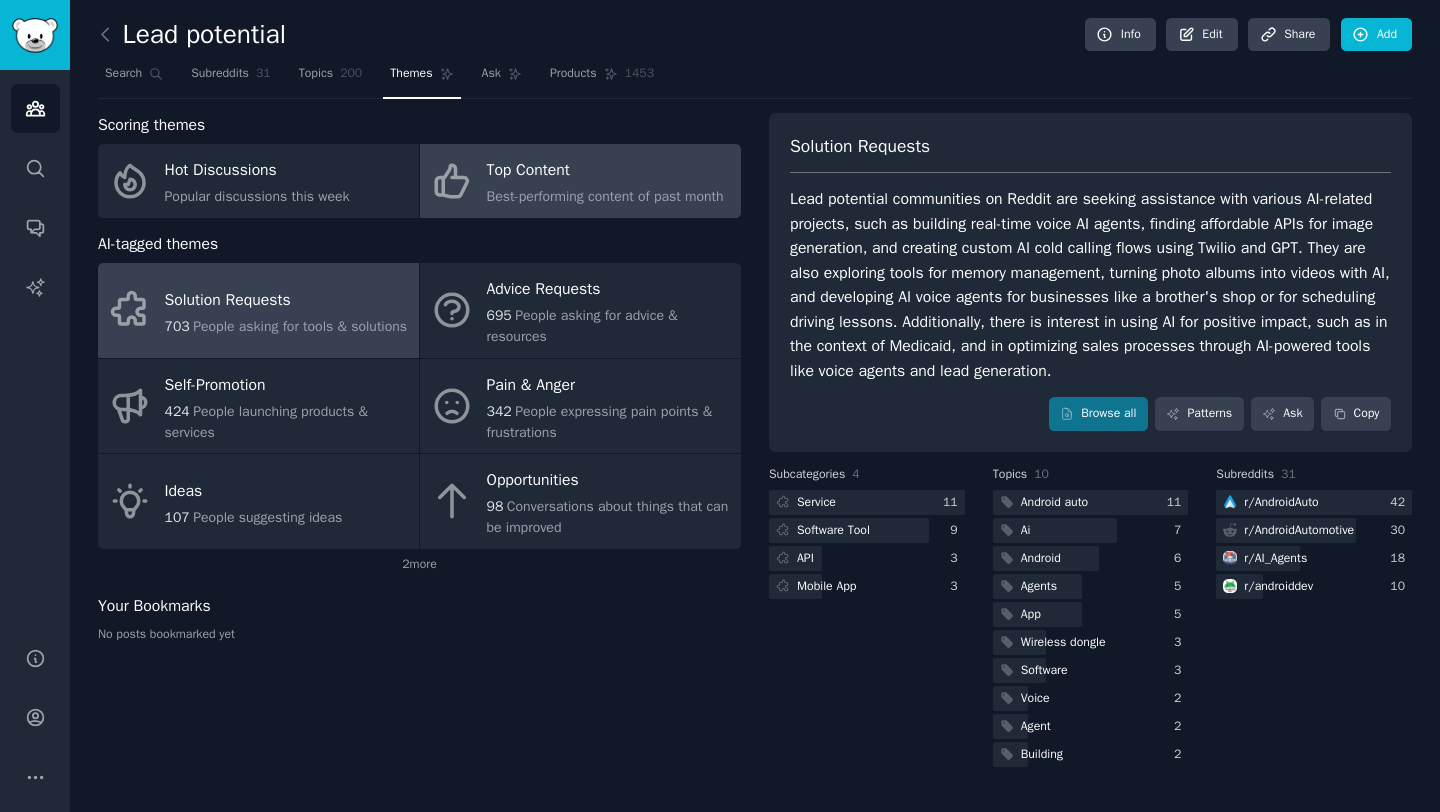 click on "Top Content" at bounding box center [605, 171] 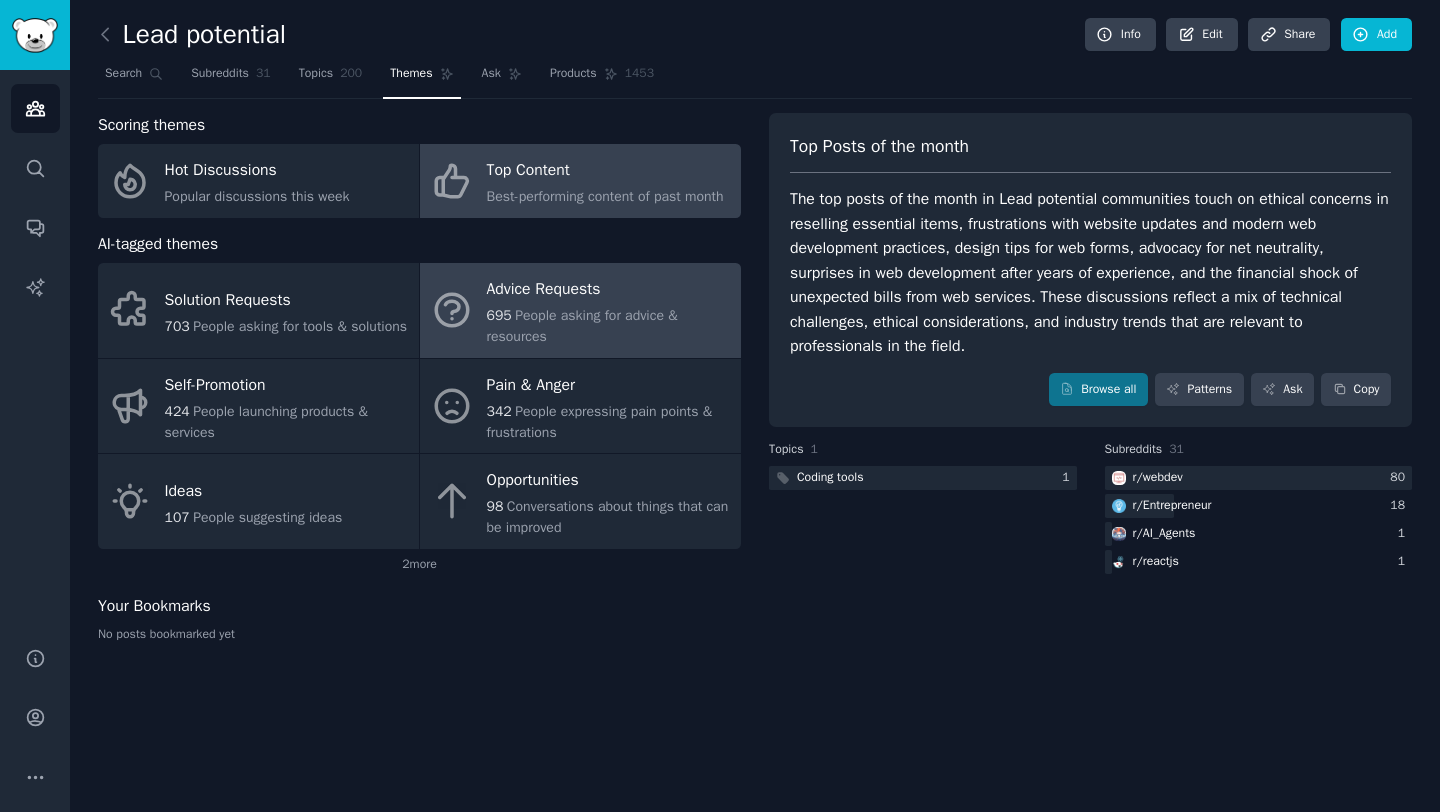 click on "People asking for advice & resources" at bounding box center (582, 326) 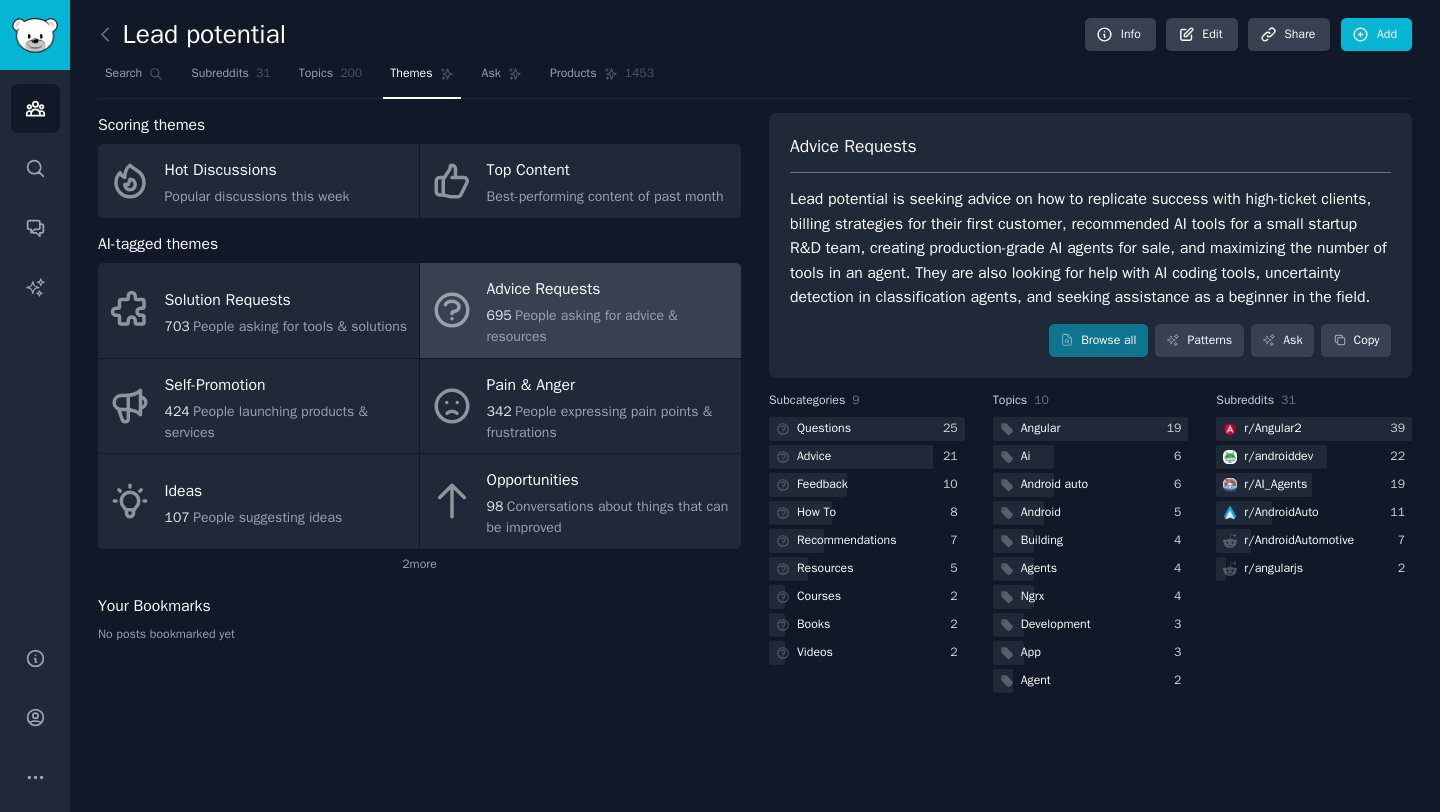 click on "Advice Requests Lead potential is seeking advice on how to replicate success with high-ticket clients, billing strategies for their first customer, recommended AI tools for a small startup R&D team, creating production-grade AI agents for sale, and maximizing the number of tools in an agent. They are also looking for help with AI coding tools, uncertainty detection in classification agents, and seeking assistance as a beginner in the field. Browse all Patterns Ask Copy" at bounding box center [1090, 246] 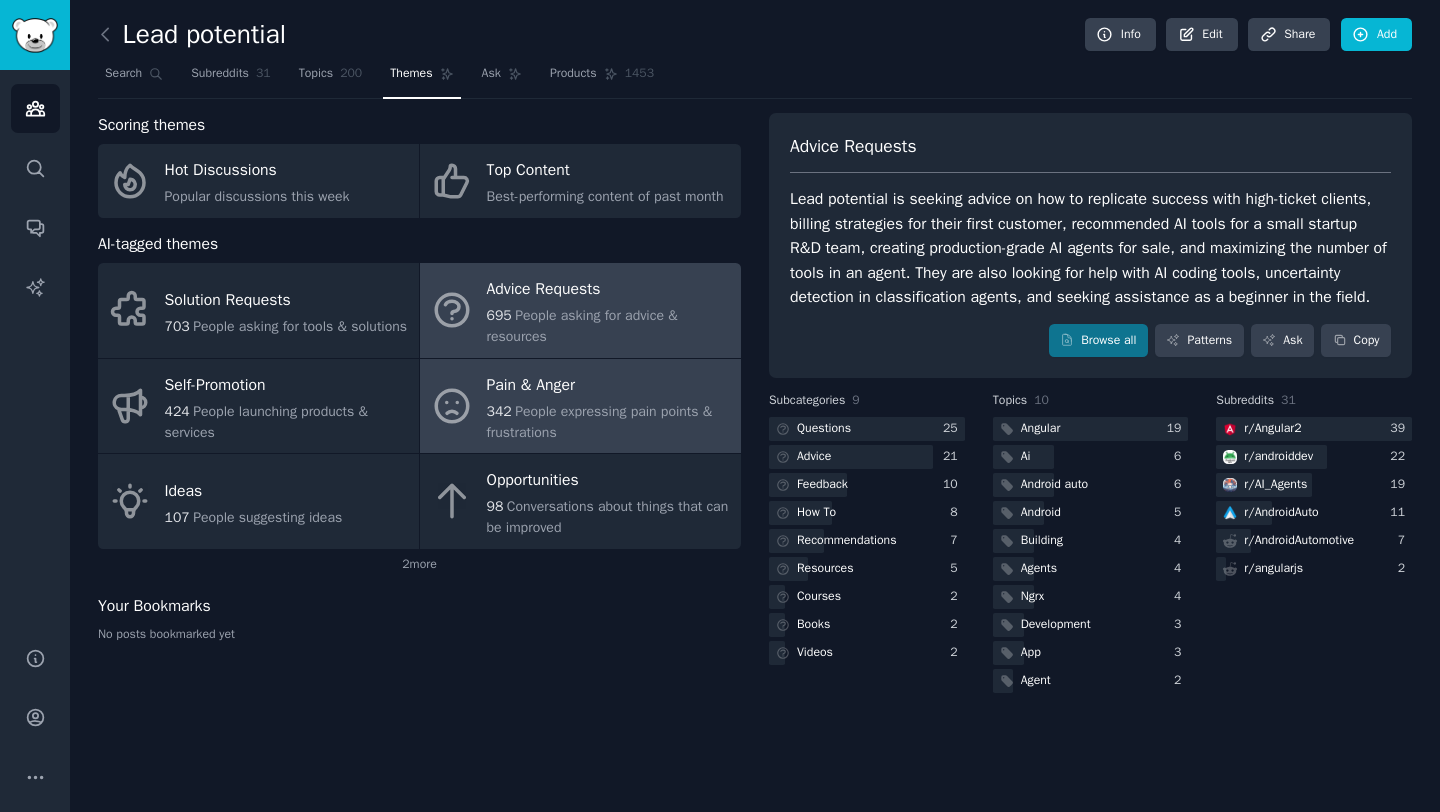 click on "People expressing pain points & frustrations" at bounding box center (600, 422) 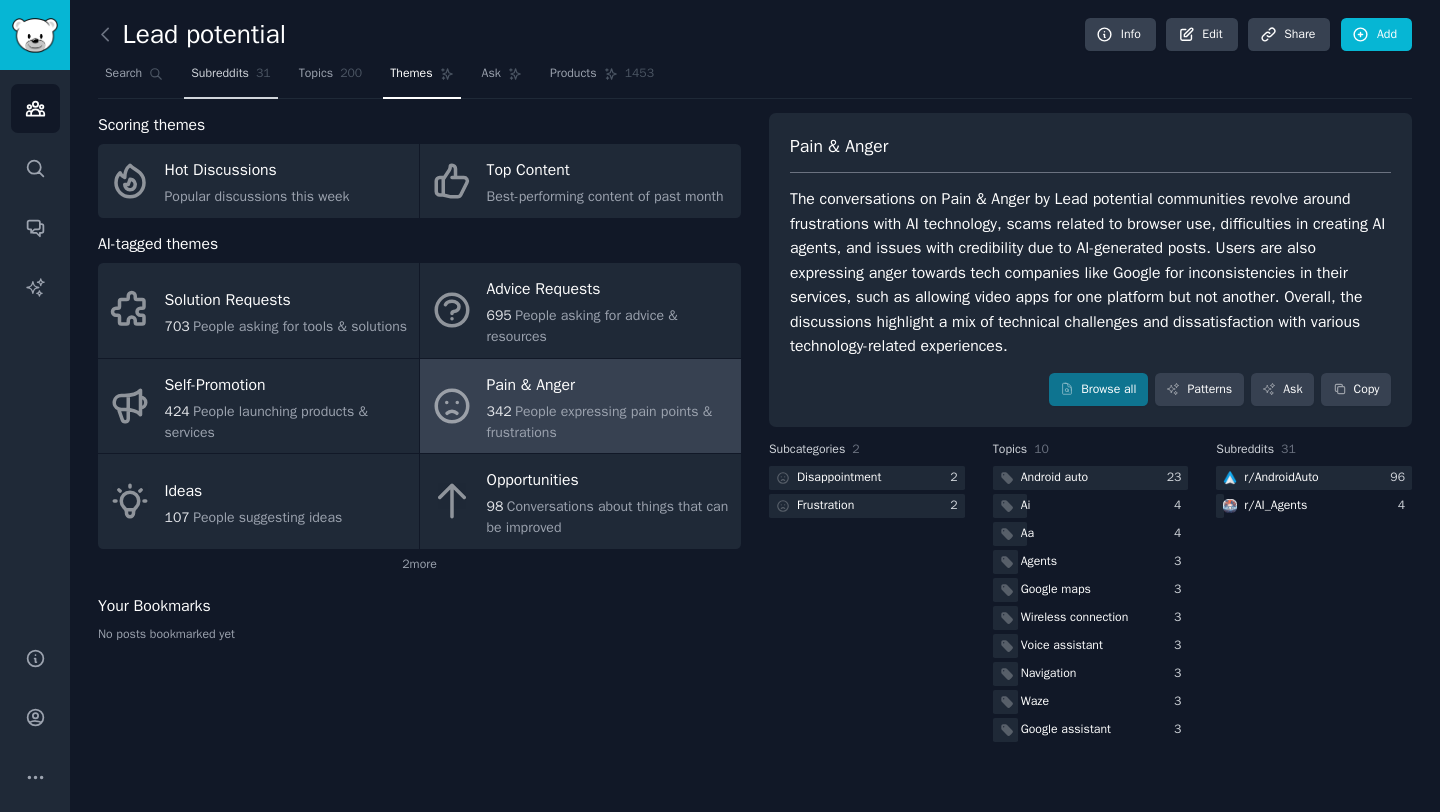 click on "Subreddits" at bounding box center [220, 74] 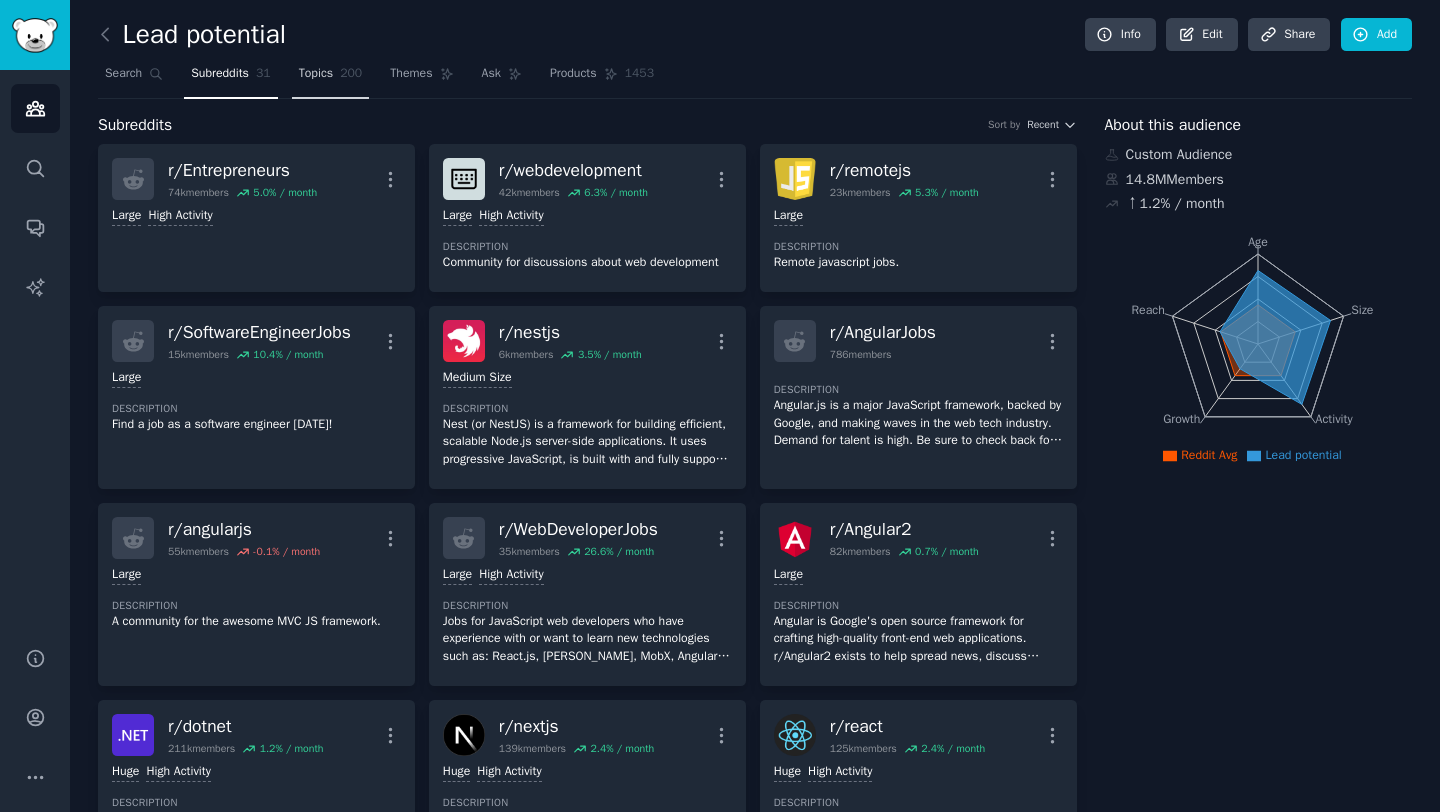 click on "Topics" at bounding box center [316, 74] 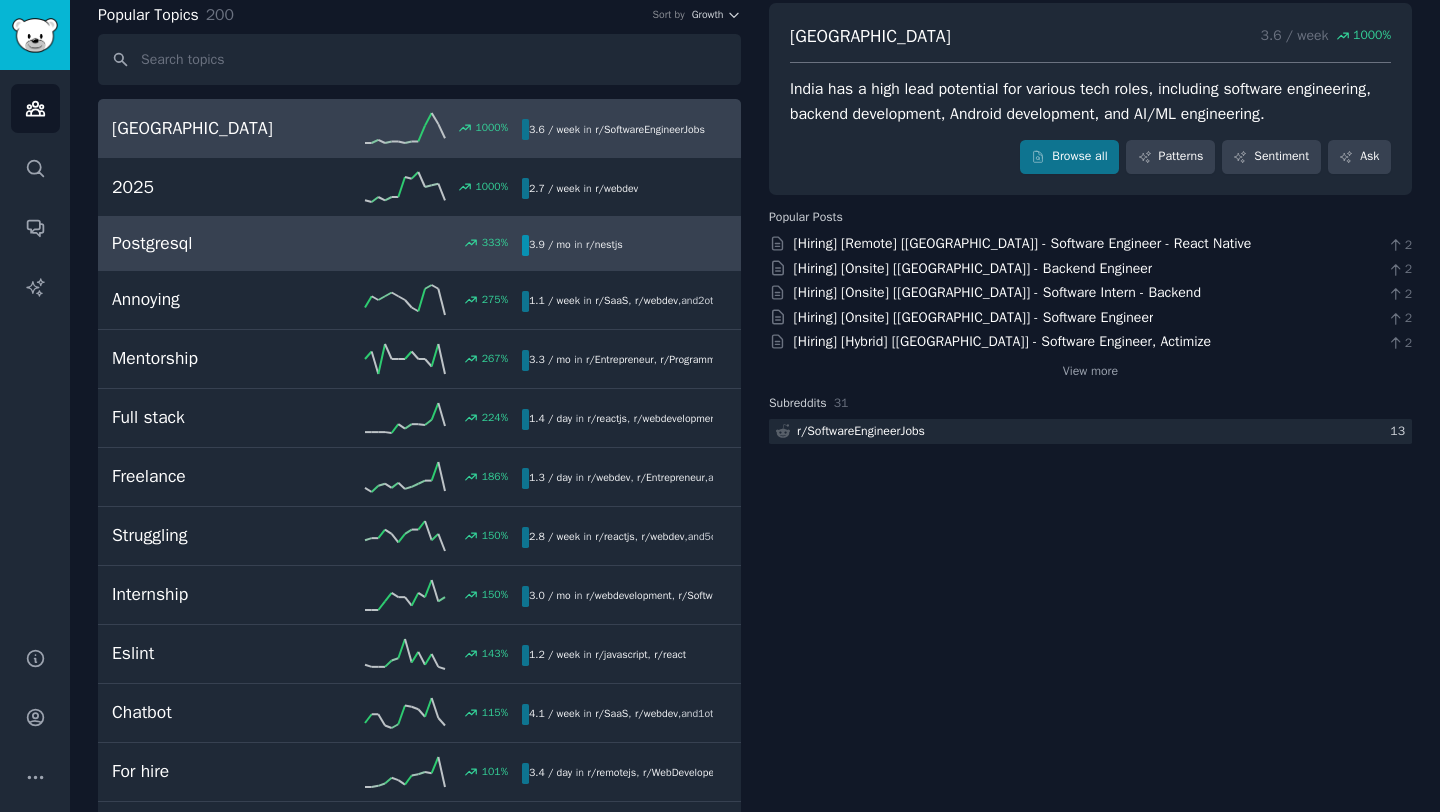 scroll, scrollTop: 117, scrollLeft: 0, axis: vertical 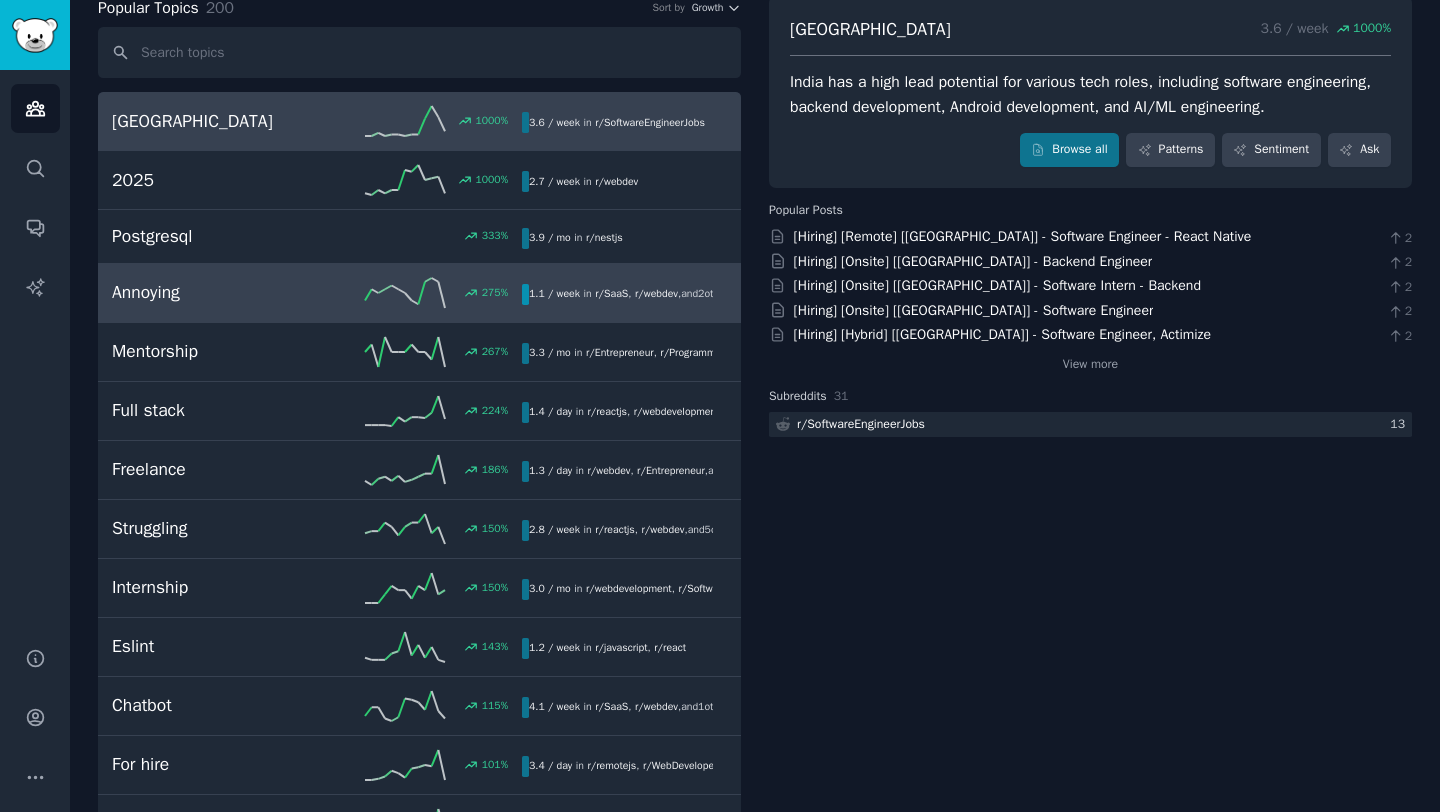 click on "Annoying" at bounding box center (214, 292) 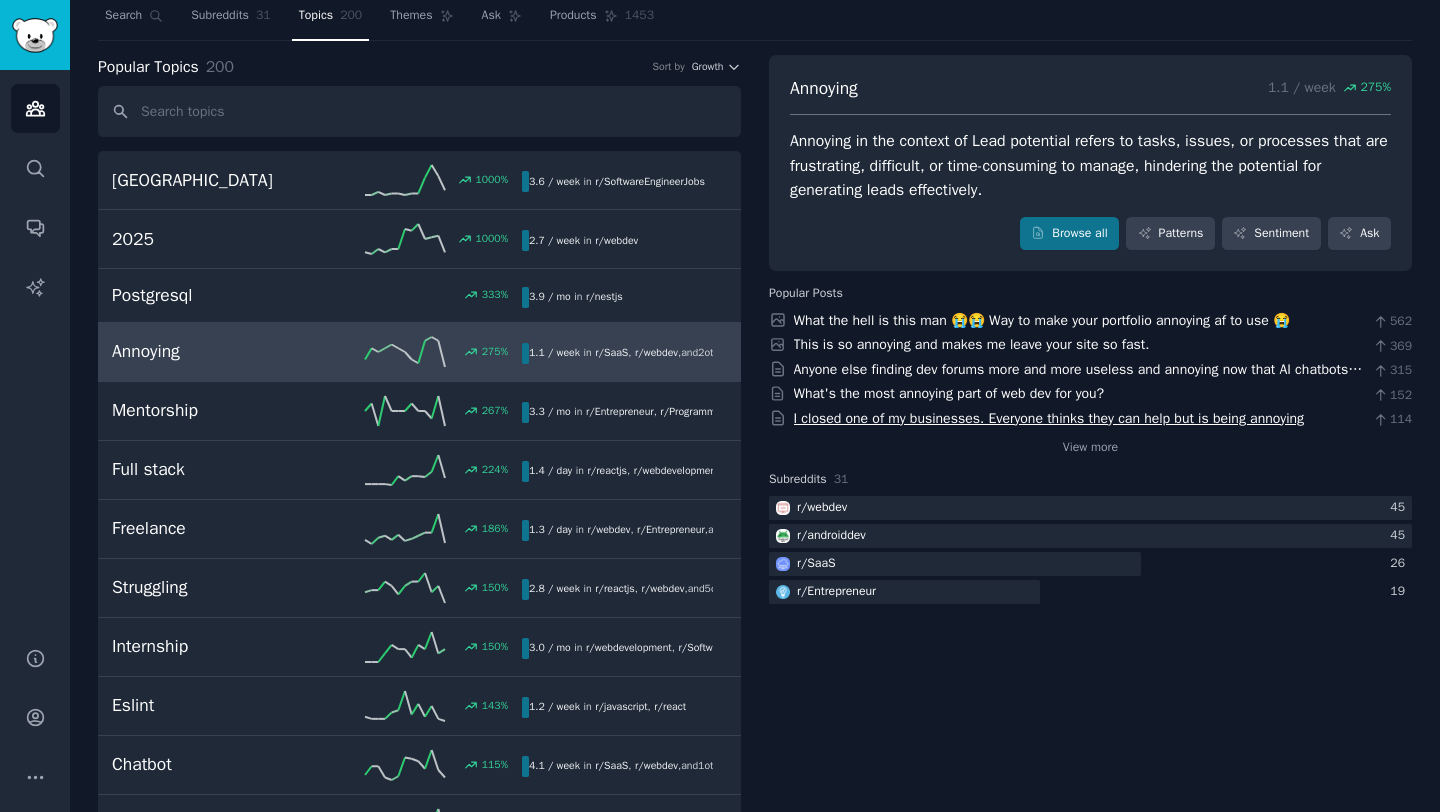 scroll, scrollTop: 60, scrollLeft: 0, axis: vertical 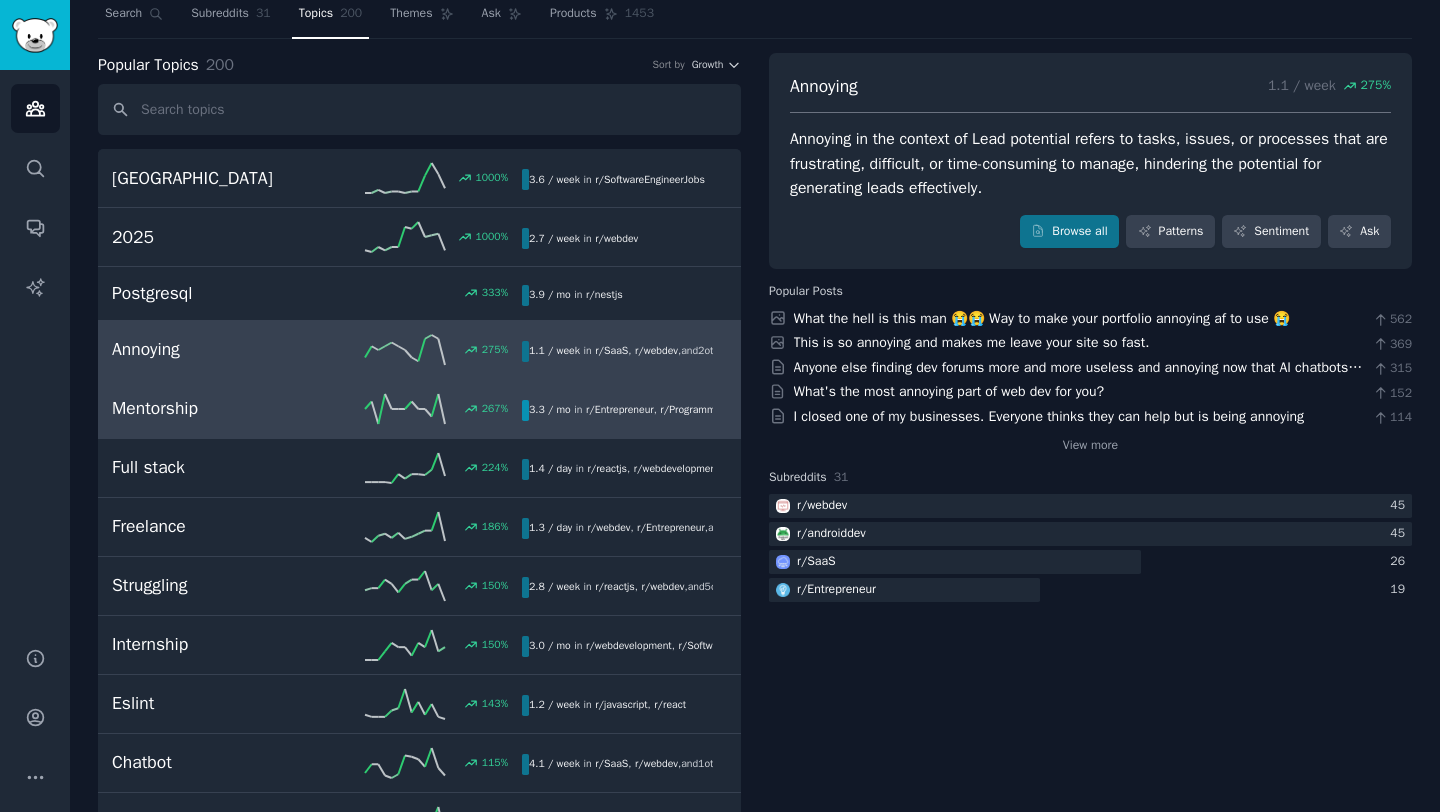 click on "Mentorship" at bounding box center [214, 408] 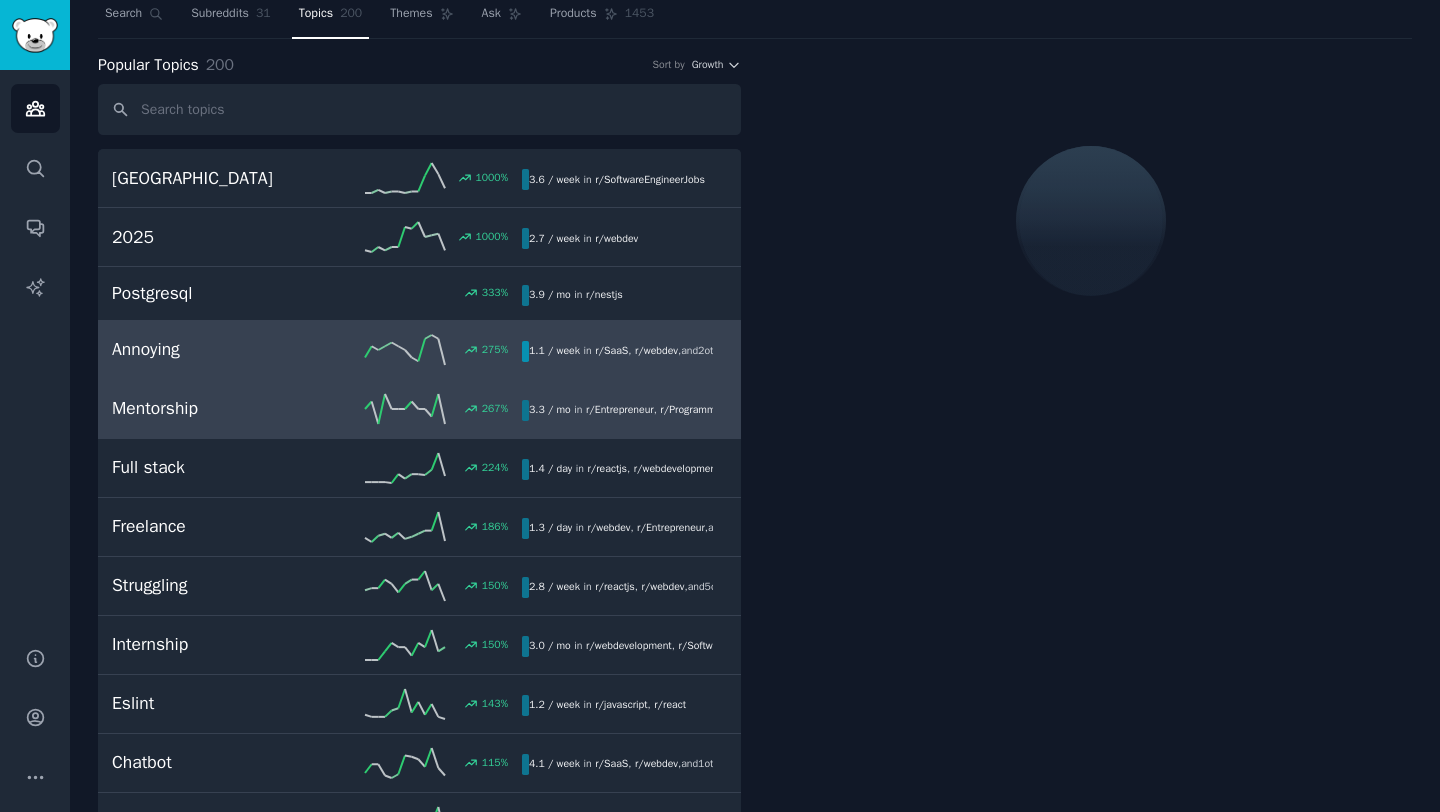 click on "Annoying" at bounding box center [214, 349] 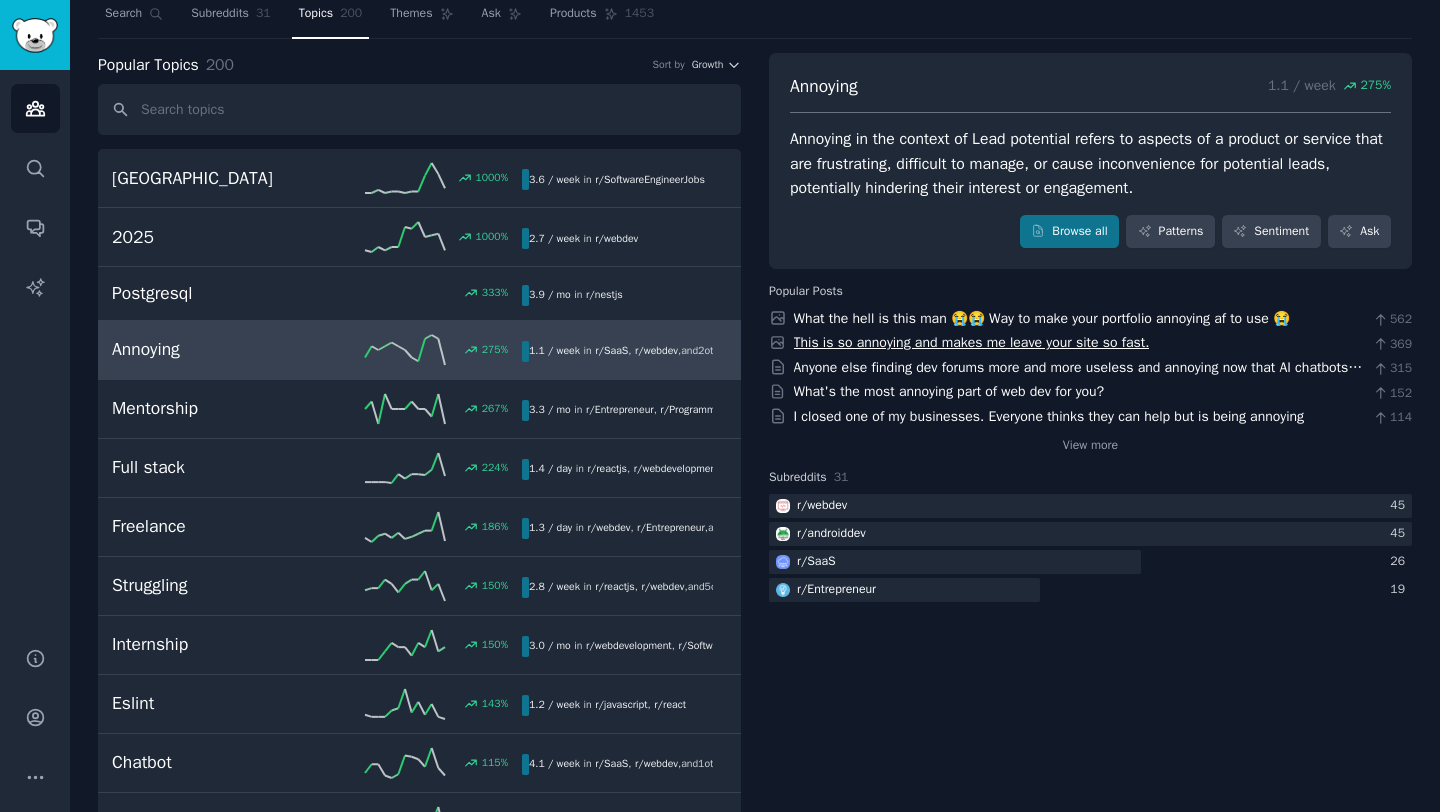 click on "This is so annoying and makes me leave your site so fast." at bounding box center (972, 342) 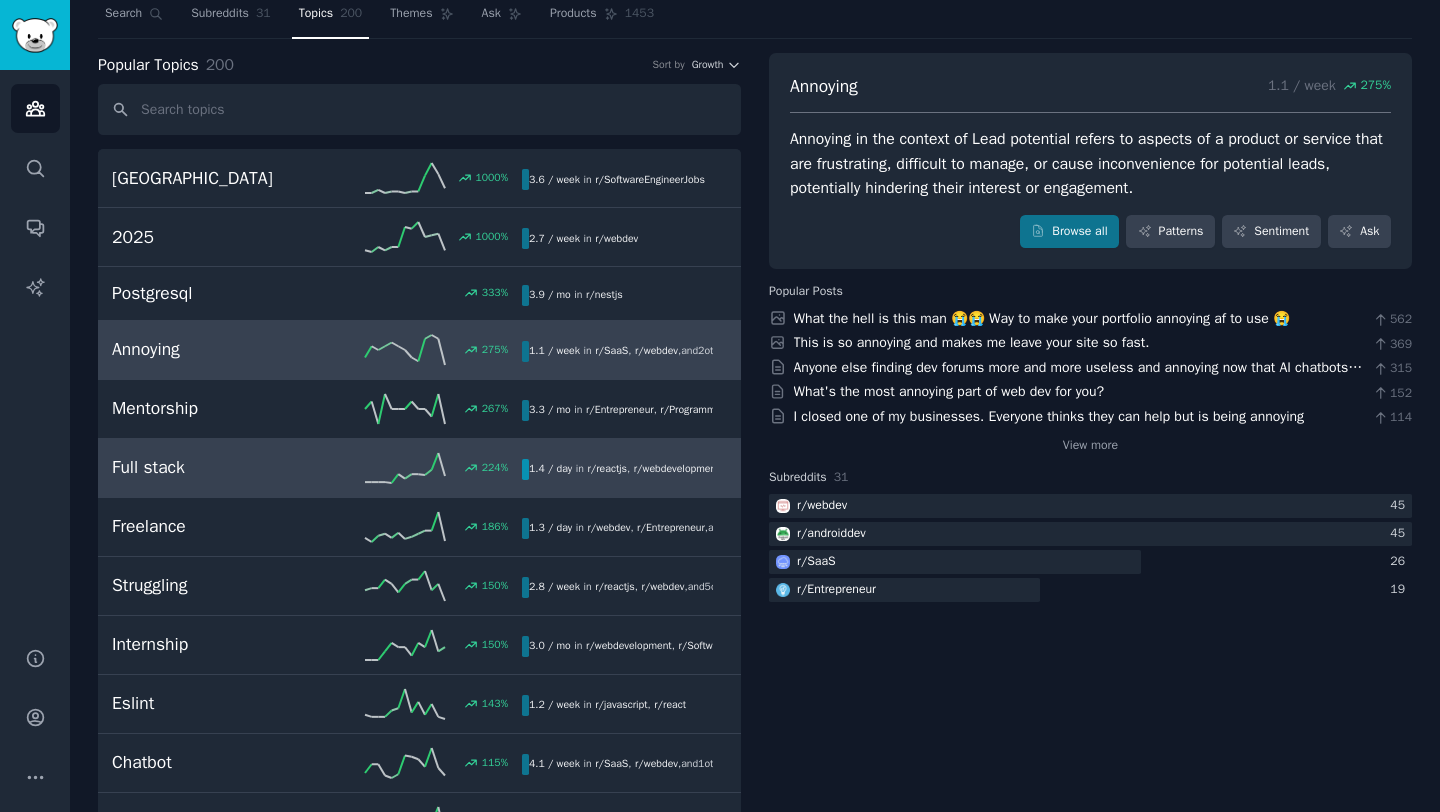click on "Full stack" at bounding box center (214, 467) 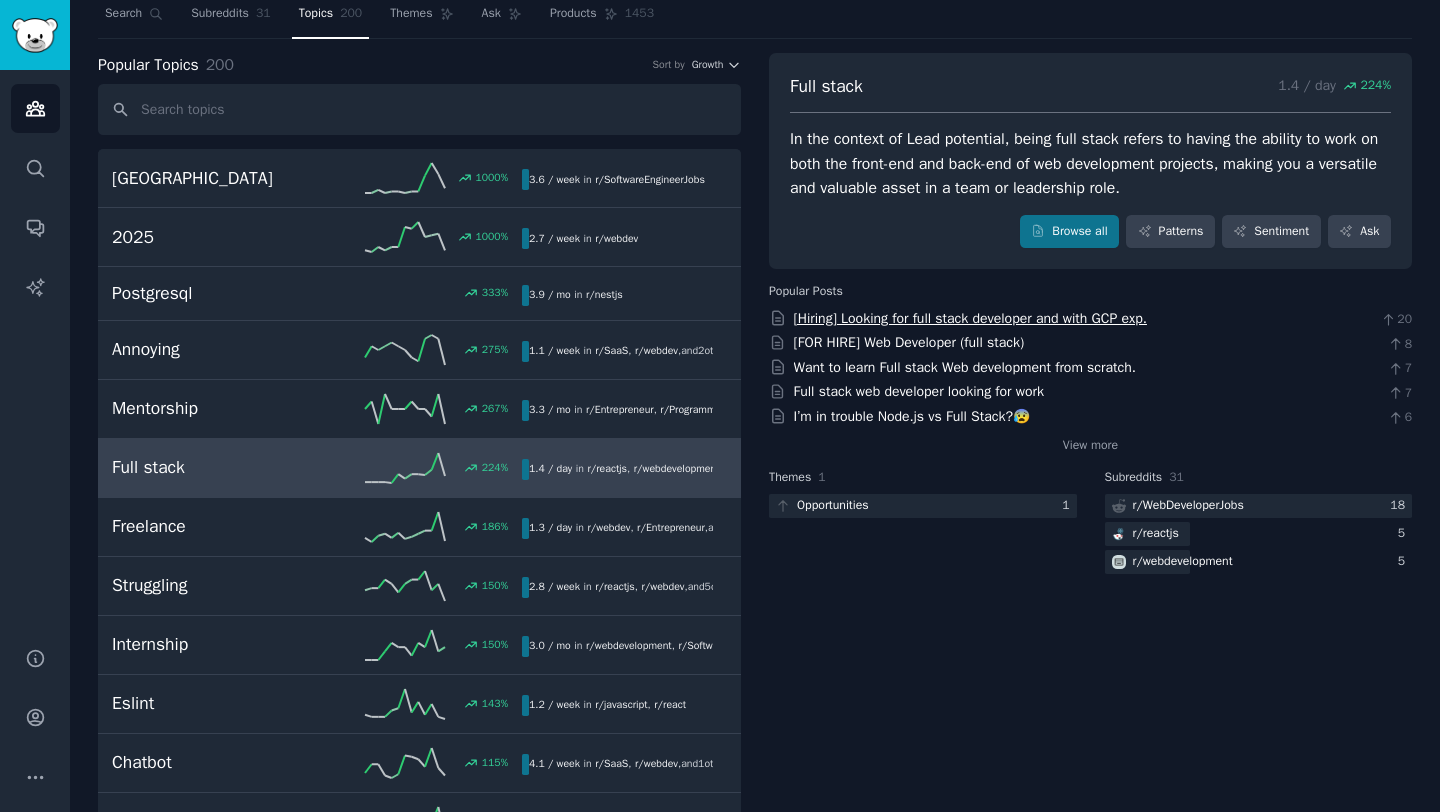 click on "[Hiring] Looking for full stack developer and with GCP exp." at bounding box center (970, 318) 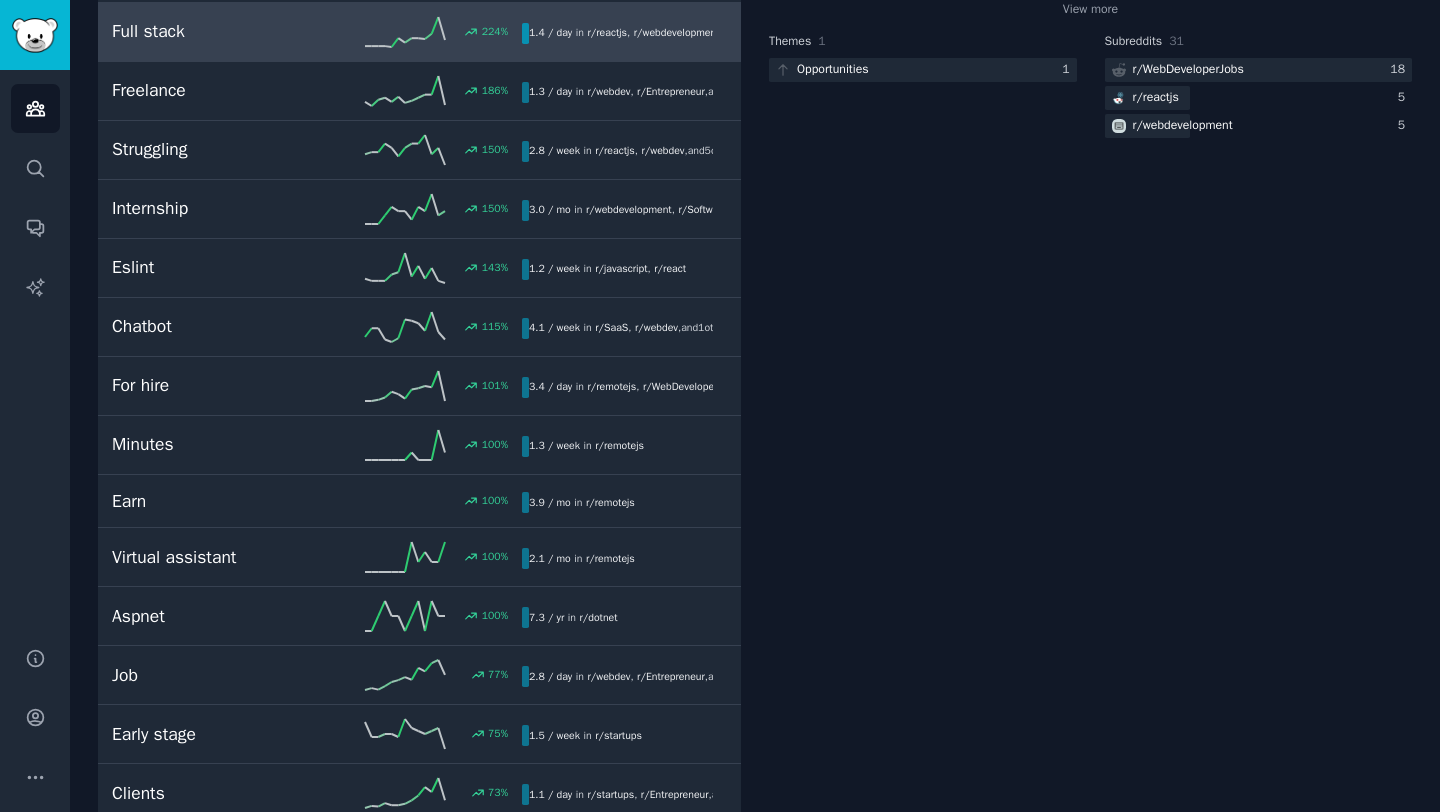 scroll, scrollTop: 498, scrollLeft: 0, axis: vertical 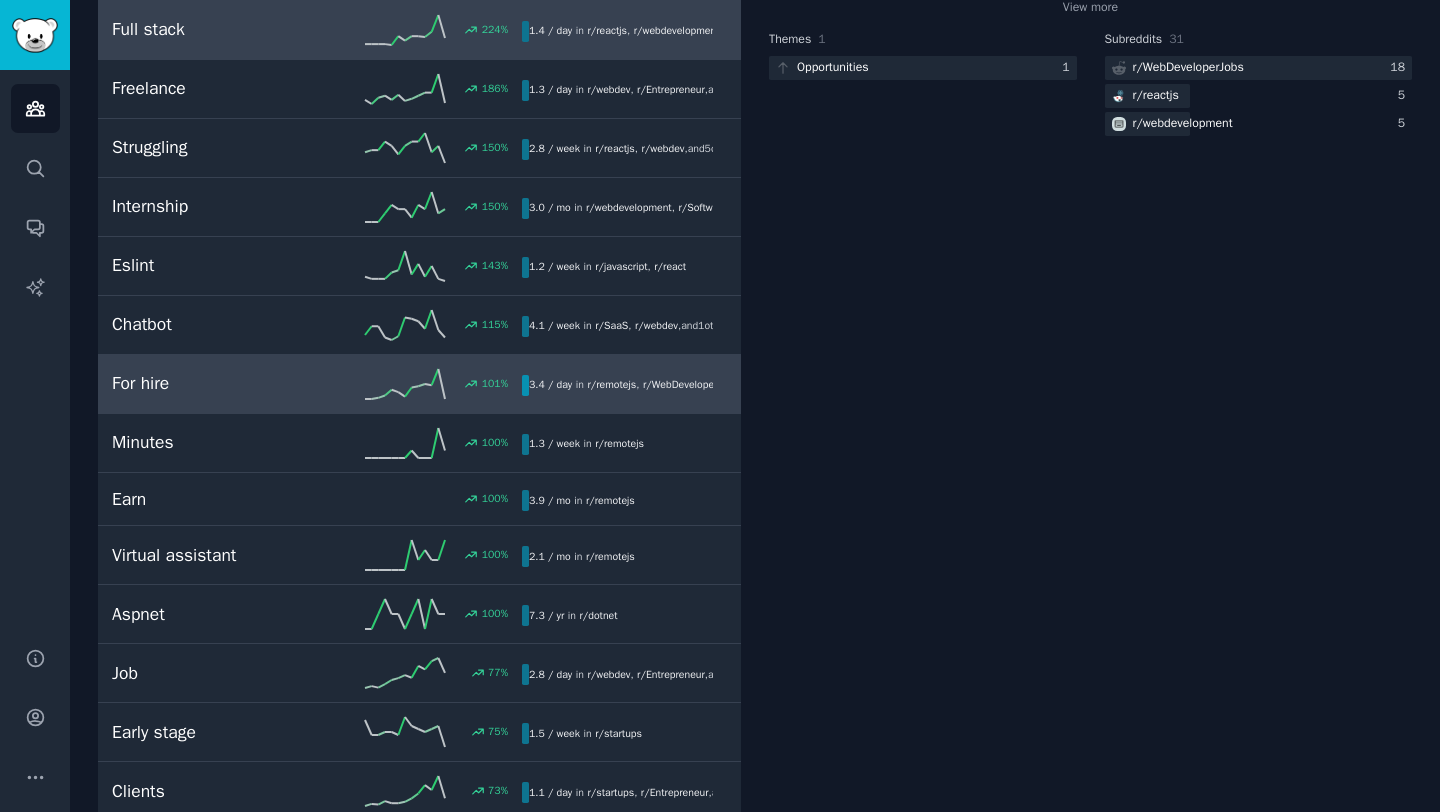 click on "For hire" at bounding box center (214, 383) 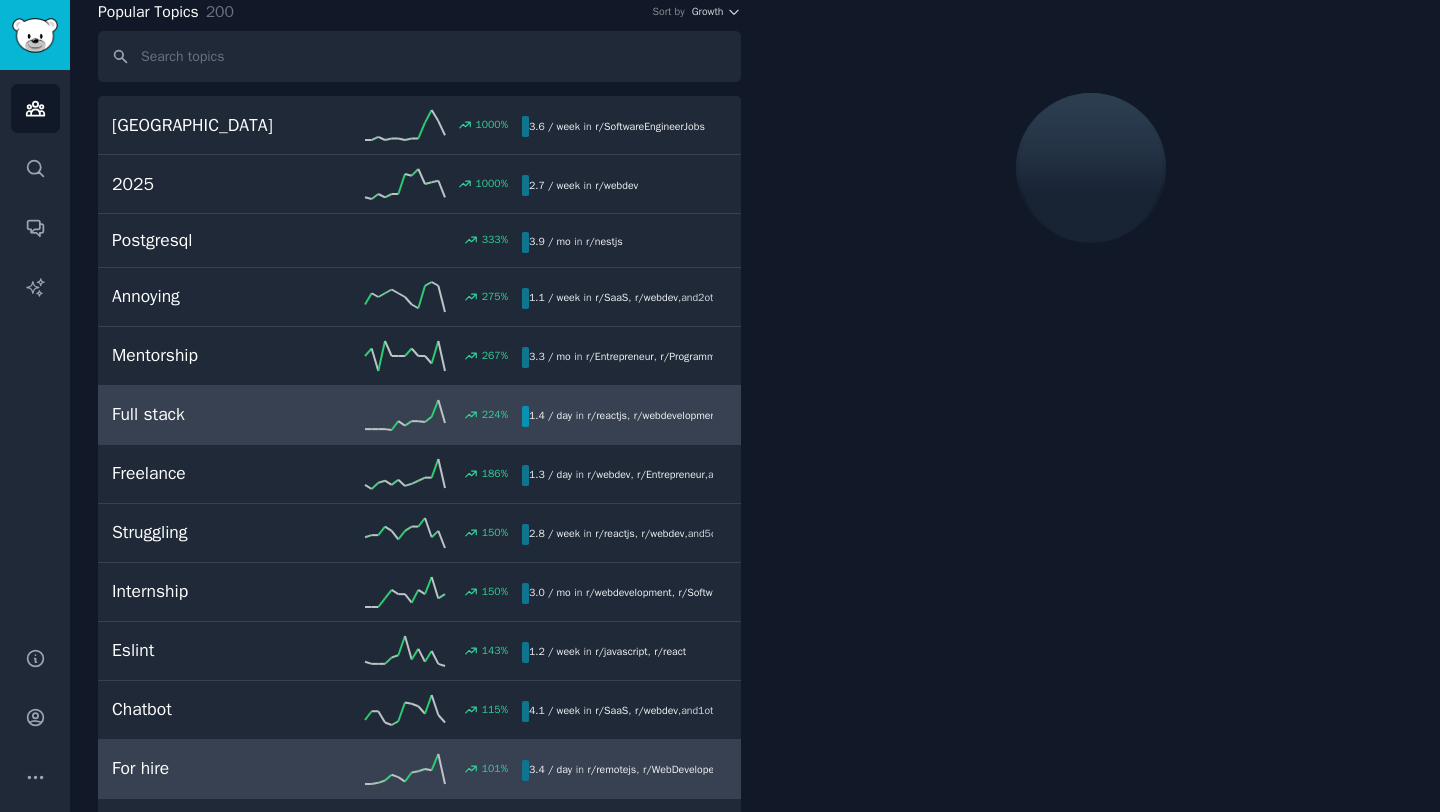 scroll, scrollTop: 0, scrollLeft: 0, axis: both 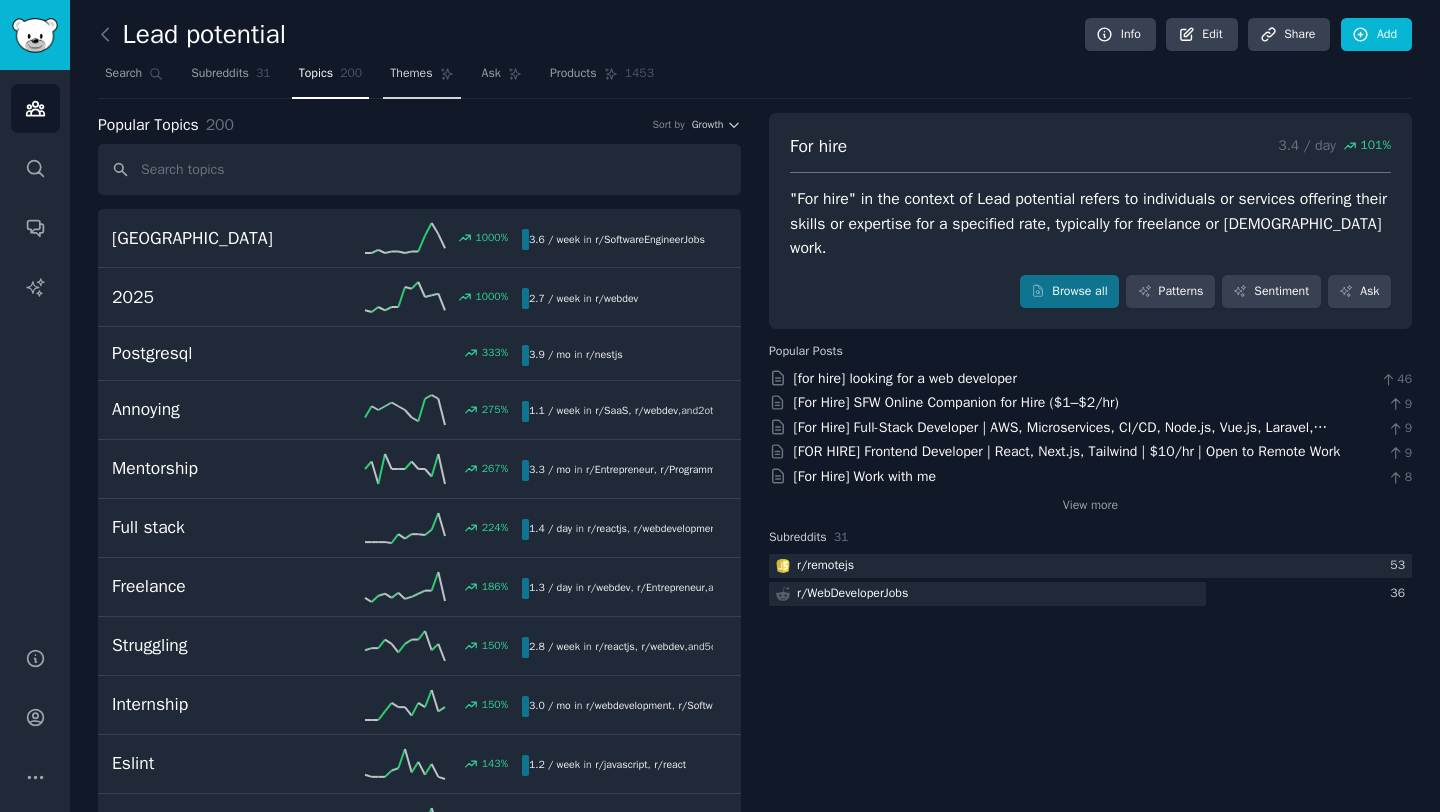 click on "Themes" at bounding box center (421, 78) 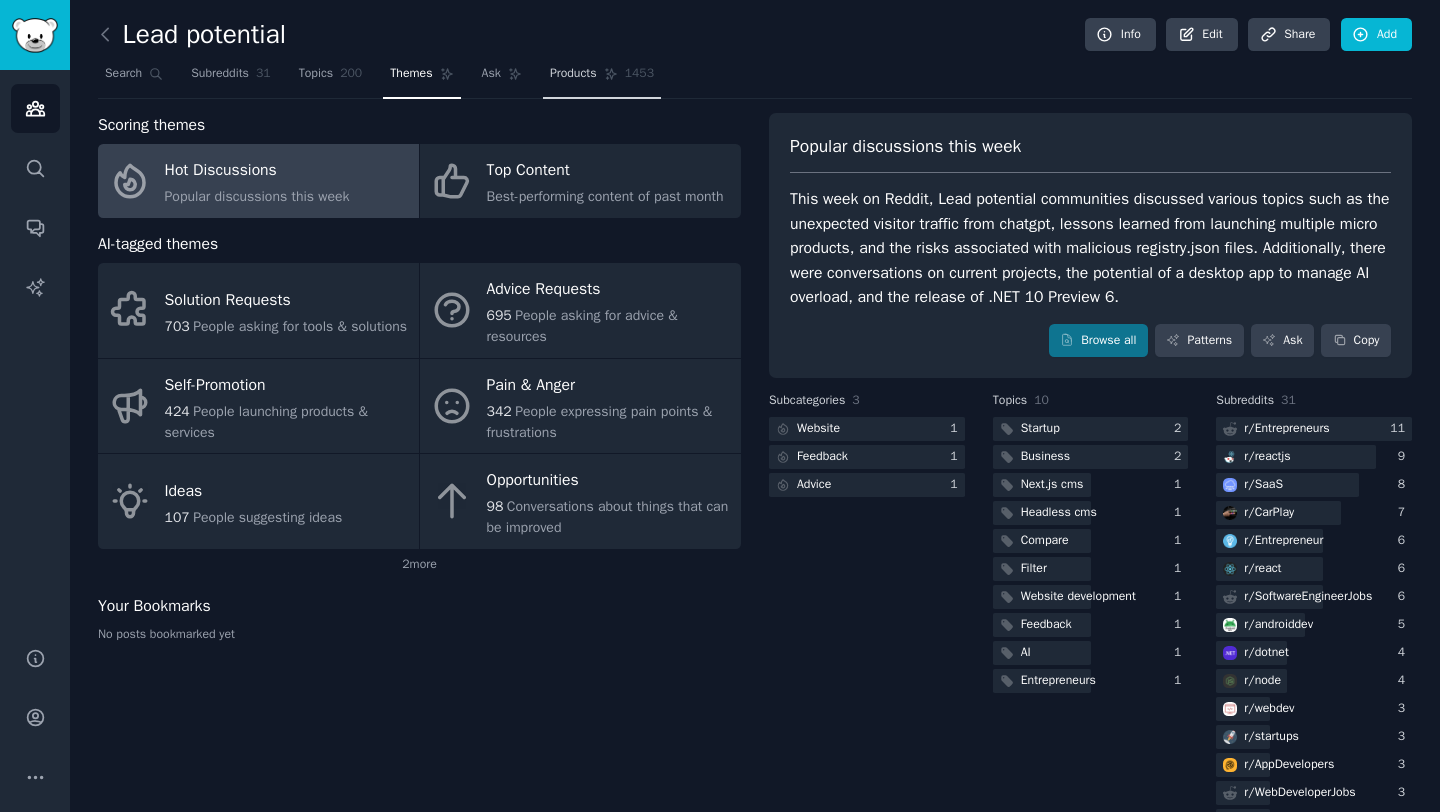 click on "Products" at bounding box center (573, 74) 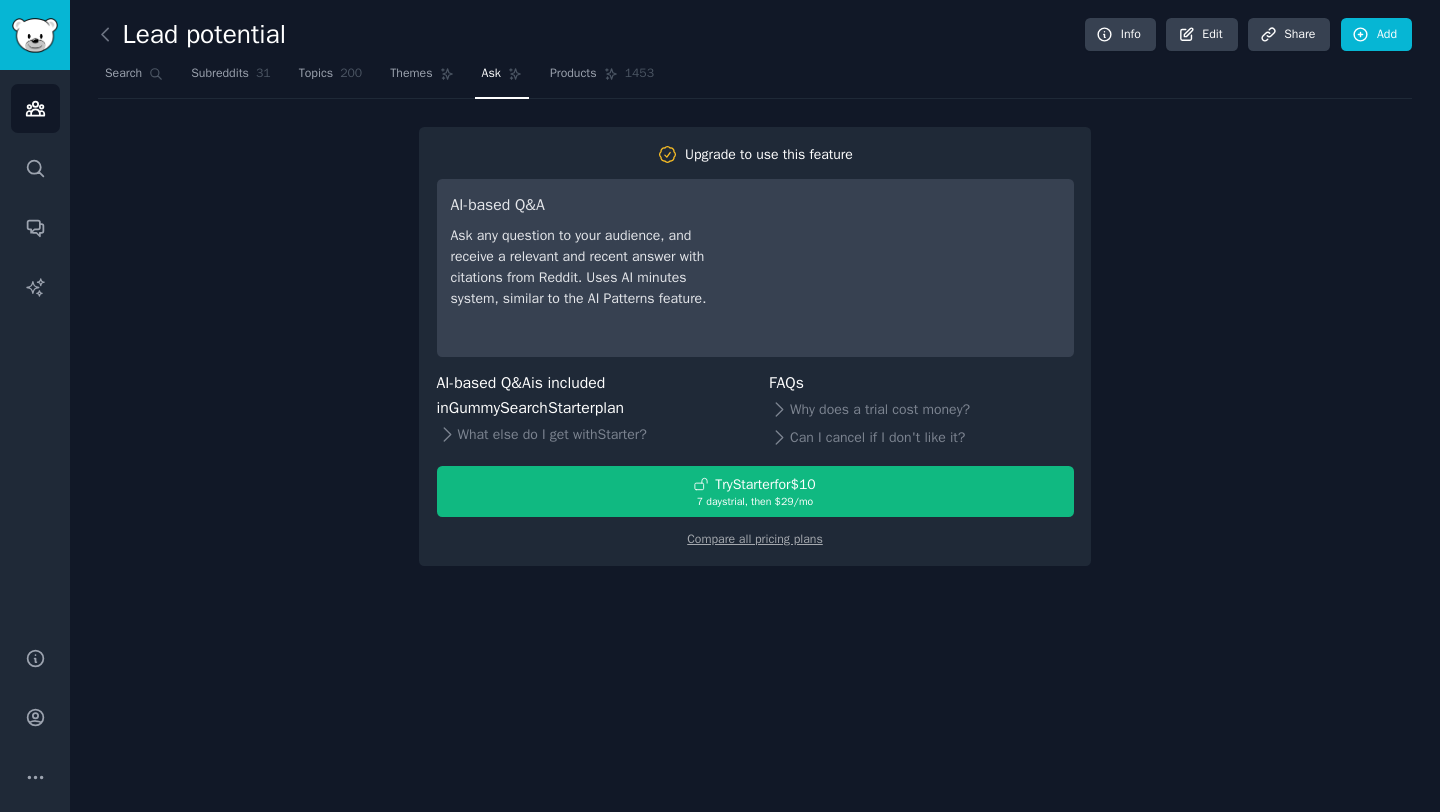 scroll, scrollTop: 0, scrollLeft: 0, axis: both 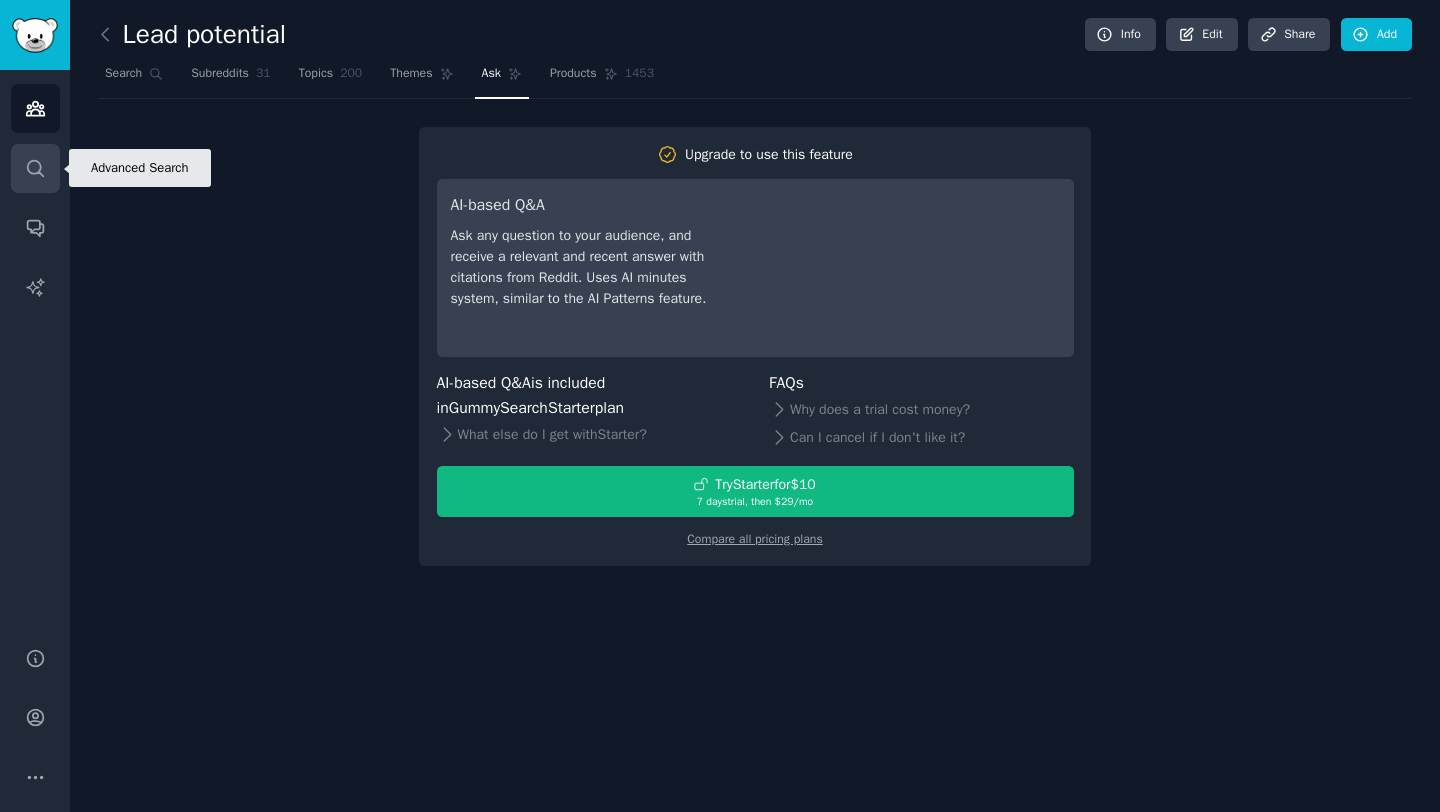 click on "Search" at bounding box center (35, 168) 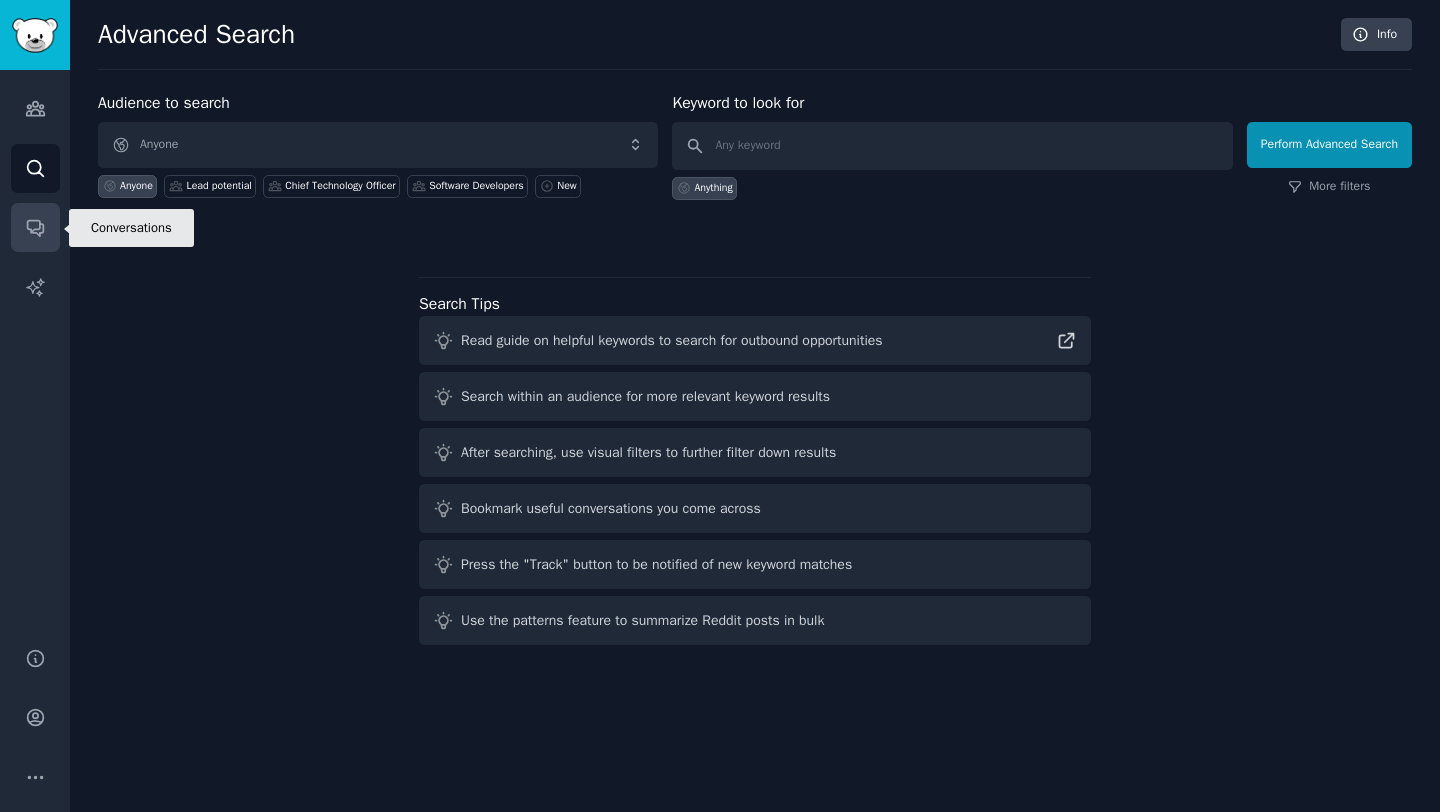 click on "Conversations" at bounding box center (35, 227) 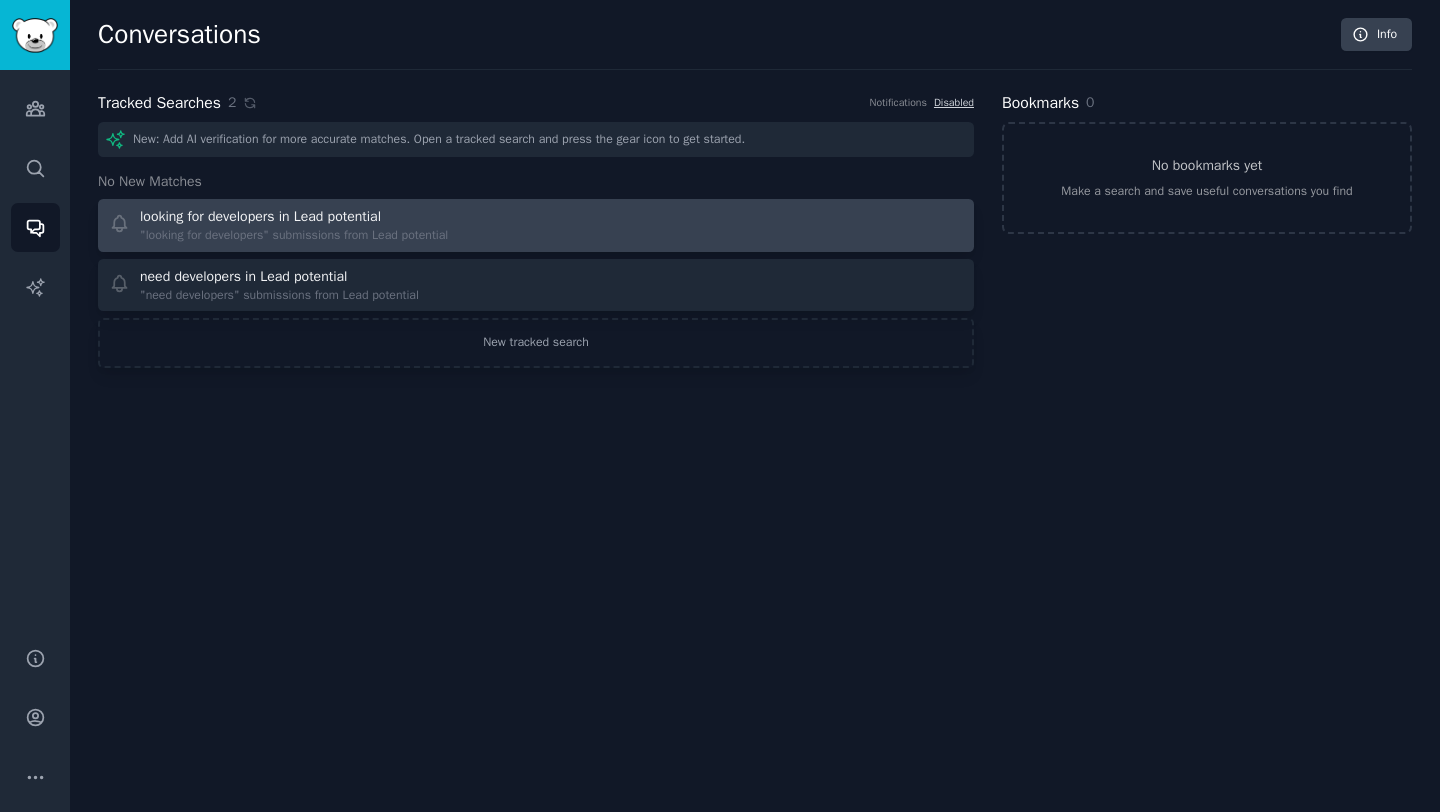 click on "looking for developers in Lead potential" at bounding box center (294, 216) 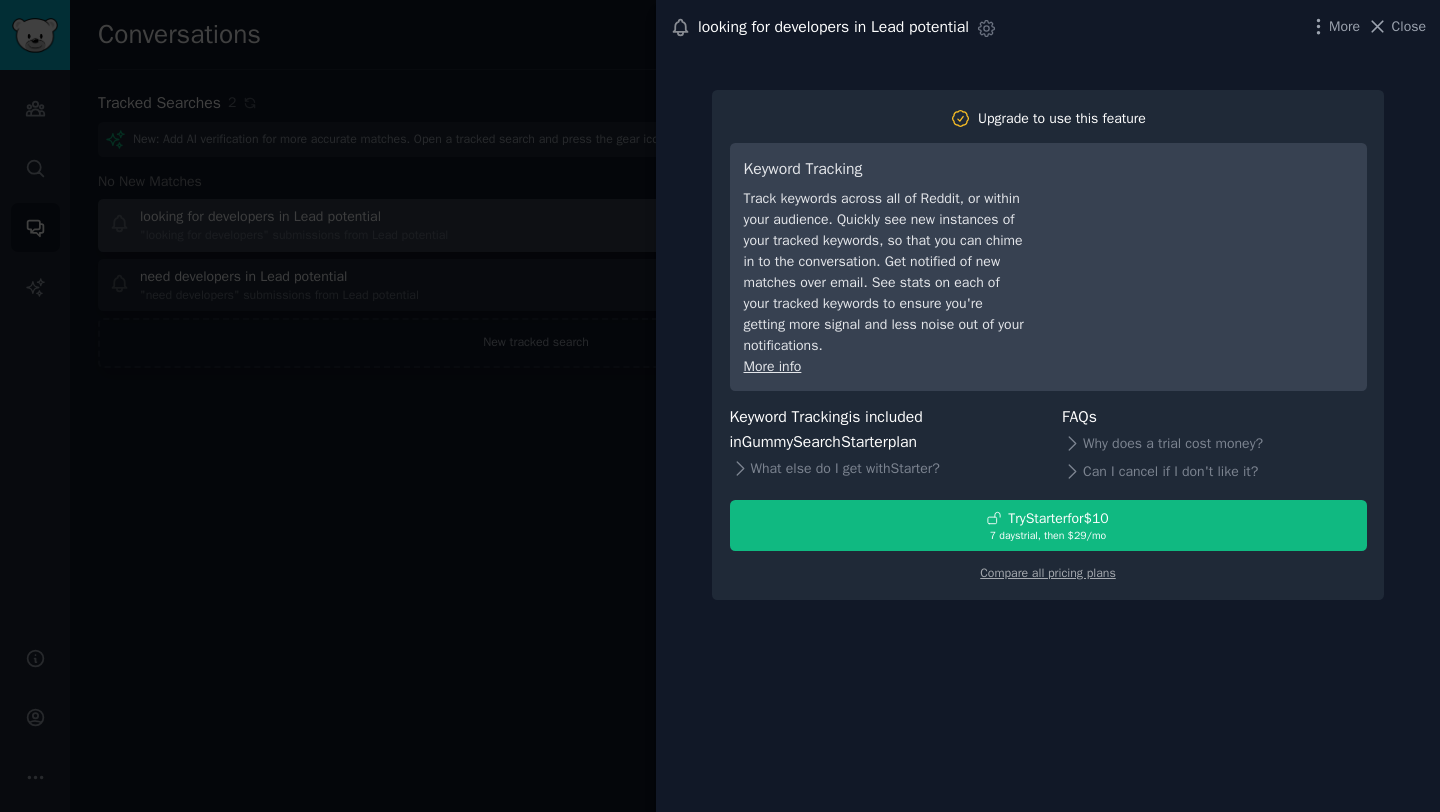 click at bounding box center (720, 406) 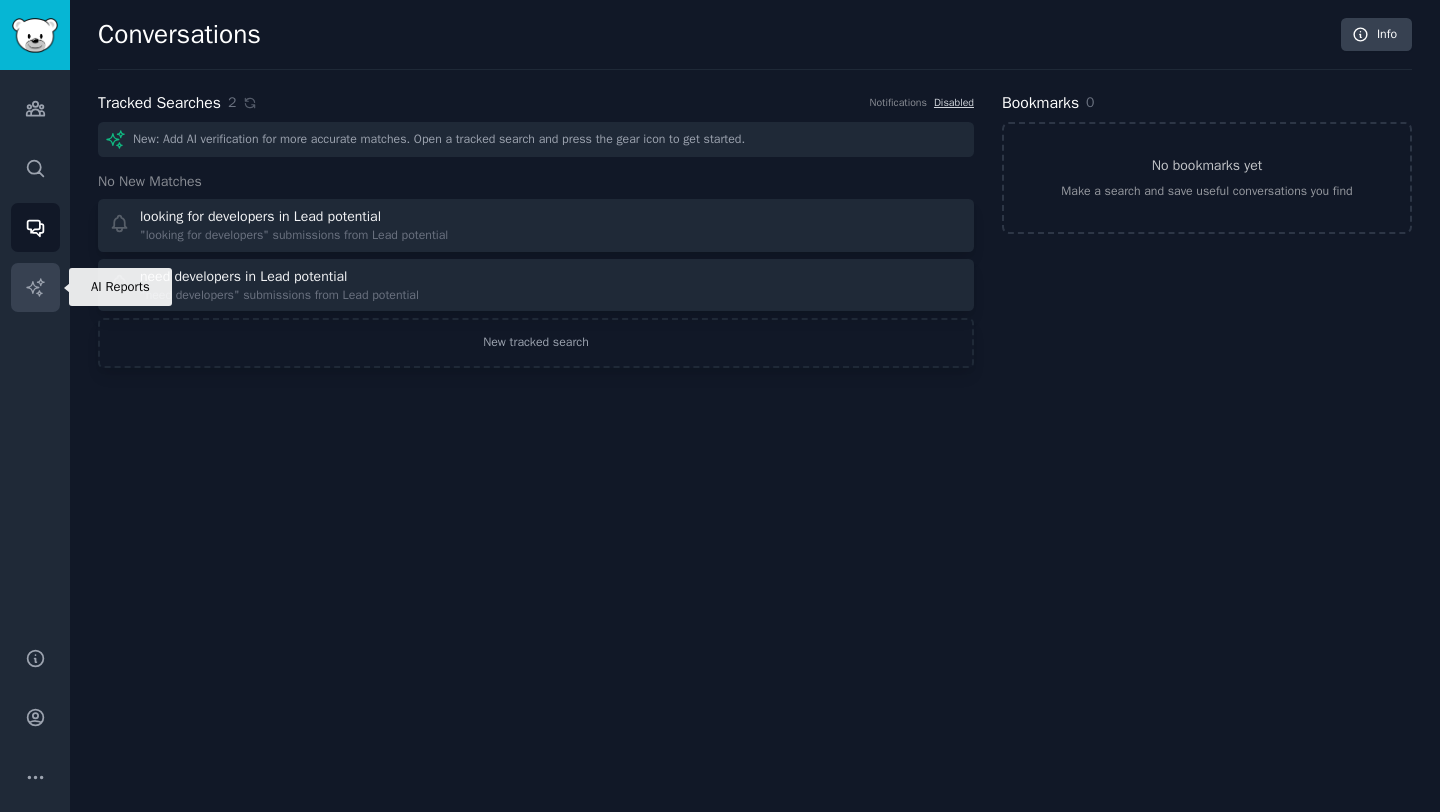 click on "AI Reports" at bounding box center [35, 287] 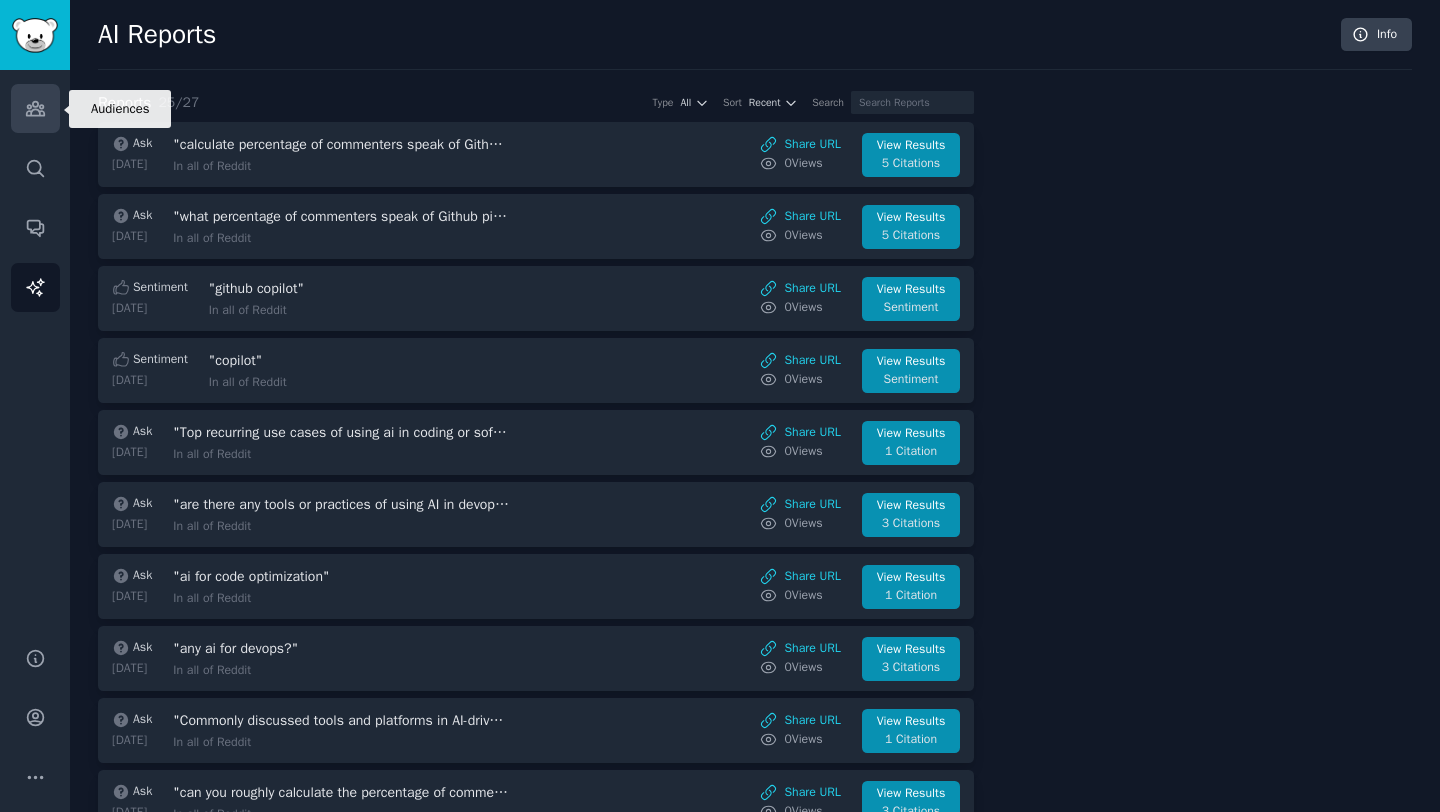 click 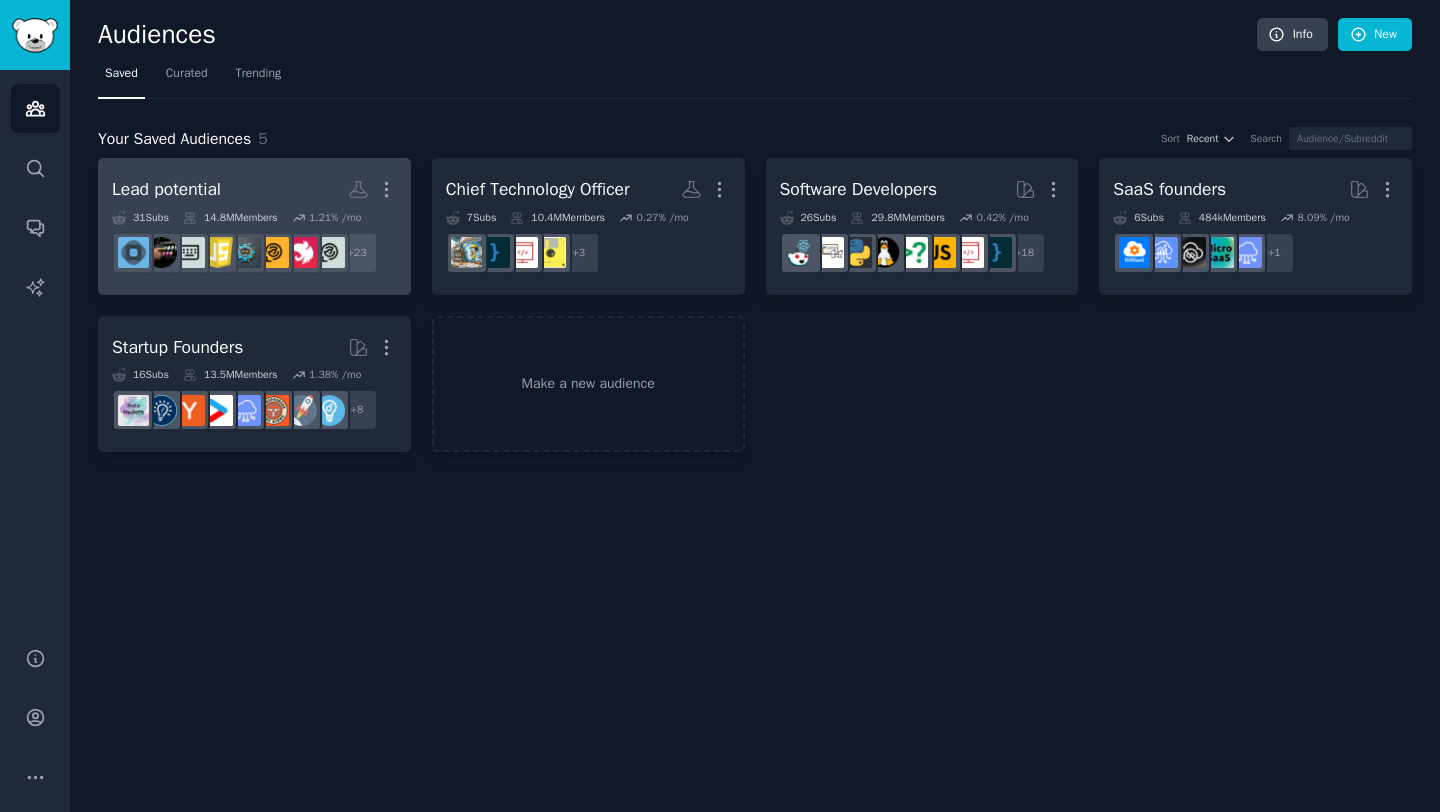 click on "Lead potential More" at bounding box center (254, 189) 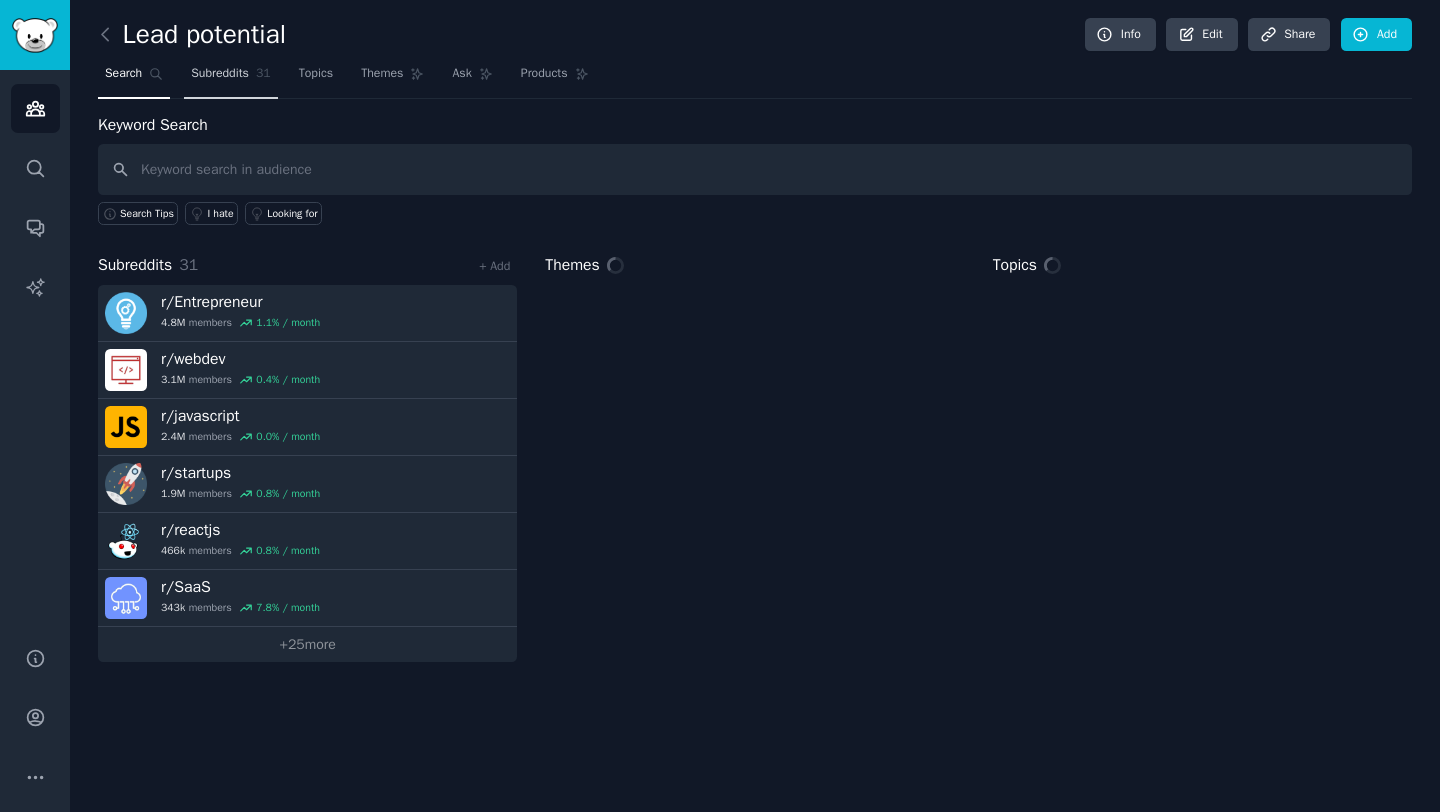click on "Subreddits 31" at bounding box center [230, 78] 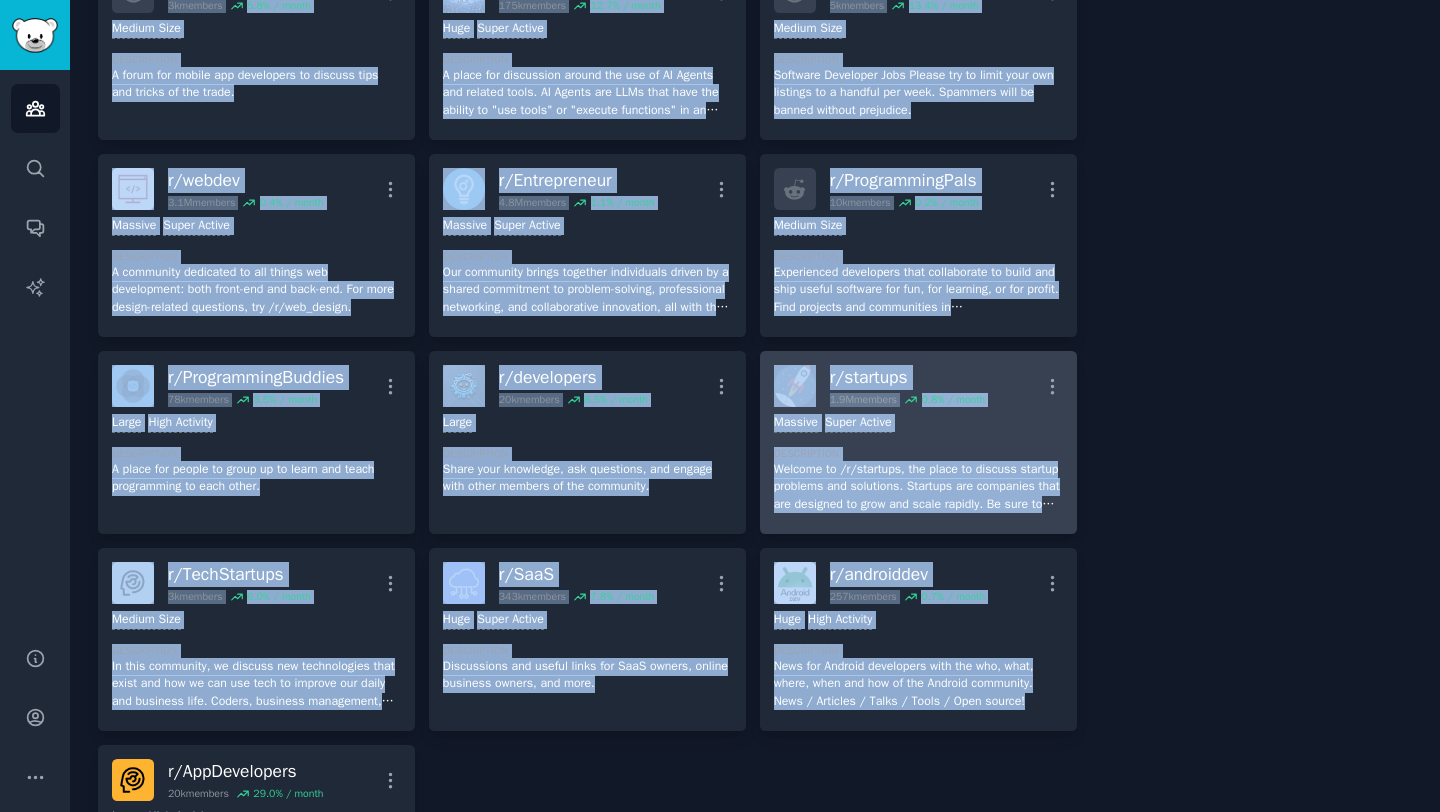 scroll, scrollTop: 1496, scrollLeft: 0, axis: vertical 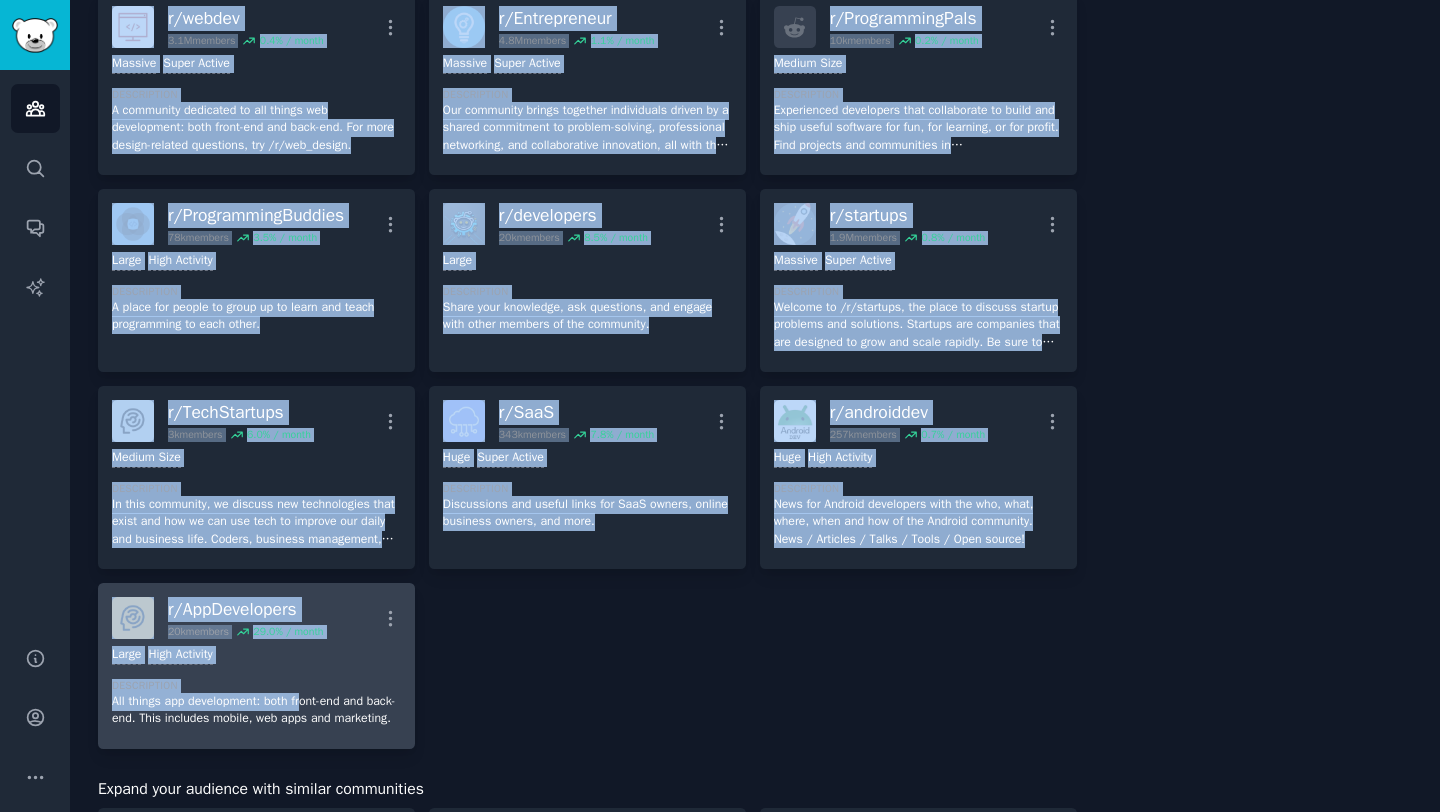 drag, startPoint x: 93, startPoint y: 122, endPoint x: 313, endPoint y: 710, distance: 627.8089 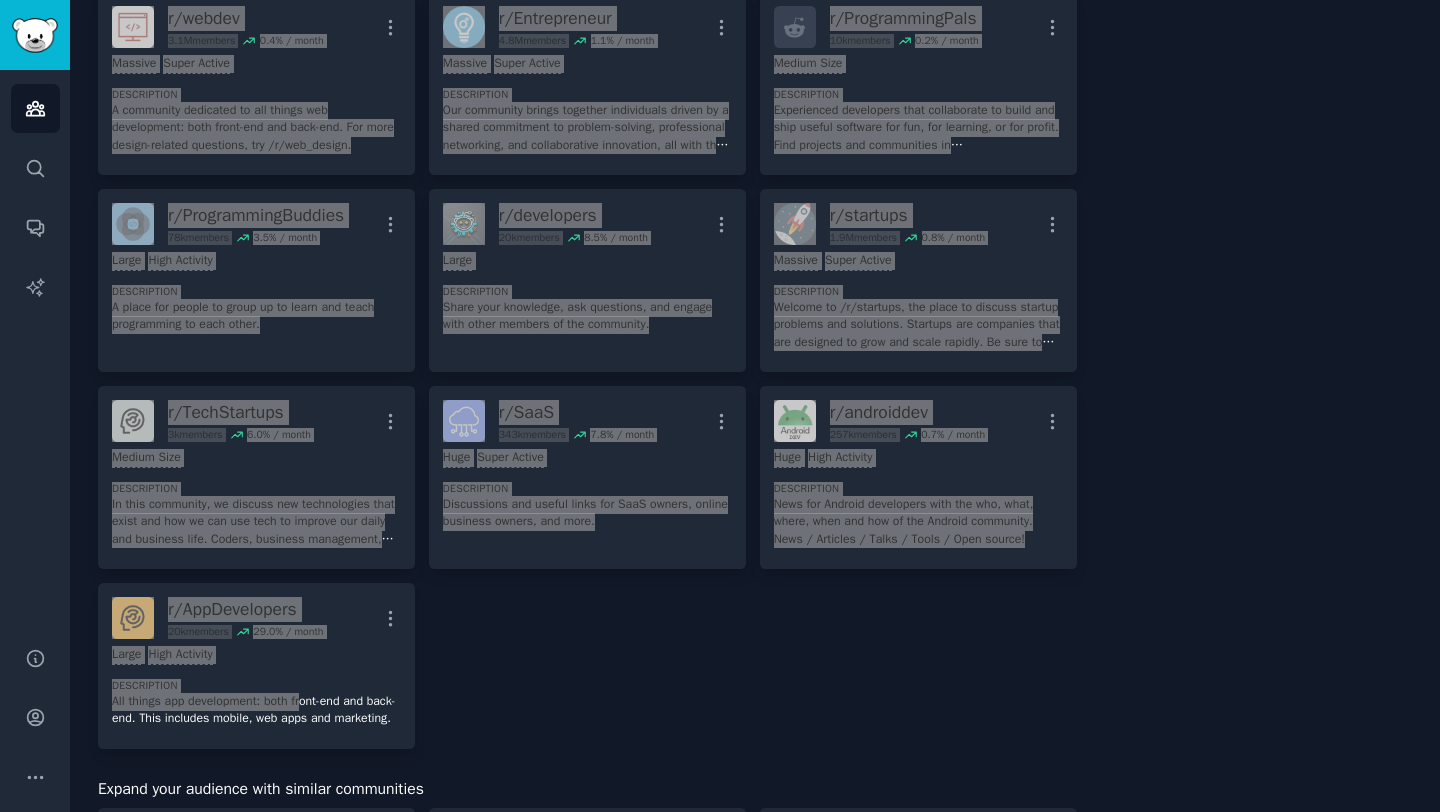 drag, startPoint x: 313, startPoint y: 710, endPoint x: 1200, endPoint y: 8, distance: 1131.1821 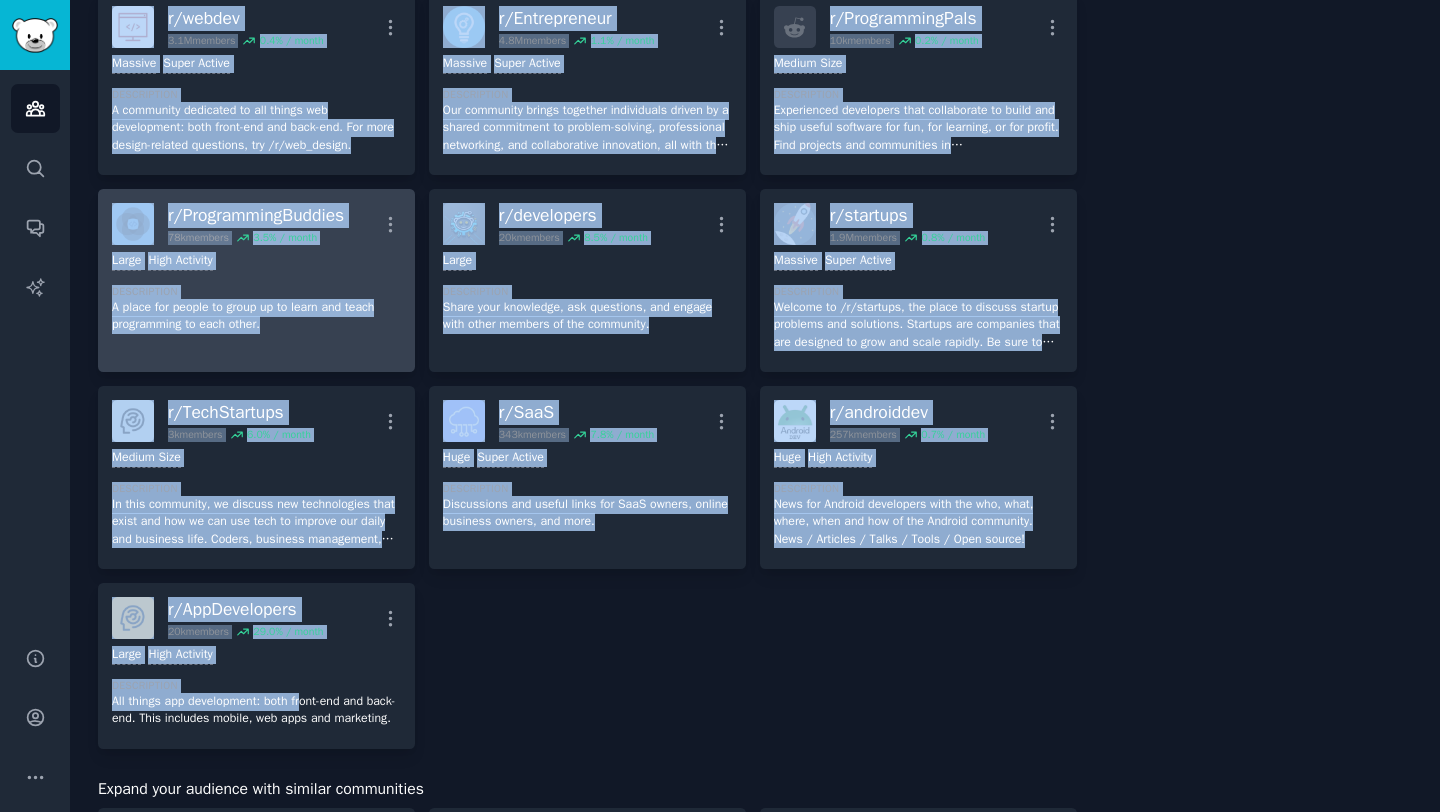 scroll, scrollTop: 0, scrollLeft: 0, axis: both 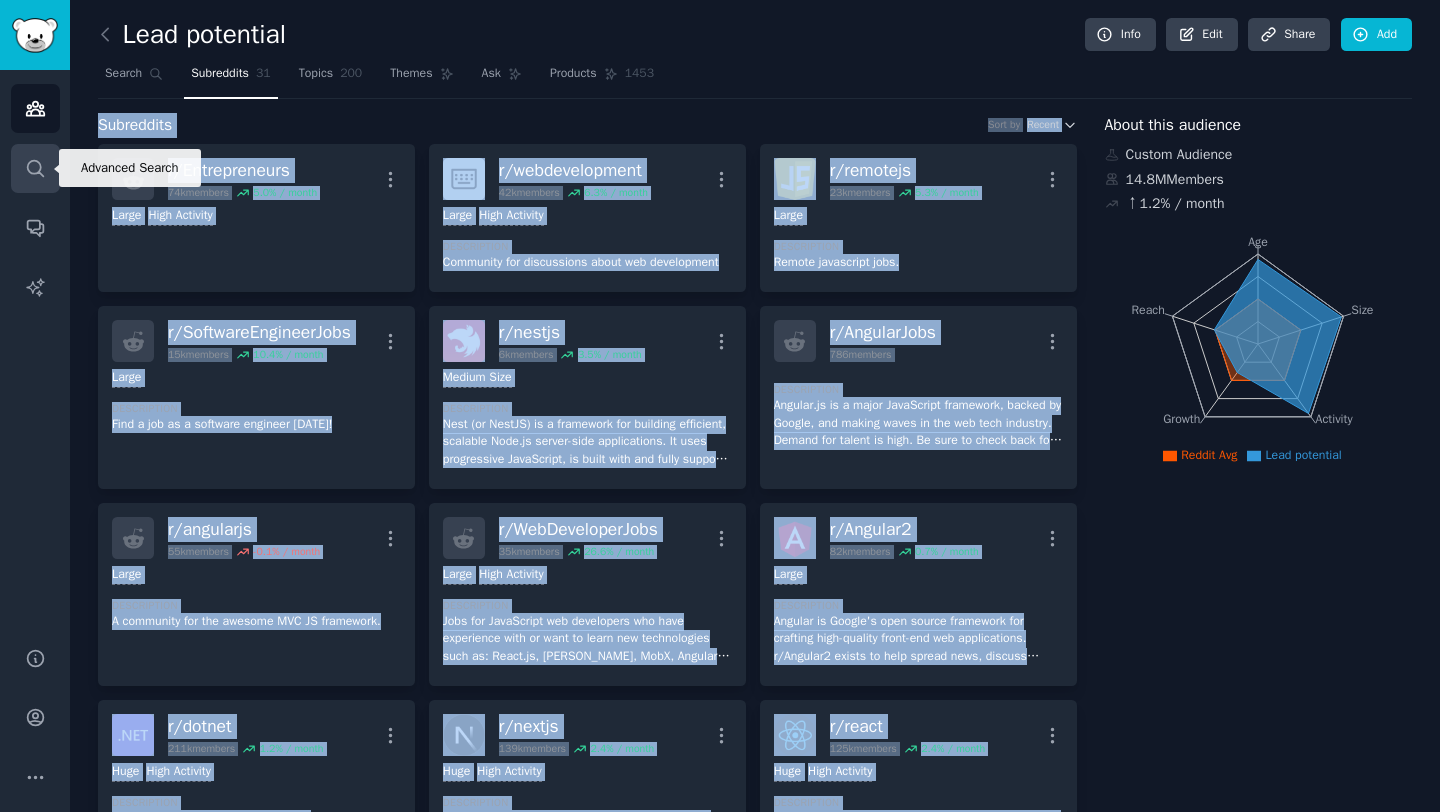 click 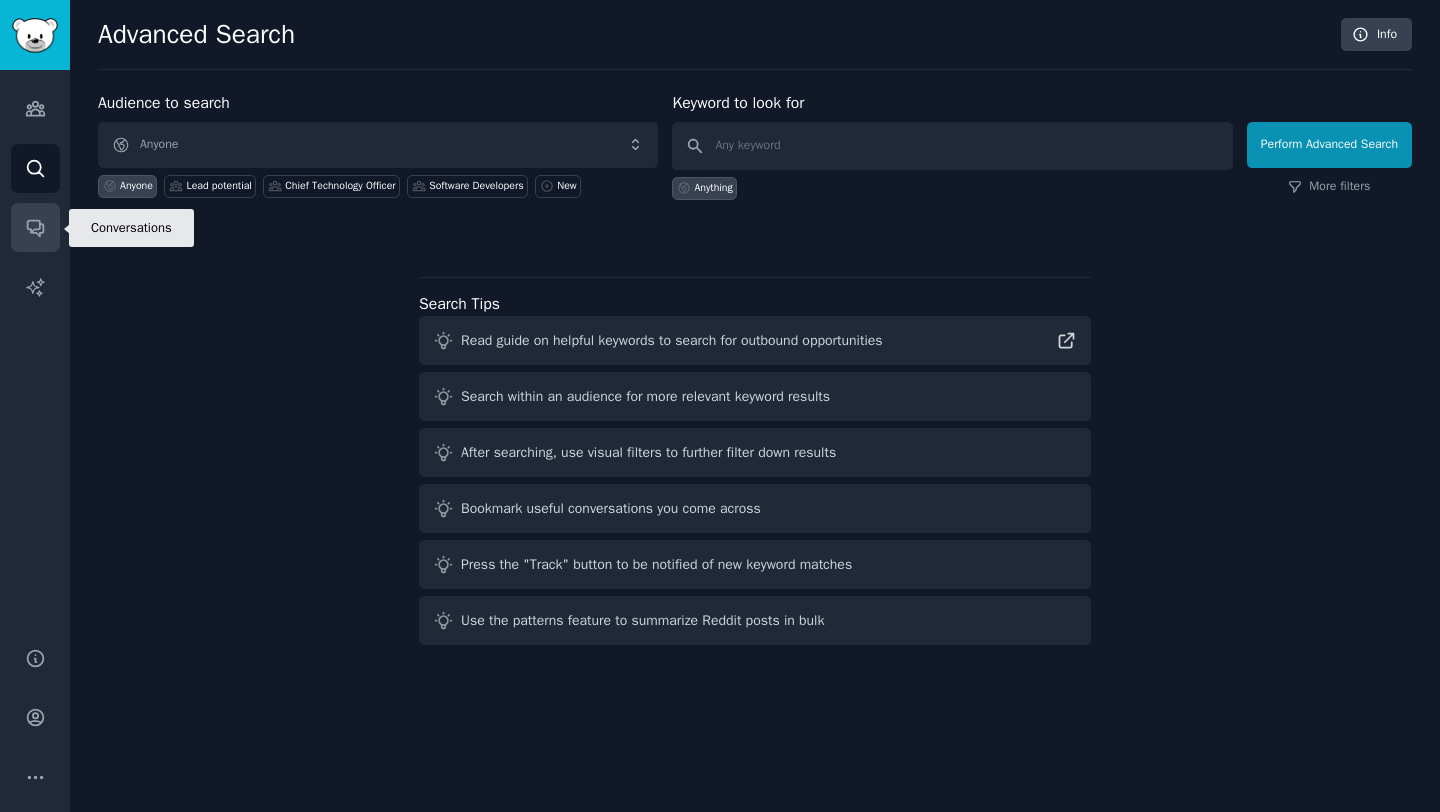 click 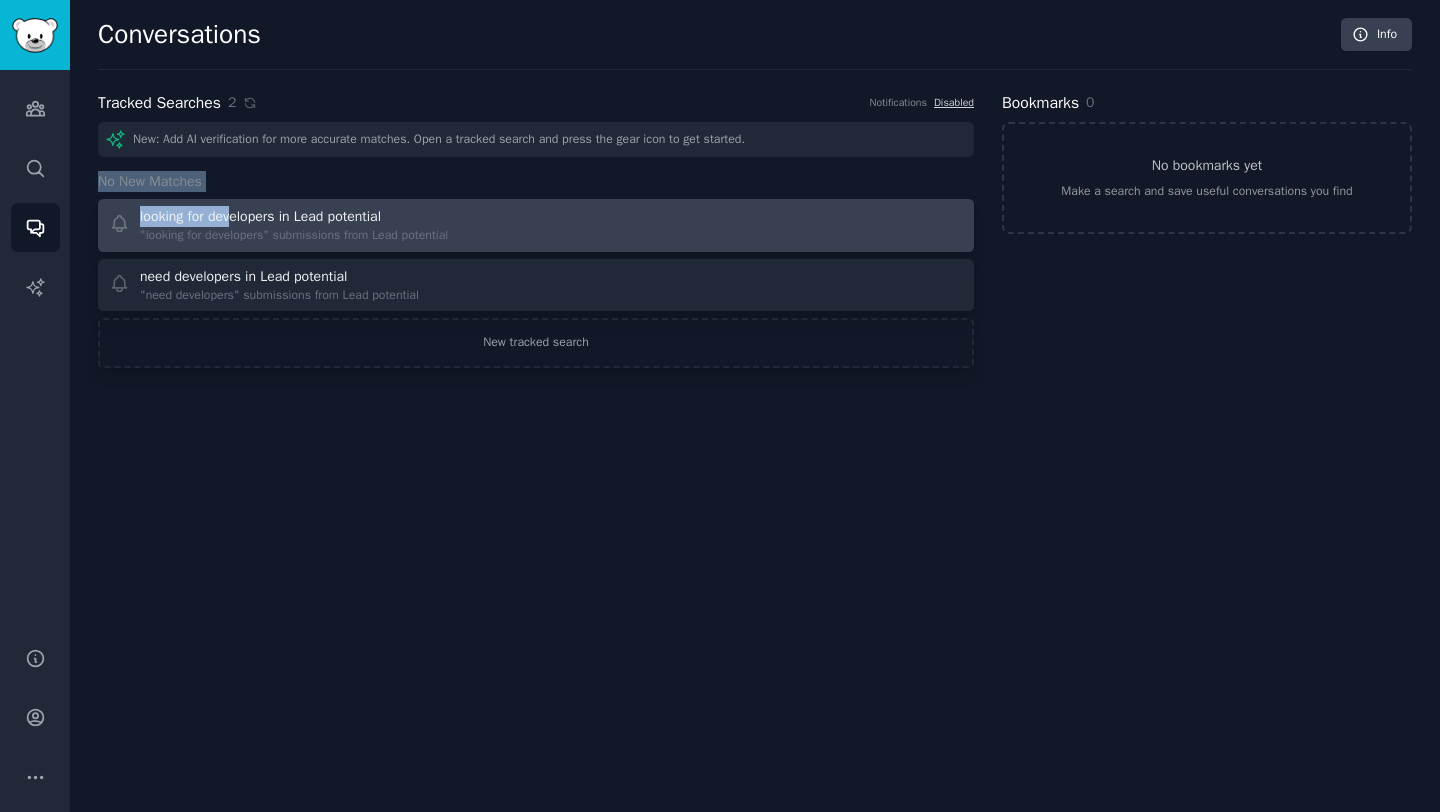 drag, startPoint x: 83, startPoint y: 188, endPoint x: 233, endPoint y: 223, distance: 154.02922 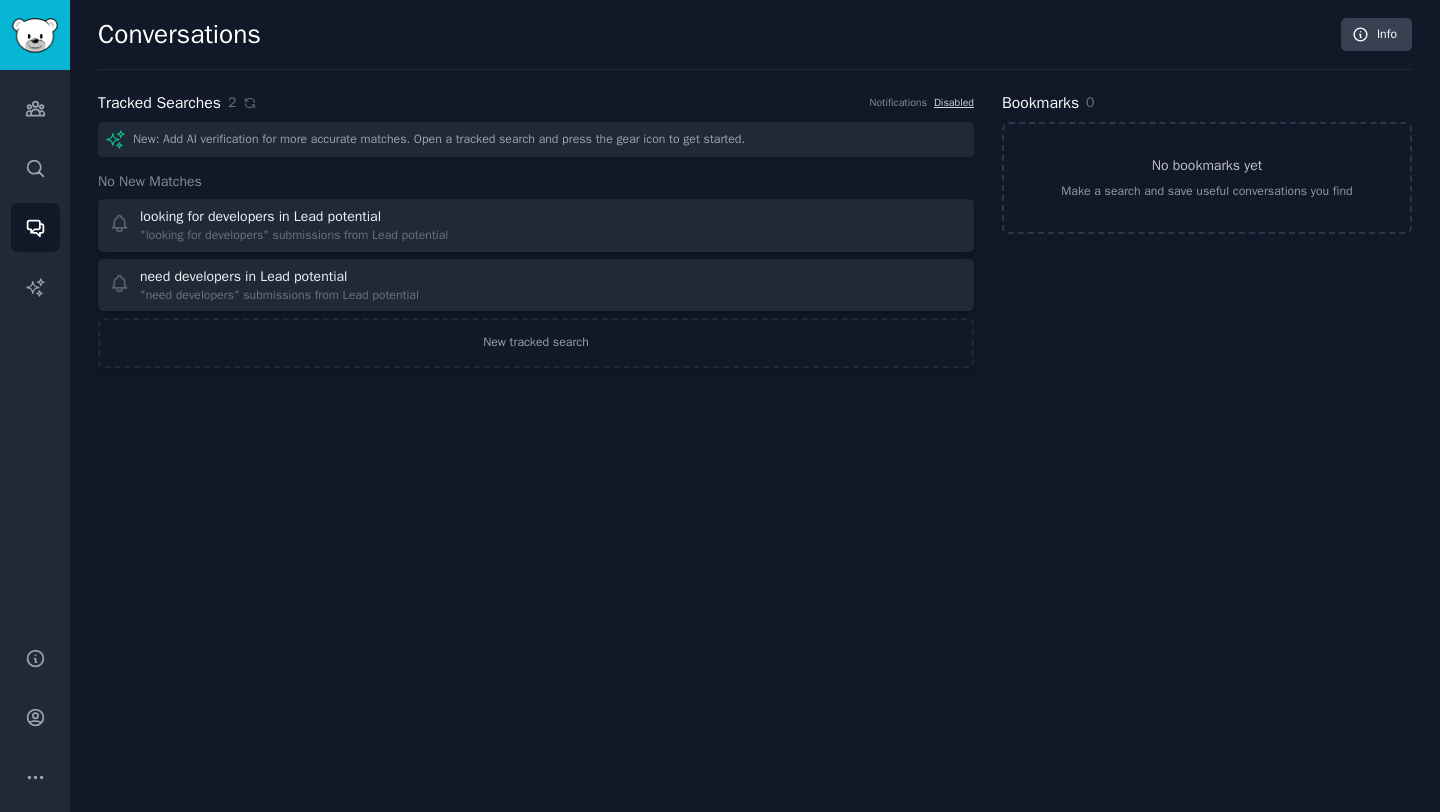 click on "Conversations Info Tracked Searches 2 Notifications Disabled New: Add AI verification for more accurate matches. Open a tracked search and press the gear icon to get started. No New Matches looking for developers in Lead potential "looking for developers" submissions from Lead potential need developers in Lead potential "need developers" submissions from Lead potential New tracked search Bookmarks 0 No bookmarks yet Make a search and save useful conversations you find" 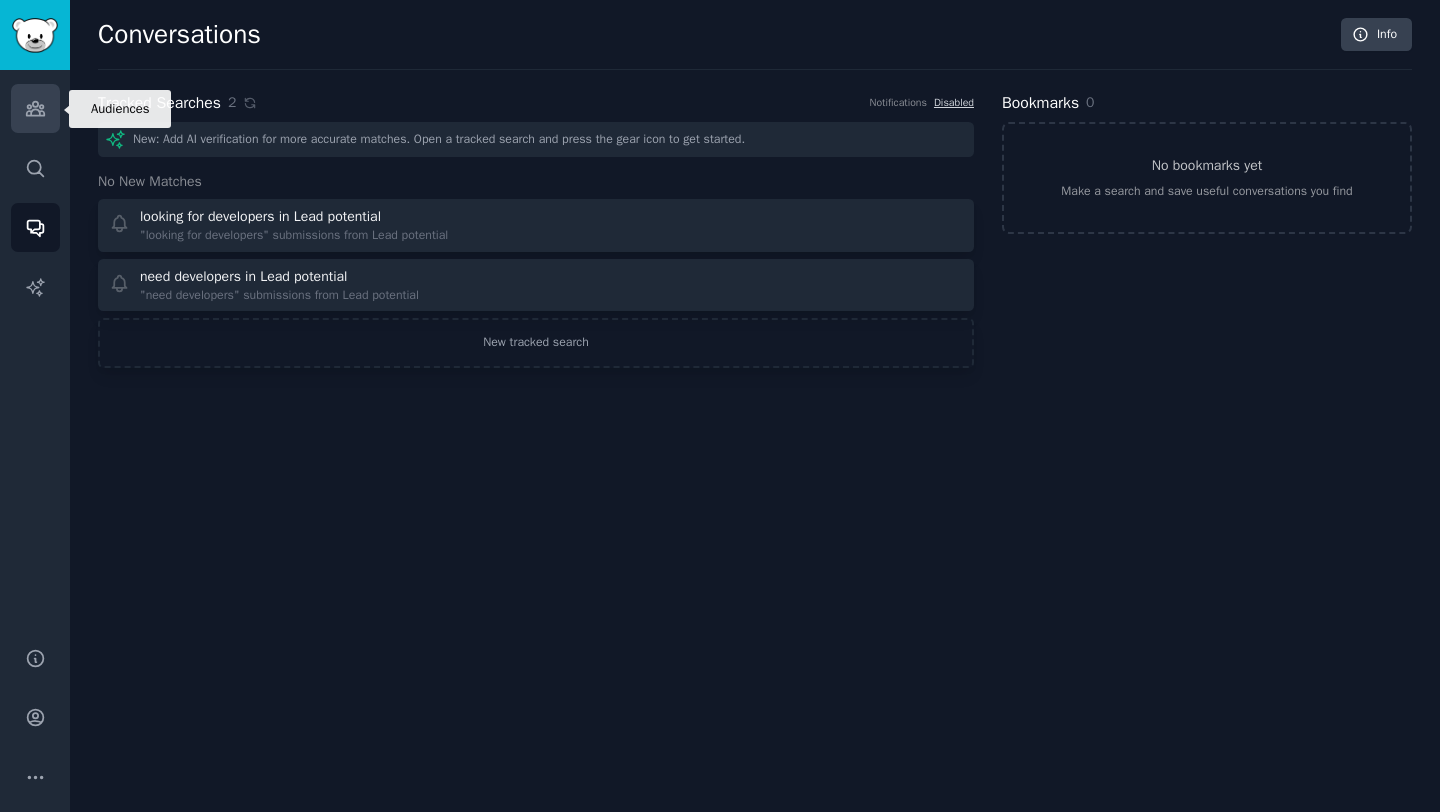 click 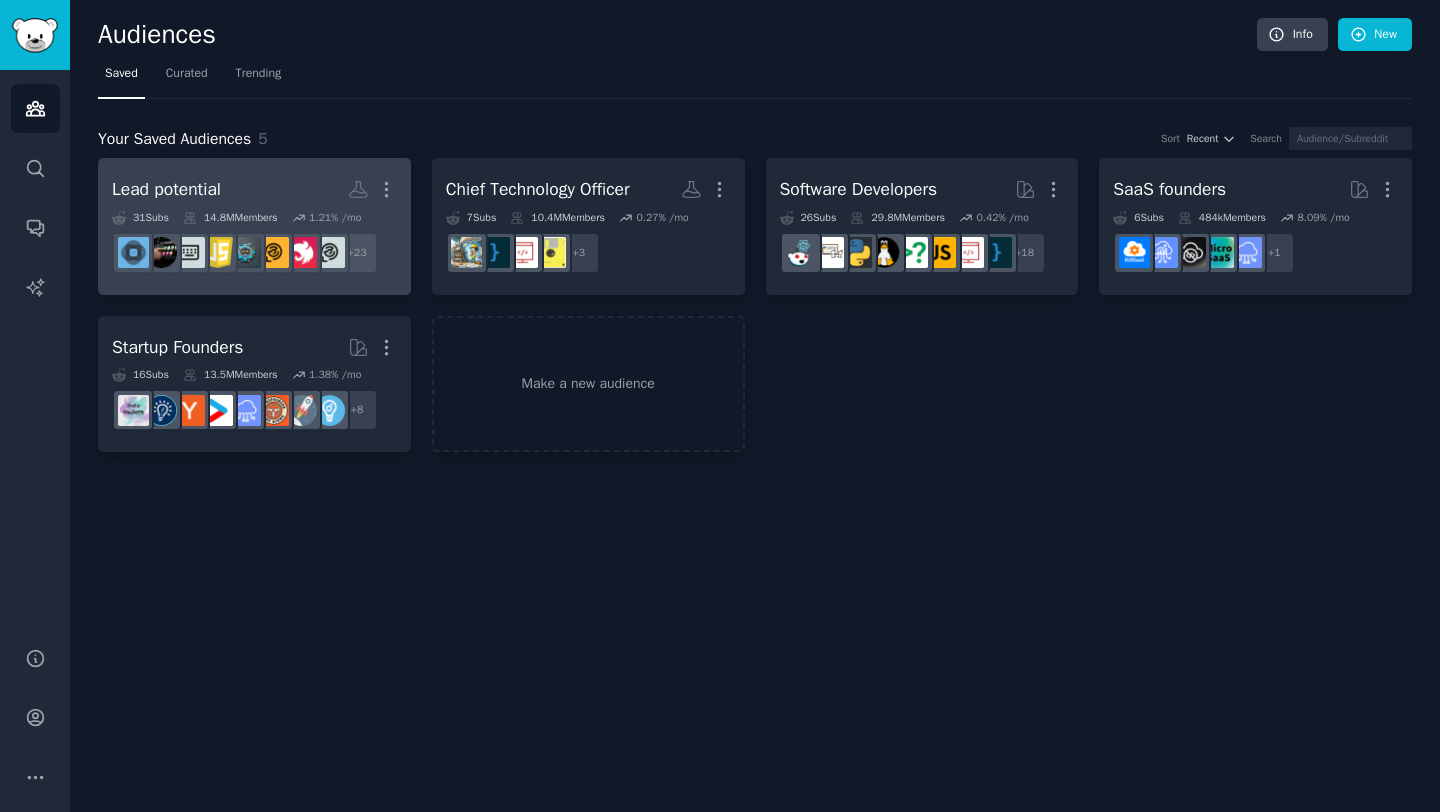click on "Lead potential More" at bounding box center [254, 189] 